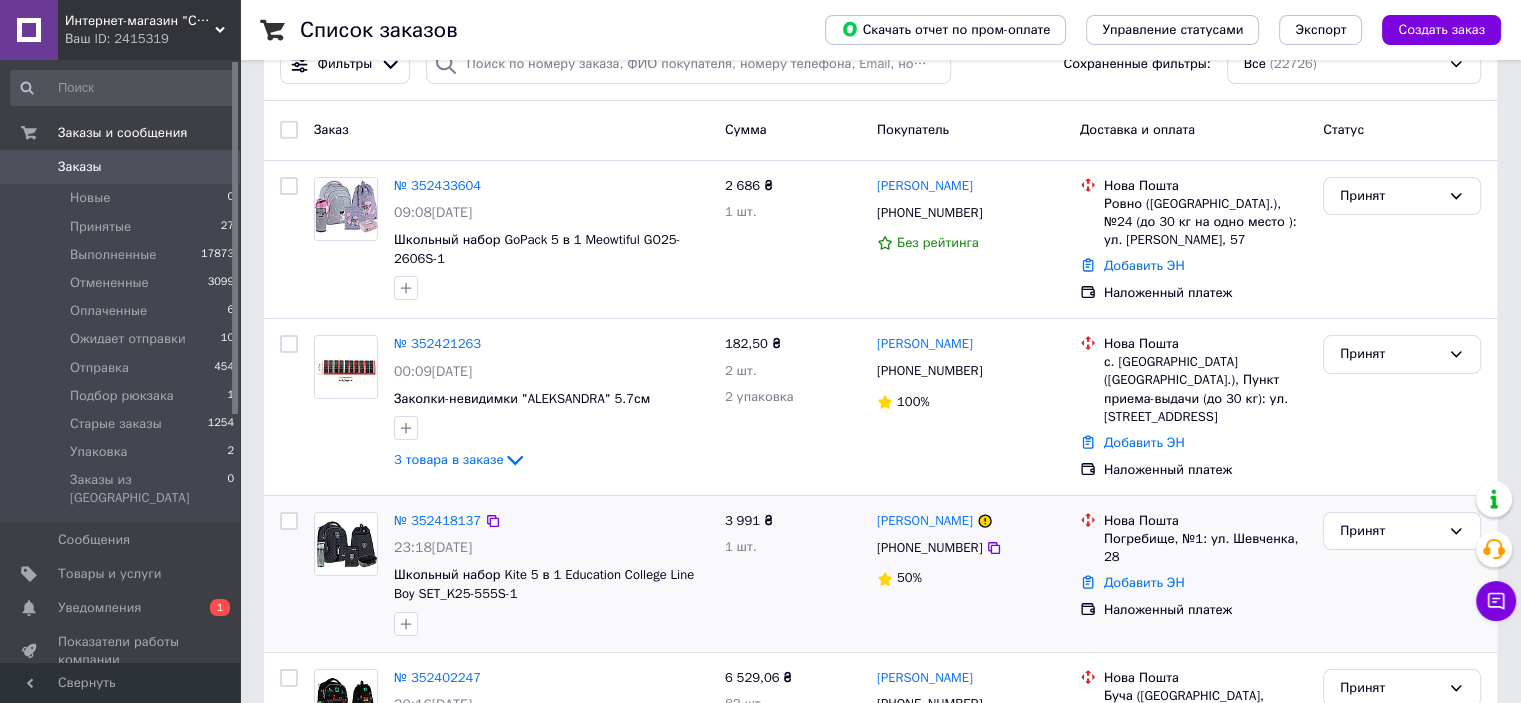 scroll, scrollTop: 100, scrollLeft: 0, axis: vertical 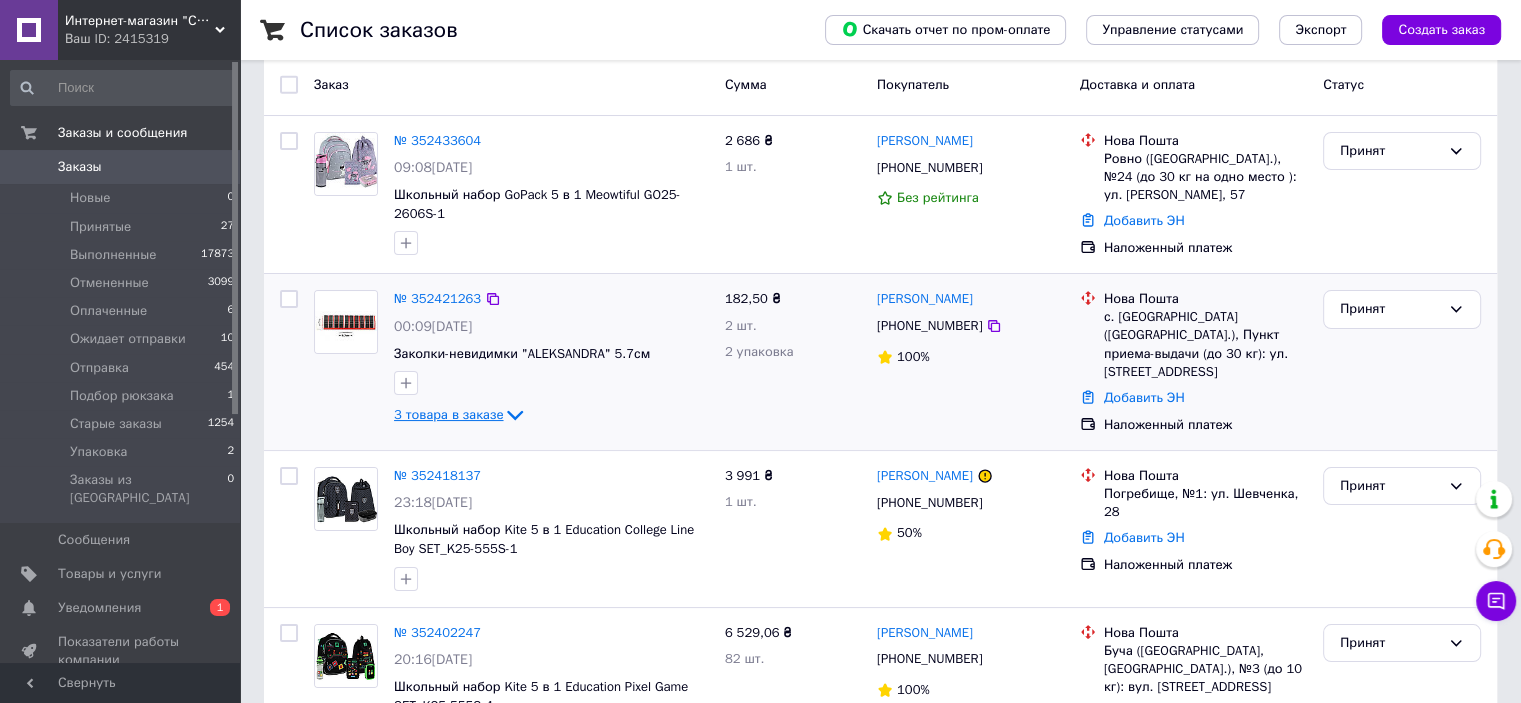 click 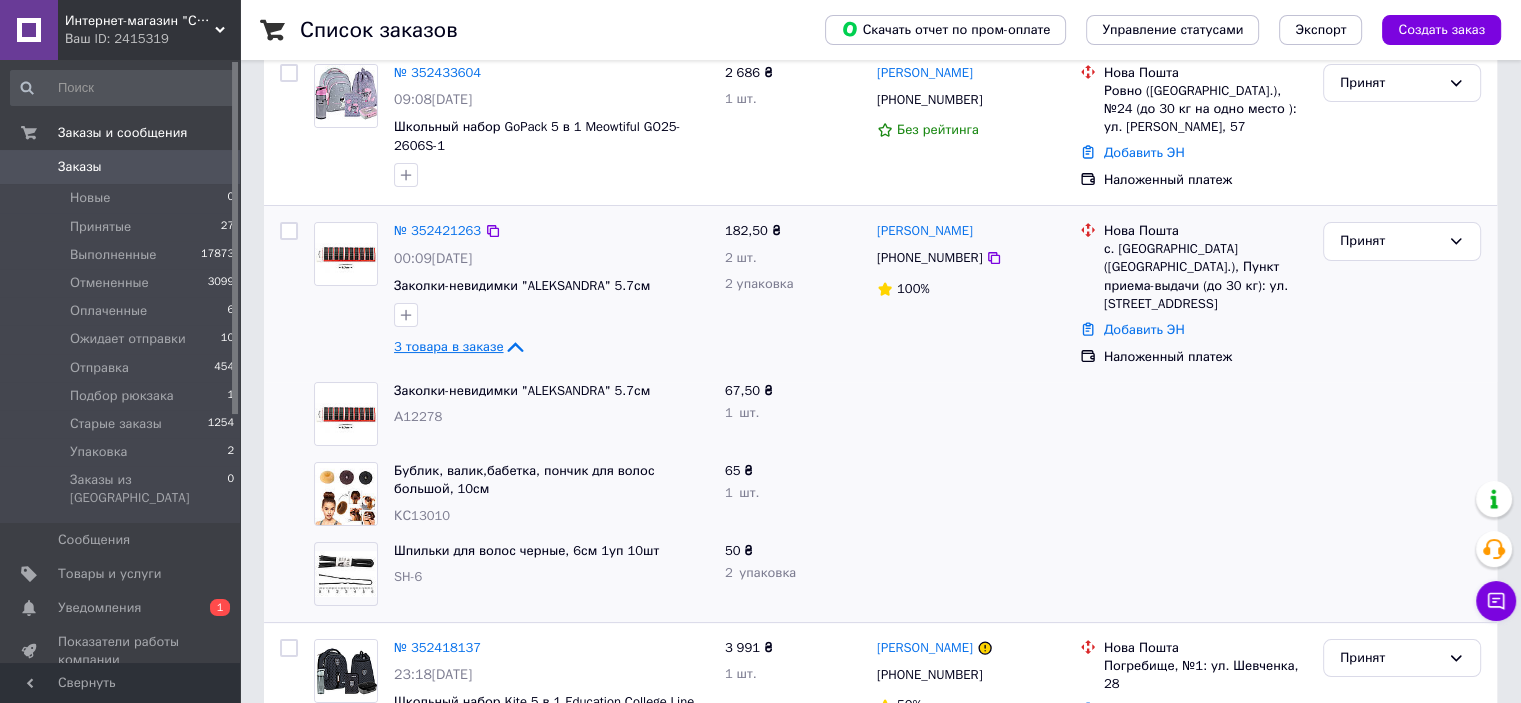 scroll, scrollTop: 300, scrollLeft: 0, axis: vertical 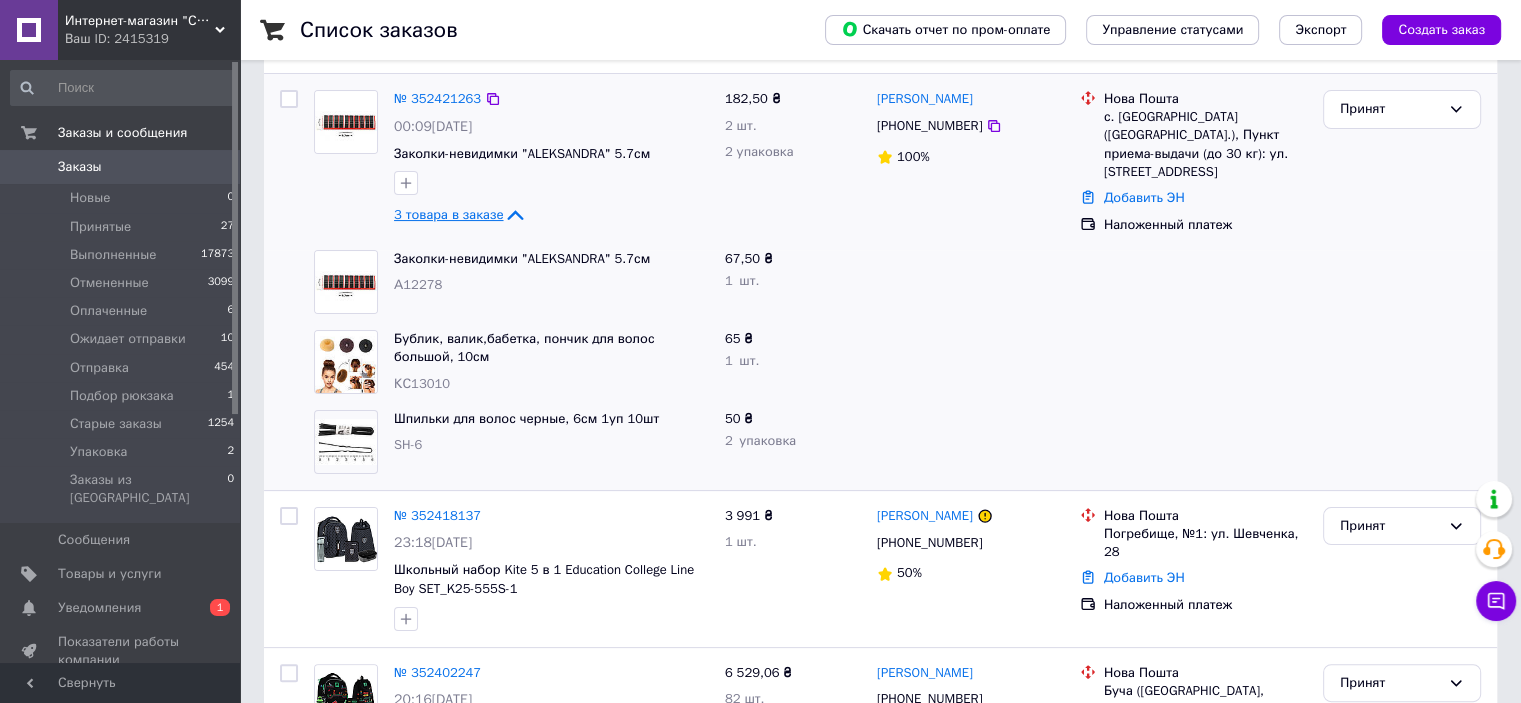 click at bounding box center (970, 362) 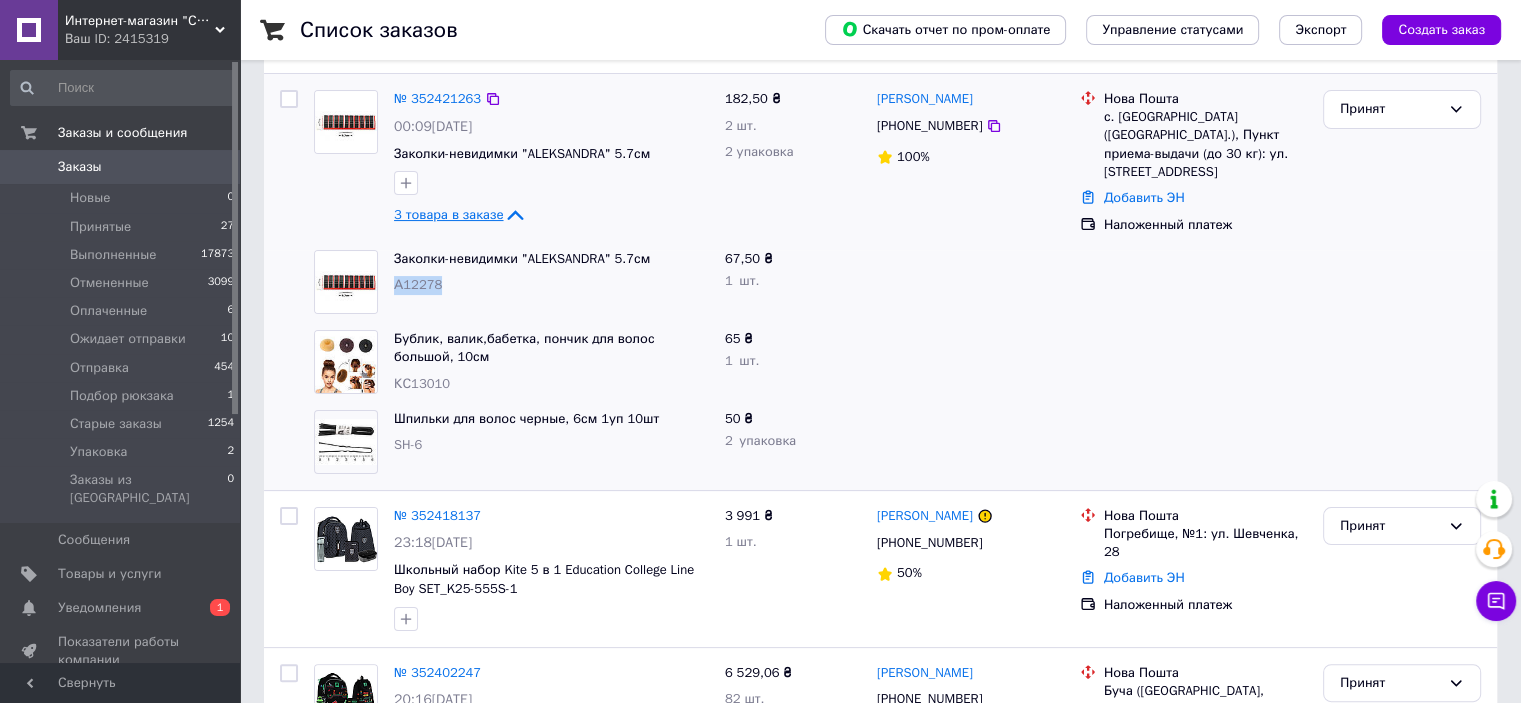 copy on "А12278" 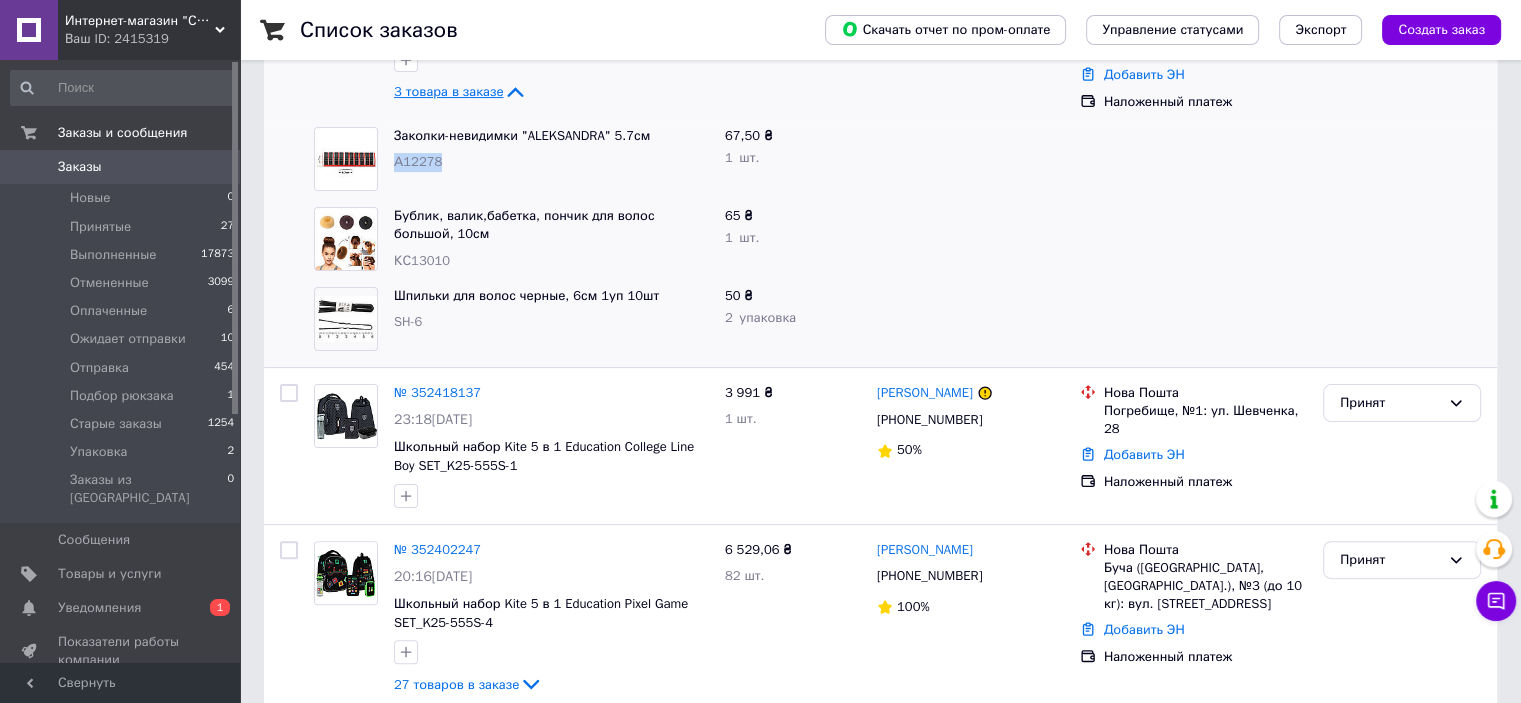 scroll, scrollTop: 600, scrollLeft: 0, axis: vertical 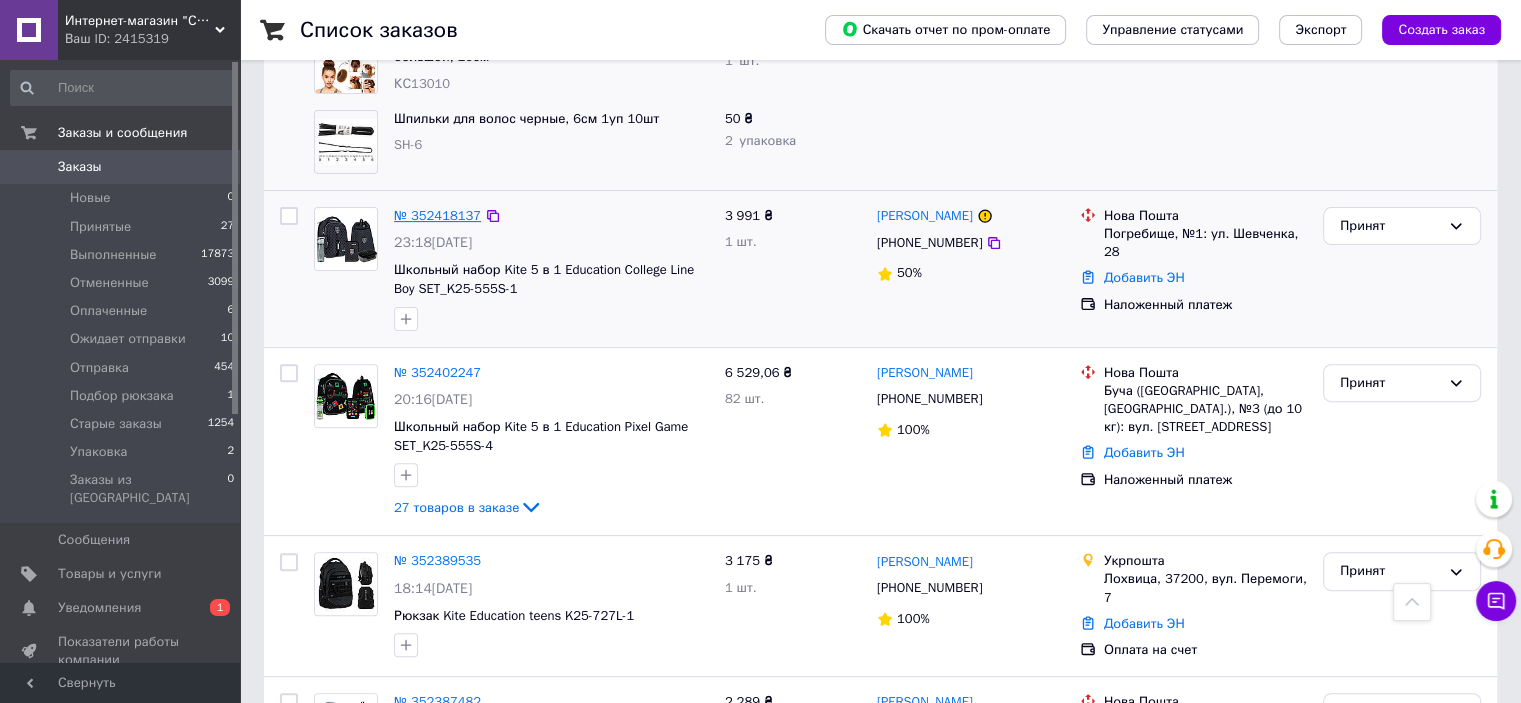 click on "№ 352418137" at bounding box center [437, 215] 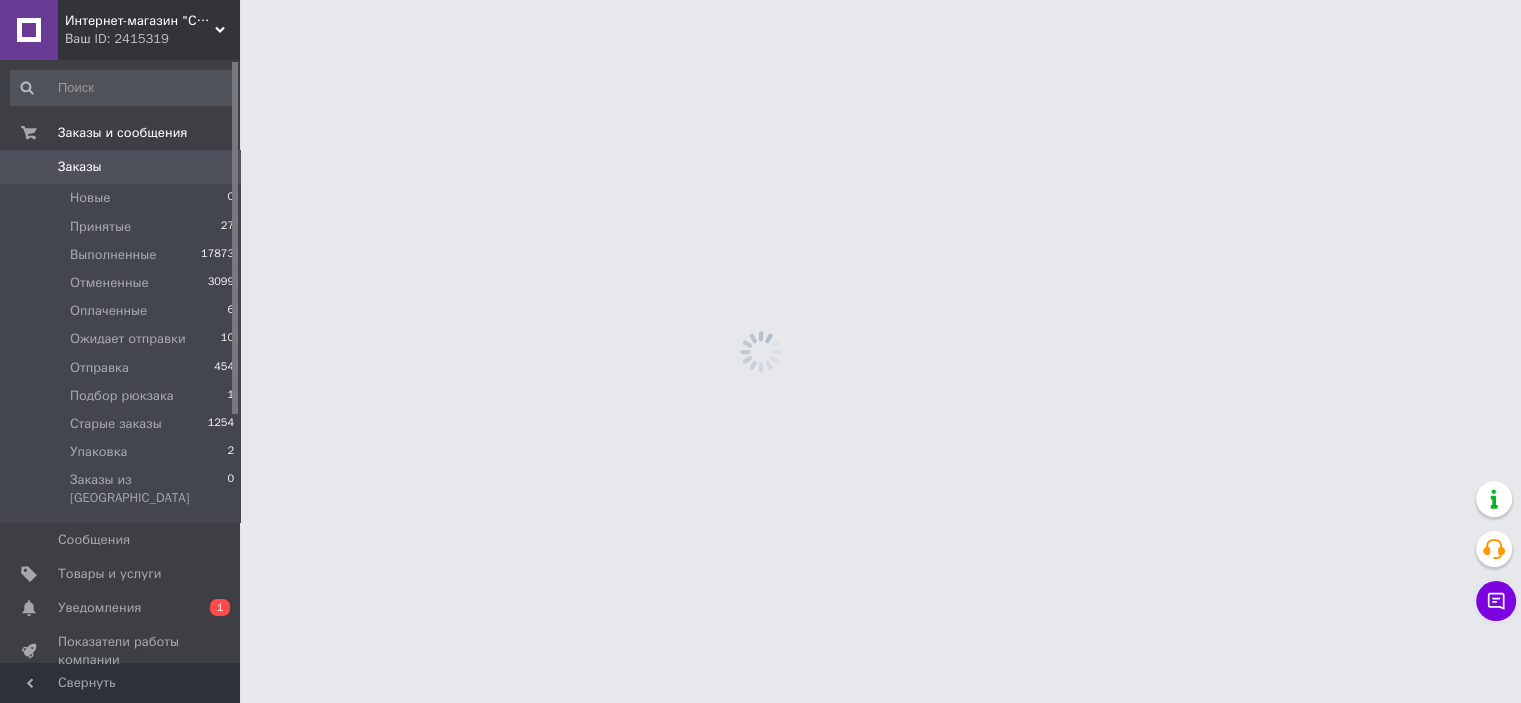 scroll, scrollTop: 0, scrollLeft: 0, axis: both 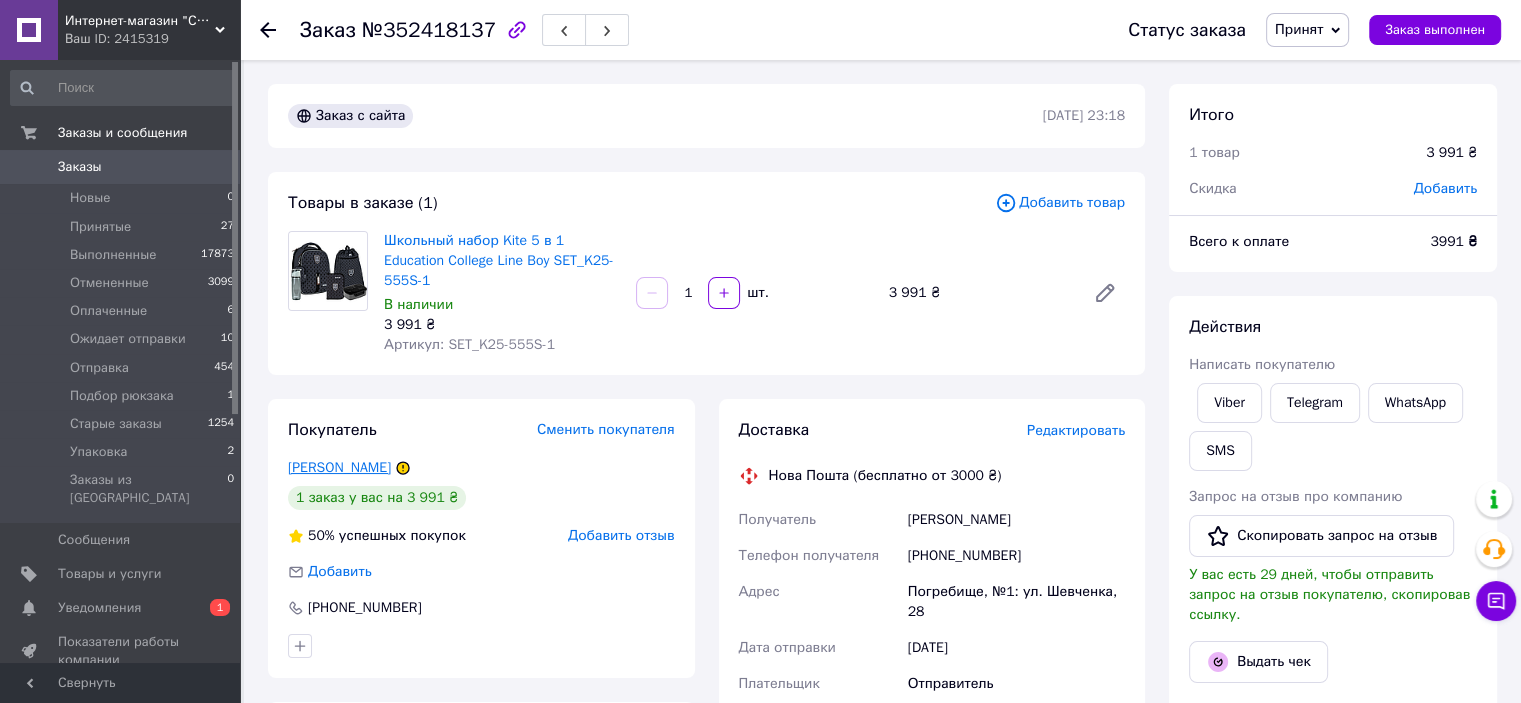 click on "Лісова Яна" at bounding box center [339, 467] 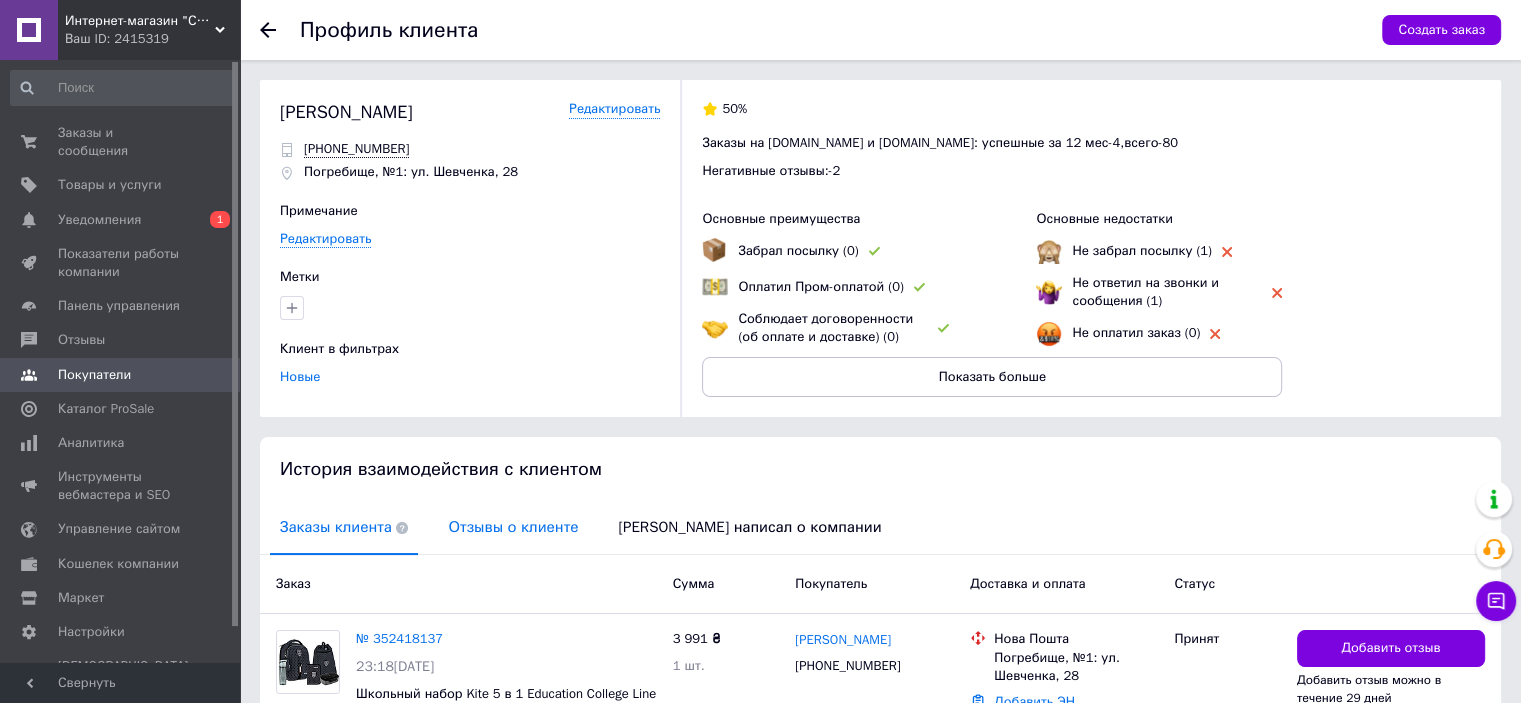 click on "Отзывы о клиенте" at bounding box center (513, 527) 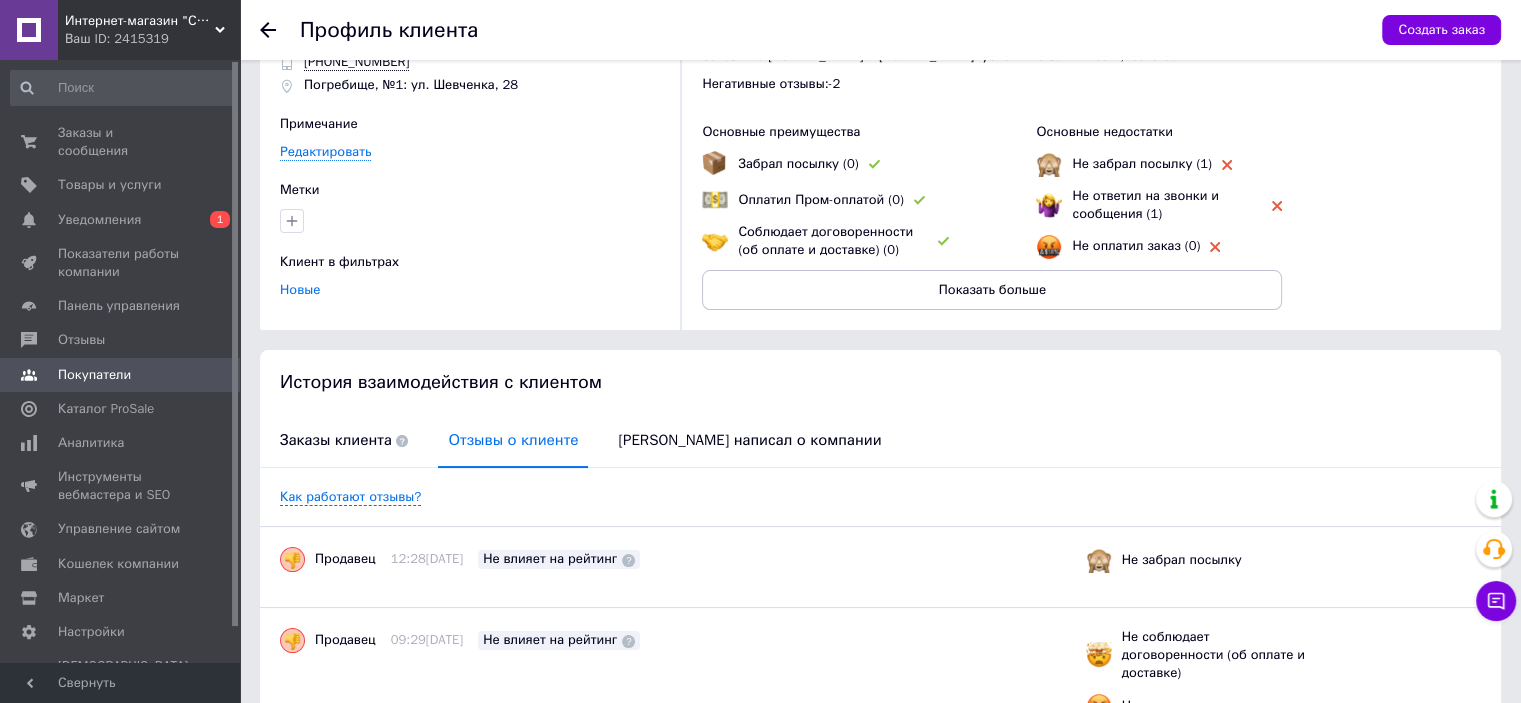 scroll, scrollTop: 0, scrollLeft: 0, axis: both 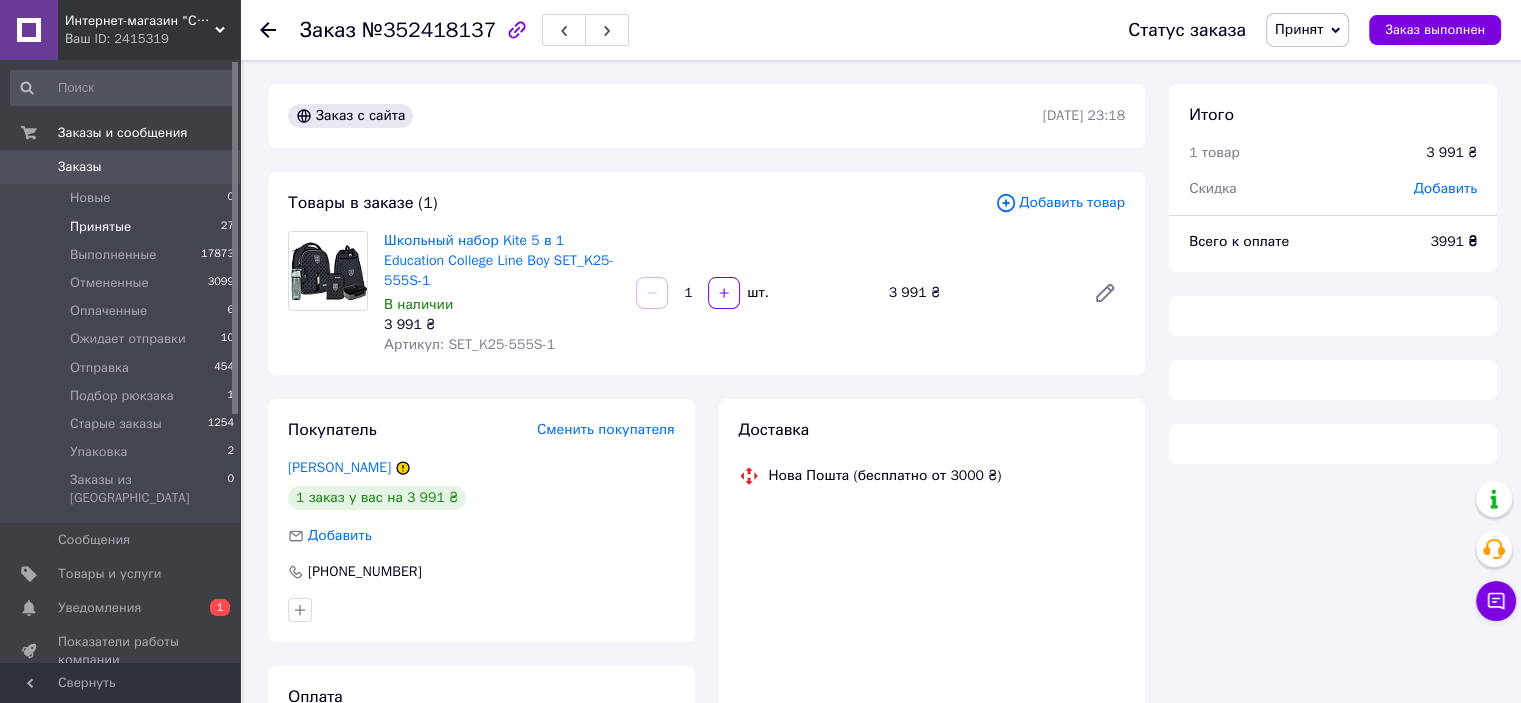 click on "Принятые" at bounding box center (100, 227) 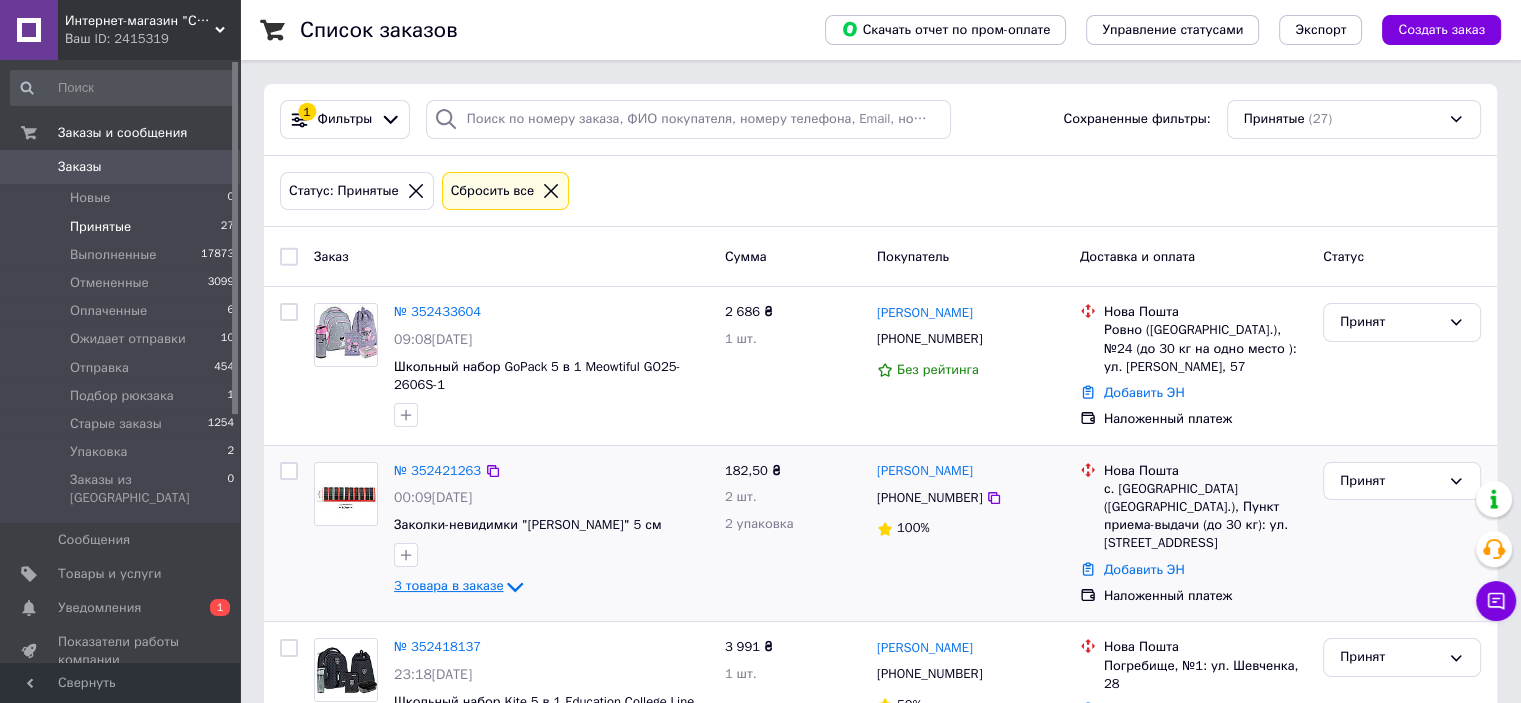 click 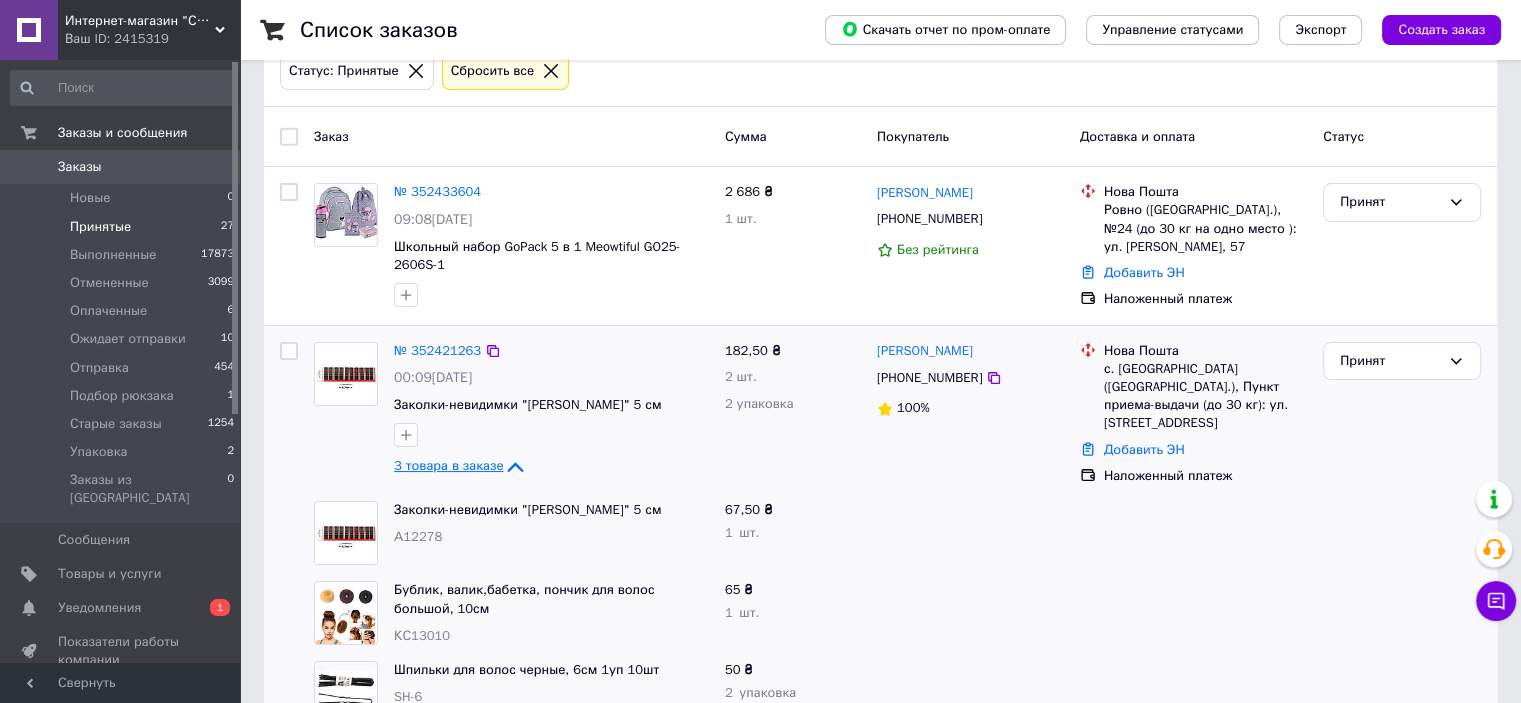 scroll, scrollTop: 300, scrollLeft: 0, axis: vertical 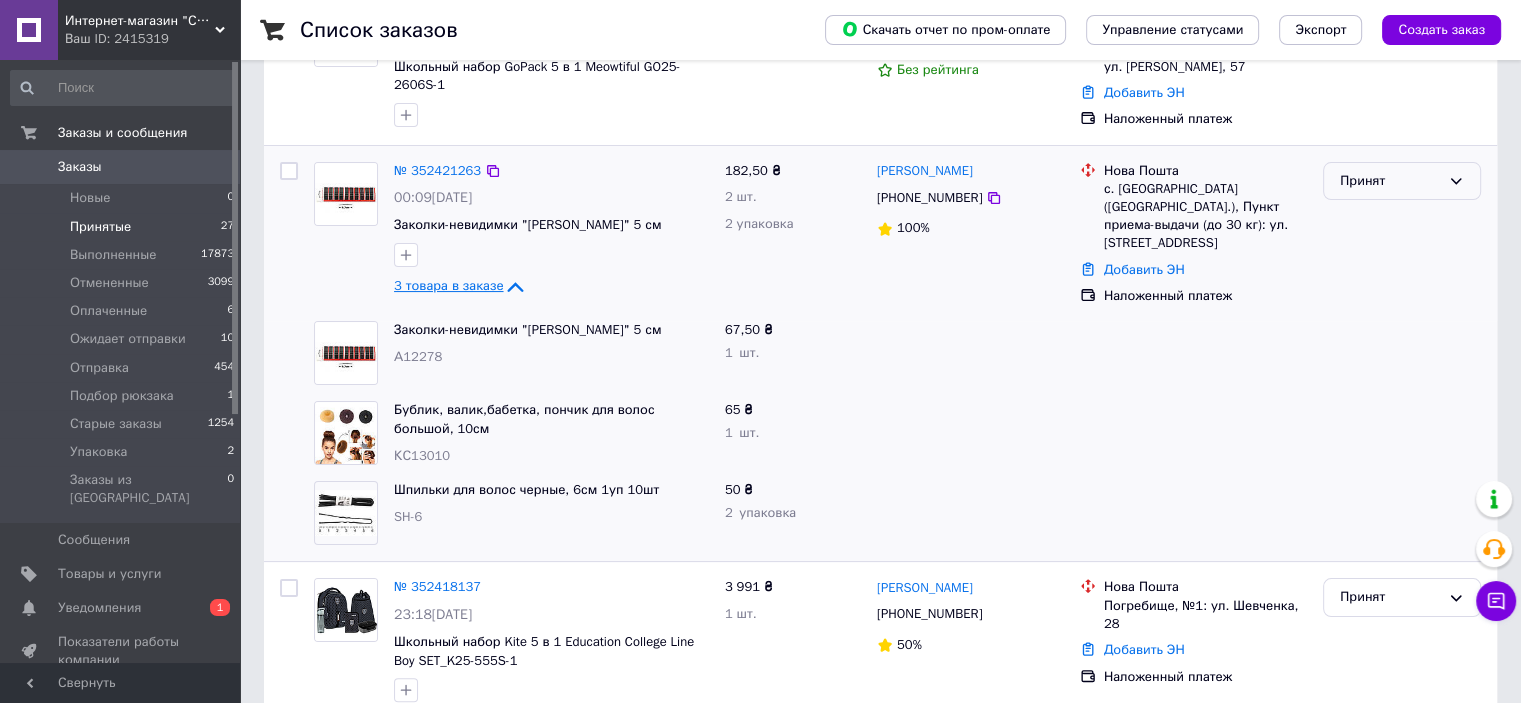 click on "Принят" at bounding box center (1390, 181) 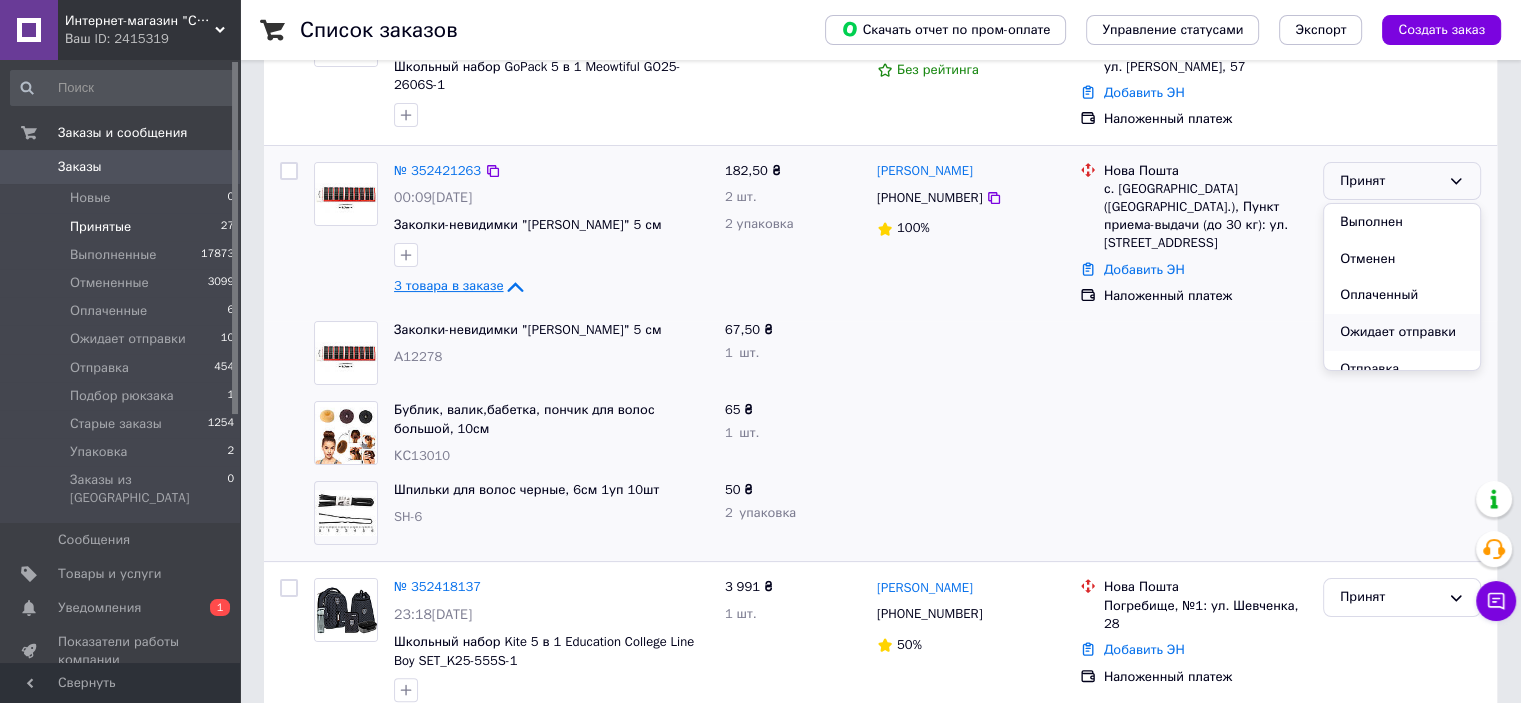 click on "Ожидает отправки" at bounding box center [1402, 332] 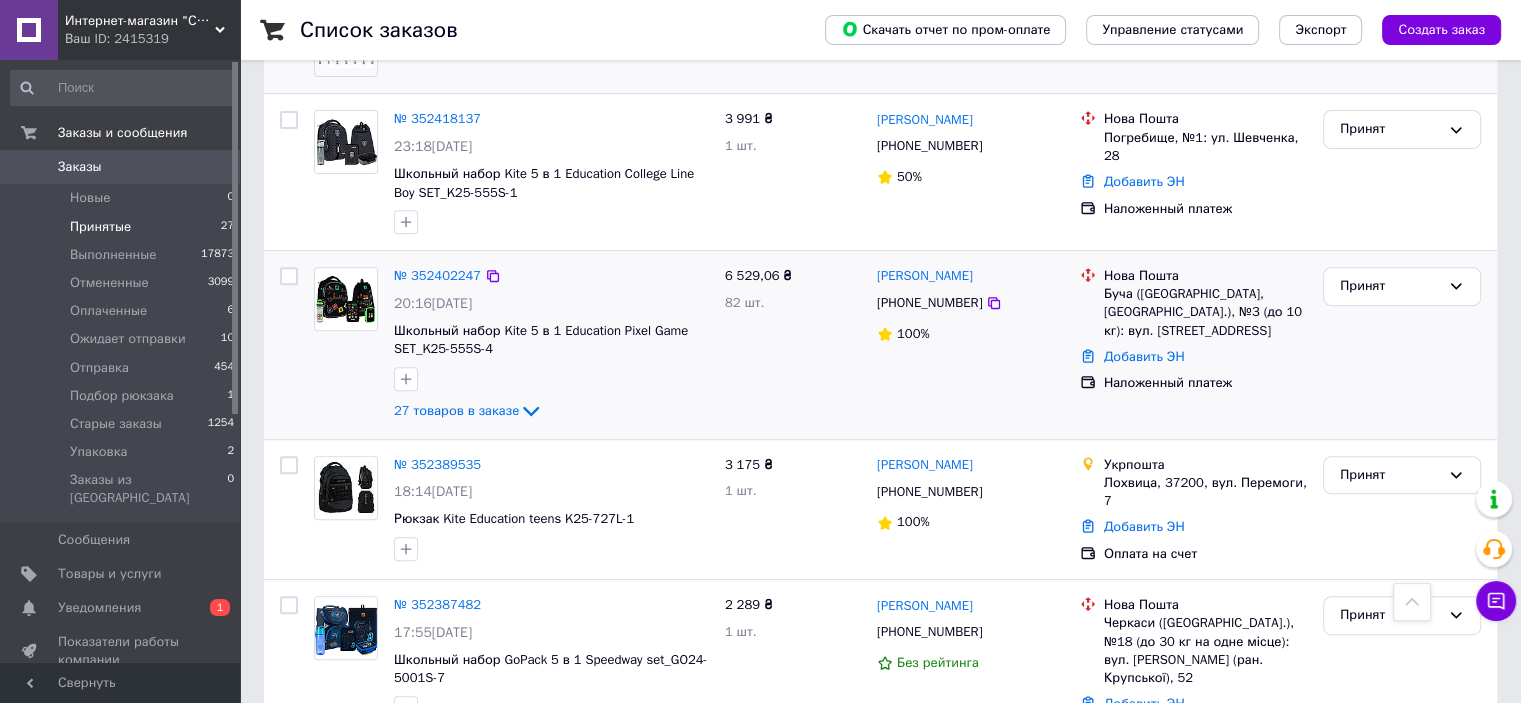 scroll, scrollTop: 800, scrollLeft: 0, axis: vertical 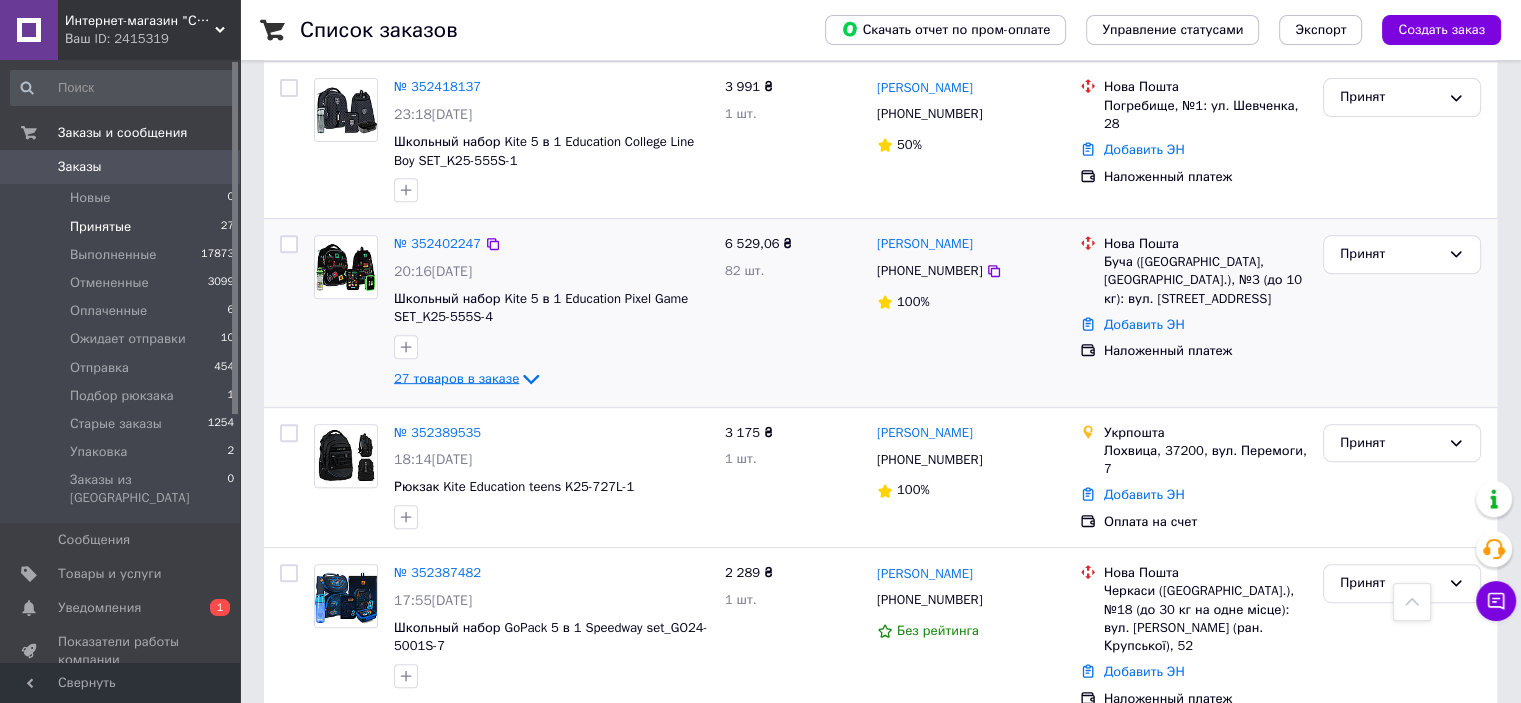 click 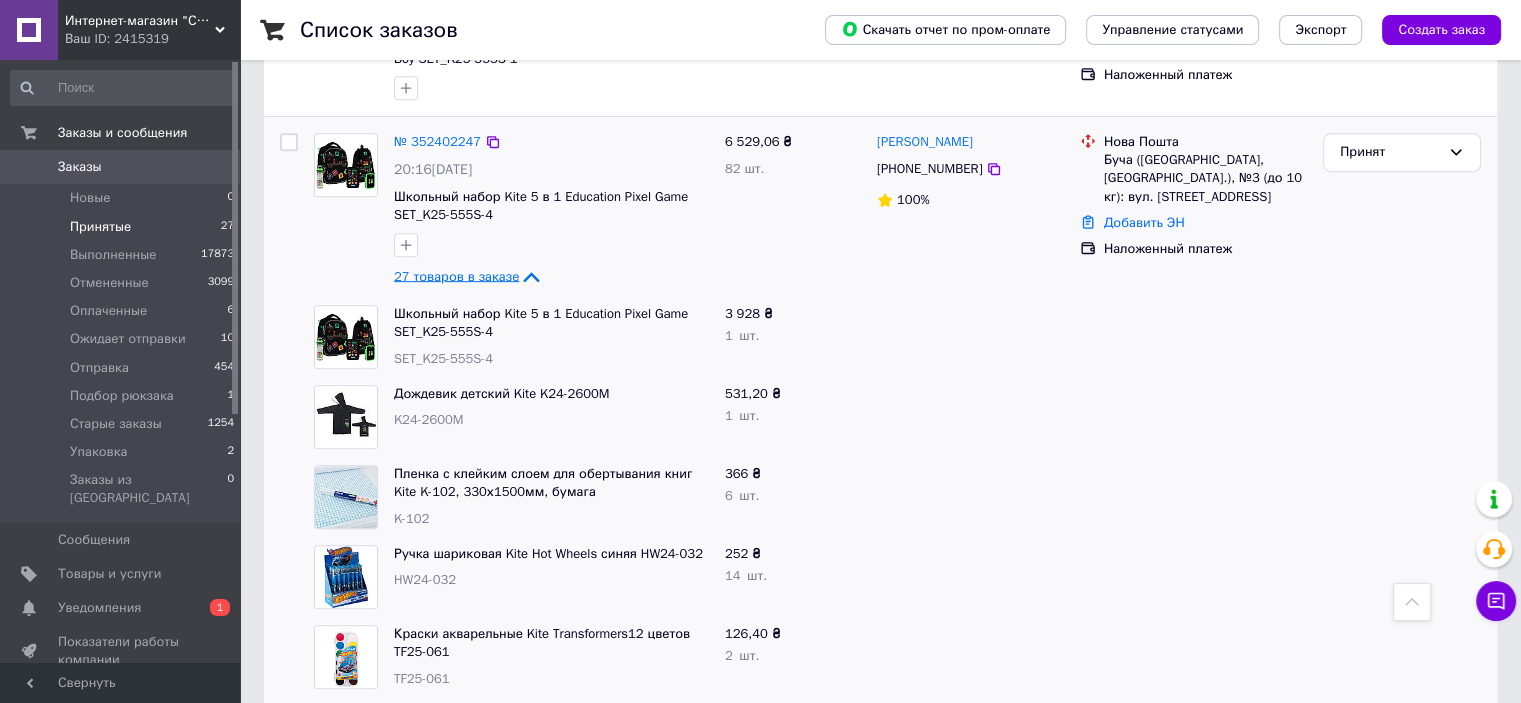 scroll, scrollTop: 900, scrollLeft: 0, axis: vertical 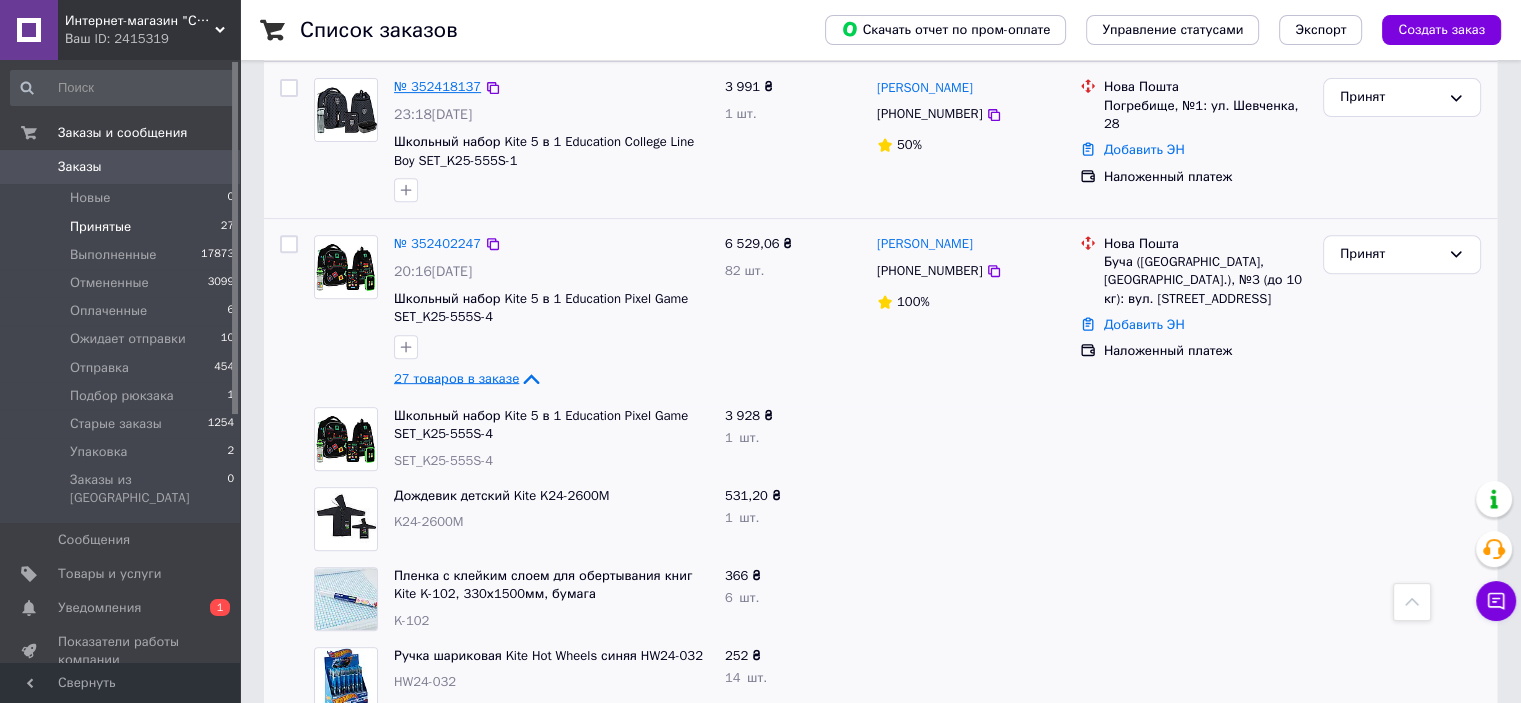 click on "№ 352418137" at bounding box center (437, 86) 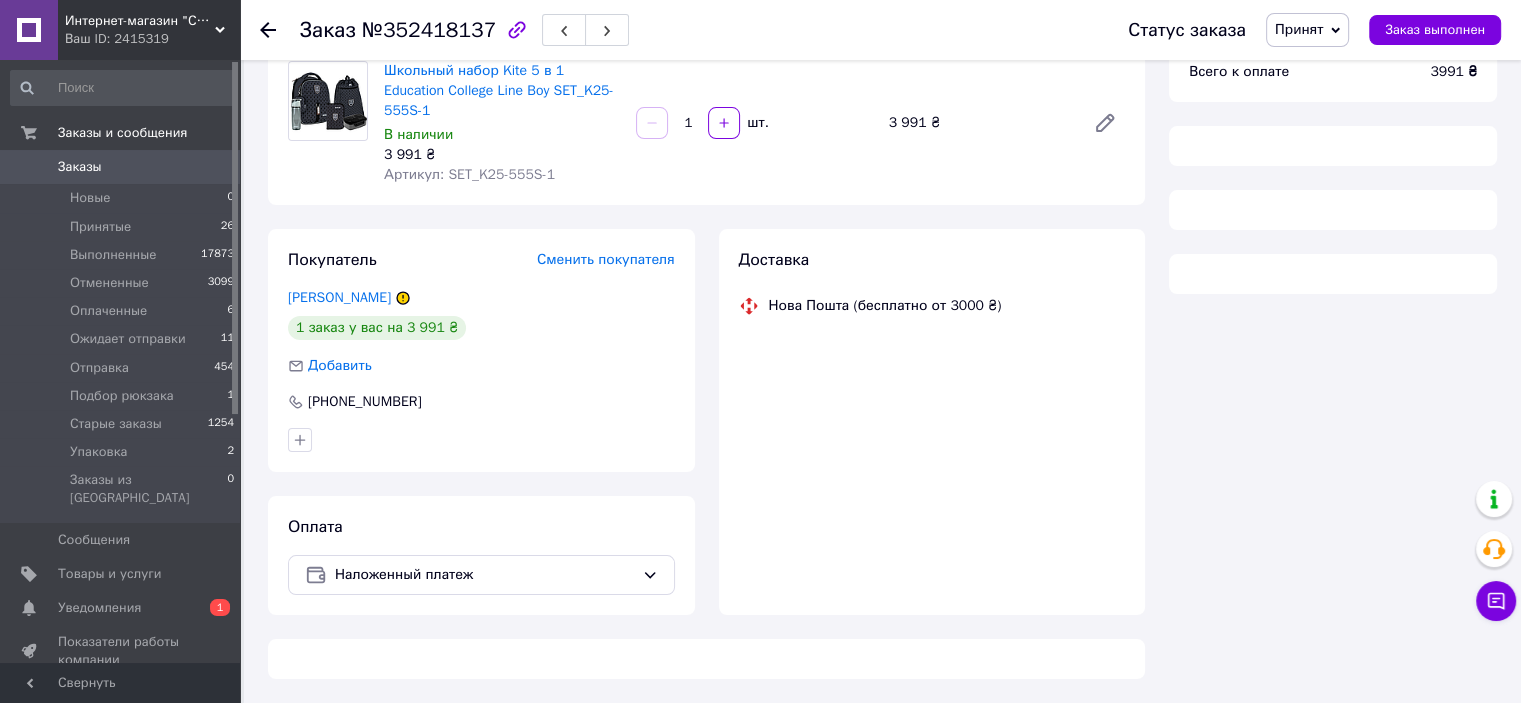 scroll, scrollTop: 631, scrollLeft: 0, axis: vertical 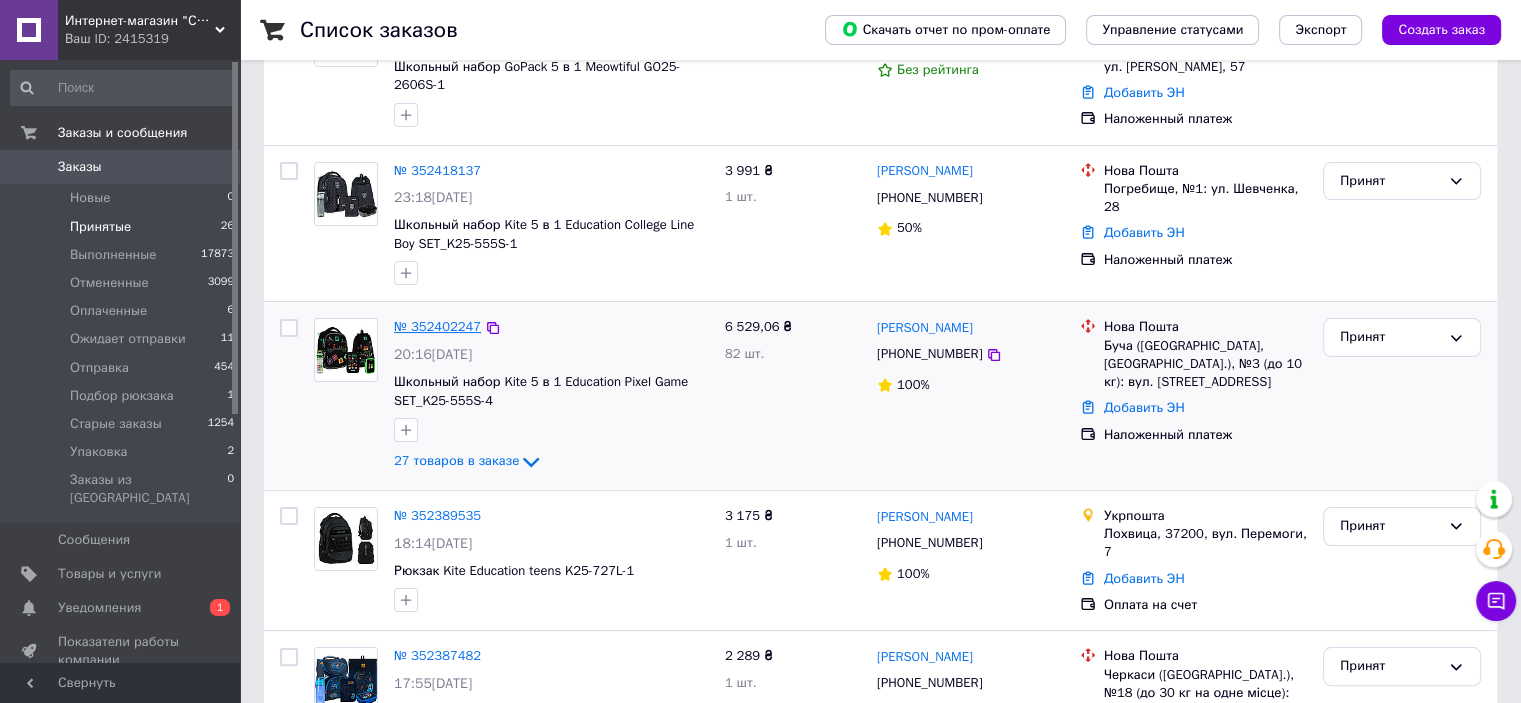 click on "№ 352402247" at bounding box center (437, 326) 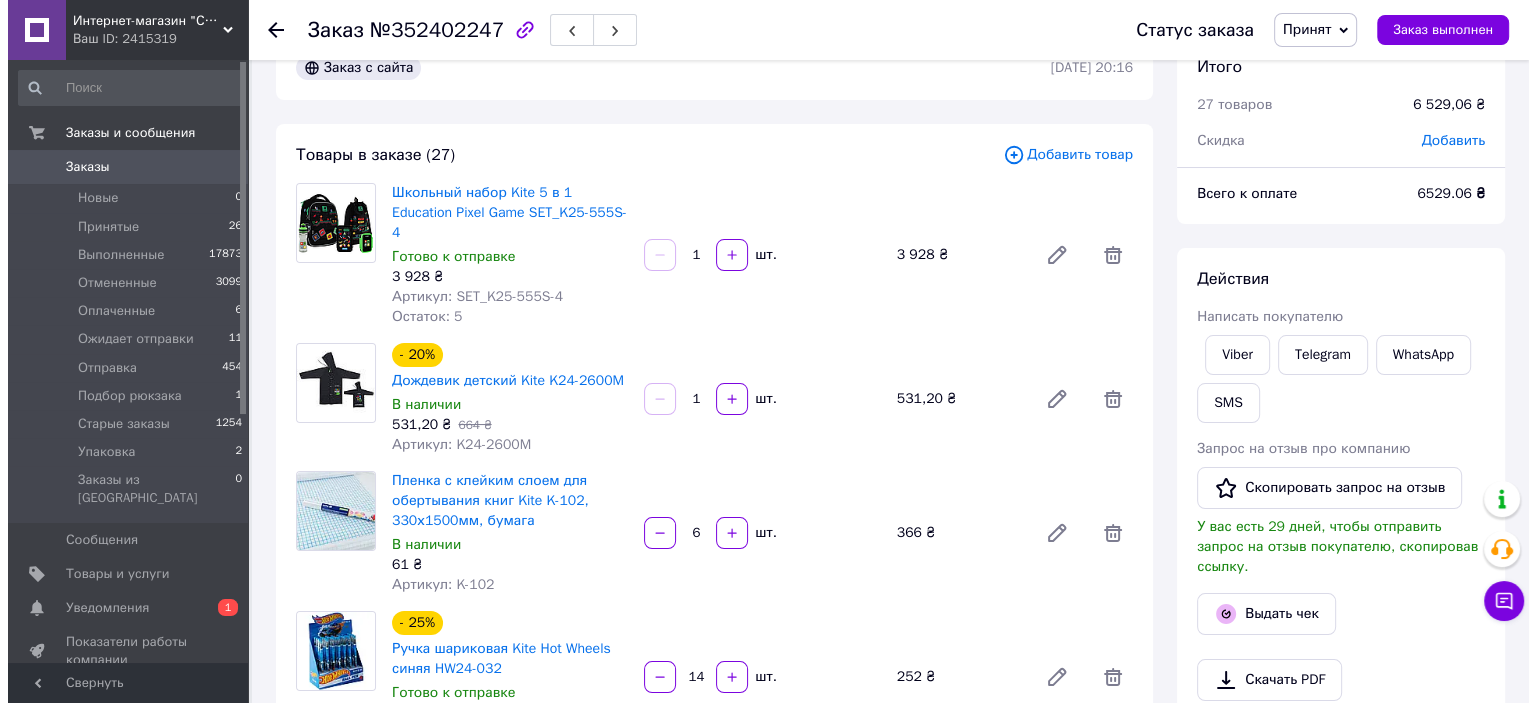 scroll, scrollTop: 0, scrollLeft: 0, axis: both 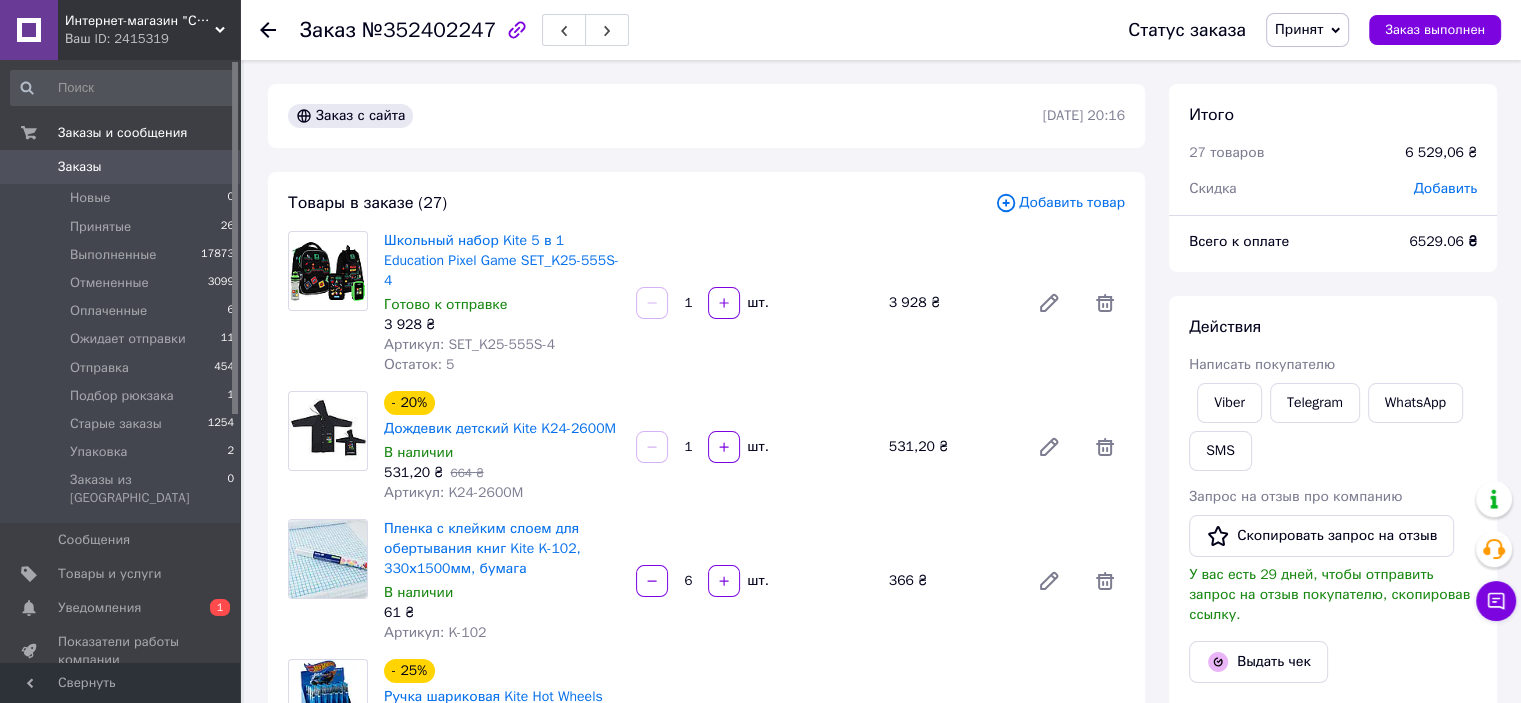 click on "Добавить товар" at bounding box center [1060, 203] 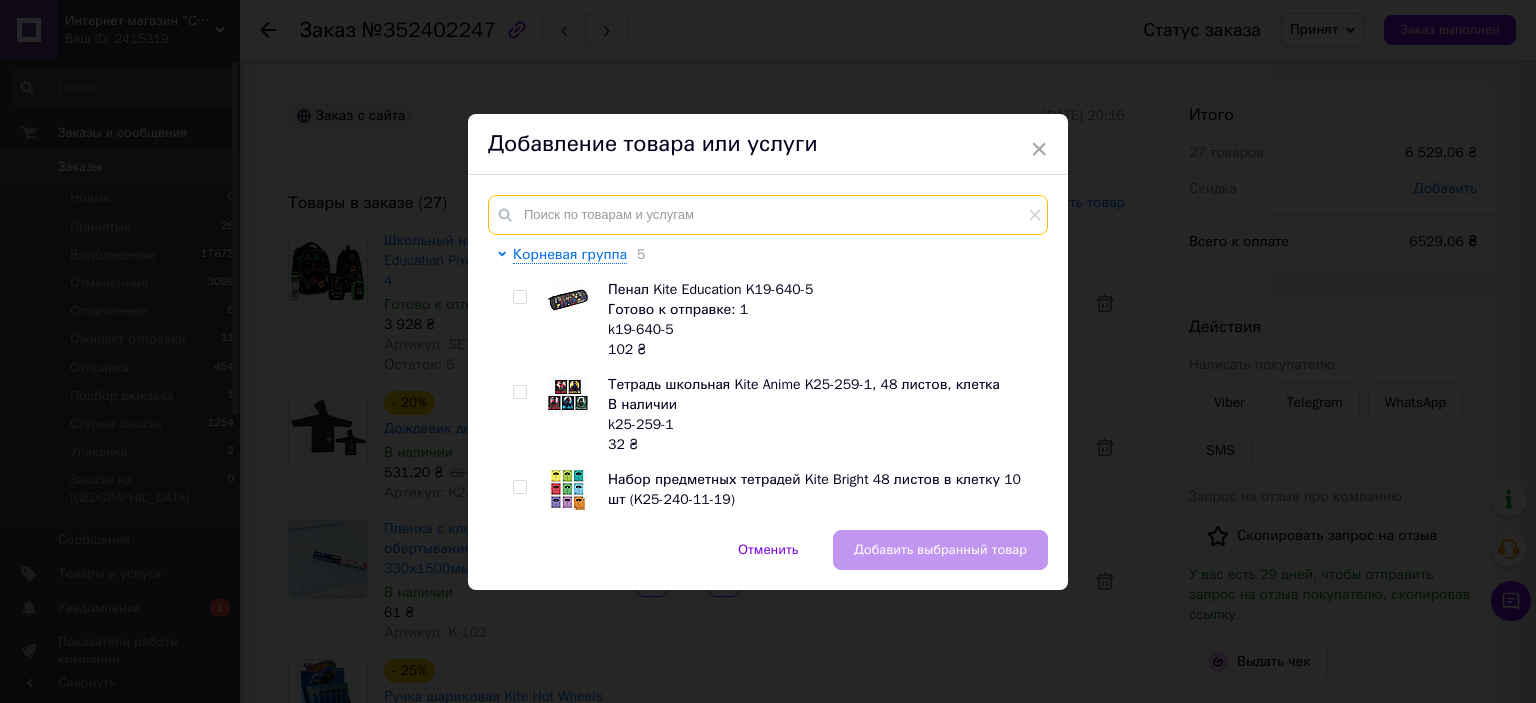click at bounding box center [768, 215] 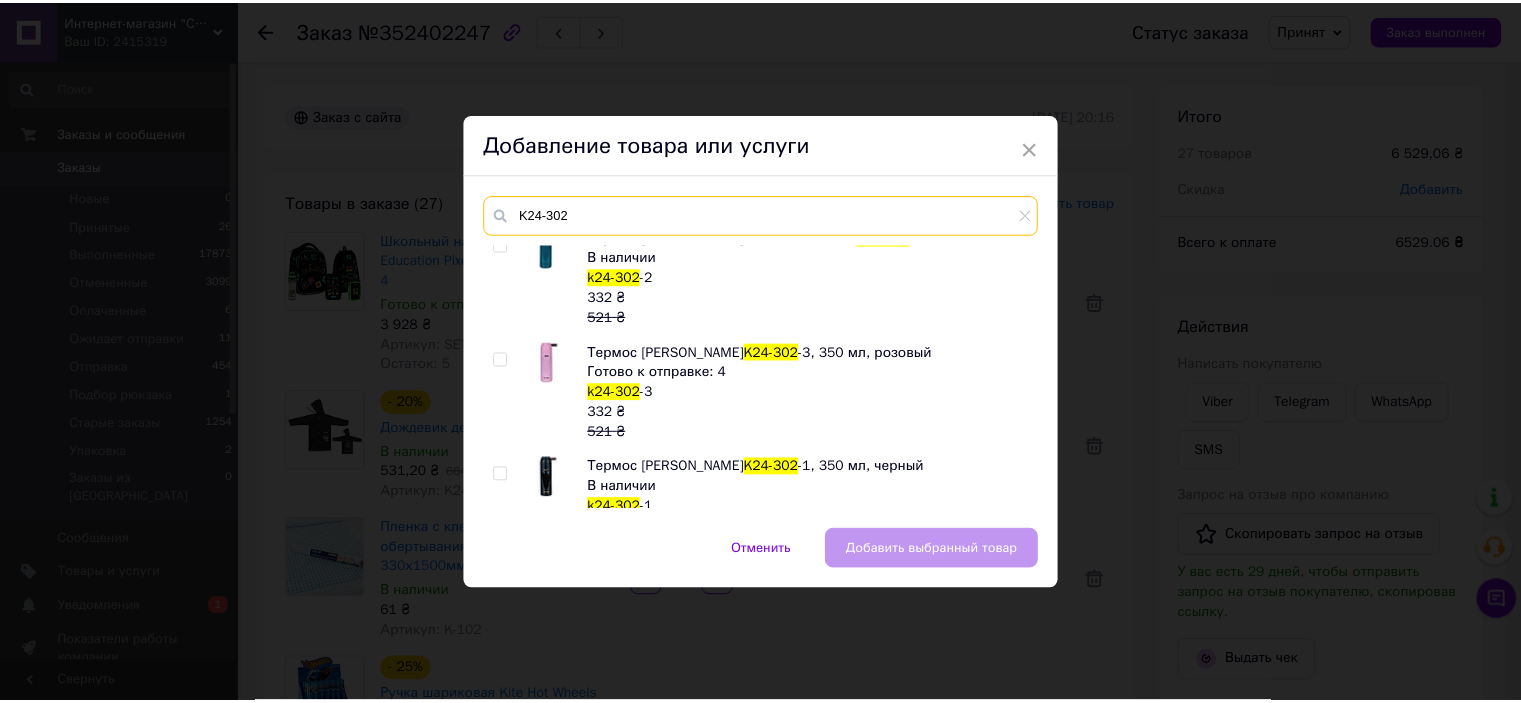 scroll, scrollTop: 0, scrollLeft: 0, axis: both 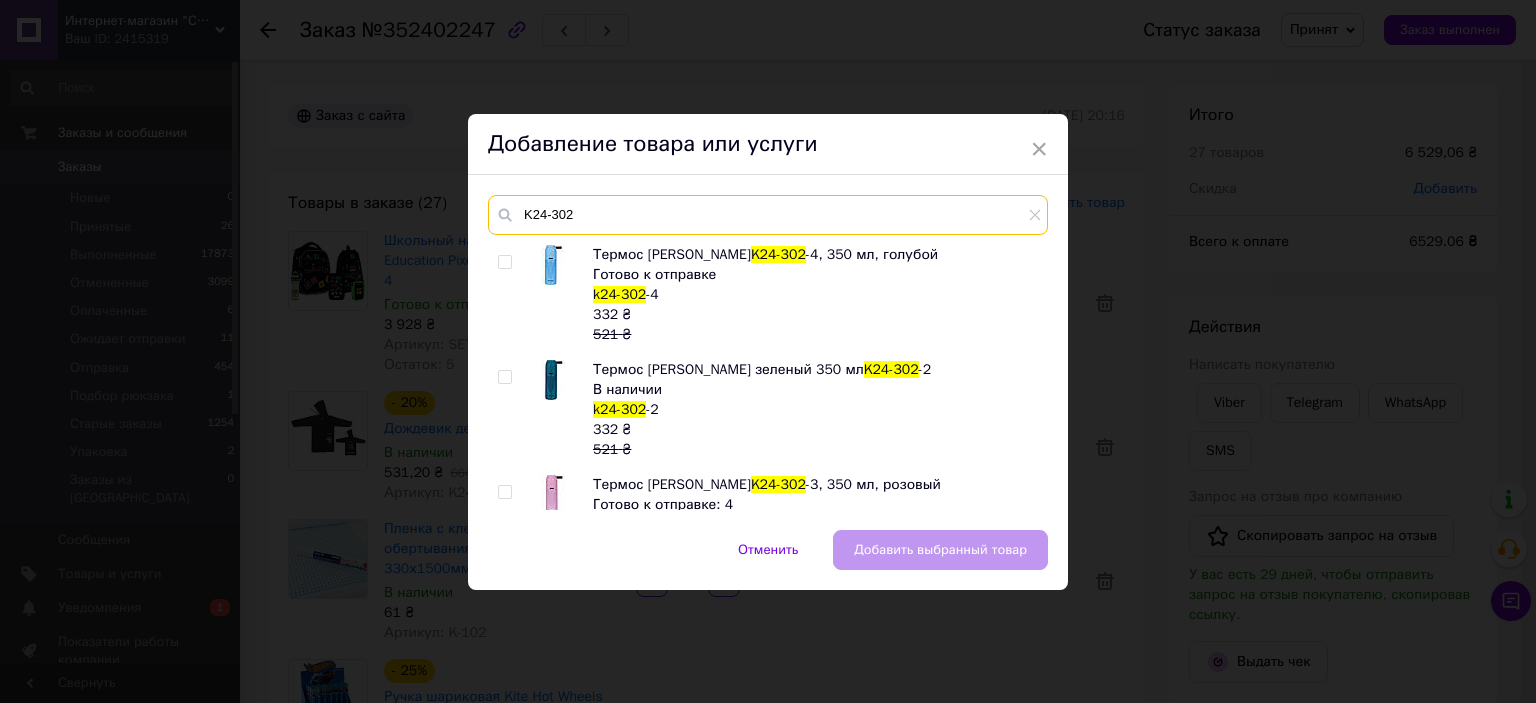 type on "K24-302" 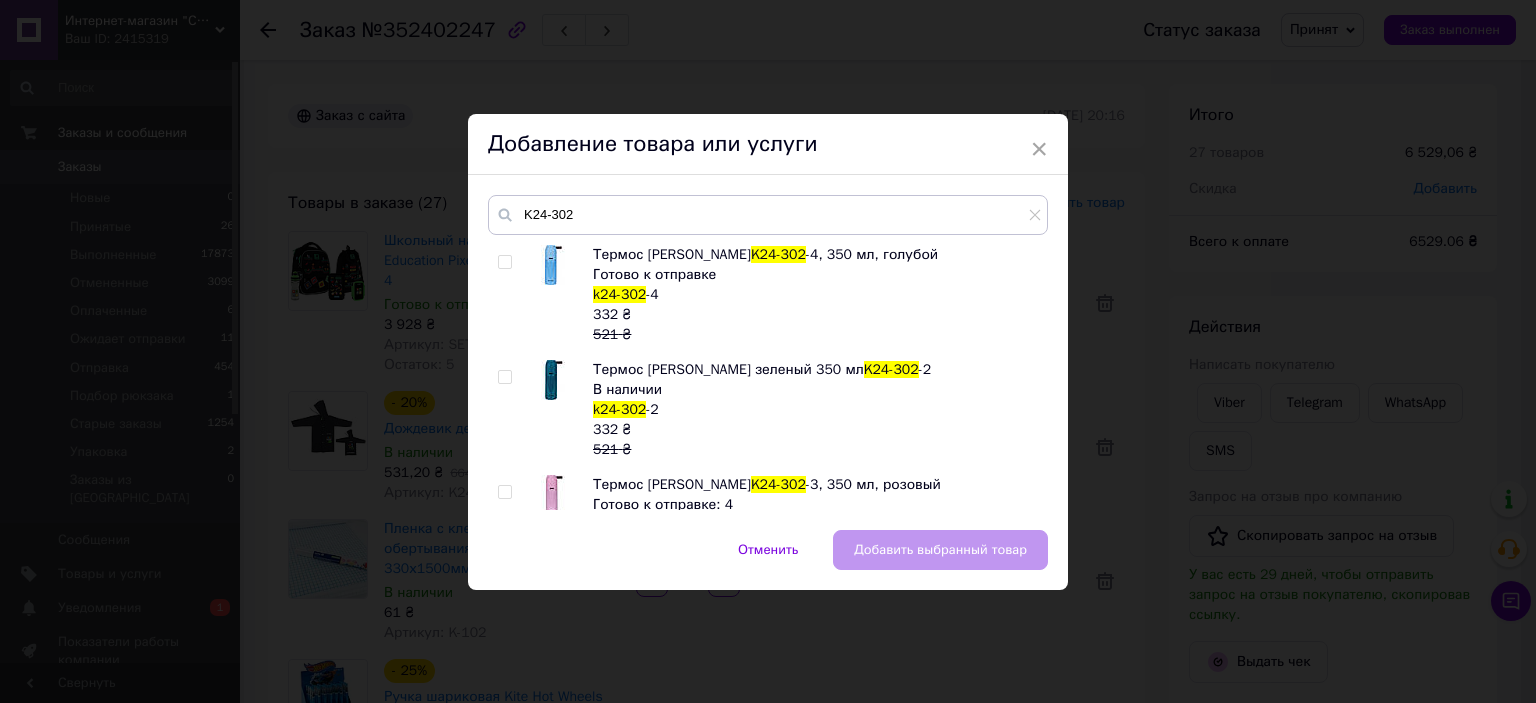 click at bounding box center [504, 377] 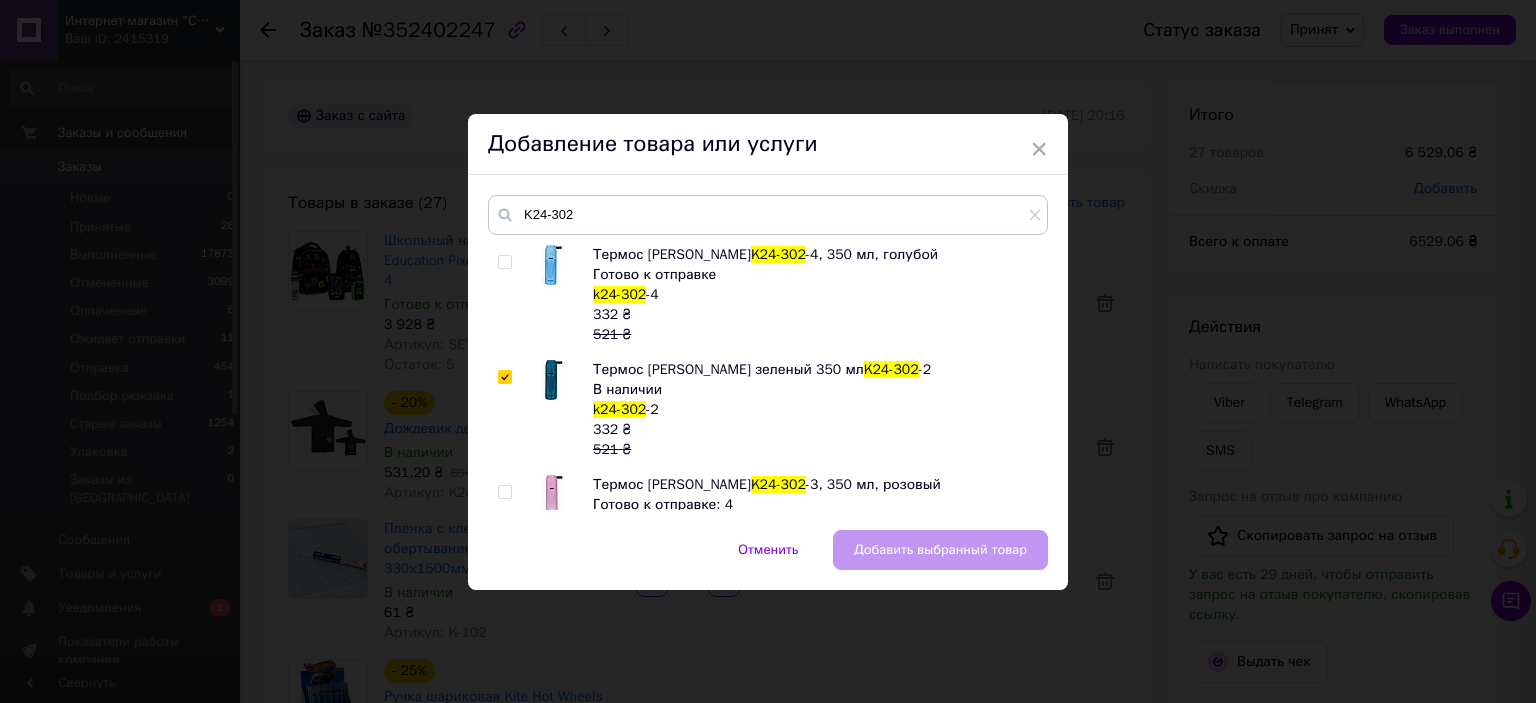 checkbox on "true" 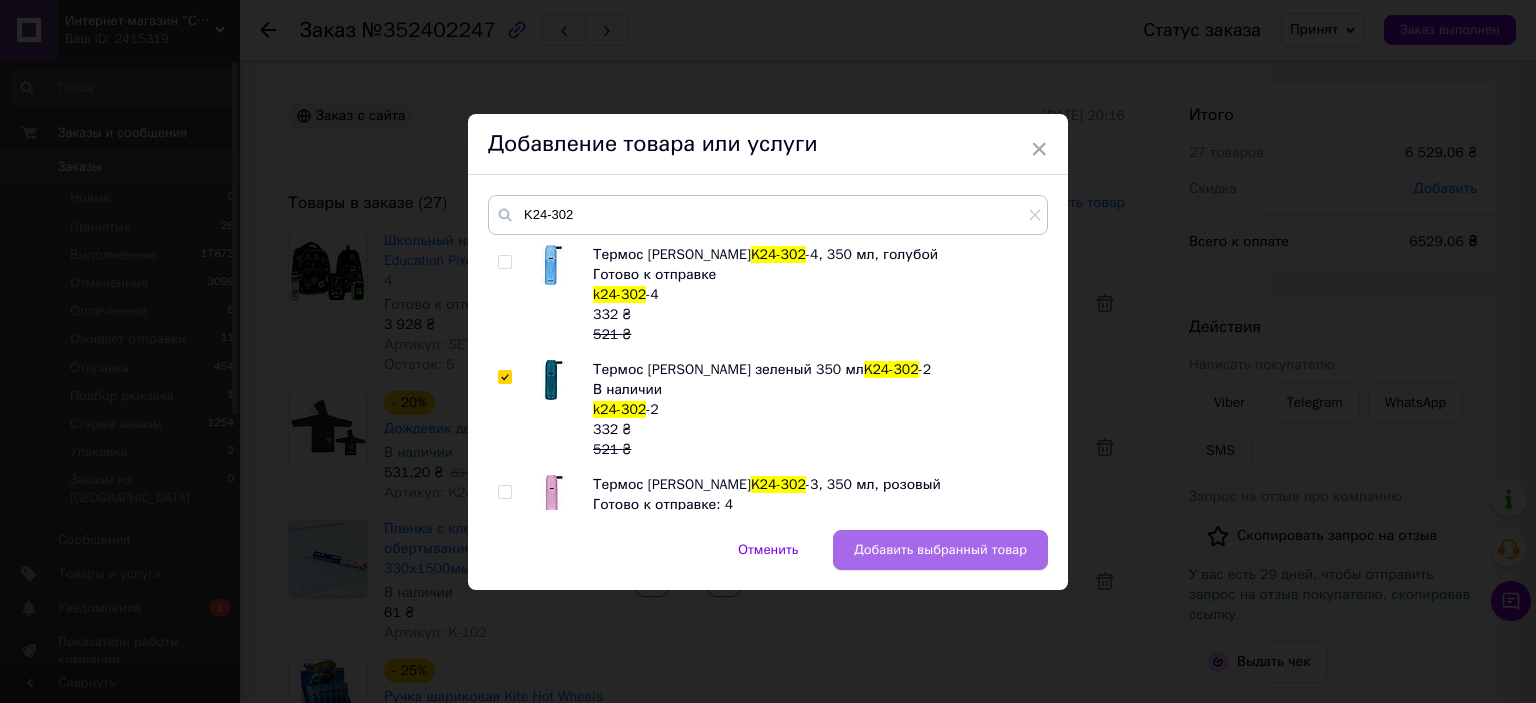 click on "Добавить выбранный товар" at bounding box center [940, 550] 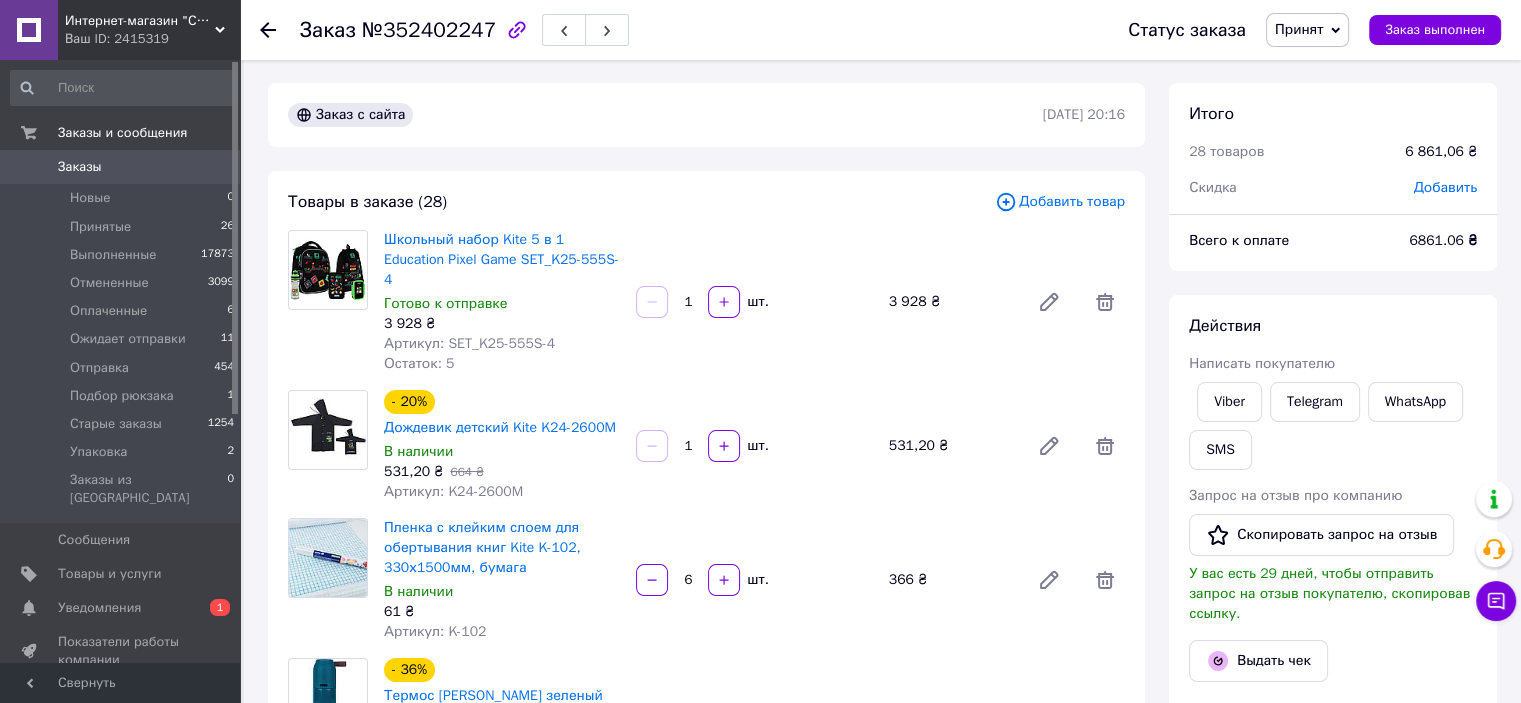 scroll, scrollTop: 500, scrollLeft: 0, axis: vertical 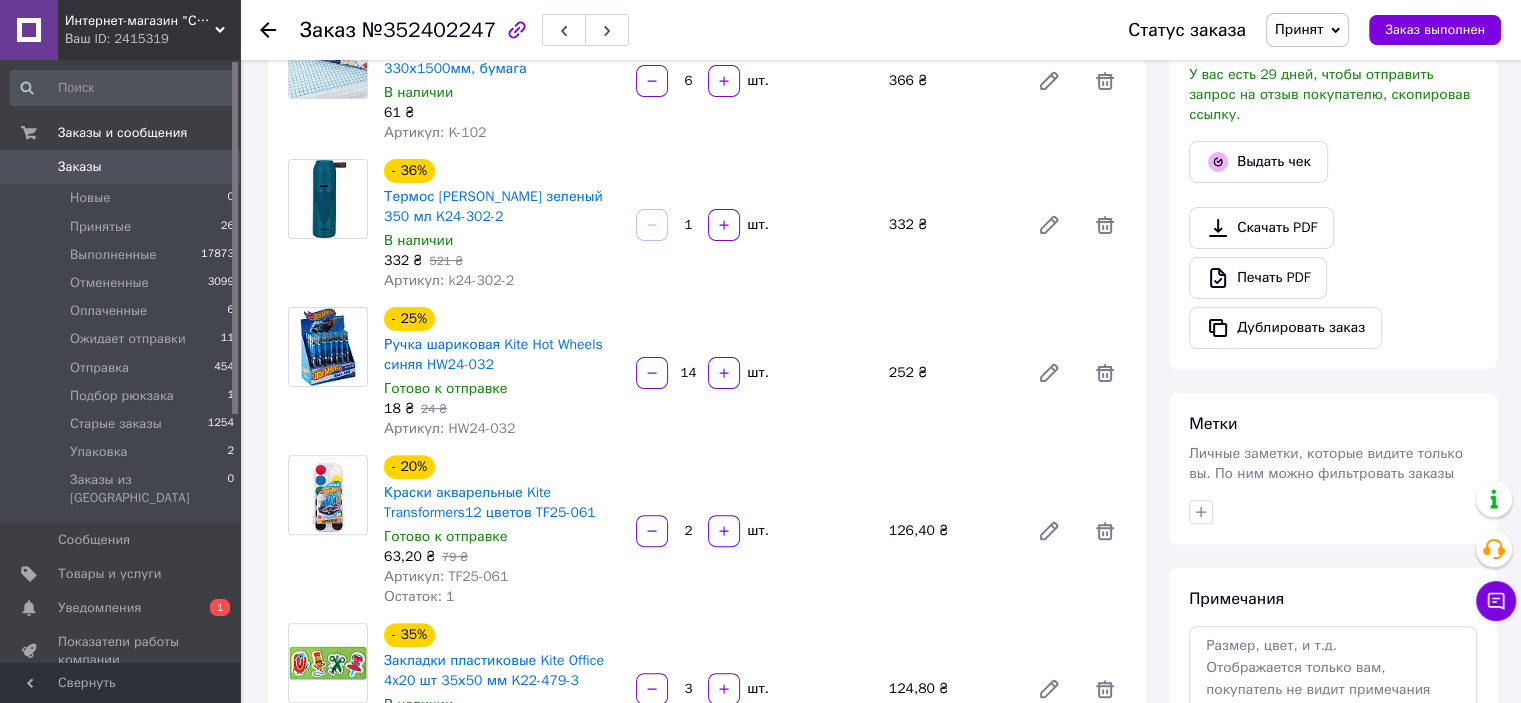click on "Принят" at bounding box center (1299, 29) 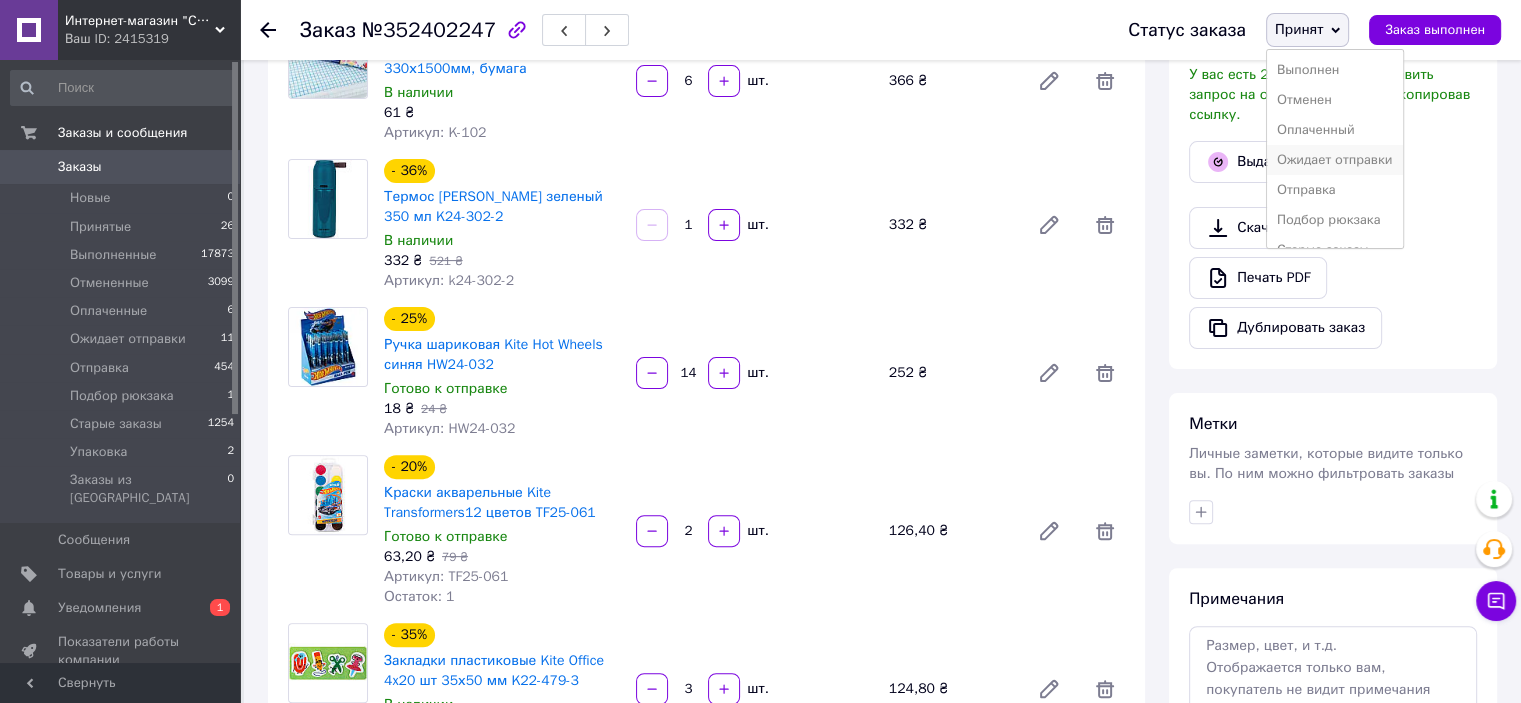 click on "Ожидает отправки" at bounding box center [1335, 160] 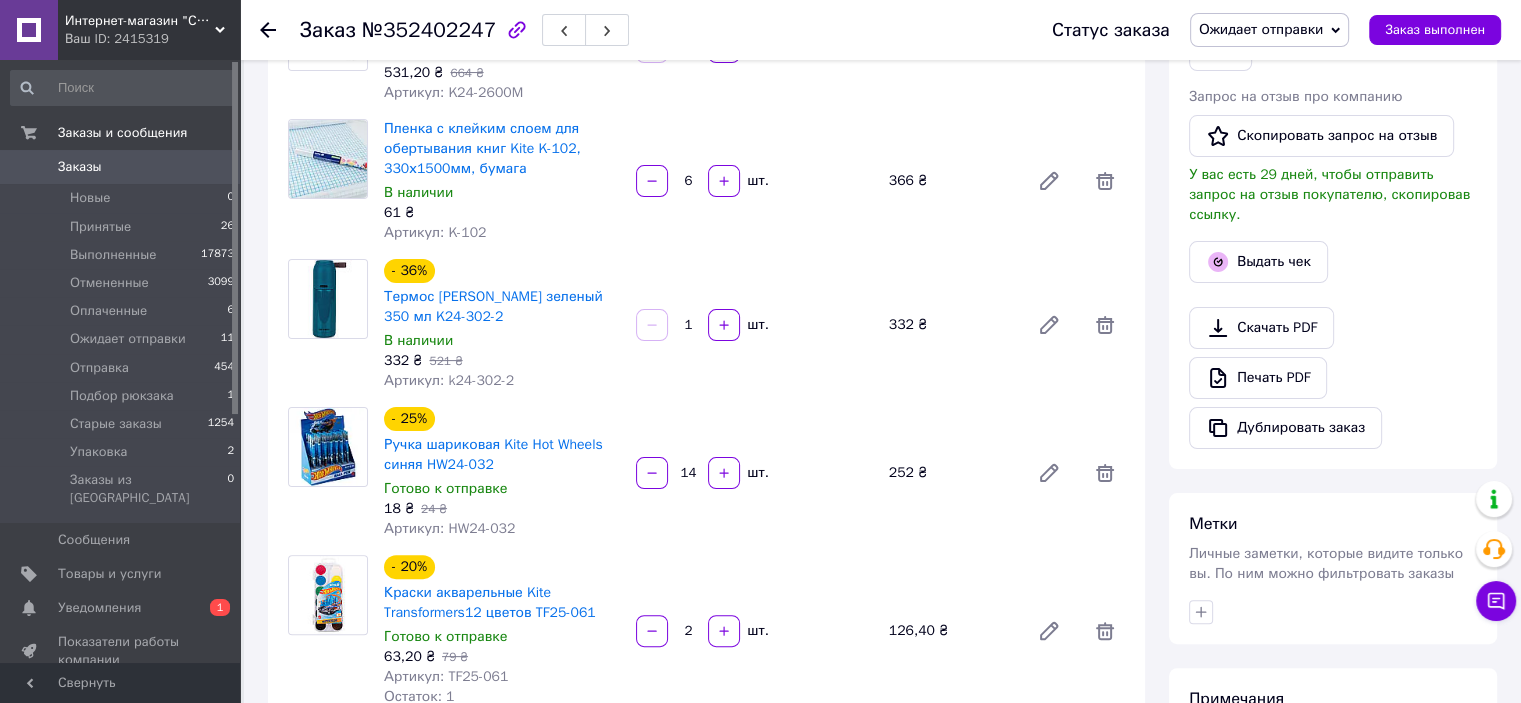 scroll, scrollTop: 300, scrollLeft: 0, axis: vertical 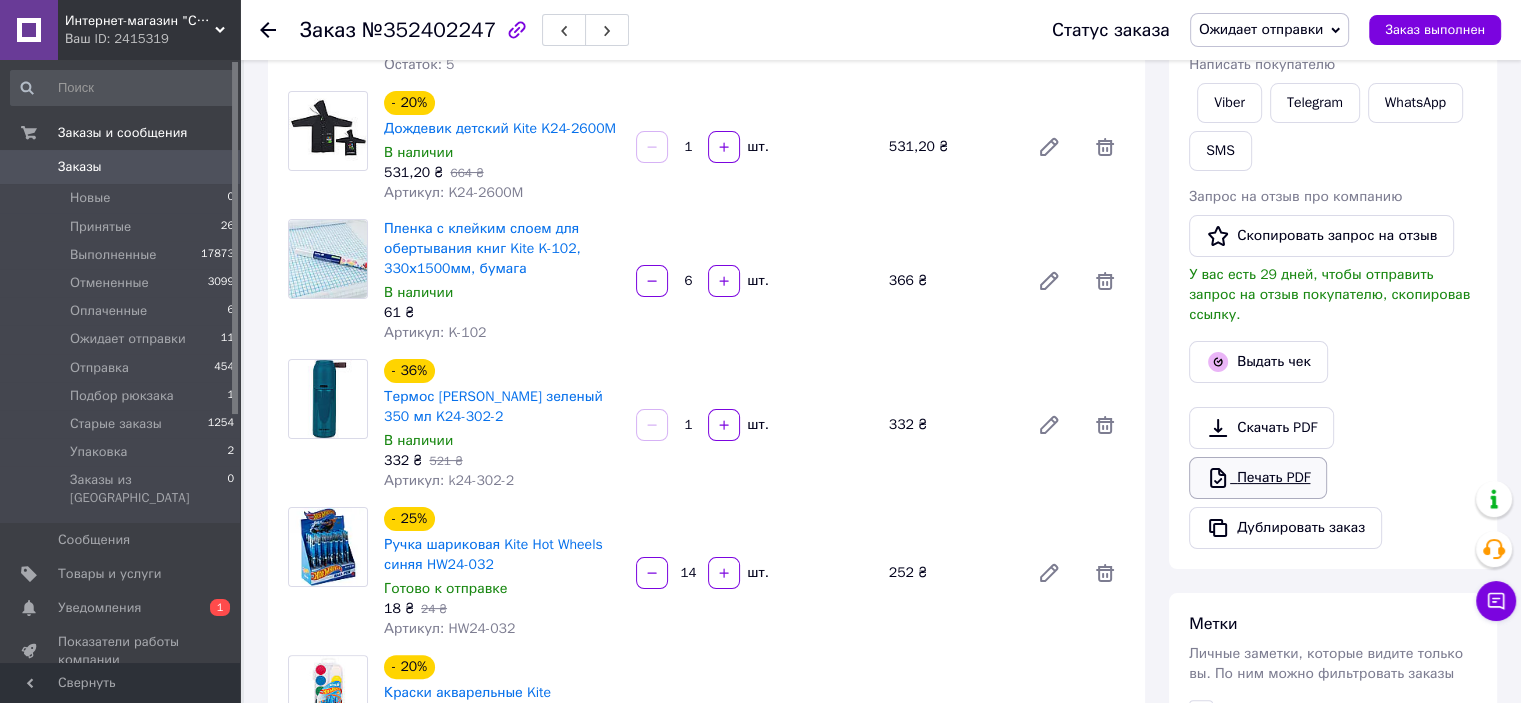 click on "Печать PDF" at bounding box center (1258, 478) 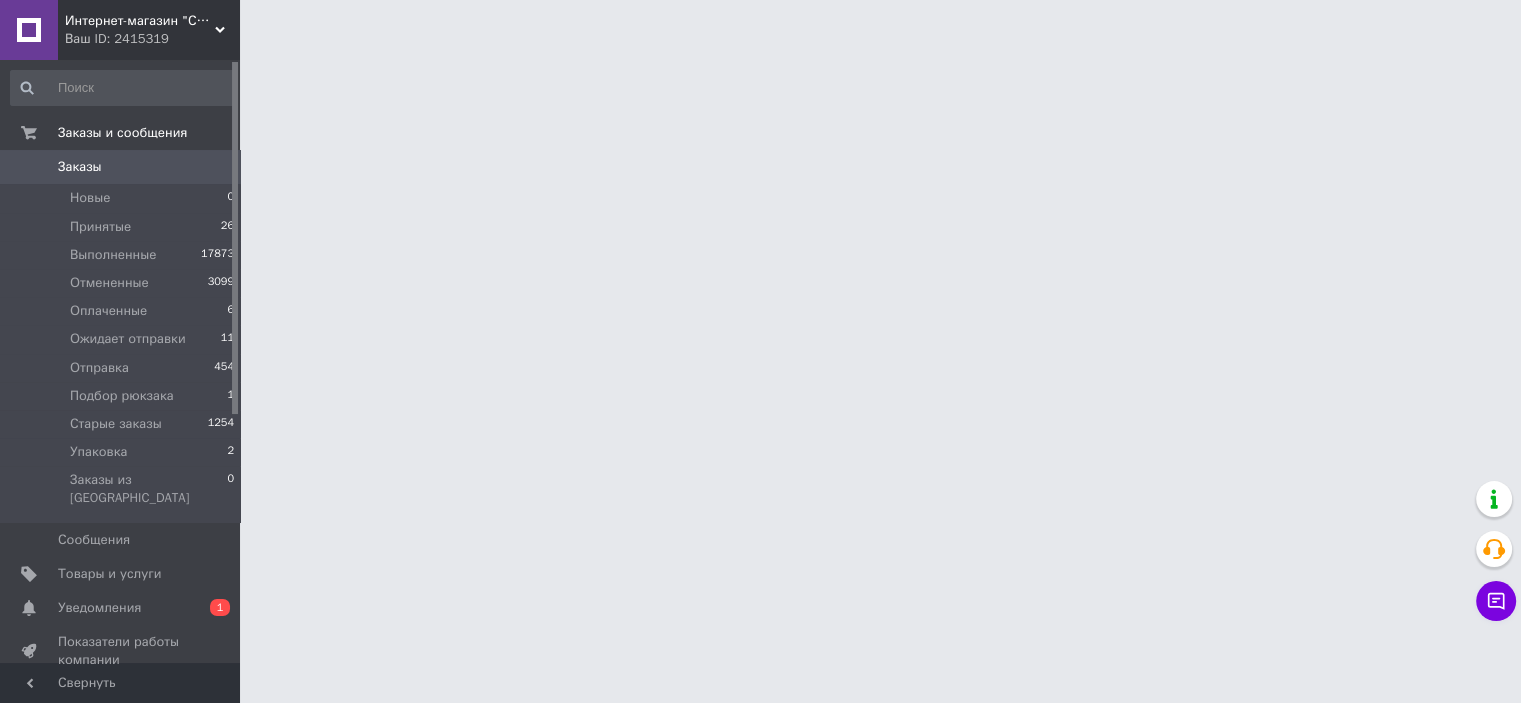 scroll, scrollTop: 0, scrollLeft: 0, axis: both 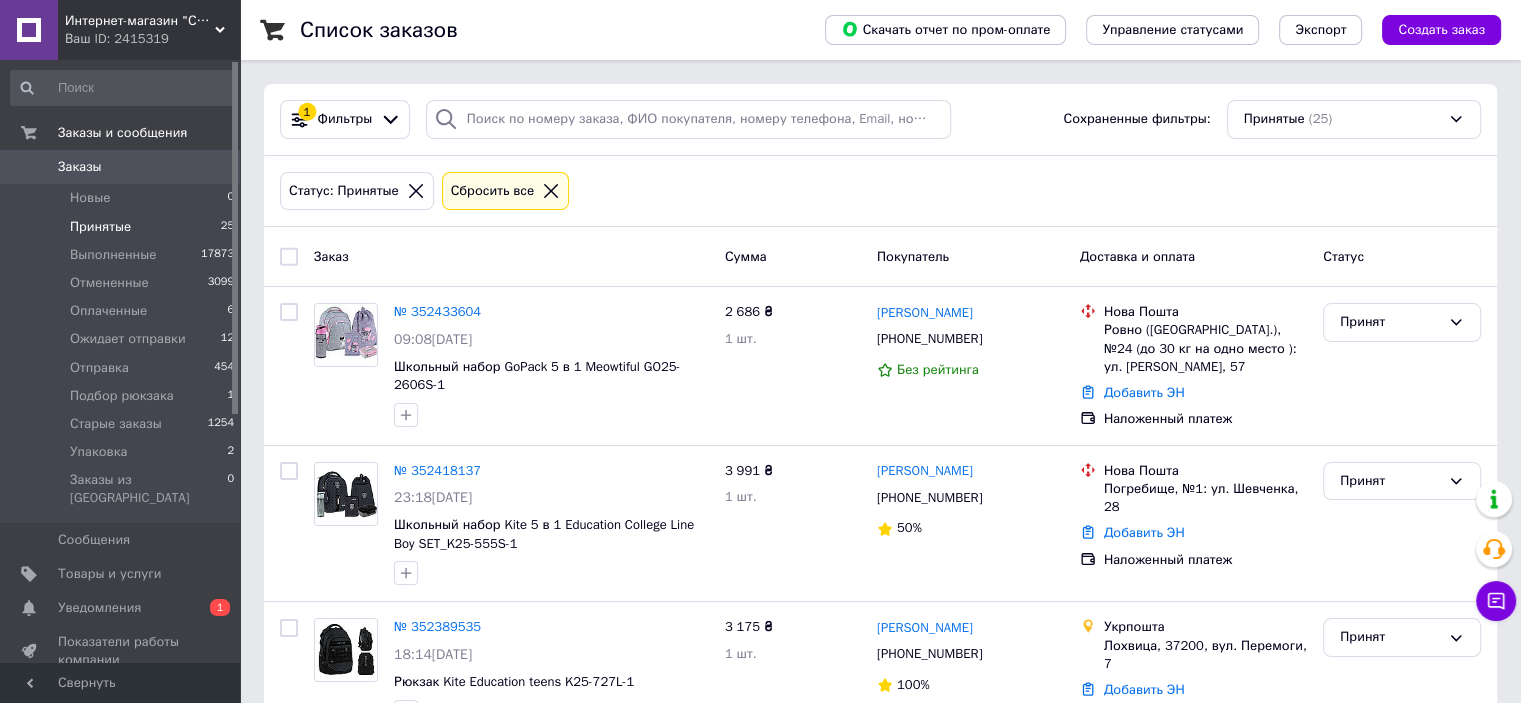 click on "Сбросить все" at bounding box center [506, 191] 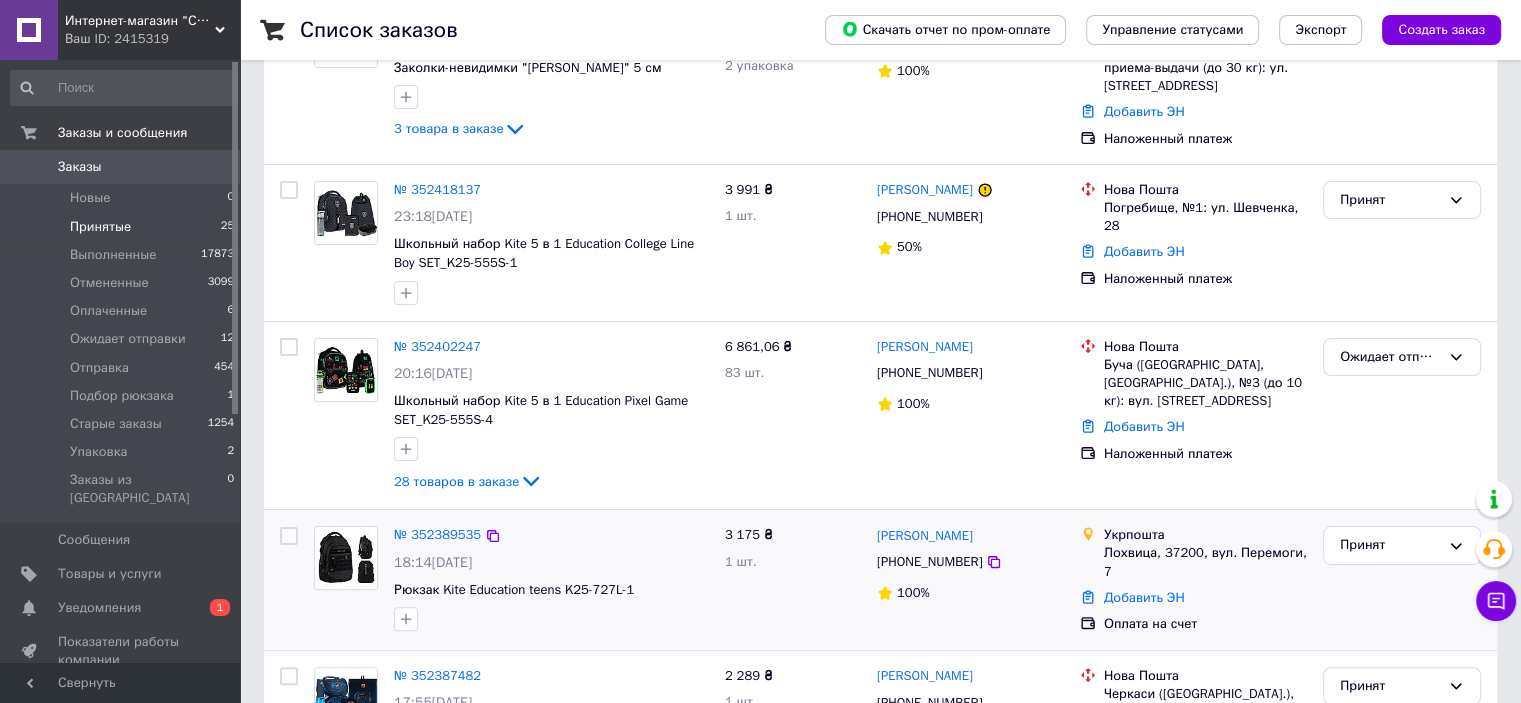 scroll, scrollTop: 600, scrollLeft: 0, axis: vertical 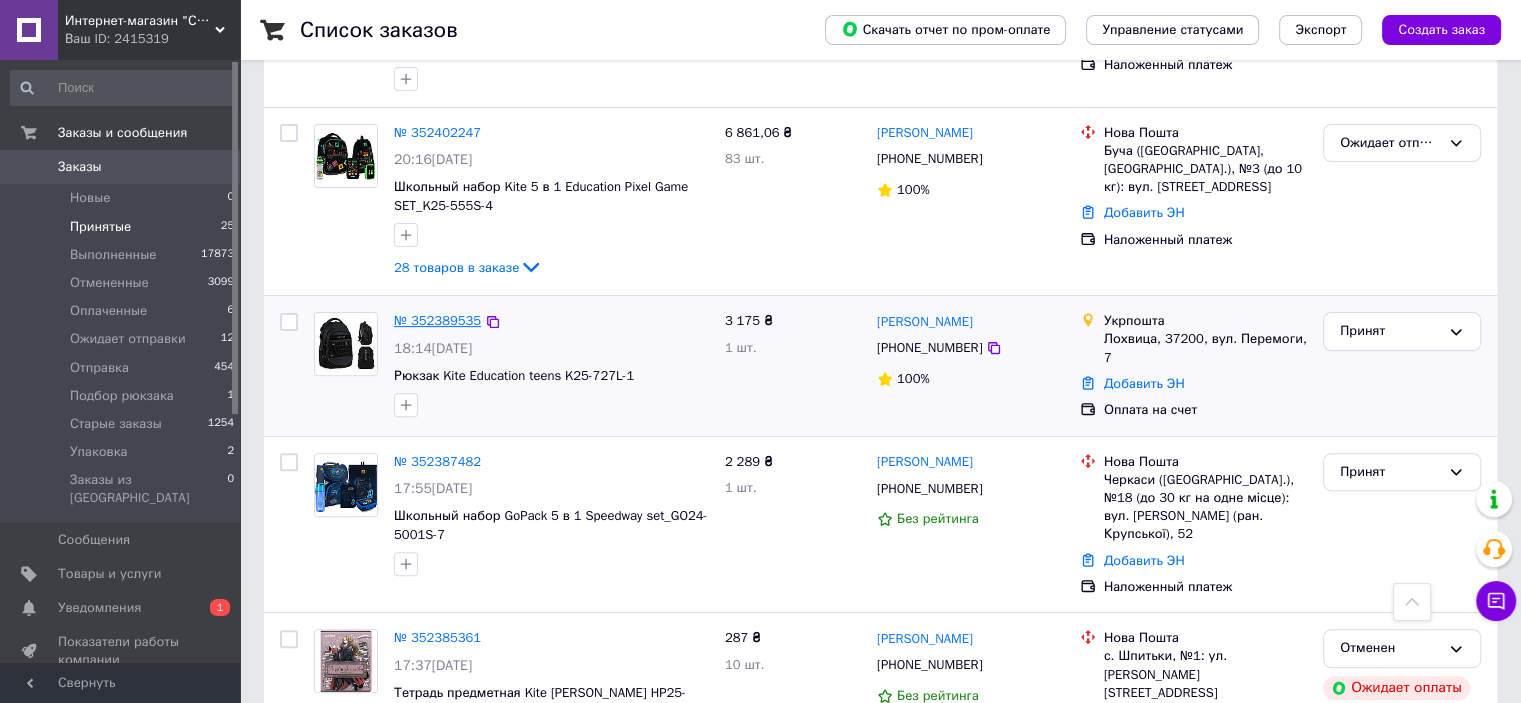 click on "№ 352389535" at bounding box center [437, 320] 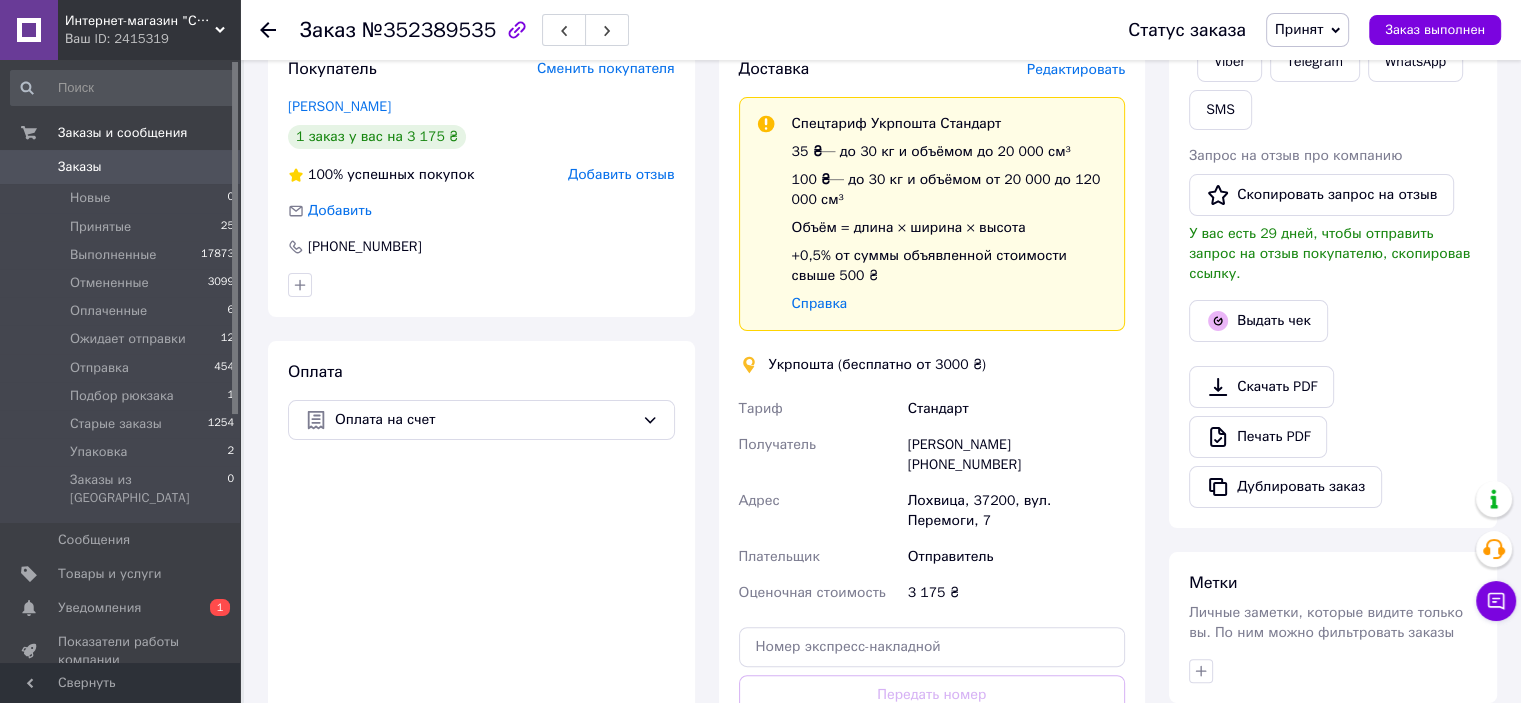 scroll, scrollTop: 100, scrollLeft: 0, axis: vertical 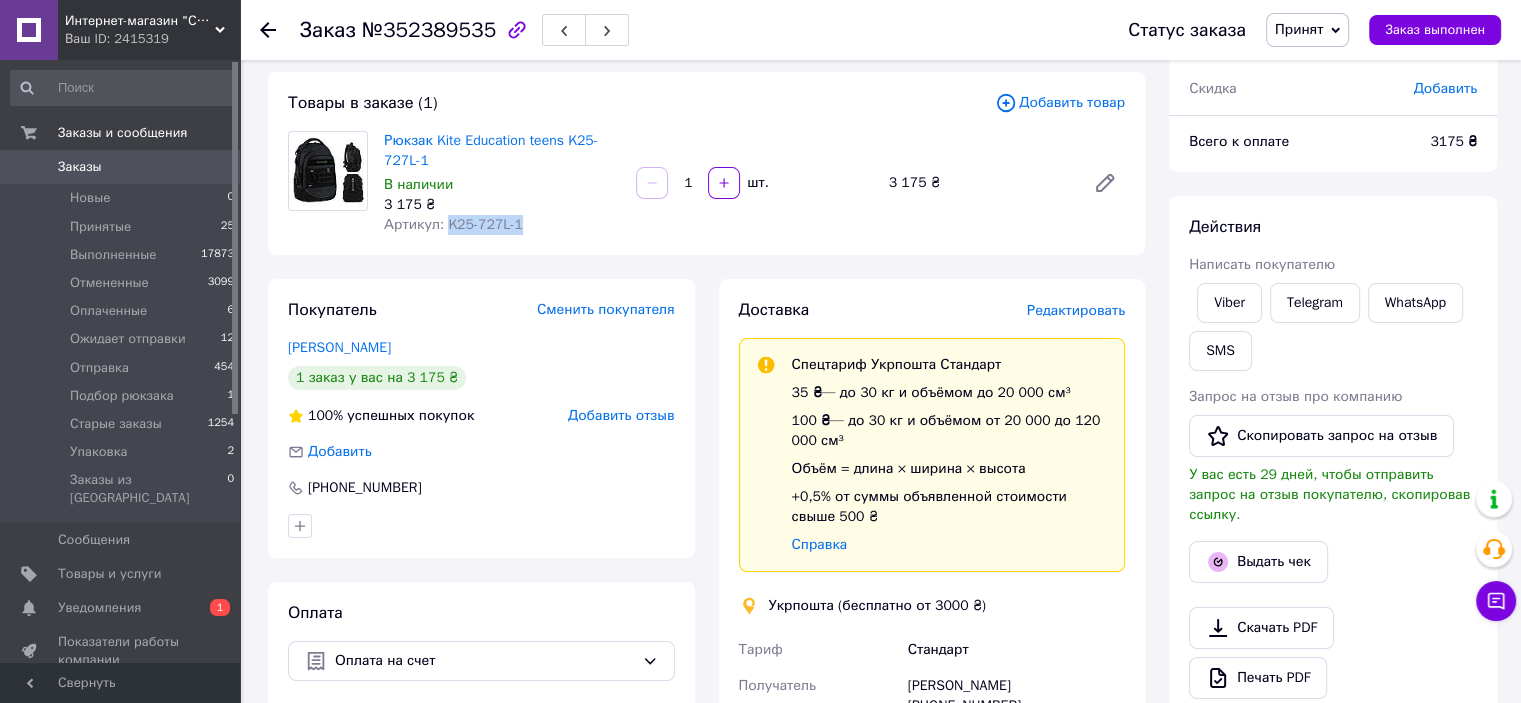 copy on "K25-727L-1" 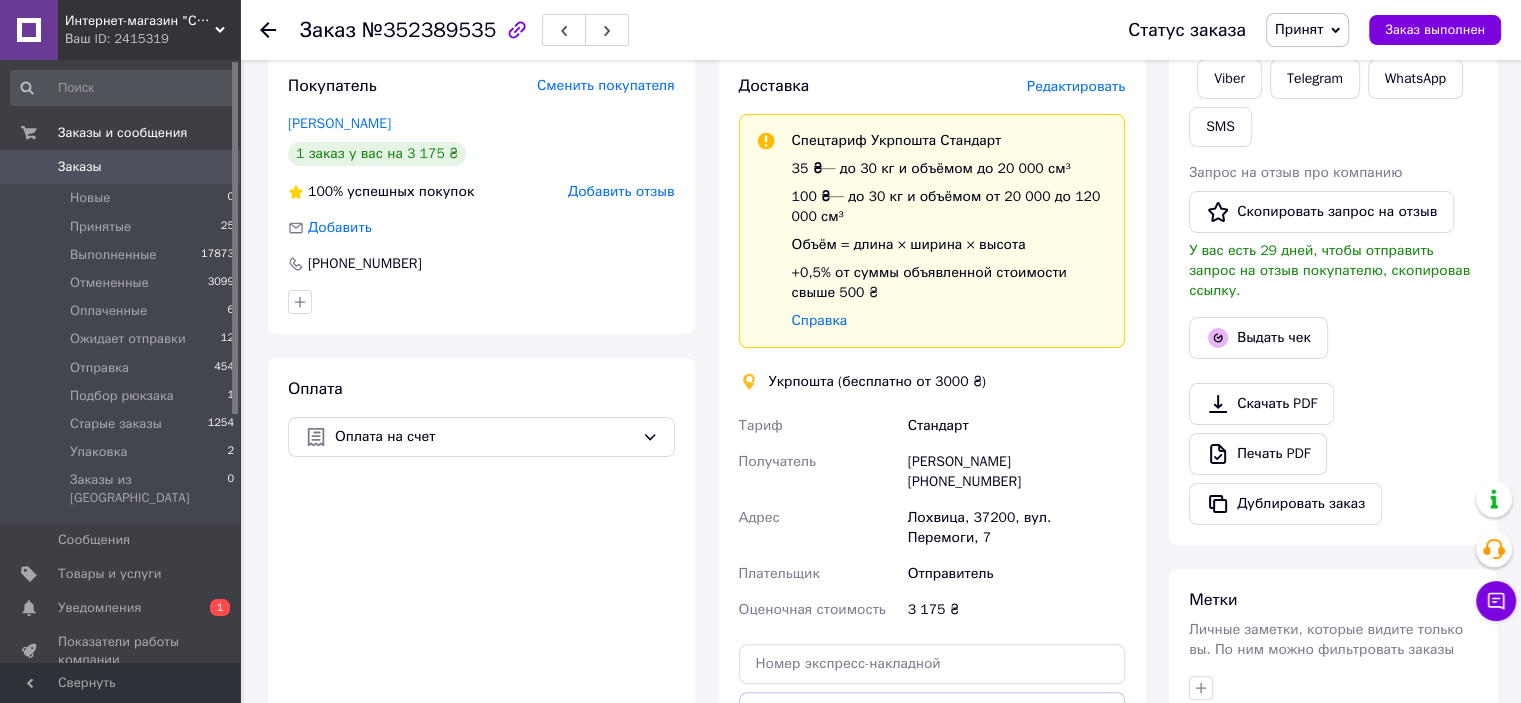 scroll, scrollTop: 400, scrollLeft: 0, axis: vertical 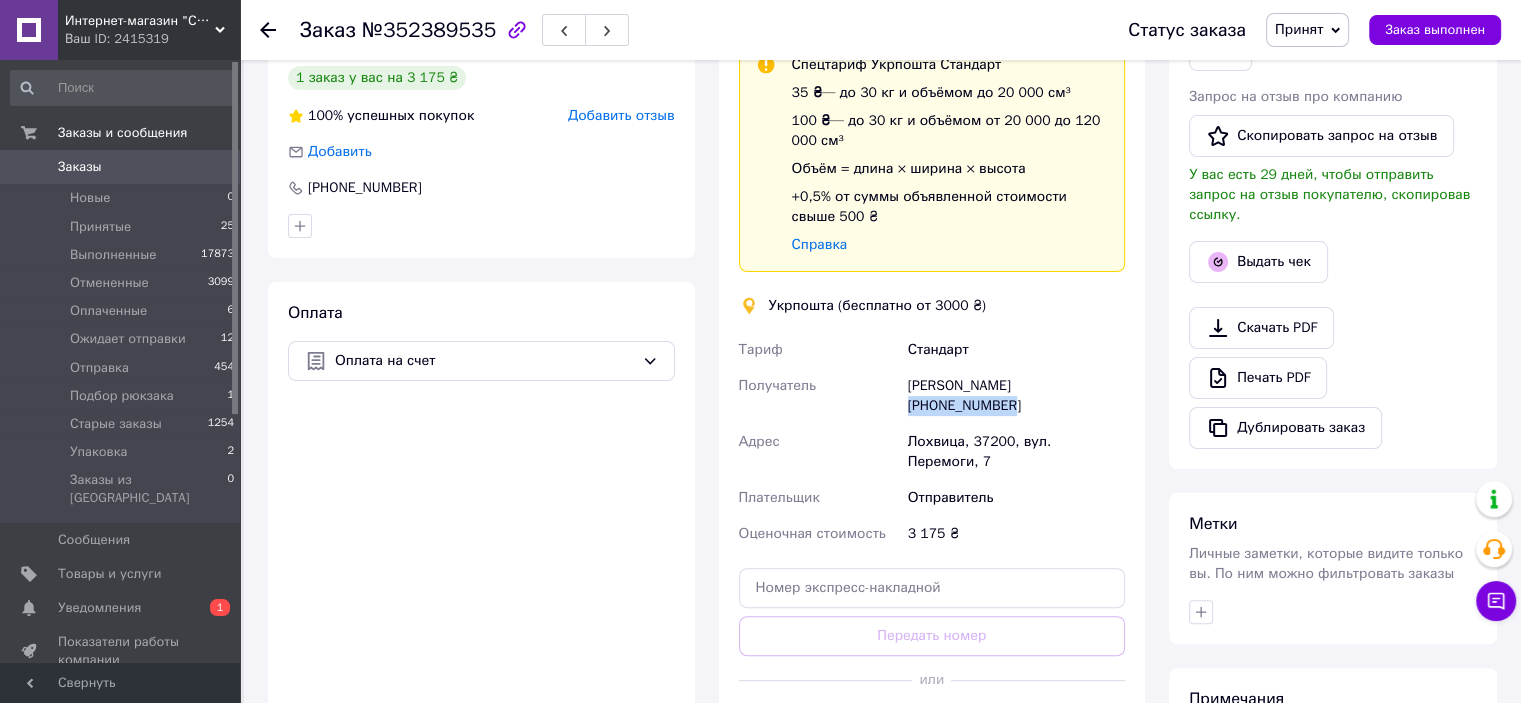 drag, startPoint x: 1125, startPoint y: 383, endPoint x: 1006, endPoint y: 393, distance: 119.419426 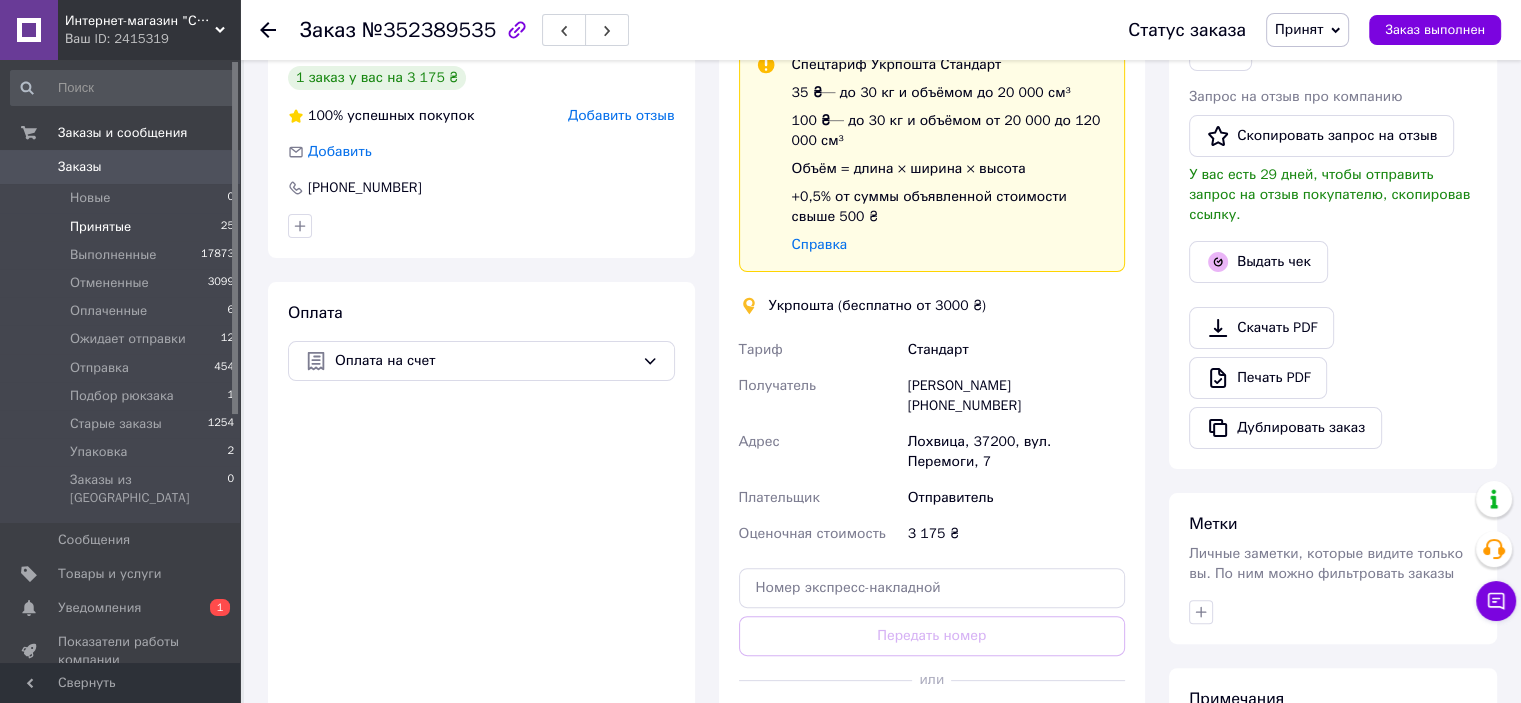 click on "Принятые" at bounding box center [100, 227] 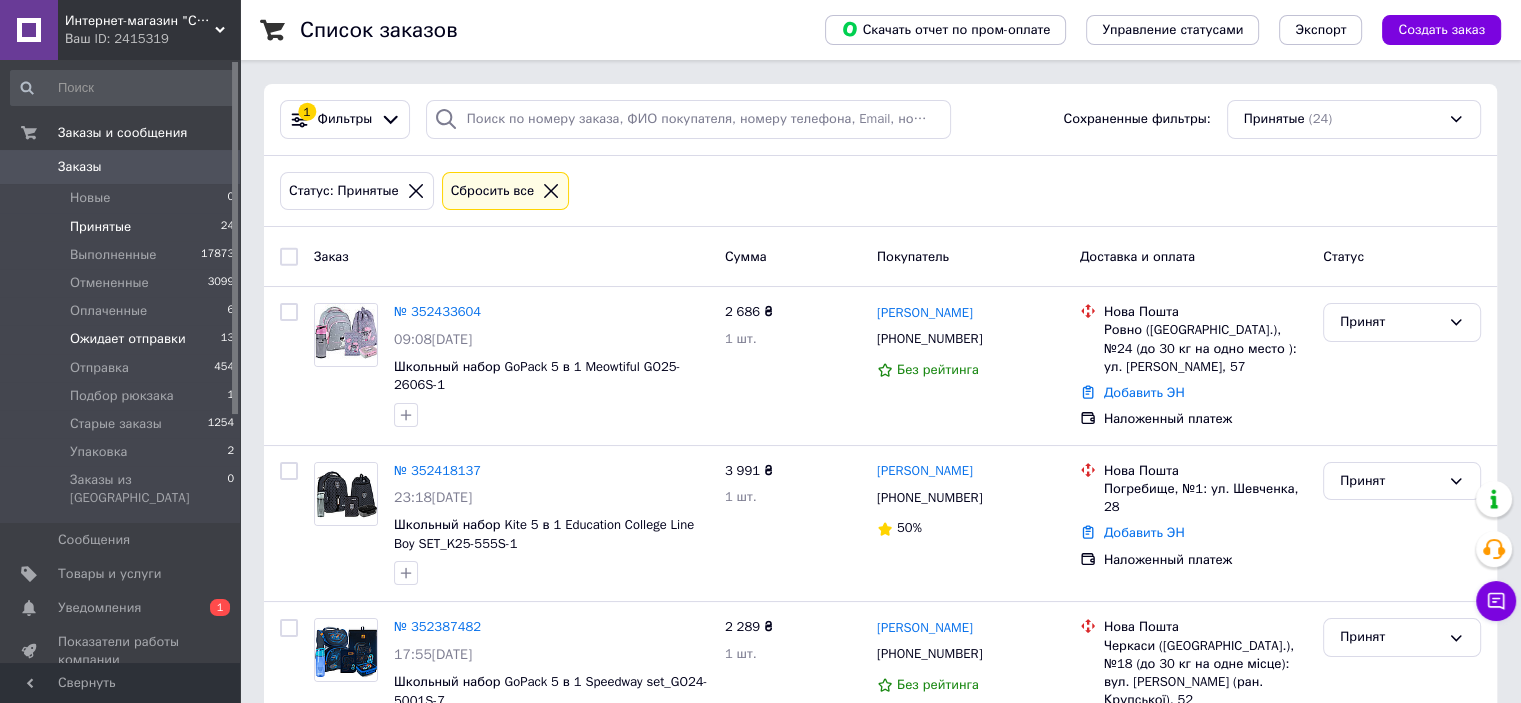 click on "Ожидает отправки" at bounding box center (128, 339) 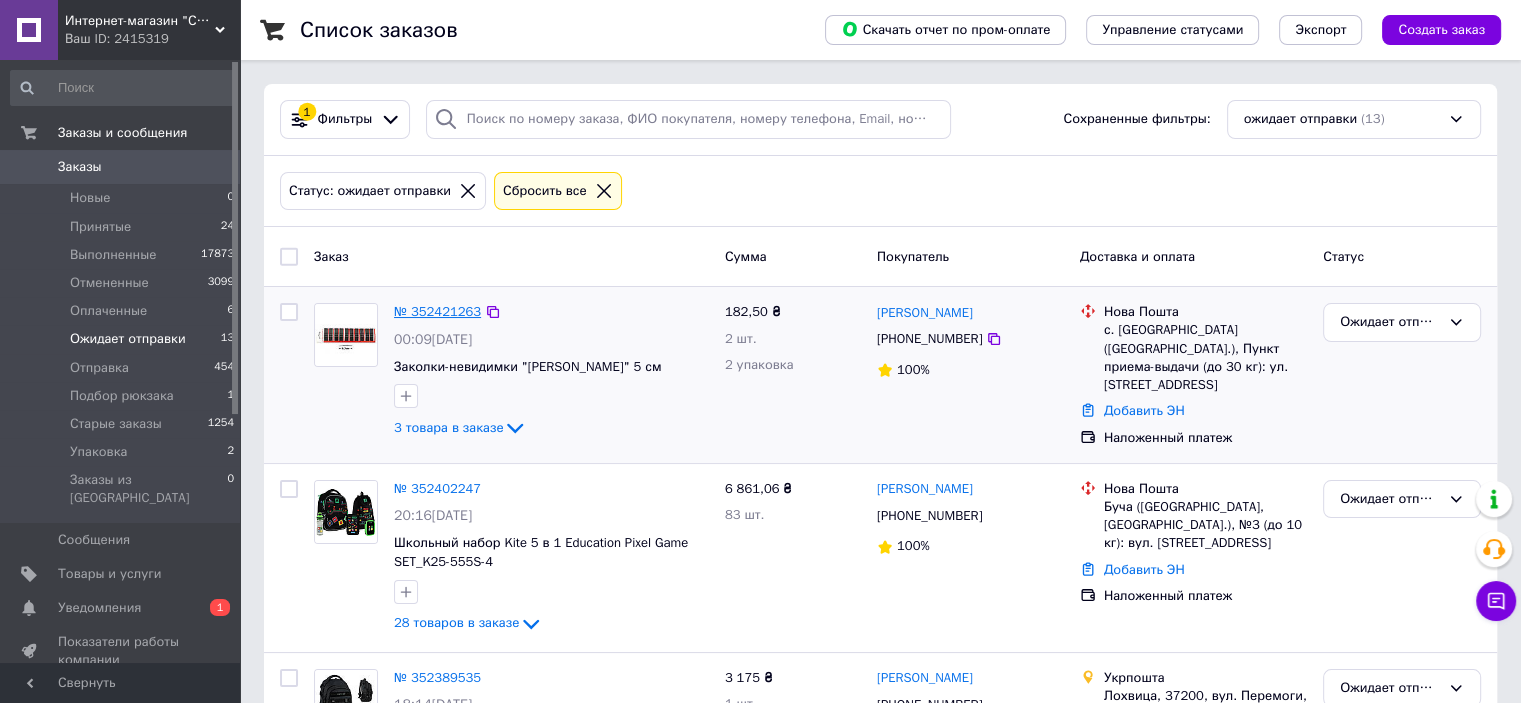 click on "№ 352421263" at bounding box center (437, 311) 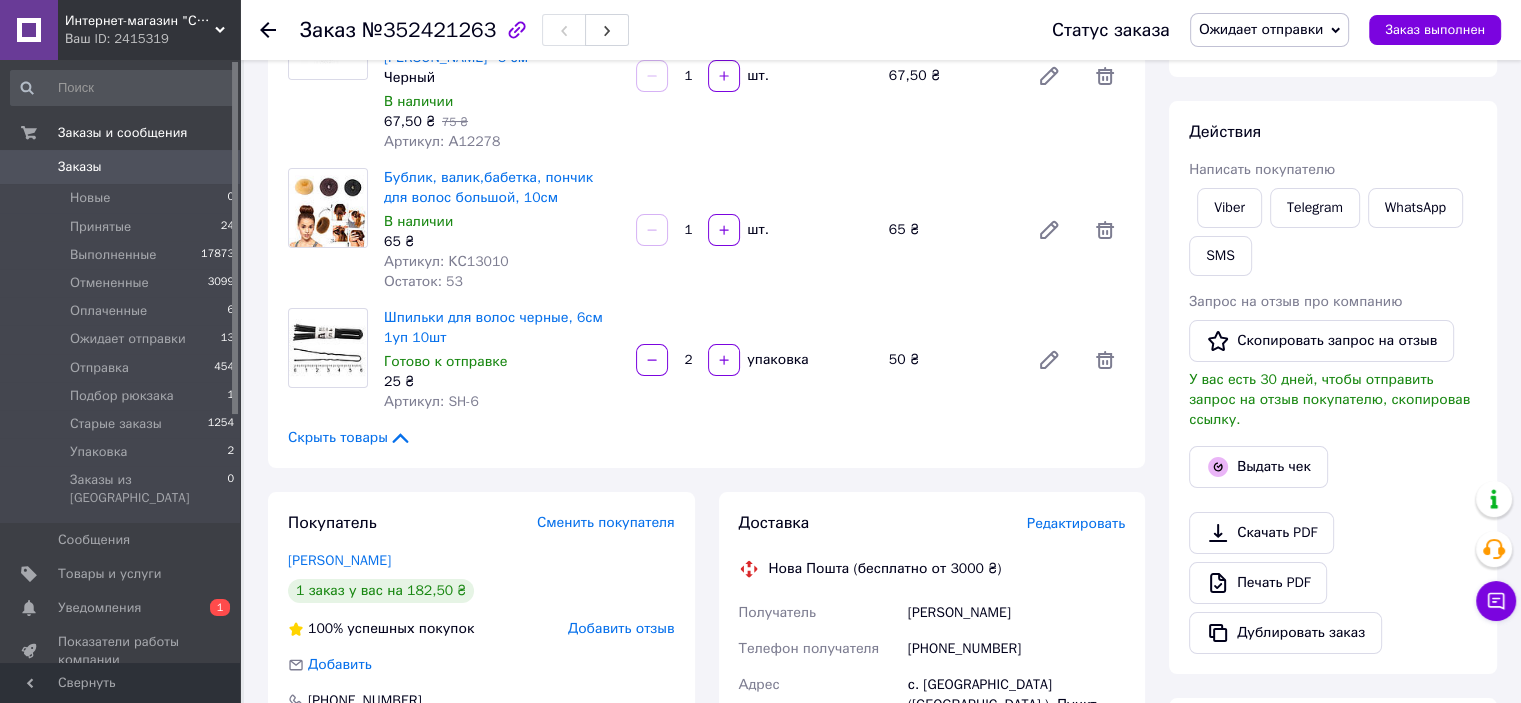 scroll, scrollTop: 500, scrollLeft: 0, axis: vertical 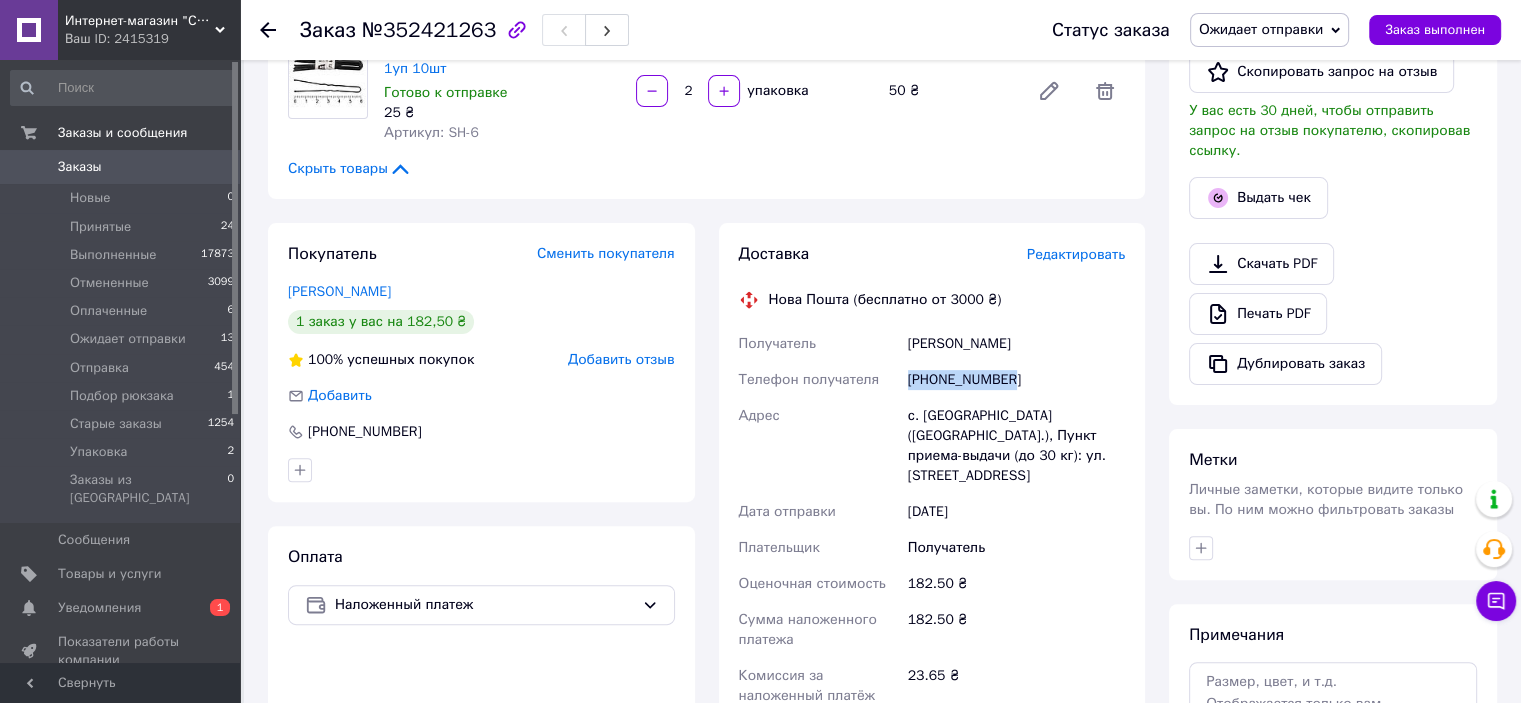 copy on "Телефон получателя +380669099713" 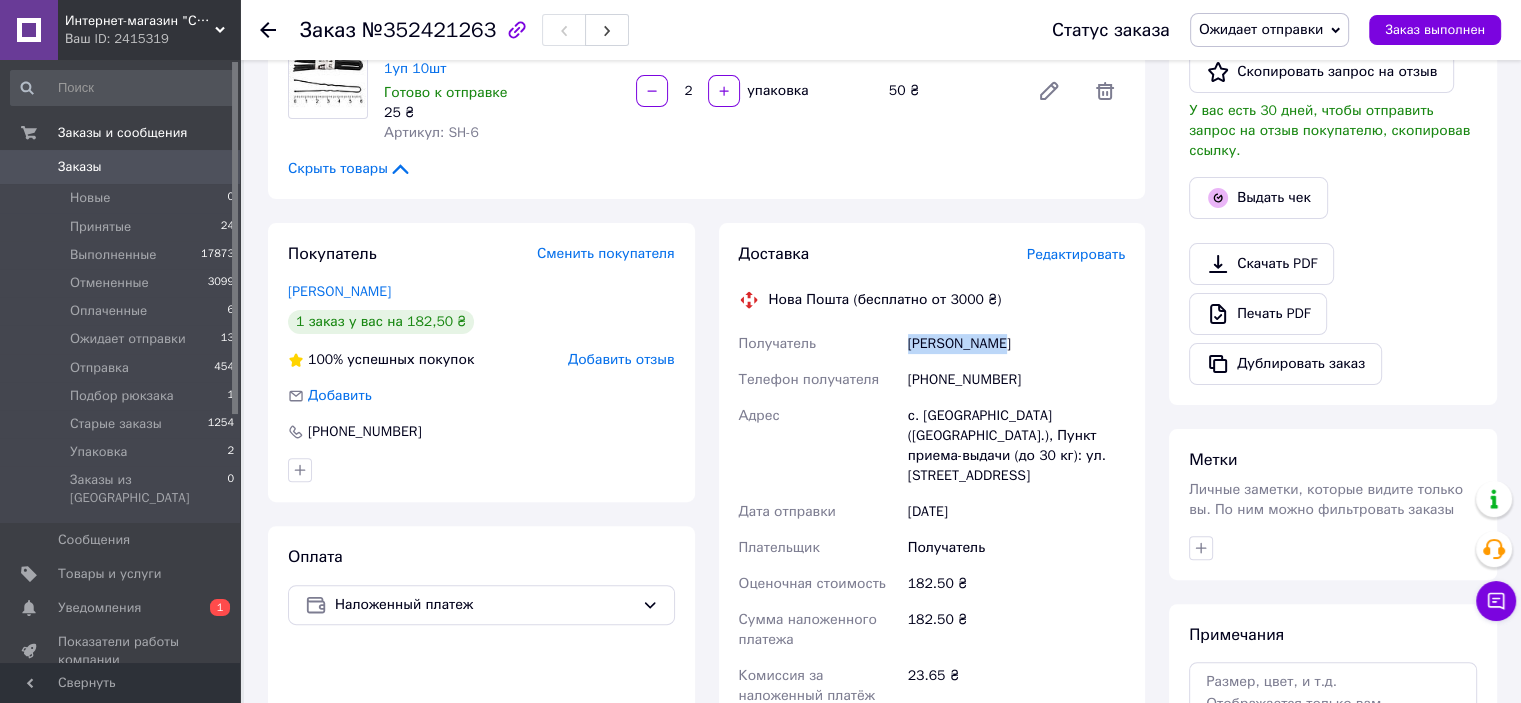 copy on "Получатель Баглай Ольга" 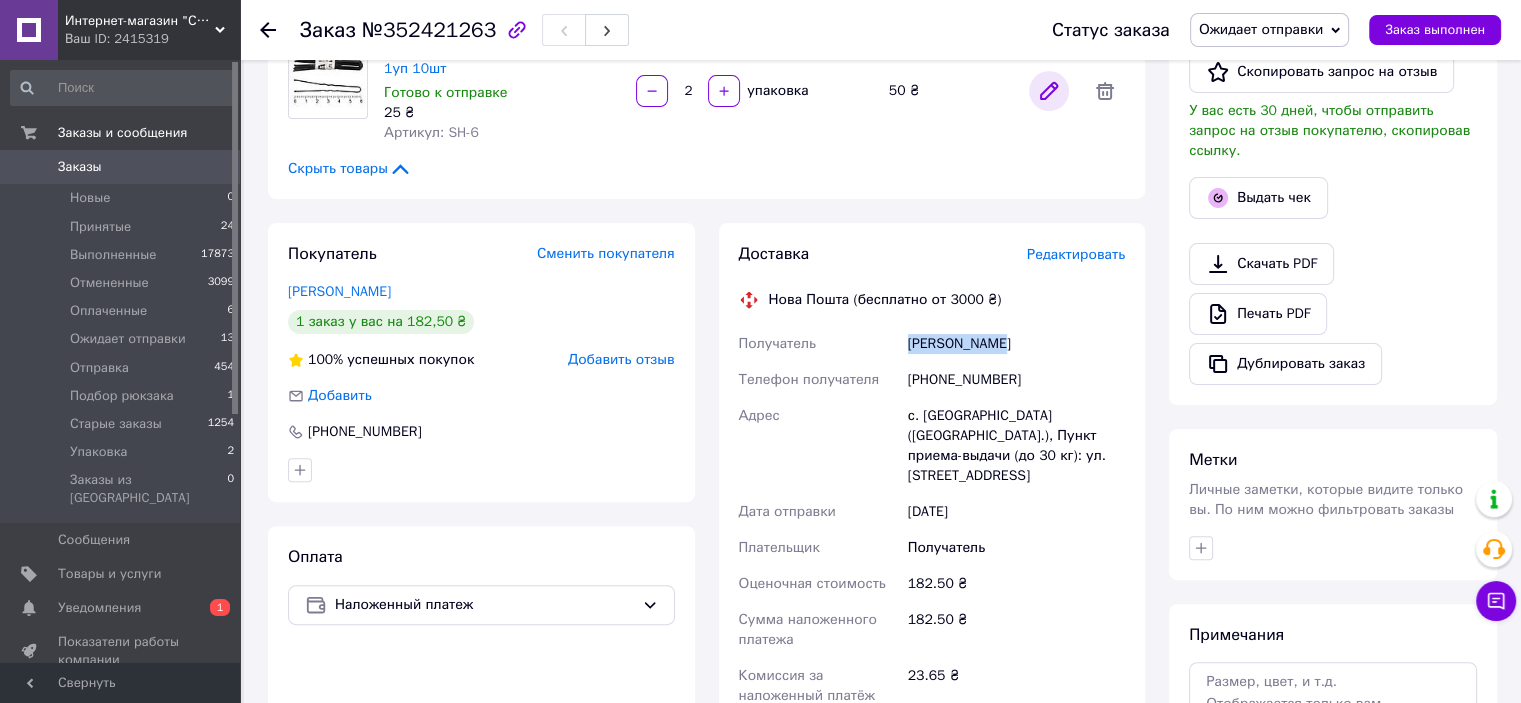 drag, startPoint x: 982, startPoint y: 347, endPoint x: 1056, endPoint y: 87, distance: 270.32574 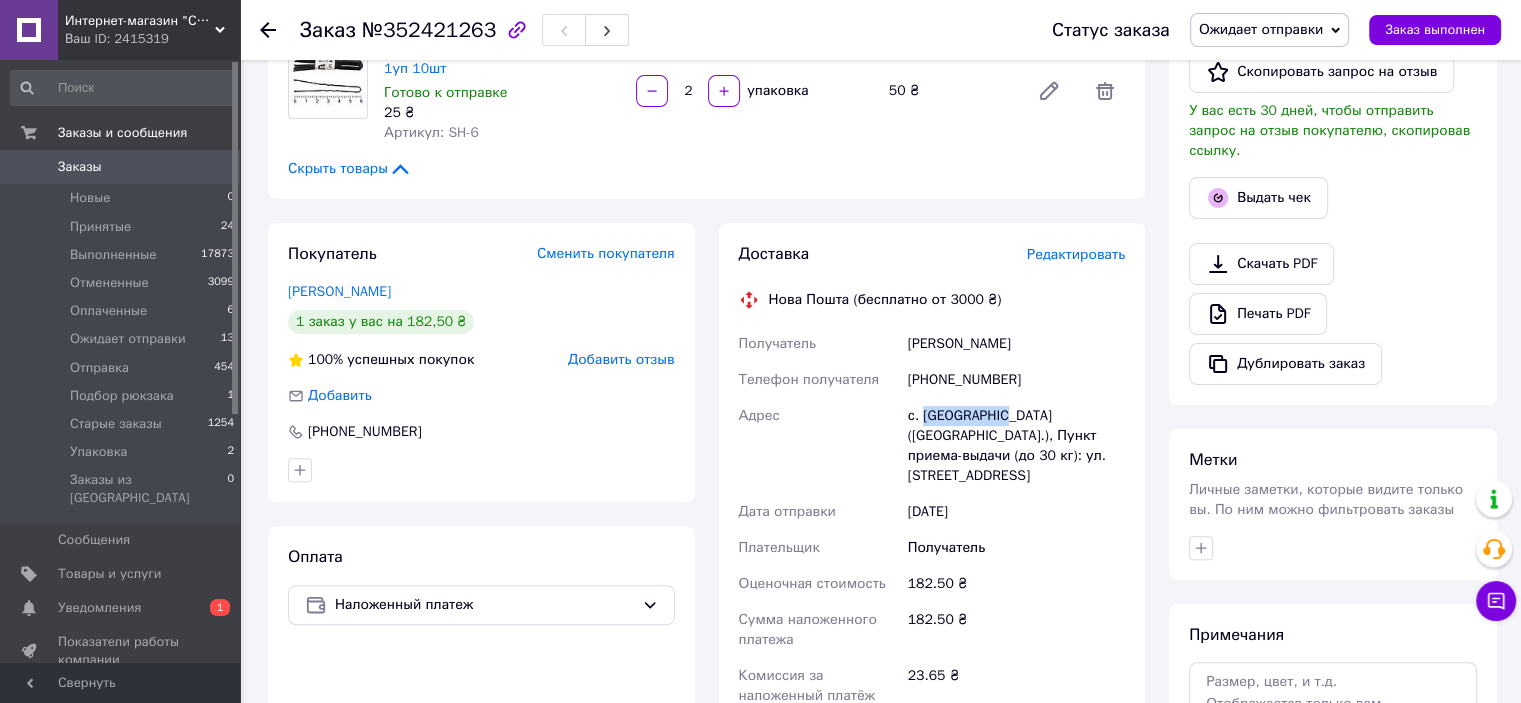 copy on "Севериновка" 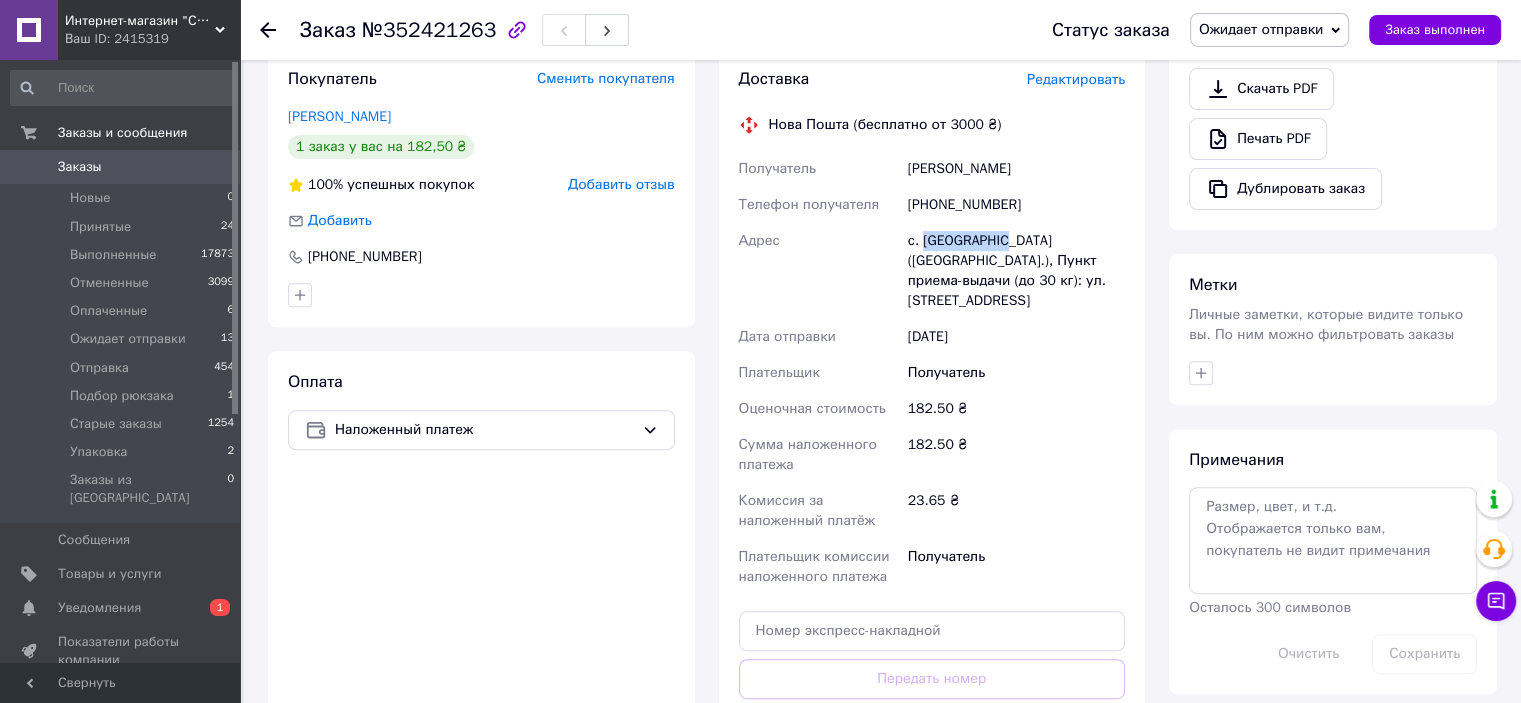scroll, scrollTop: 800, scrollLeft: 0, axis: vertical 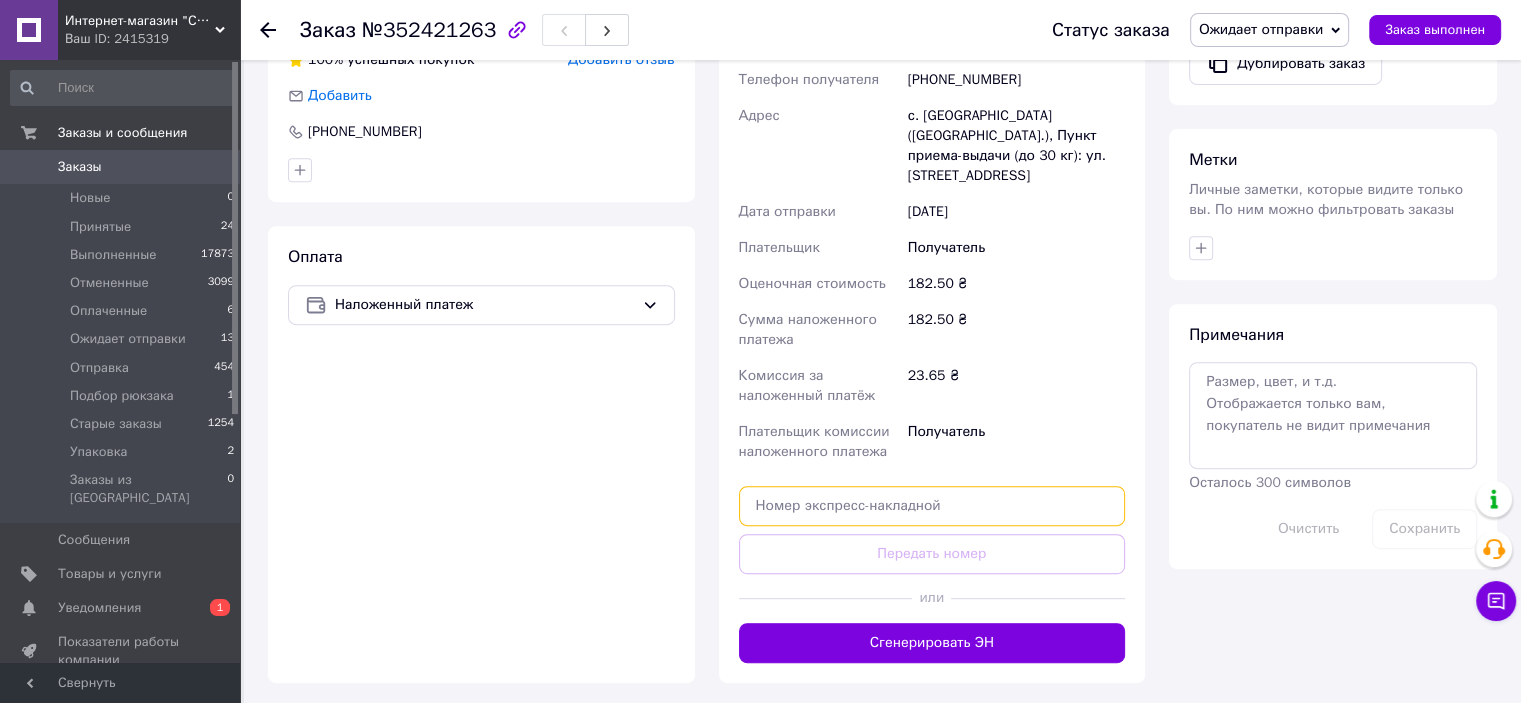 paste on "20451204705061" 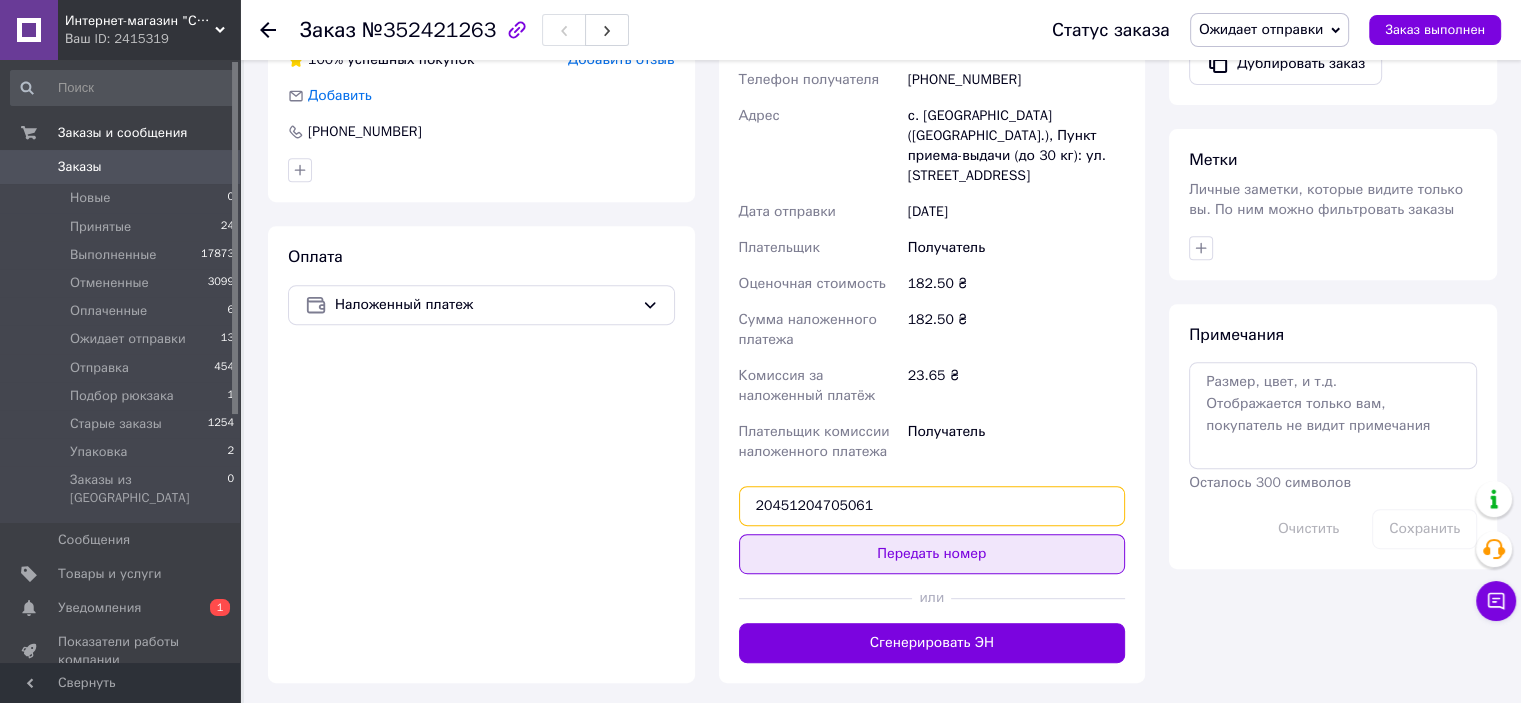 type on "20451204705061" 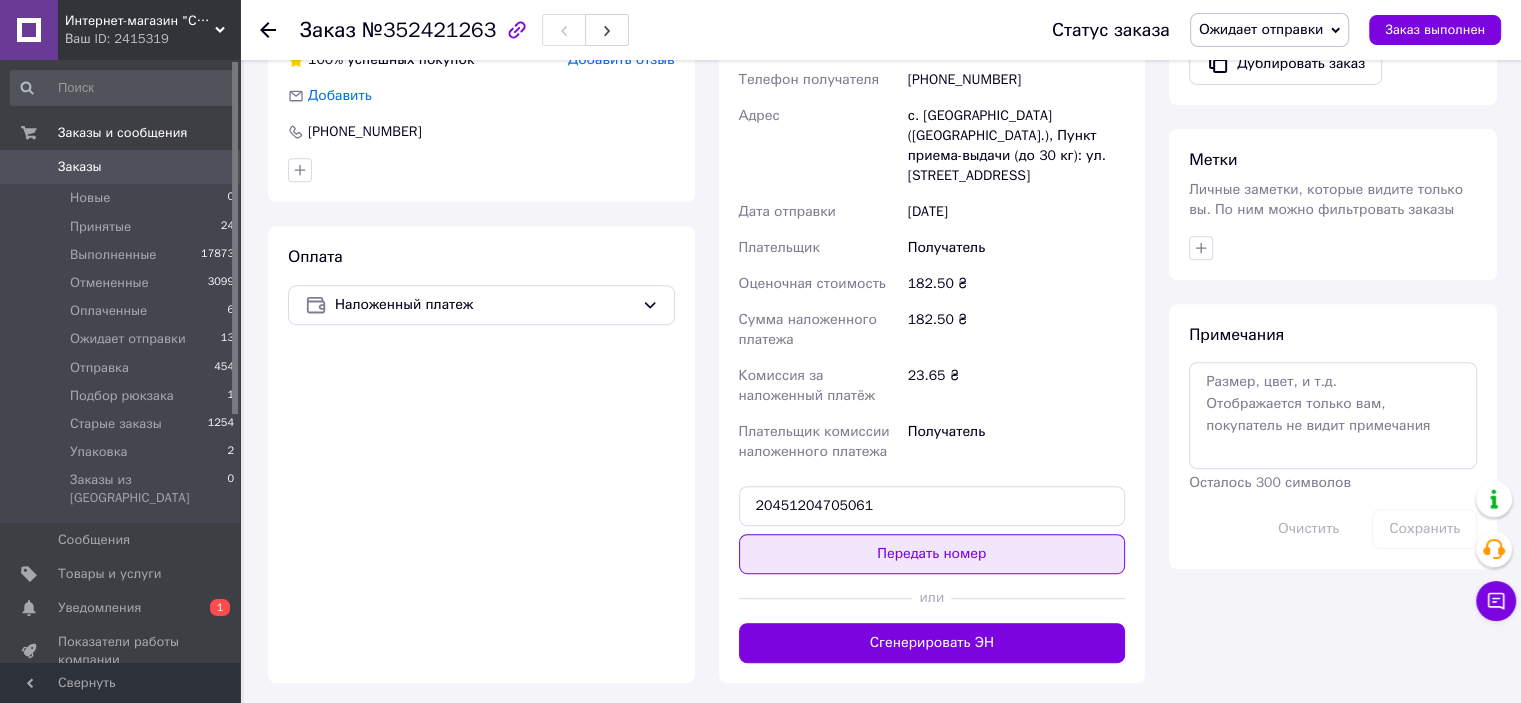 click on "Передать номер" at bounding box center [932, 554] 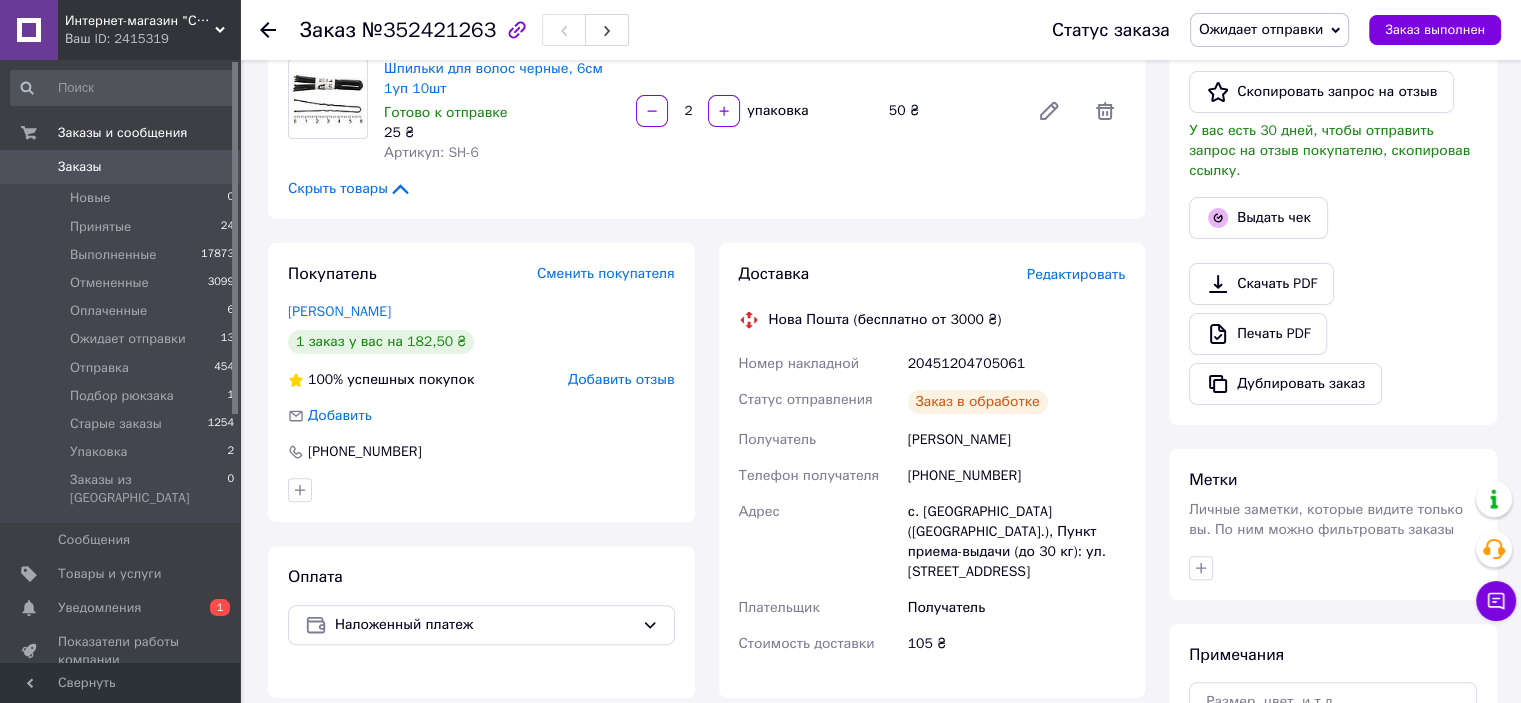 scroll, scrollTop: 368, scrollLeft: 0, axis: vertical 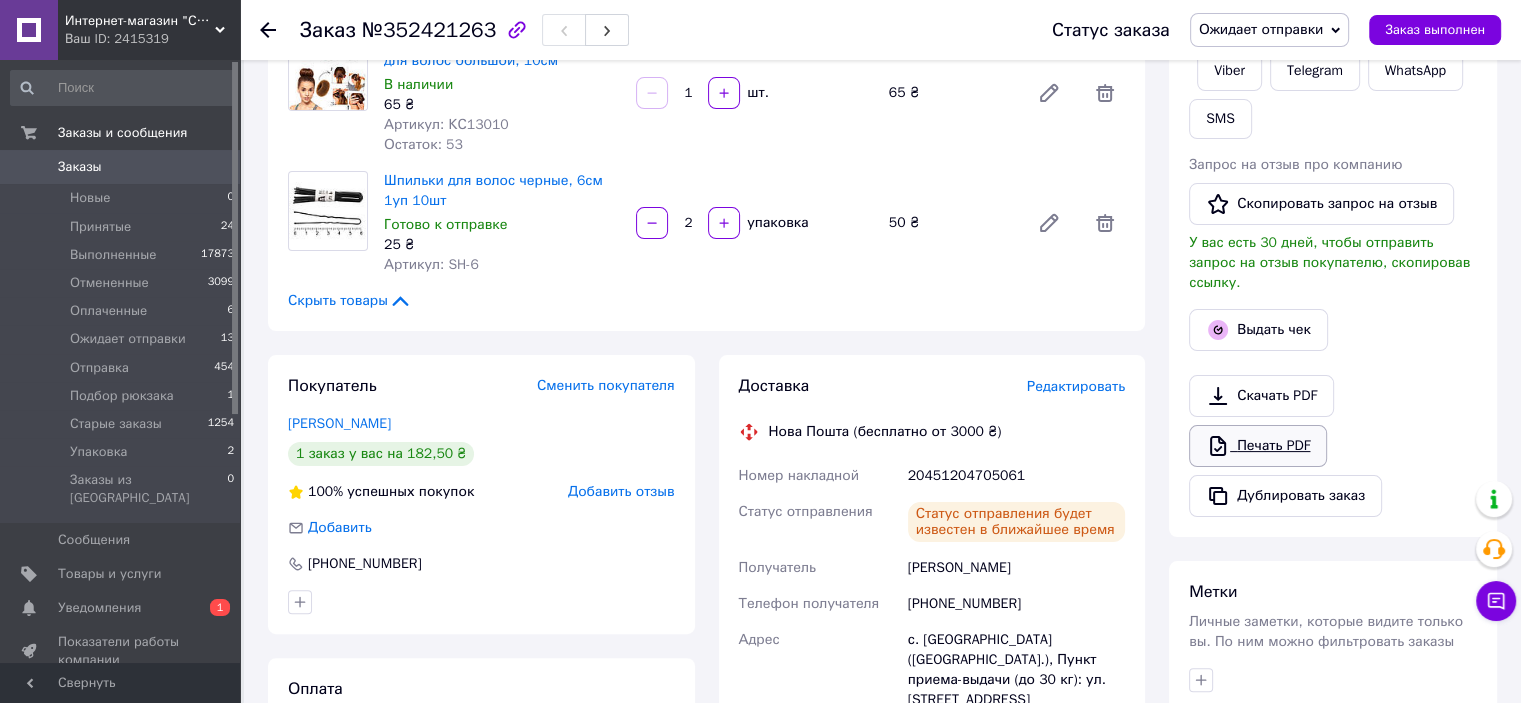 click on "Печать PDF" at bounding box center [1258, 446] 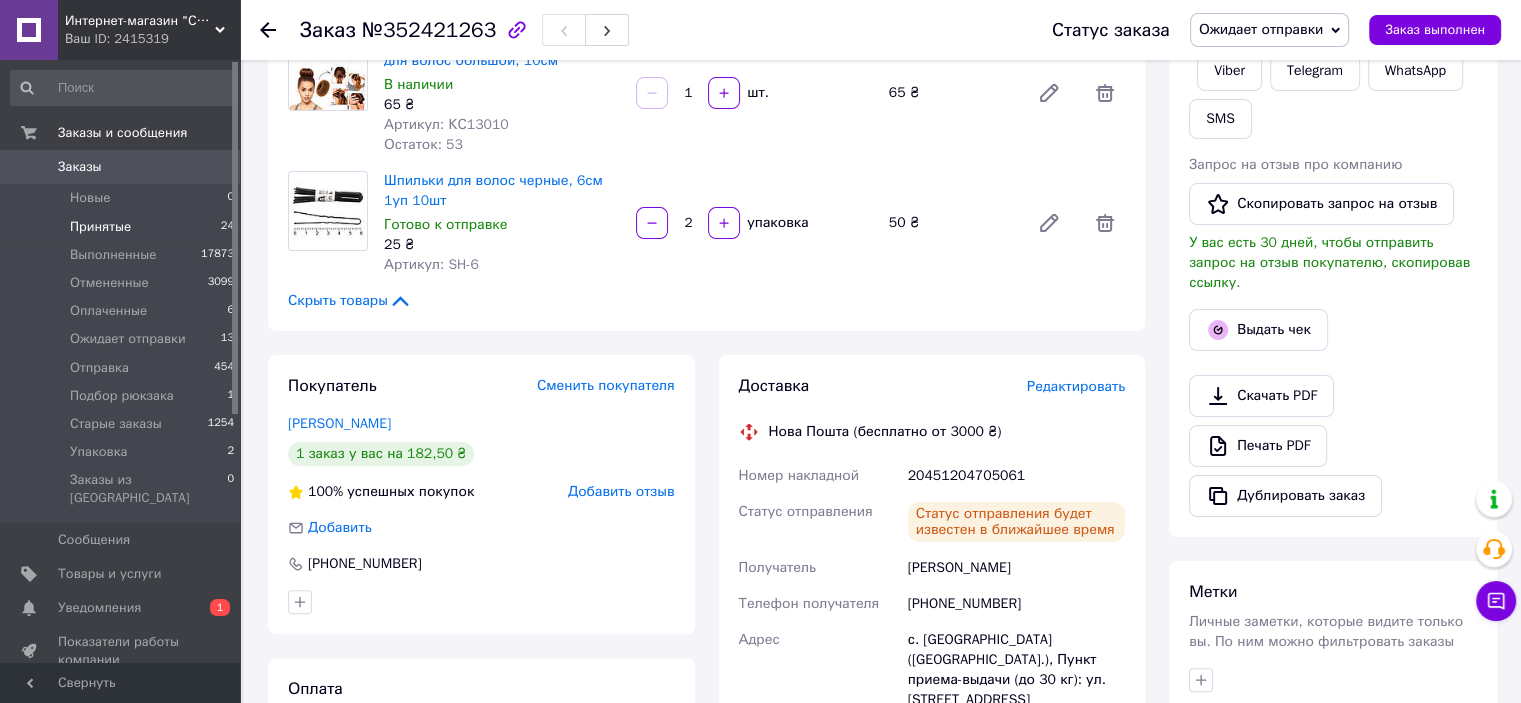 click on "Принятые" at bounding box center (100, 227) 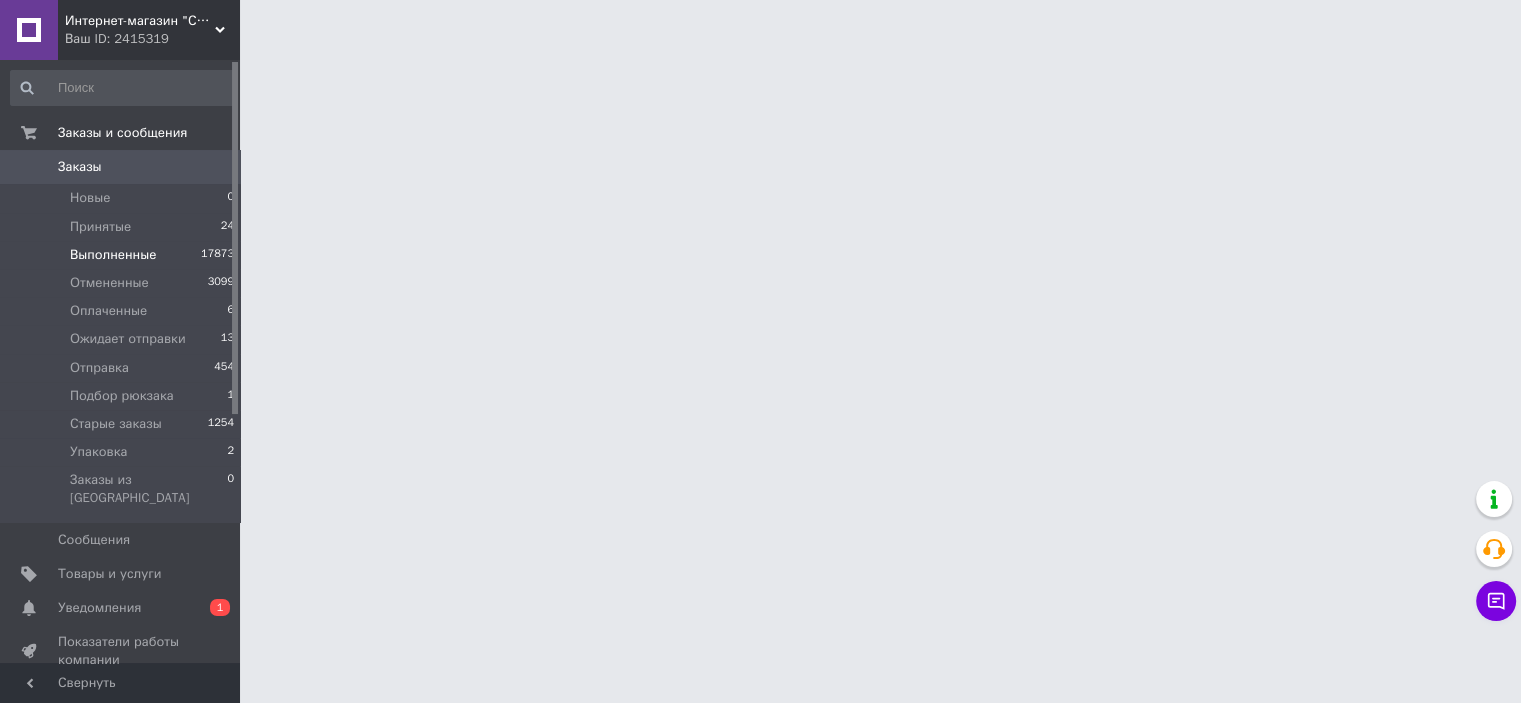 scroll, scrollTop: 0, scrollLeft: 0, axis: both 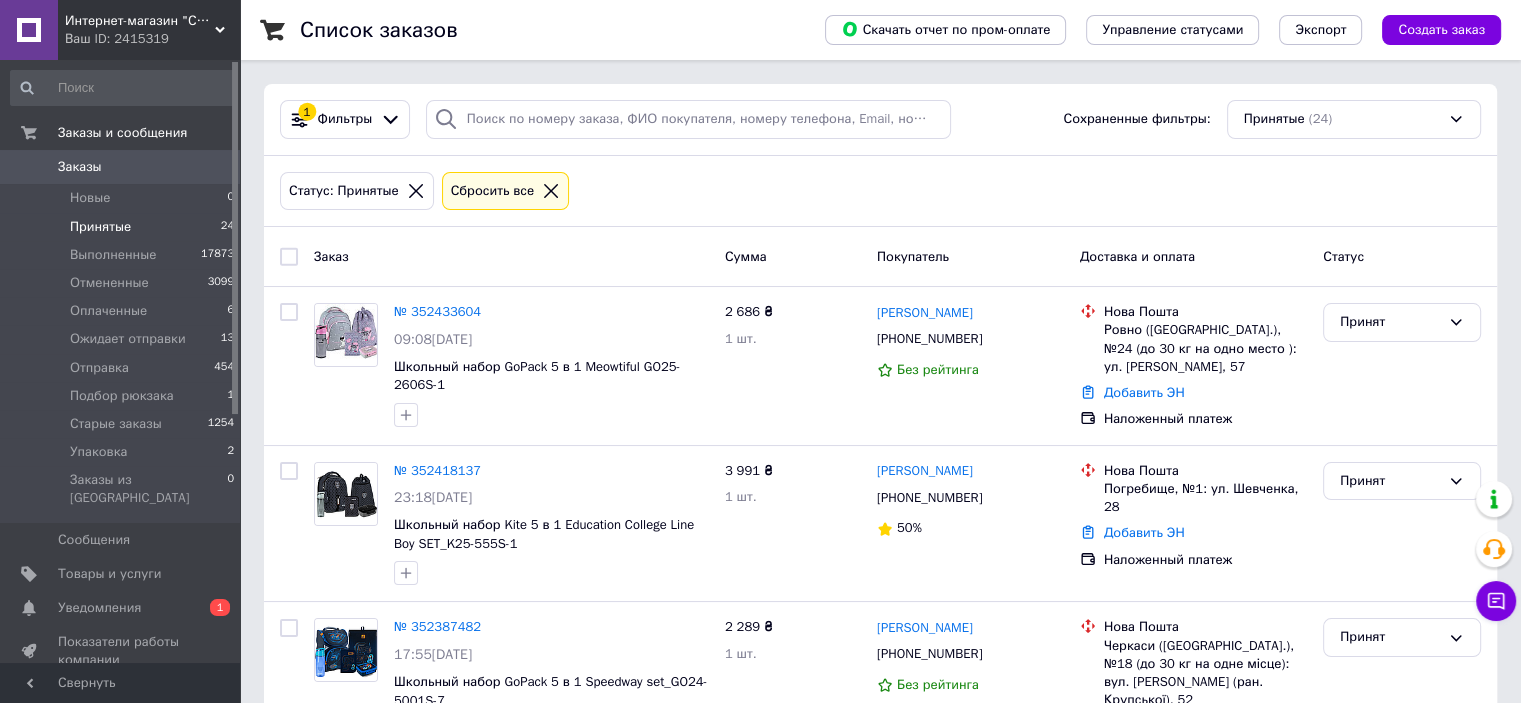 click at bounding box center (551, 191) 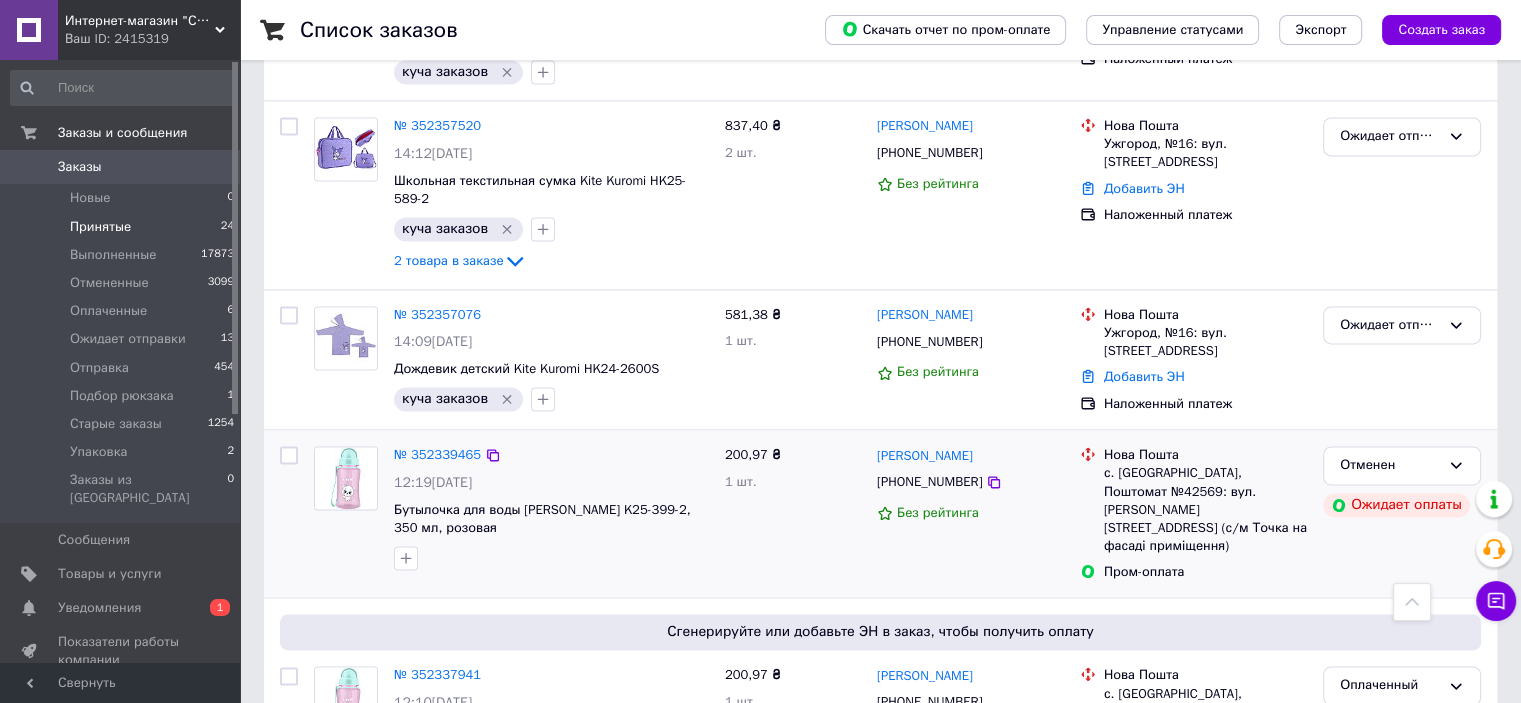 scroll, scrollTop: 3000, scrollLeft: 0, axis: vertical 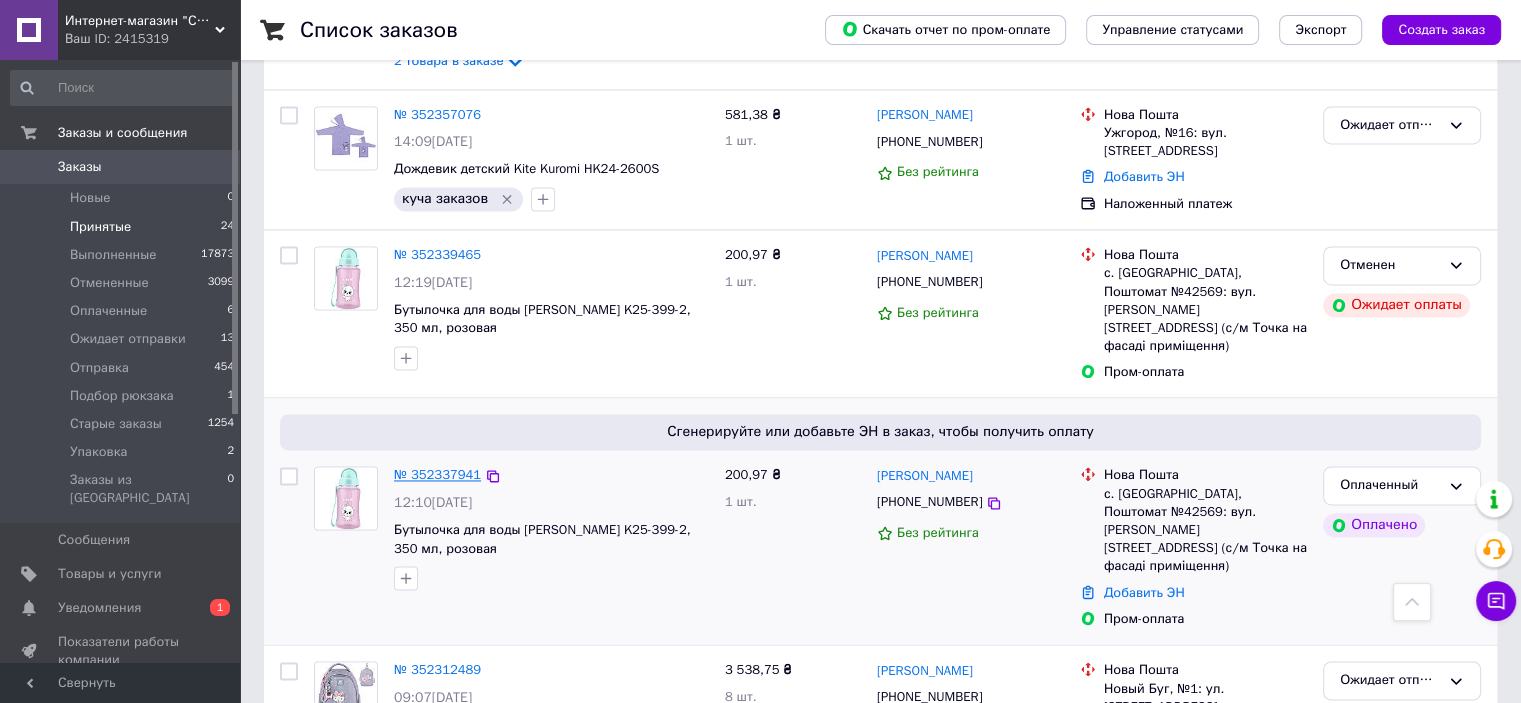 click on "№ 352337941" at bounding box center (437, 474) 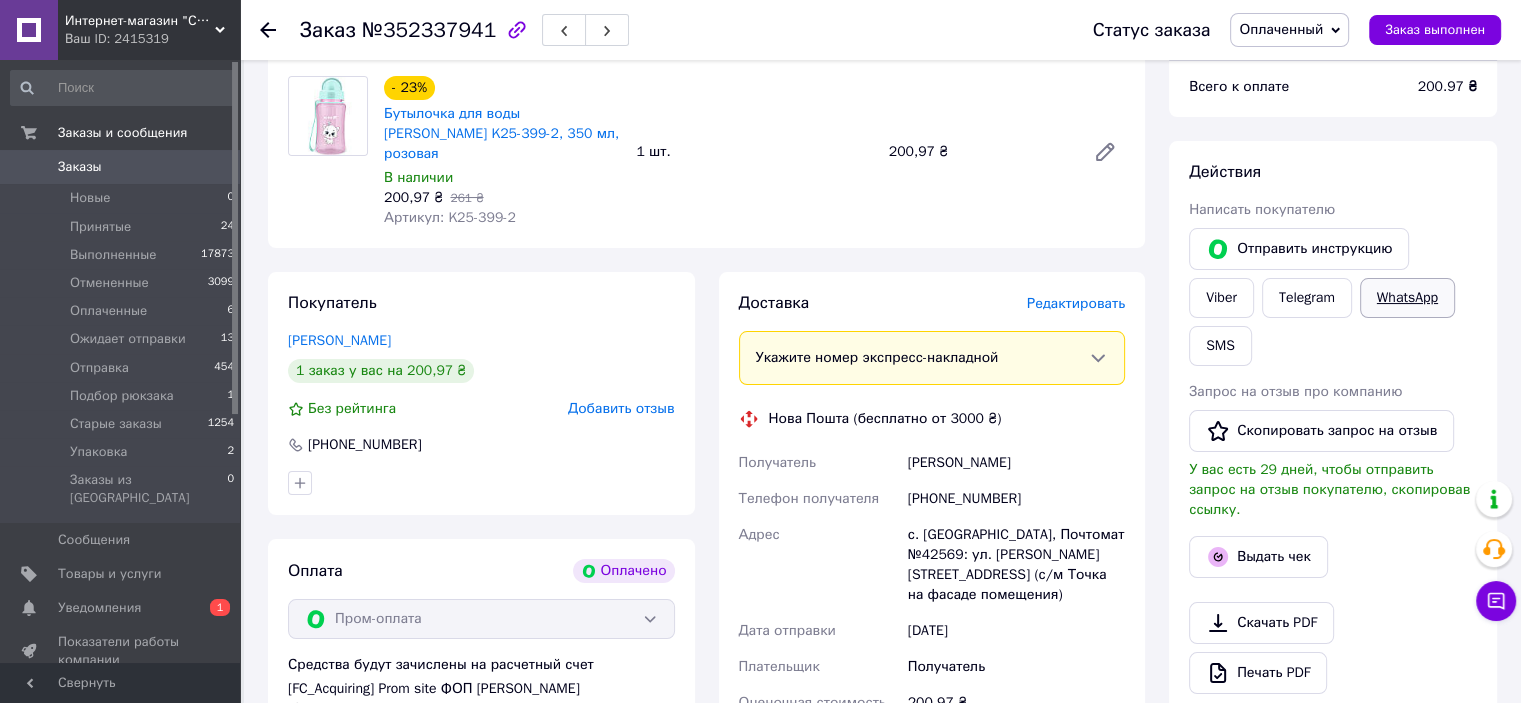 scroll, scrollTop: 252, scrollLeft: 0, axis: vertical 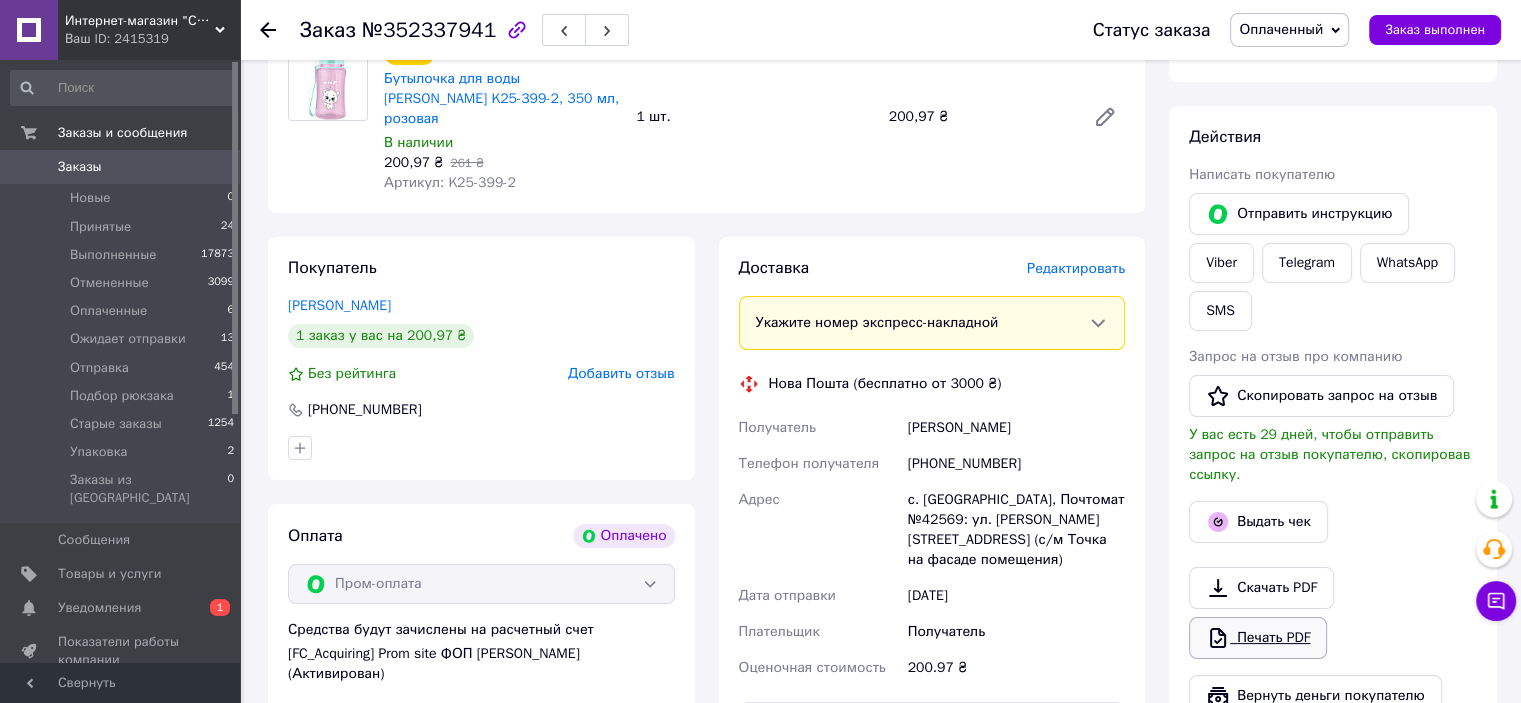 click on "Печать PDF" at bounding box center (1258, 638) 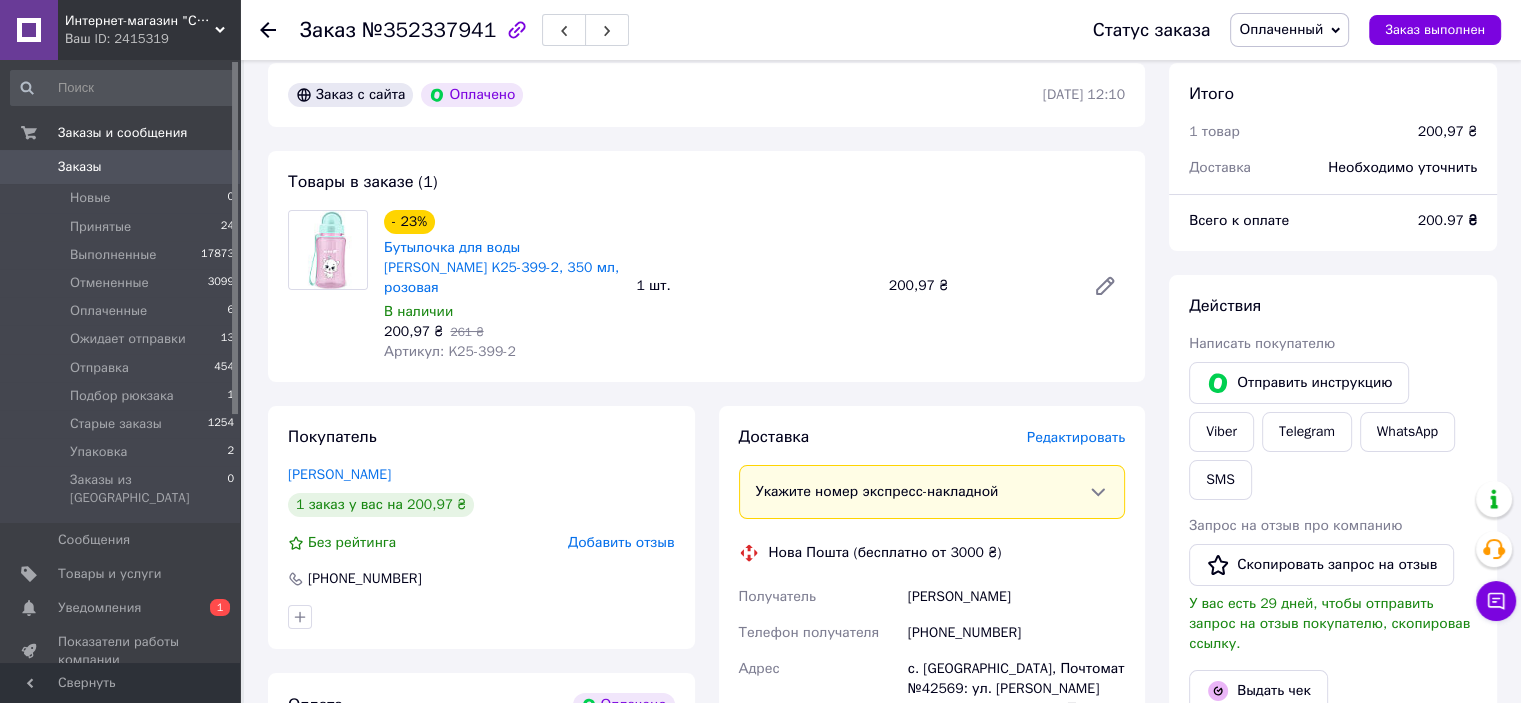 scroll, scrollTop: 0, scrollLeft: 0, axis: both 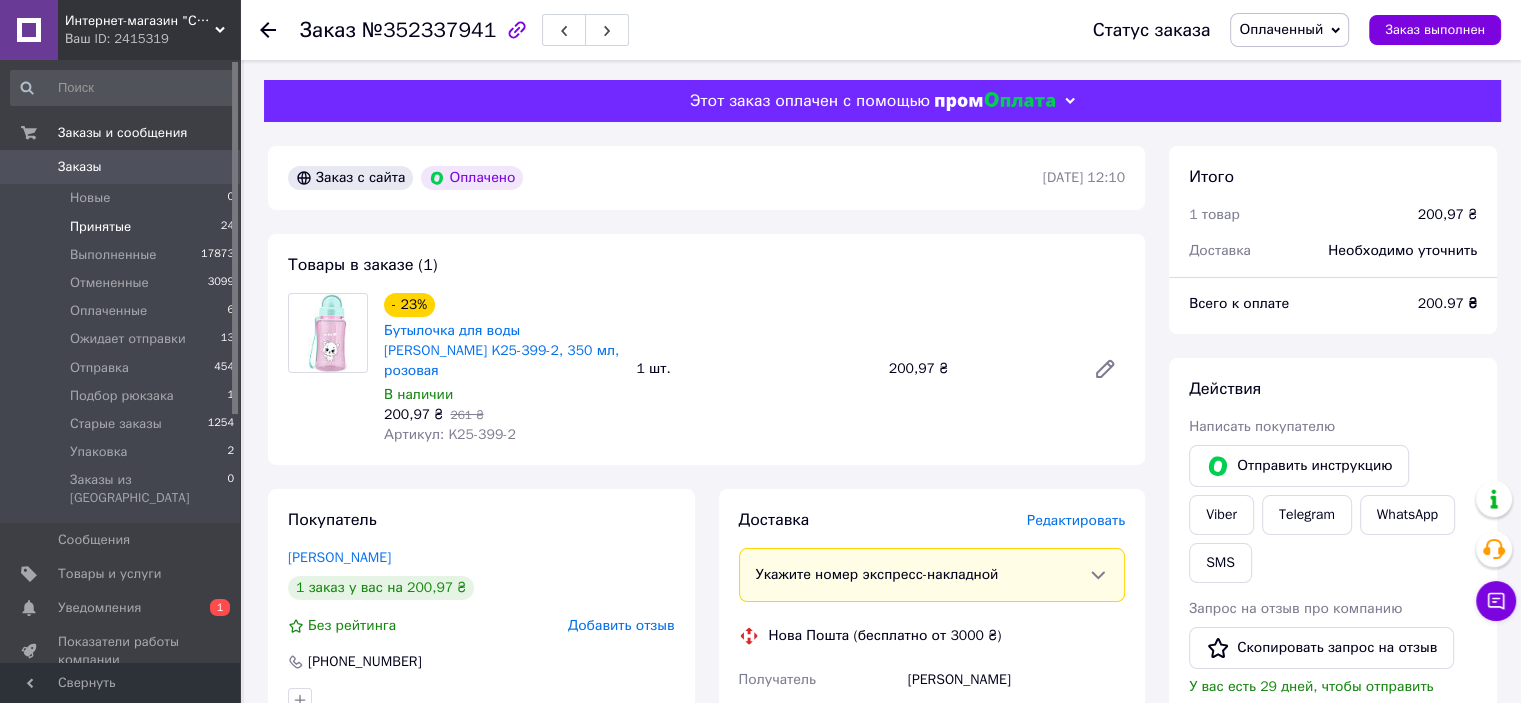 drag, startPoint x: 116, startPoint y: 227, endPoint x: 131, endPoint y: 232, distance: 15.811388 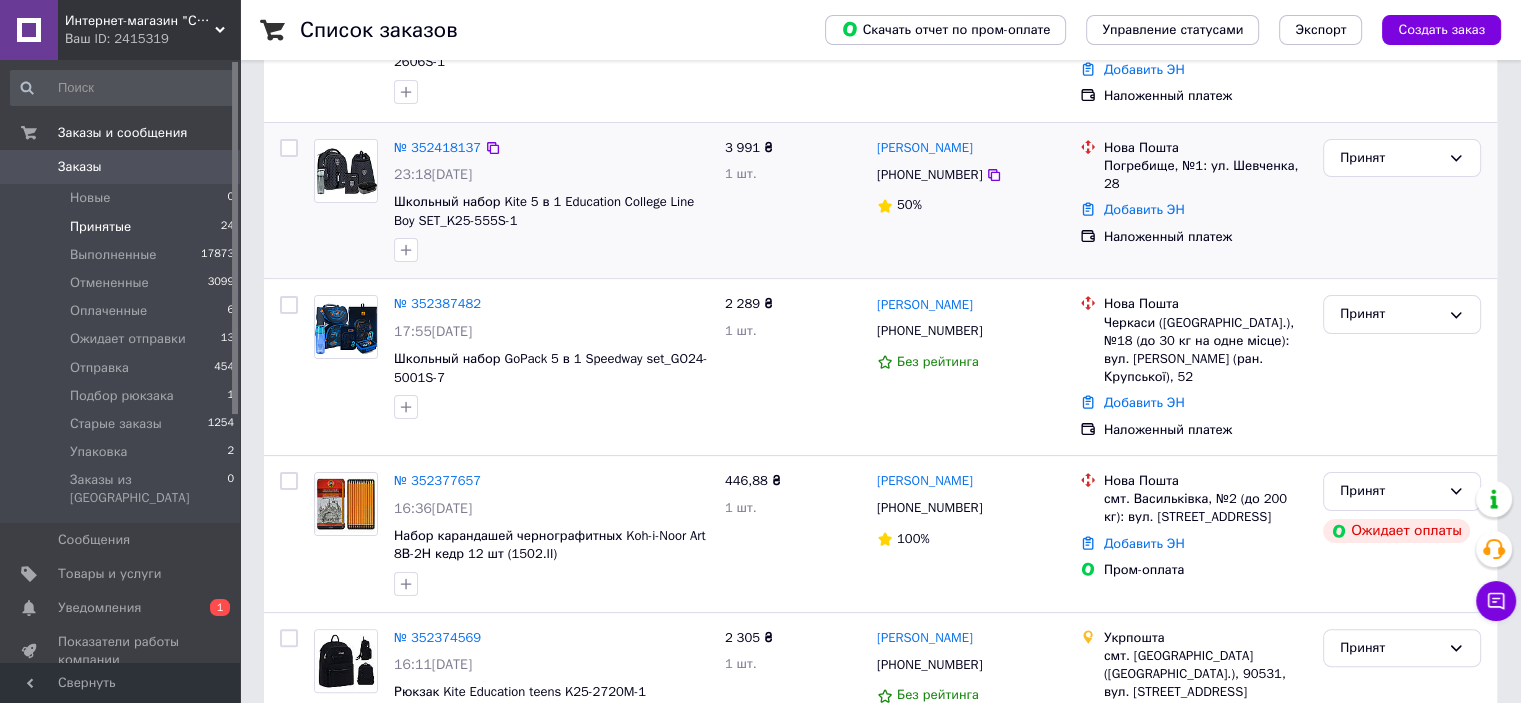 scroll, scrollTop: 400, scrollLeft: 0, axis: vertical 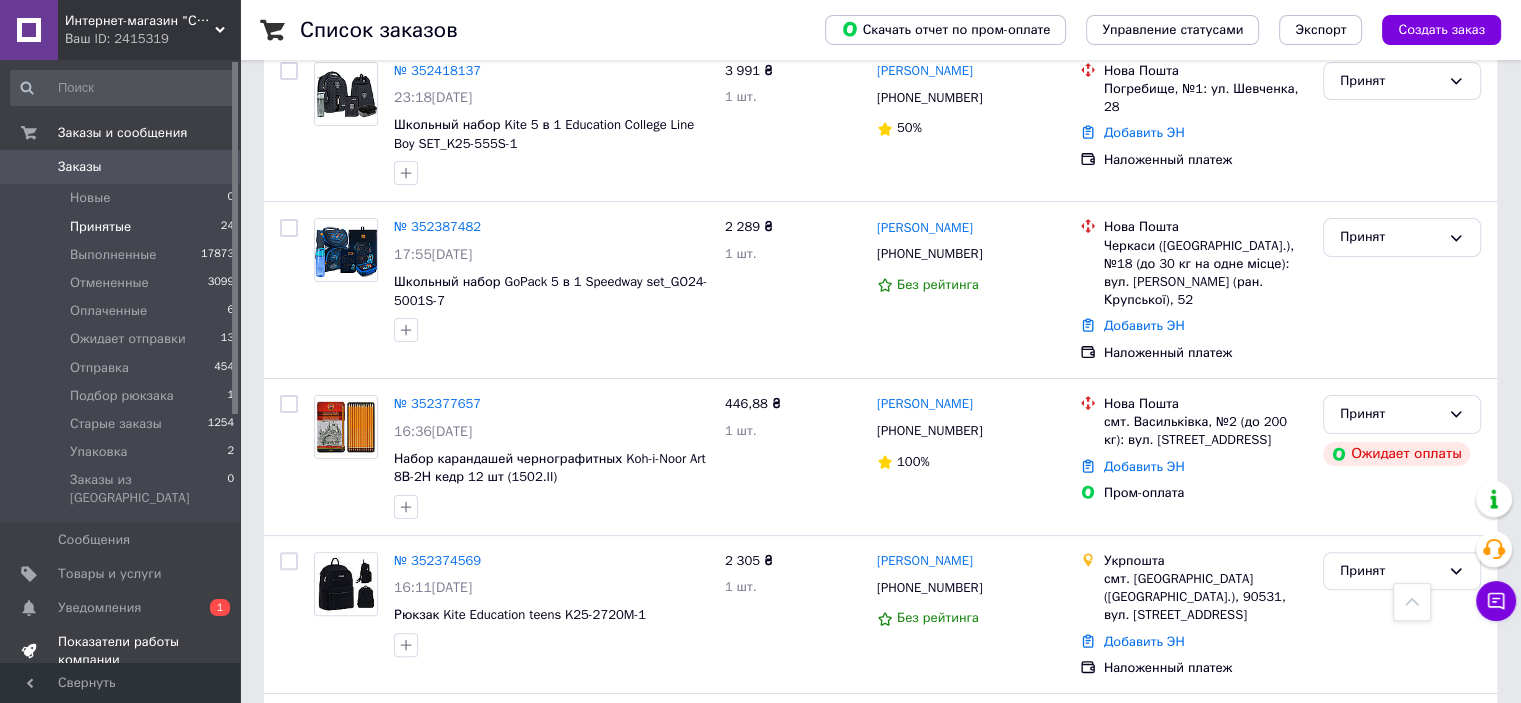 click on "Товары и услуги" at bounding box center (123, 574) 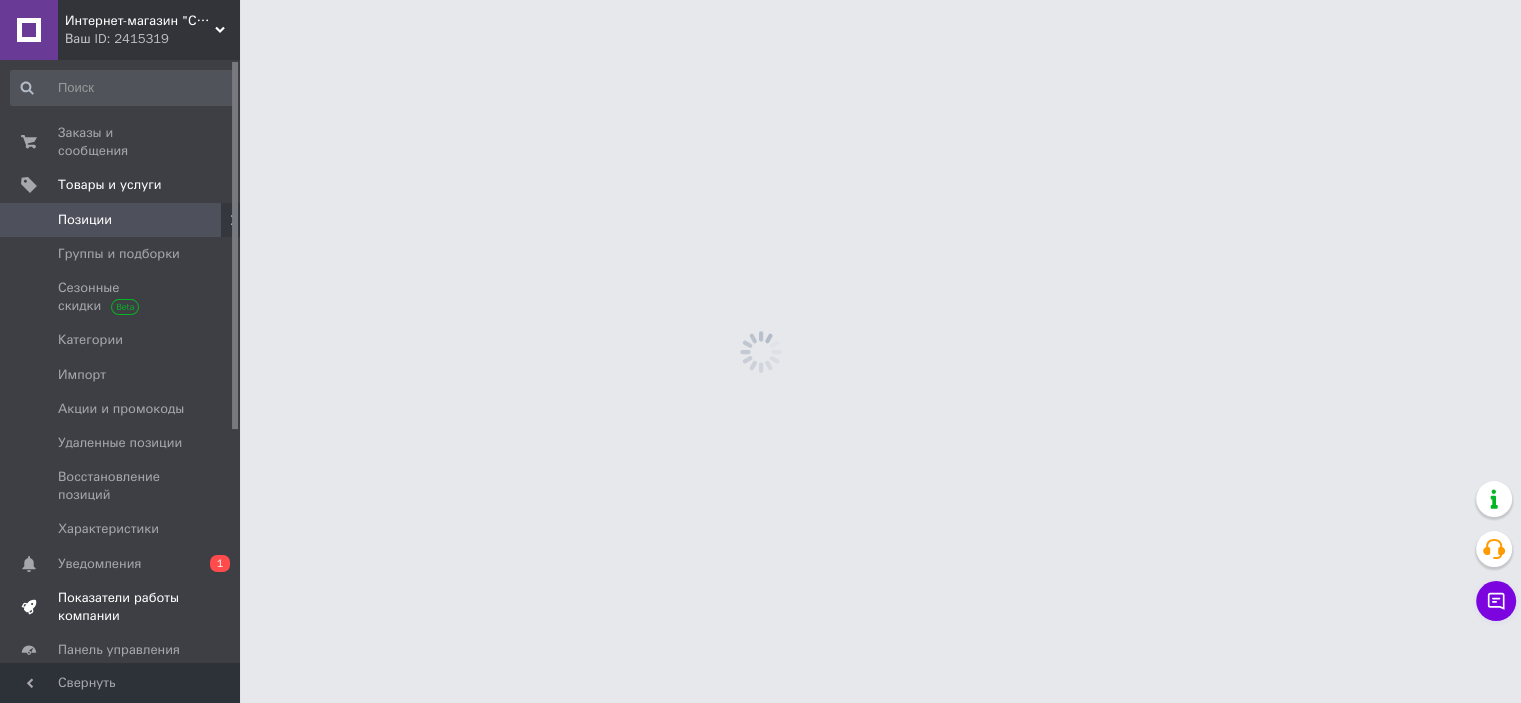 scroll, scrollTop: 0, scrollLeft: 0, axis: both 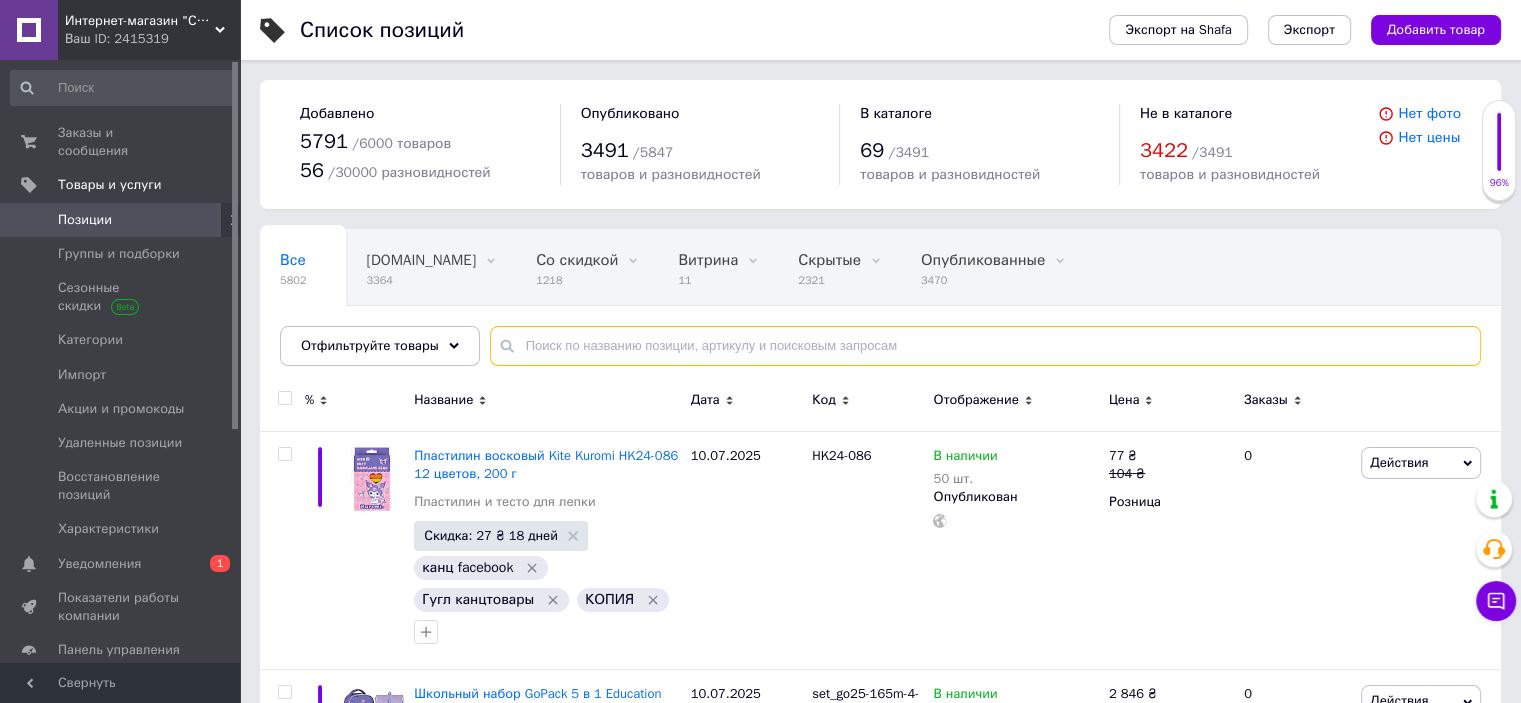 click at bounding box center (985, 346) 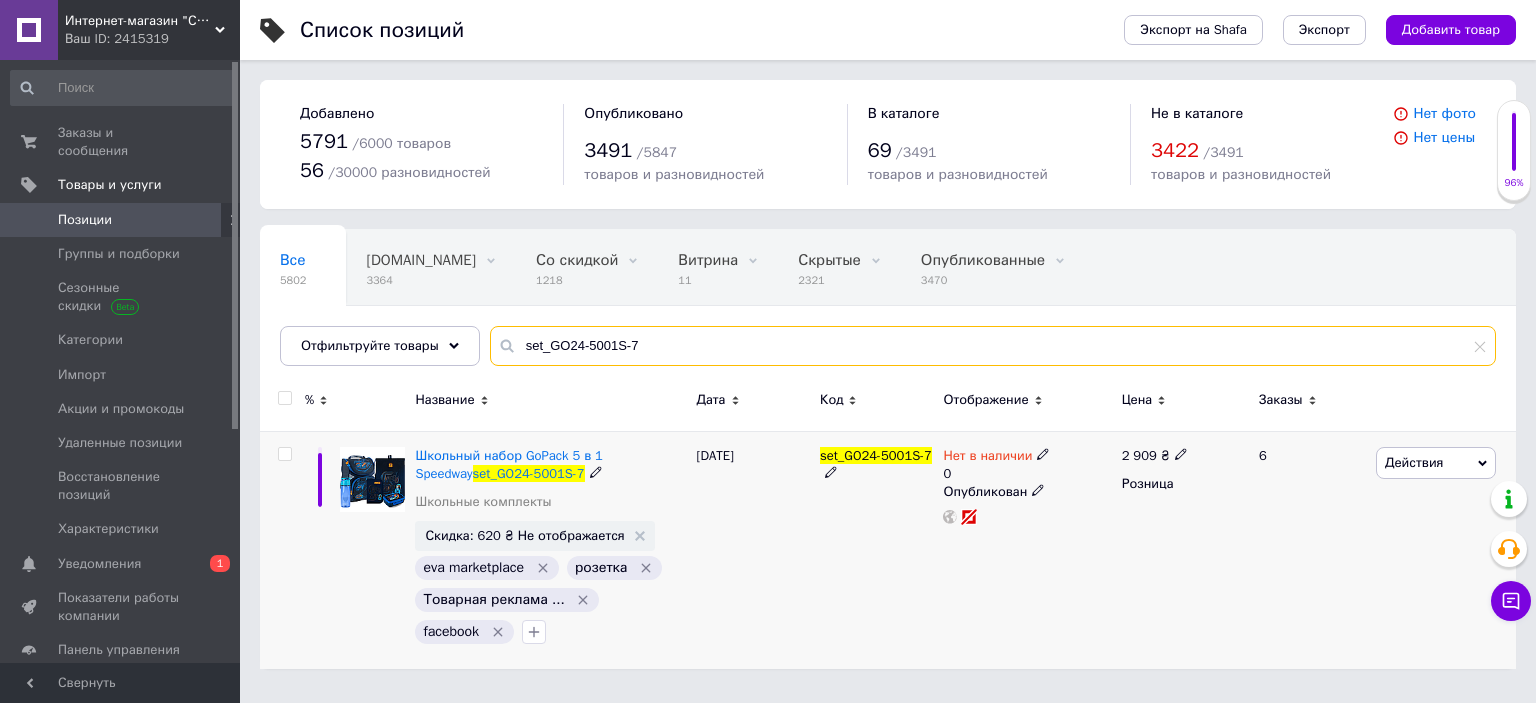 type on "set_GO24-5001S-7" 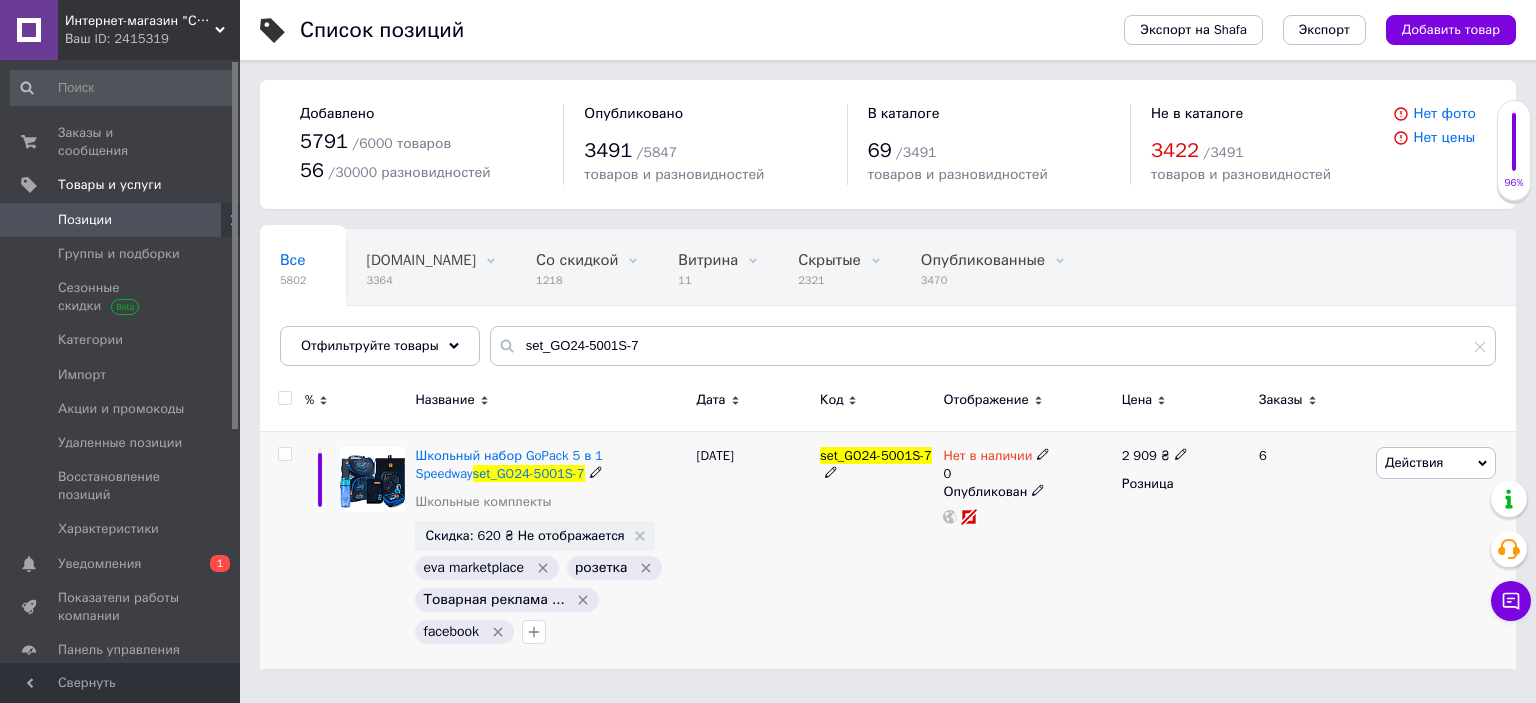 click 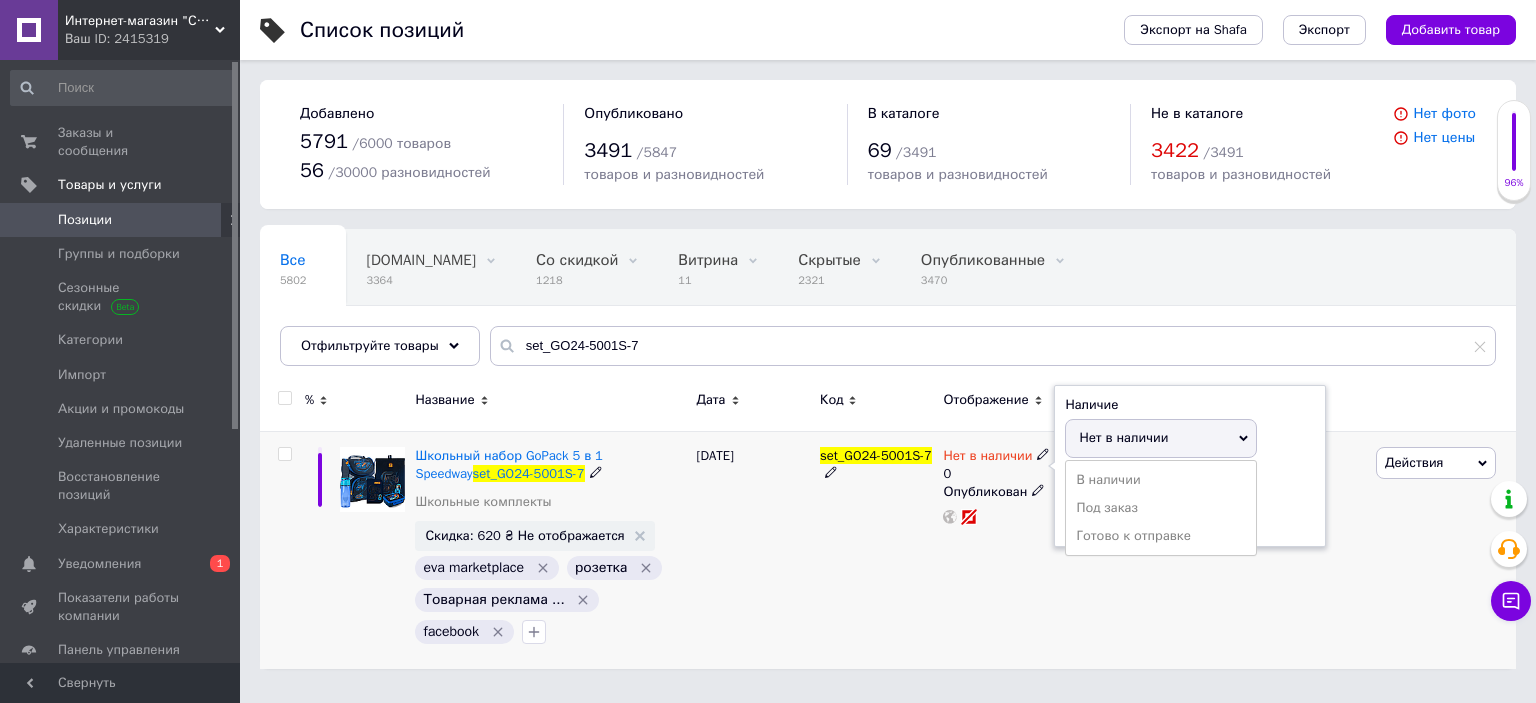 click on "Готово к отправке" at bounding box center [1161, 536] 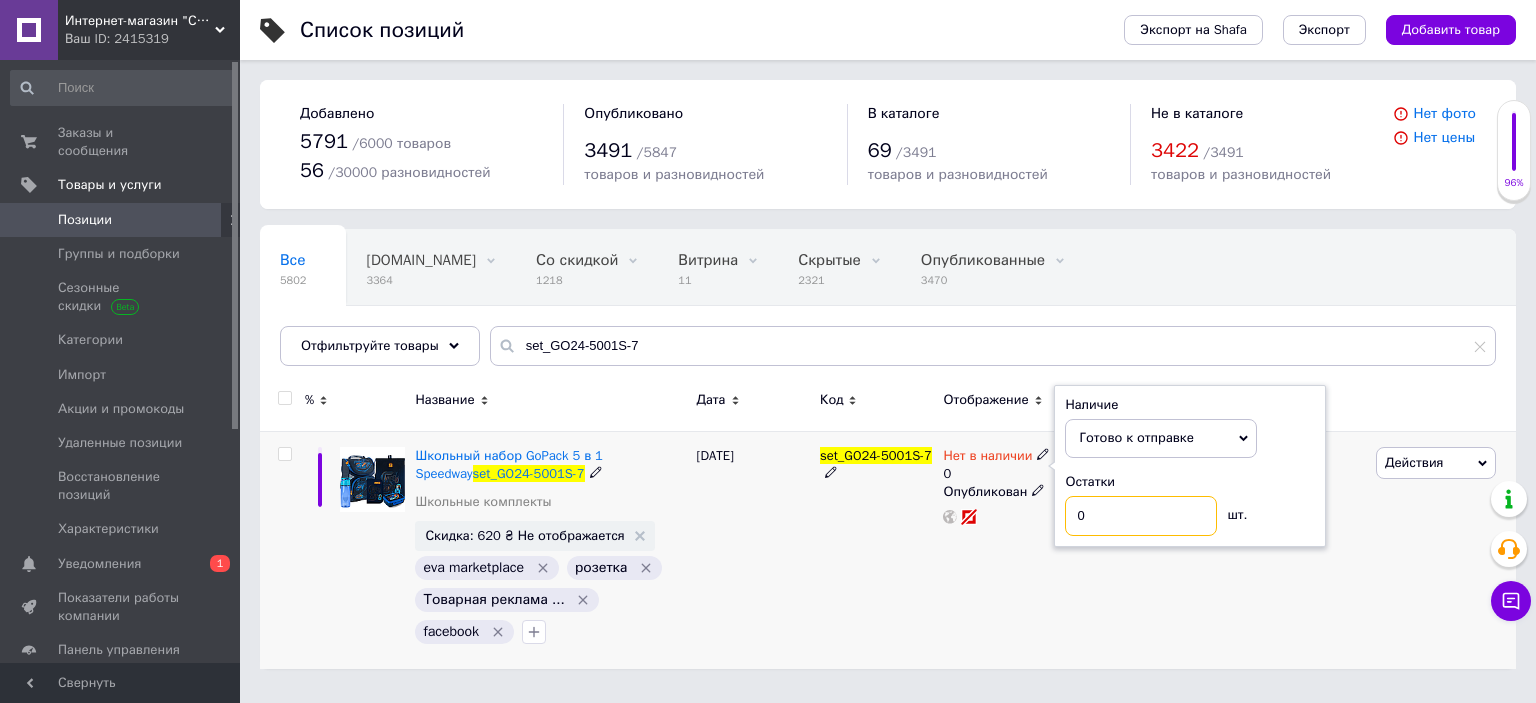 click on "0" at bounding box center (1141, 516) 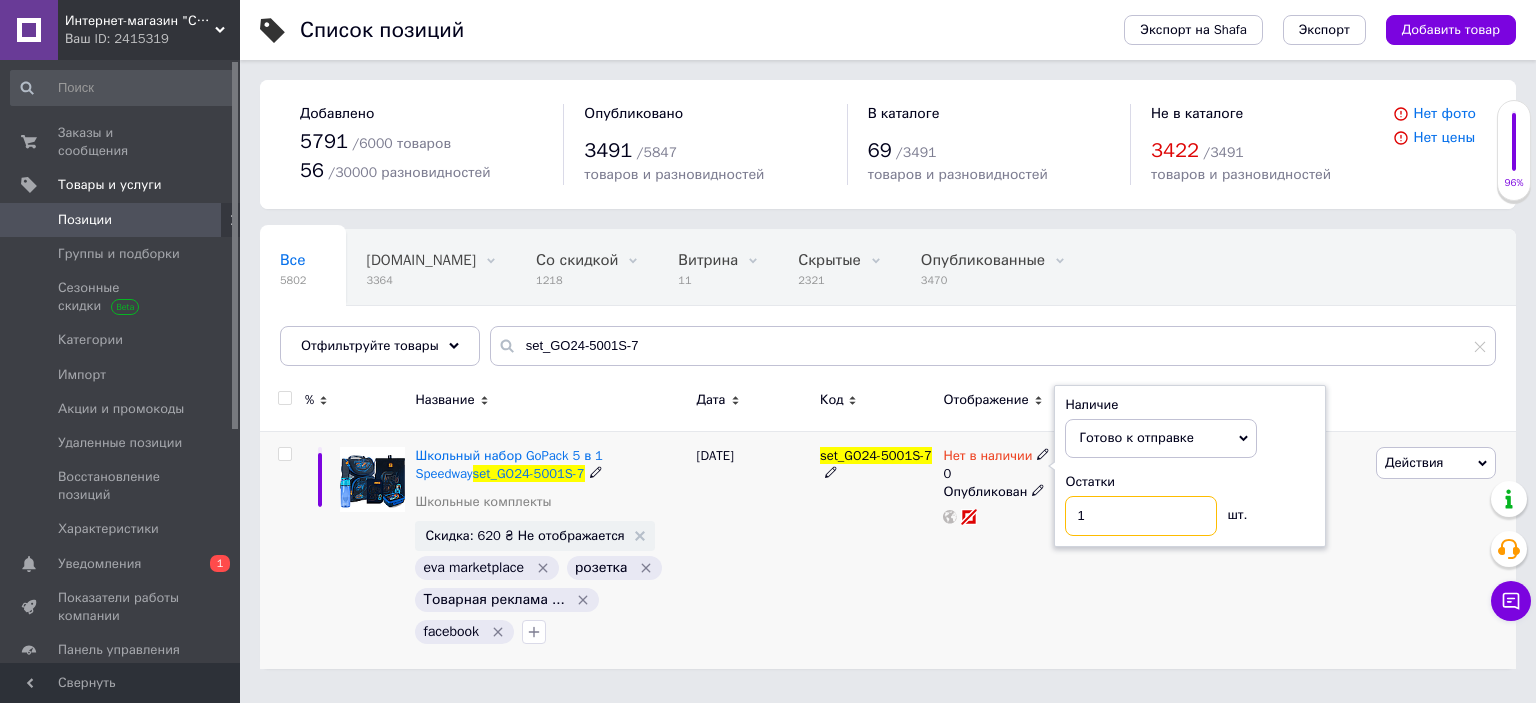 type on "1" 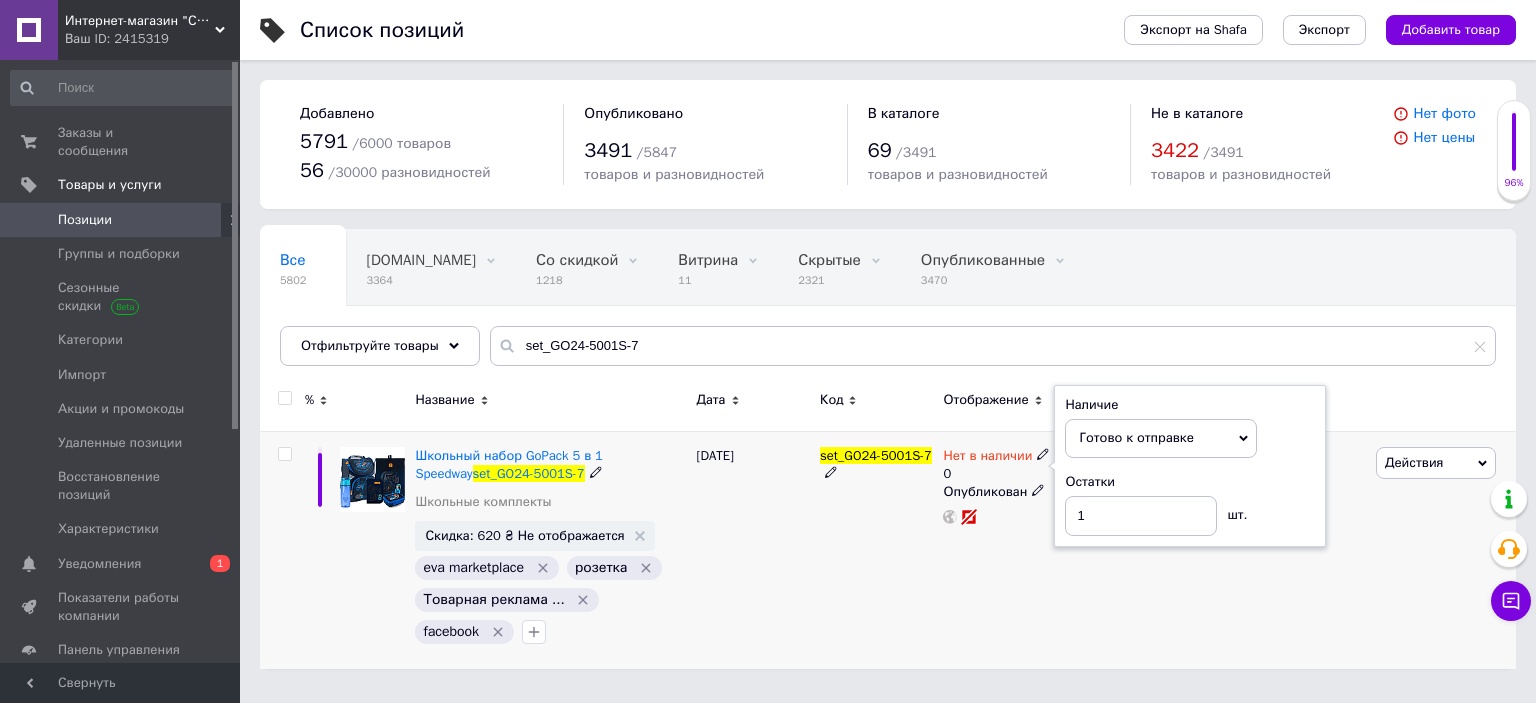 click on "set_GO24-5001S-7" at bounding box center [876, 550] 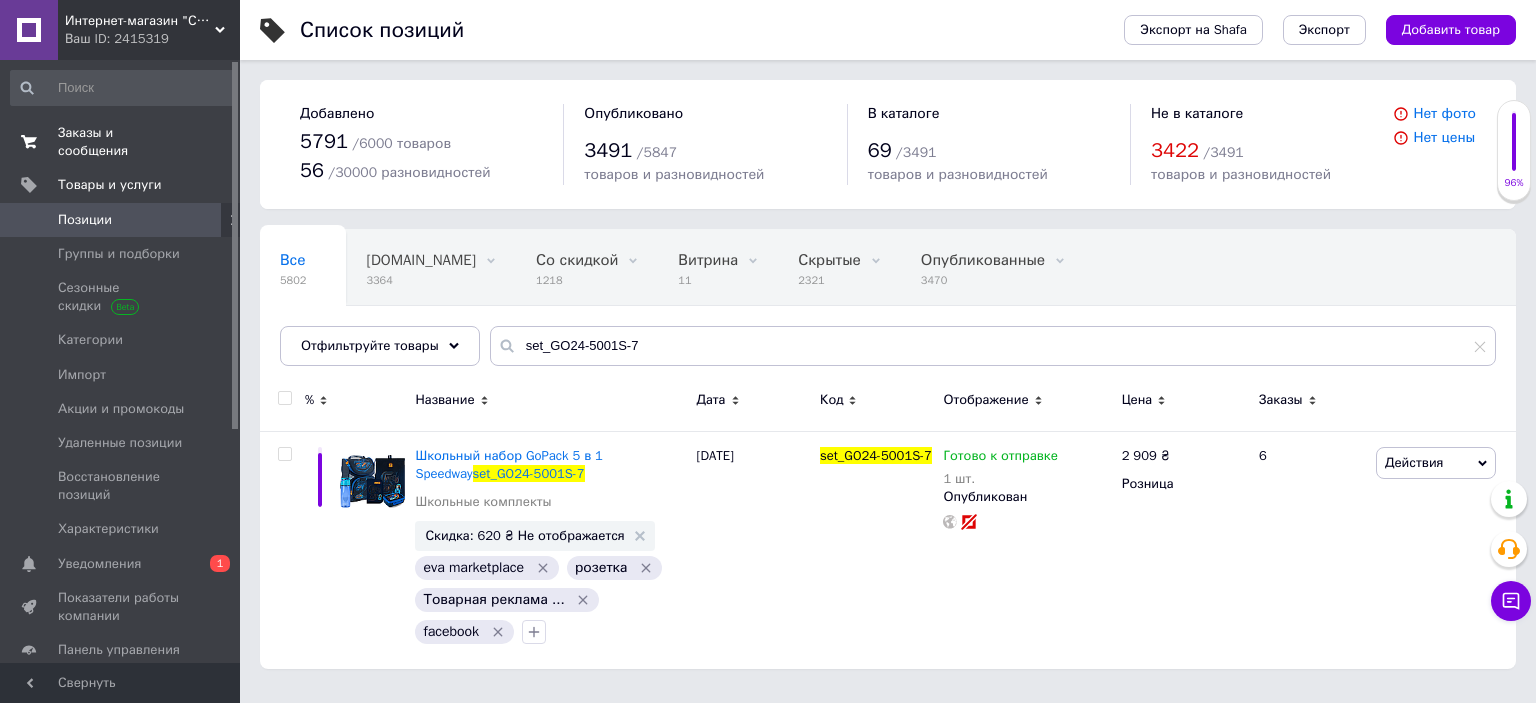 click on "Заказы и сообщения" at bounding box center [121, 142] 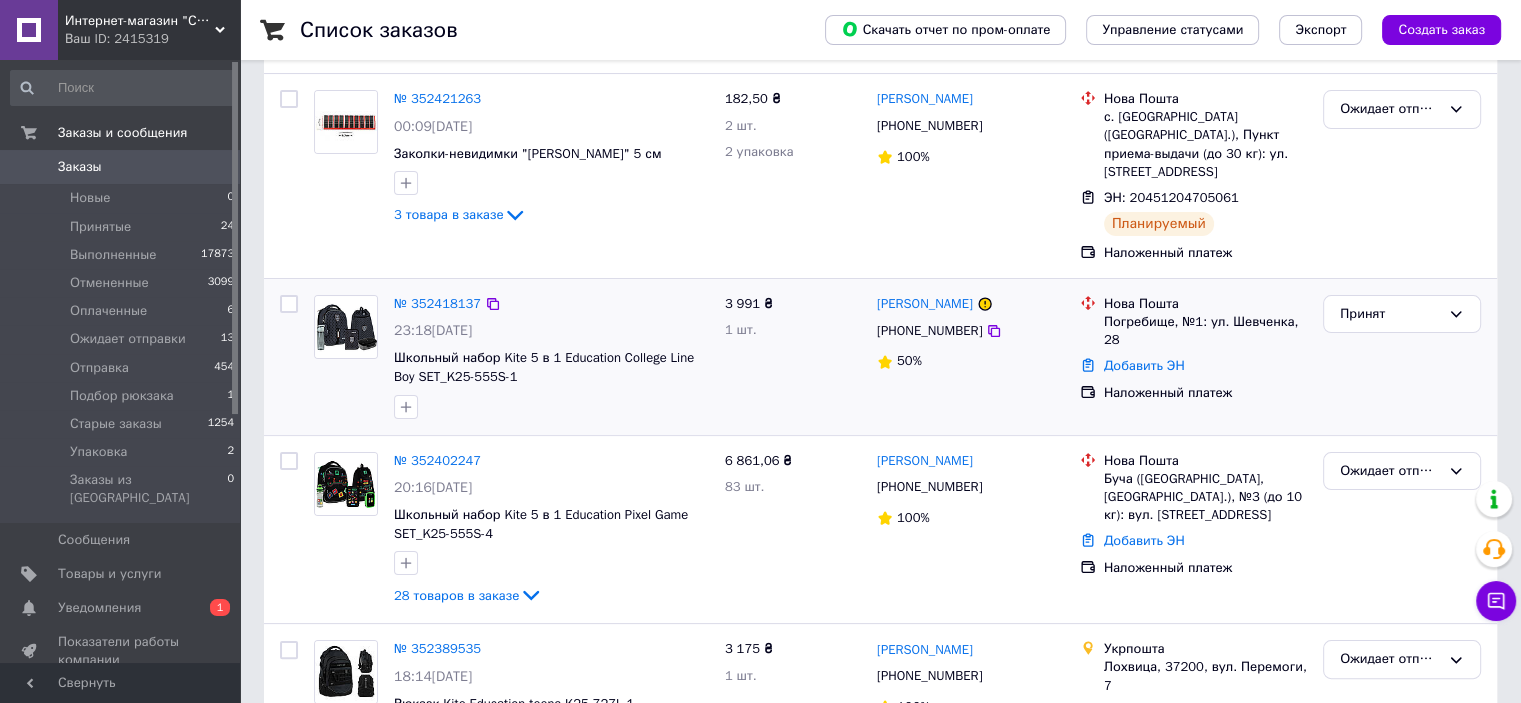 scroll, scrollTop: 500, scrollLeft: 0, axis: vertical 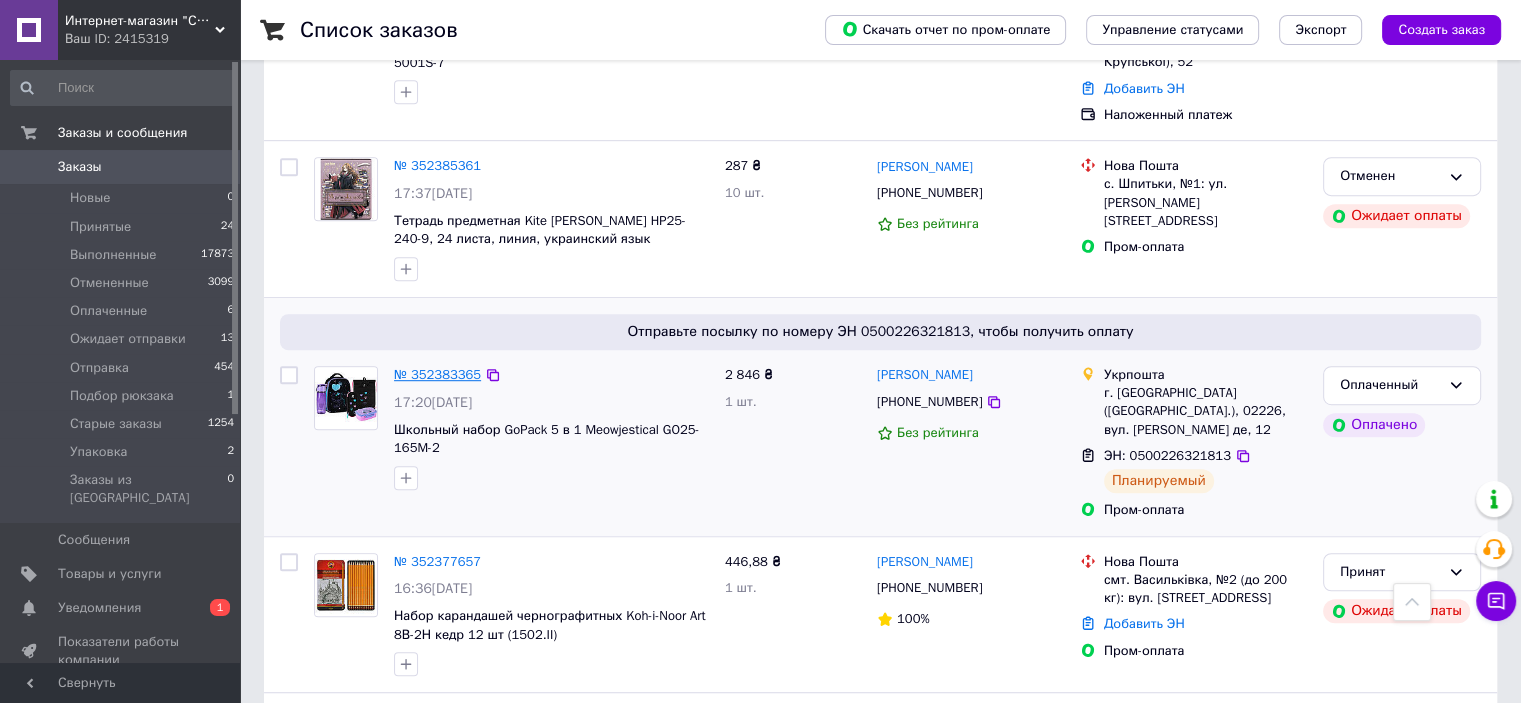 click on "№ 352383365" at bounding box center (437, 374) 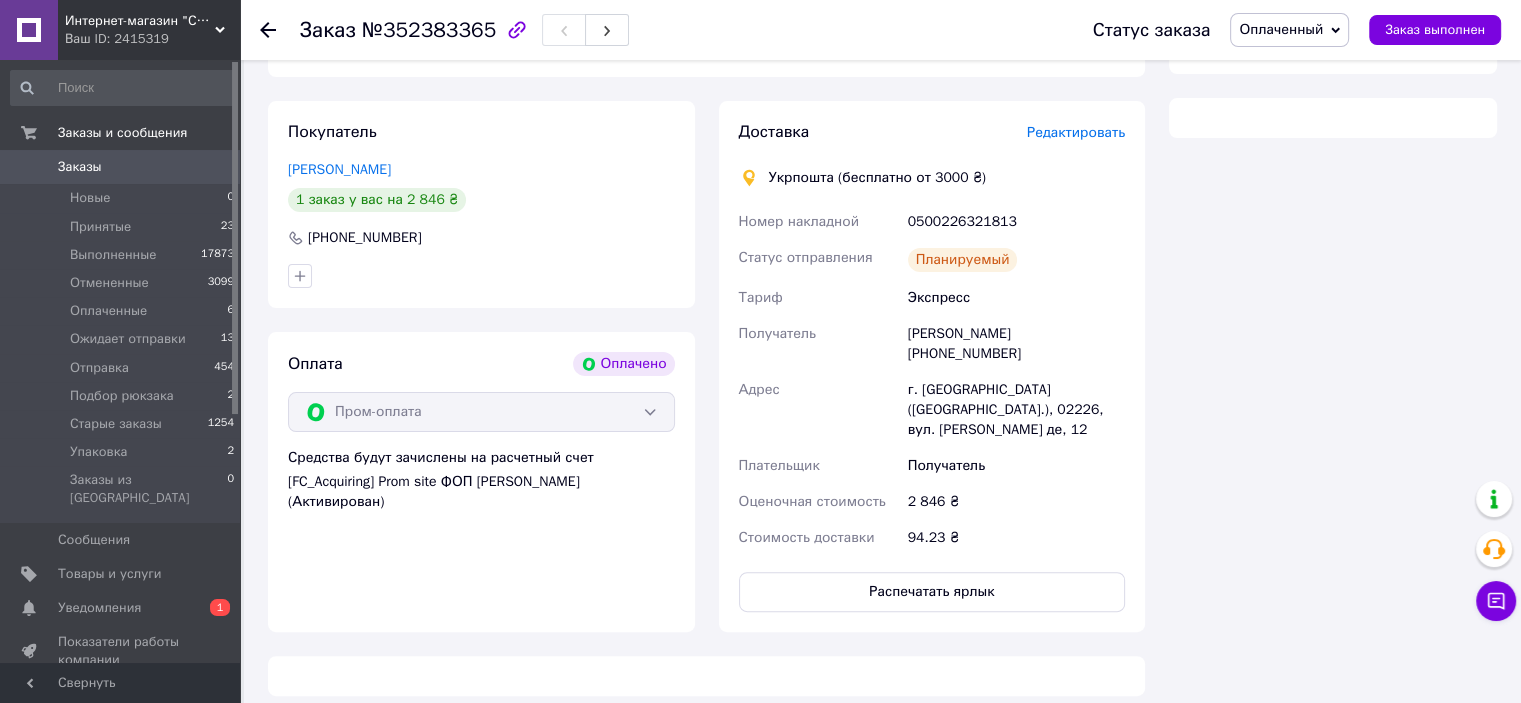 scroll, scrollTop: 752, scrollLeft: 0, axis: vertical 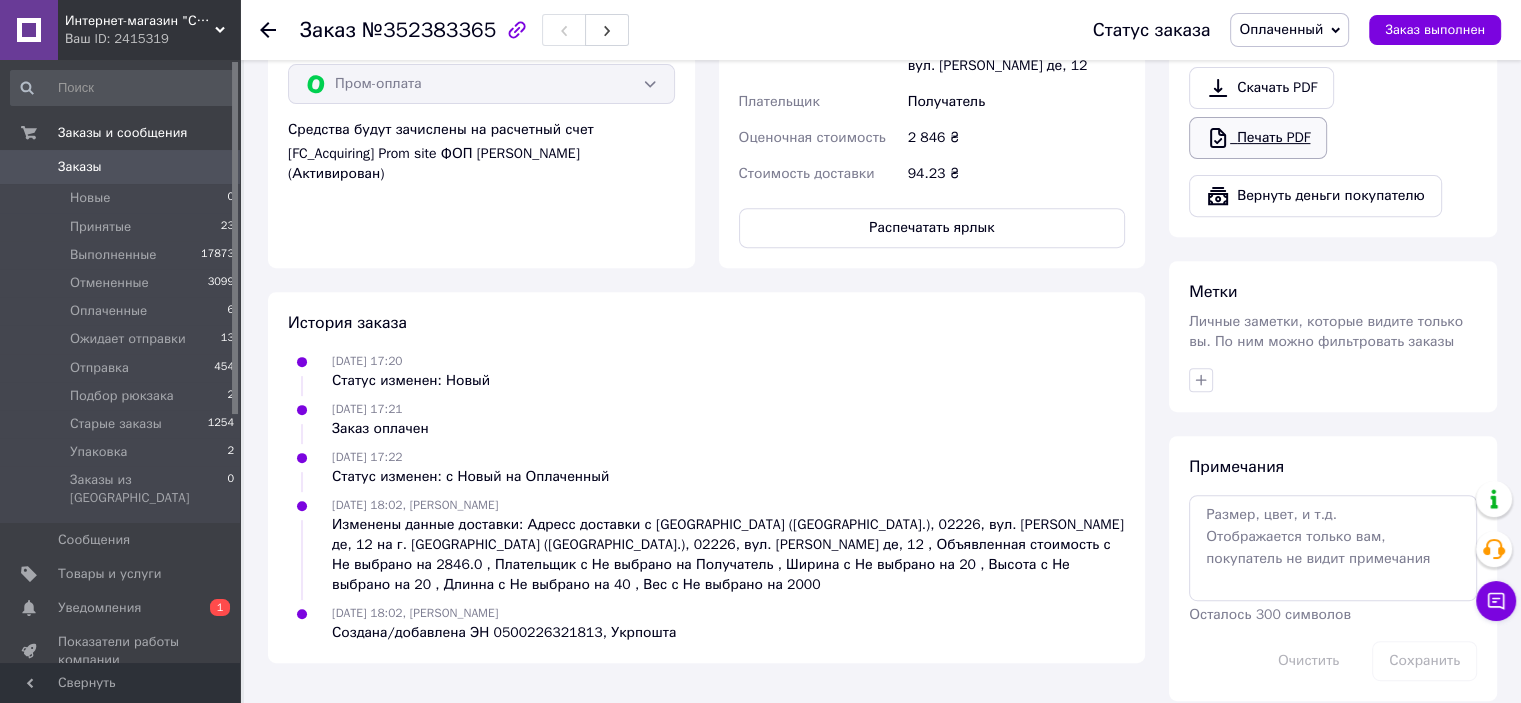 click on "Печать PDF" at bounding box center [1258, 138] 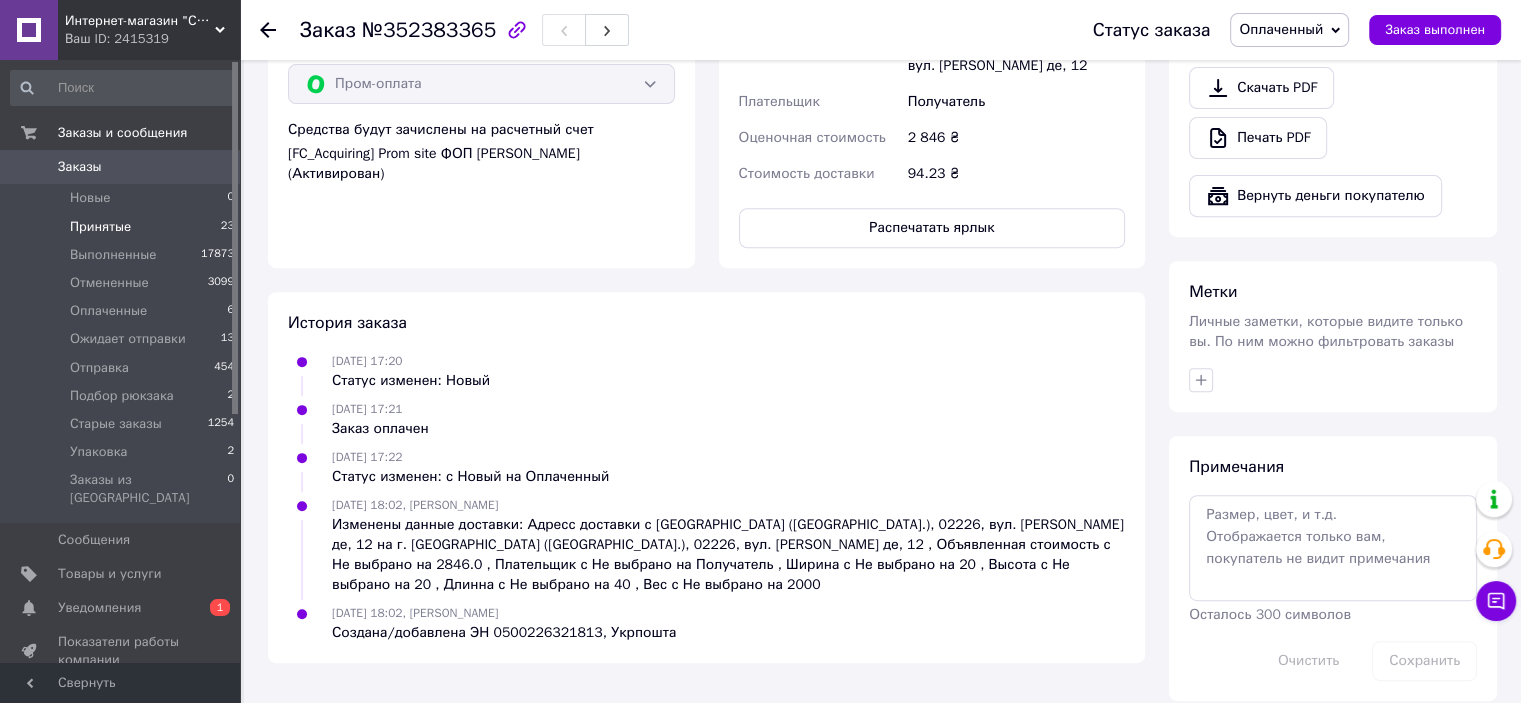 click on "Принятые" at bounding box center (100, 227) 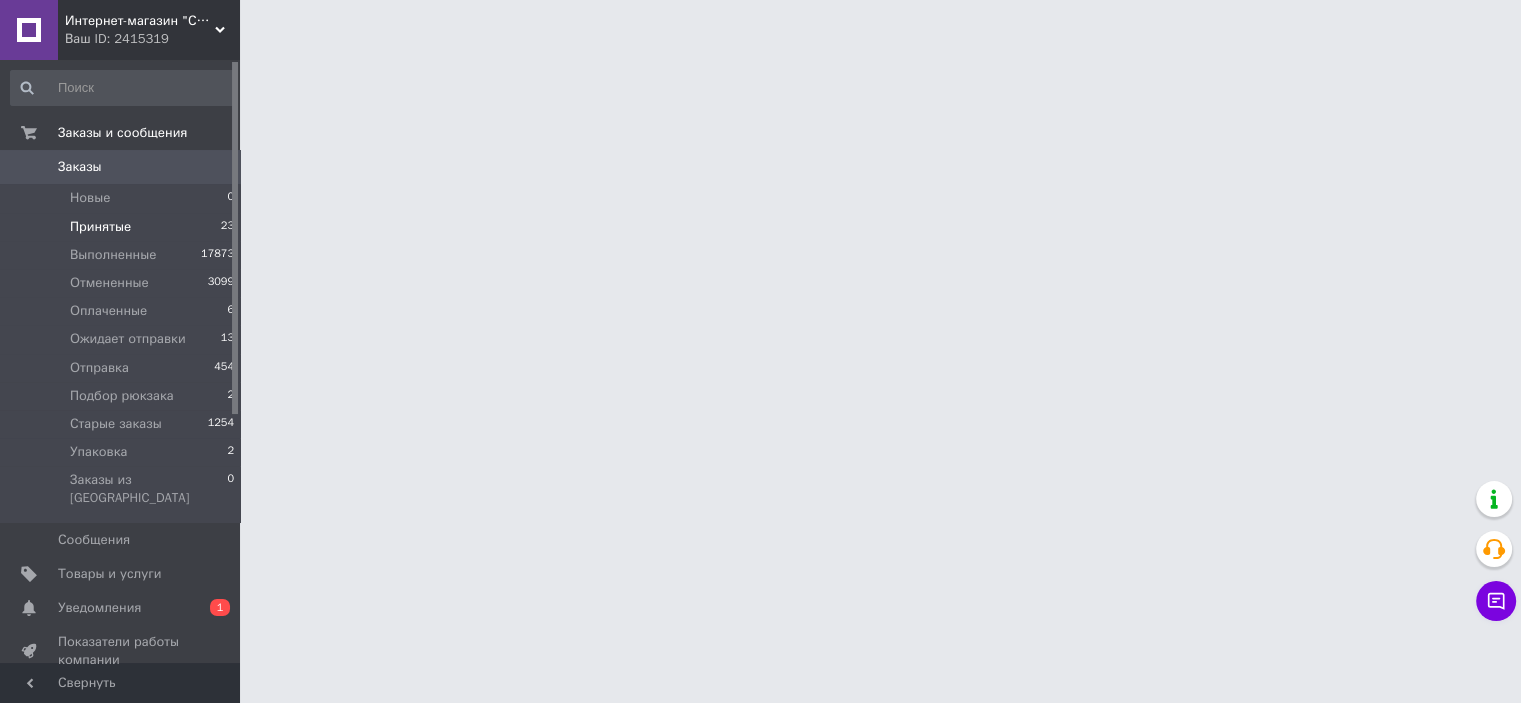 scroll, scrollTop: 0, scrollLeft: 0, axis: both 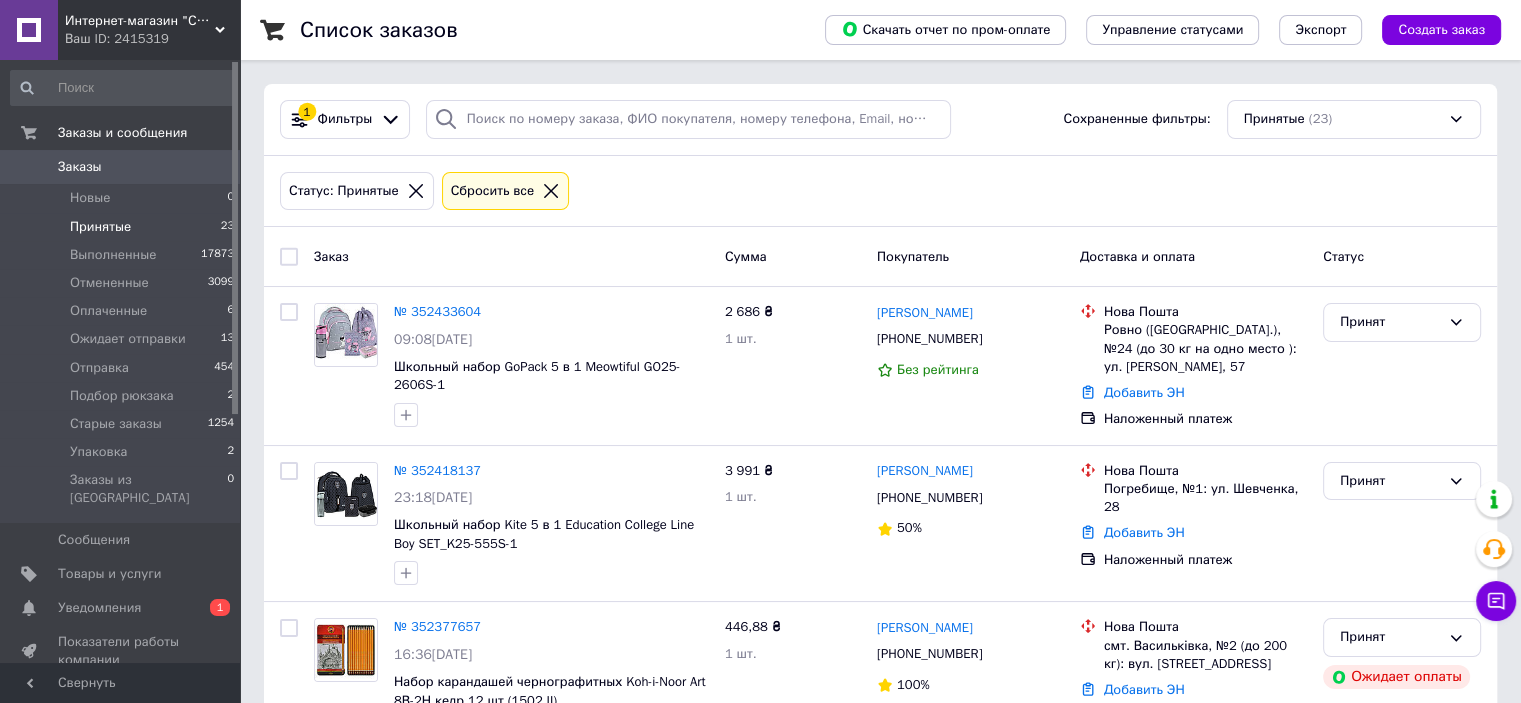 click on "Принятые" at bounding box center [100, 227] 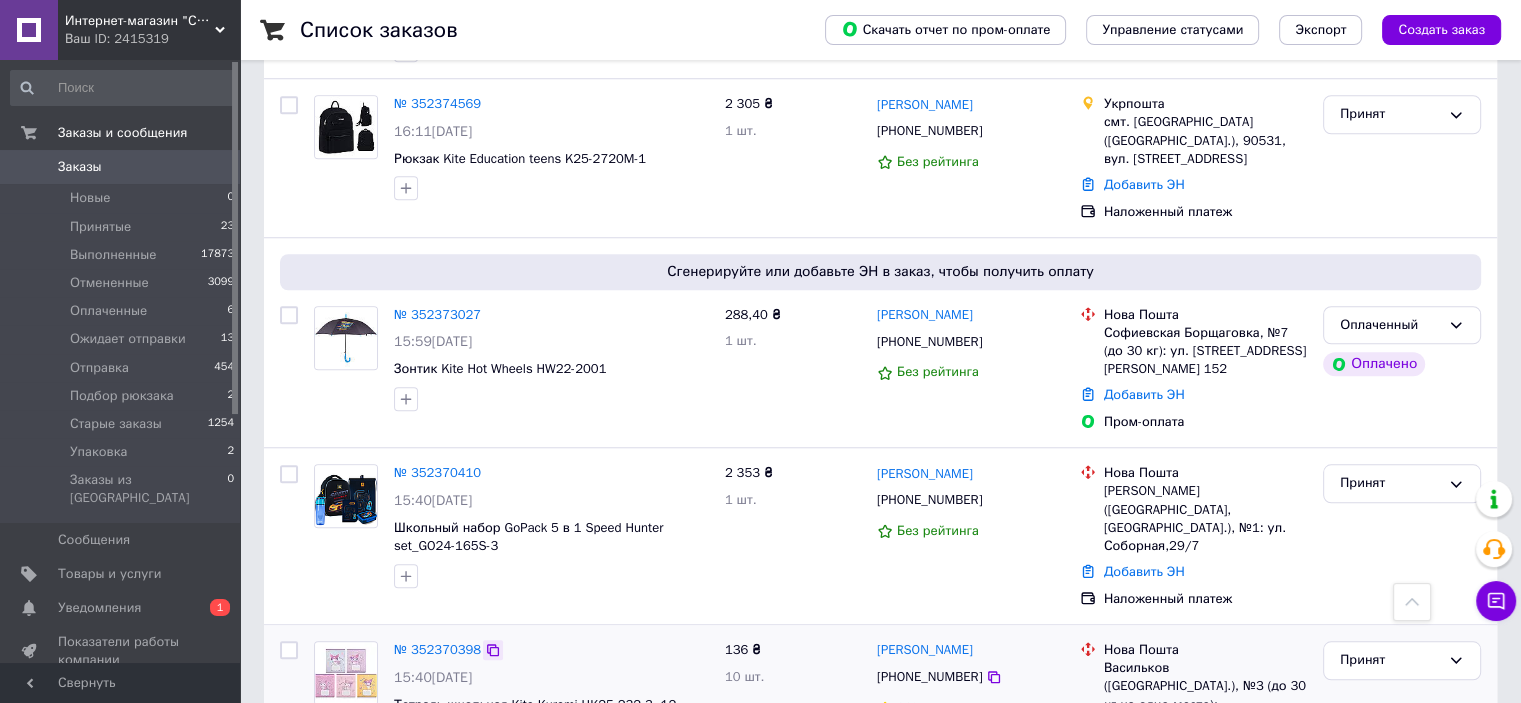 scroll, scrollTop: 1800, scrollLeft: 0, axis: vertical 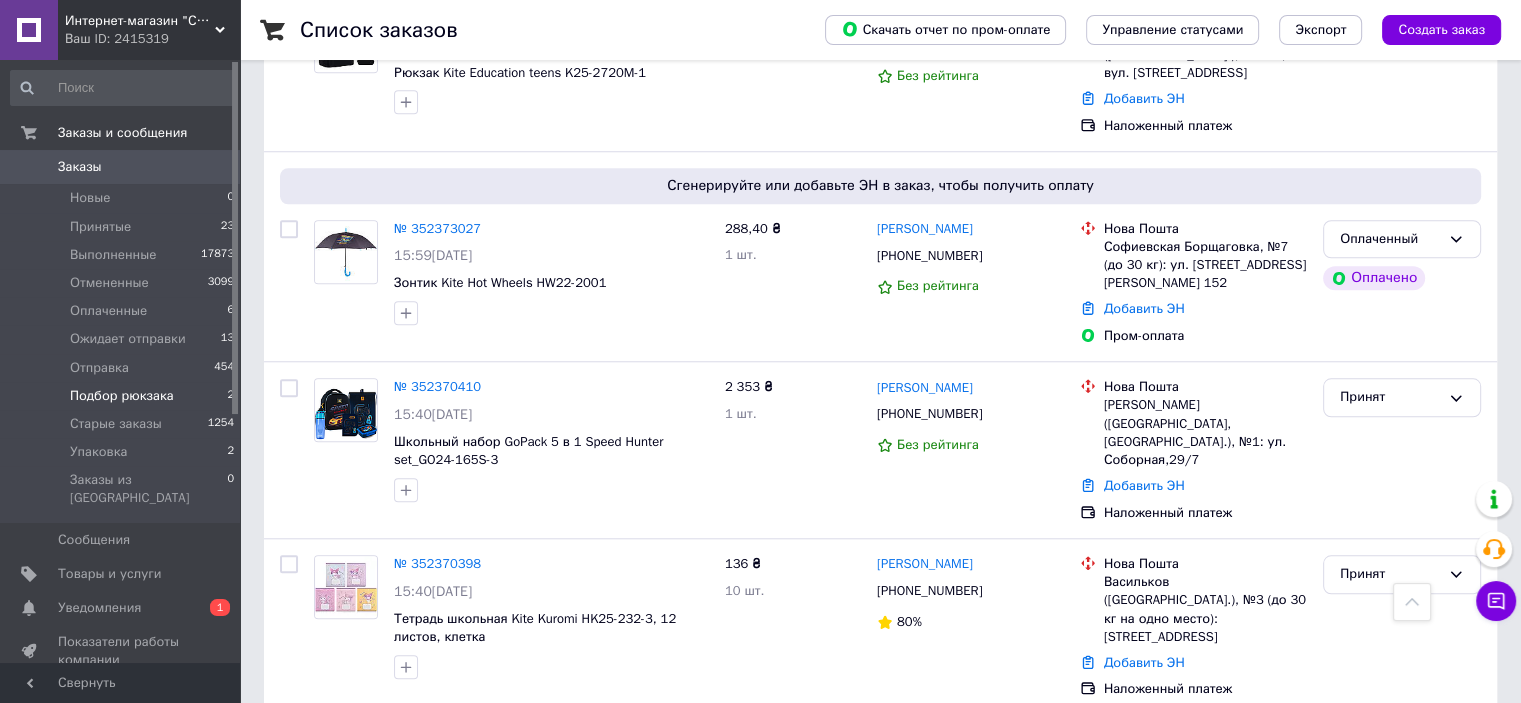 click on "Подбор рюкзака" at bounding box center [122, 396] 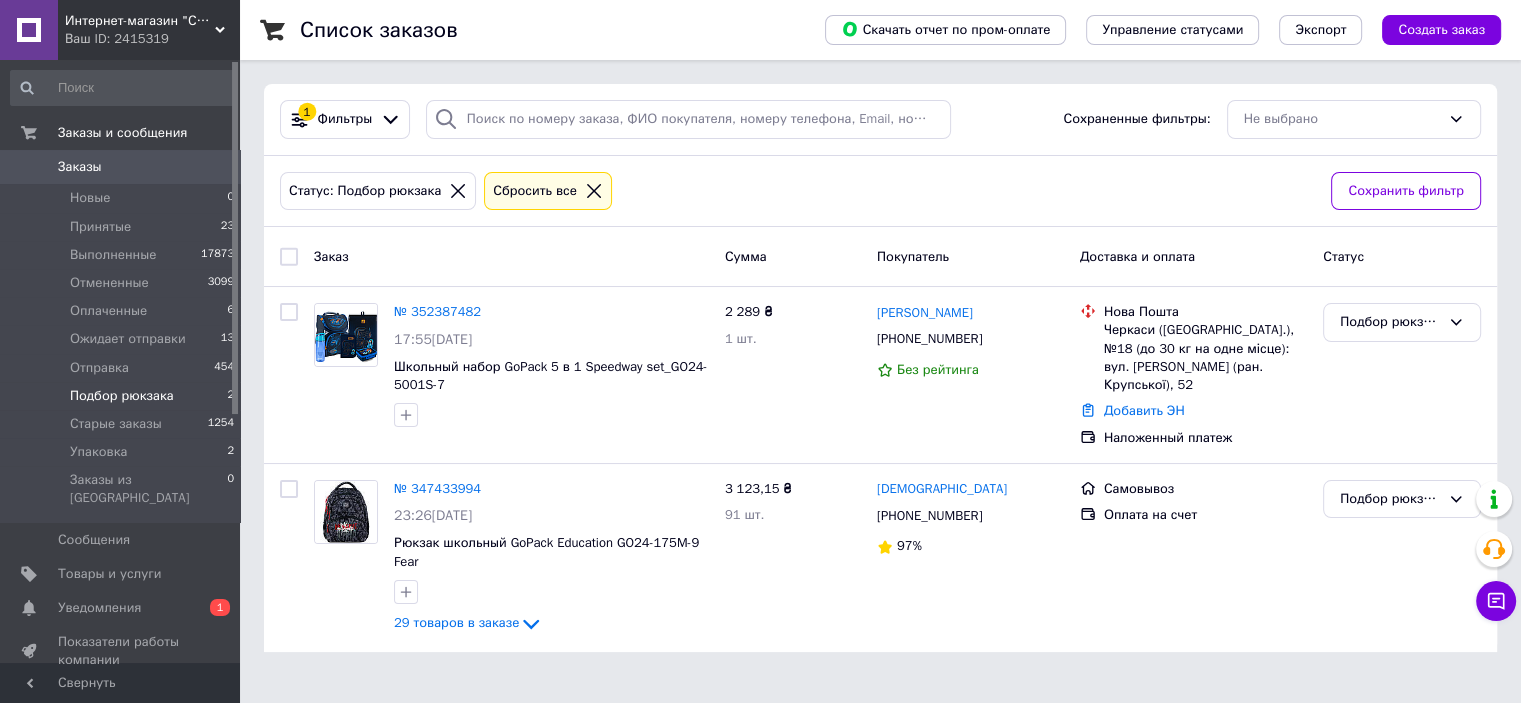 scroll, scrollTop: 0, scrollLeft: 0, axis: both 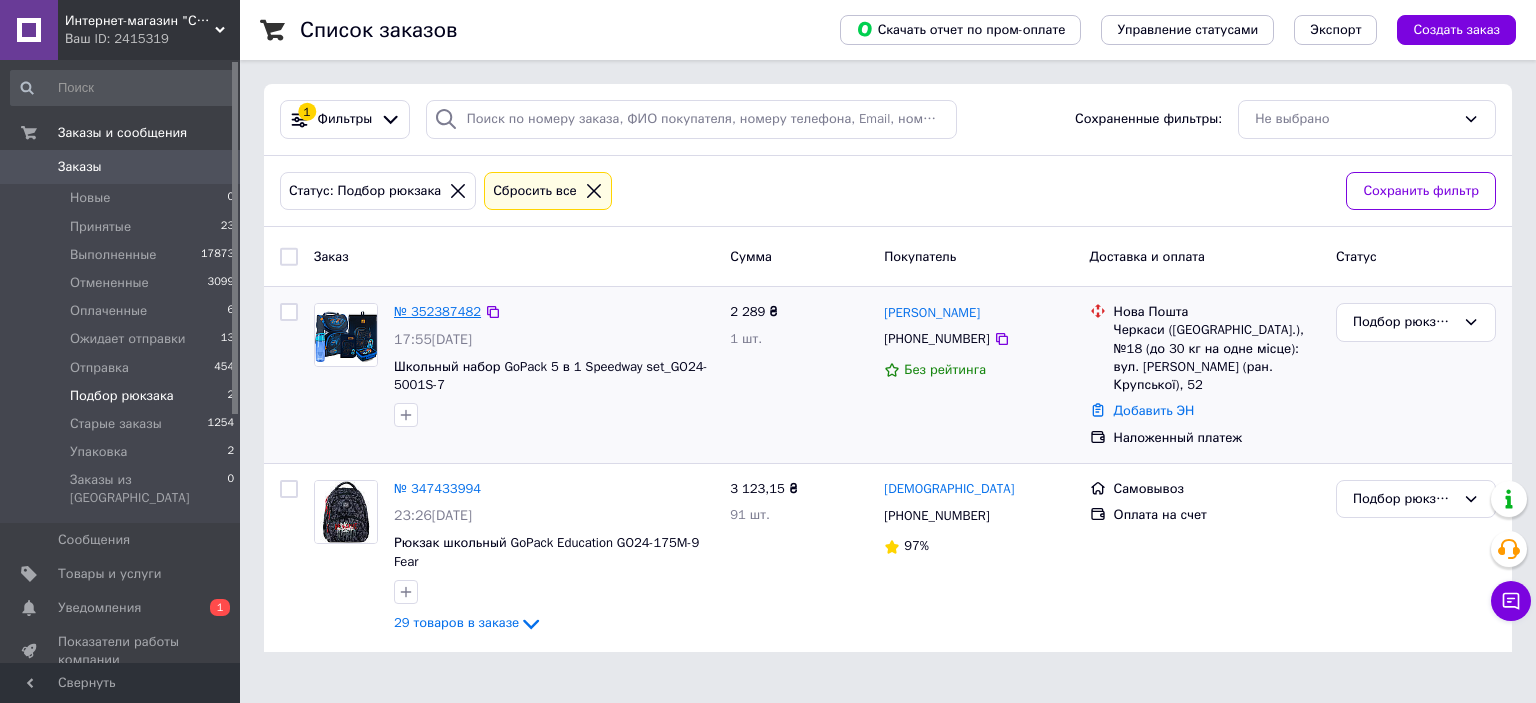 click on "№ 352387482" at bounding box center [437, 311] 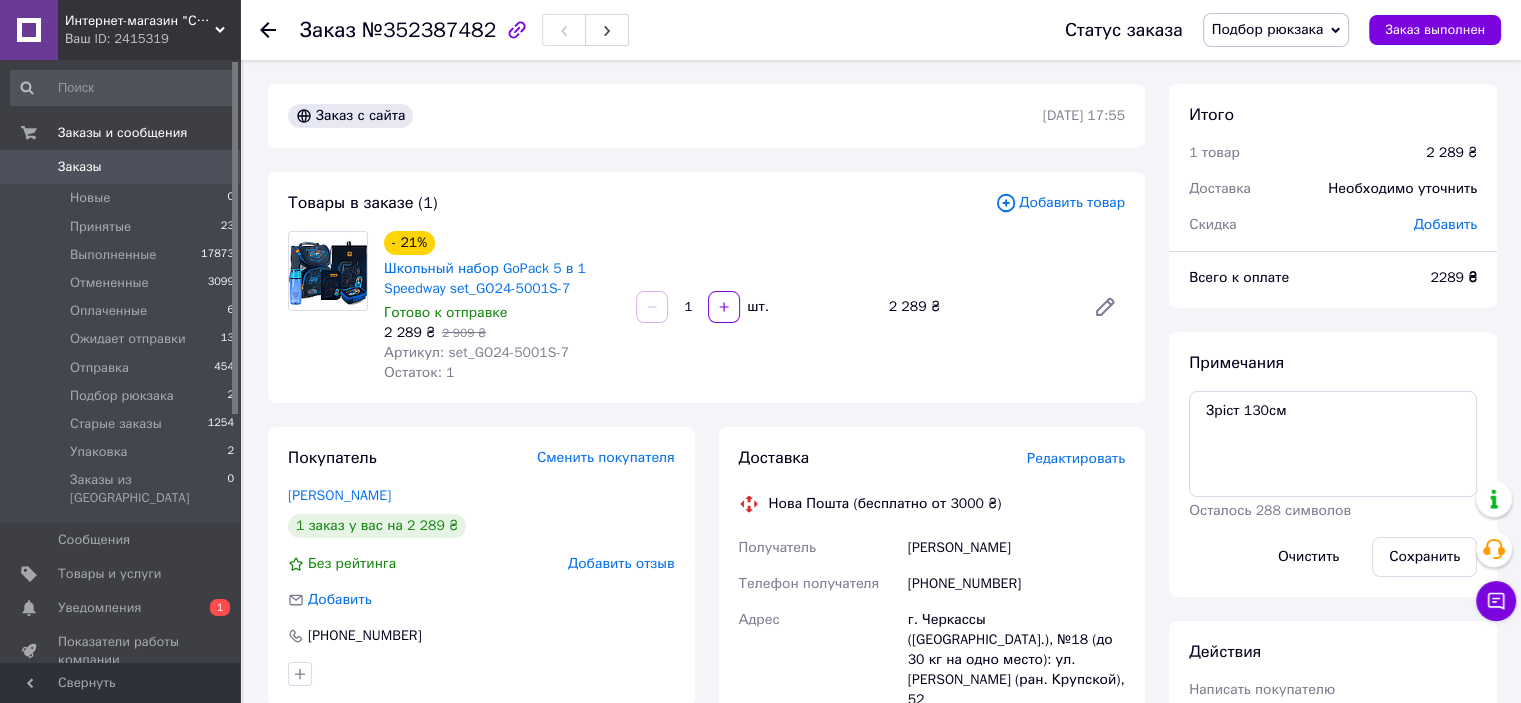 click on "Подбор рюкзака" at bounding box center (1268, 29) 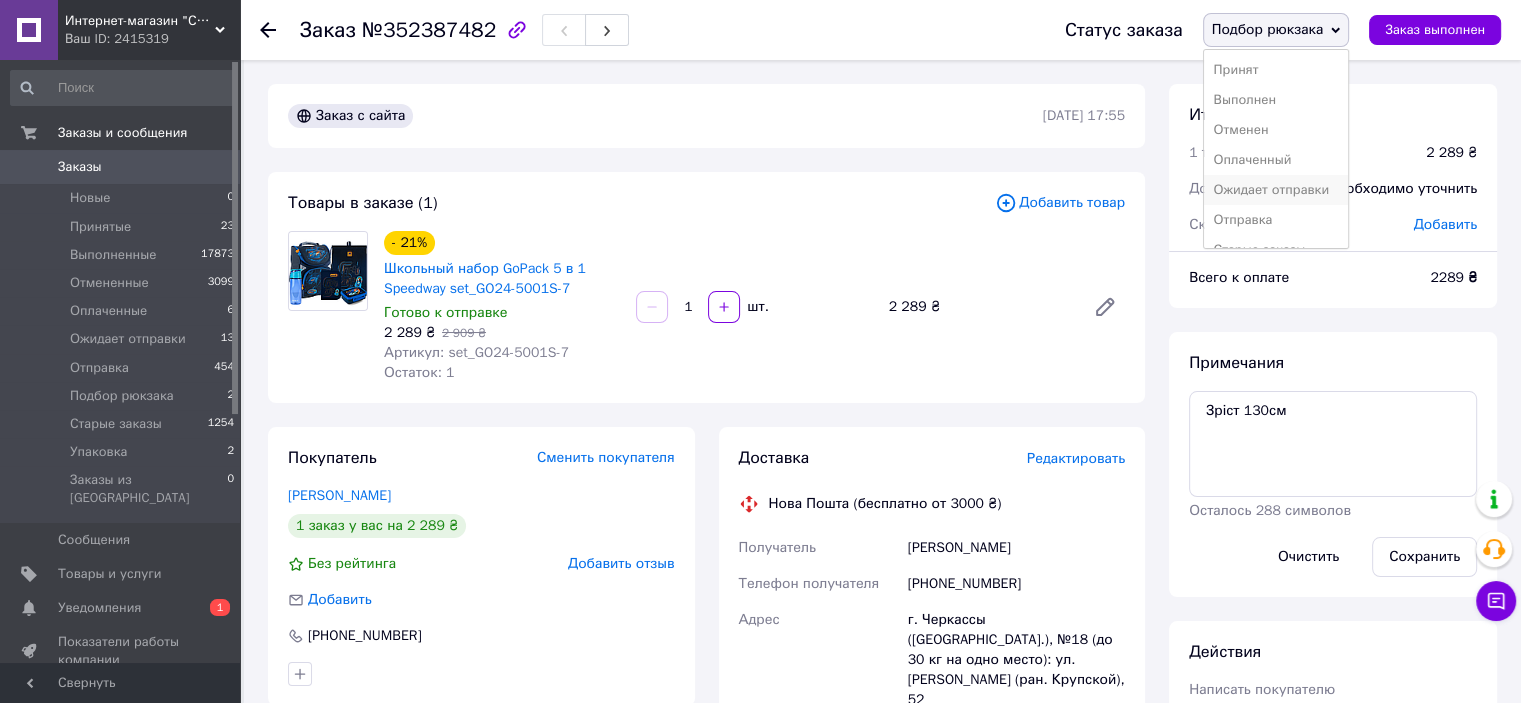 click on "Ожидает отправки" at bounding box center (1276, 190) 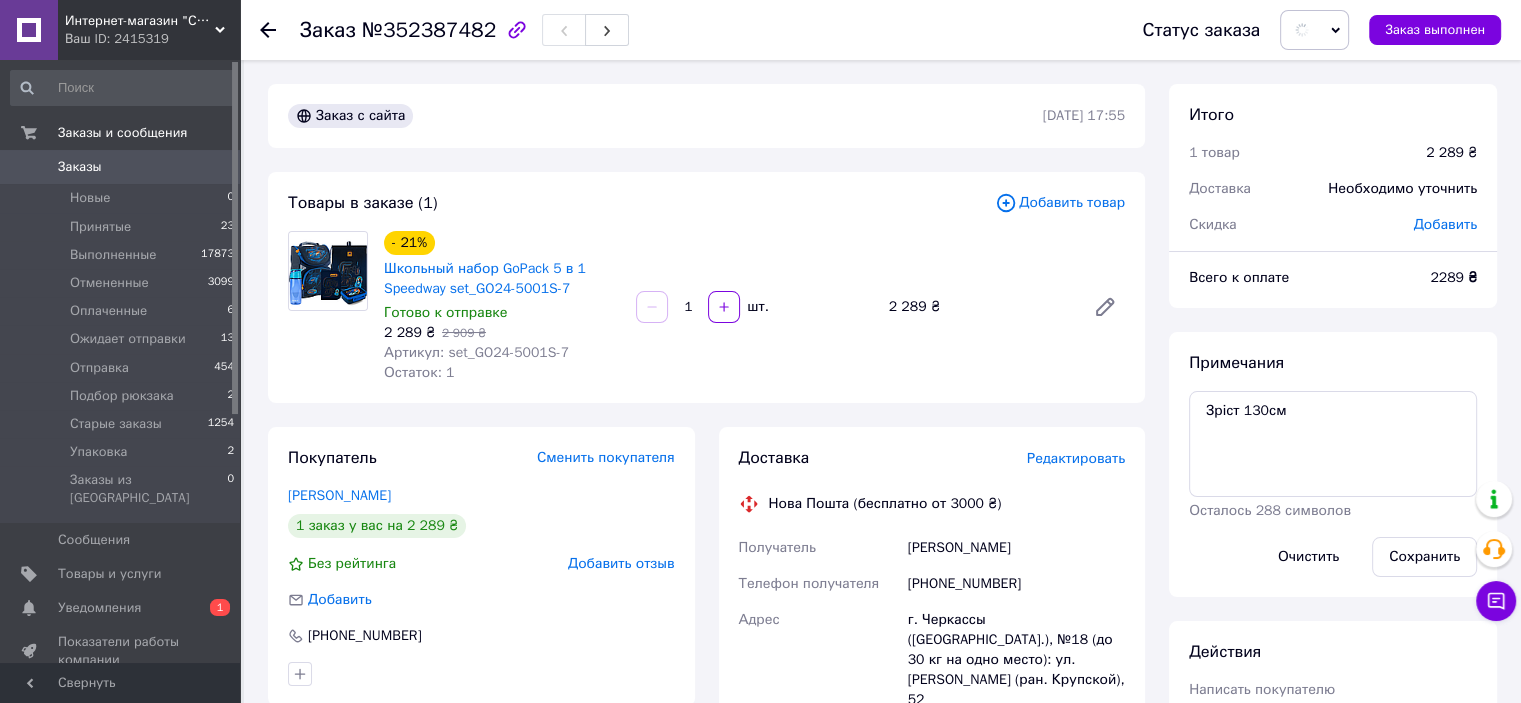 click on "Добавить товар" at bounding box center [1060, 203] 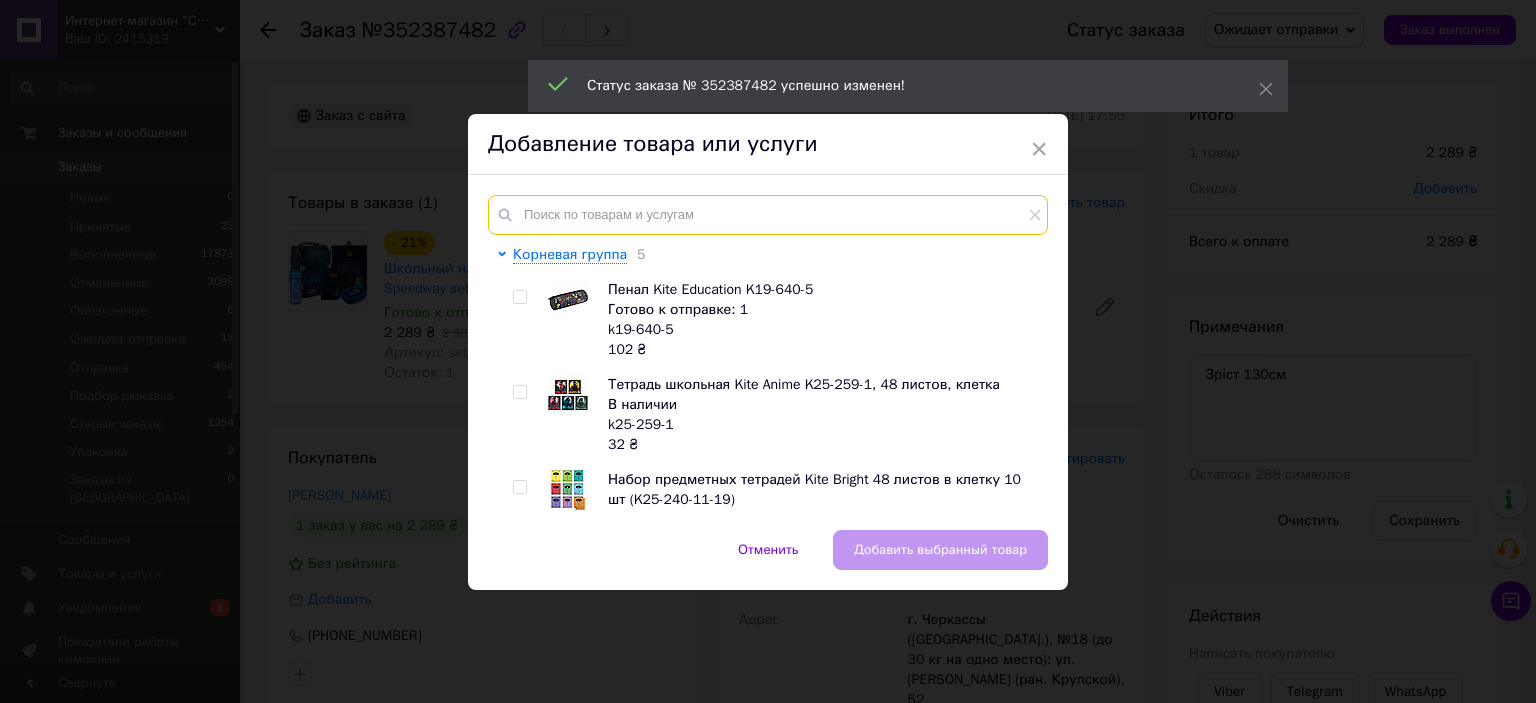 click at bounding box center [768, 215] 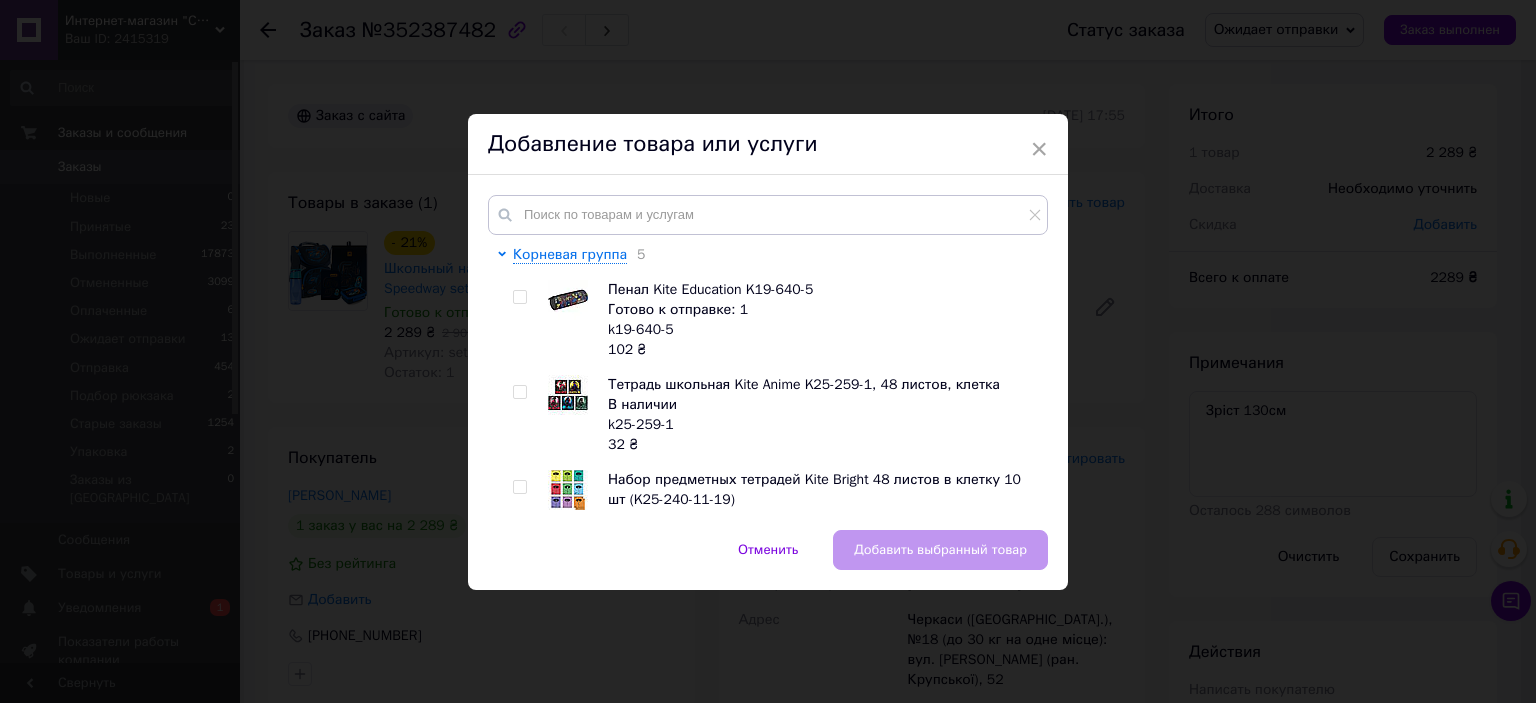 click on "× Добавление товара или услуги Корневая группа 5 Пенал Kite Education K19-640-5 Готово к отправке: 1 k19-640-5 102   ₴ Тетрадь школьная Kite Anime K25-259-1, 48 листов, клетка В наличии  k25-259-1 32   ₴ Набор предметных тетрадей Kite Bright 48 листов в клетку 10 шт (K25-240-11-19) В наличии k25-240-11-19 309.60   ₴ 387   ₴ Тетрадь предметная Kite Harry Potter HP25-240-9, 24 листа, линия, украинский язык В наличии HP25-240-9 28.70   ₴ Пенал без наполнения Kite Education FC Juventus 2 отделения JV21-623 Готово к отправке: 2 jv21-623 357   ₴ Рюкзаки и школьные наборы Сумки Пеналы школьные 56 Посуда Kite Бумажная продукция Пишущие принадлежности Канцелярия 8 9 66 34 4 6 17 46" at bounding box center [768, 351] 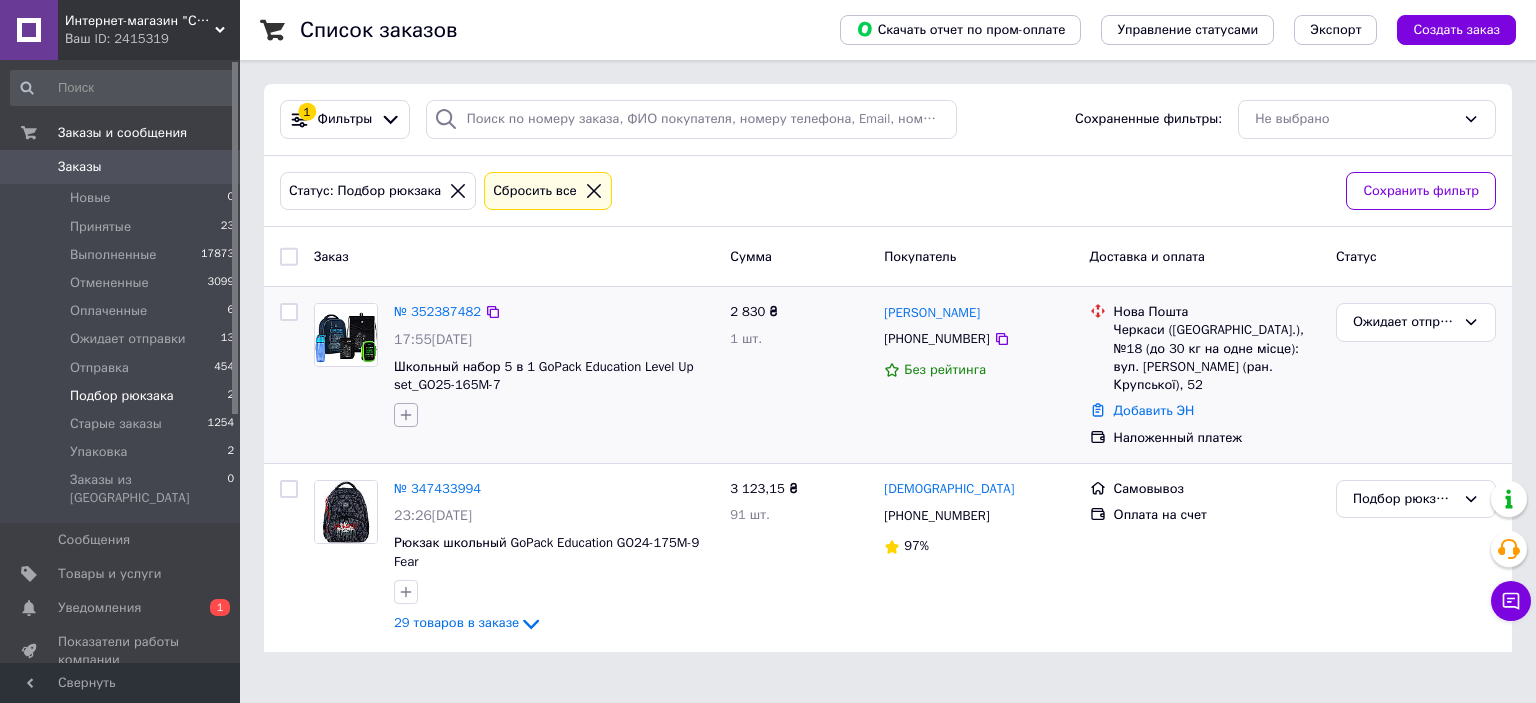 click 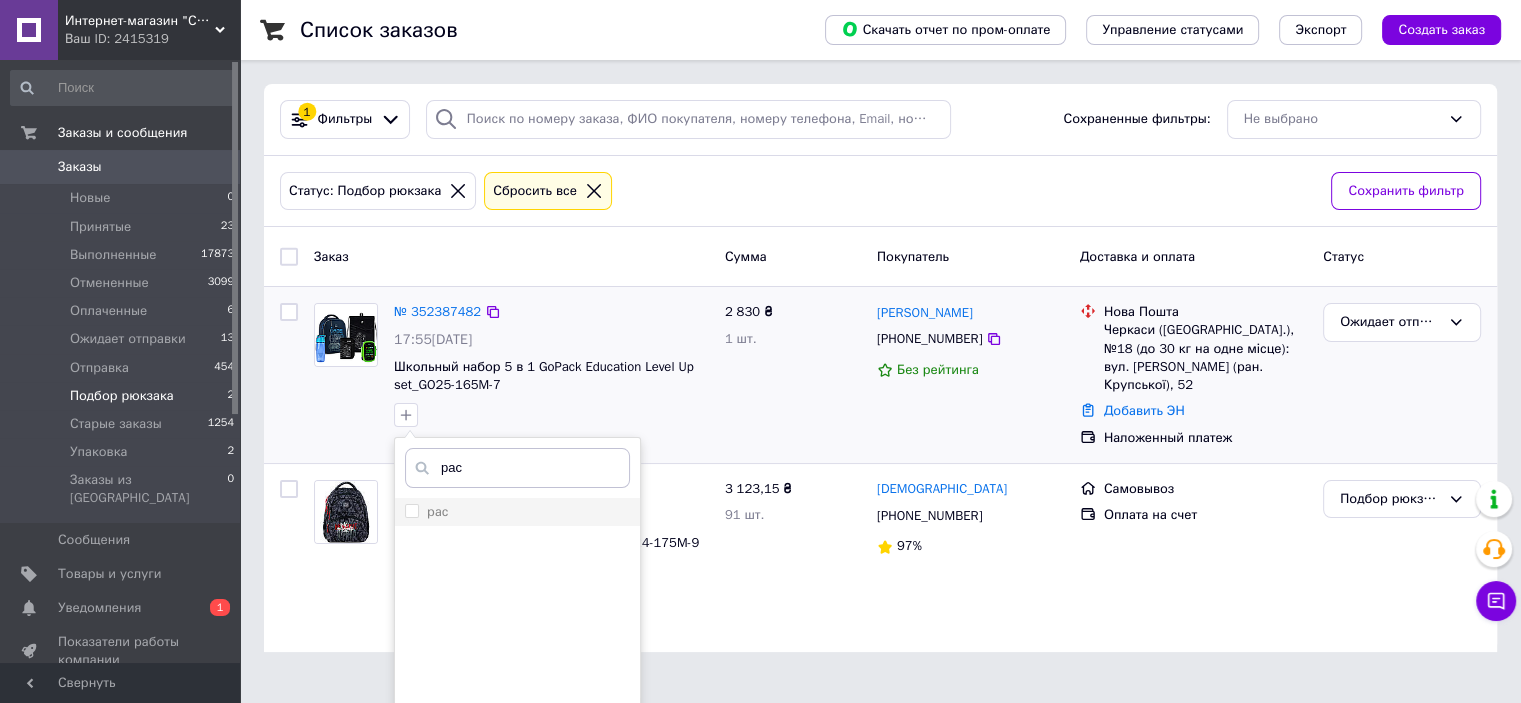 type on "рас" 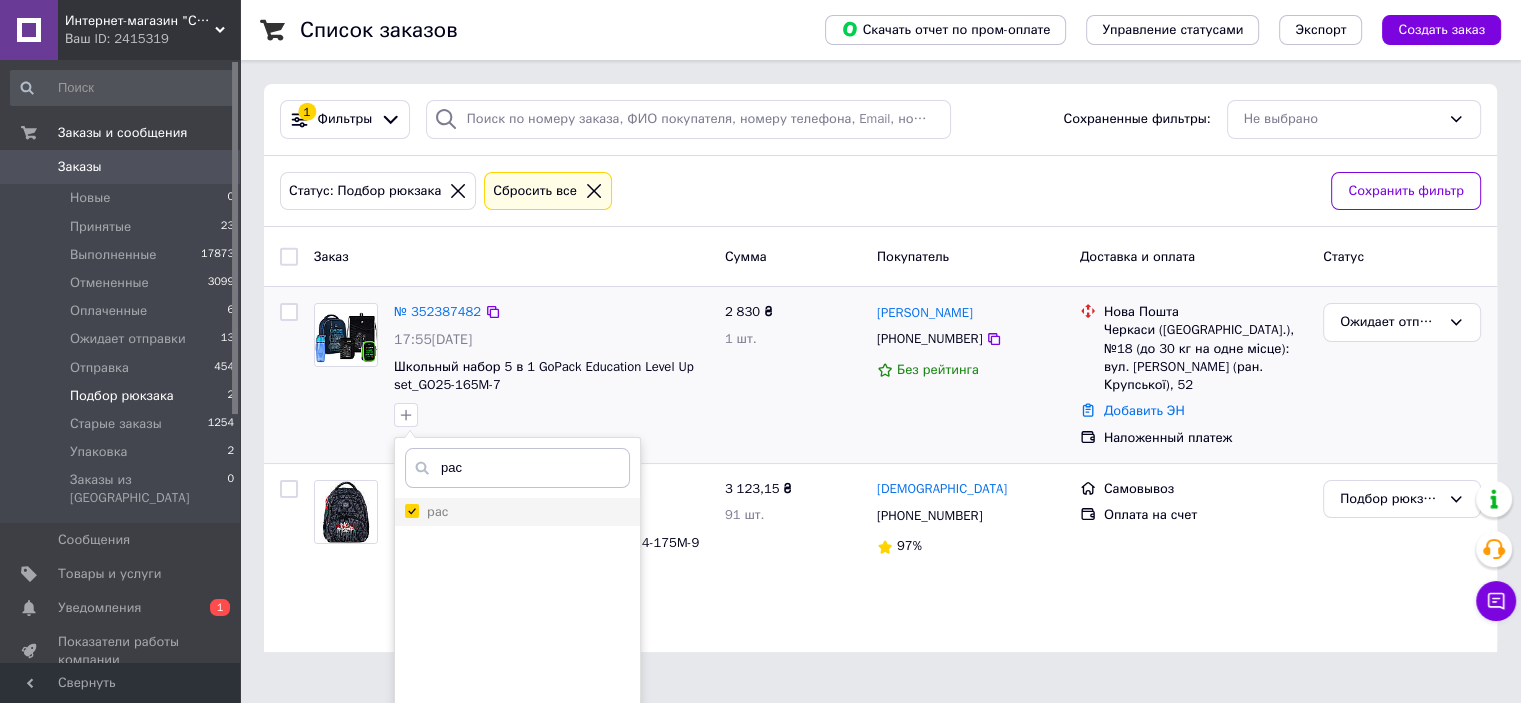 checkbox on "true" 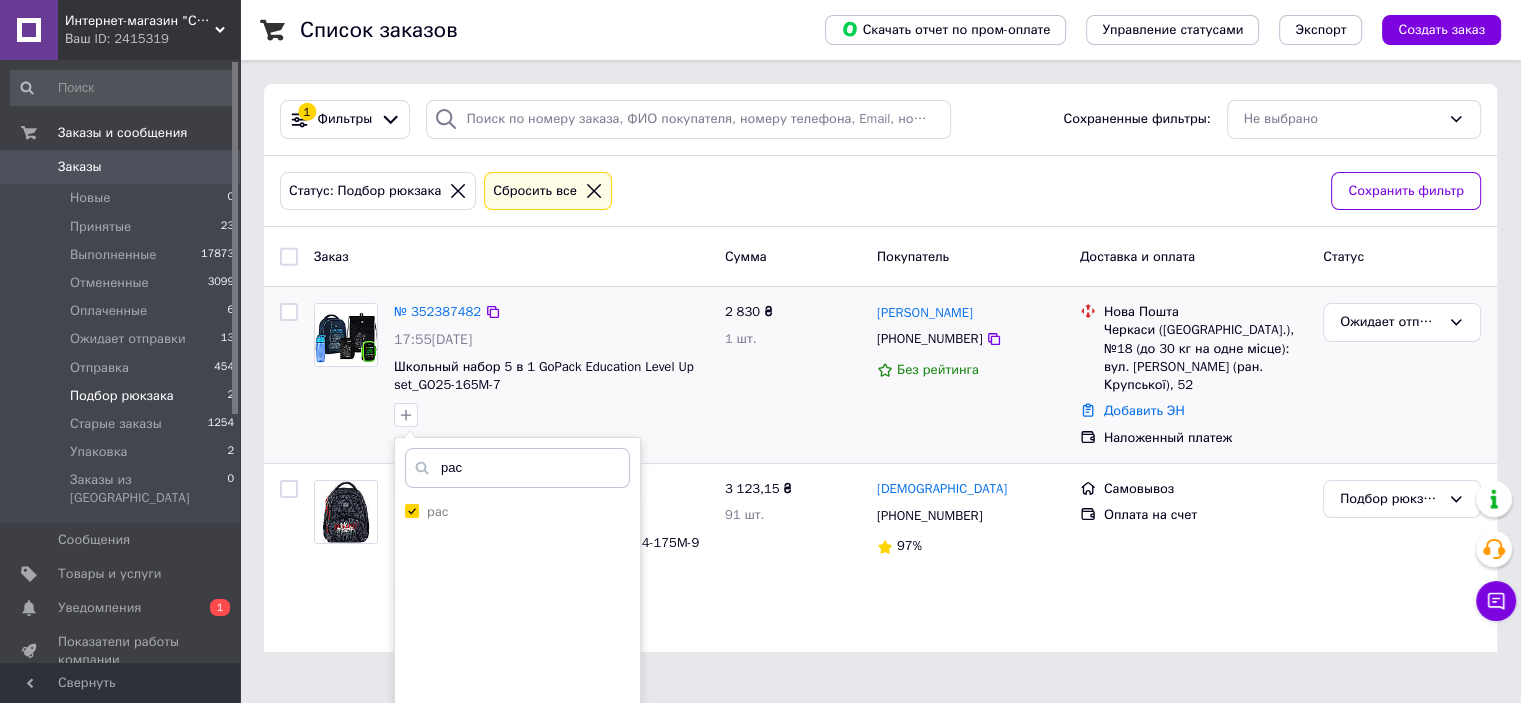 click on "2 830 ₴ 1 шт." at bounding box center [793, 375] 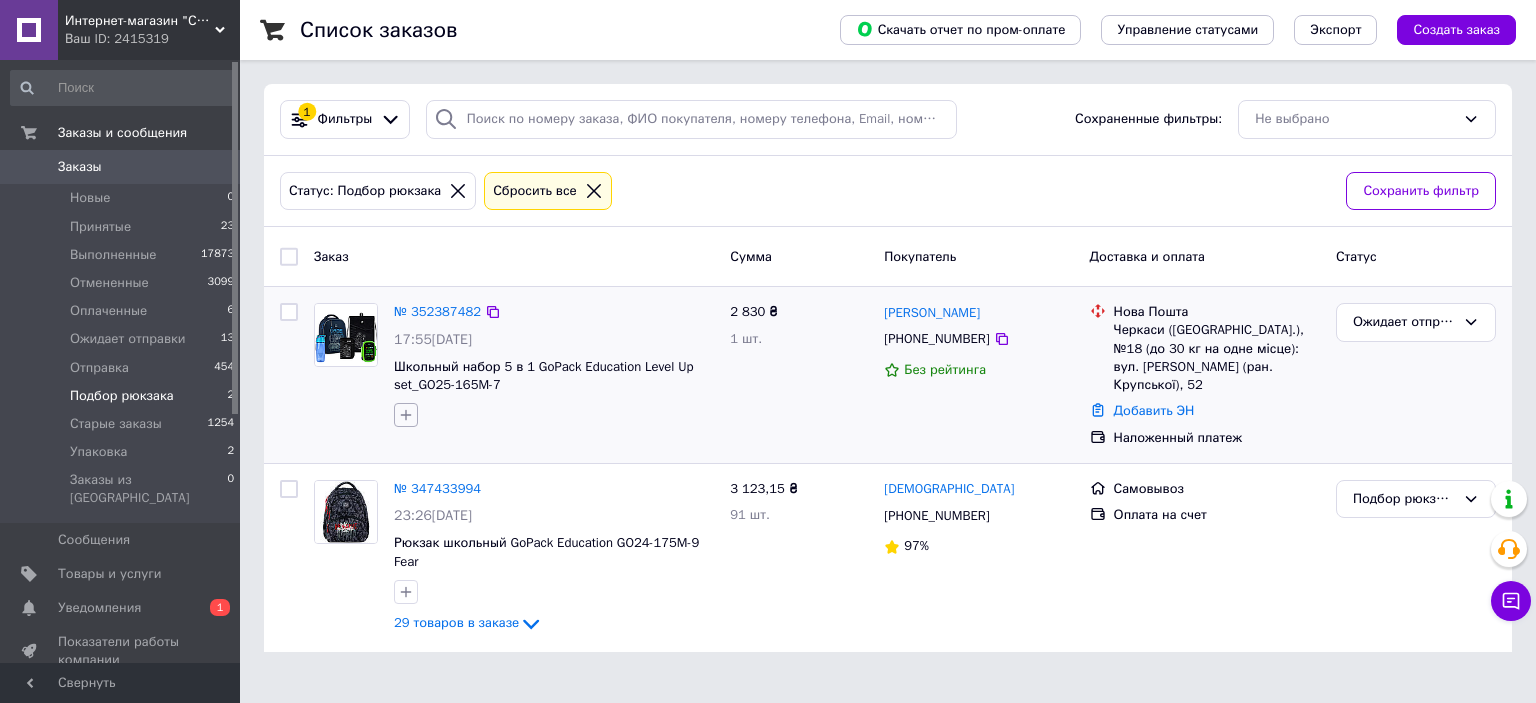 click 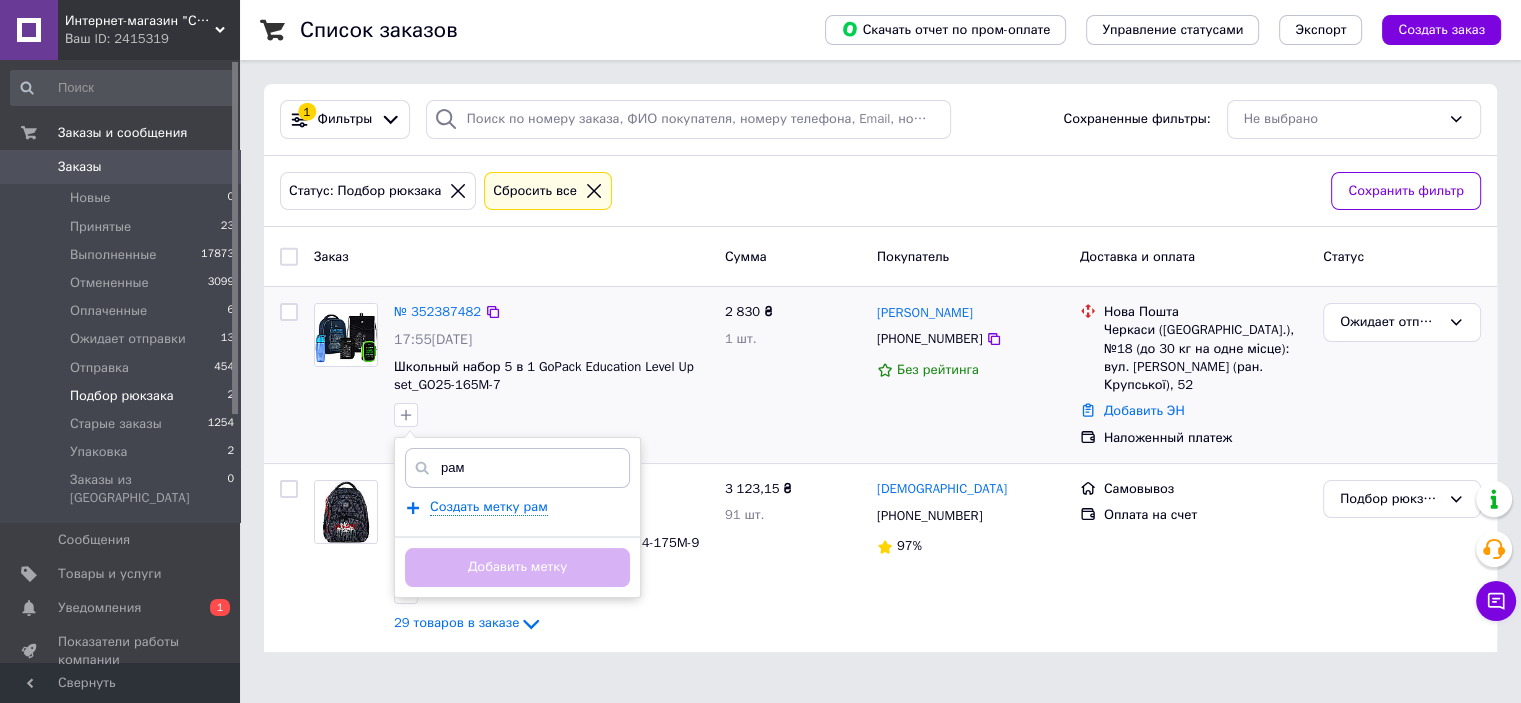 scroll, scrollTop: 0, scrollLeft: 0, axis: both 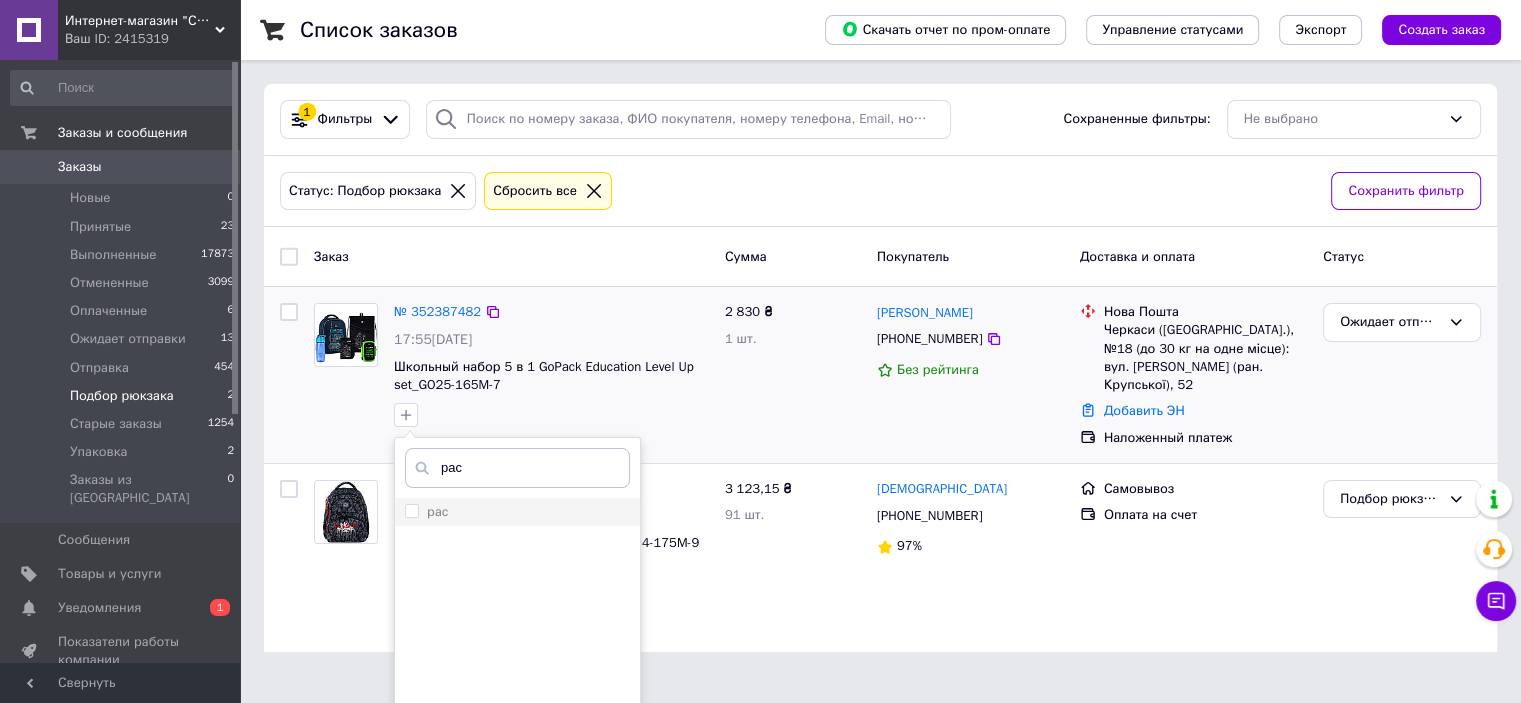 type on "рас" 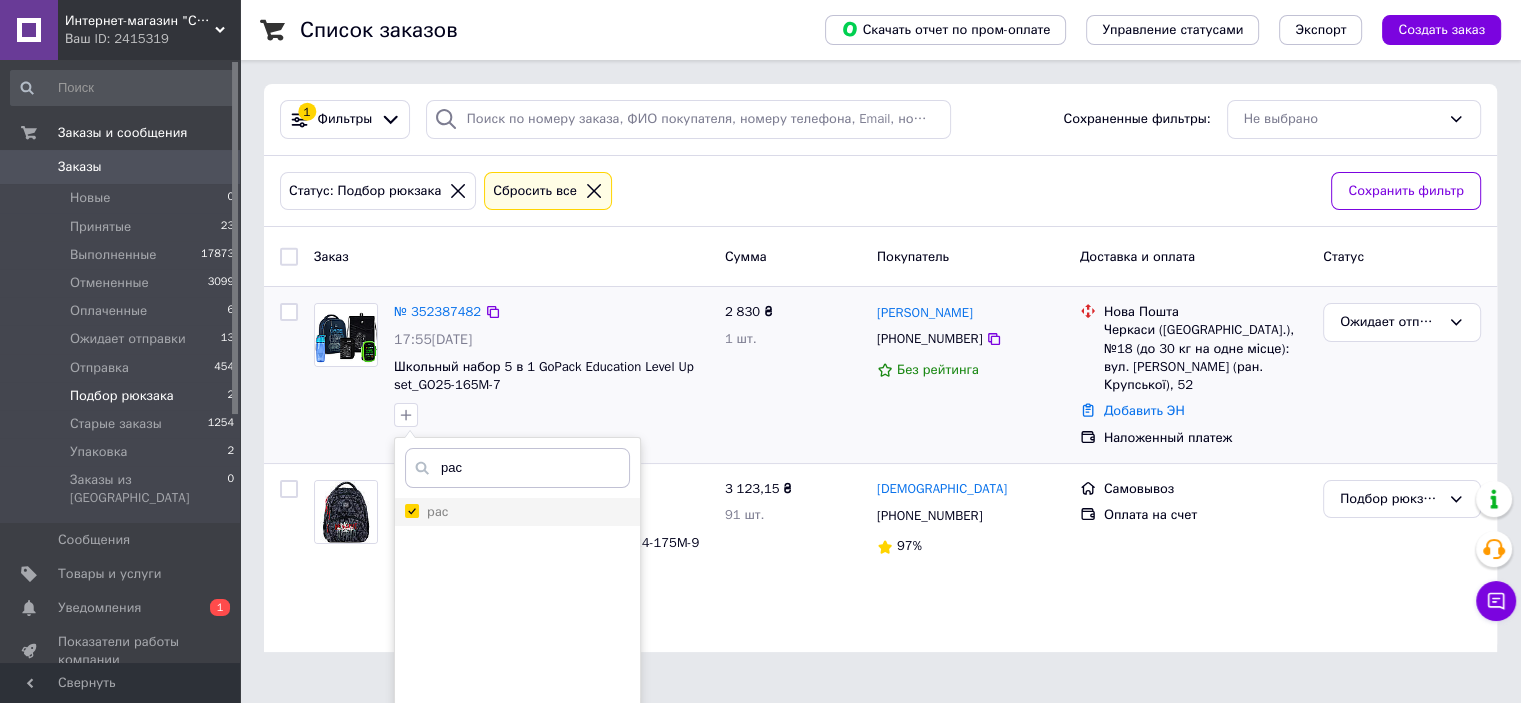 checkbox on "true" 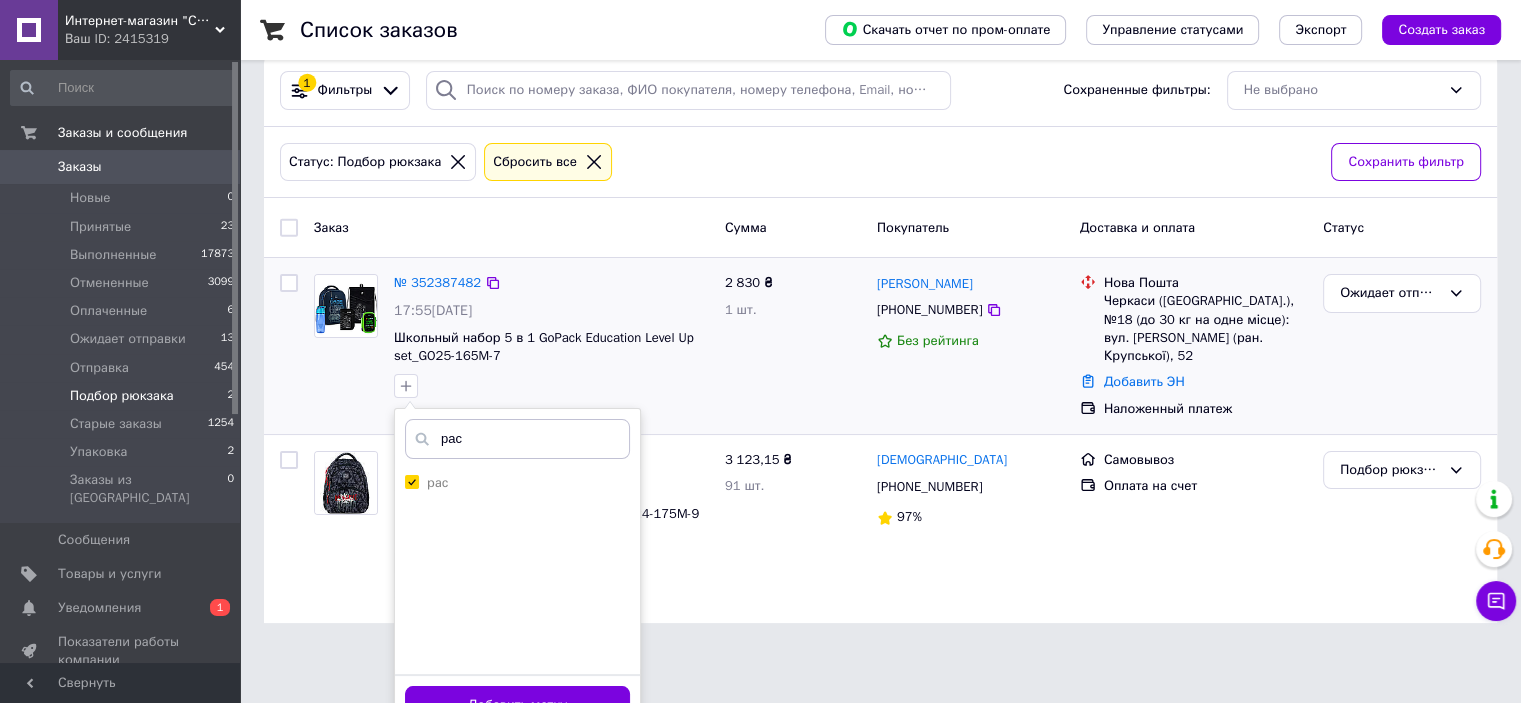 scroll, scrollTop: 59, scrollLeft: 0, axis: vertical 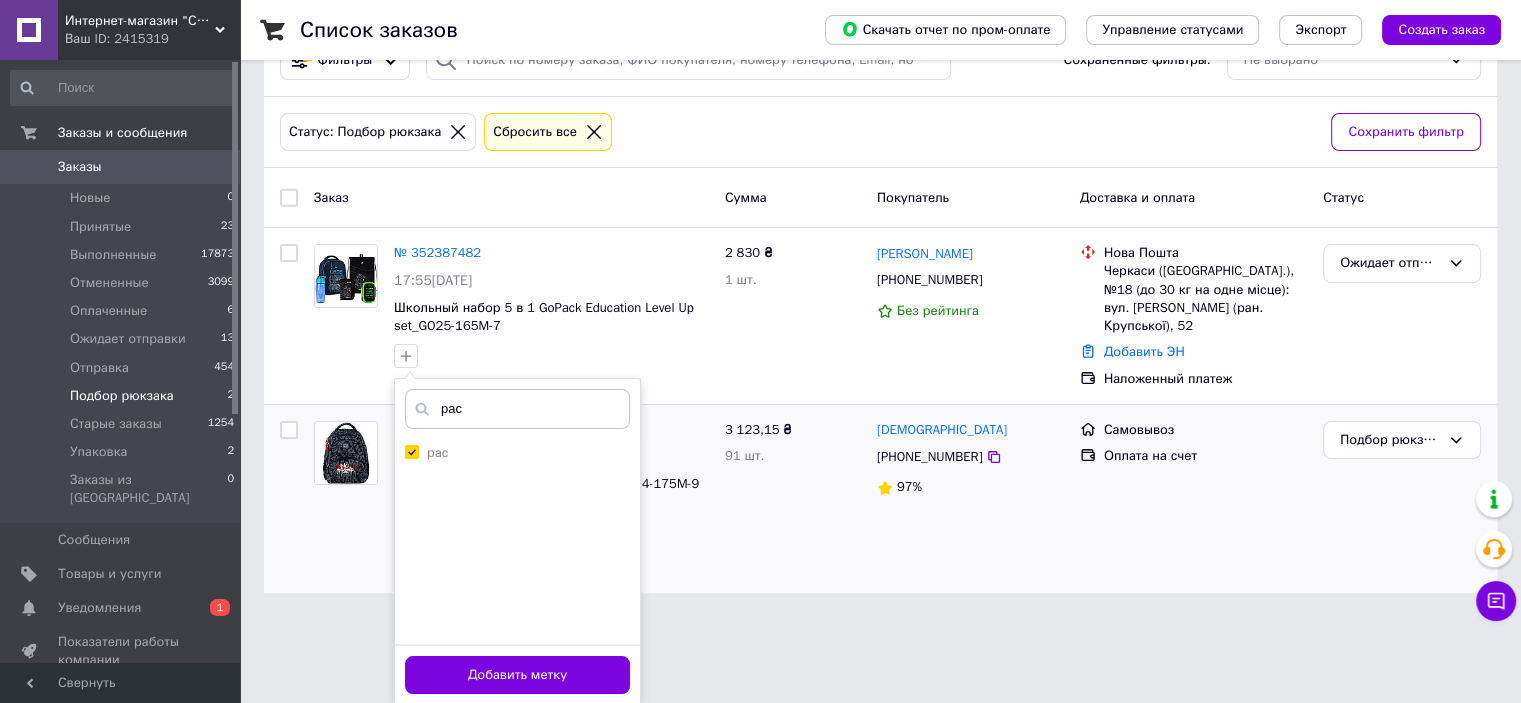 drag, startPoint x: 566, startPoint y: 675, endPoint x: 575, endPoint y: 646, distance: 30.364452 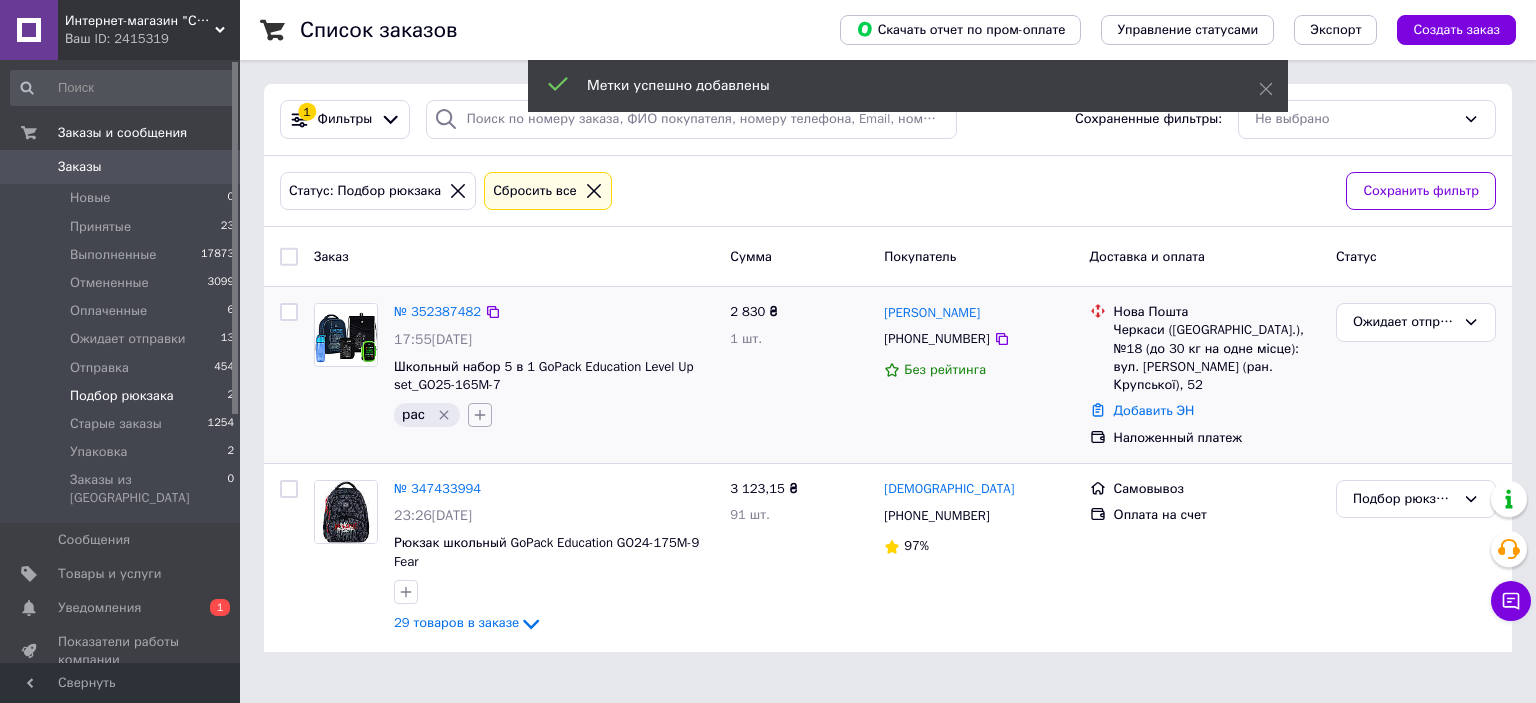 click 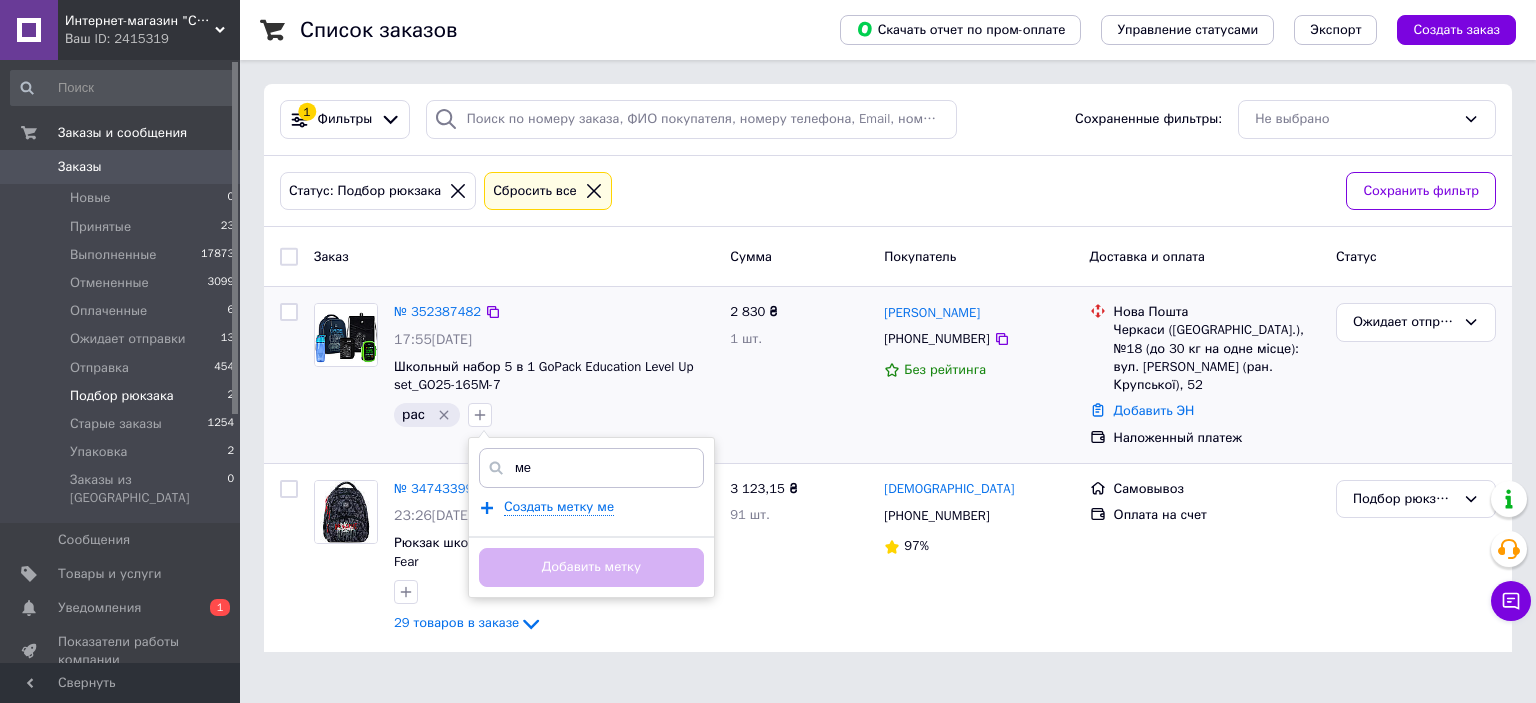 type on "м" 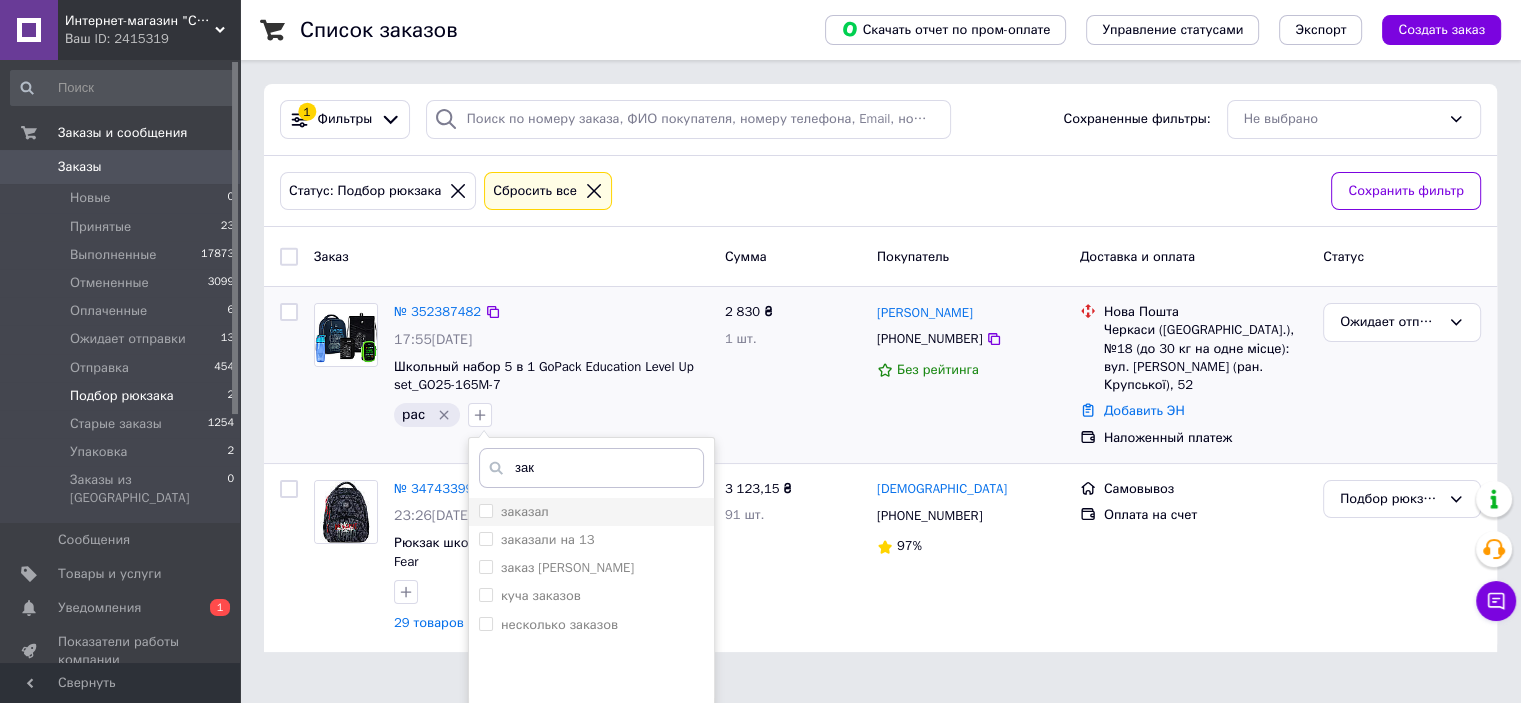 type on "зак" 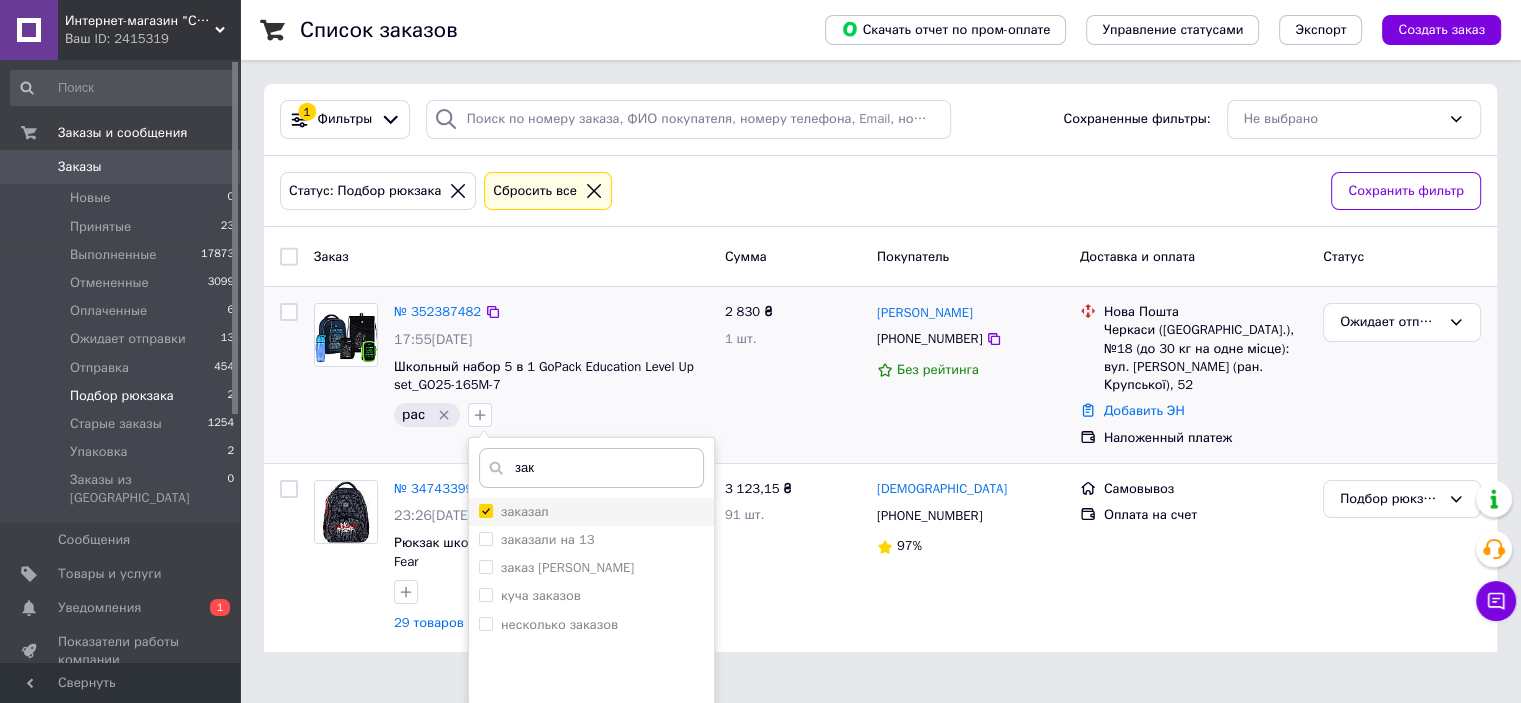 click on "заказал" at bounding box center (485, 510) 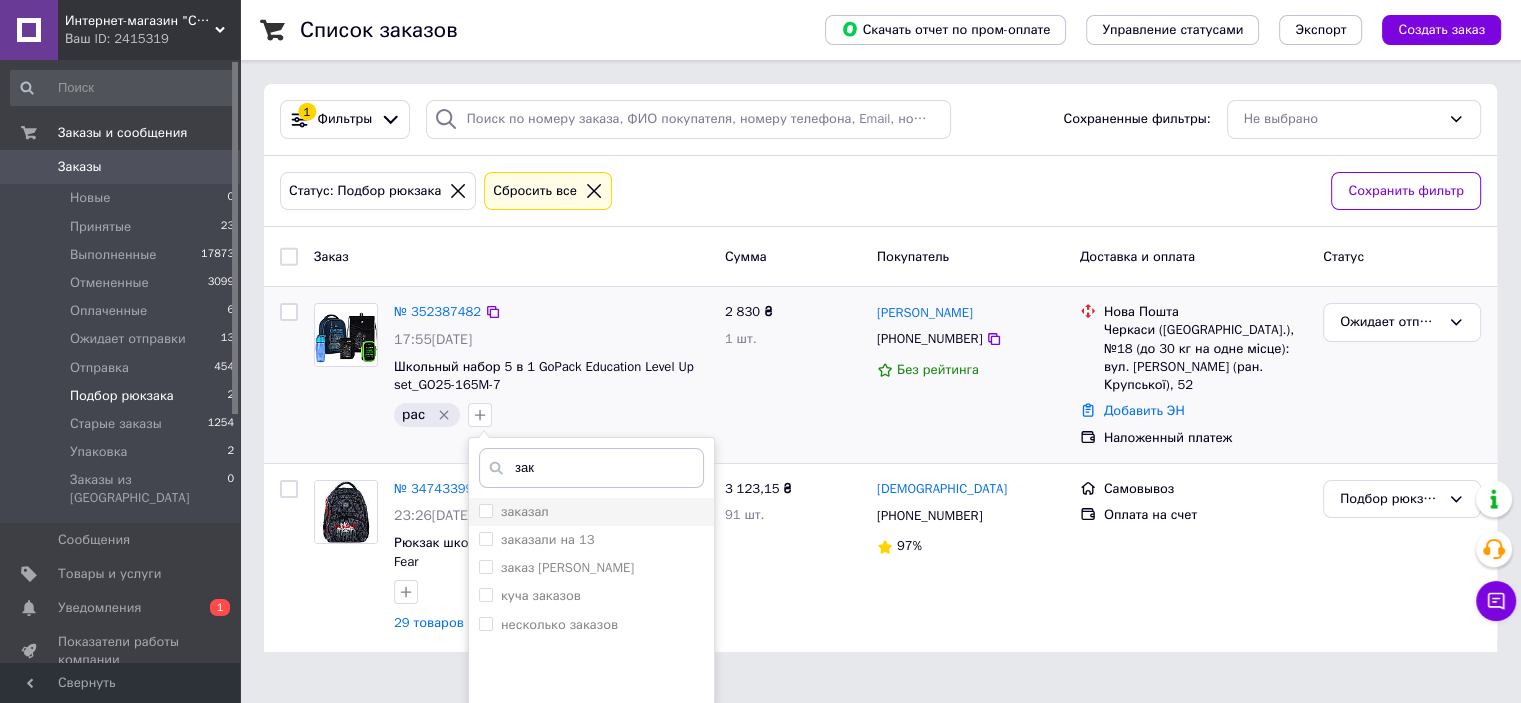 click on "заказал" at bounding box center (485, 510) 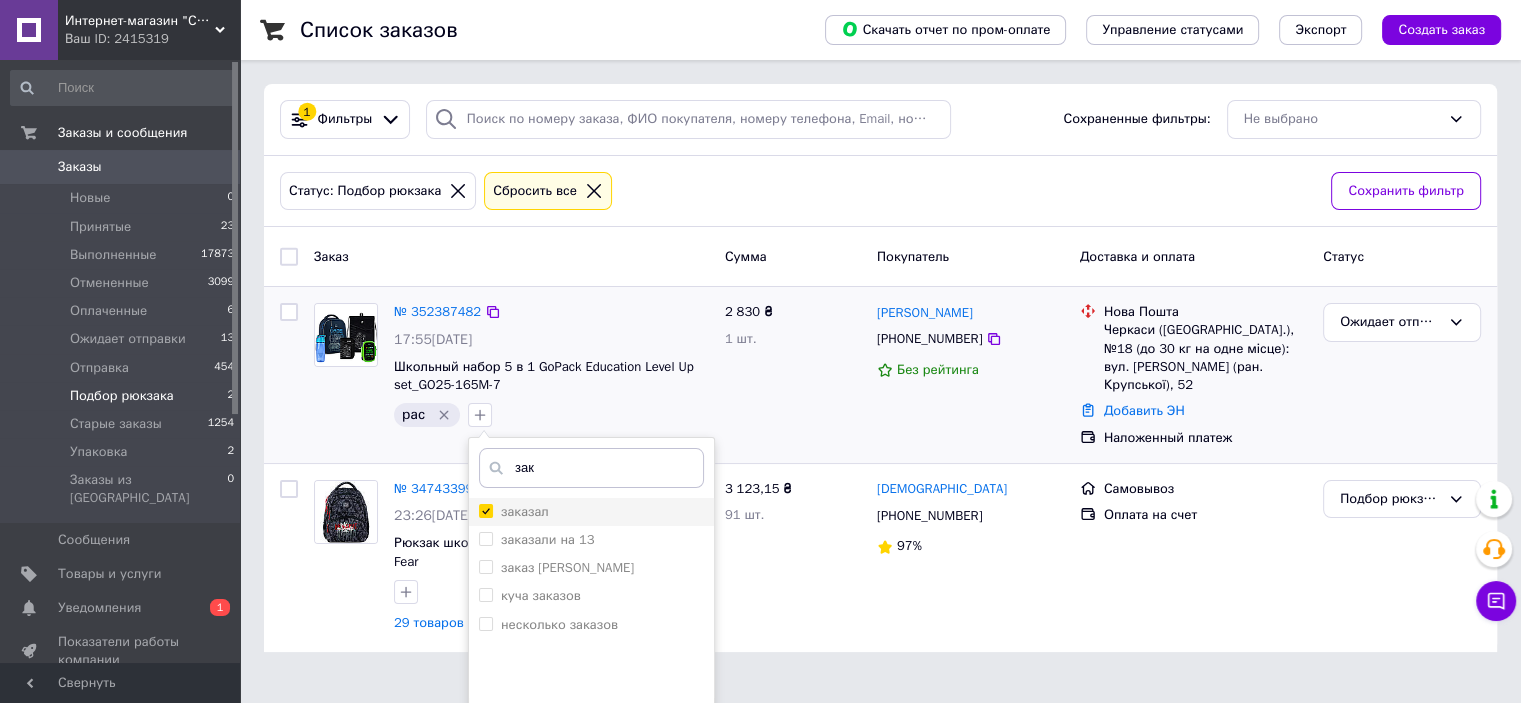 checkbox on "true" 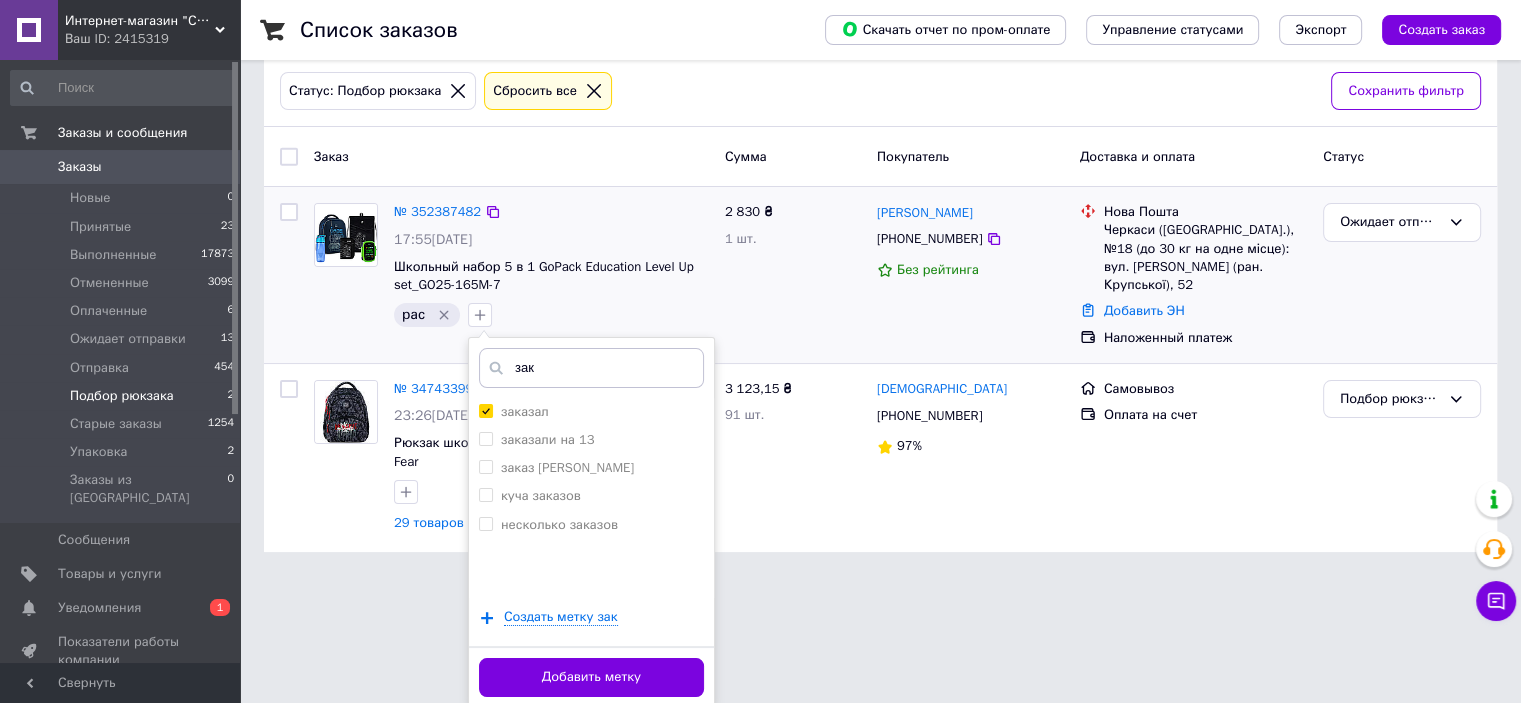 scroll, scrollTop: 102, scrollLeft: 0, axis: vertical 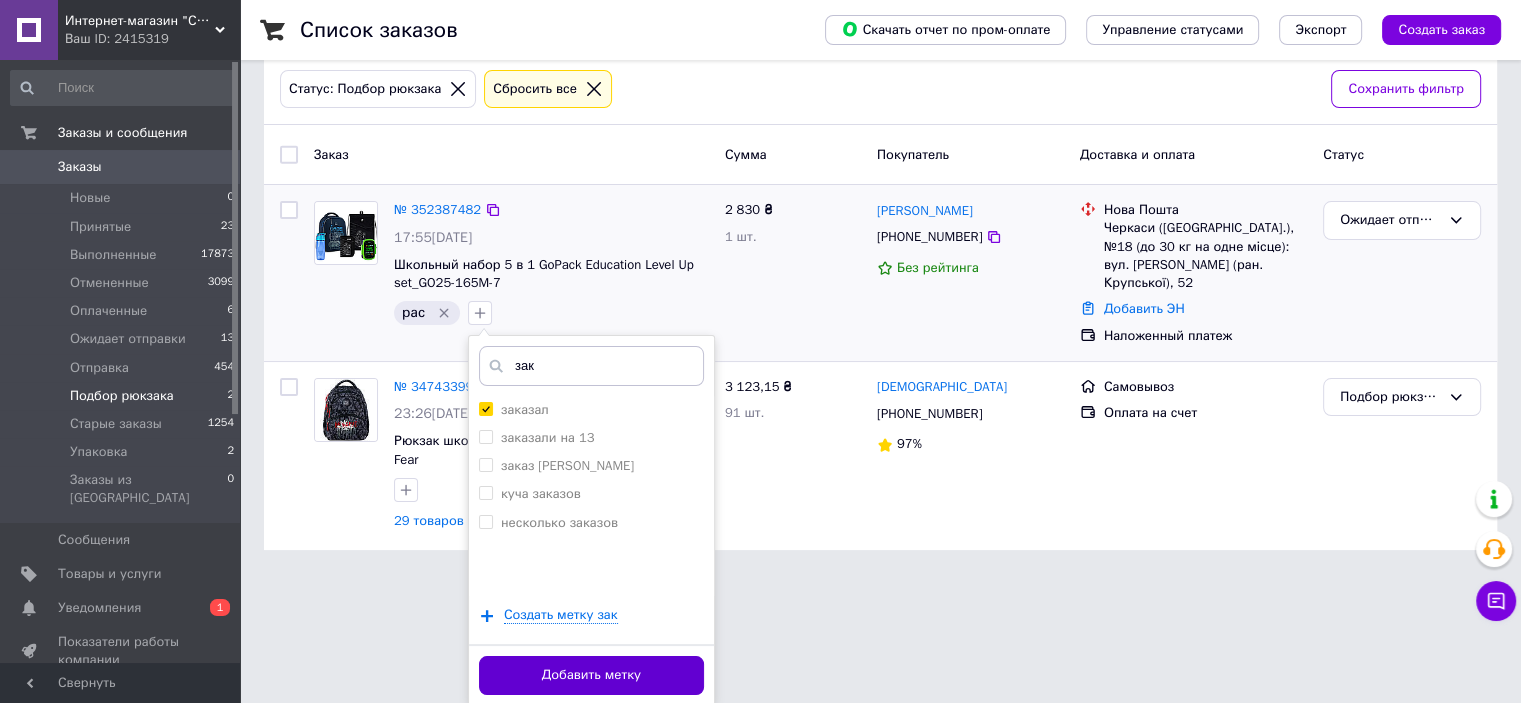 click on "Добавить метку" at bounding box center (591, 675) 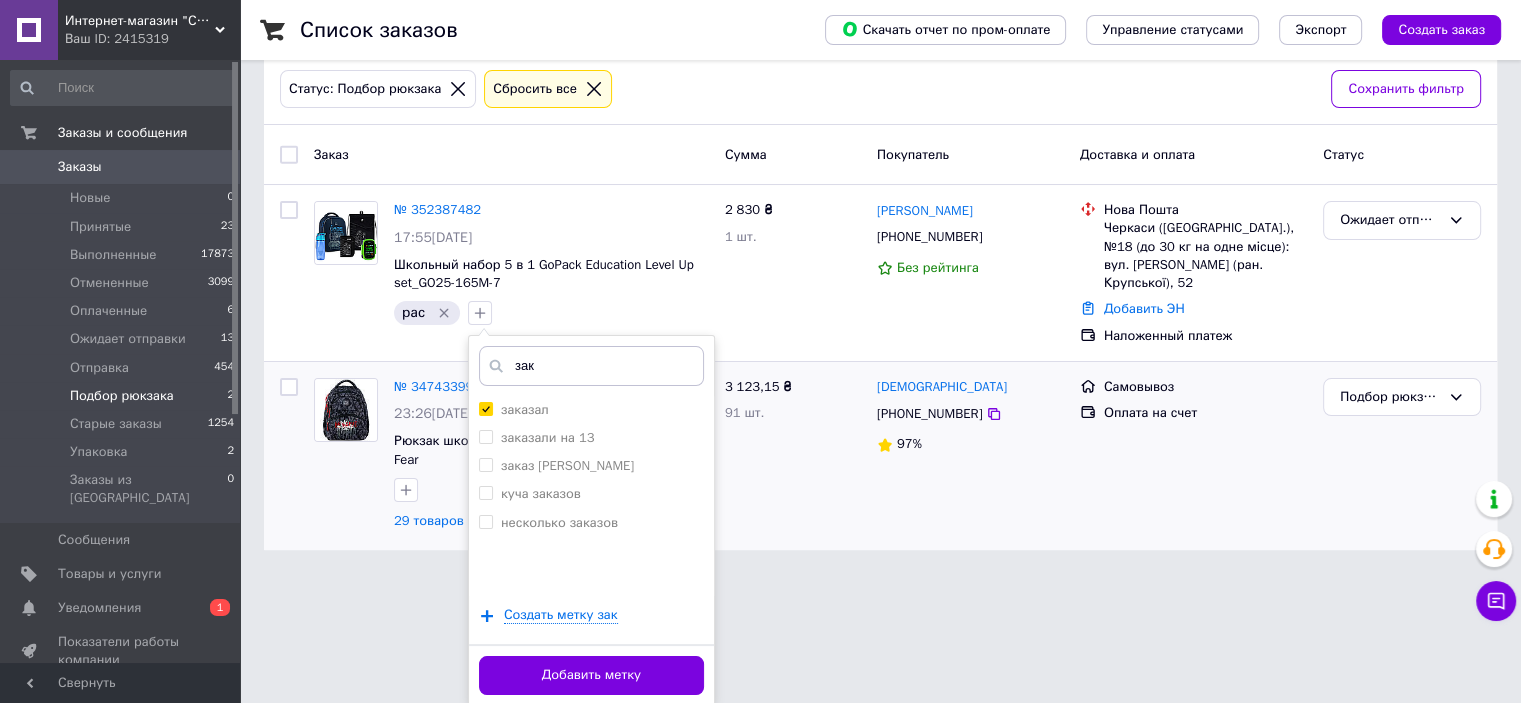 scroll, scrollTop: 0, scrollLeft: 0, axis: both 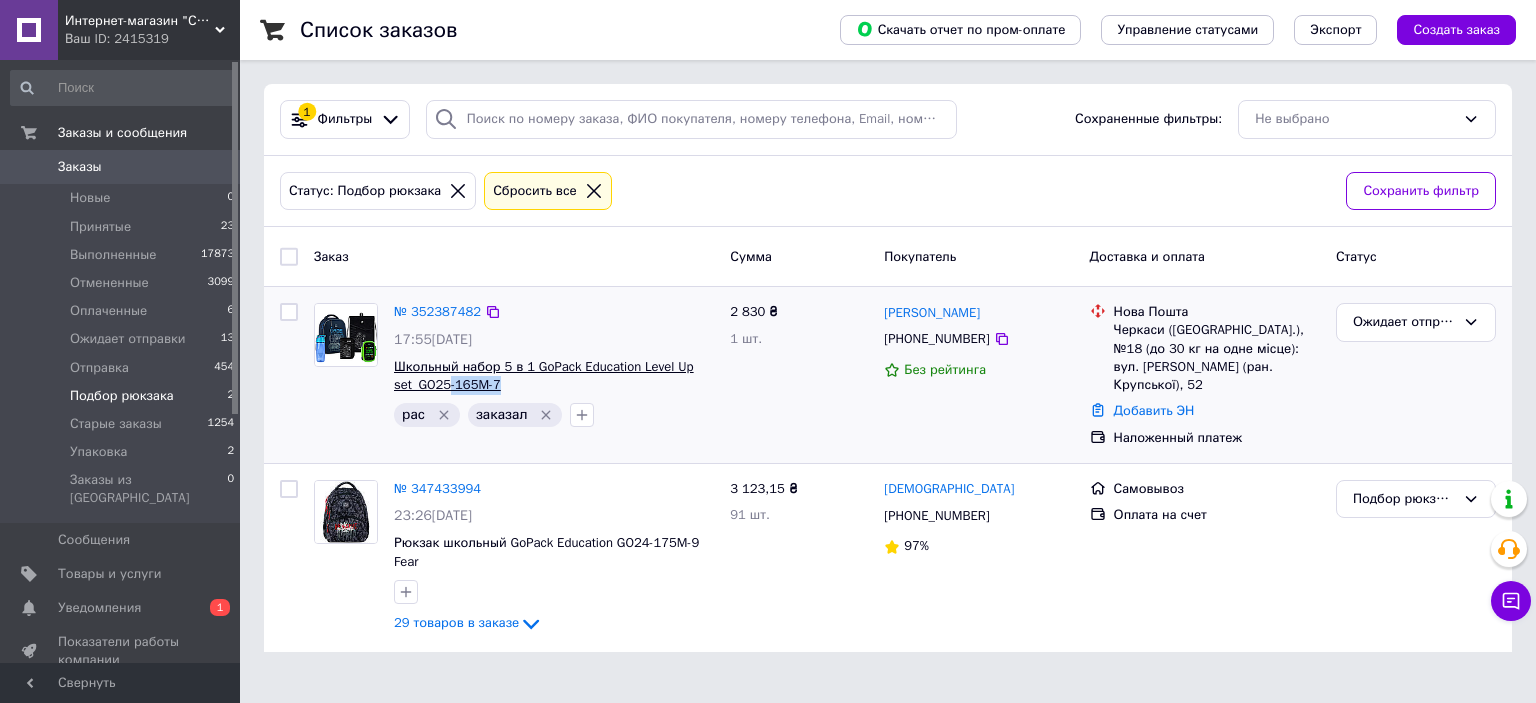 copy on "-165M-7" 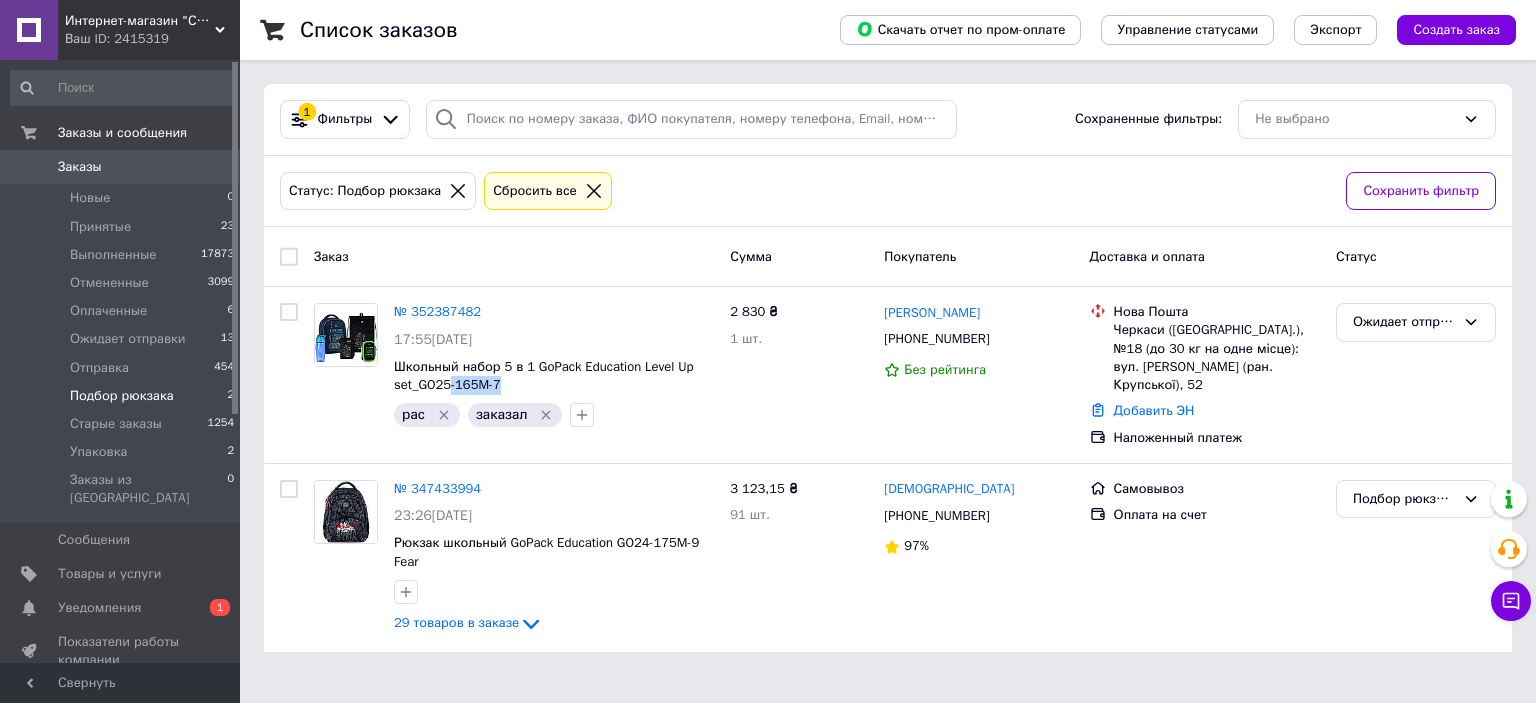 drag, startPoint x: 516, startPoint y: 392, endPoint x: 476, endPoint y: 198, distance: 198.0808 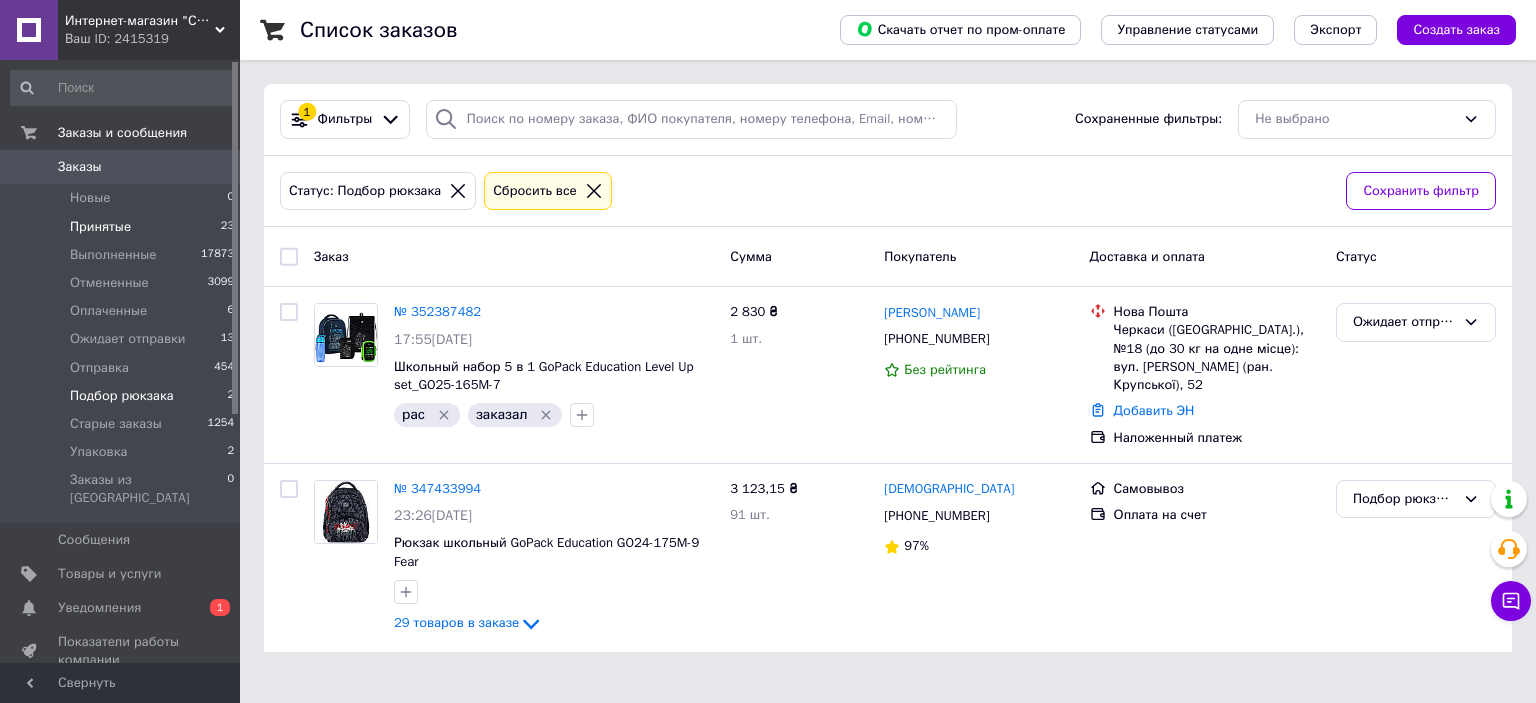 click on "Принятые 23" at bounding box center (123, 227) 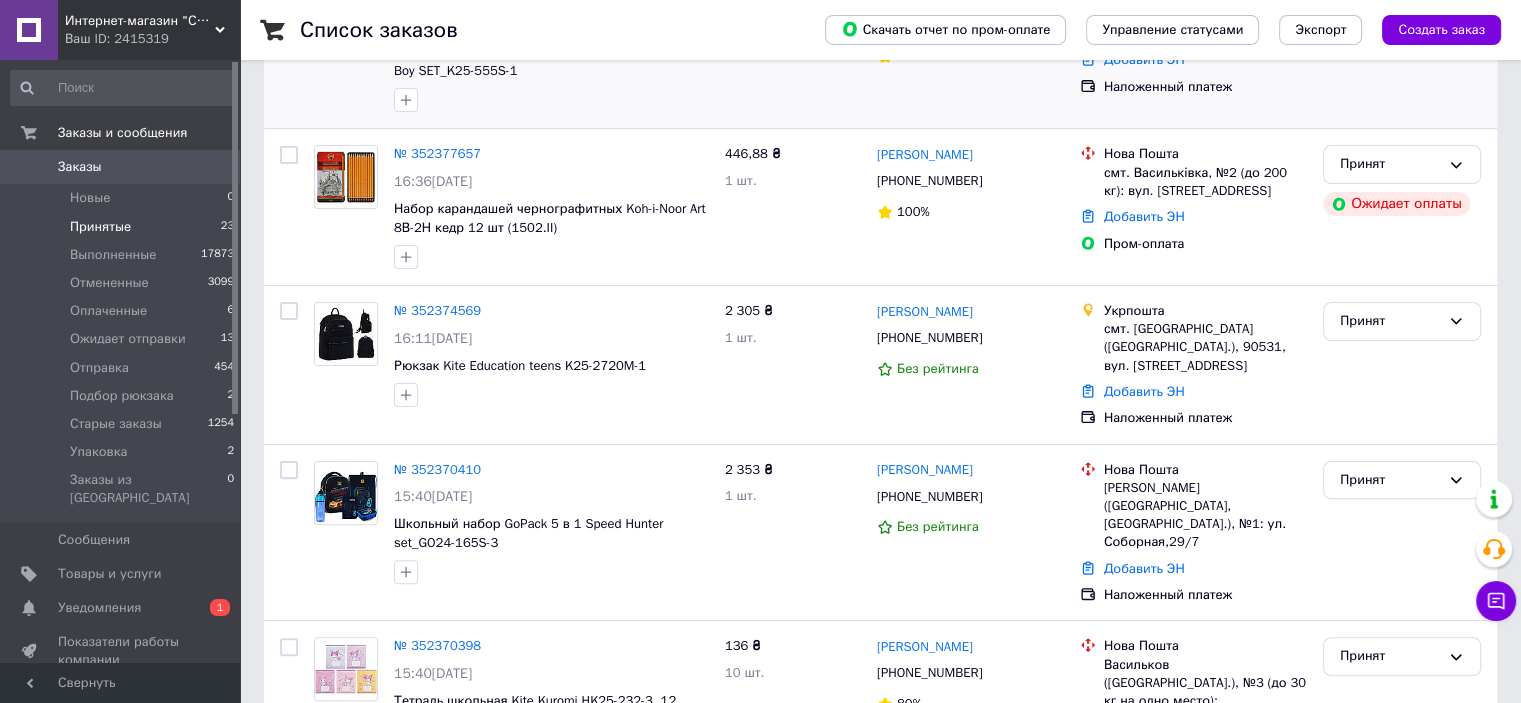 scroll, scrollTop: 500, scrollLeft: 0, axis: vertical 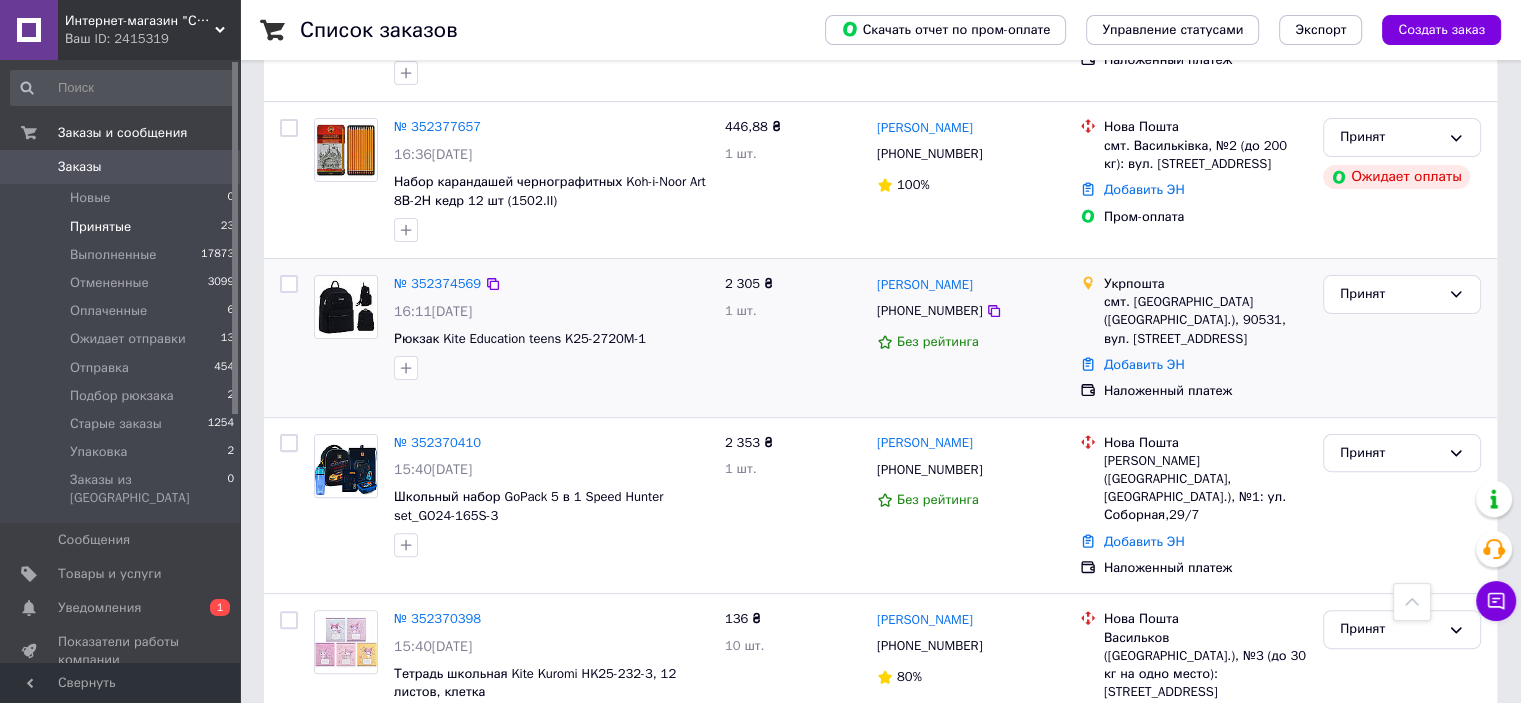 copy on "Рюкзак Kite Education teens K25-2720M-1" 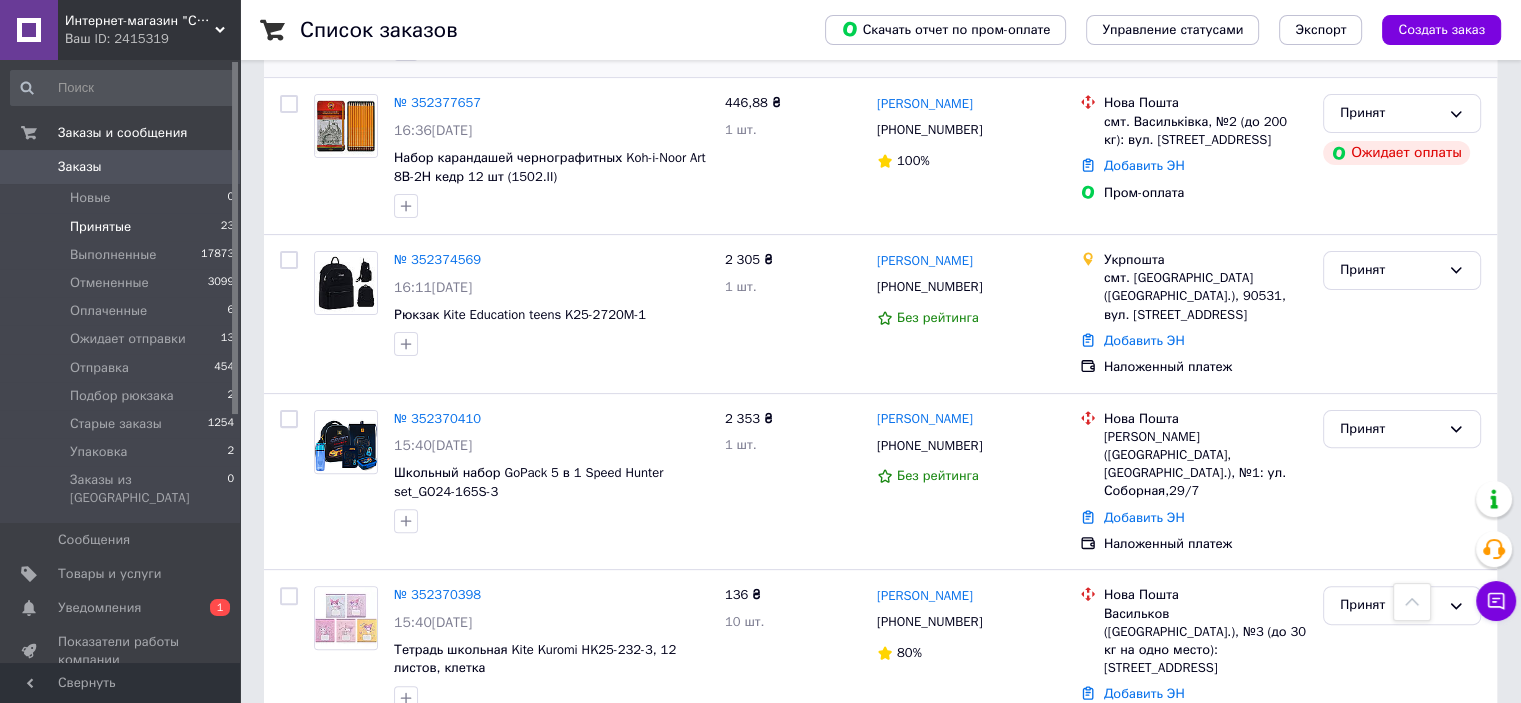scroll, scrollTop: 400, scrollLeft: 0, axis: vertical 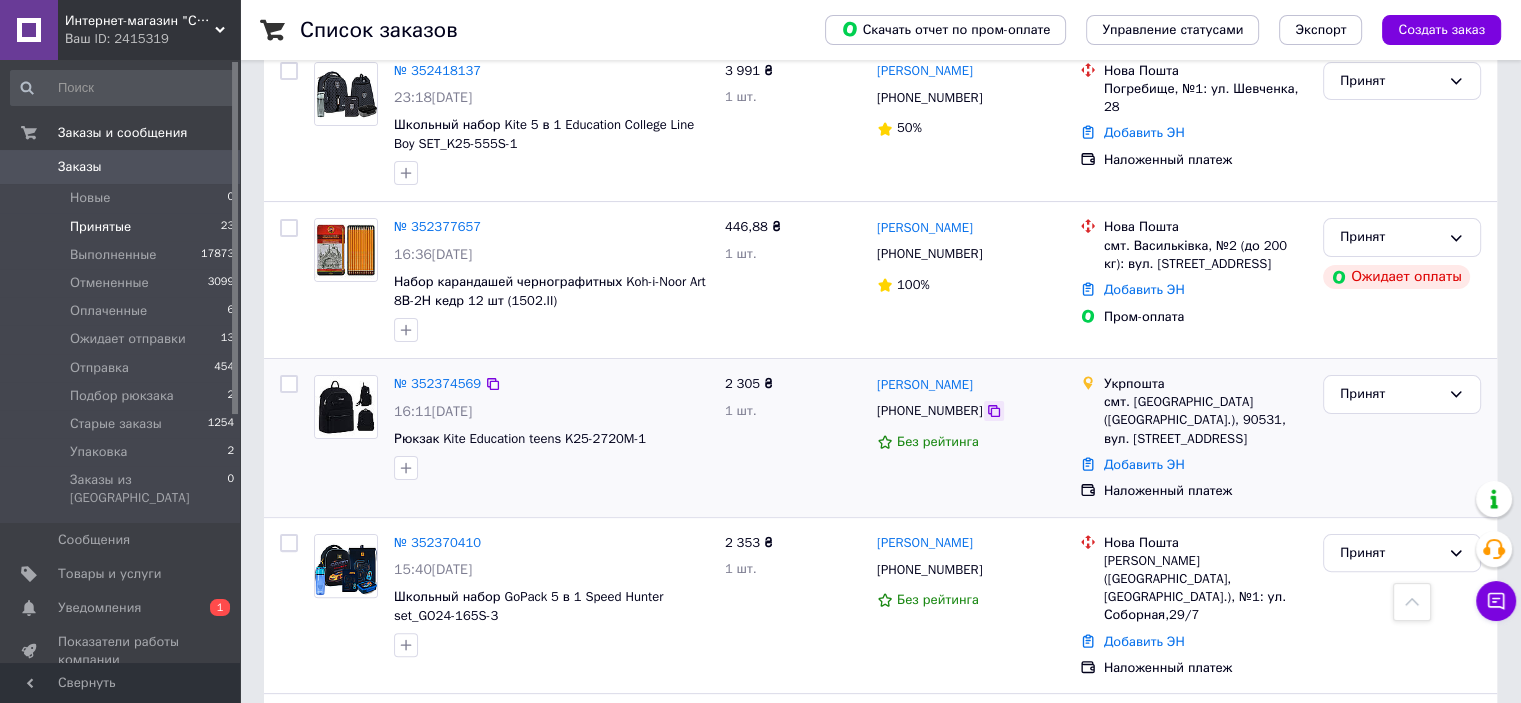 click 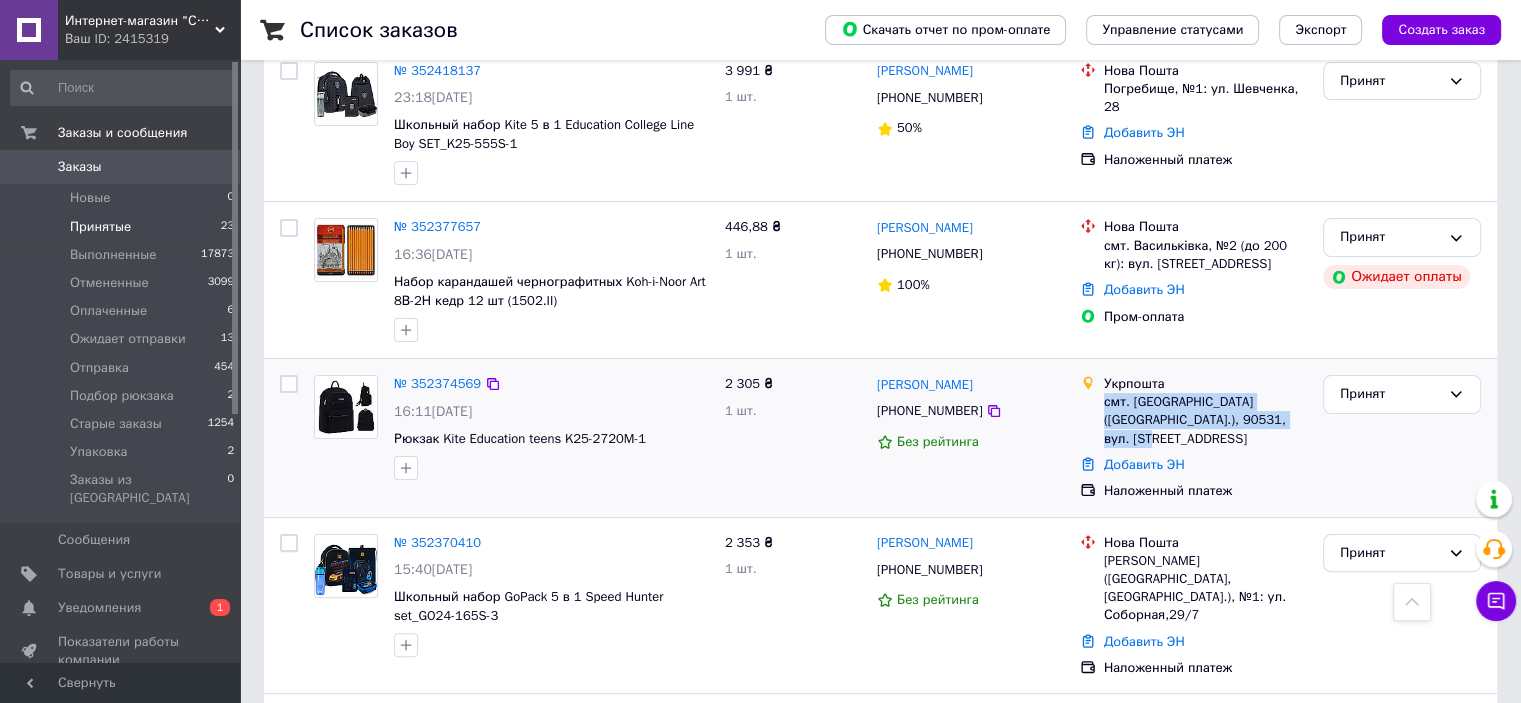 copy on "смт. Дубове (Закарпатська обл.), 90531, вул. Подольського, 5" 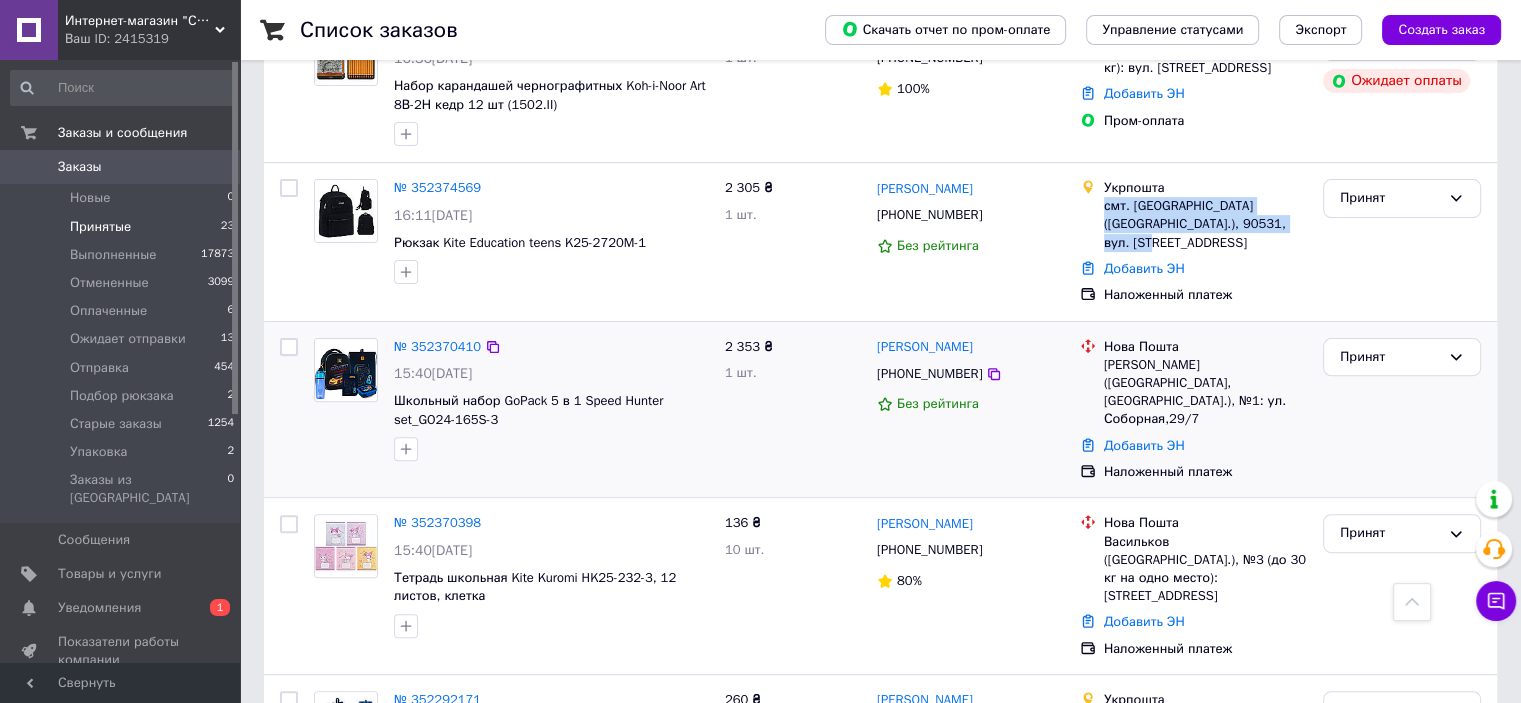 scroll, scrollTop: 600, scrollLeft: 0, axis: vertical 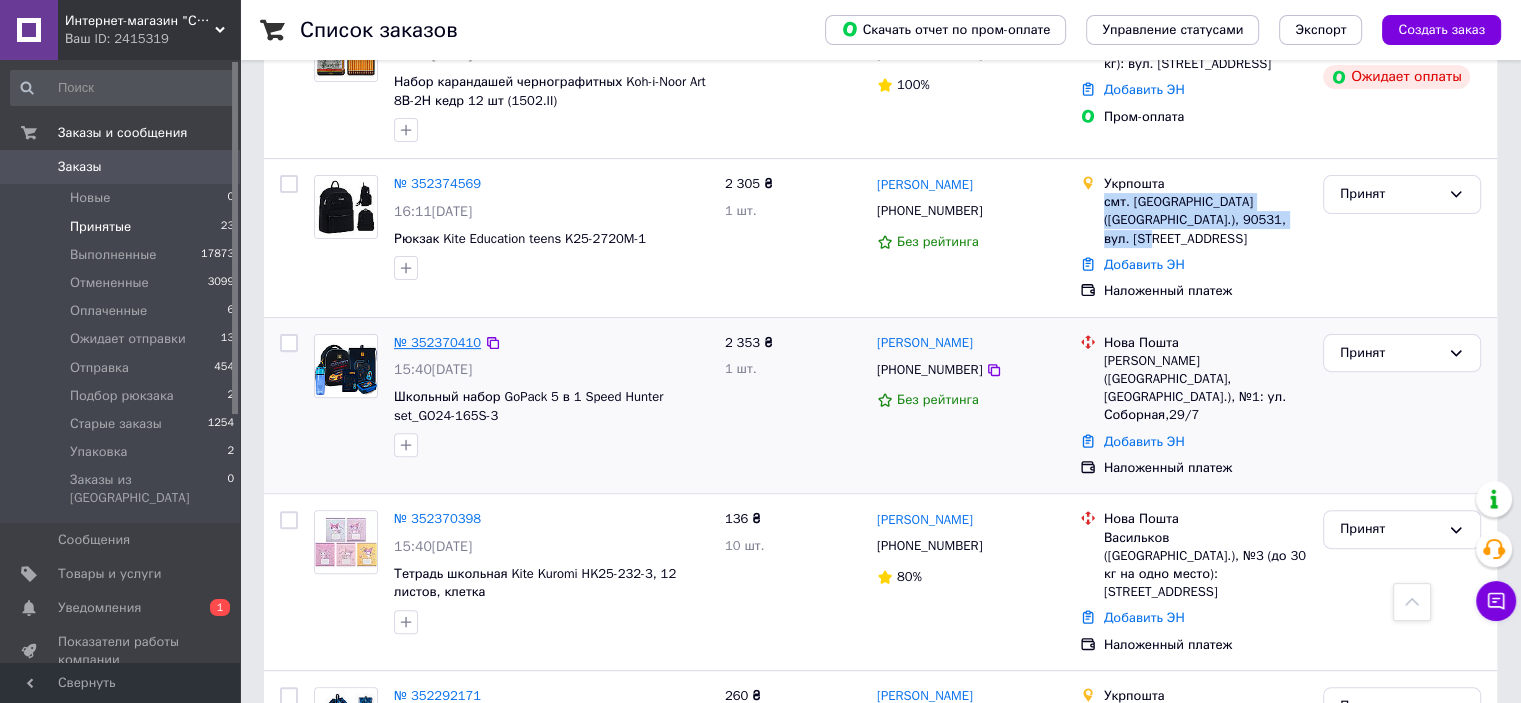 click on "№ 352370410" at bounding box center [437, 342] 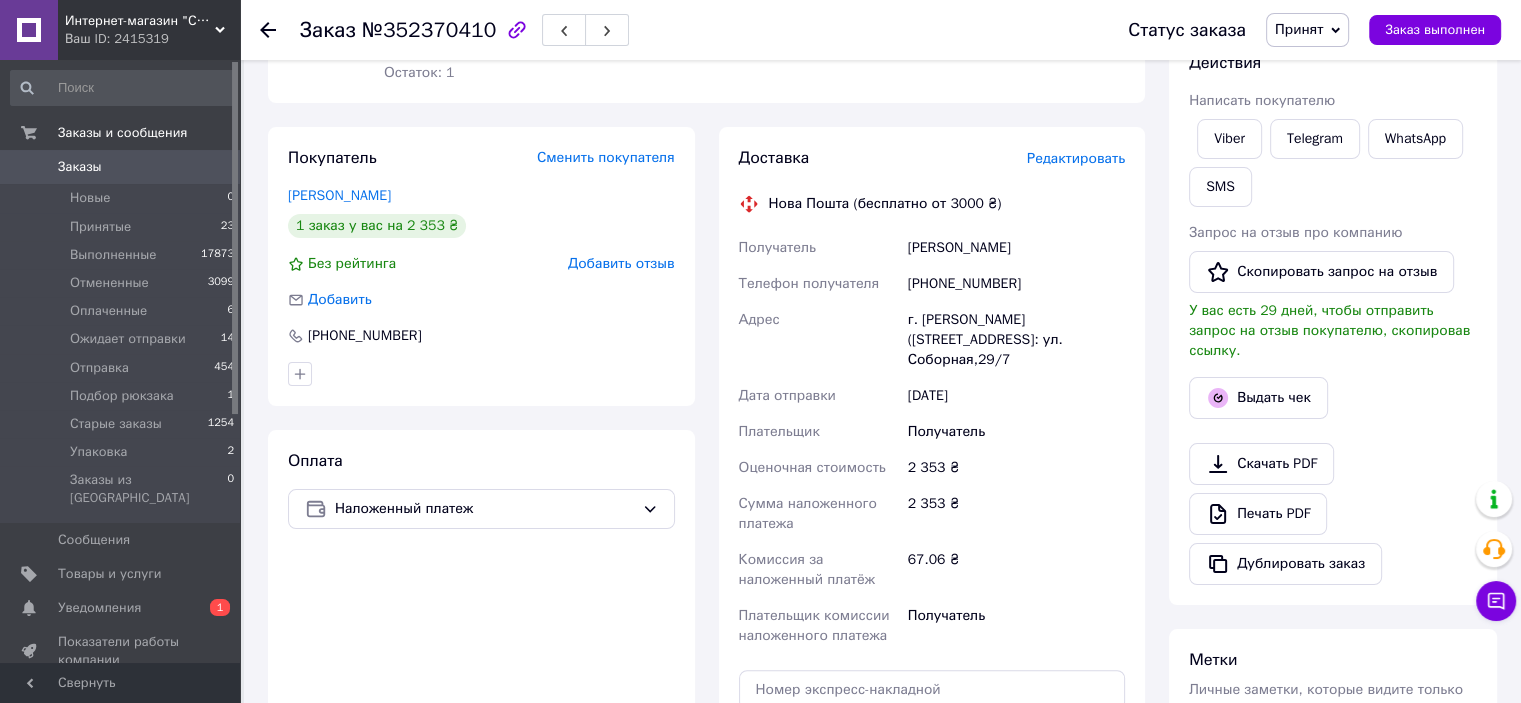scroll, scrollTop: 0, scrollLeft: 0, axis: both 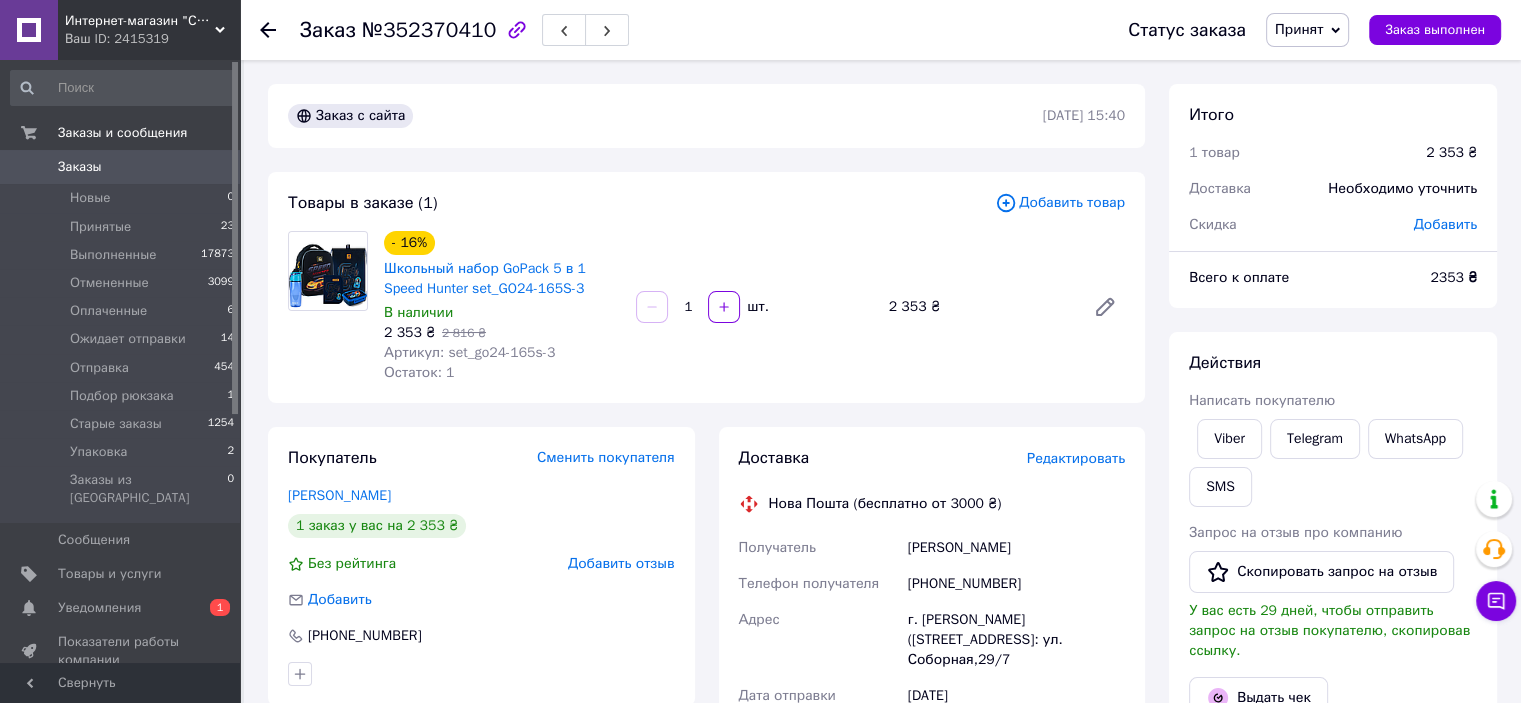 click on "Необходимо уточнить" at bounding box center [1402, 189] 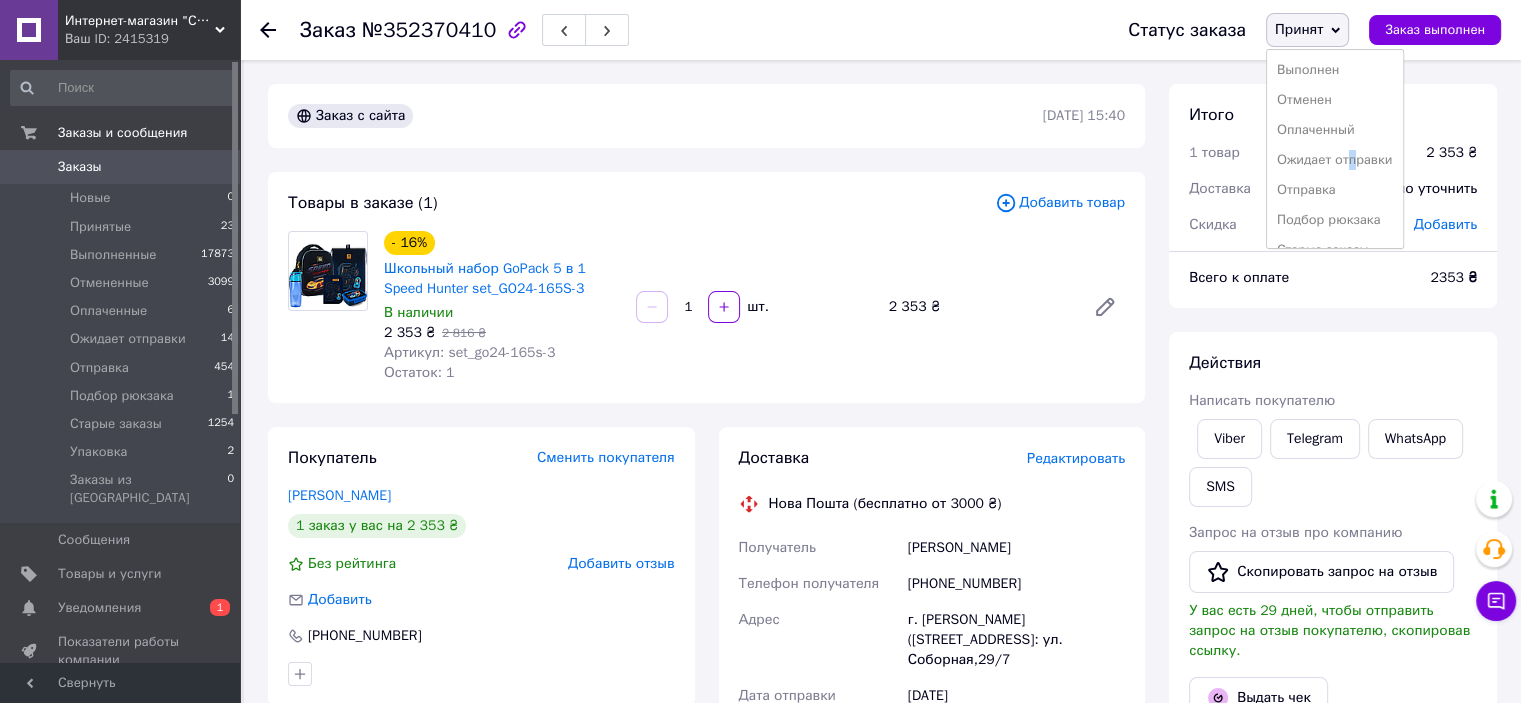 click on "Ожидает отправки" at bounding box center [1335, 160] 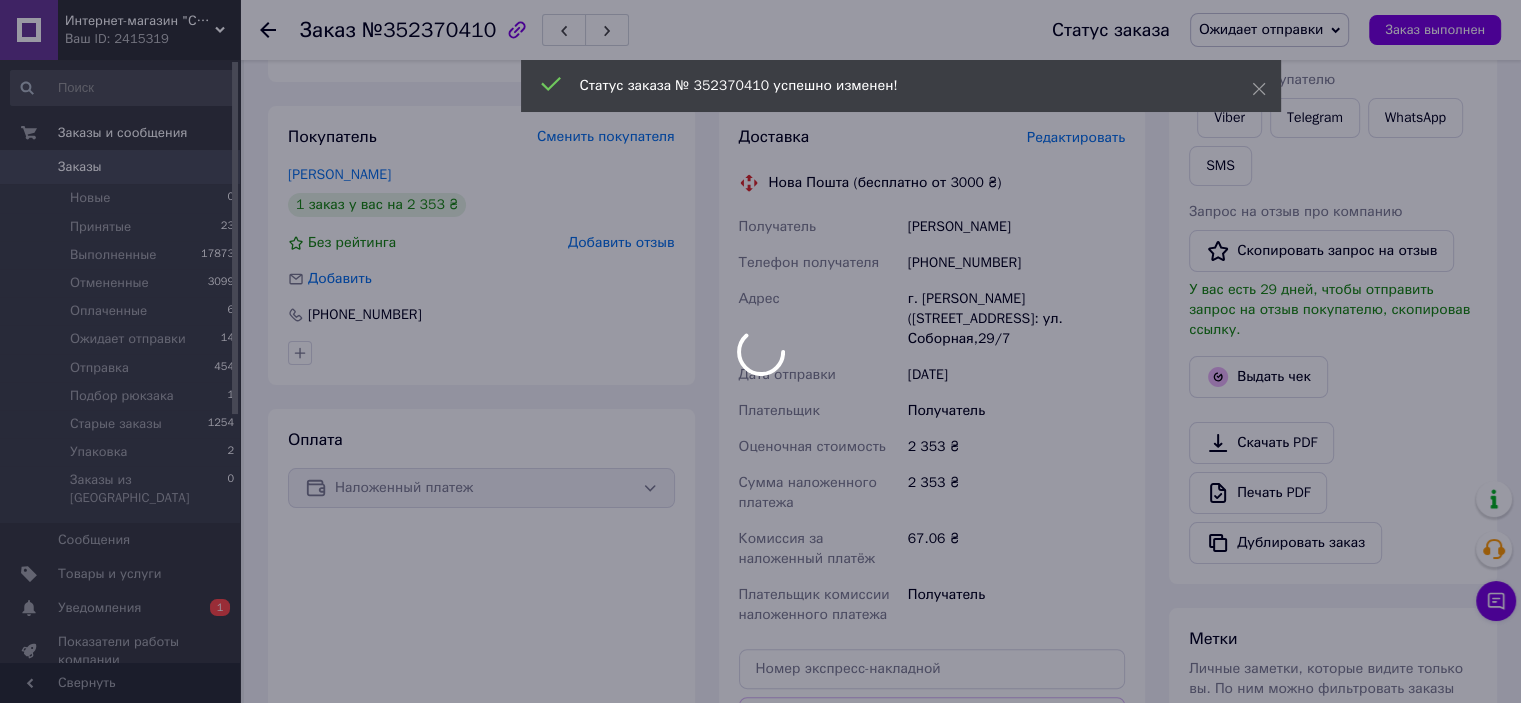 scroll, scrollTop: 400, scrollLeft: 0, axis: vertical 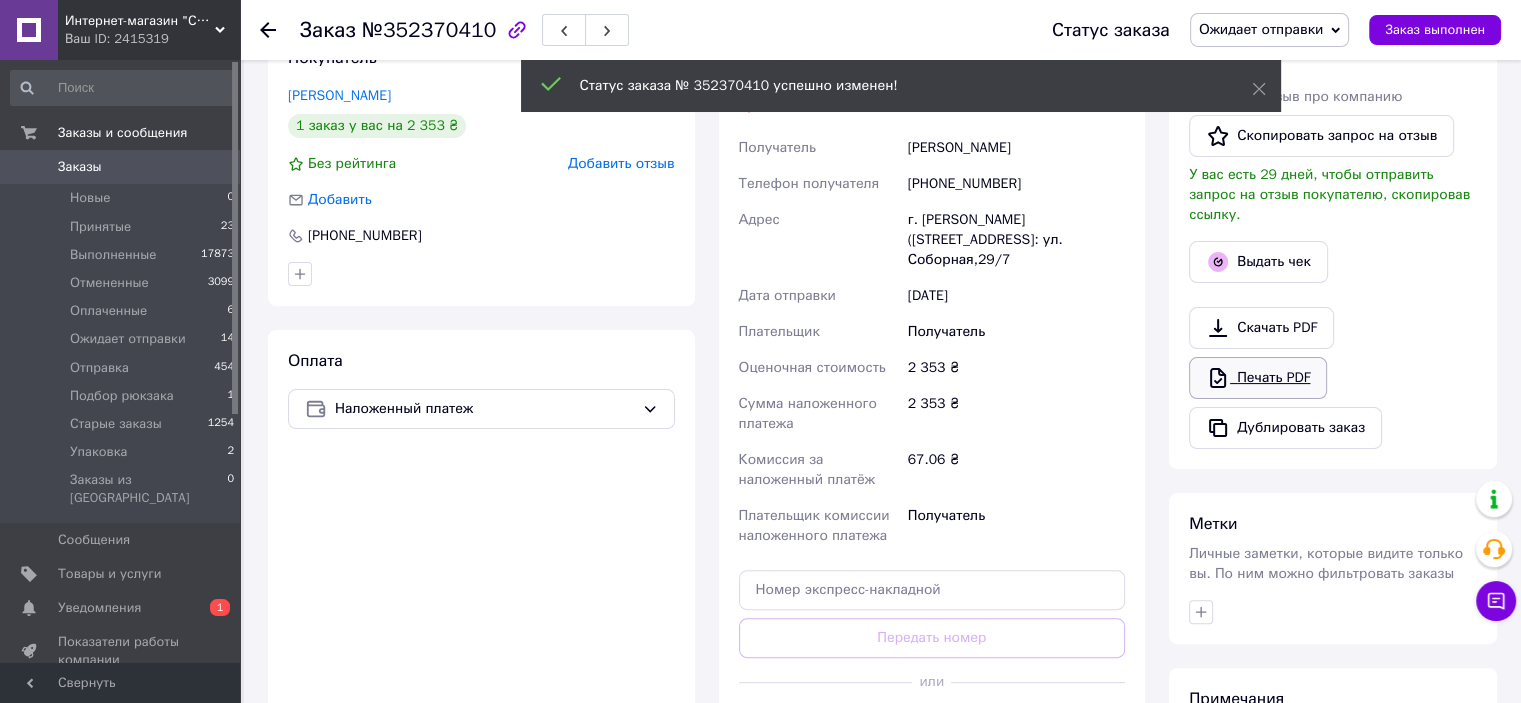 click on "Печать PDF" at bounding box center [1258, 378] 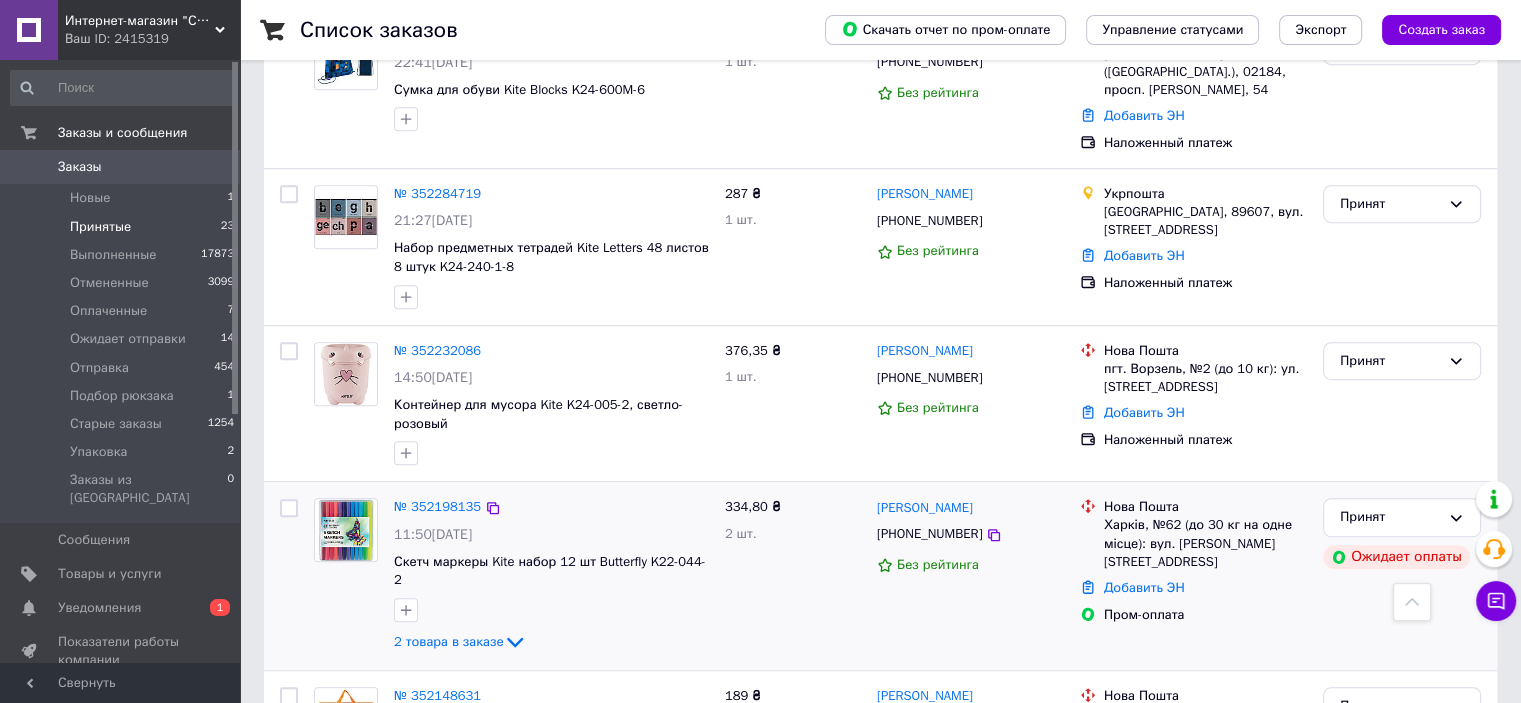scroll, scrollTop: 1200, scrollLeft: 0, axis: vertical 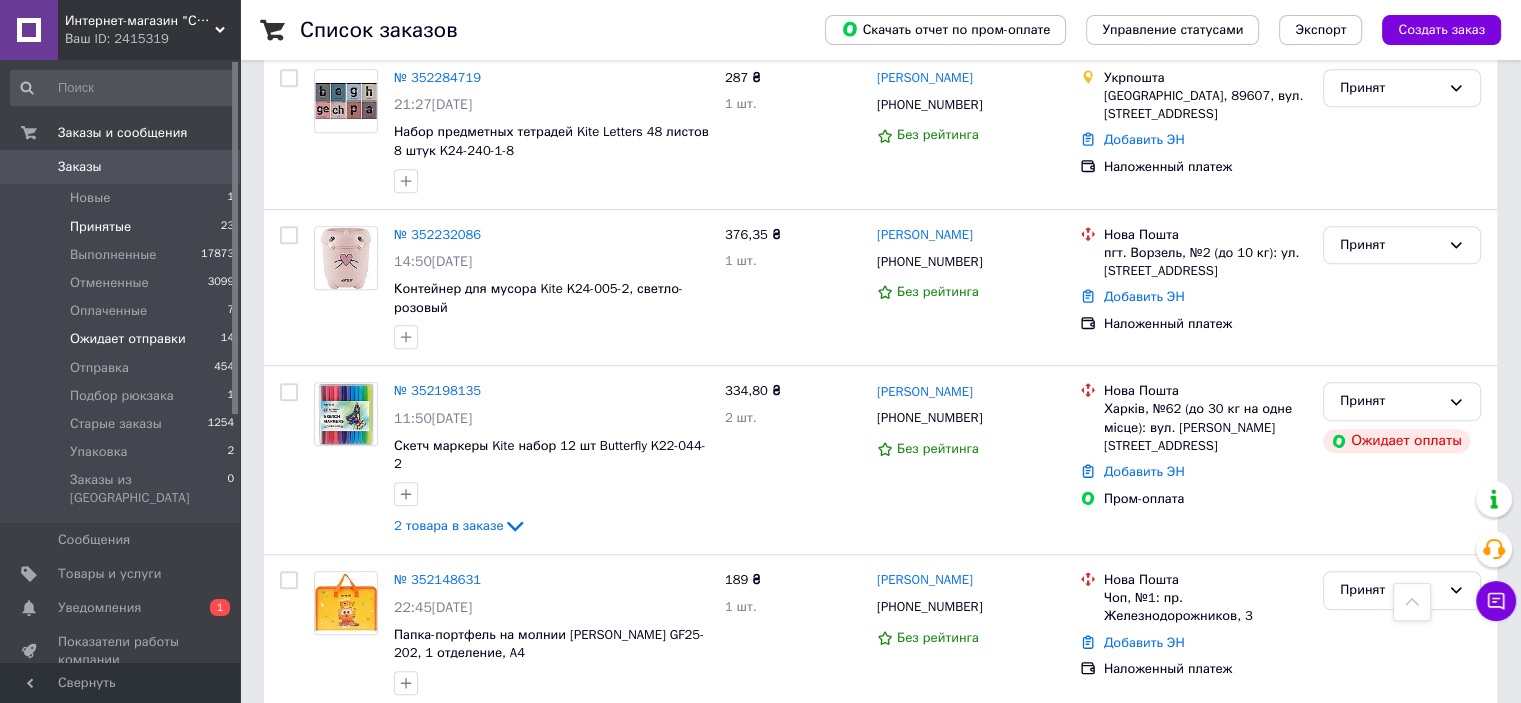 click on "Ожидает отправки" at bounding box center [128, 339] 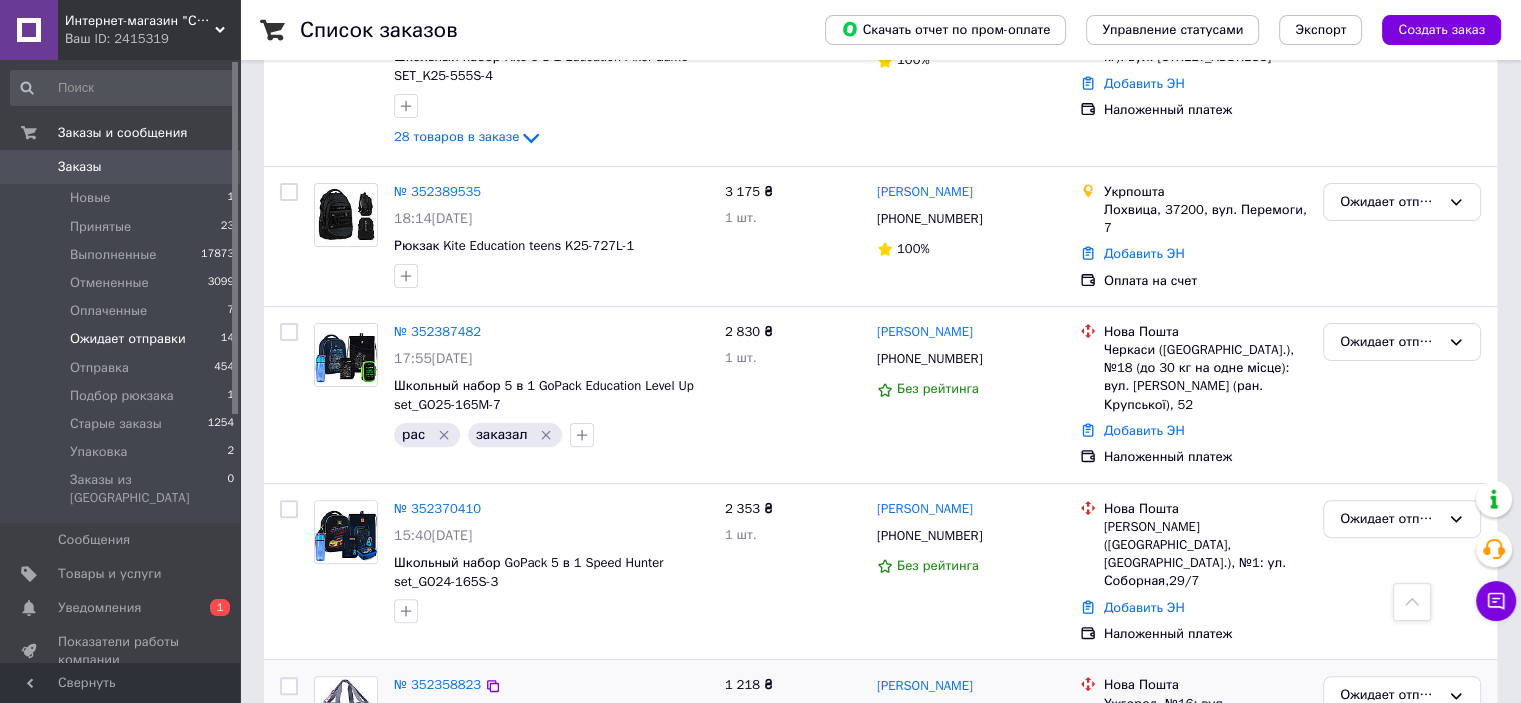 scroll, scrollTop: 700, scrollLeft: 0, axis: vertical 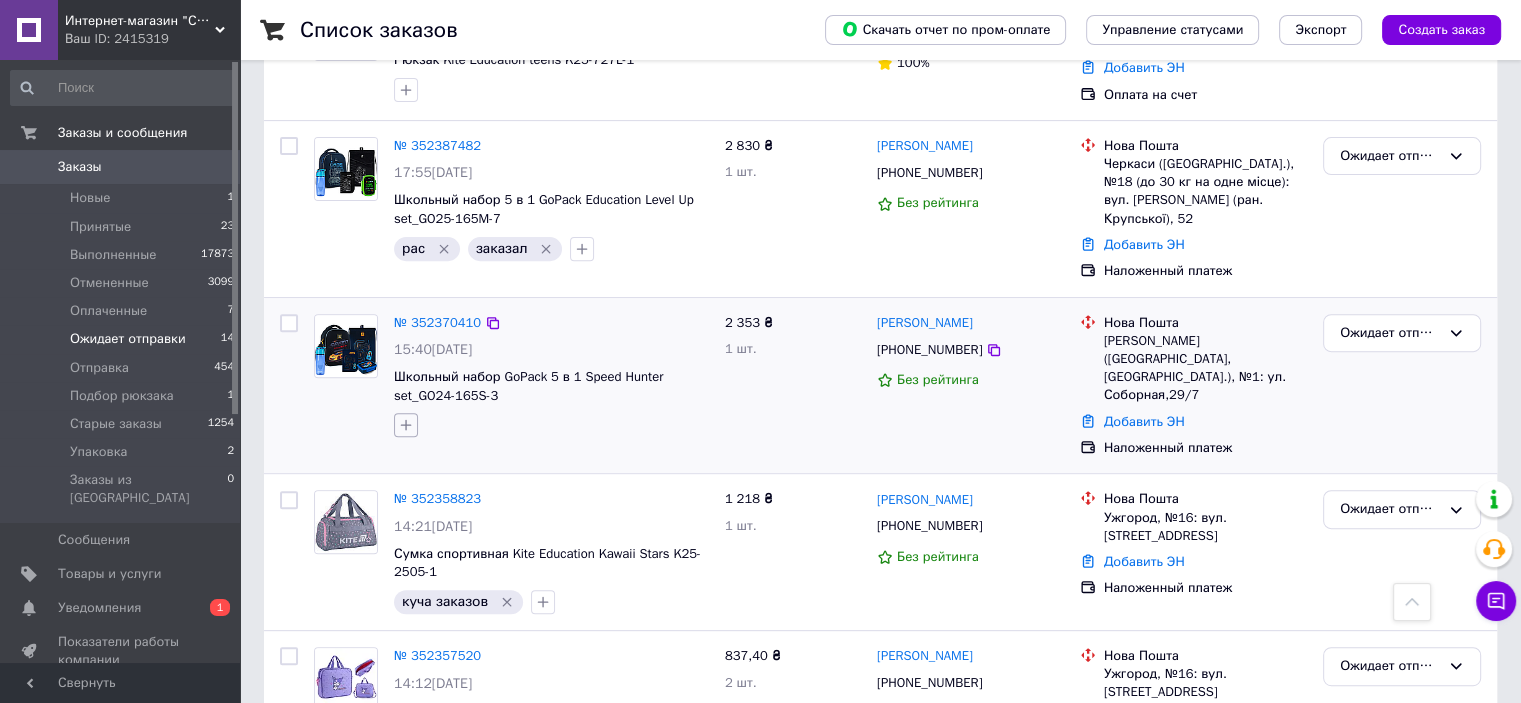 click 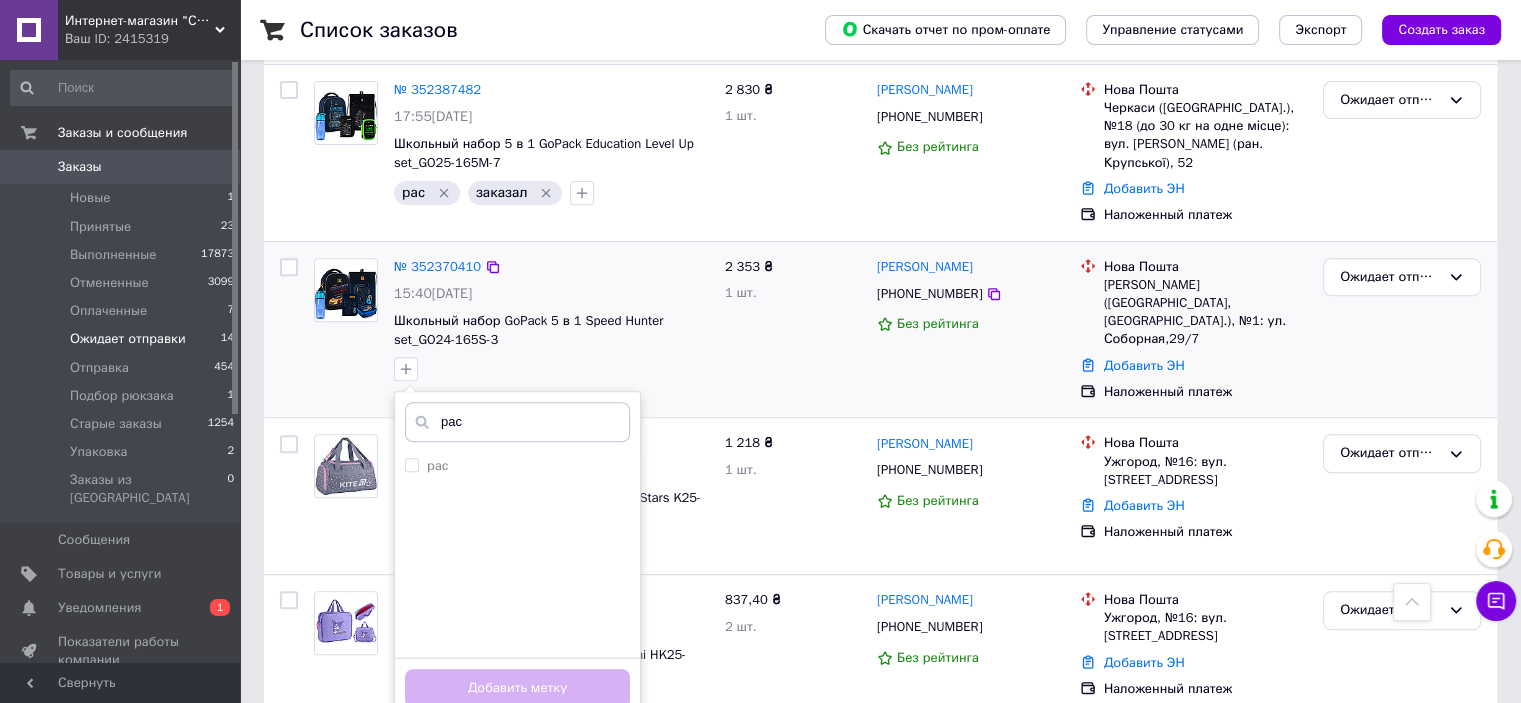 scroll, scrollTop: 800, scrollLeft: 0, axis: vertical 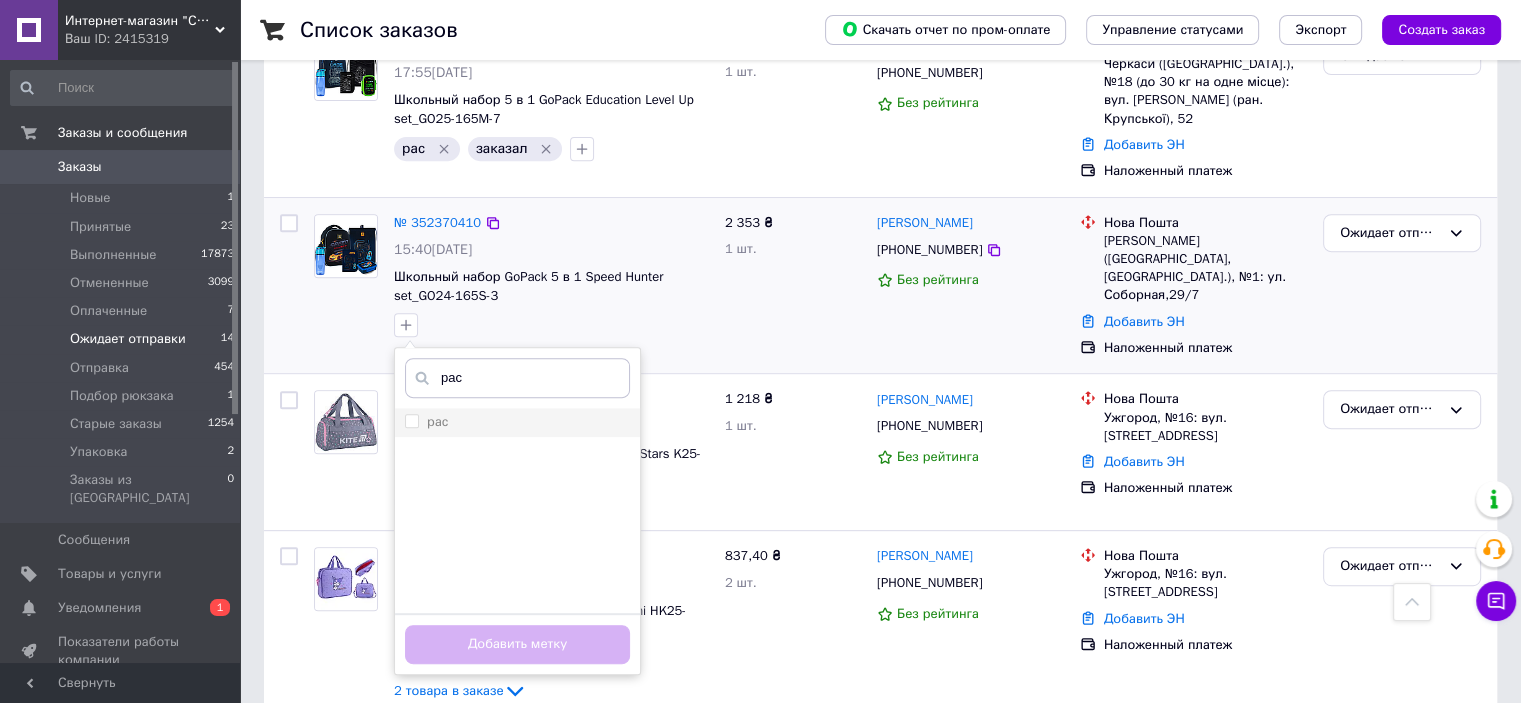 type on "рас" 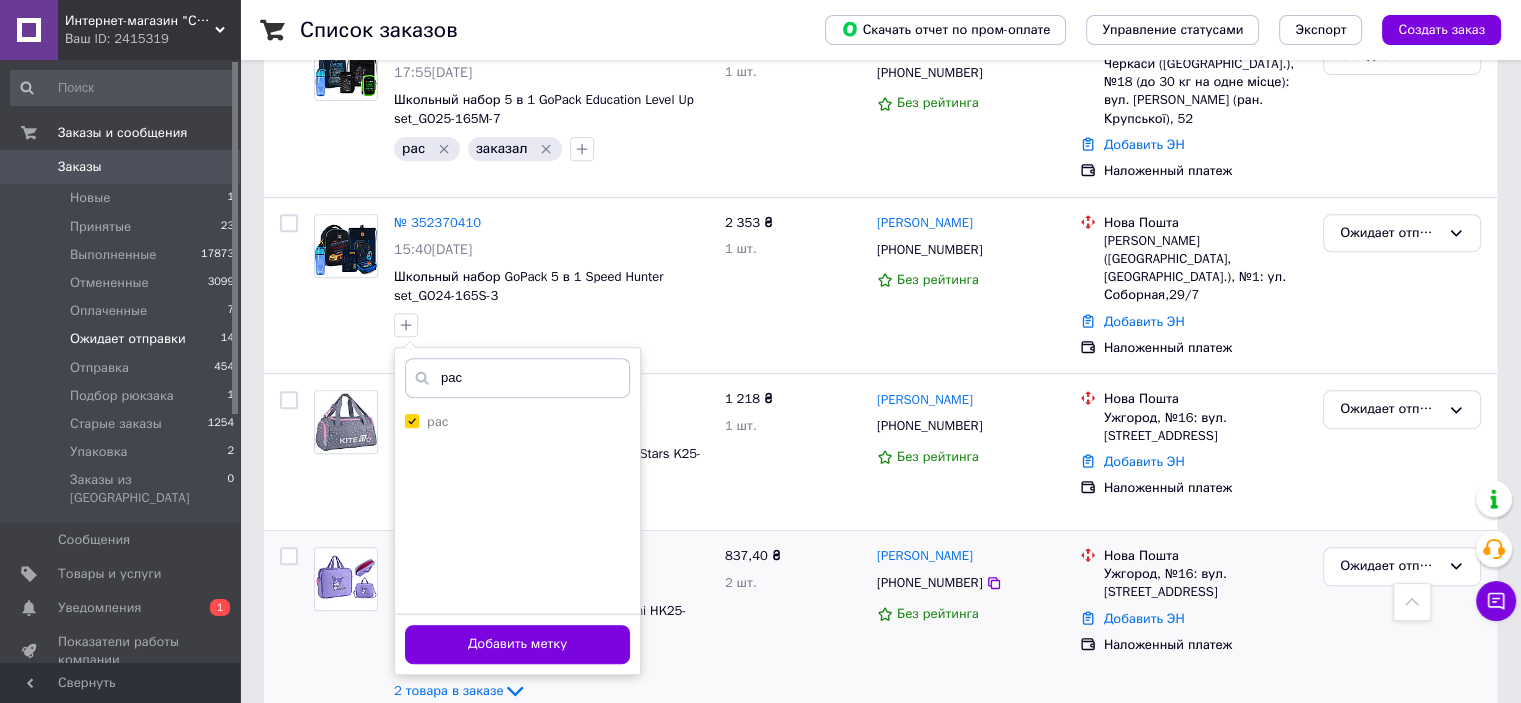 click on "Добавить метку" at bounding box center (517, 644) 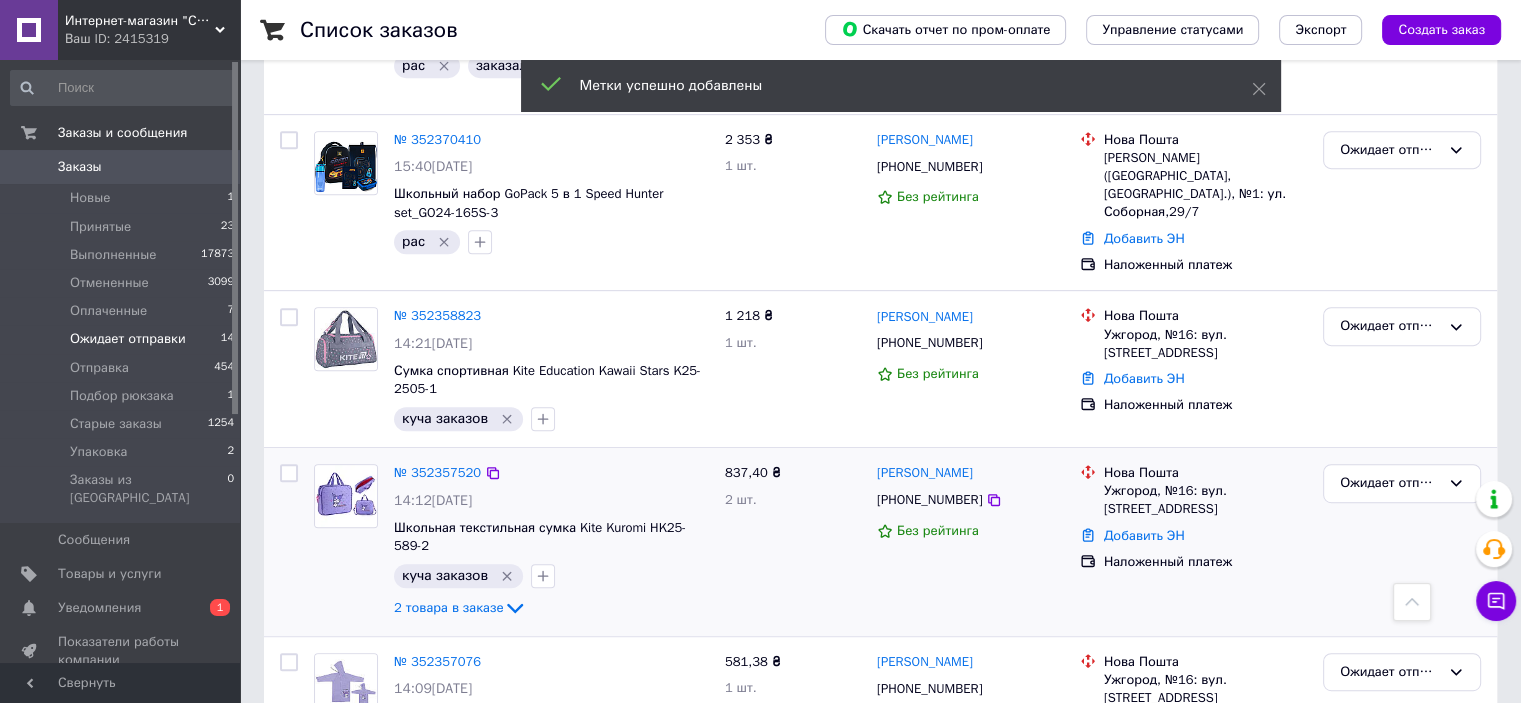 scroll, scrollTop: 1000, scrollLeft: 0, axis: vertical 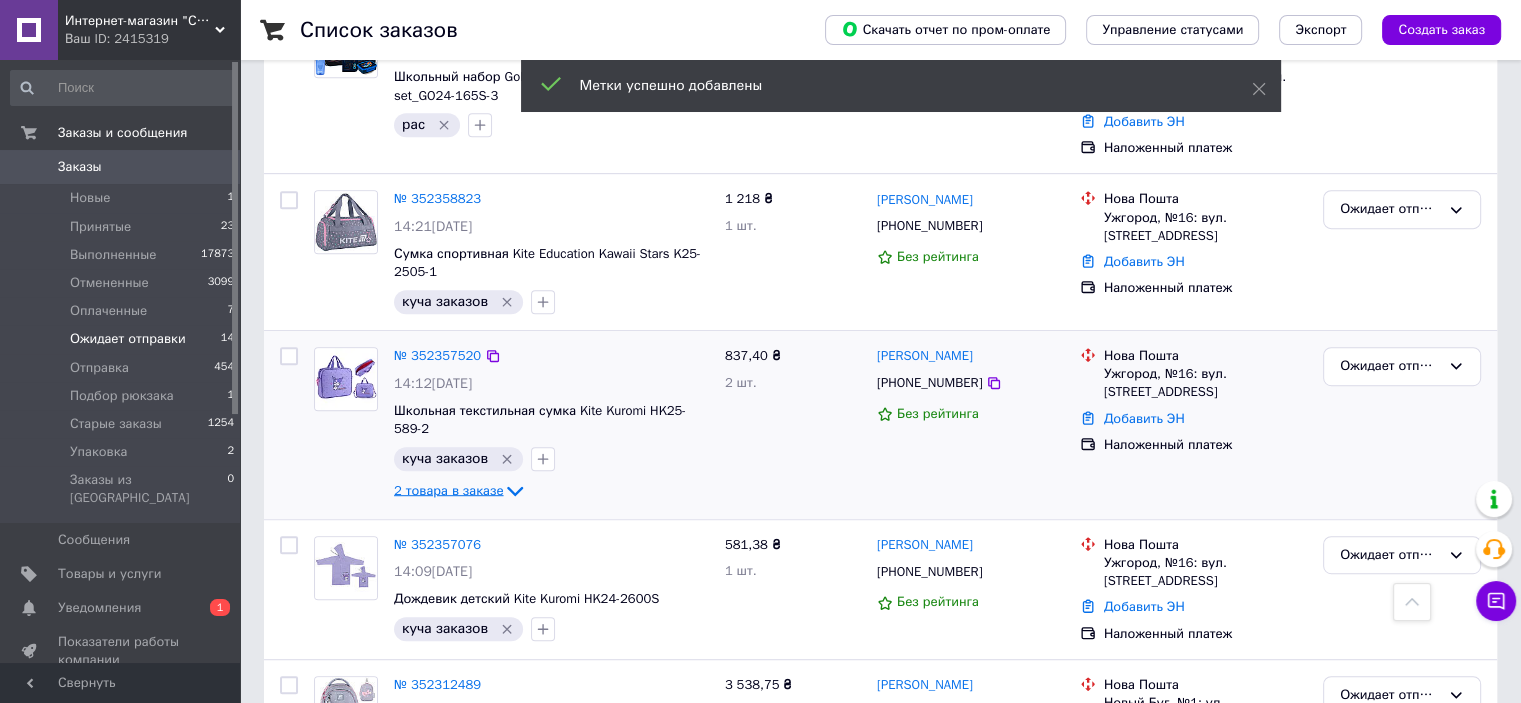 click 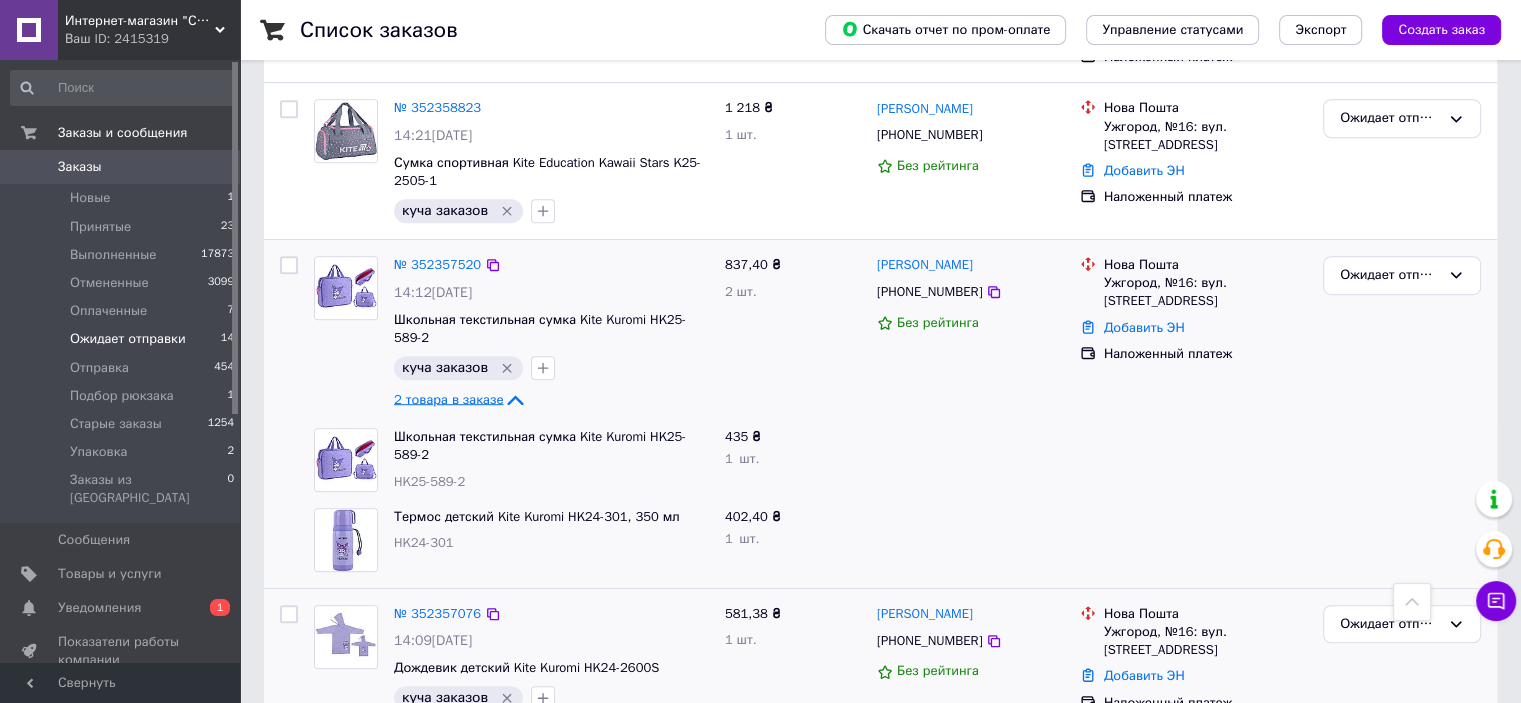 scroll, scrollTop: 1300, scrollLeft: 0, axis: vertical 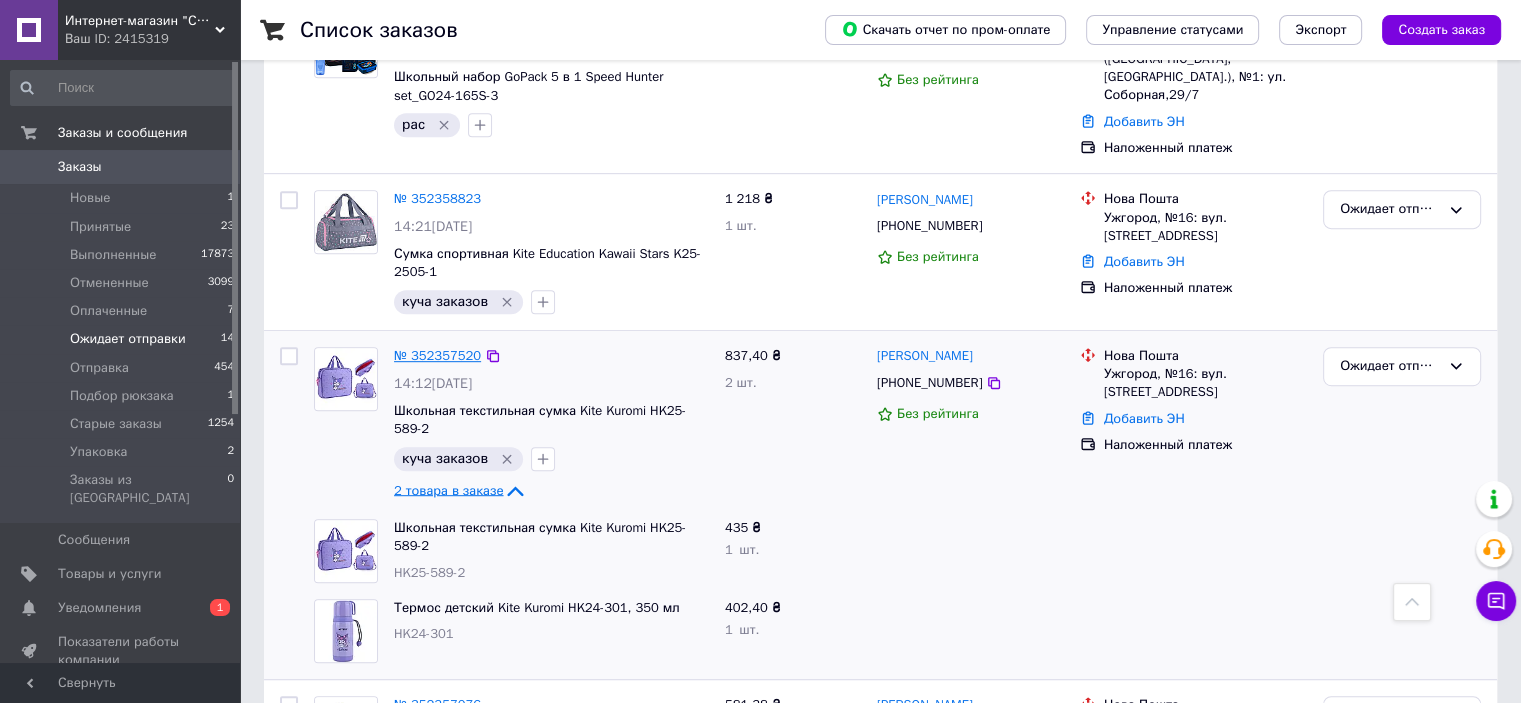 click on "№ 352357520" at bounding box center (437, 355) 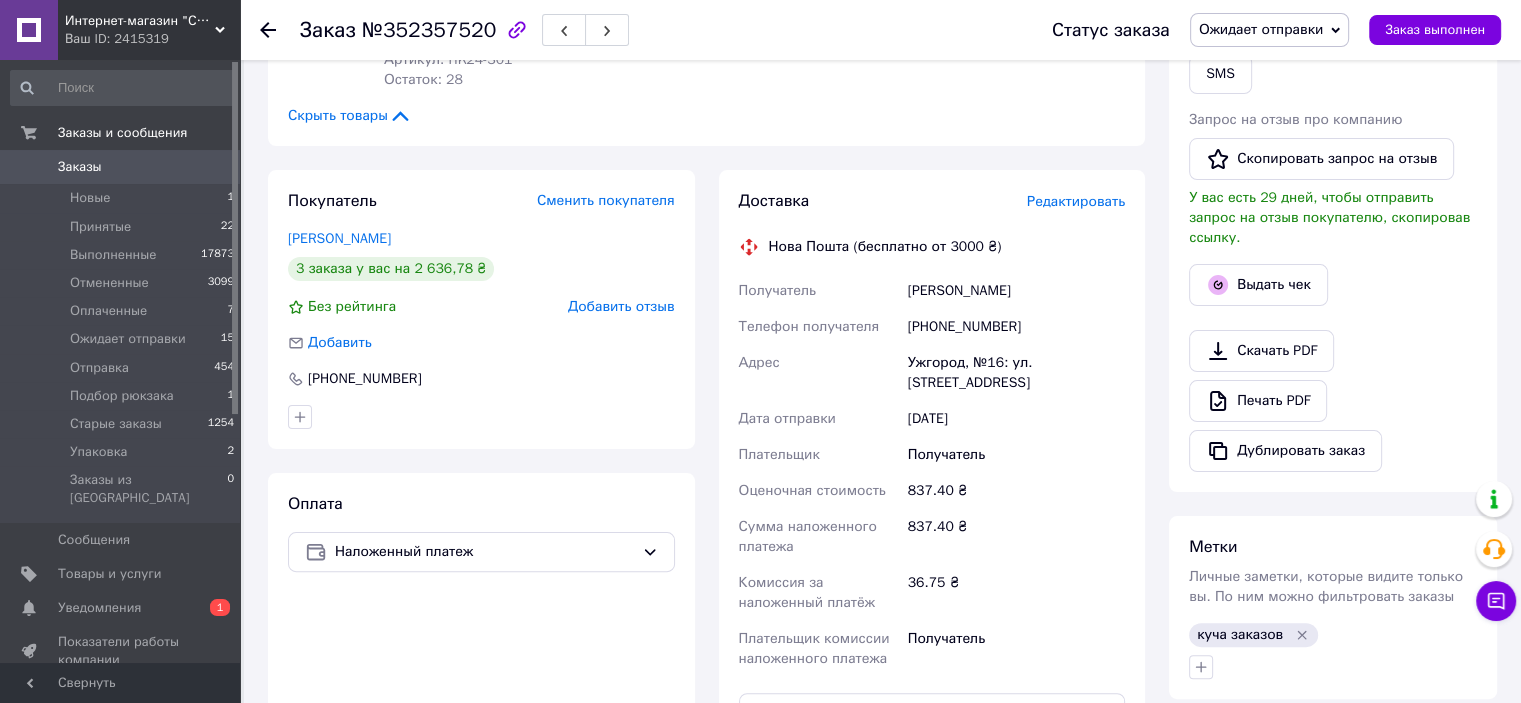 scroll, scrollTop: 328, scrollLeft: 0, axis: vertical 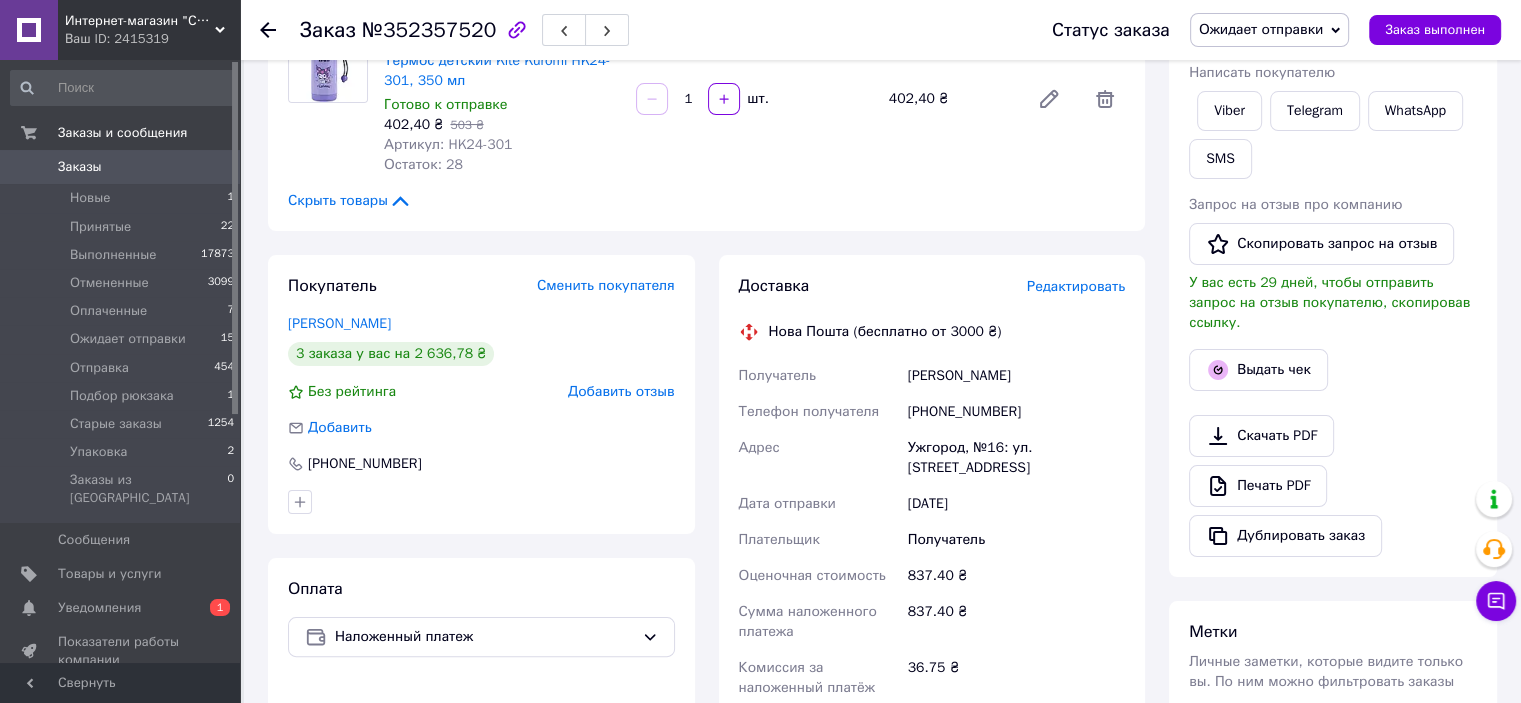 click on "3 заказа у вас на 2 636,78 ₴" at bounding box center [391, 354] 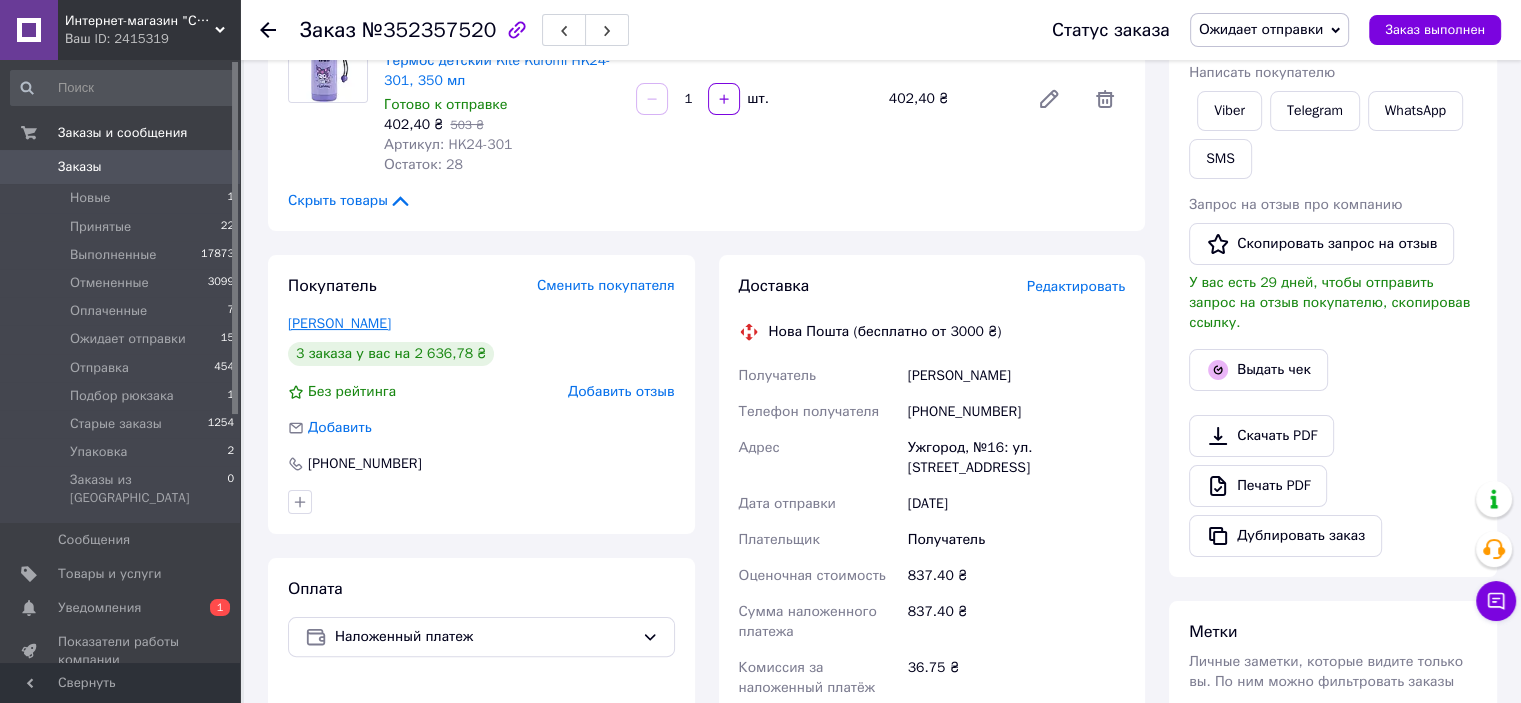 click on "Вегеш Іванна" at bounding box center (339, 323) 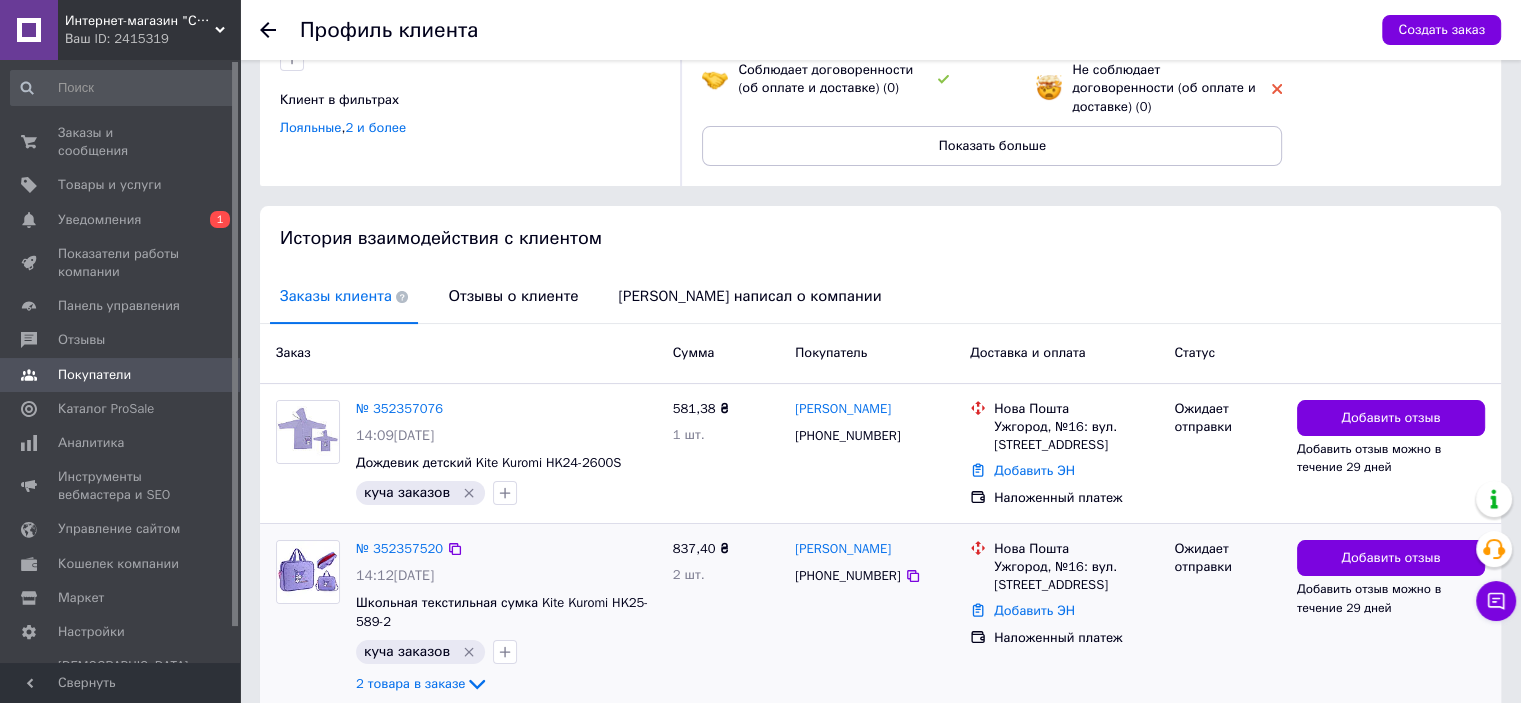 scroll, scrollTop: 400, scrollLeft: 0, axis: vertical 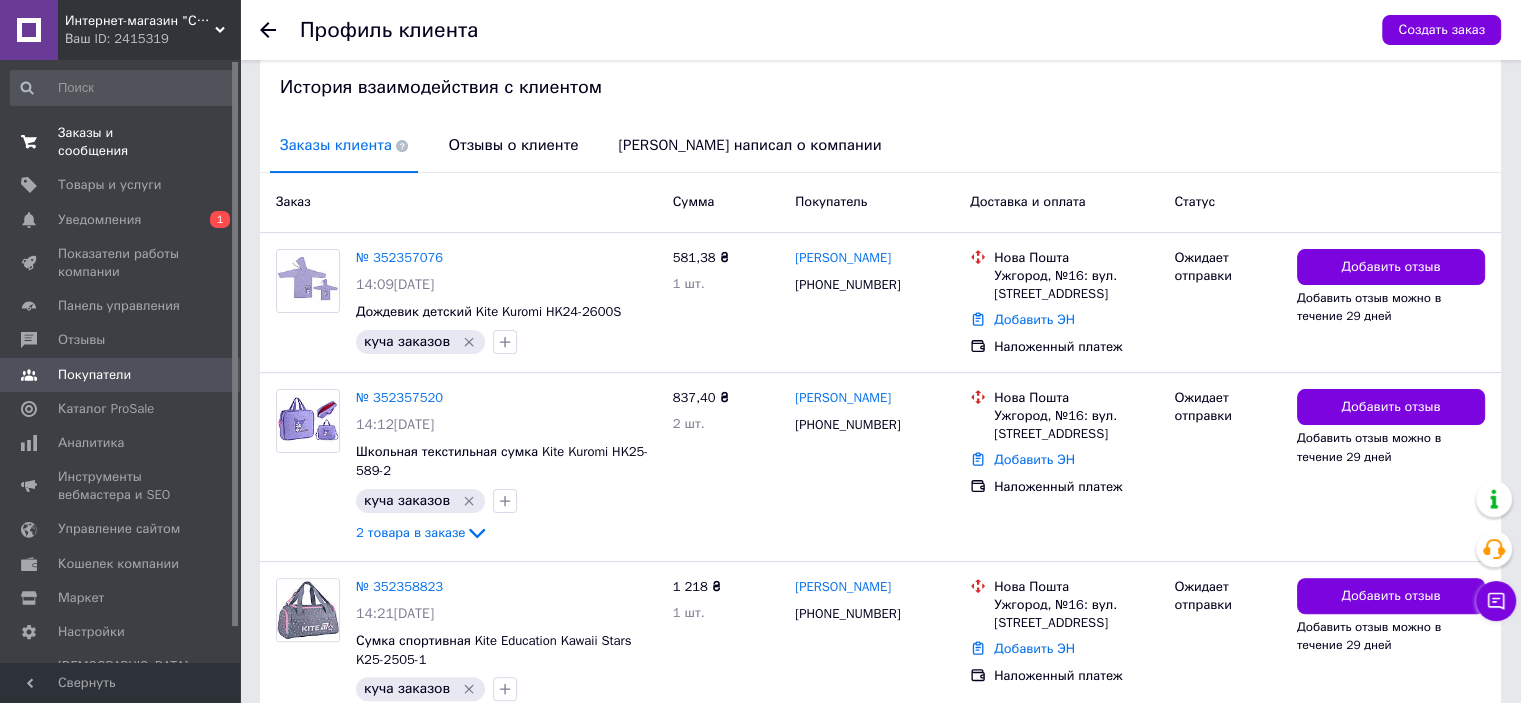 click on "Заказы и сообщения 0 0" at bounding box center [123, 142] 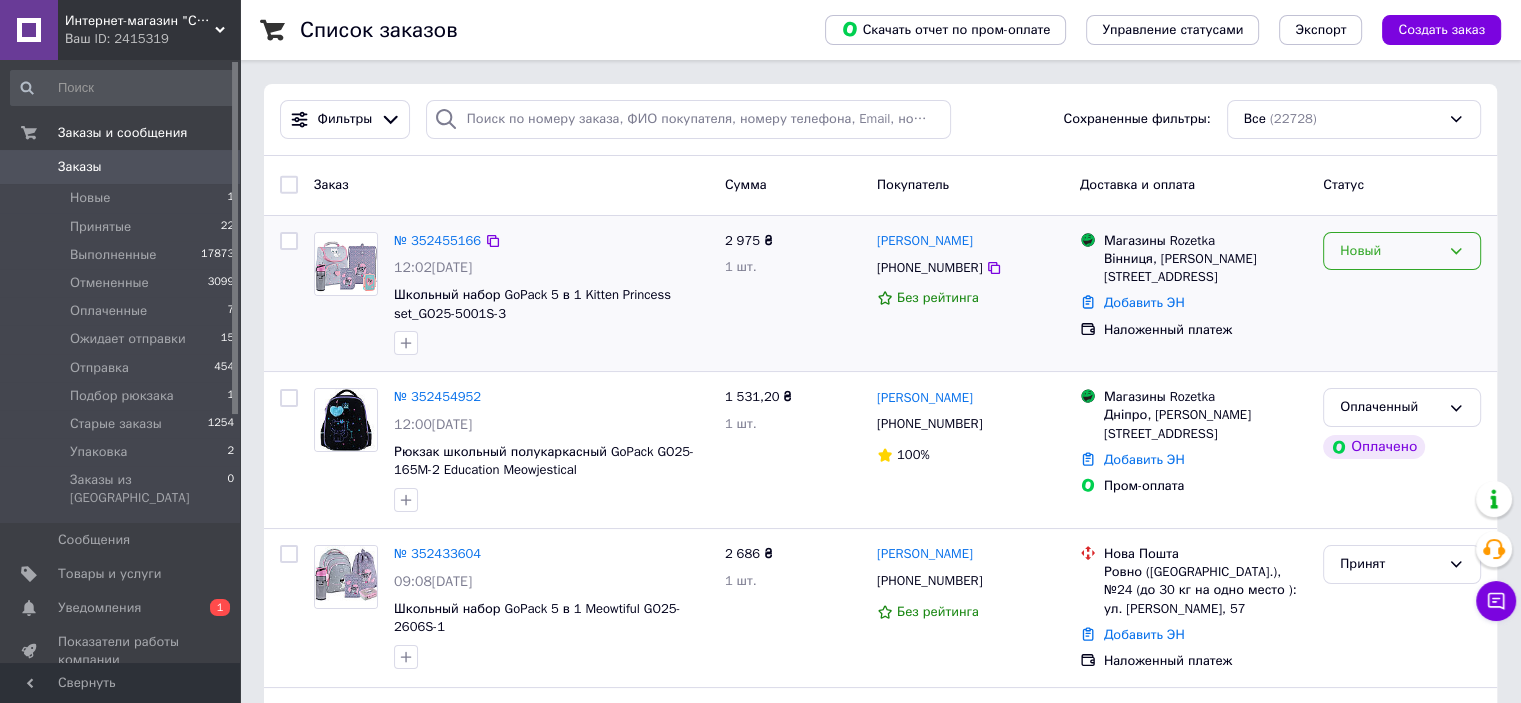 click on "Новый" at bounding box center [1390, 251] 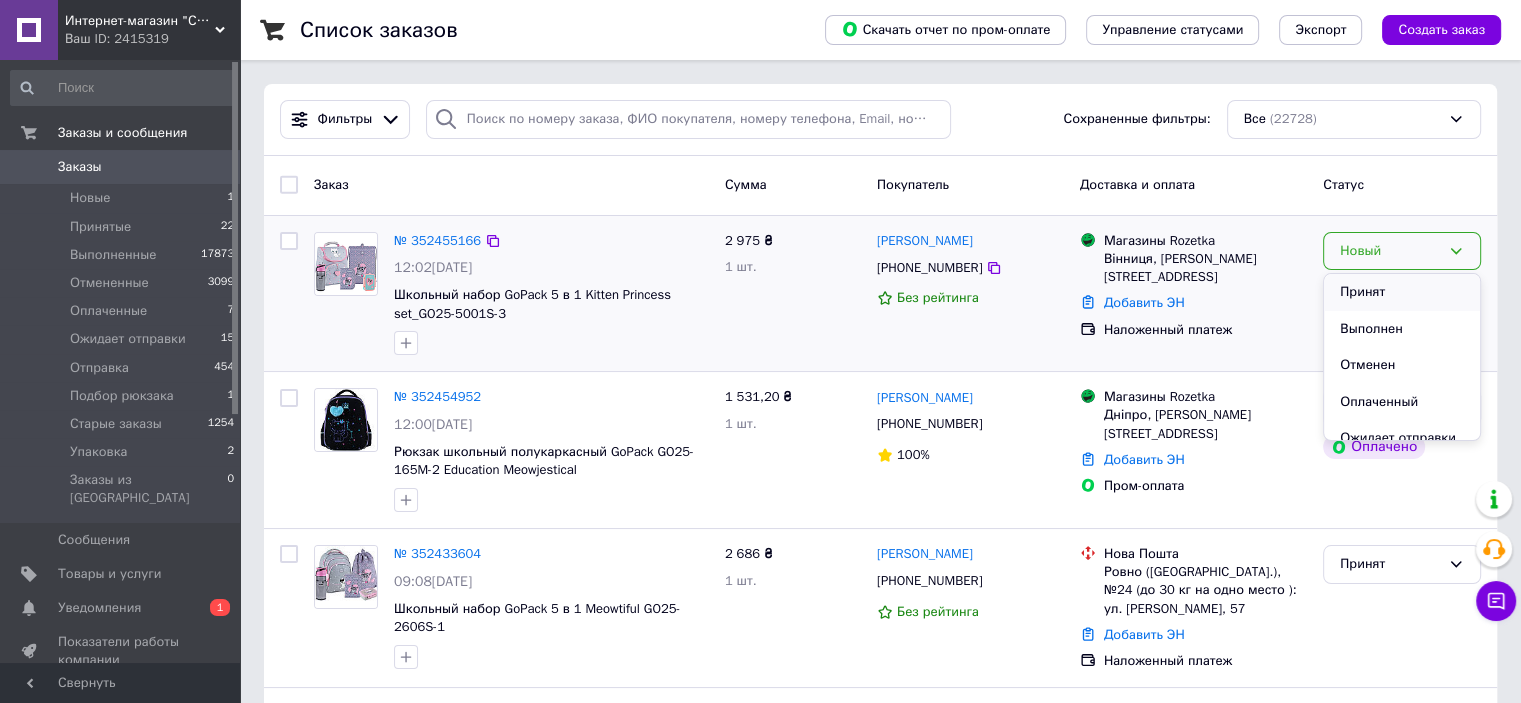 click on "Принят" at bounding box center [1402, 292] 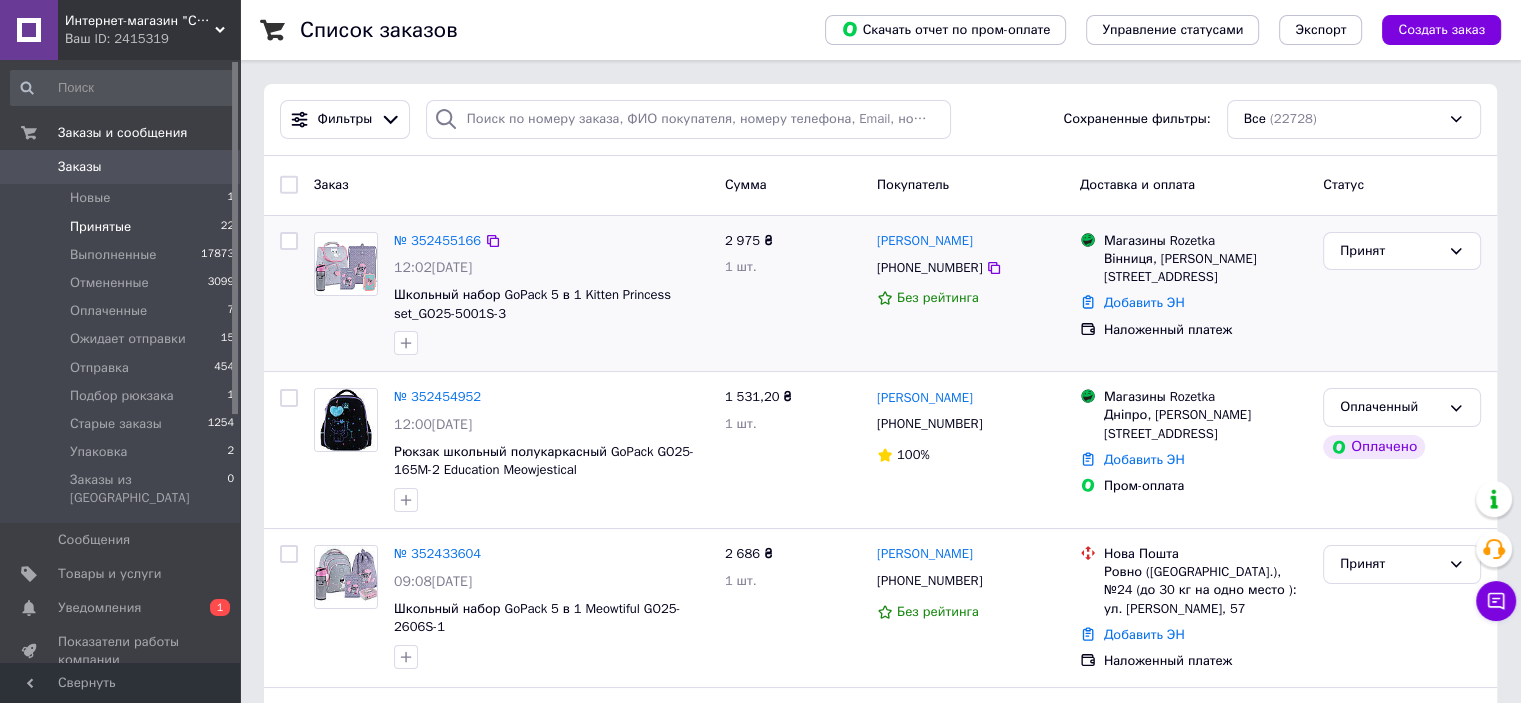 click on "Принятые 22" at bounding box center [123, 227] 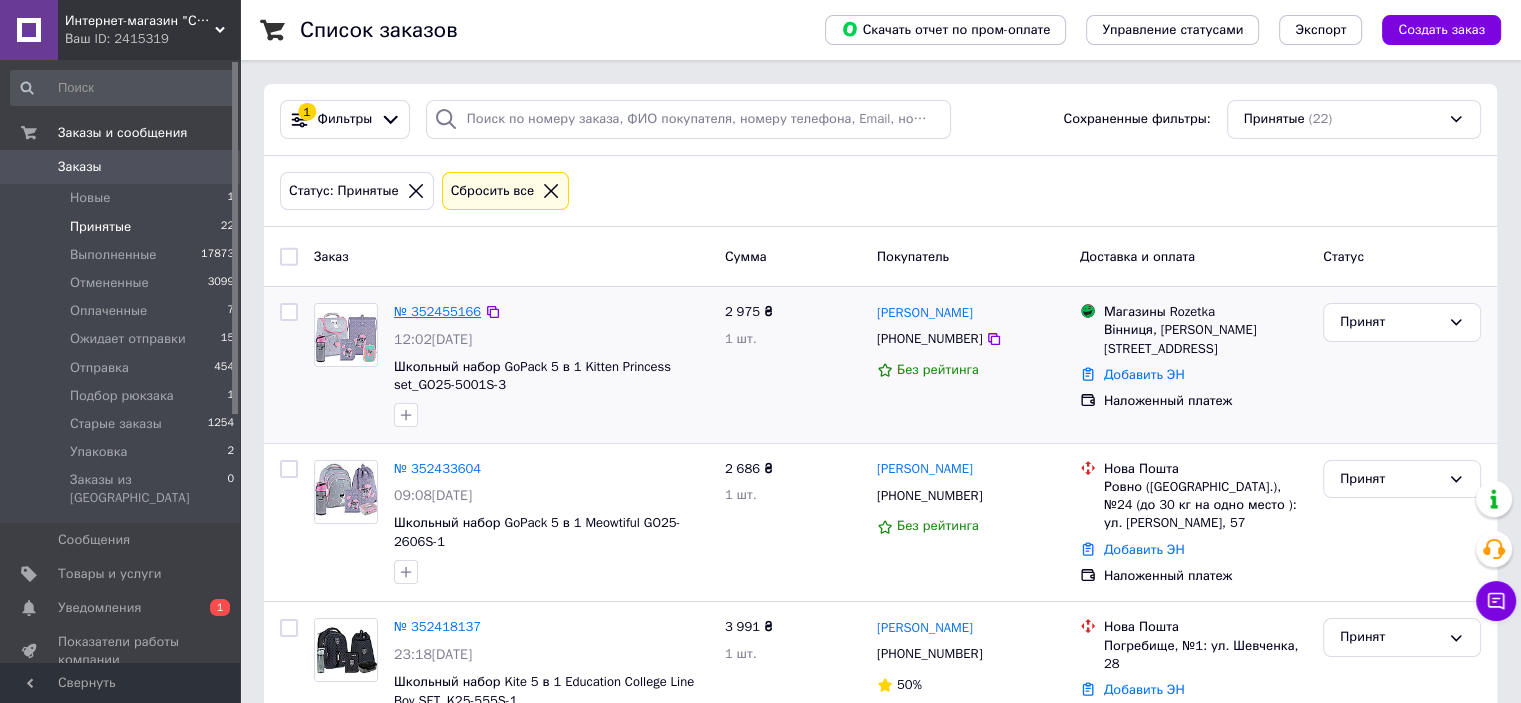 click on "№ 352455166" at bounding box center [437, 311] 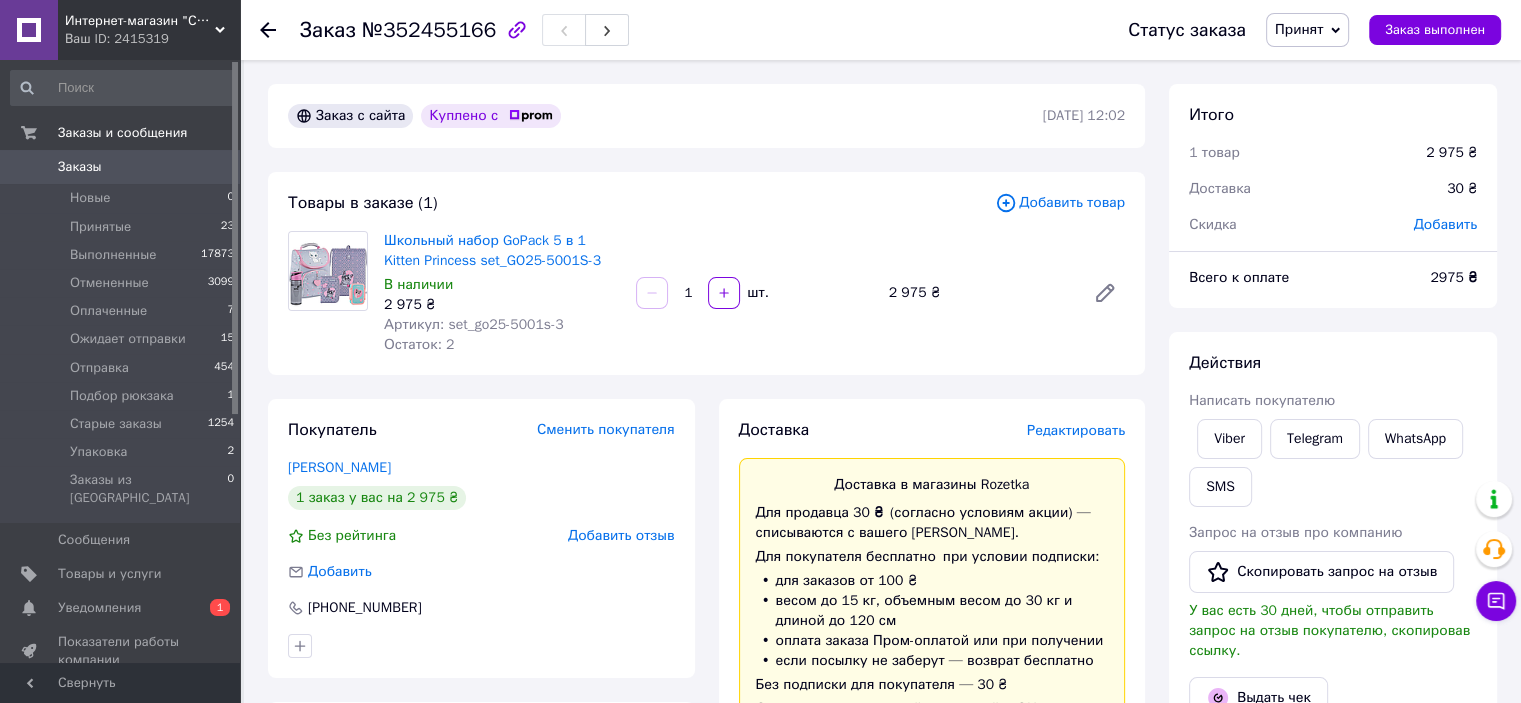 click on "Добавить товар" at bounding box center [1060, 203] 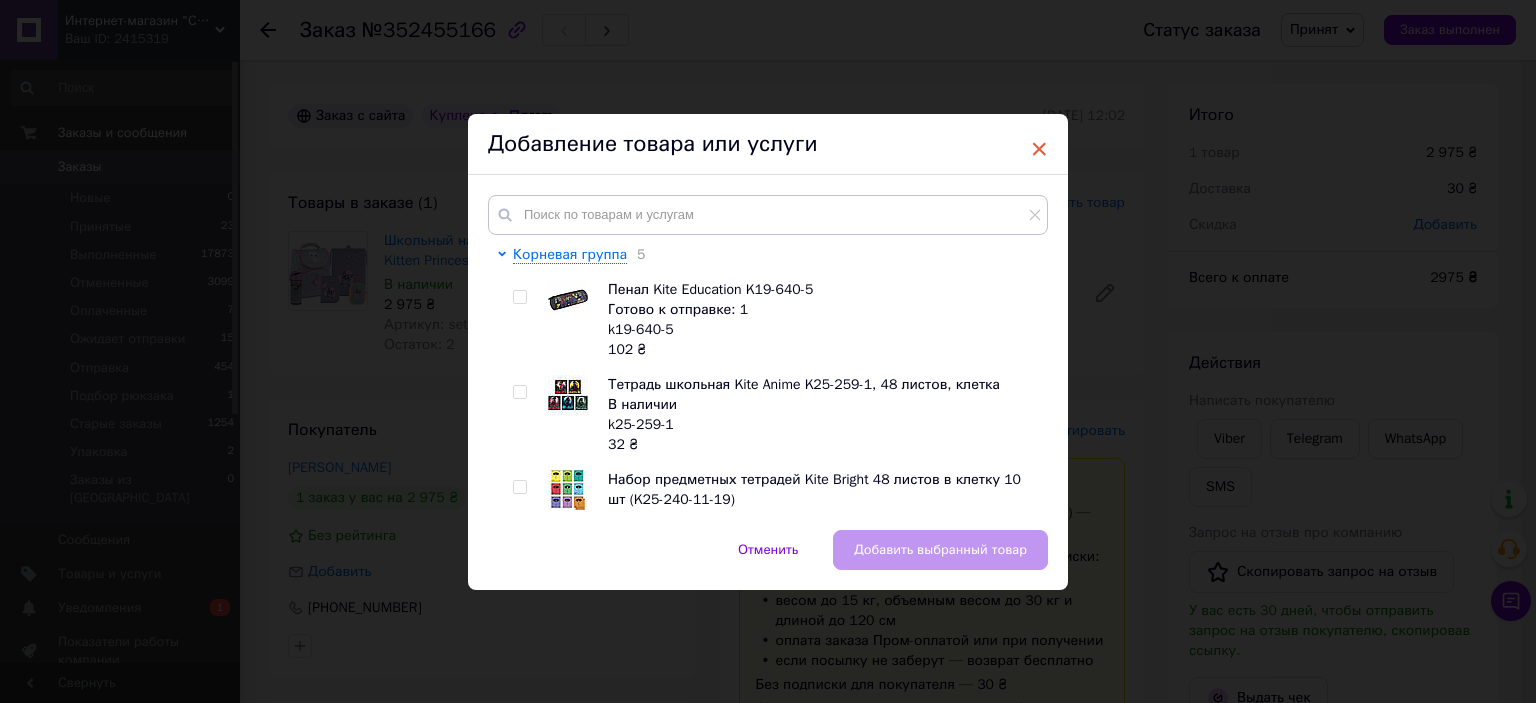drag, startPoint x: 1031, startPoint y: 143, endPoint x: 1043, endPoint y: 151, distance: 14.422205 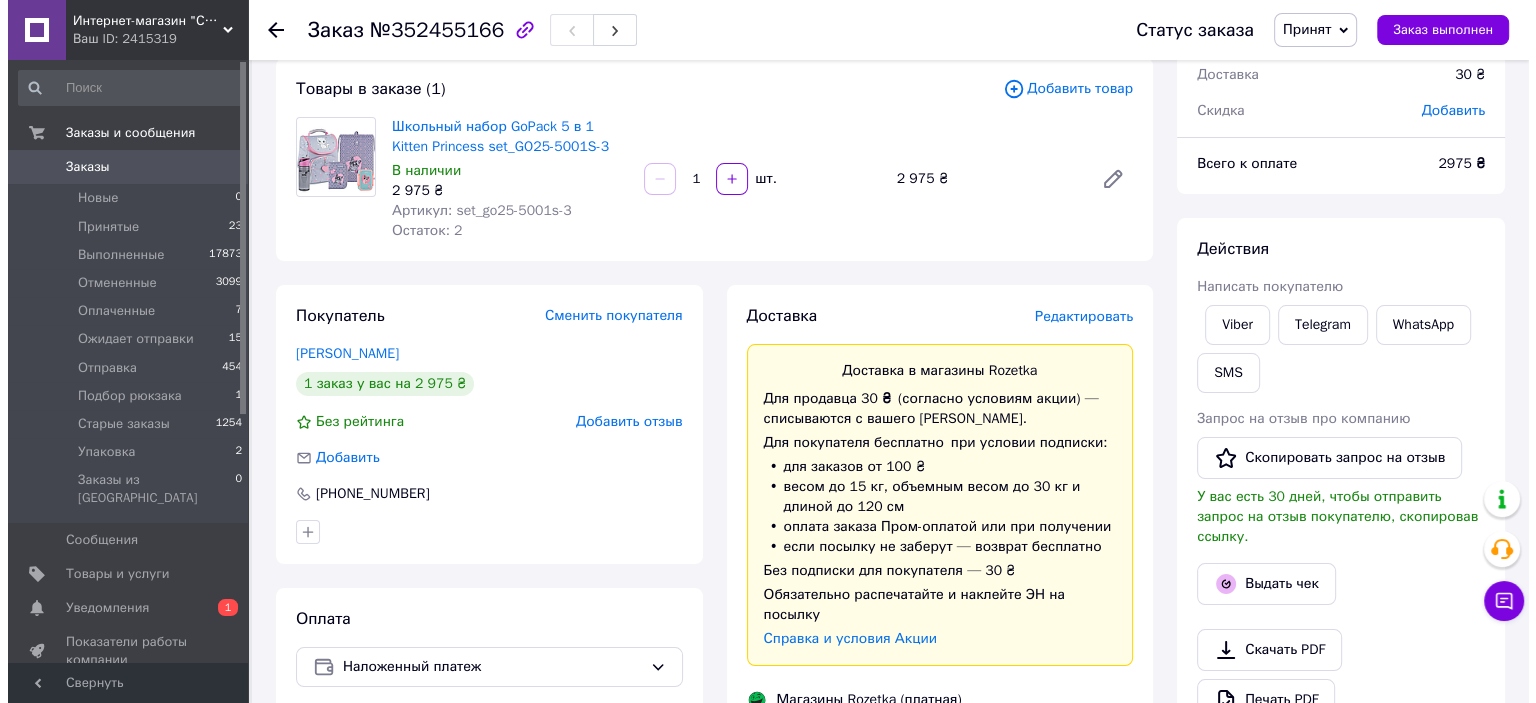 scroll, scrollTop: 200, scrollLeft: 0, axis: vertical 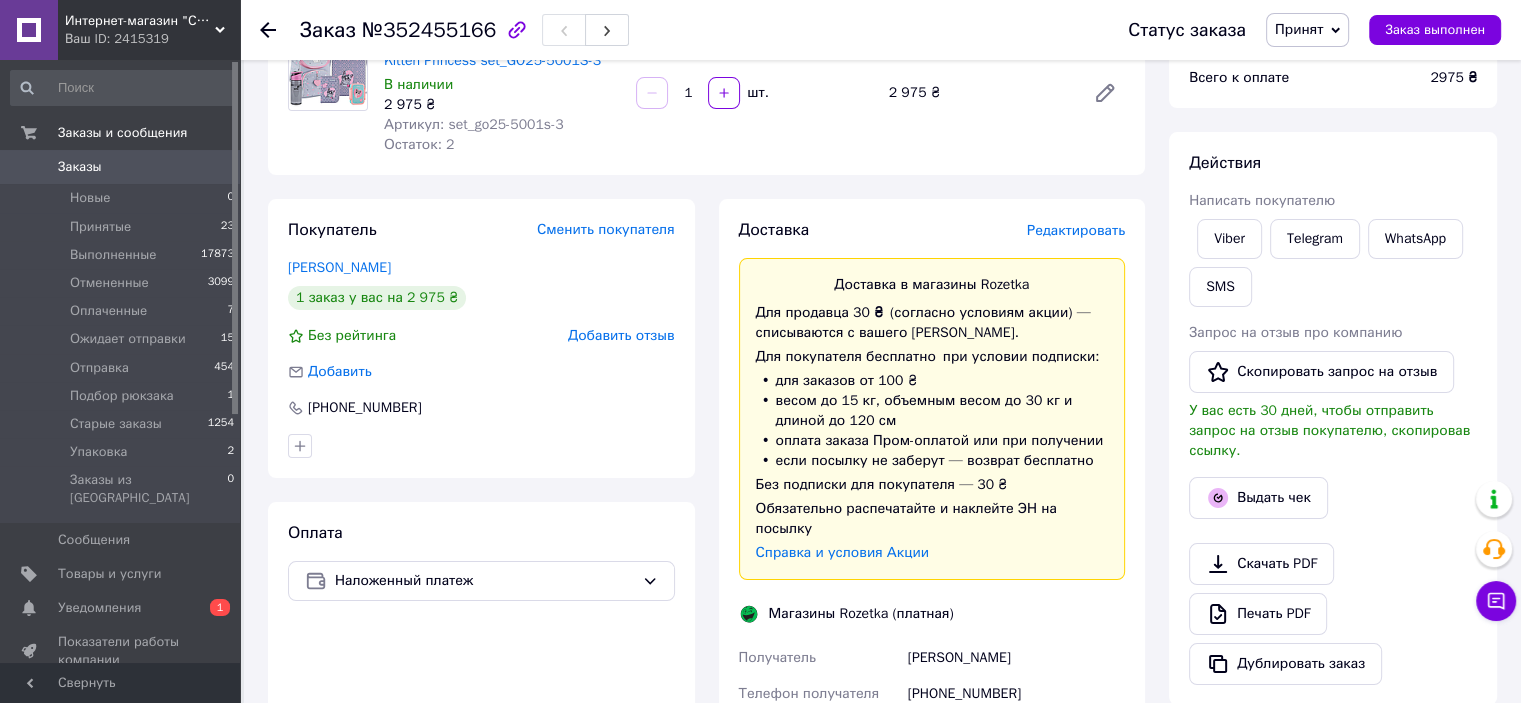 click on "Принят" at bounding box center [1307, 30] 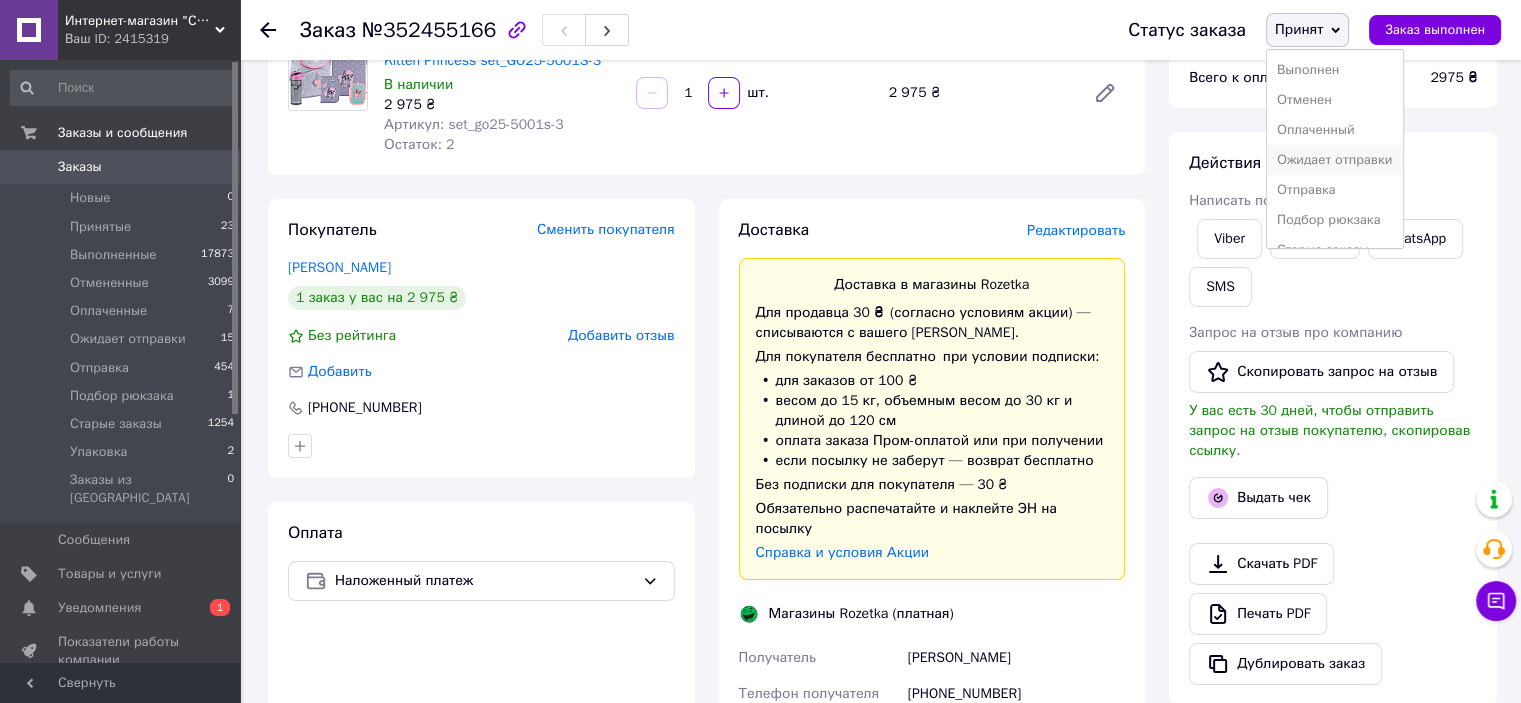 click on "Ожидает отправки" at bounding box center (1335, 160) 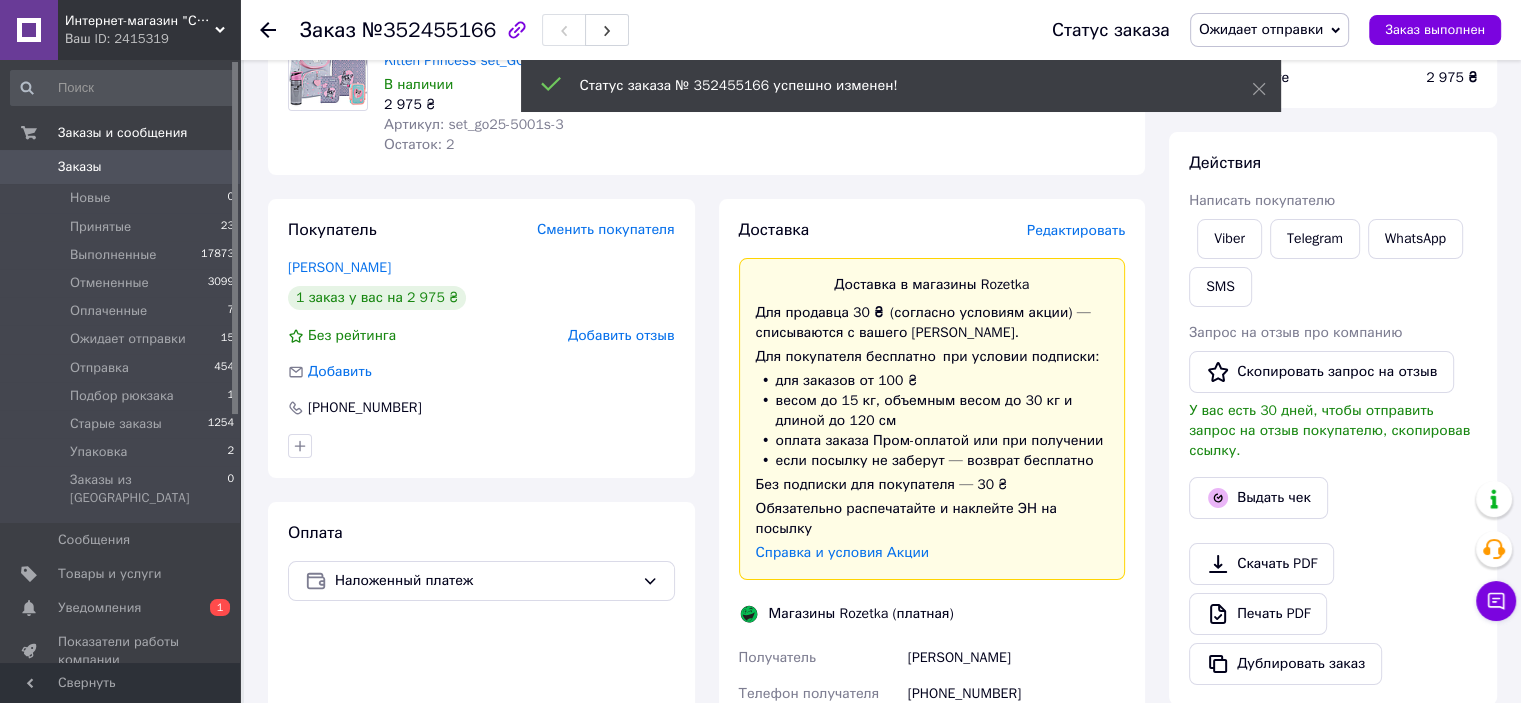 click on "Редактировать" at bounding box center (1076, 230) 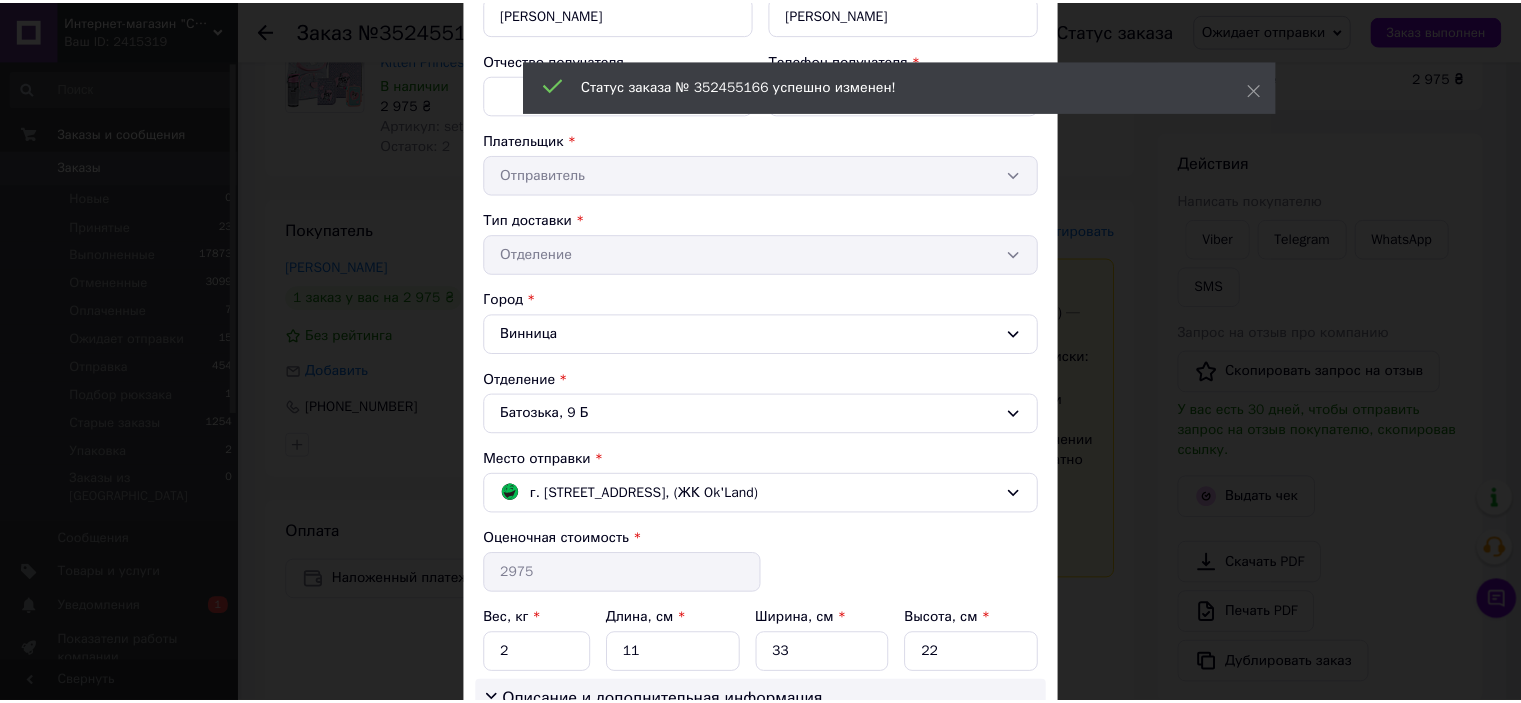 scroll, scrollTop: 500, scrollLeft: 0, axis: vertical 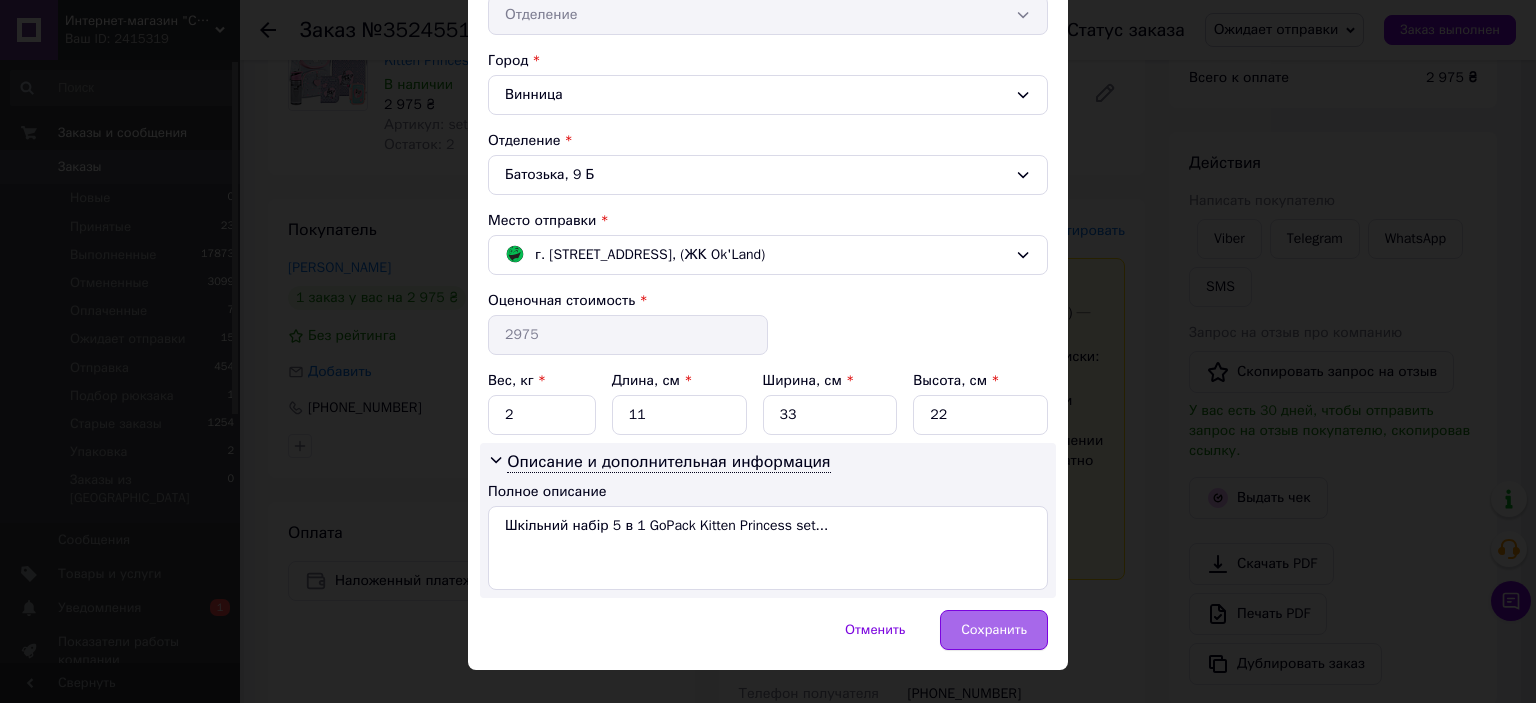 click on "Сохранить" at bounding box center [994, 630] 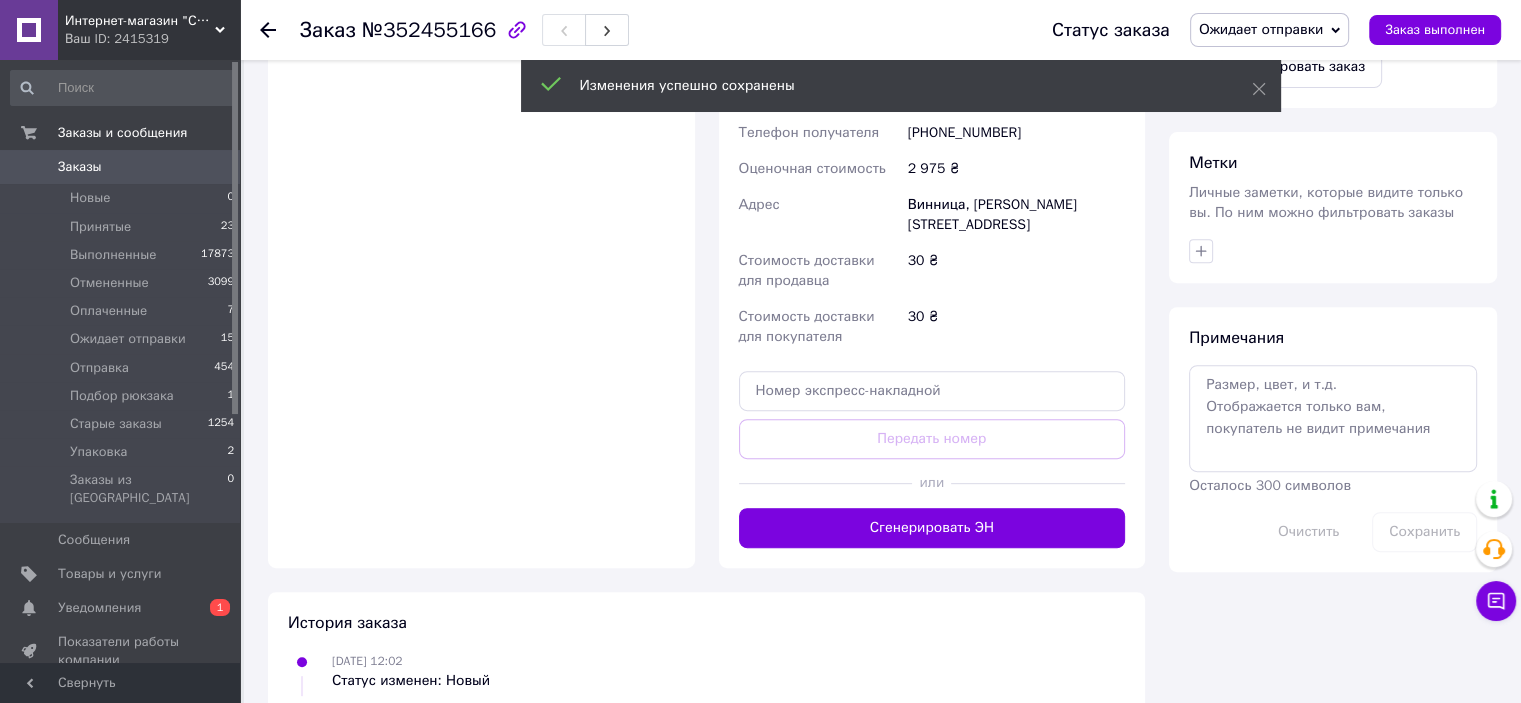 scroll, scrollTop: 900, scrollLeft: 0, axis: vertical 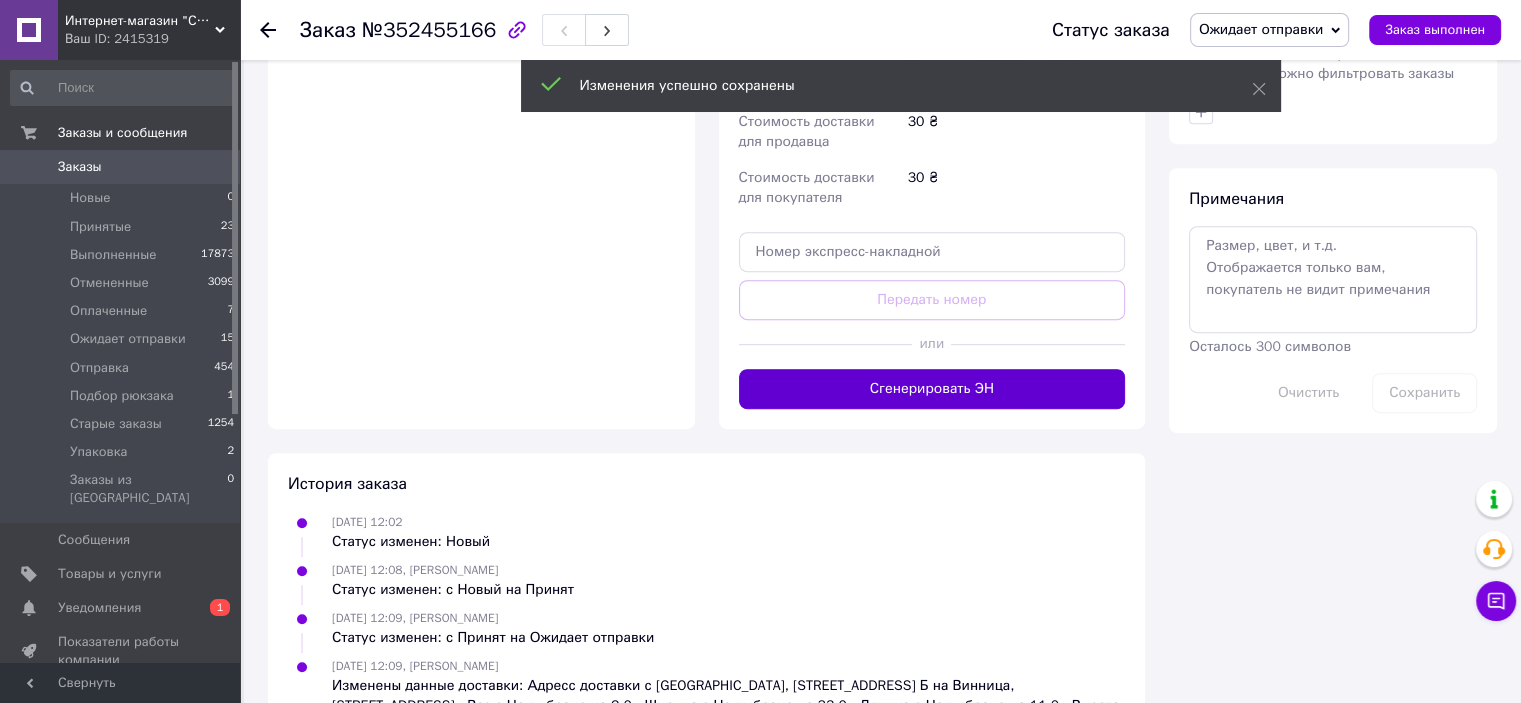 drag, startPoint x: 910, startPoint y: 355, endPoint x: 926, endPoint y: 375, distance: 25.612497 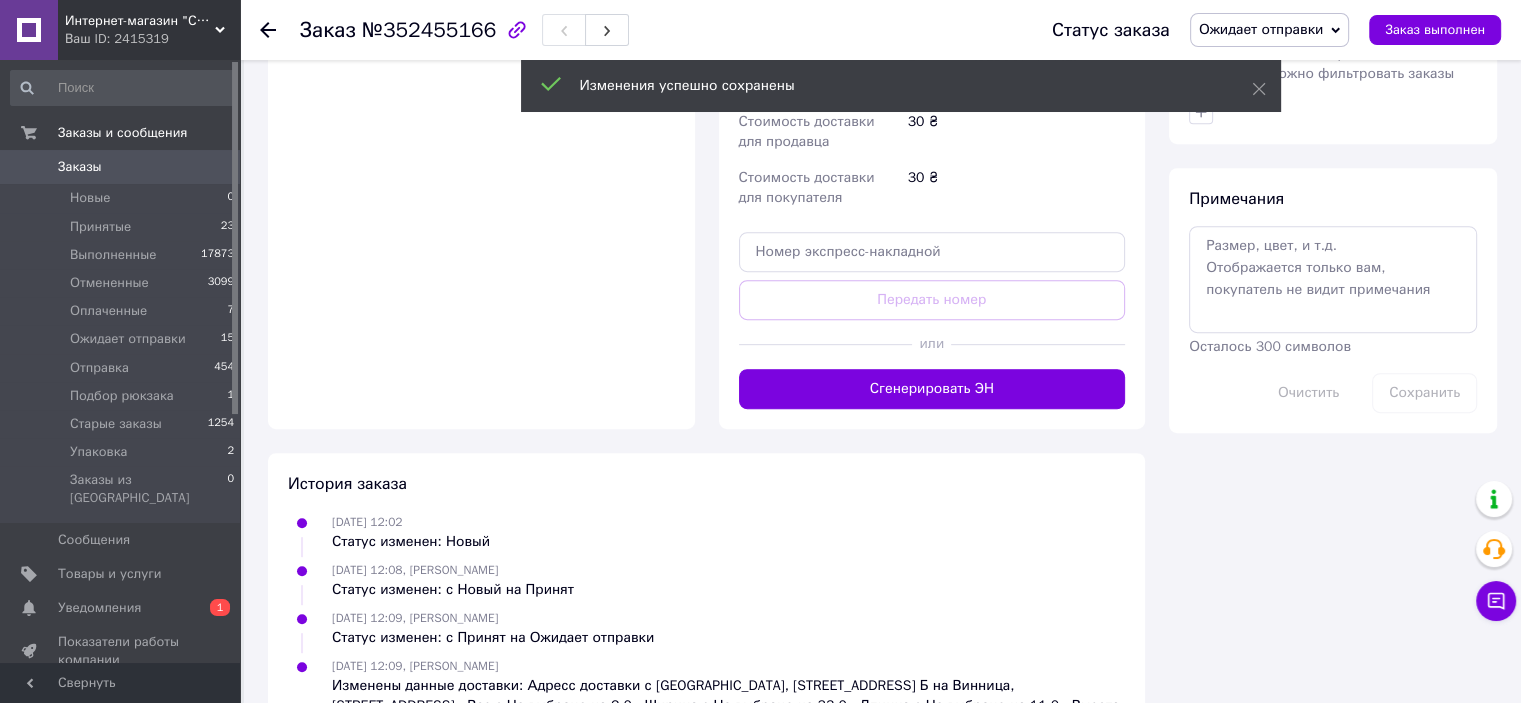 click on "Сгенерировать ЭН" at bounding box center [932, 389] 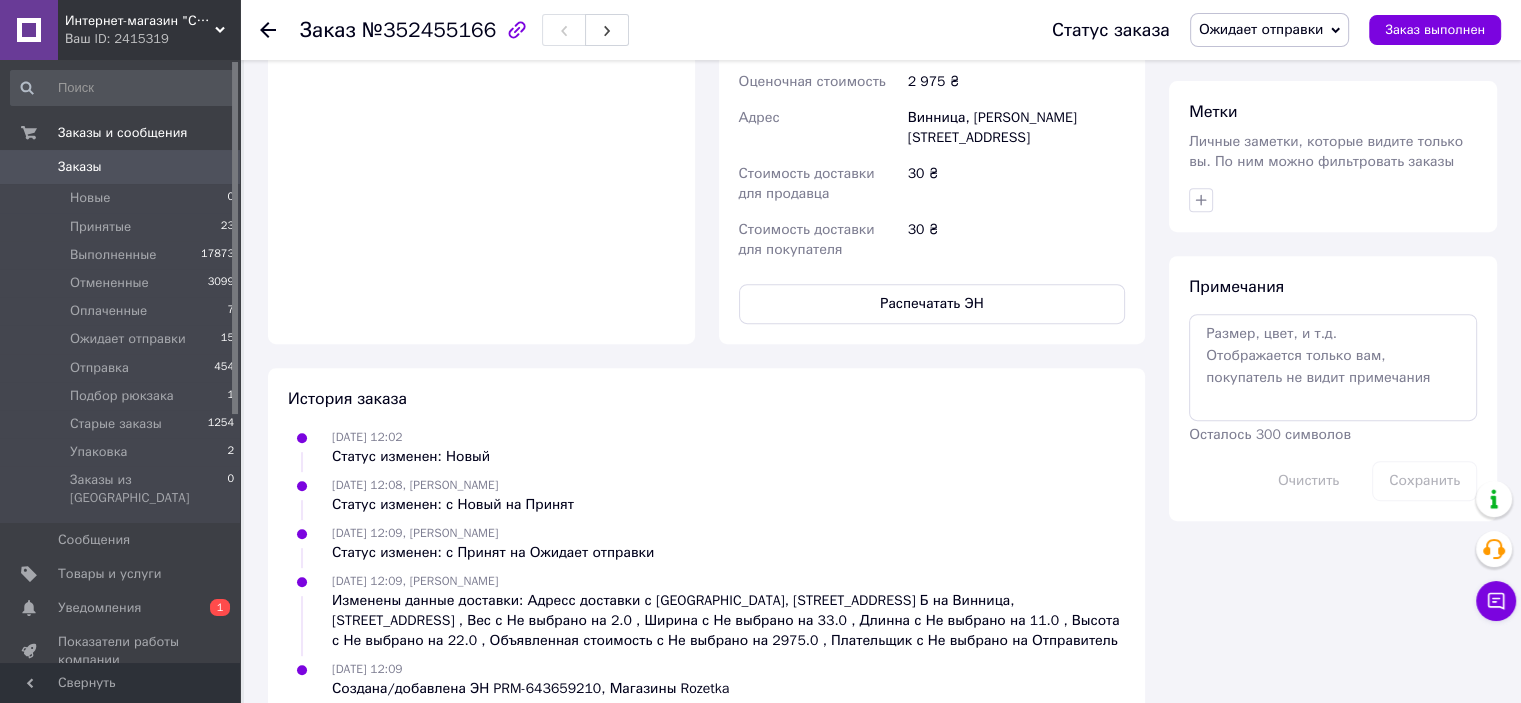 scroll, scrollTop: 900, scrollLeft: 0, axis: vertical 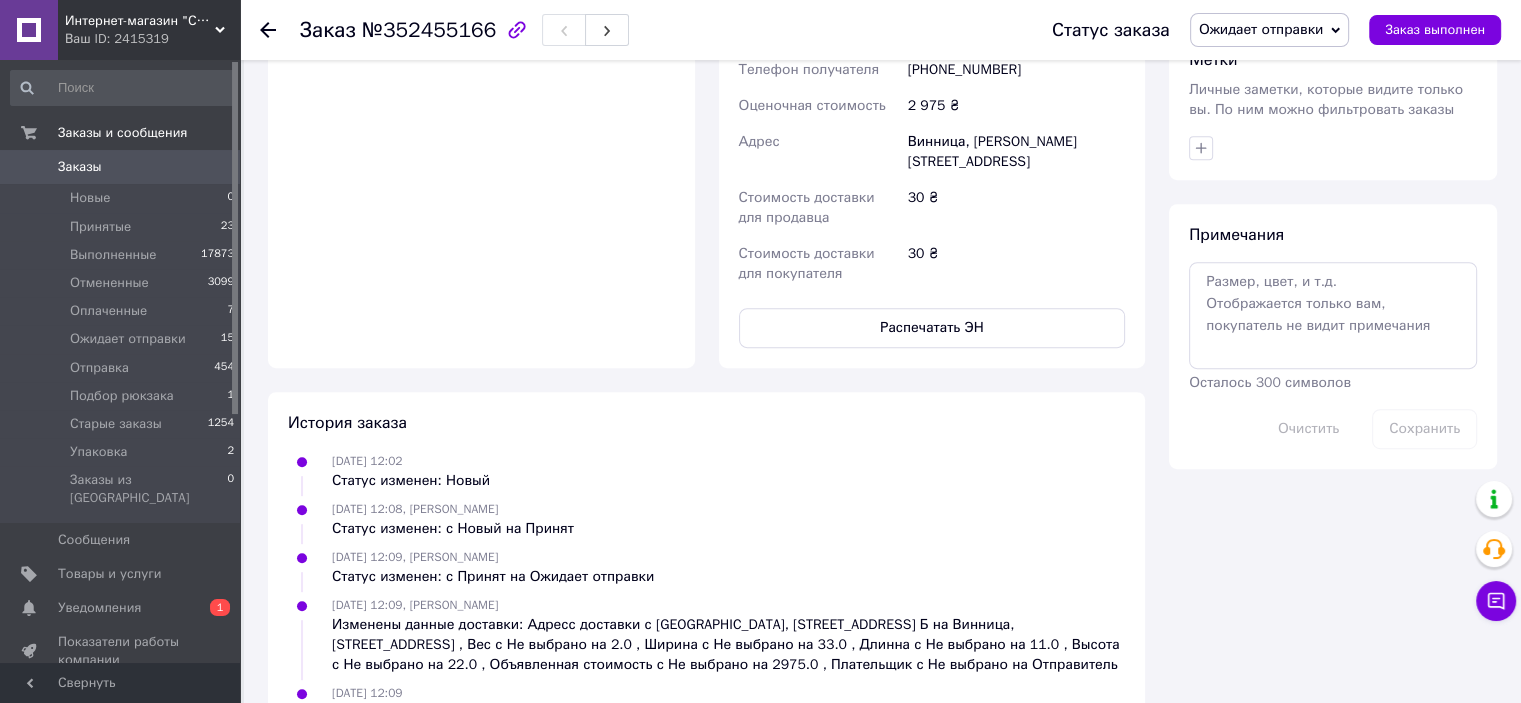 click on "Ожидает отправки" at bounding box center [1270, 30] 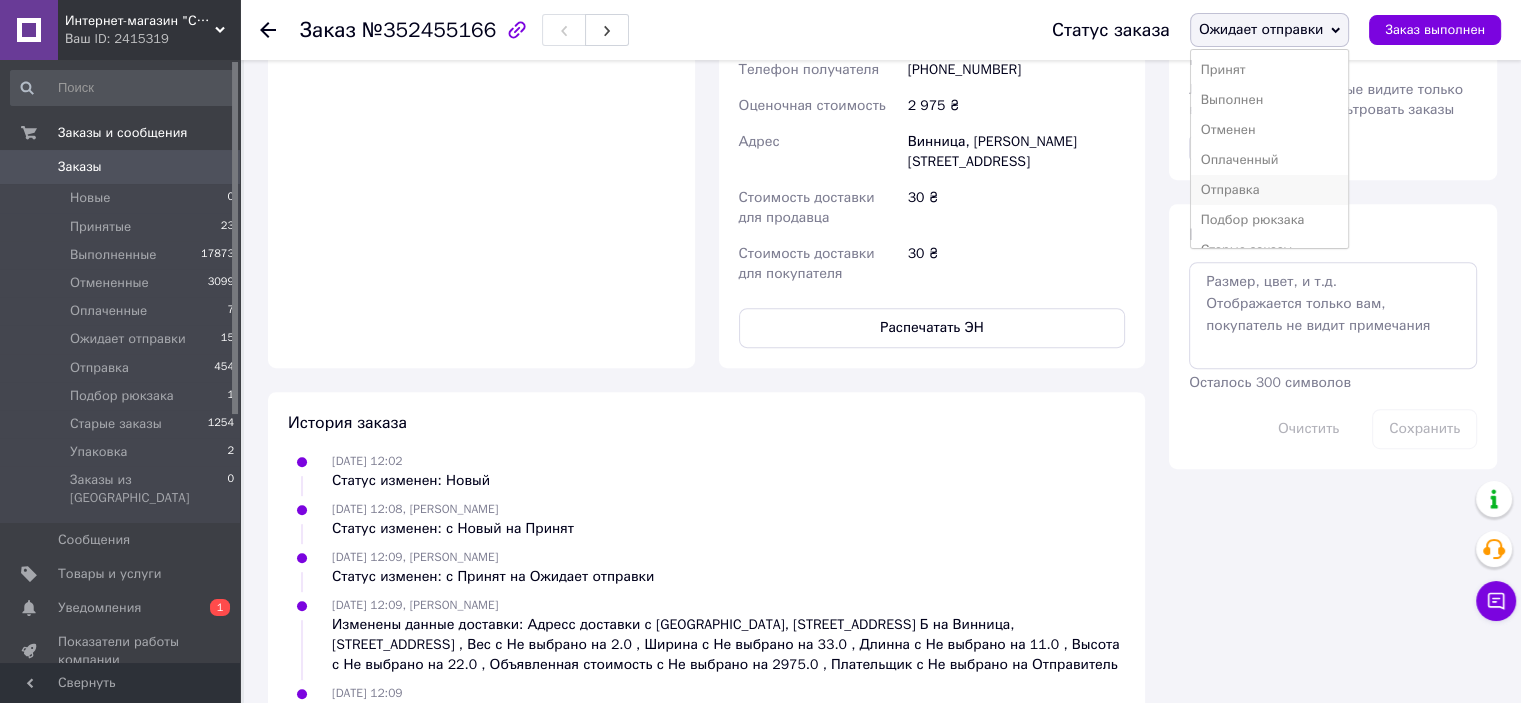 click on "Отправка" at bounding box center (1270, 190) 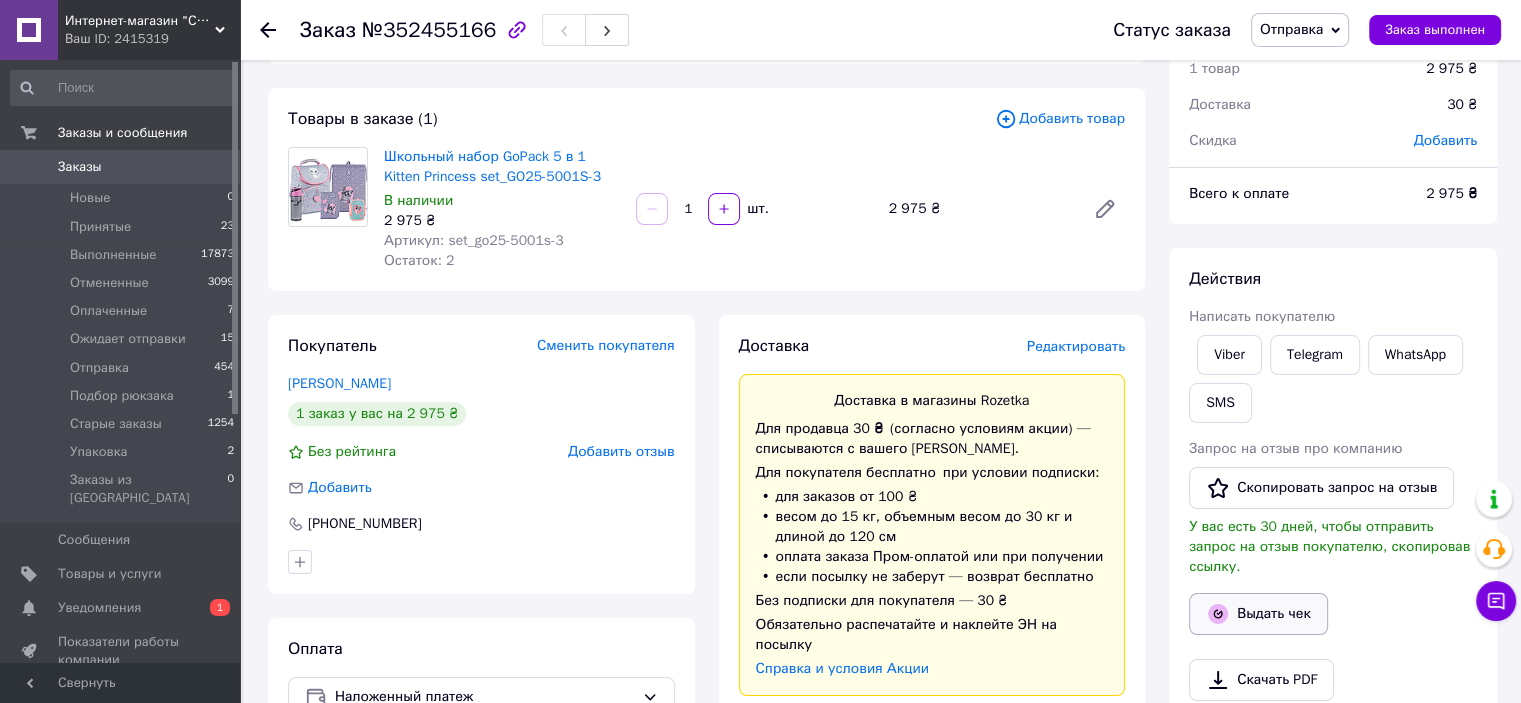 scroll, scrollTop: 200, scrollLeft: 0, axis: vertical 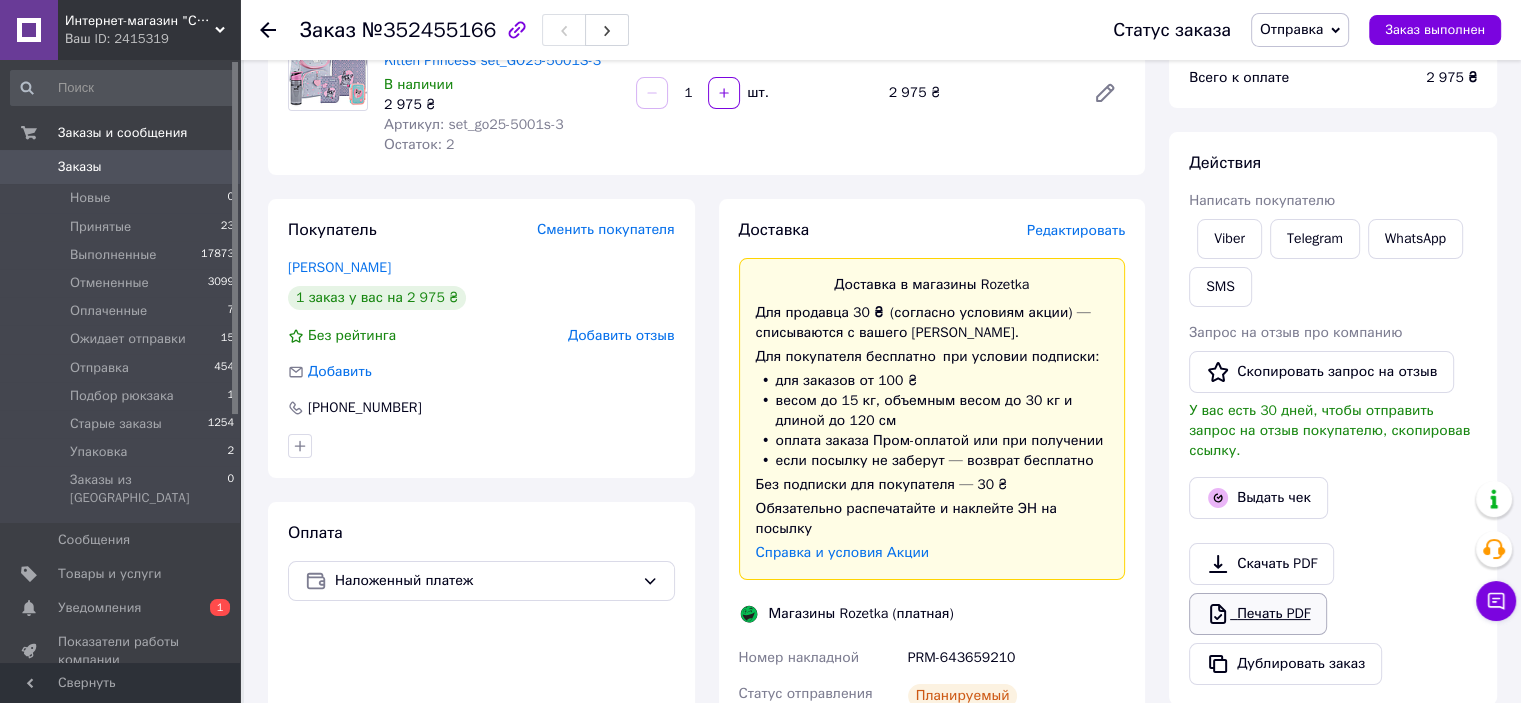 click on "Печать PDF" at bounding box center (1258, 614) 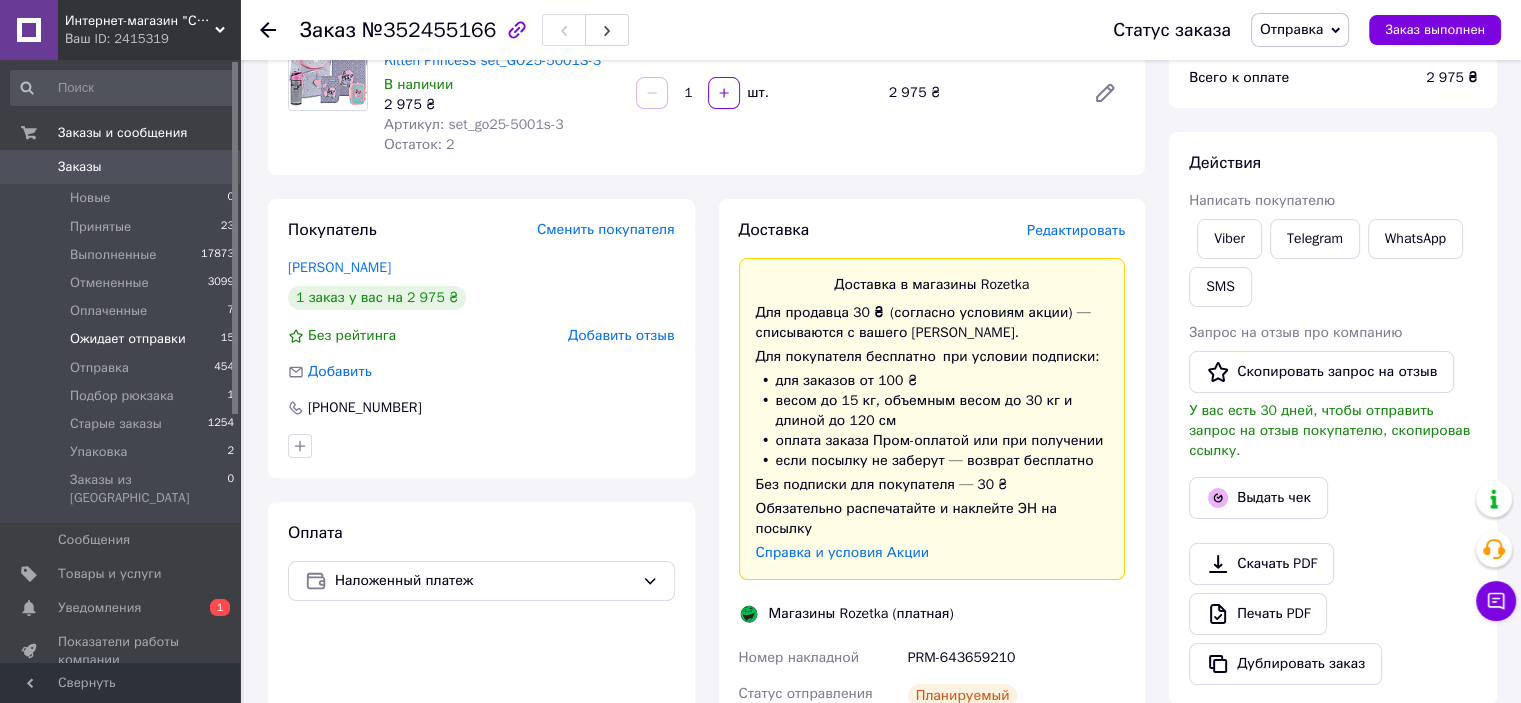 click on "Ожидает отправки" at bounding box center (128, 339) 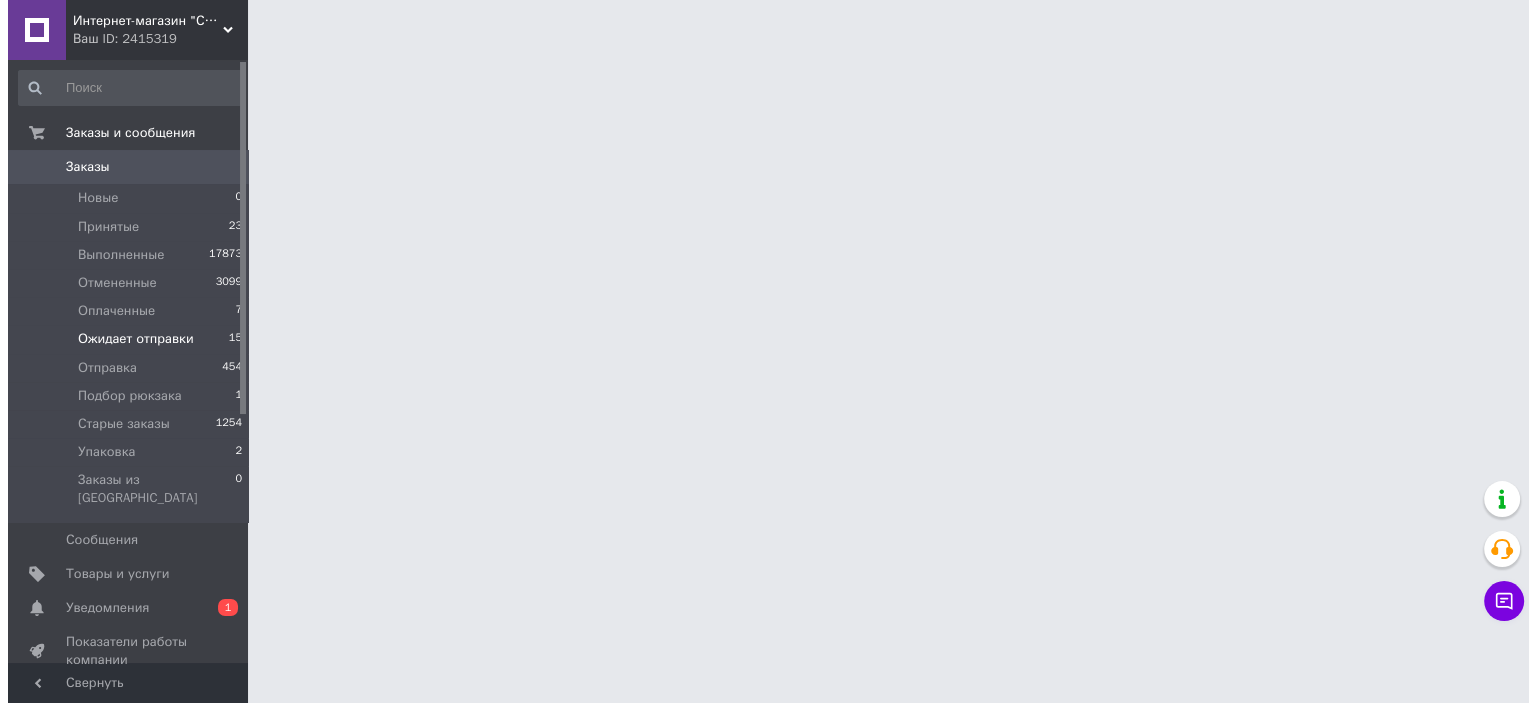 scroll, scrollTop: 0, scrollLeft: 0, axis: both 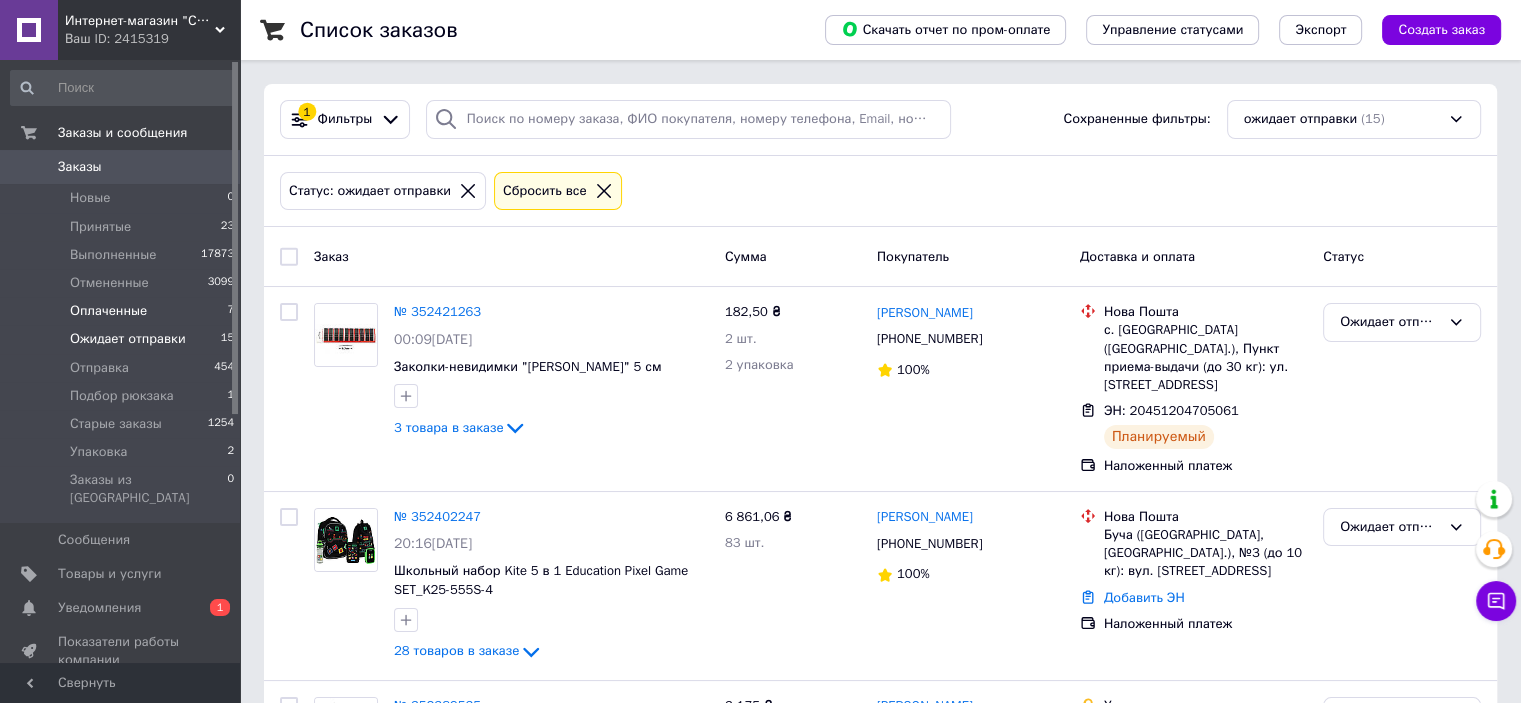 click on "Оплаченные" at bounding box center (108, 311) 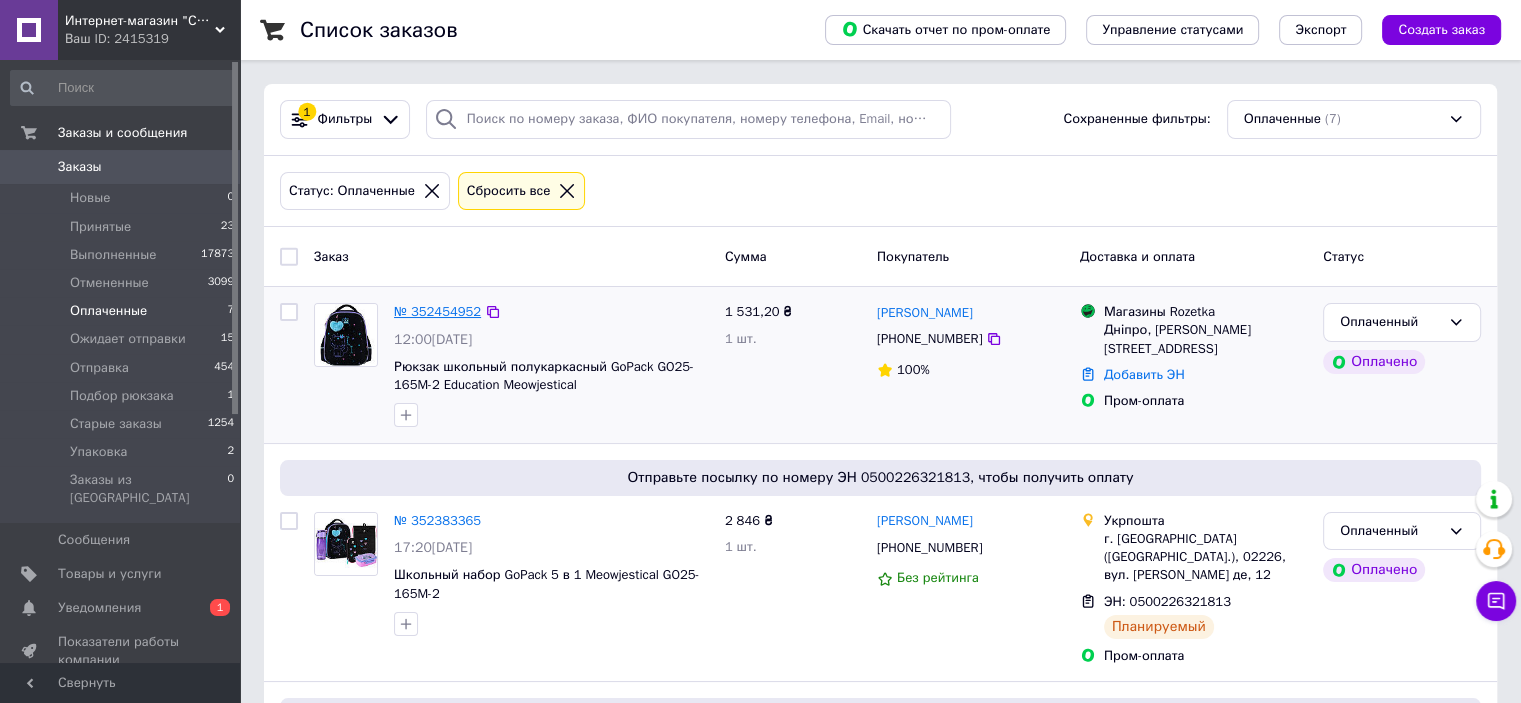 click on "№ 352454952" at bounding box center (437, 311) 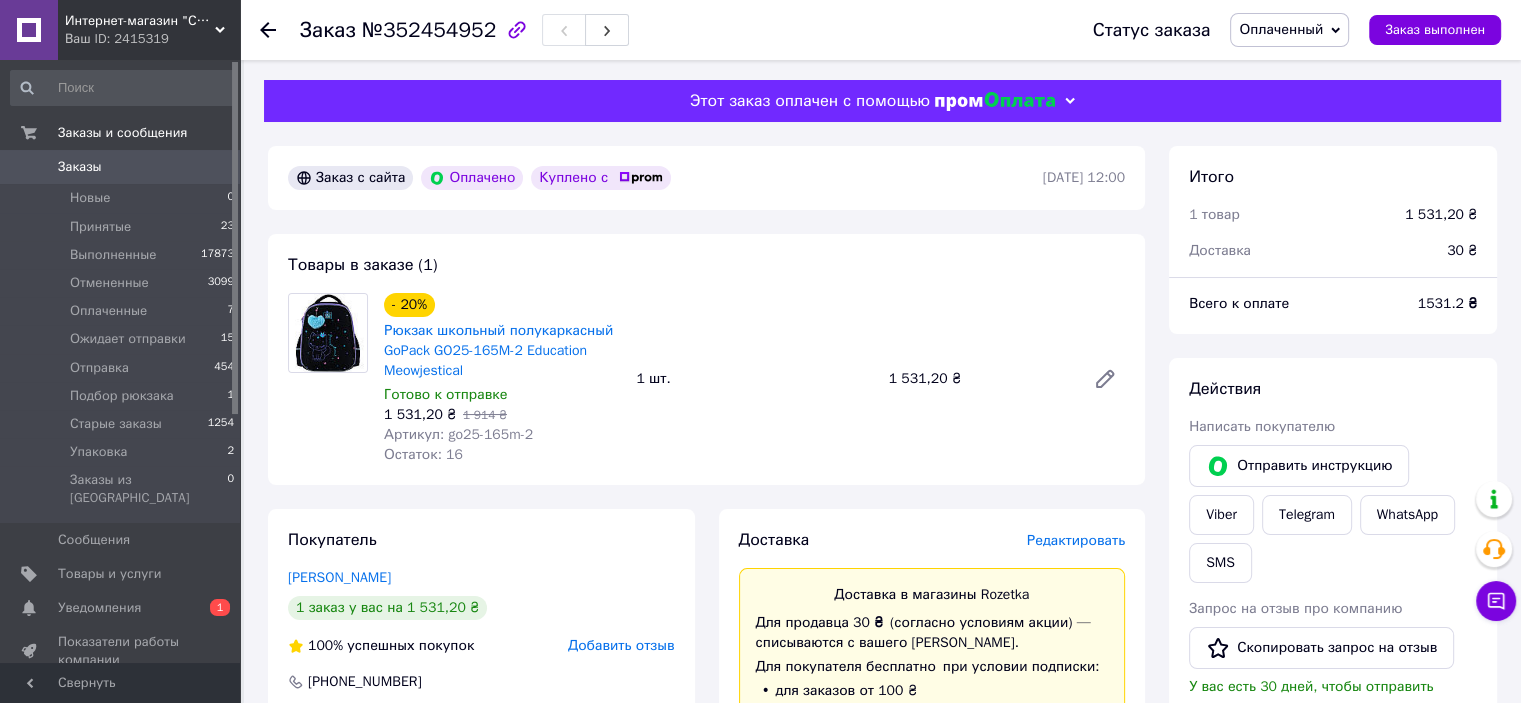 click on "Редактировать" at bounding box center (1076, 540) 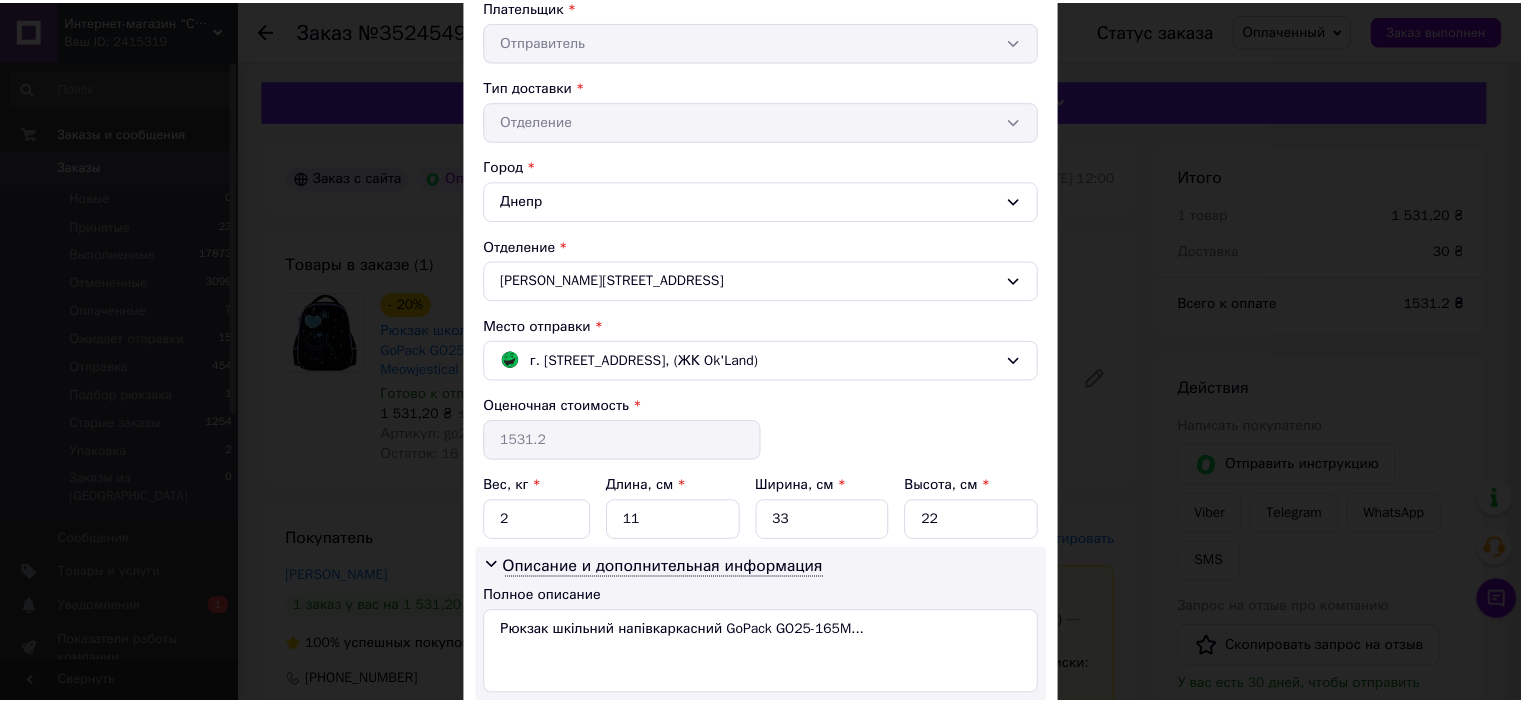 scroll, scrollTop: 532, scrollLeft: 0, axis: vertical 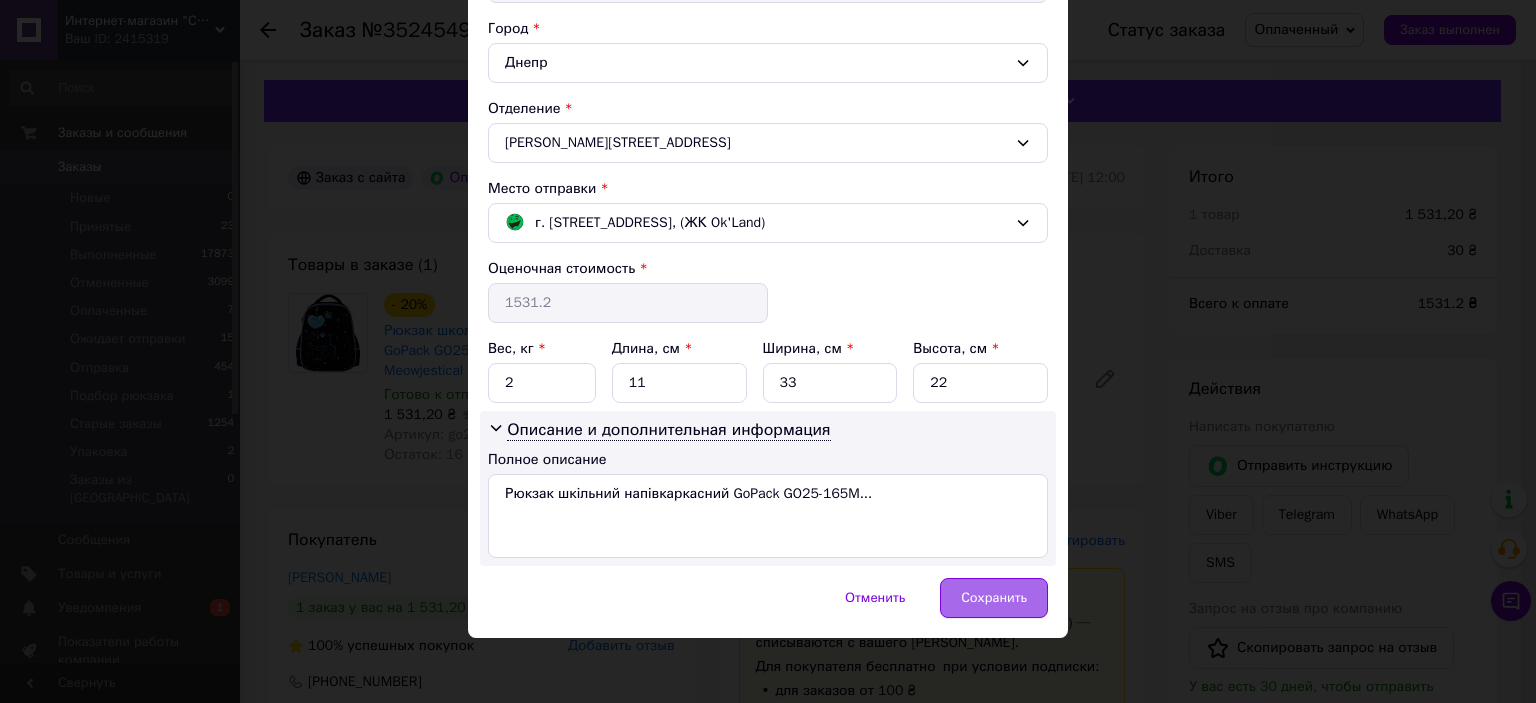 click on "Сохранить" at bounding box center [994, 598] 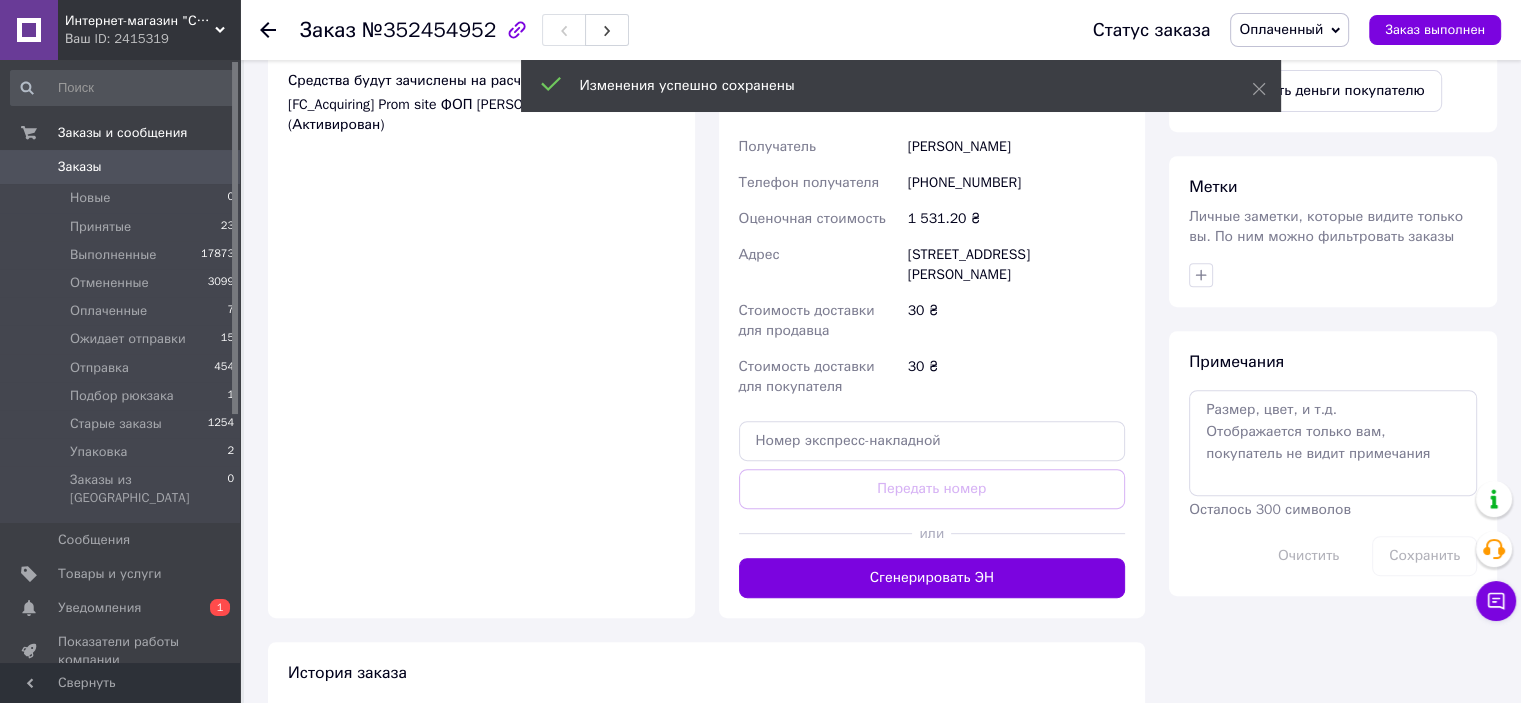 scroll, scrollTop: 1068, scrollLeft: 0, axis: vertical 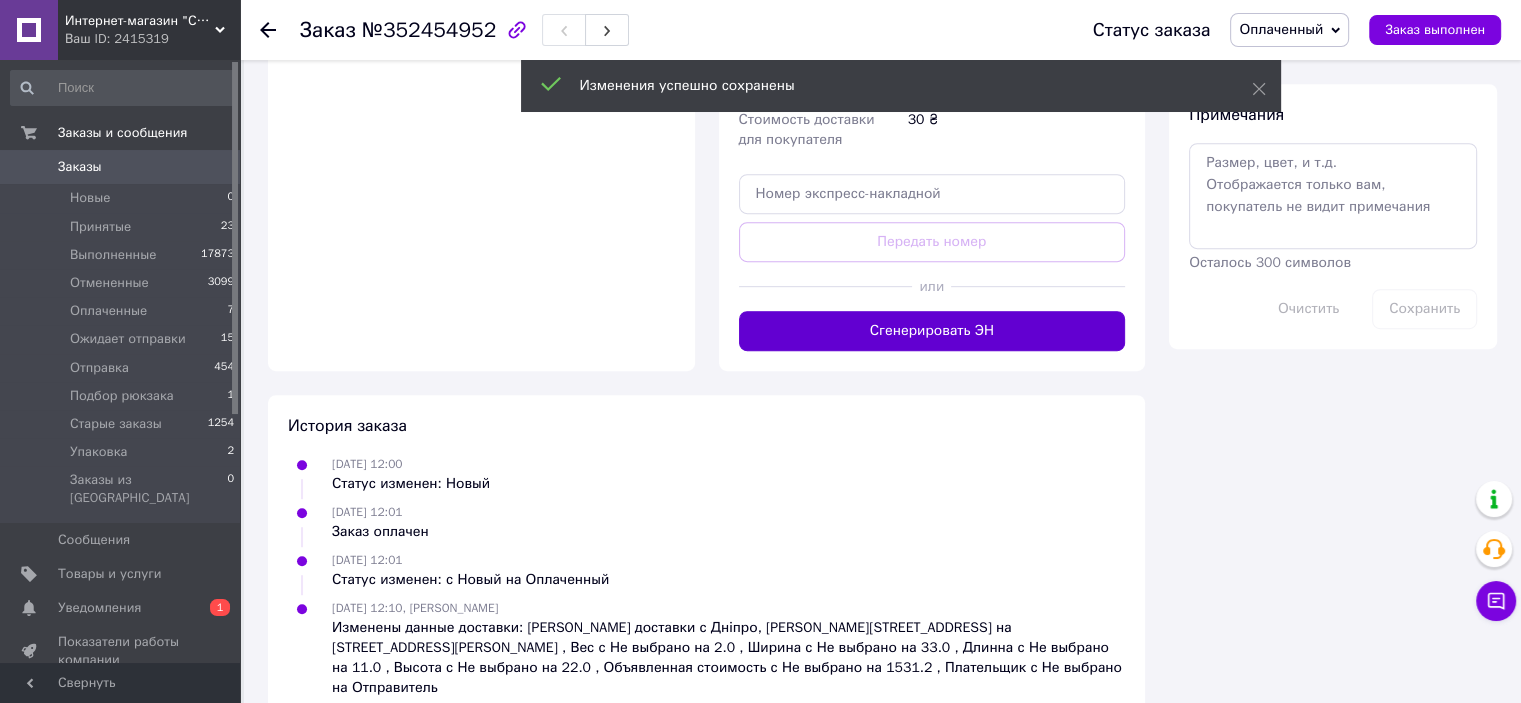 click on "Сгенерировать ЭН" at bounding box center [932, 331] 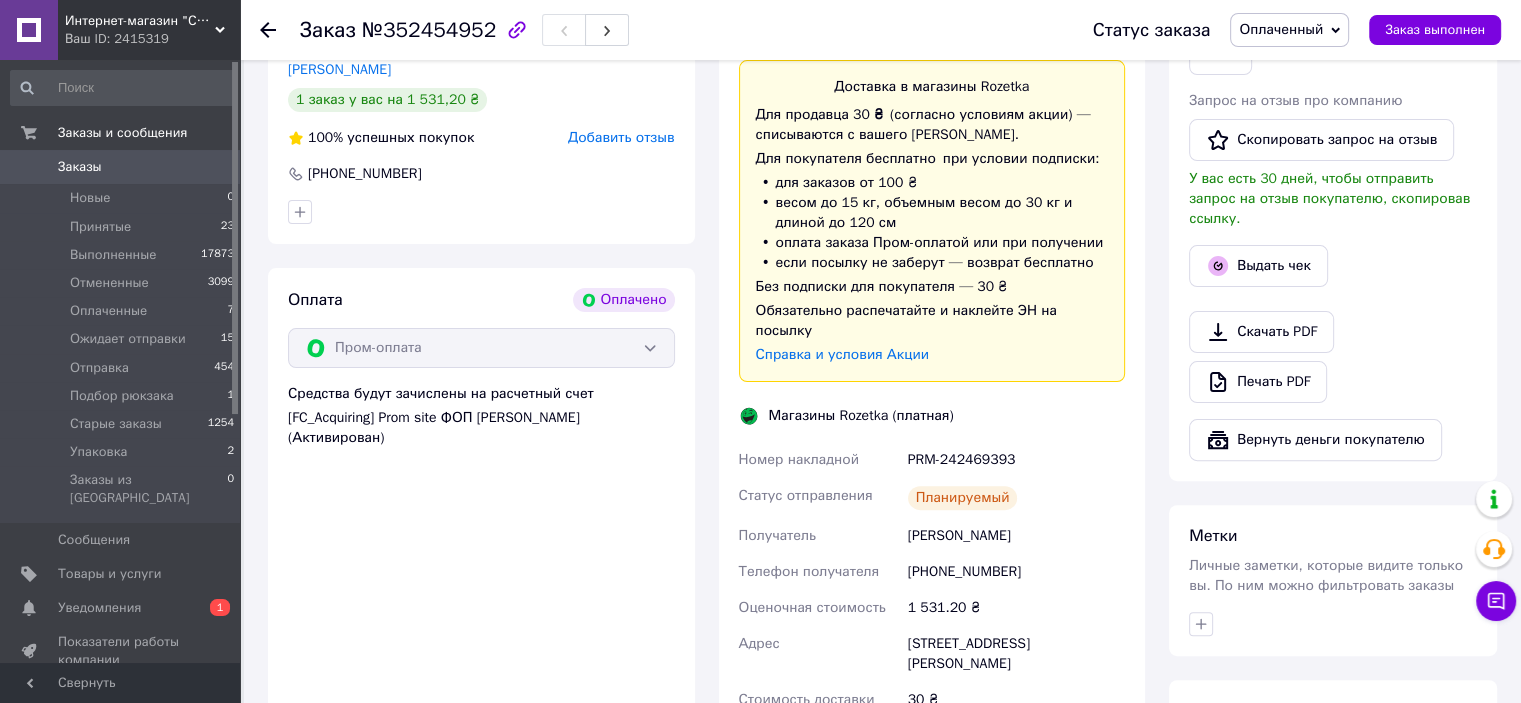 scroll, scrollTop: 357, scrollLeft: 0, axis: vertical 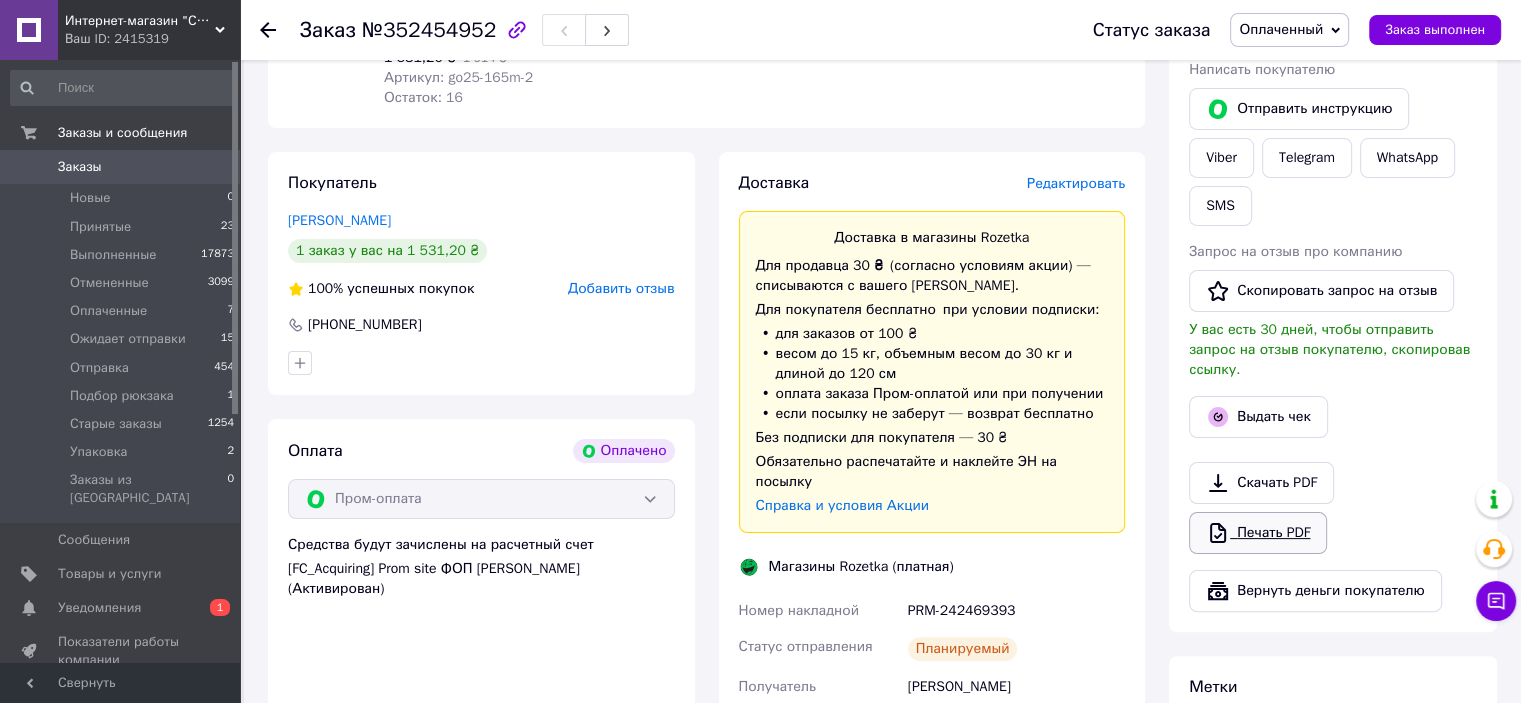 click on "Печать PDF" at bounding box center [1258, 533] 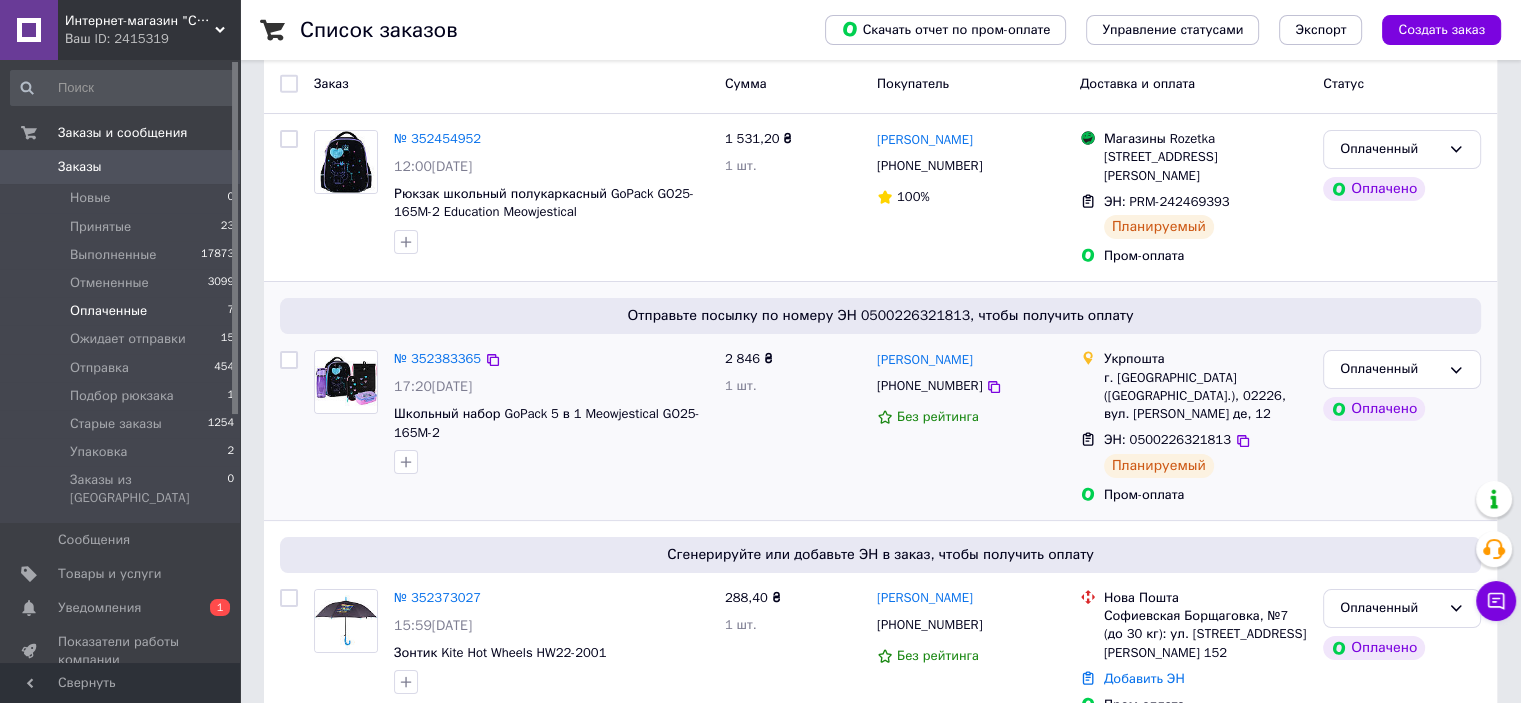 scroll, scrollTop: 300, scrollLeft: 0, axis: vertical 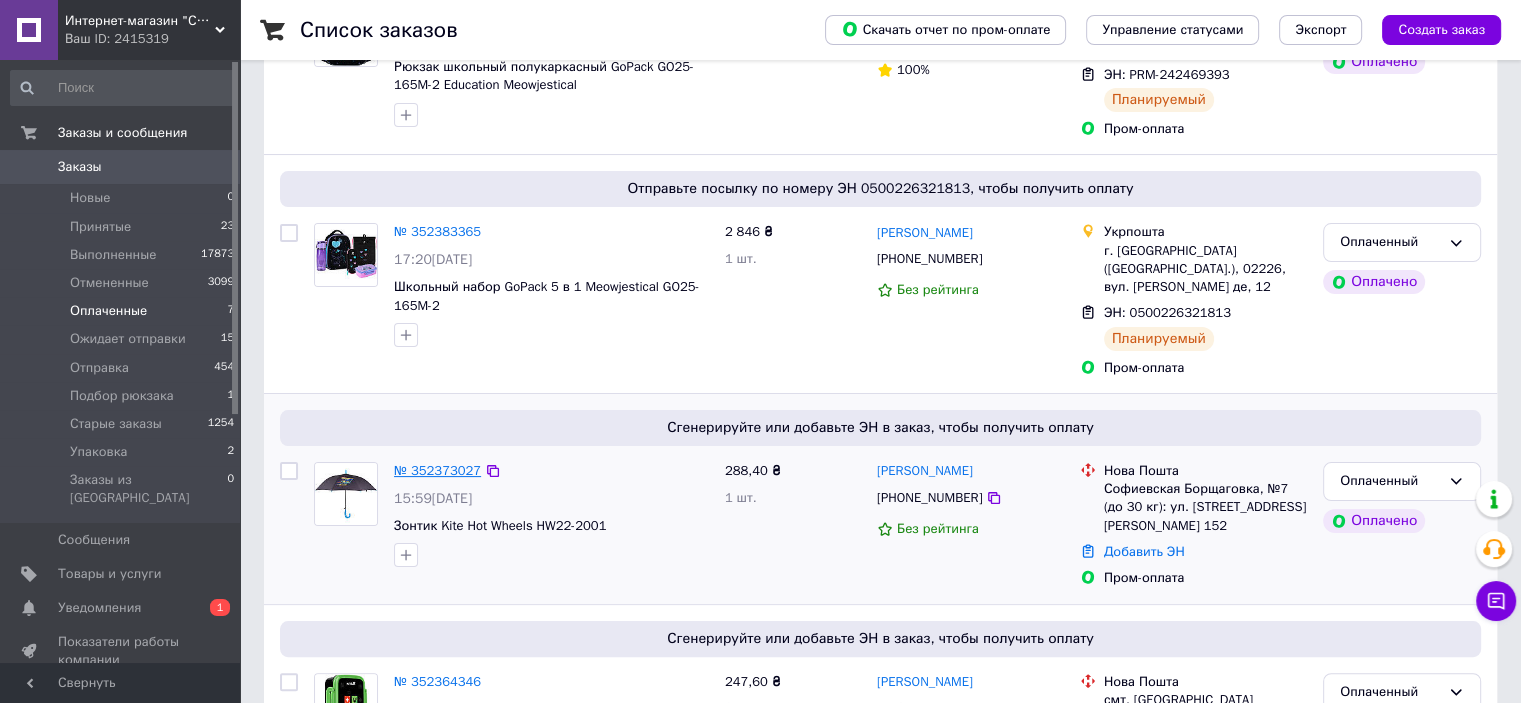 click on "№ 352373027" at bounding box center (437, 470) 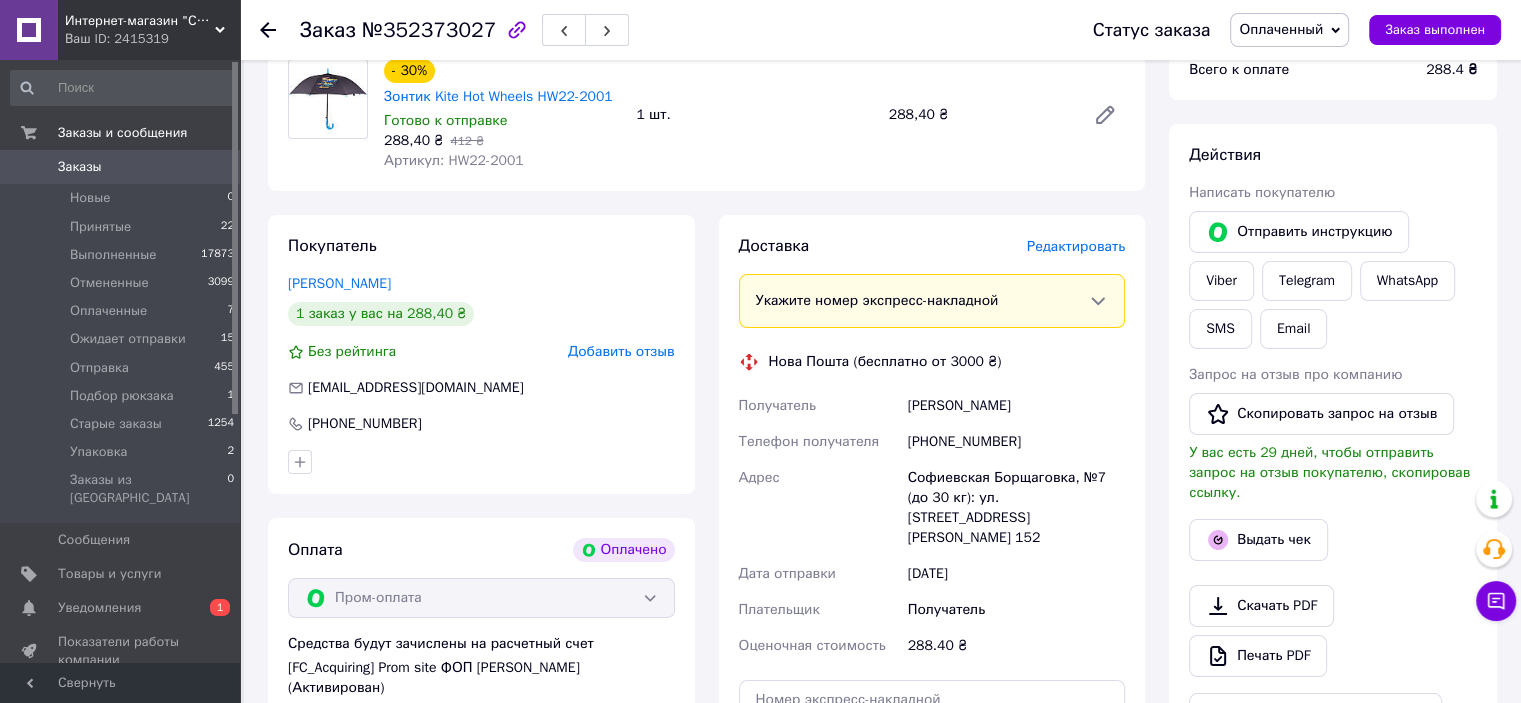 scroll, scrollTop: 200, scrollLeft: 0, axis: vertical 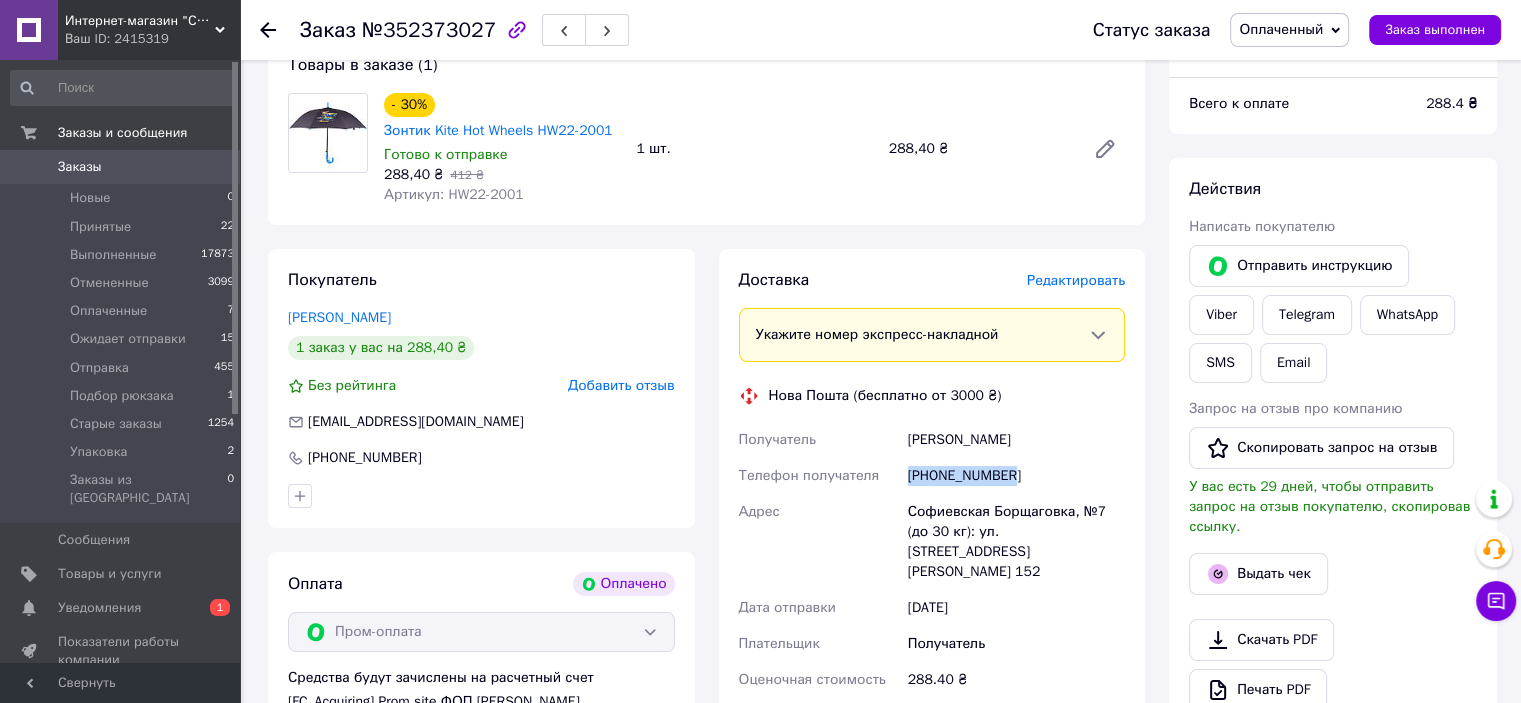 copy on "Телефон получателя +380671183809" 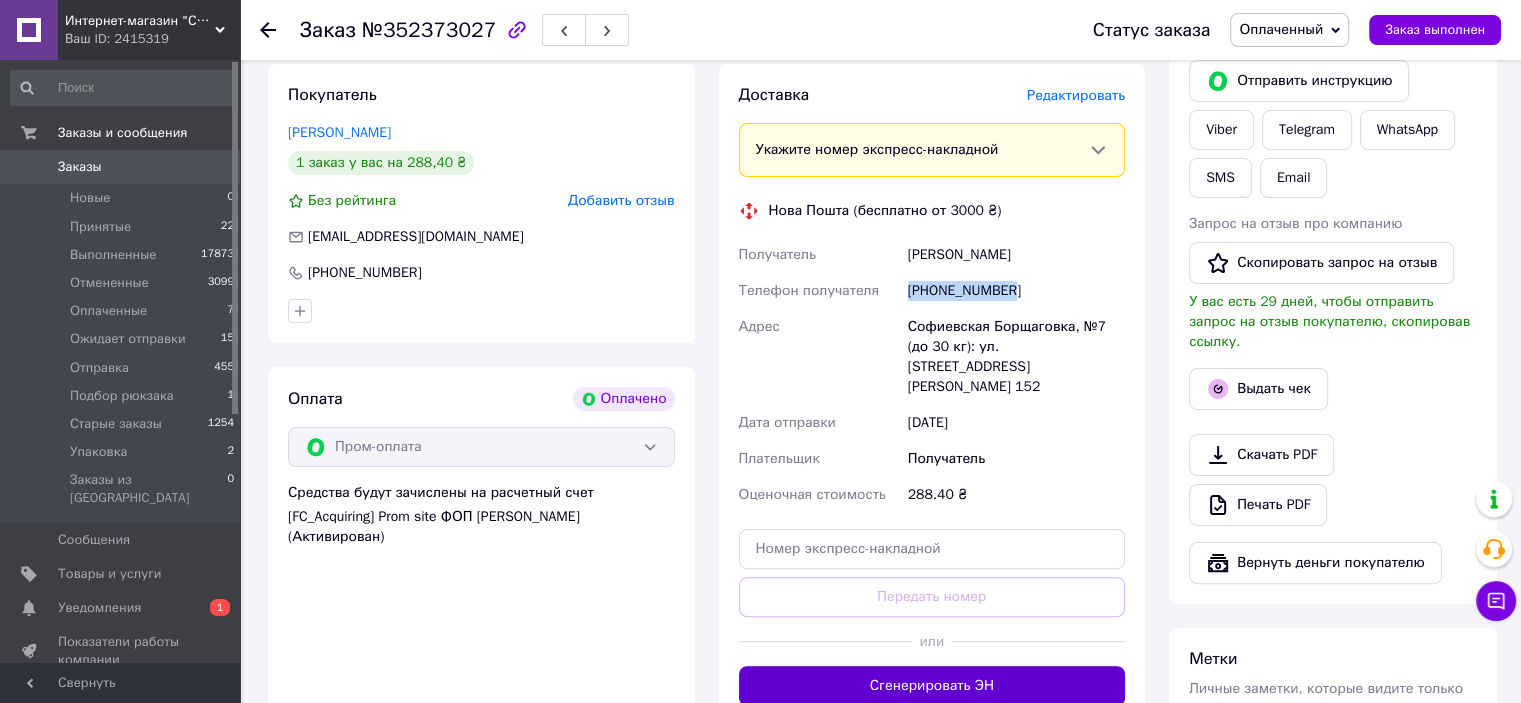 scroll, scrollTop: 600, scrollLeft: 0, axis: vertical 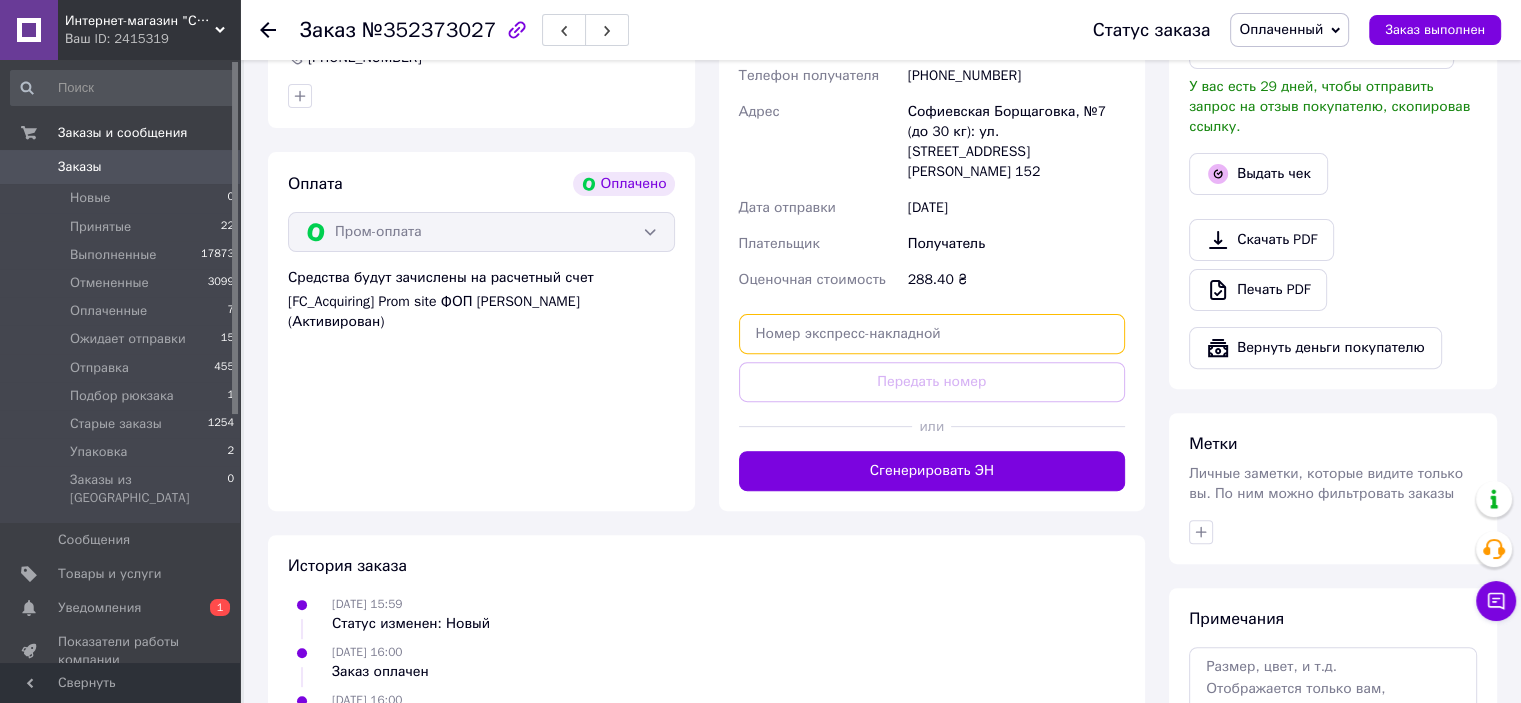 paste on "20451204720425" 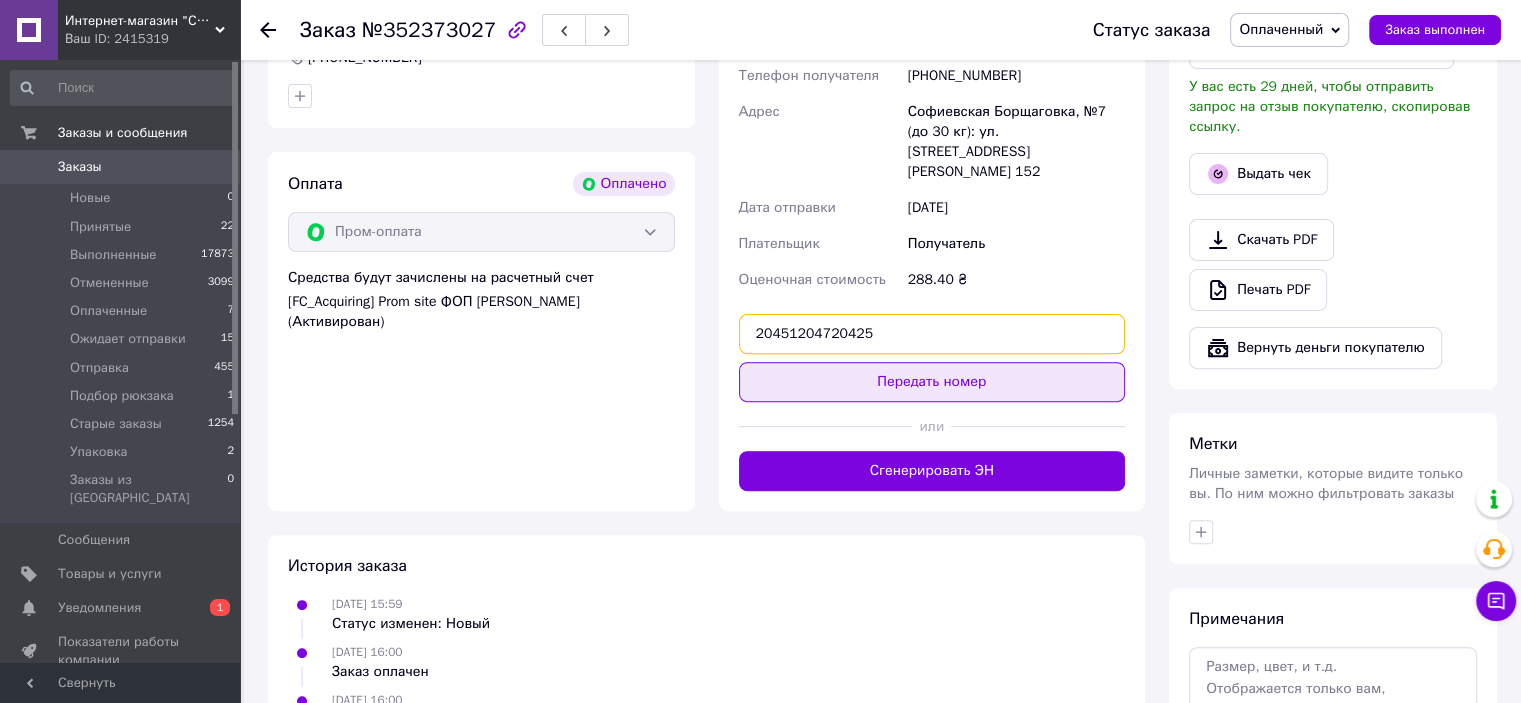 type on "20451204720425" 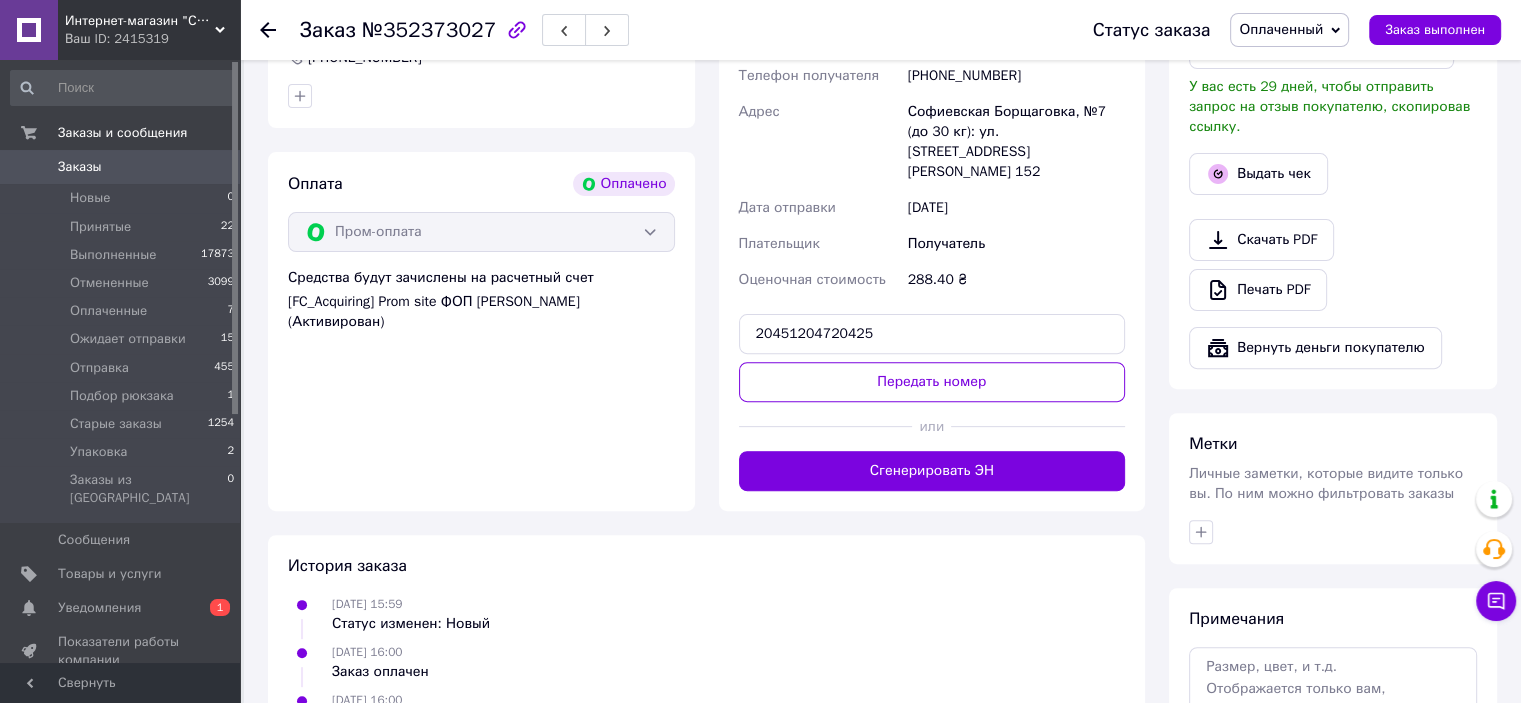 drag, startPoint x: 902, startPoint y: 371, endPoint x: 922, endPoint y: 383, distance: 23.323807 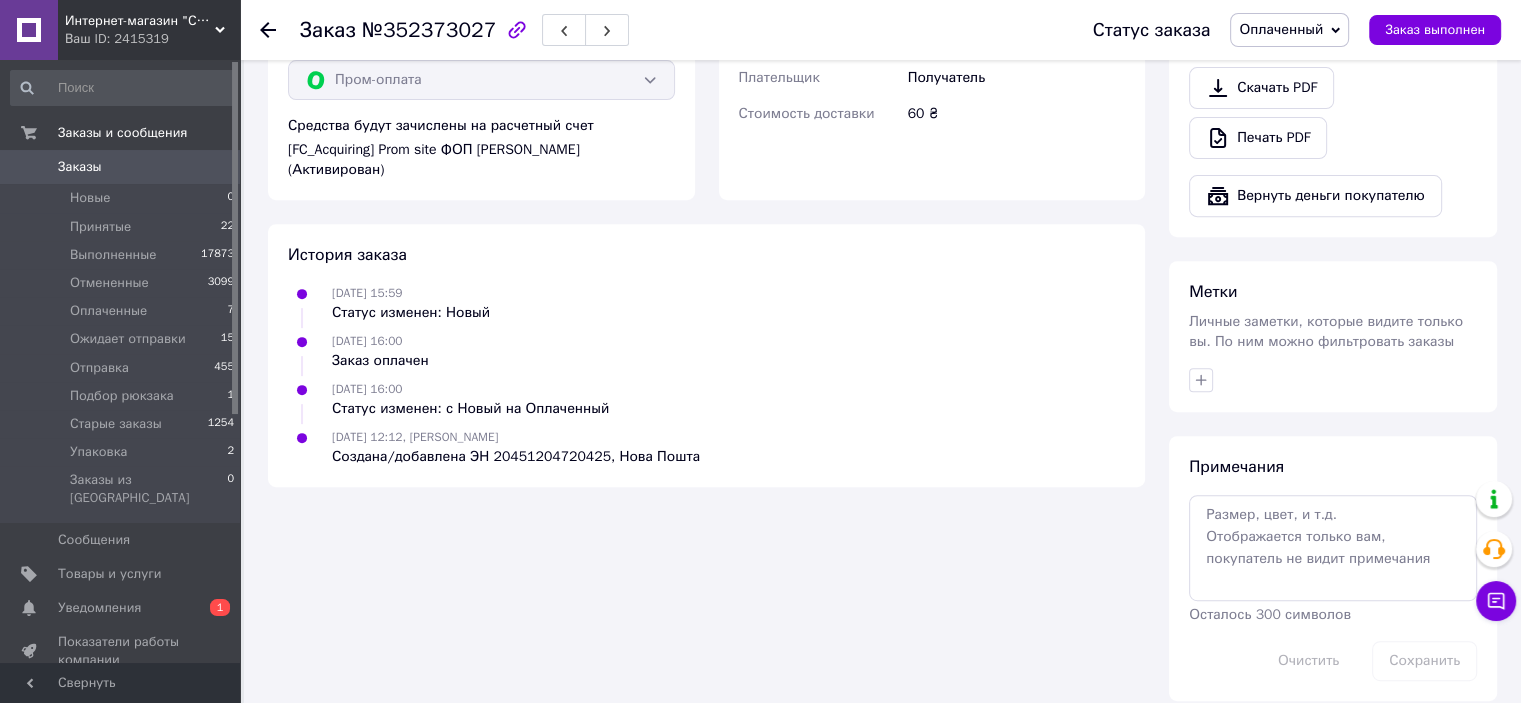 scroll, scrollTop: 252, scrollLeft: 0, axis: vertical 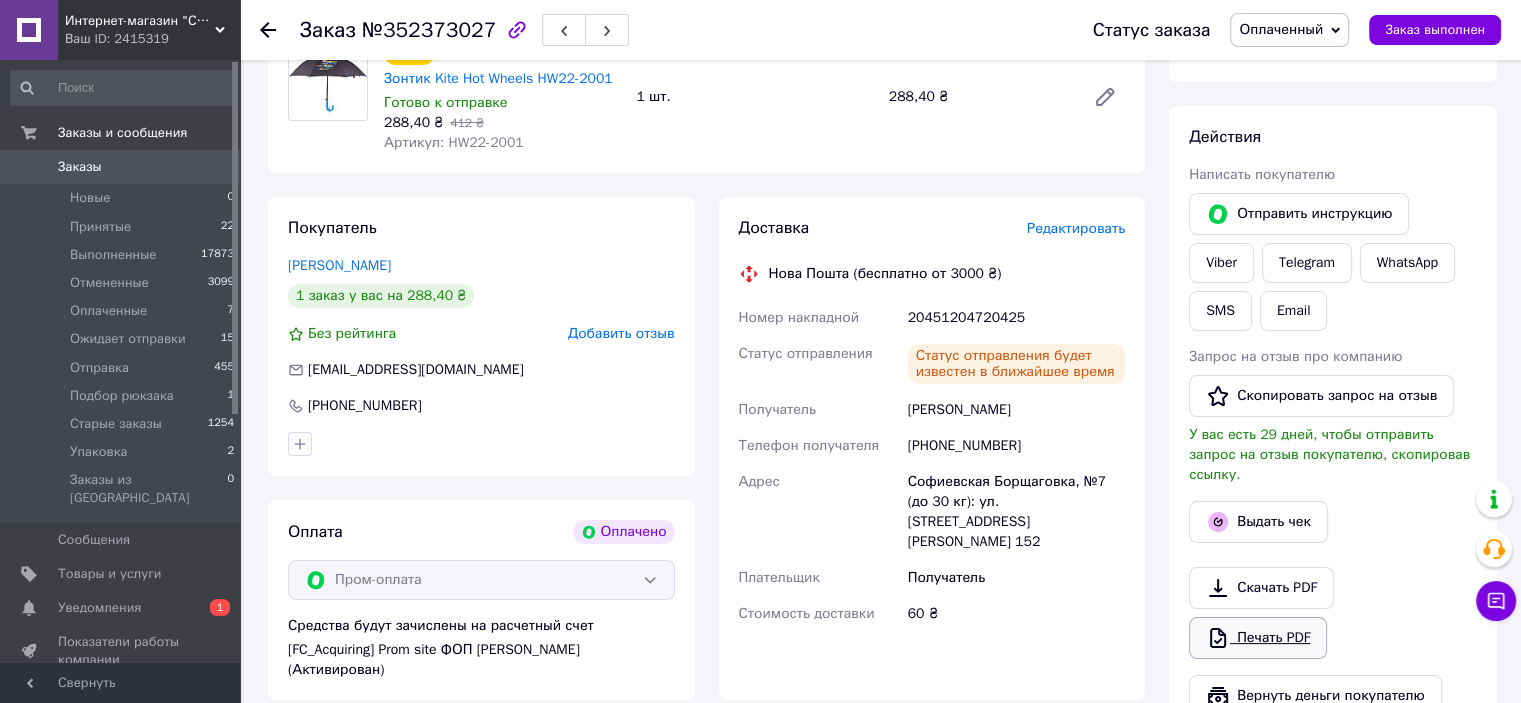 click on "Печать PDF" at bounding box center [1258, 638] 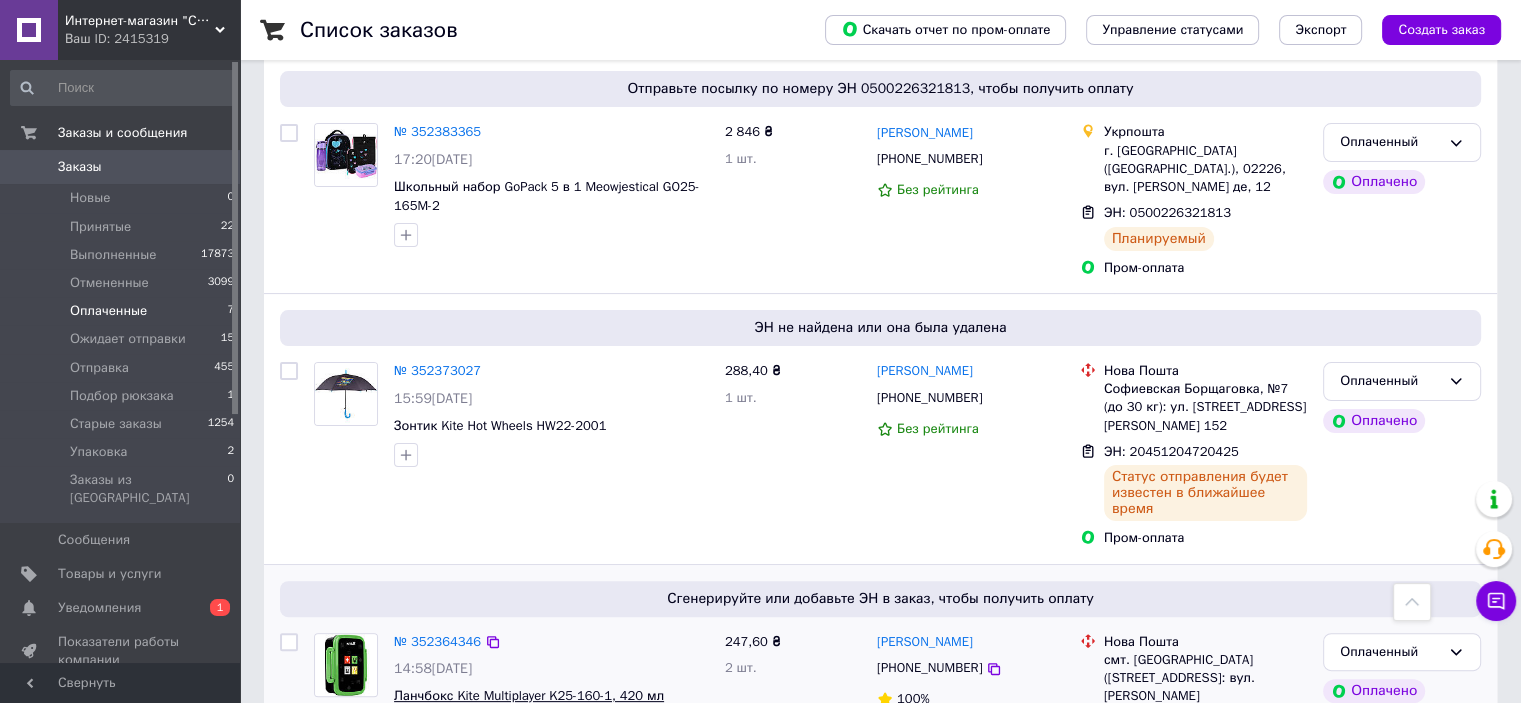 scroll, scrollTop: 700, scrollLeft: 0, axis: vertical 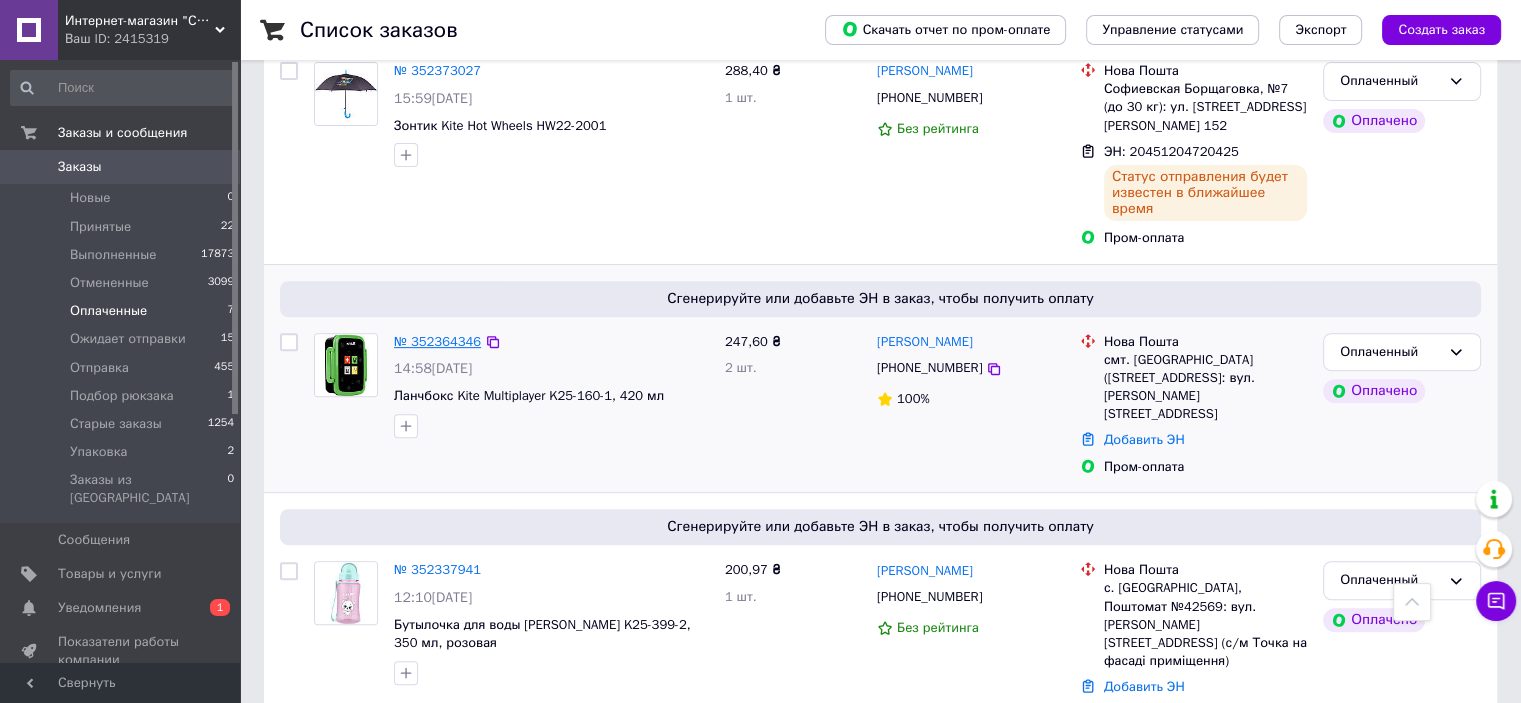 click on "№ 352364346" at bounding box center (437, 341) 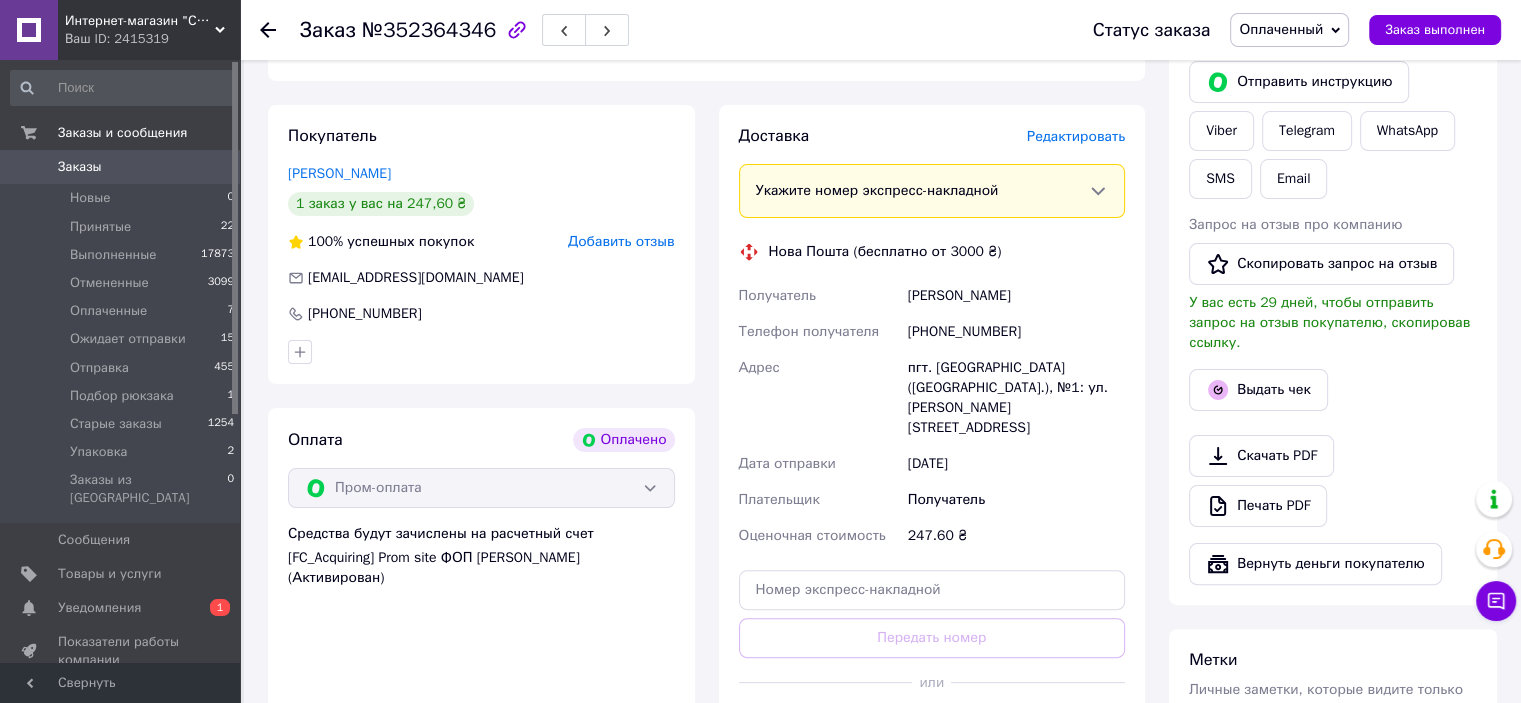 scroll, scrollTop: 100, scrollLeft: 0, axis: vertical 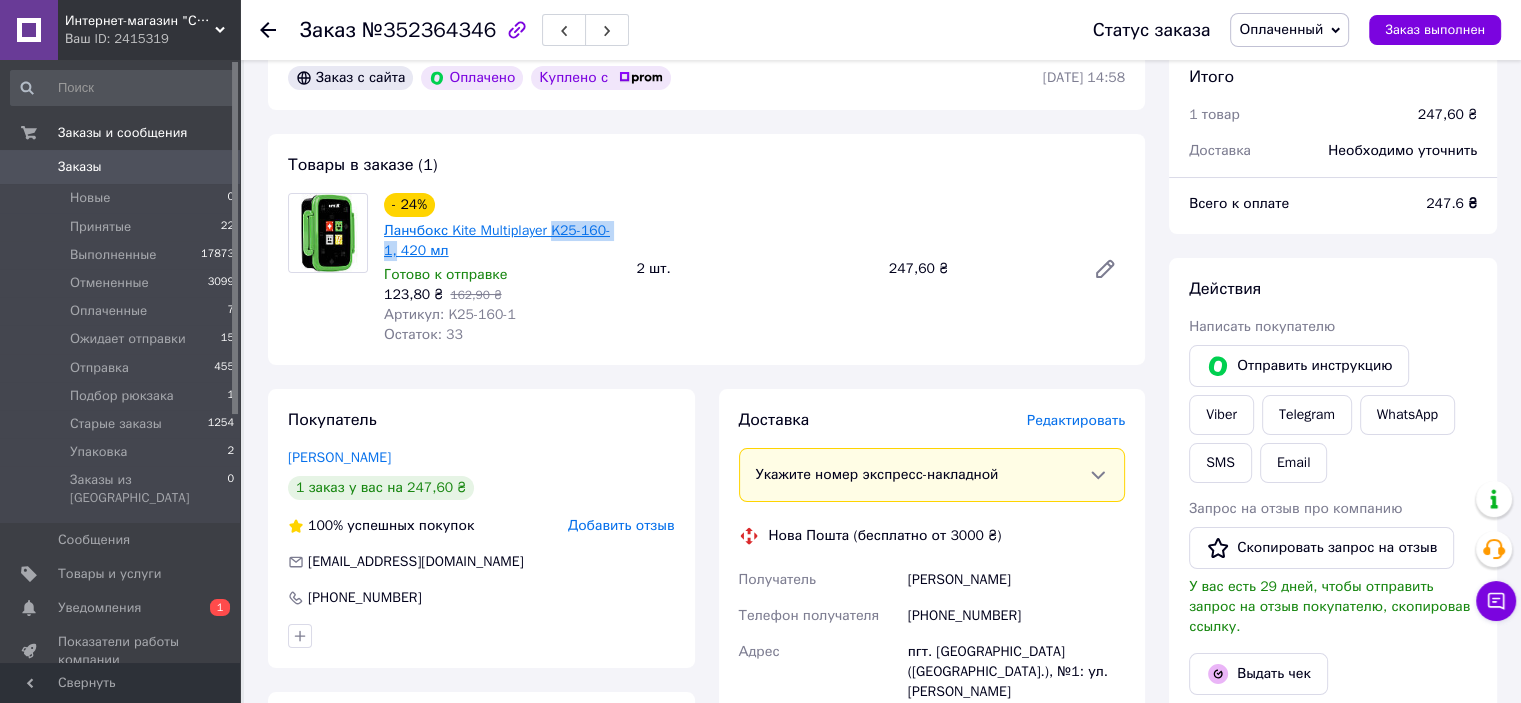 drag, startPoint x: 640, startPoint y: 236, endPoint x: 549, endPoint y: 239, distance: 91.04944 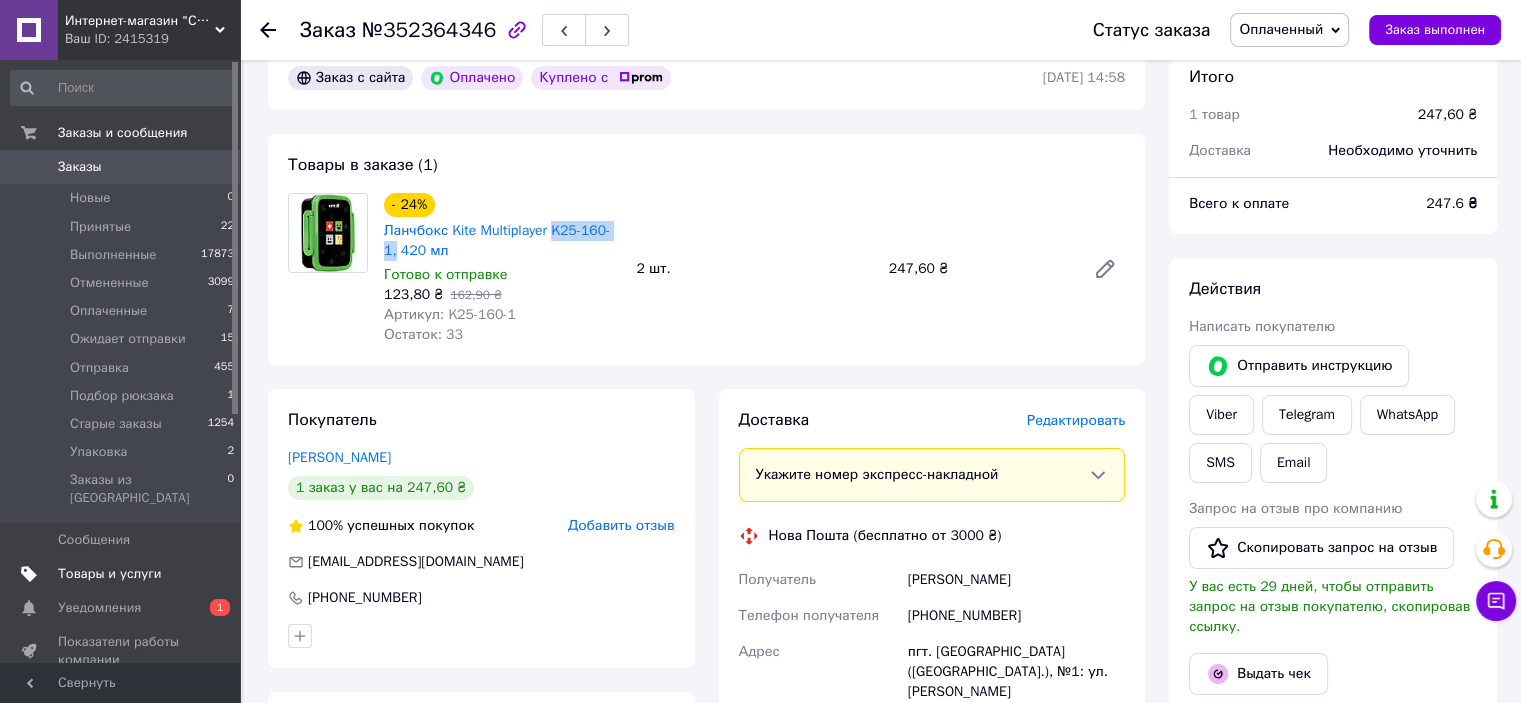click on "Товары и услуги" at bounding box center (110, 574) 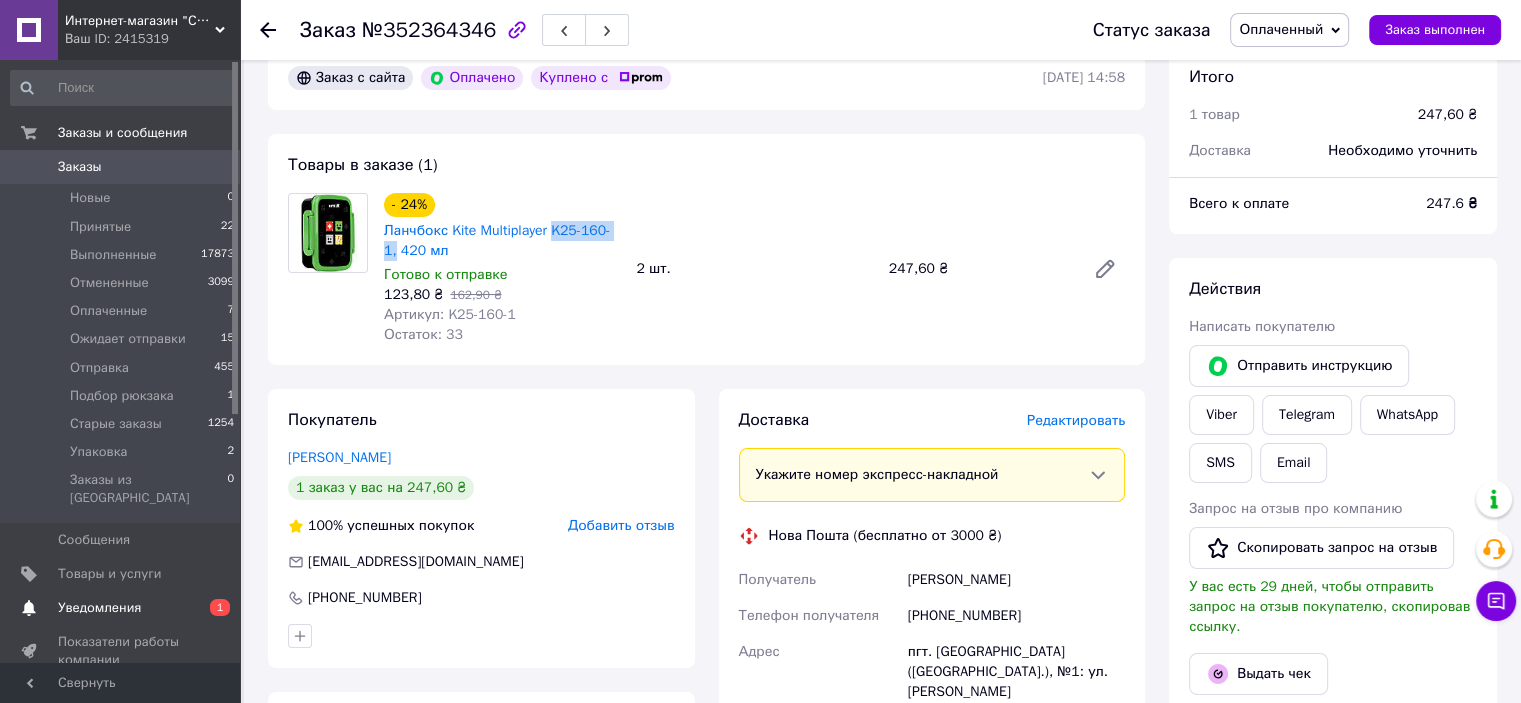 scroll, scrollTop: 0, scrollLeft: 0, axis: both 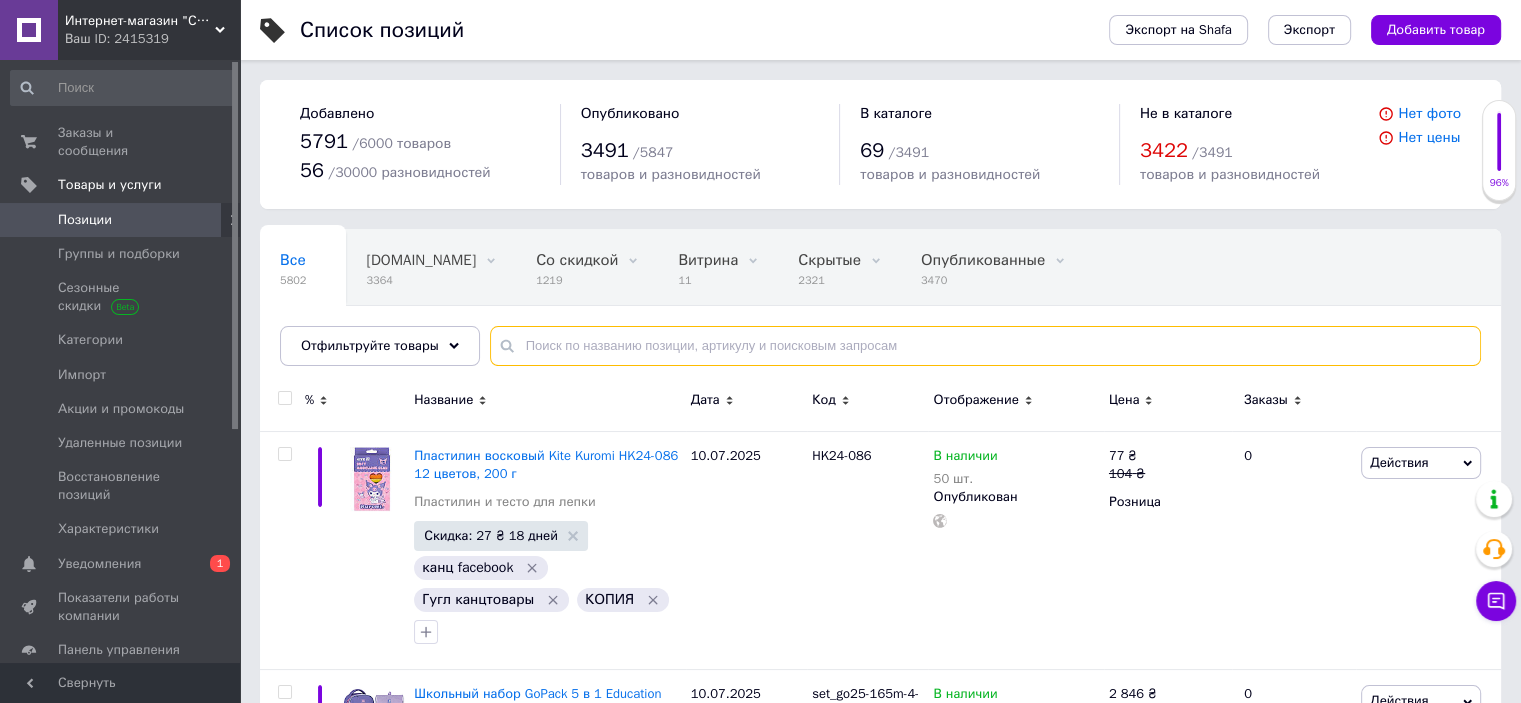 click at bounding box center [985, 346] 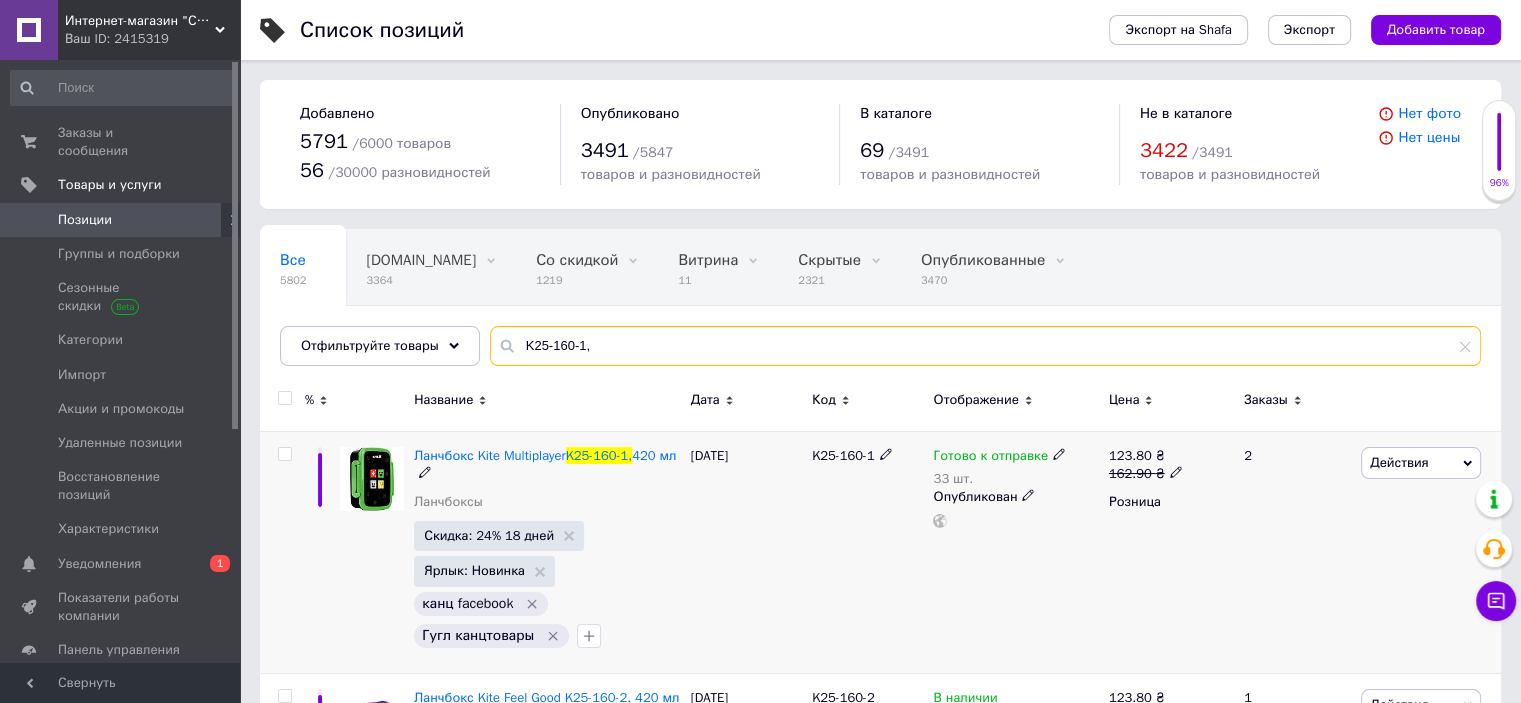 type on "K25-160-1," 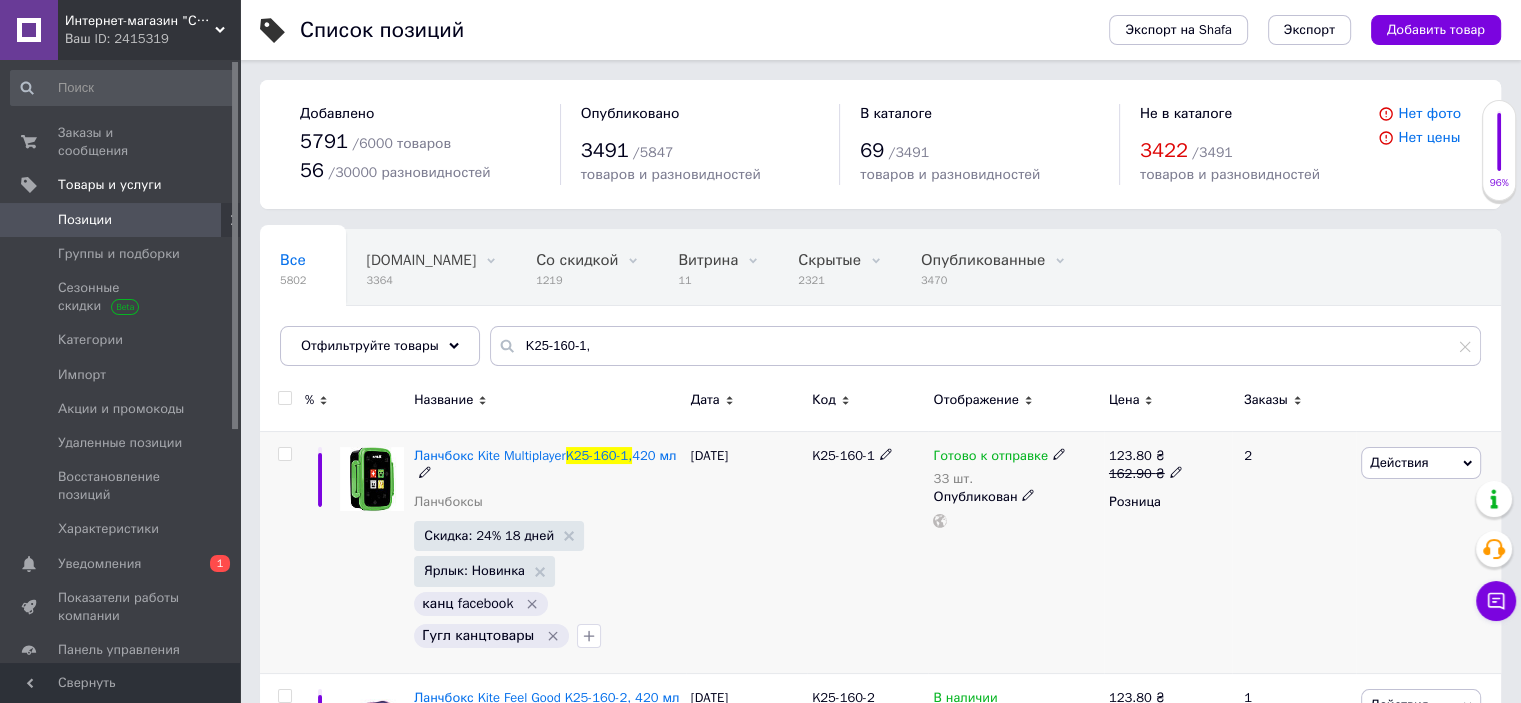click 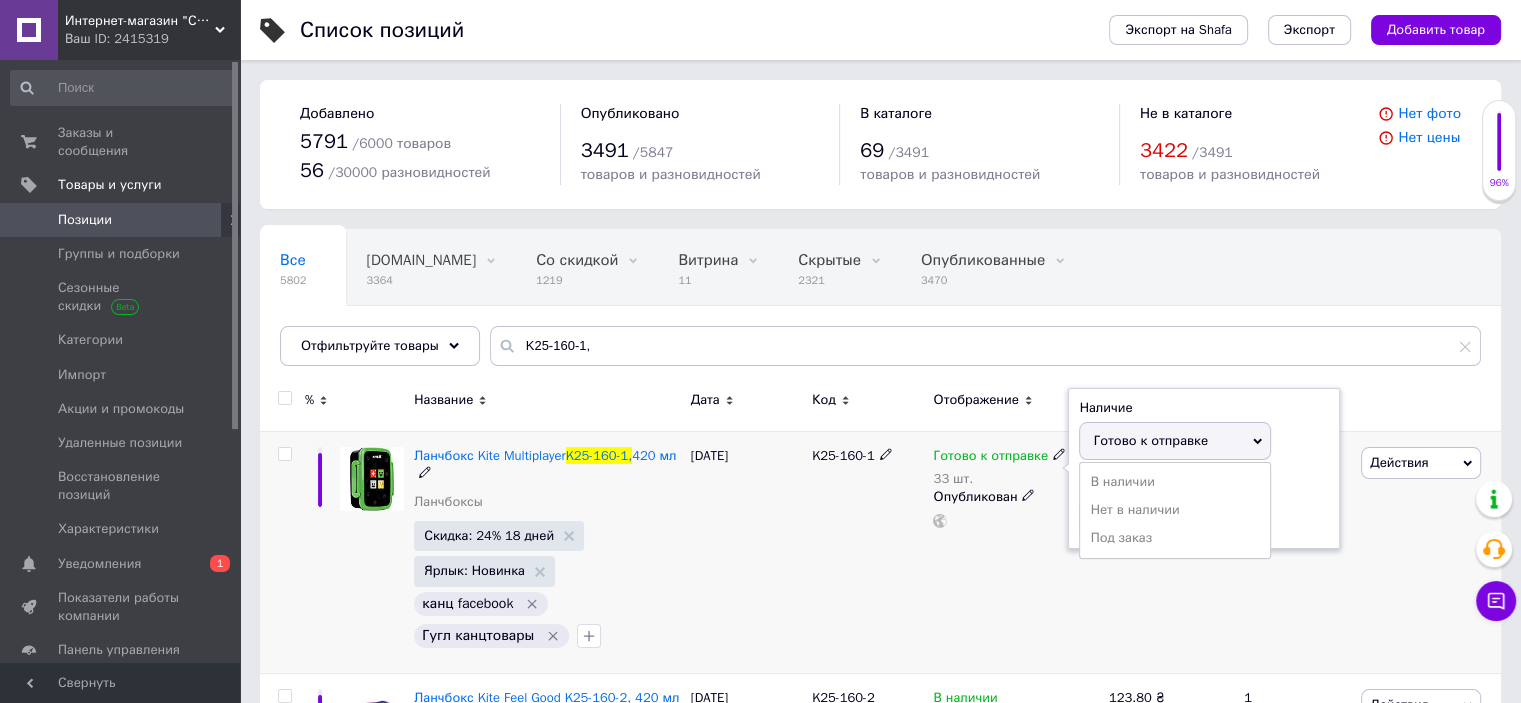 click on "Готово к отправке" at bounding box center [1150, 440] 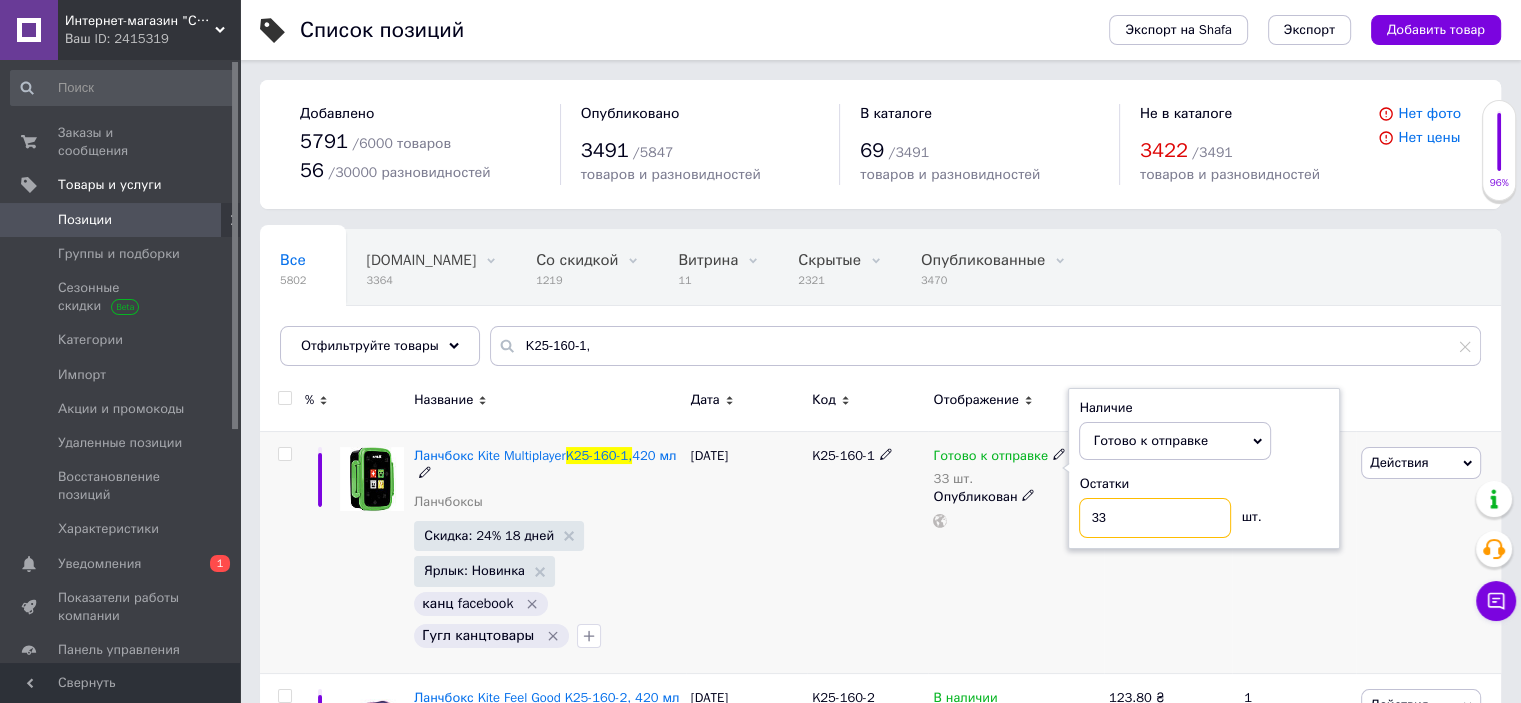 click on "33" at bounding box center (1155, 518) 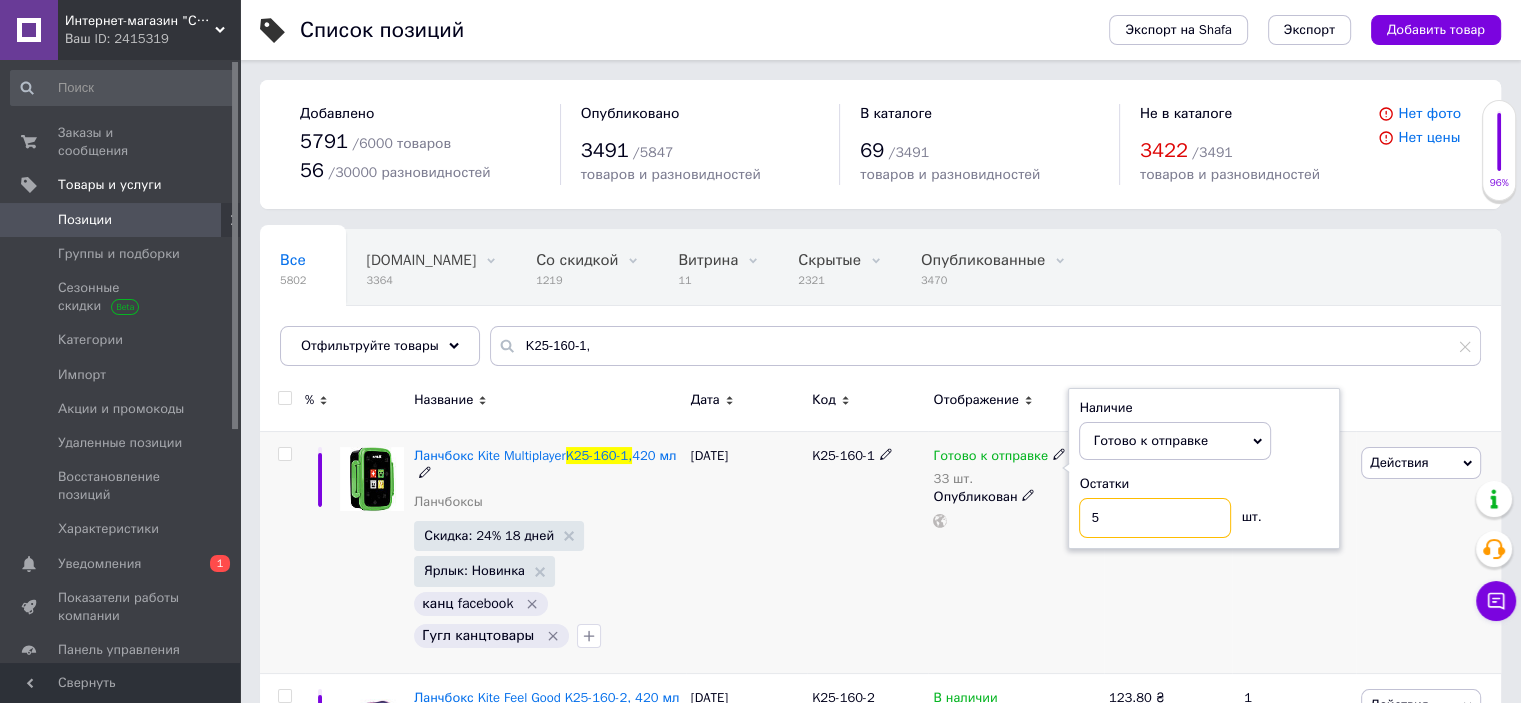 type on "5" 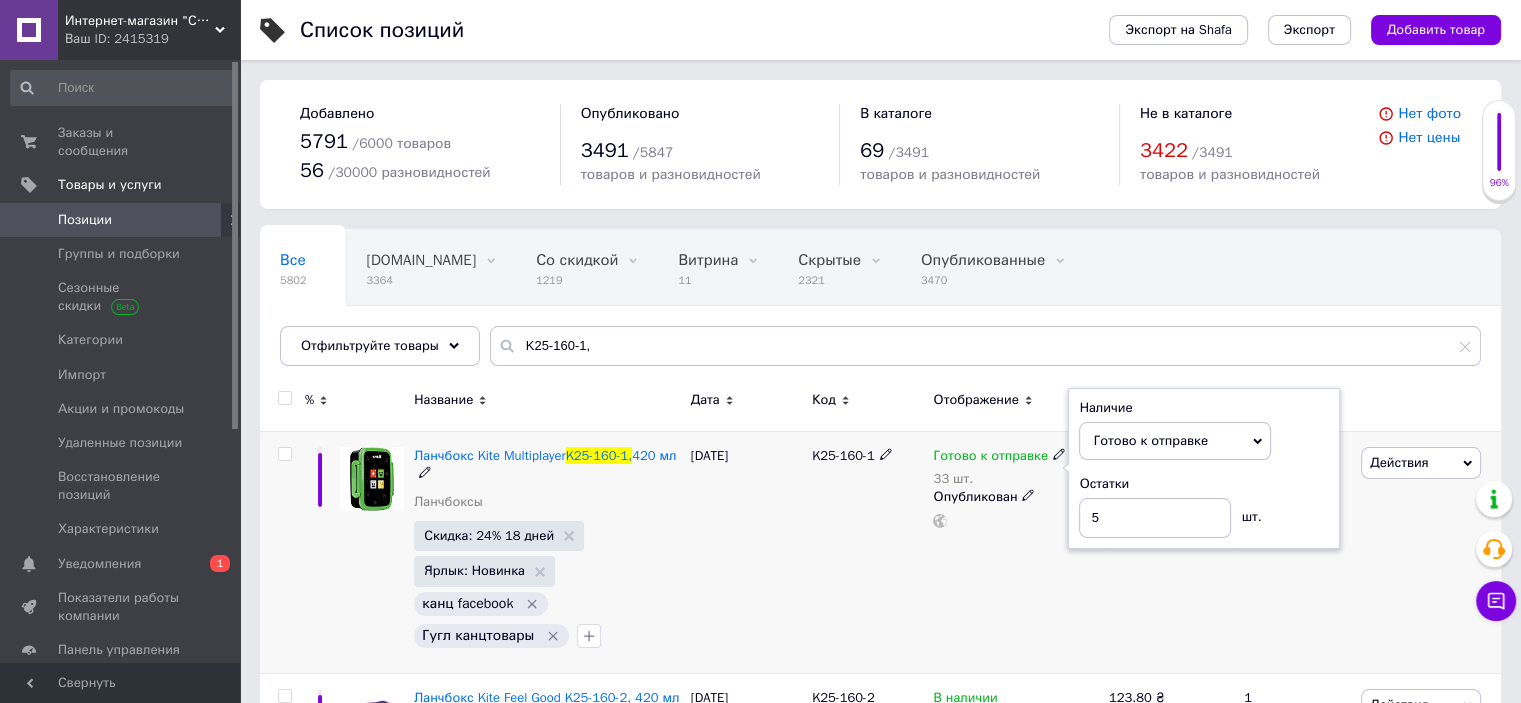click on "Готово к отправке 33 шт. Наличие Готово к отправке В наличии Нет в наличии Под заказ Остатки 5 шт. Опубликован" at bounding box center [1015, 552] 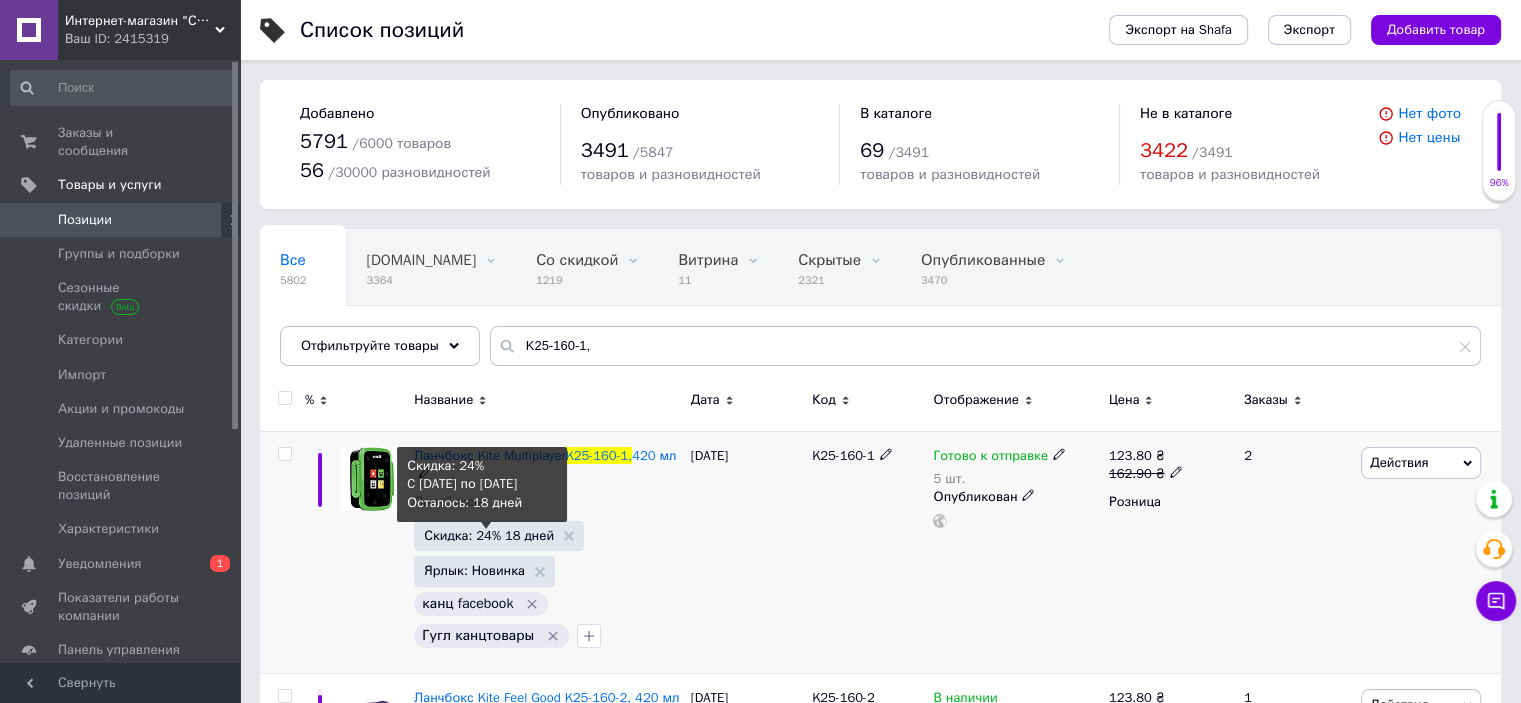 click on "Скидка: 24% 18 дней" at bounding box center [489, 535] 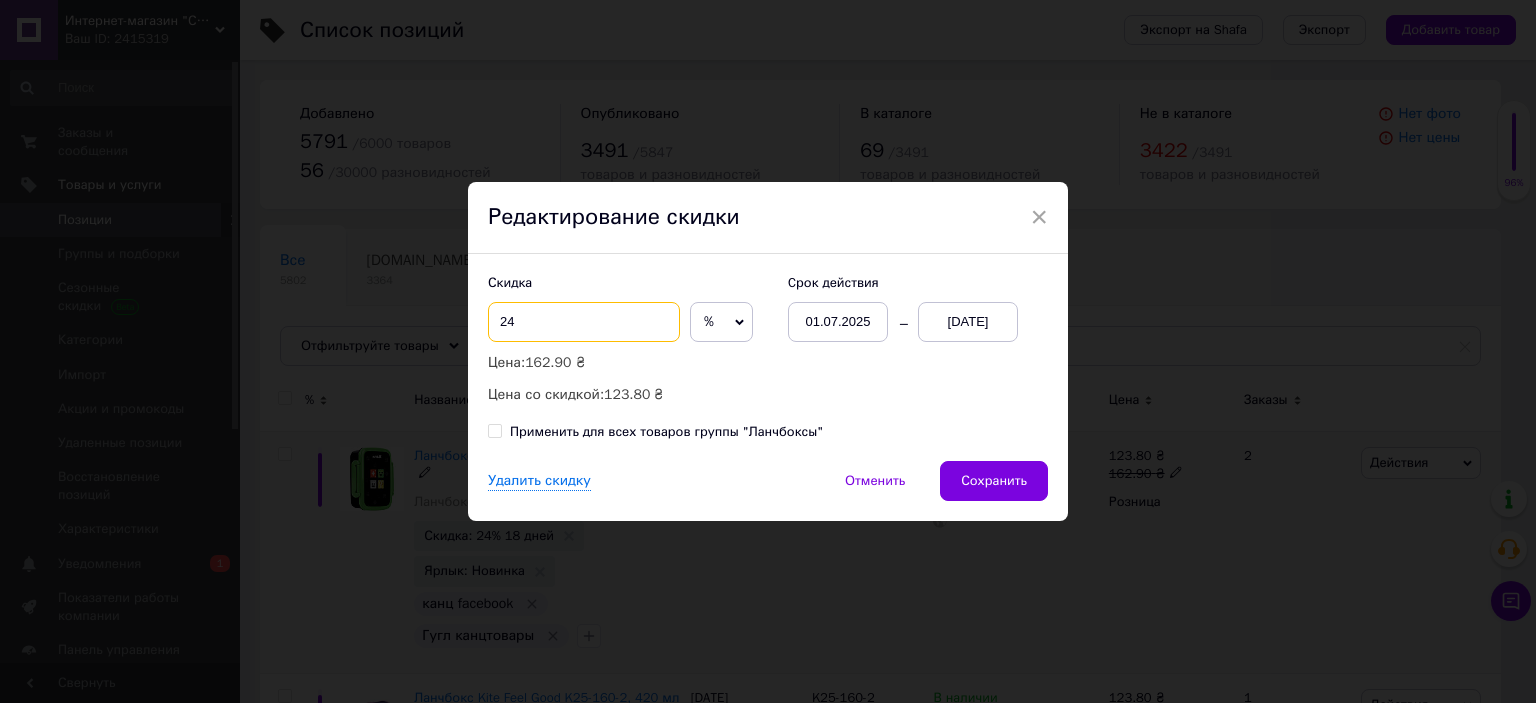 click on "24" at bounding box center [584, 322] 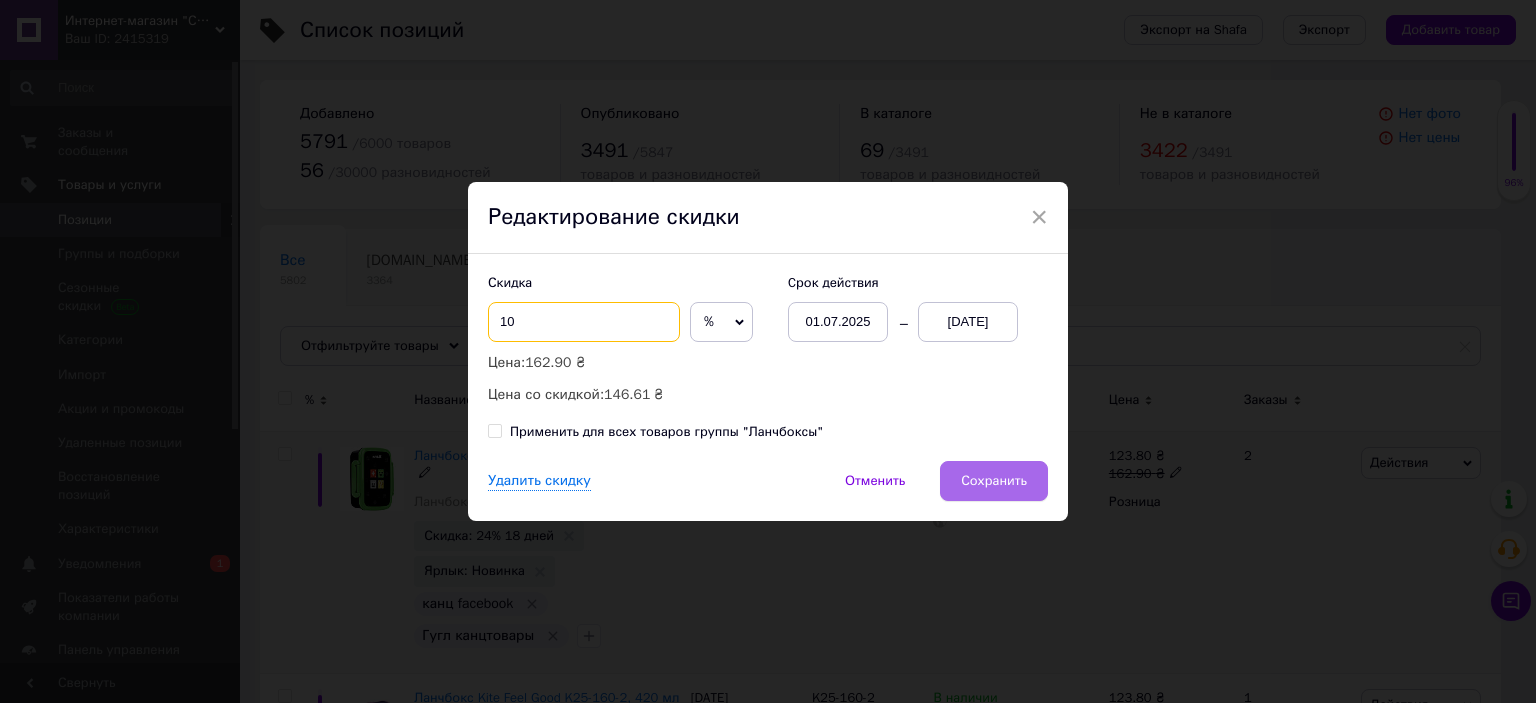 type on "10" 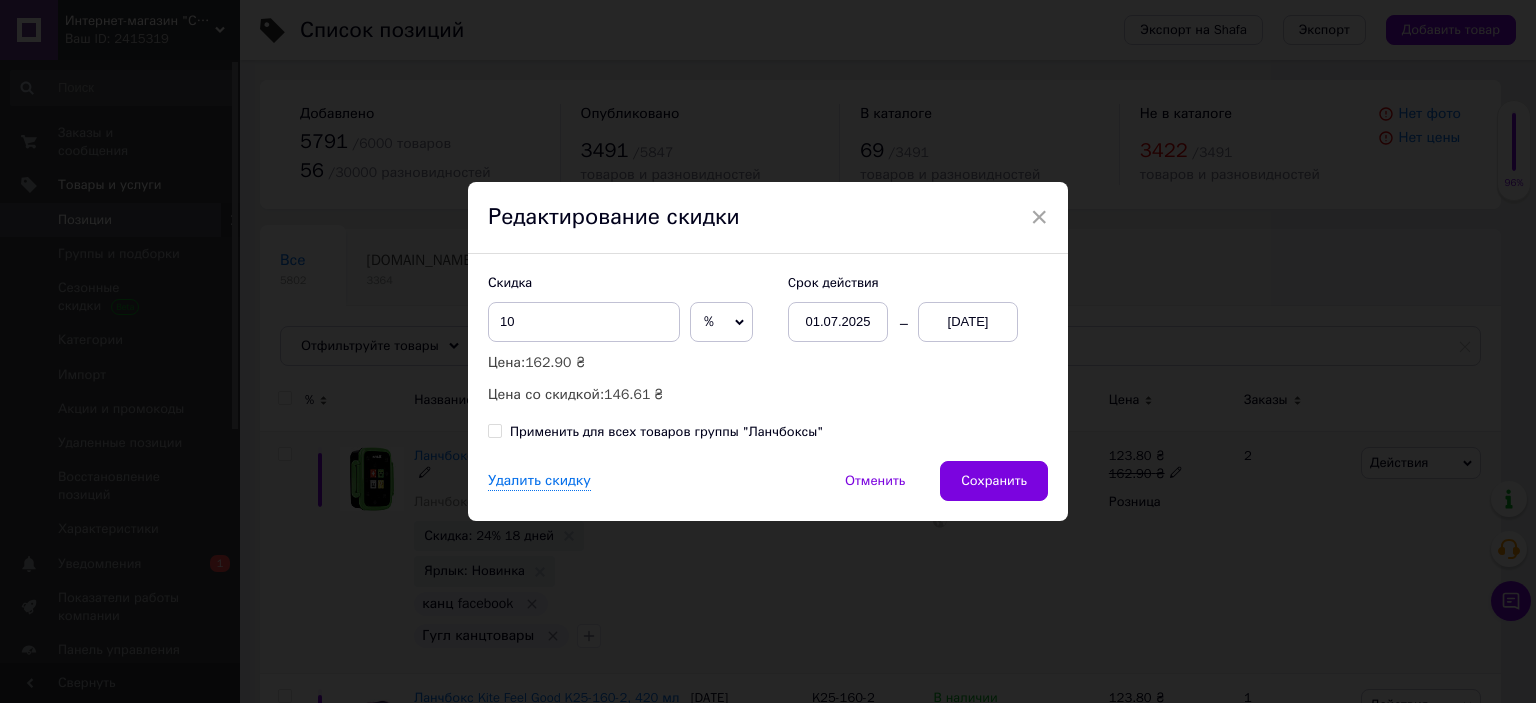 click on "Сохранить" at bounding box center [994, 481] 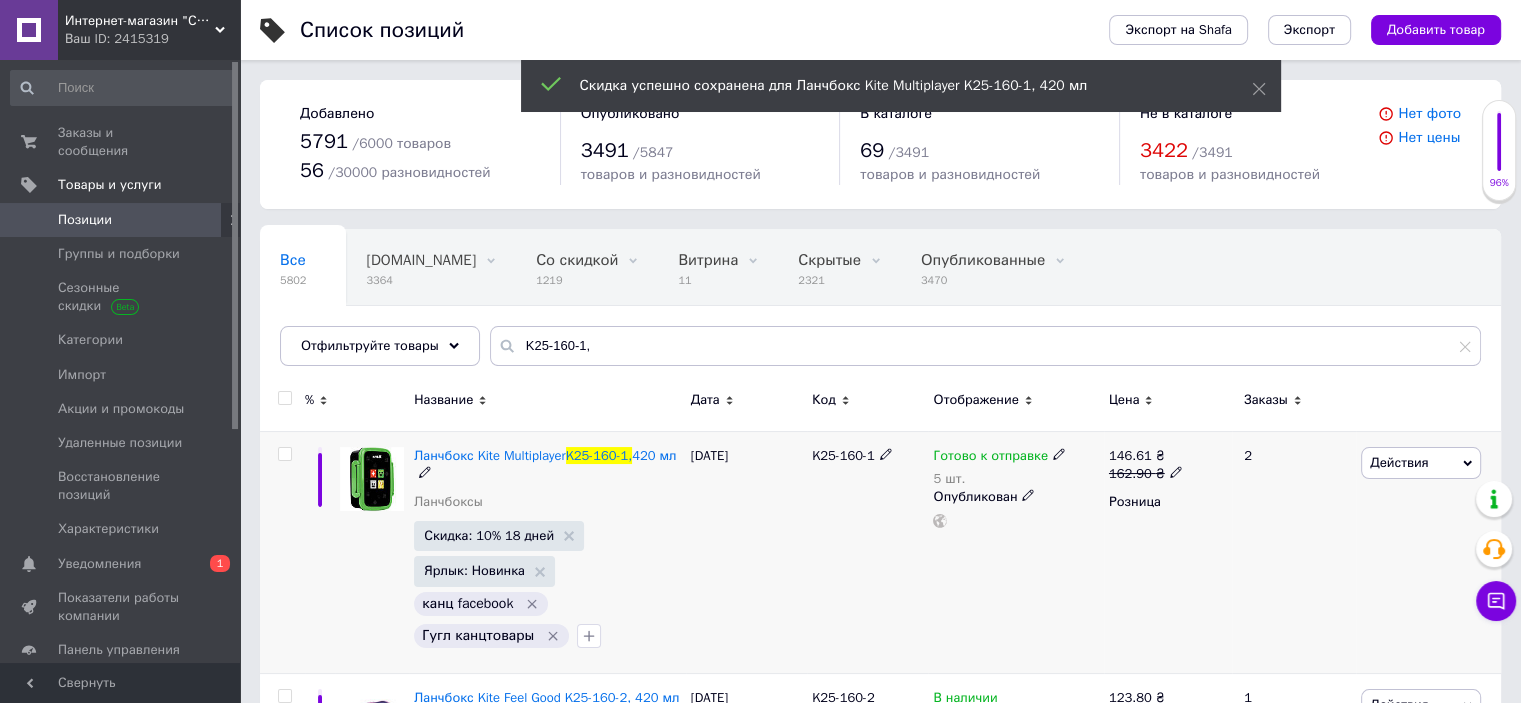 drag, startPoint x: 768, startPoint y: 464, endPoint x: 829, endPoint y: 433, distance: 68.42514 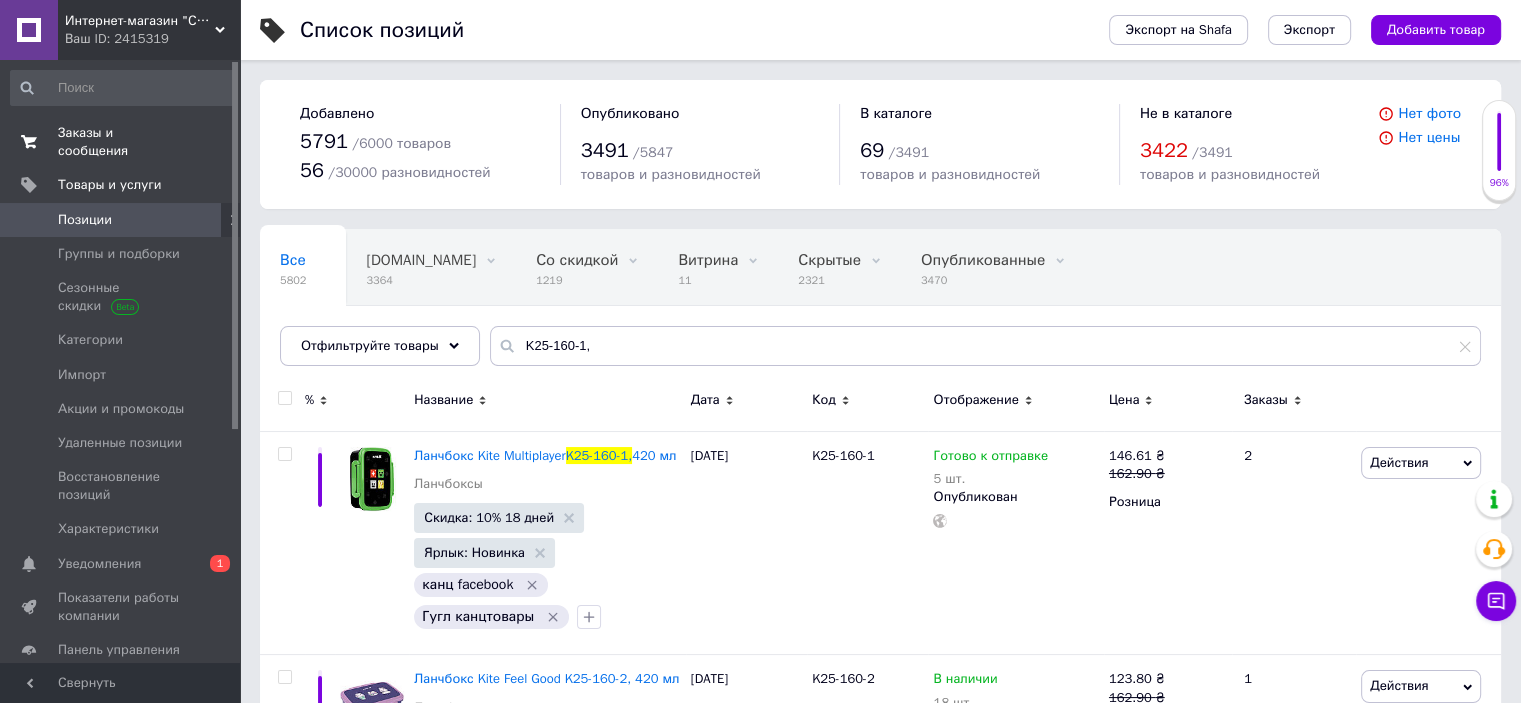 click on "Заказы и сообщения" at bounding box center (121, 142) 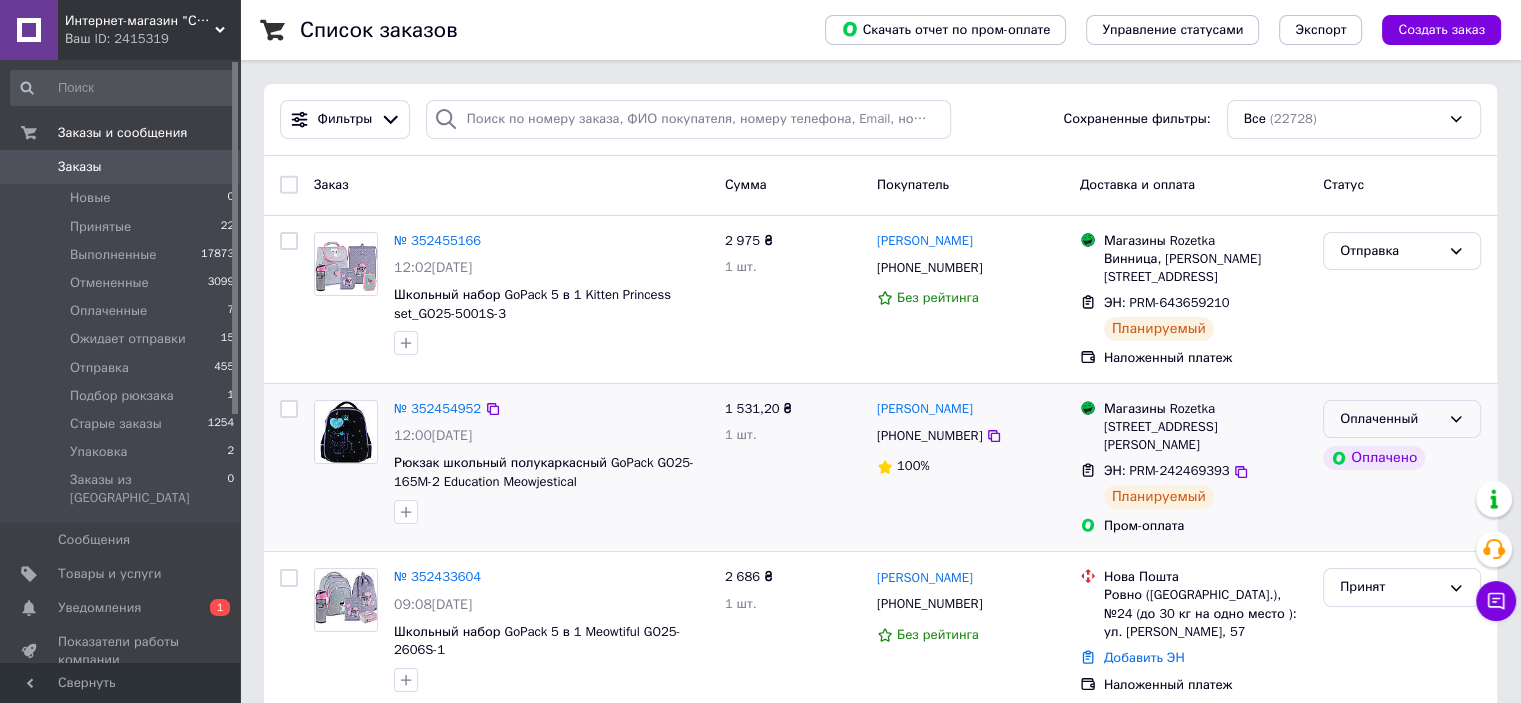 click on "Оплаченный" at bounding box center [1402, 419] 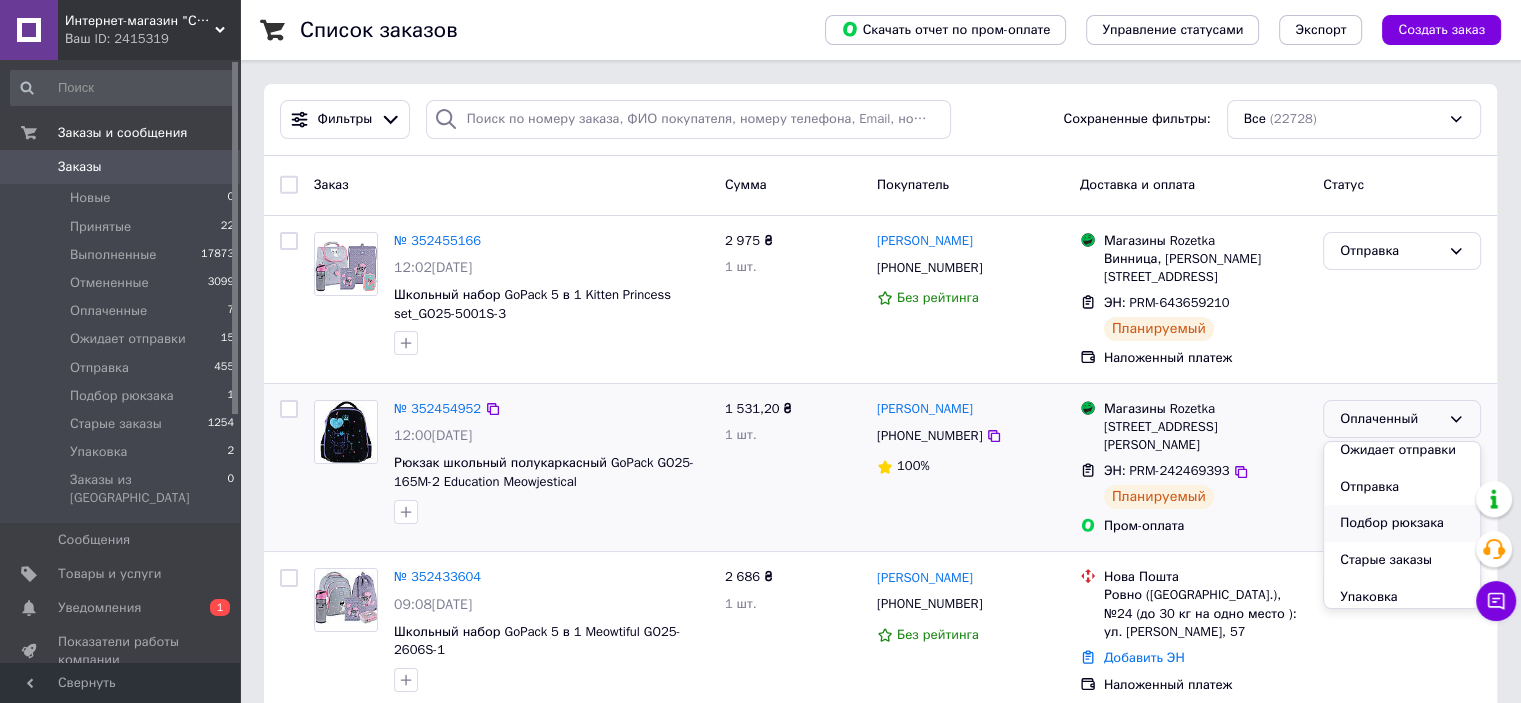 scroll, scrollTop: 127, scrollLeft: 0, axis: vertical 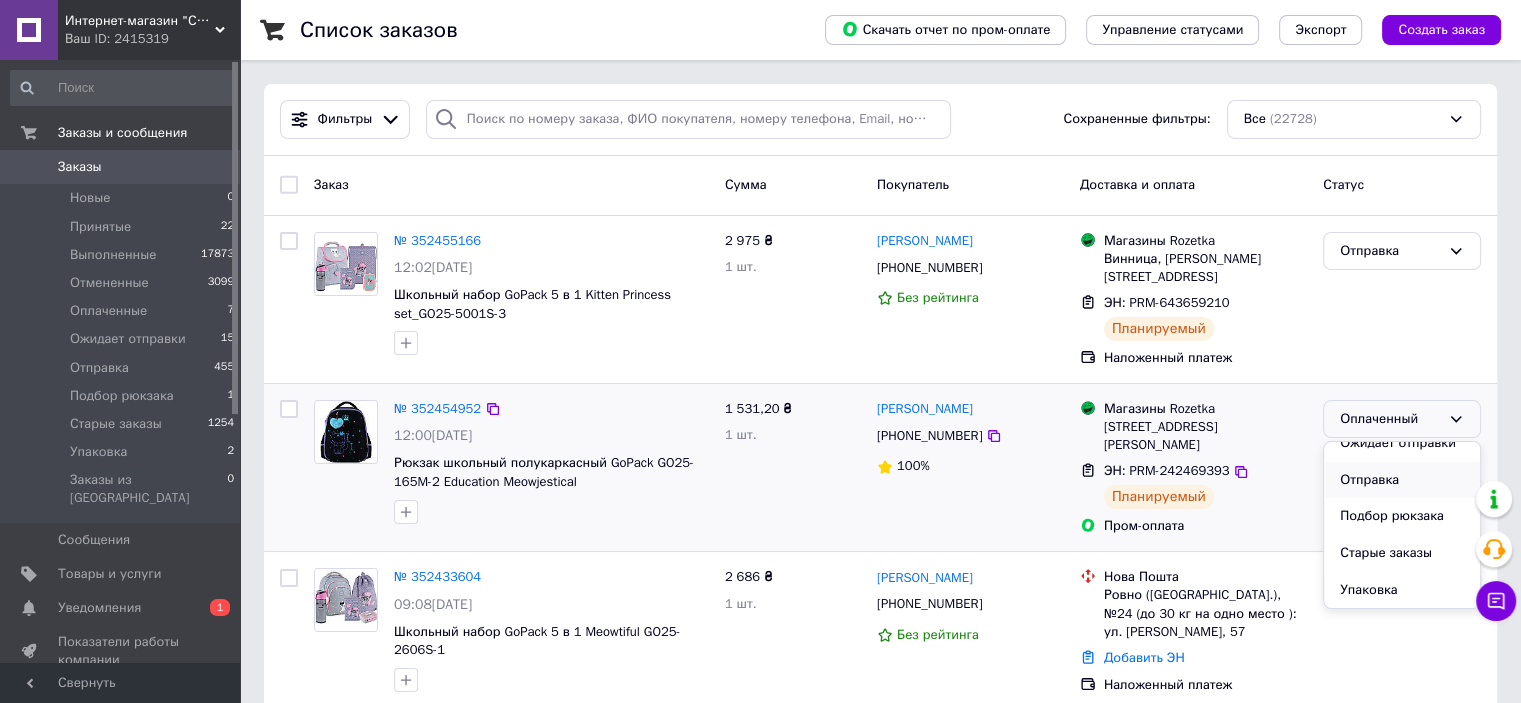 click on "Отправка" at bounding box center (1402, 480) 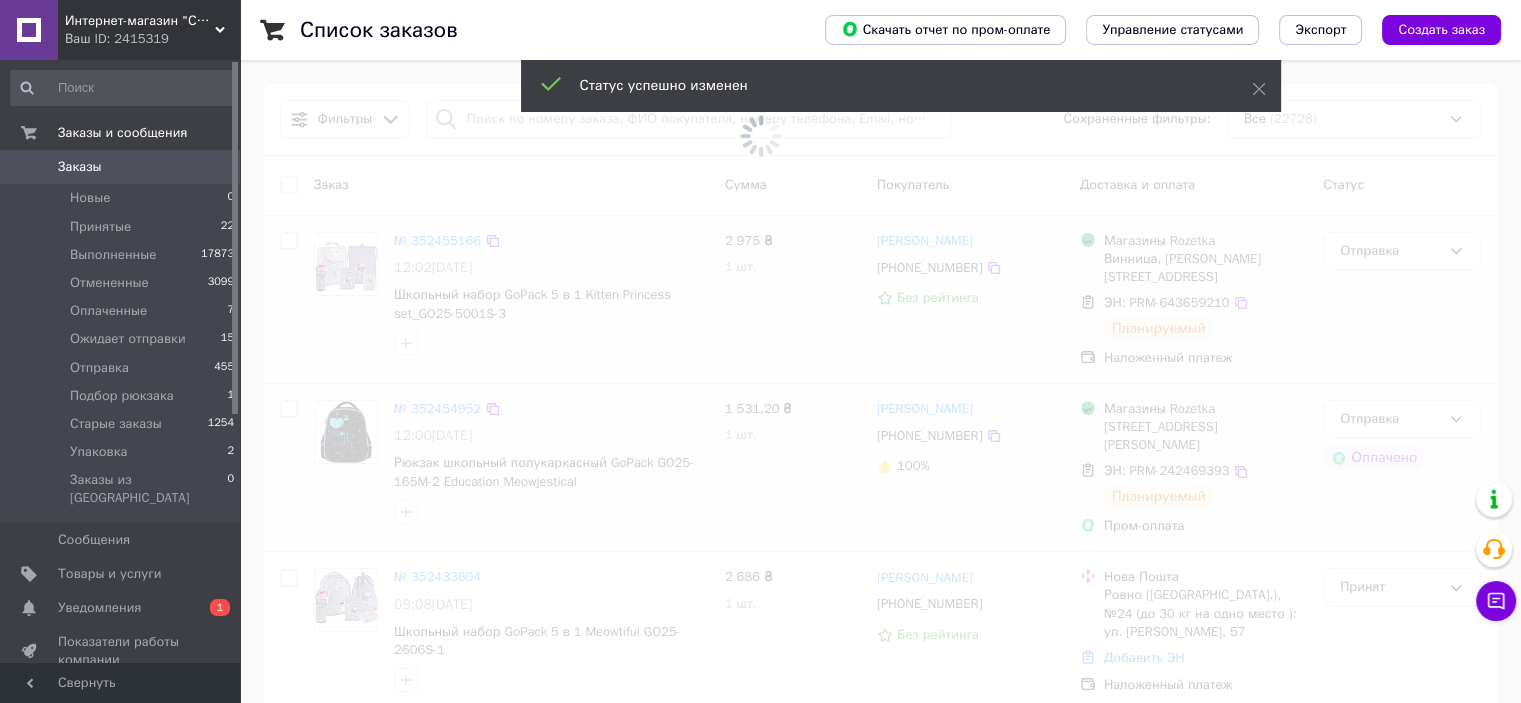 scroll, scrollTop: 200, scrollLeft: 0, axis: vertical 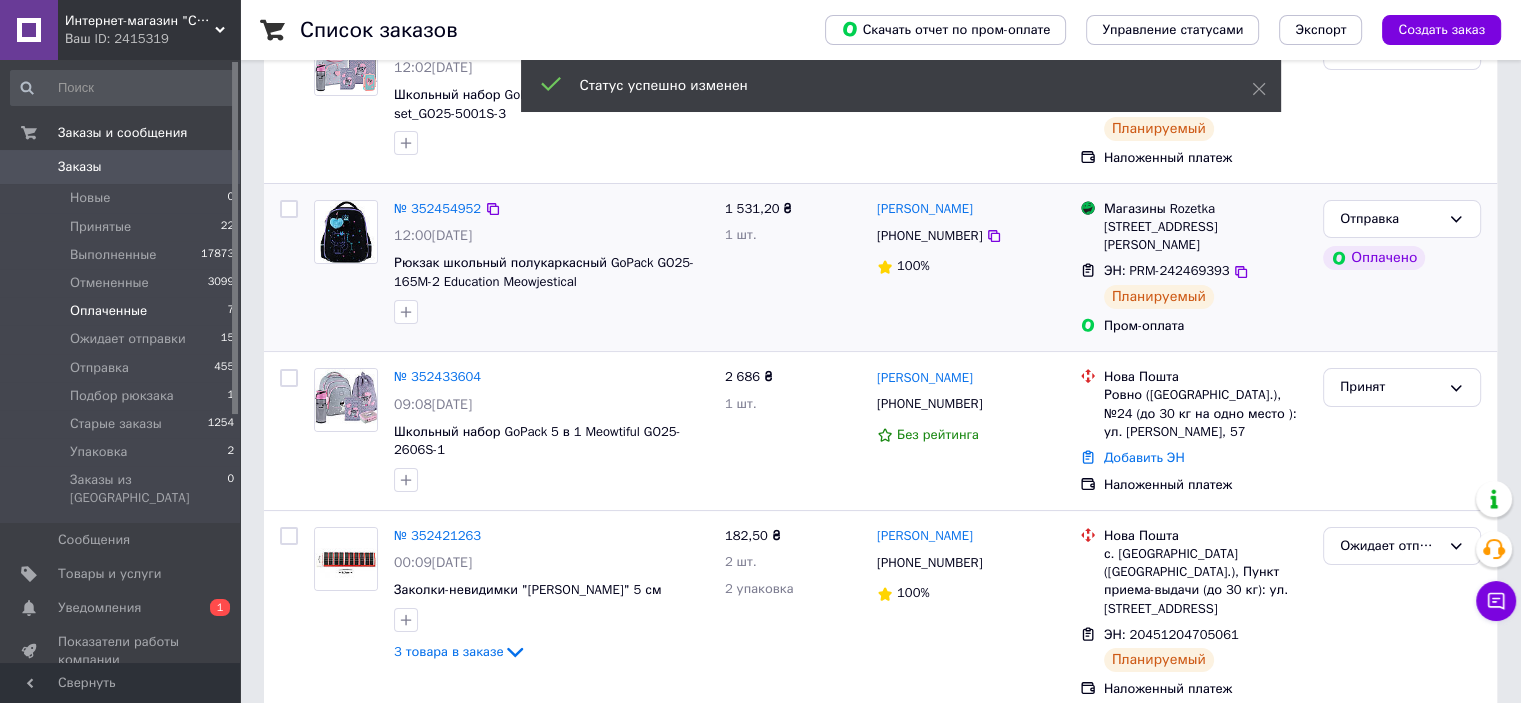 drag, startPoint x: 103, startPoint y: 319, endPoint x: 120, endPoint y: 315, distance: 17.464249 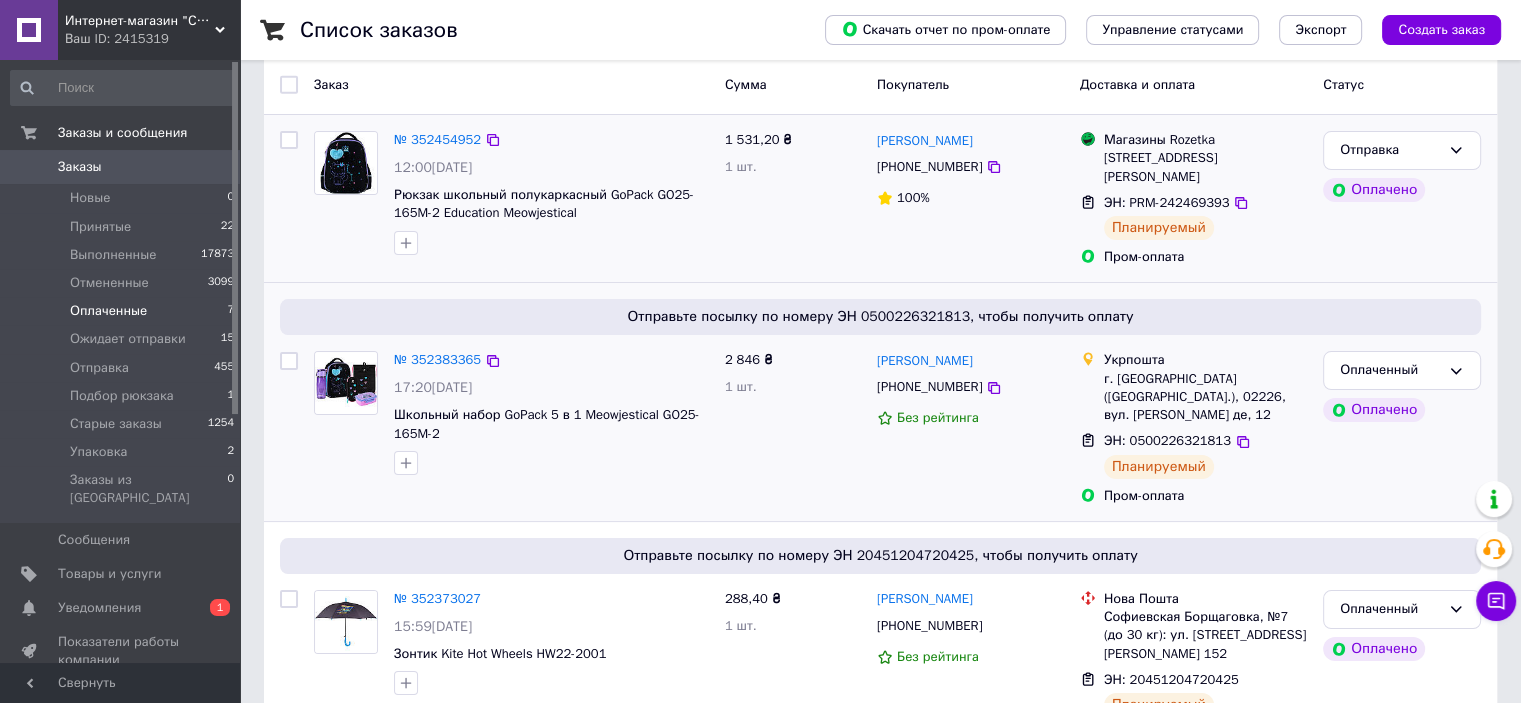 scroll, scrollTop: 300, scrollLeft: 0, axis: vertical 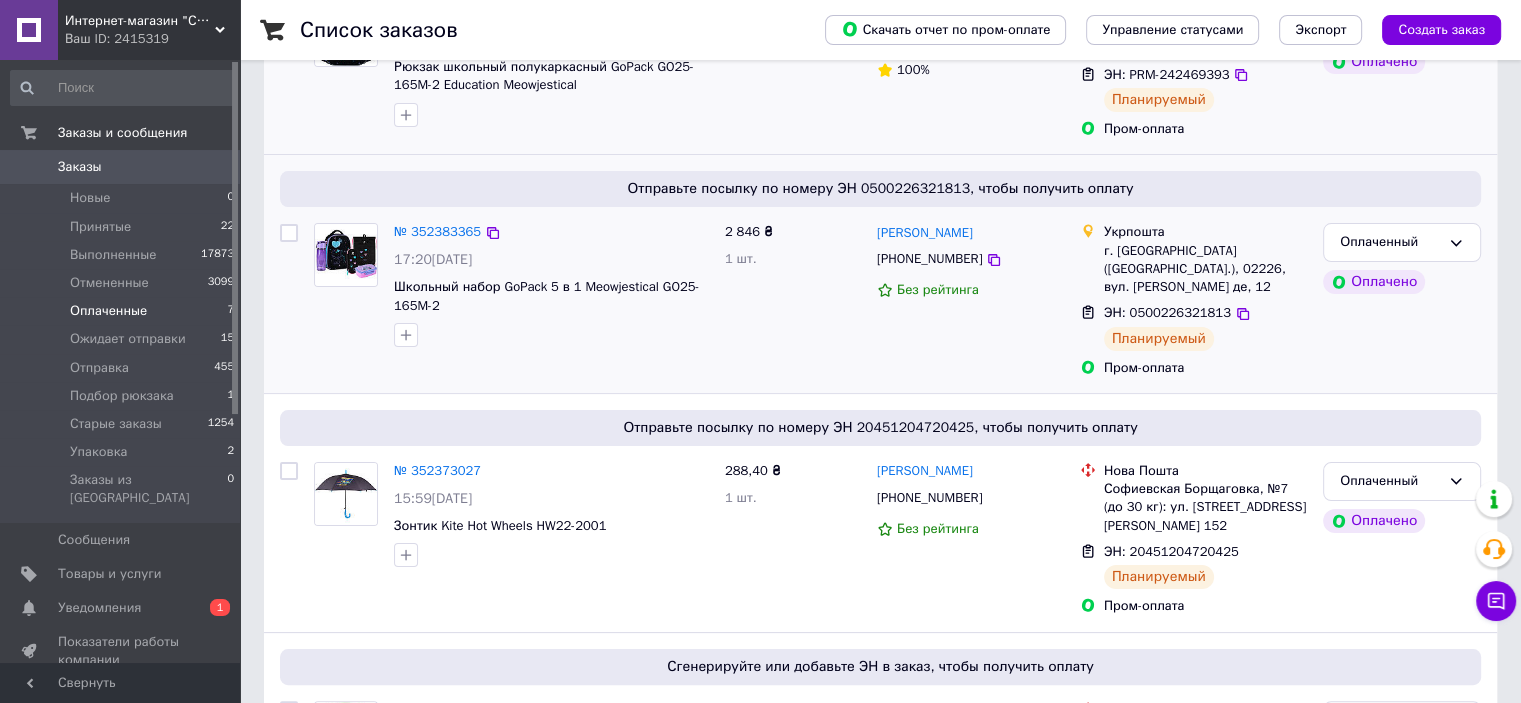 click on "Оплаченный Оплачено" at bounding box center (1402, 300) 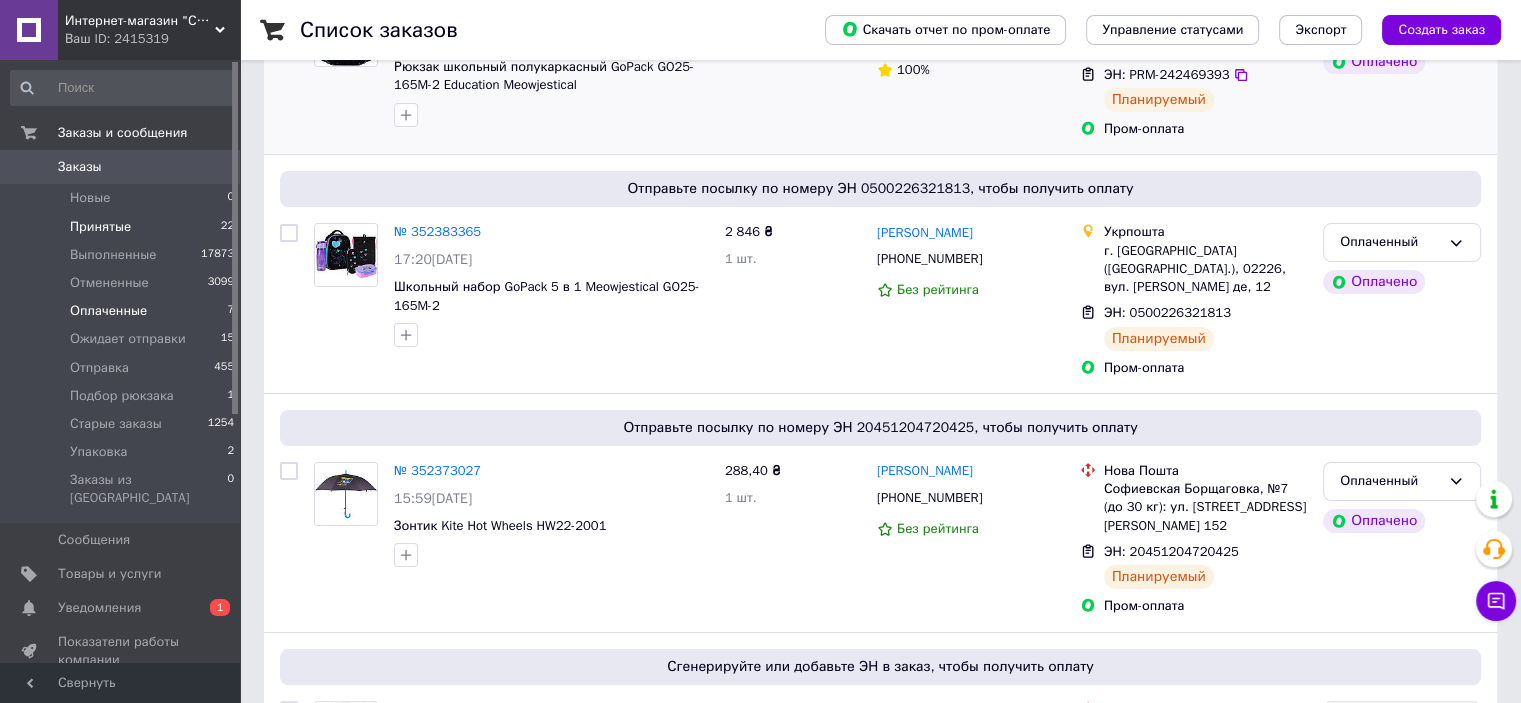 click on "Принятые" at bounding box center (100, 227) 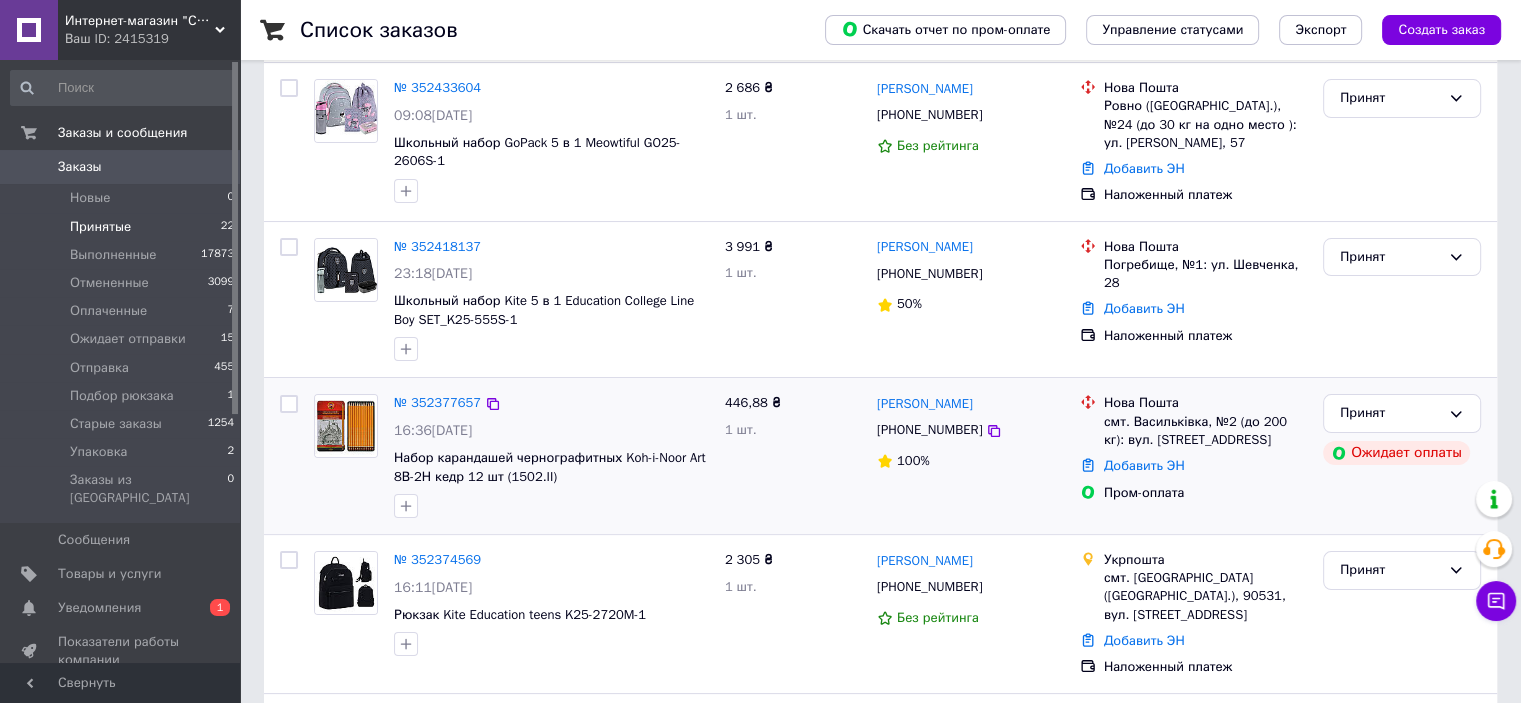 scroll, scrollTop: 300, scrollLeft: 0, axis: vertical 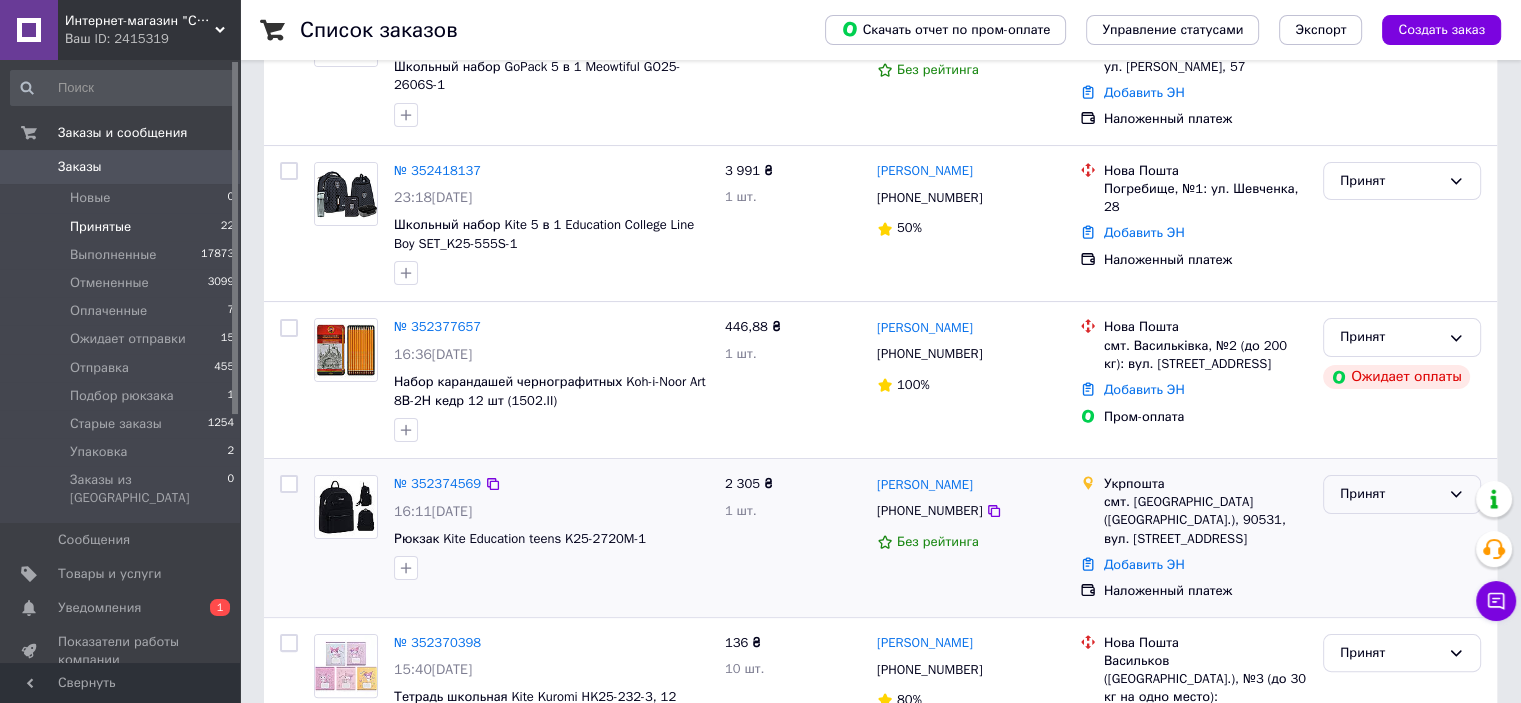 drag, startPoint x: 1428, startPoint y: 497, endPoint x: 1420, endPoint y: 508, distance: 13.601471 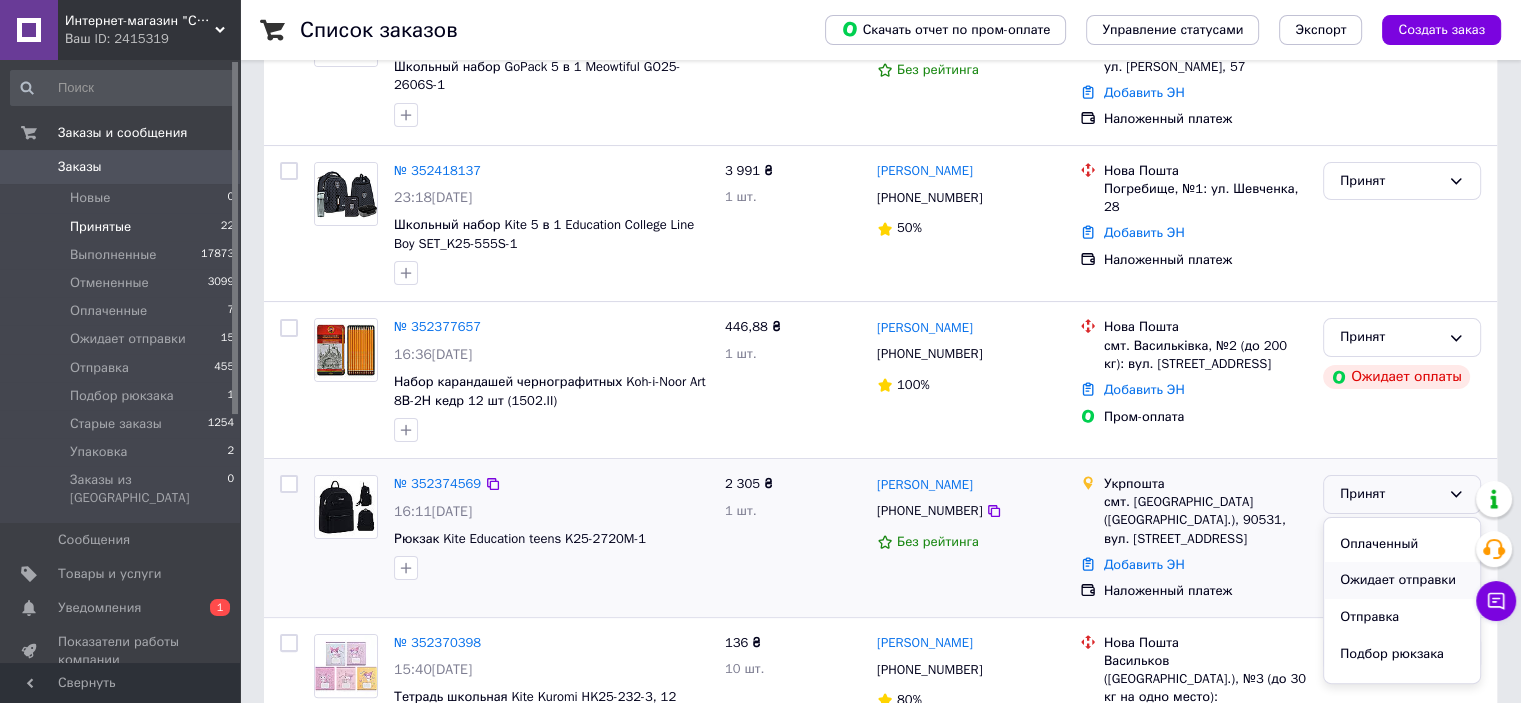 scroll, scrollTop: 100, scrollLeft: 0, axis: vertical 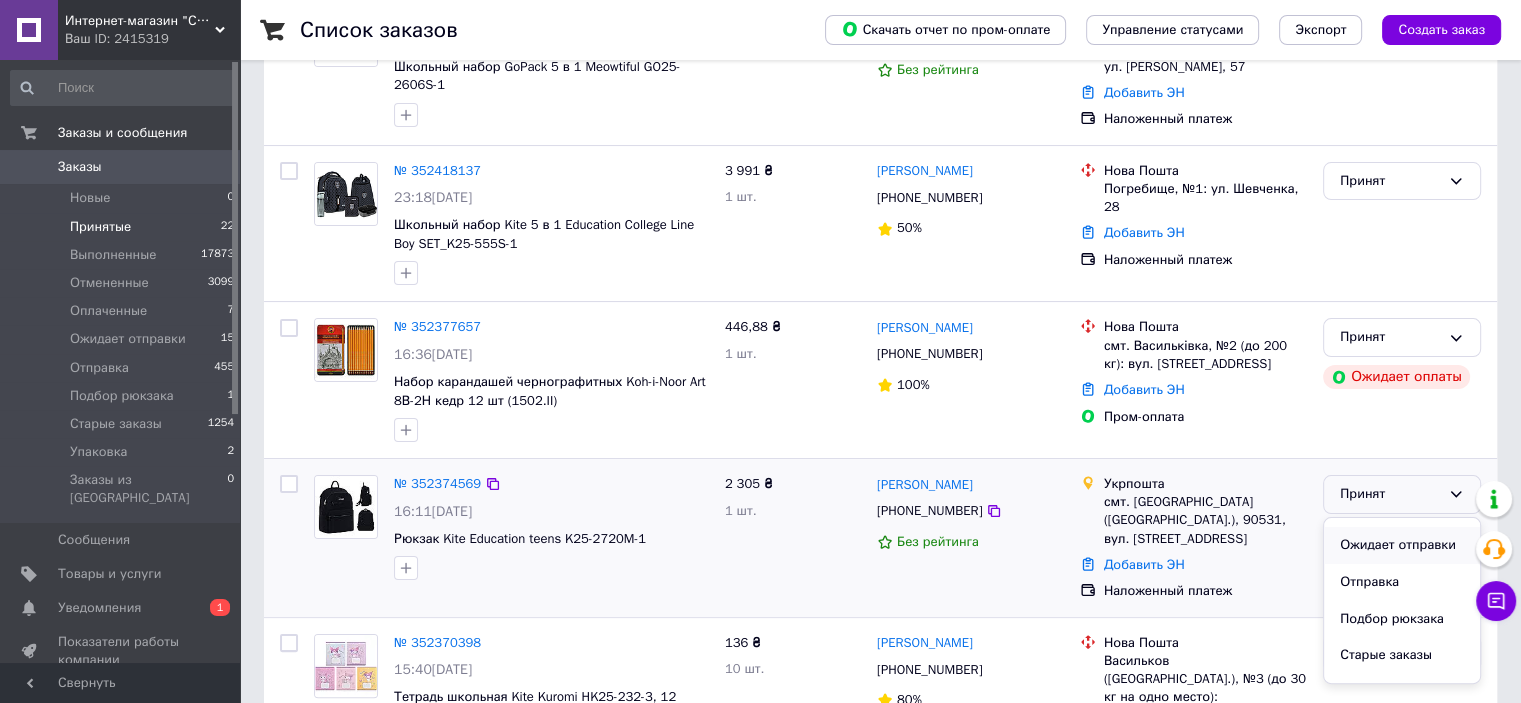 click on "Ожидает отправки" at bounding box center (1402, 545) 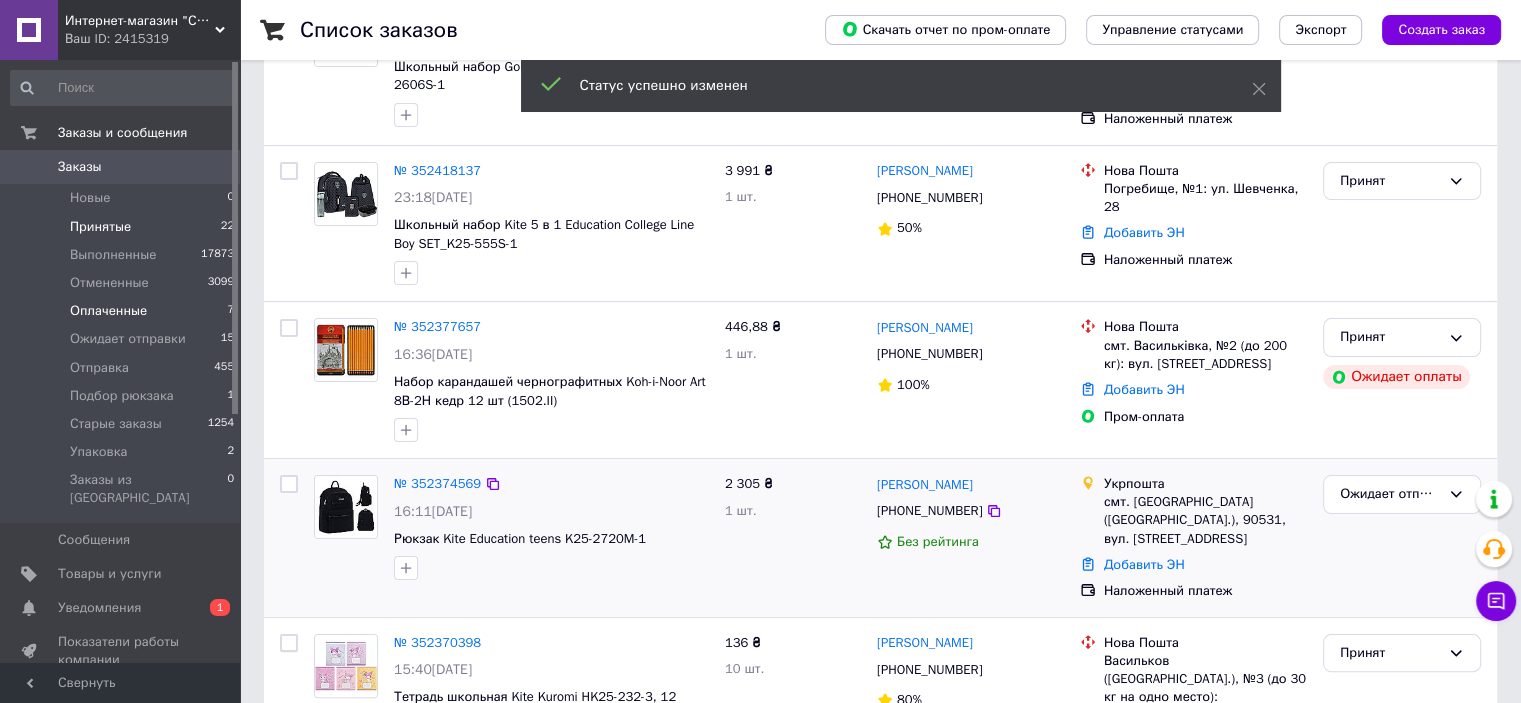 click on "Оплаченные 7" at bounding box center (123, 311) 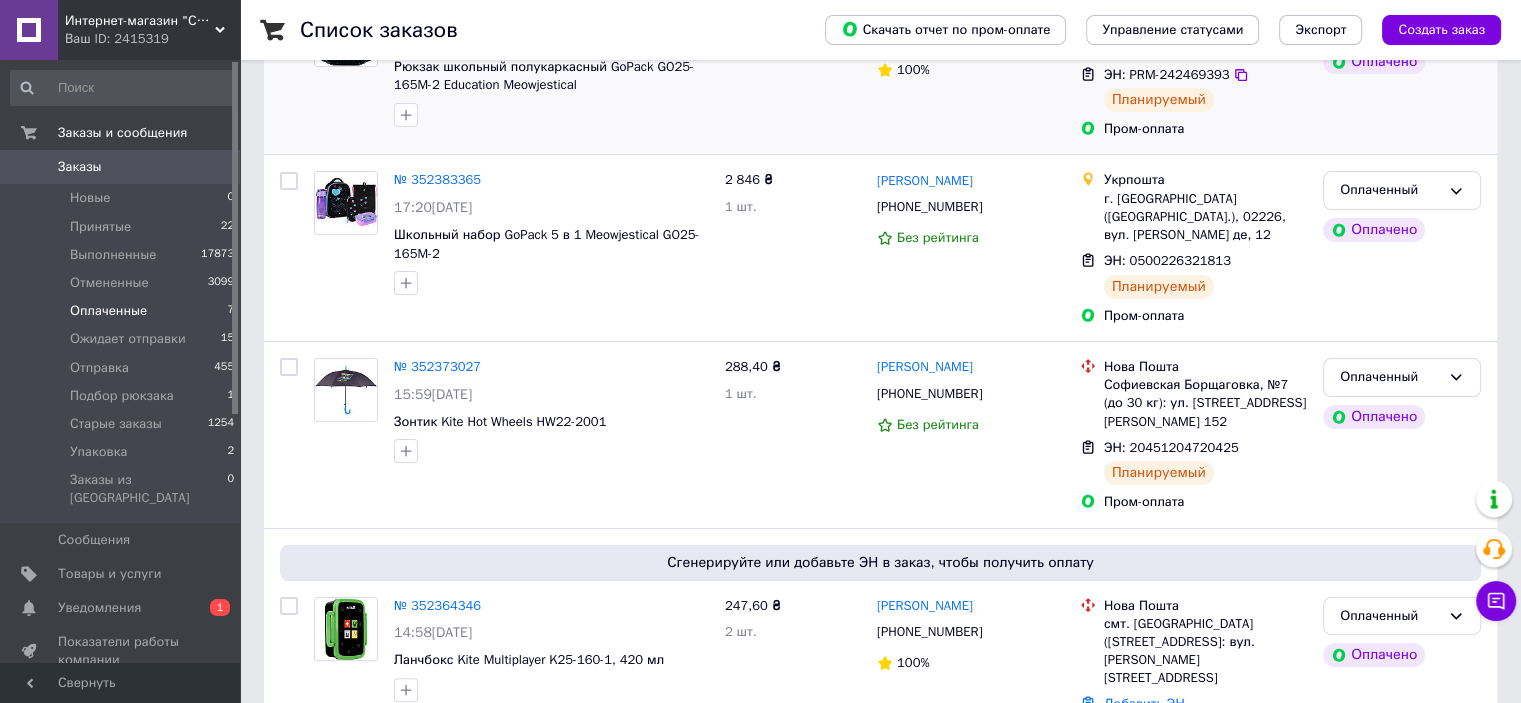 scroll, scrollTop: 0, scrollLeft: 0, axis: both 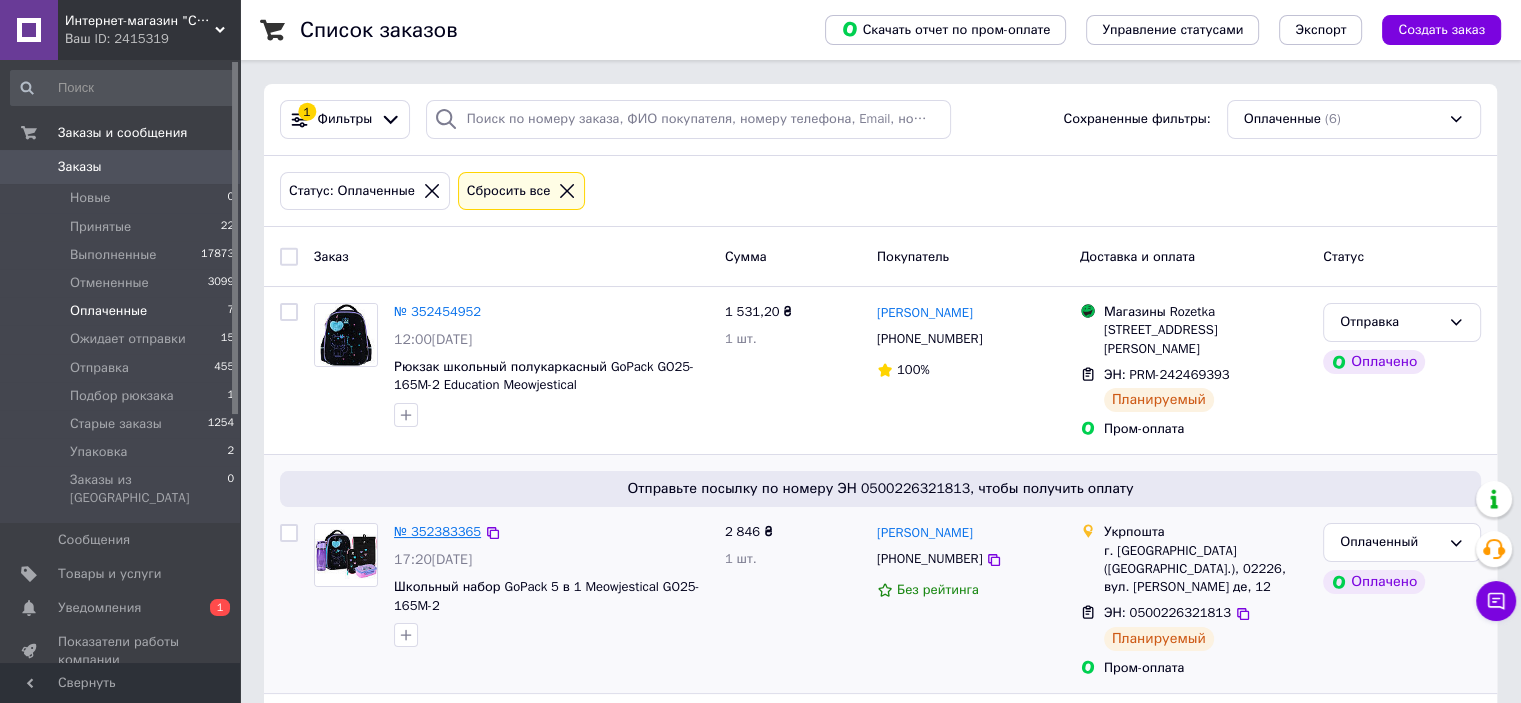 click on "№ 352383365" at bounding box center [437, 531] 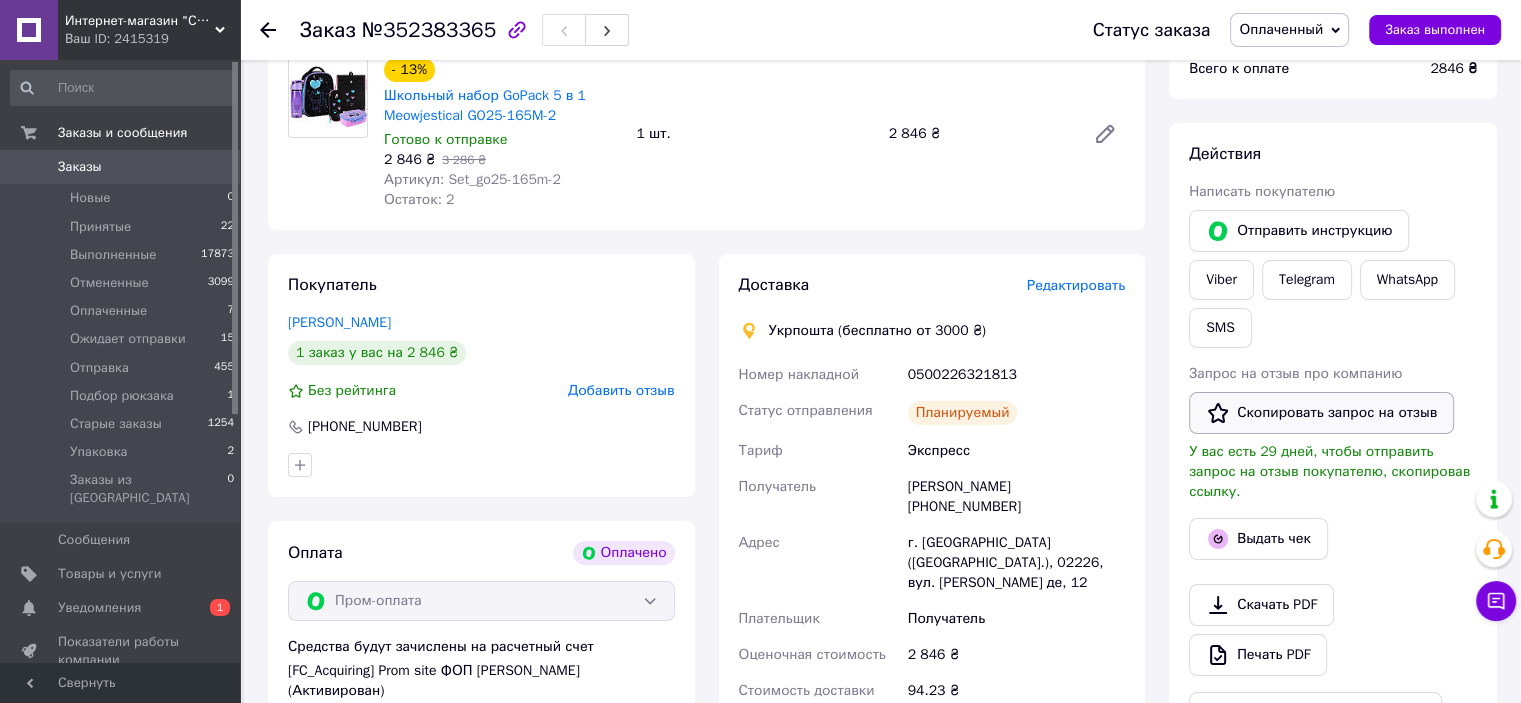 scroll, scrollTop: 300, scrollLeft: 0, axis: vertical 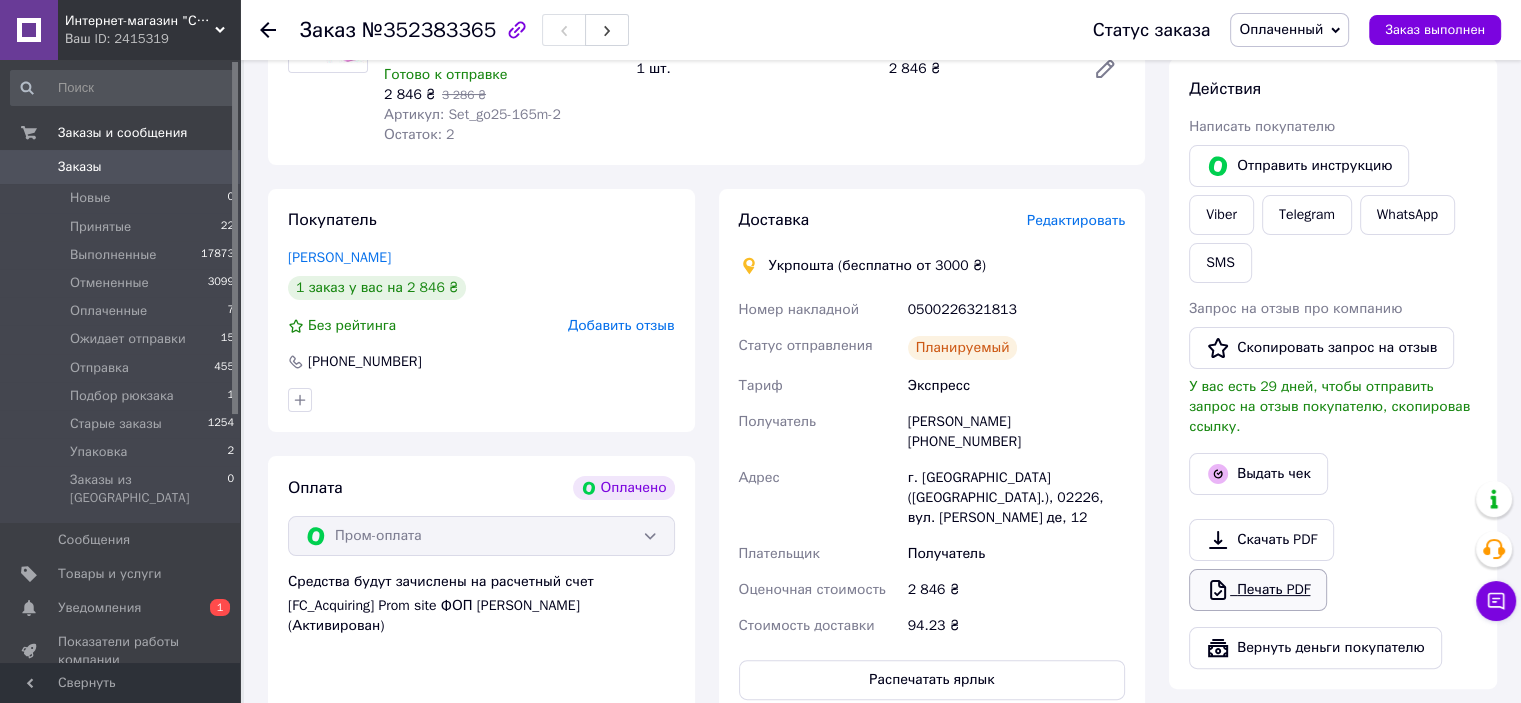 click on "Печать PDF" at bounding box center (1258, 590) 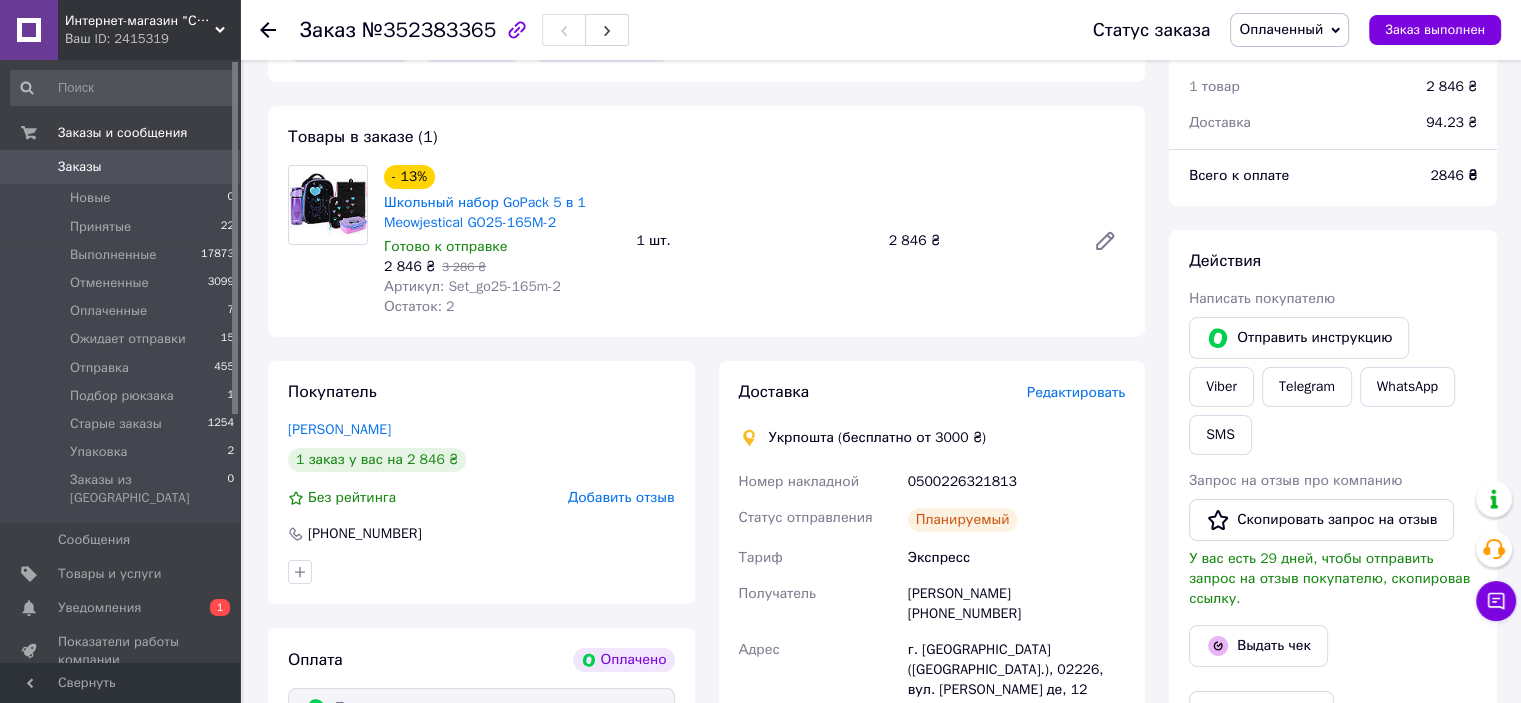 scroll, scrollTop: 0, scrollLeft: 0, axis: both 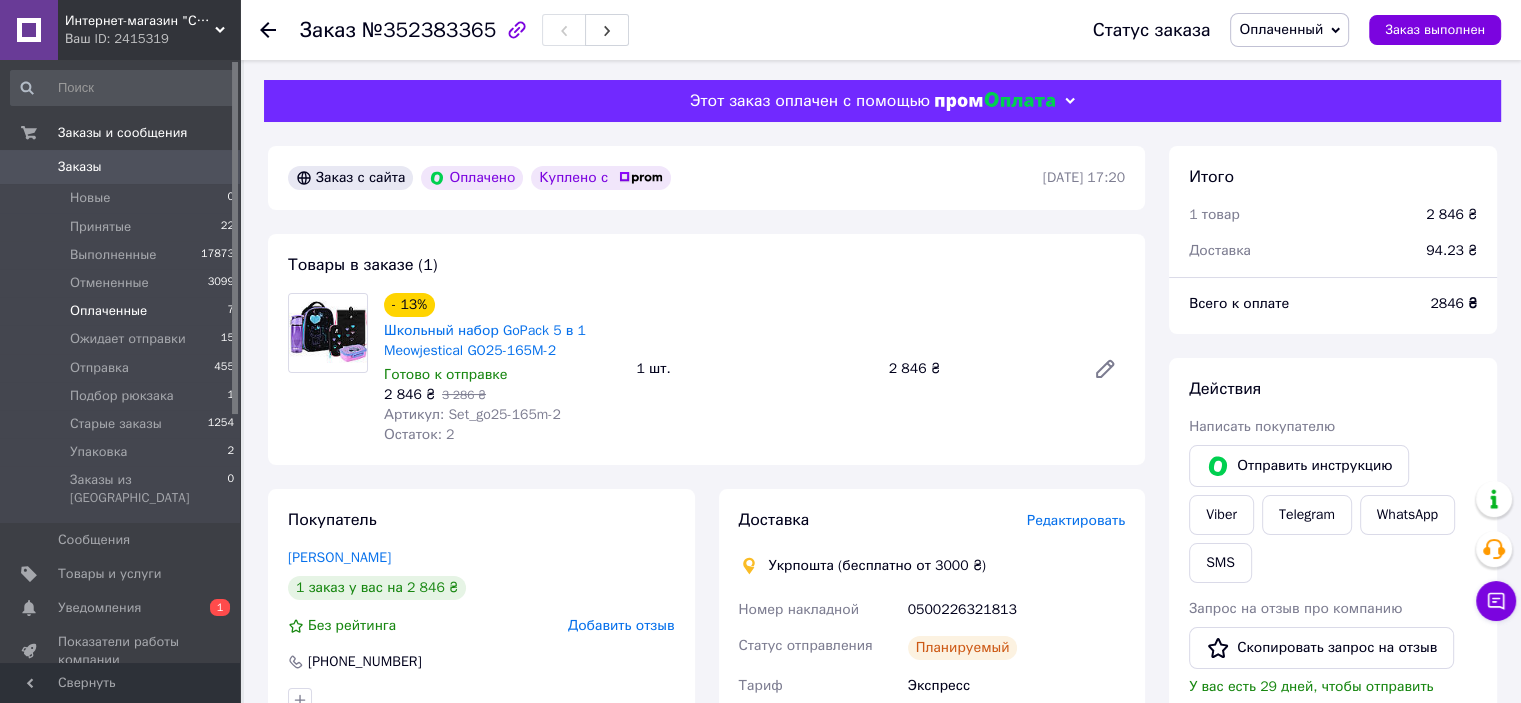 click on "Оплаченные" at bounding box center [108, 311] 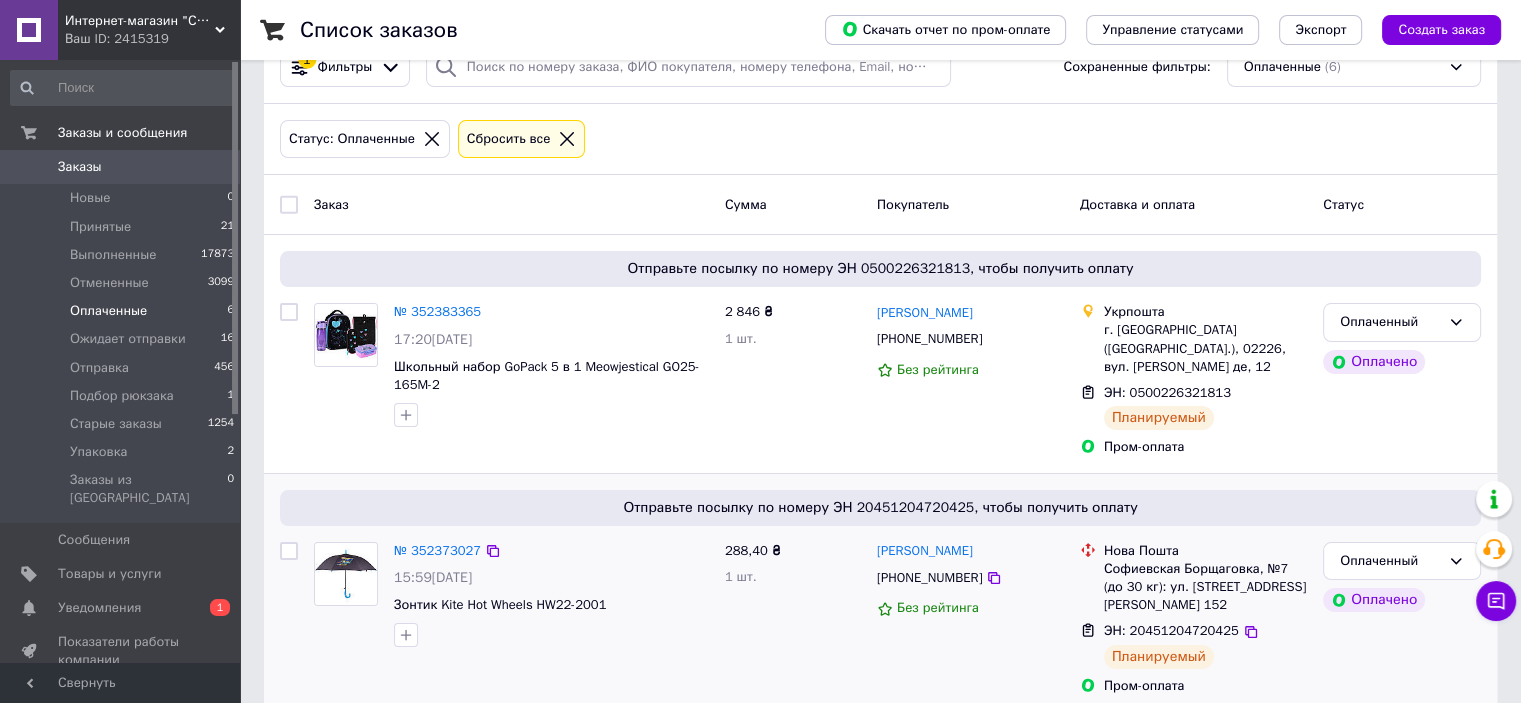 scroll, scrollTop: 0, scrollLeft: 0, axis: both 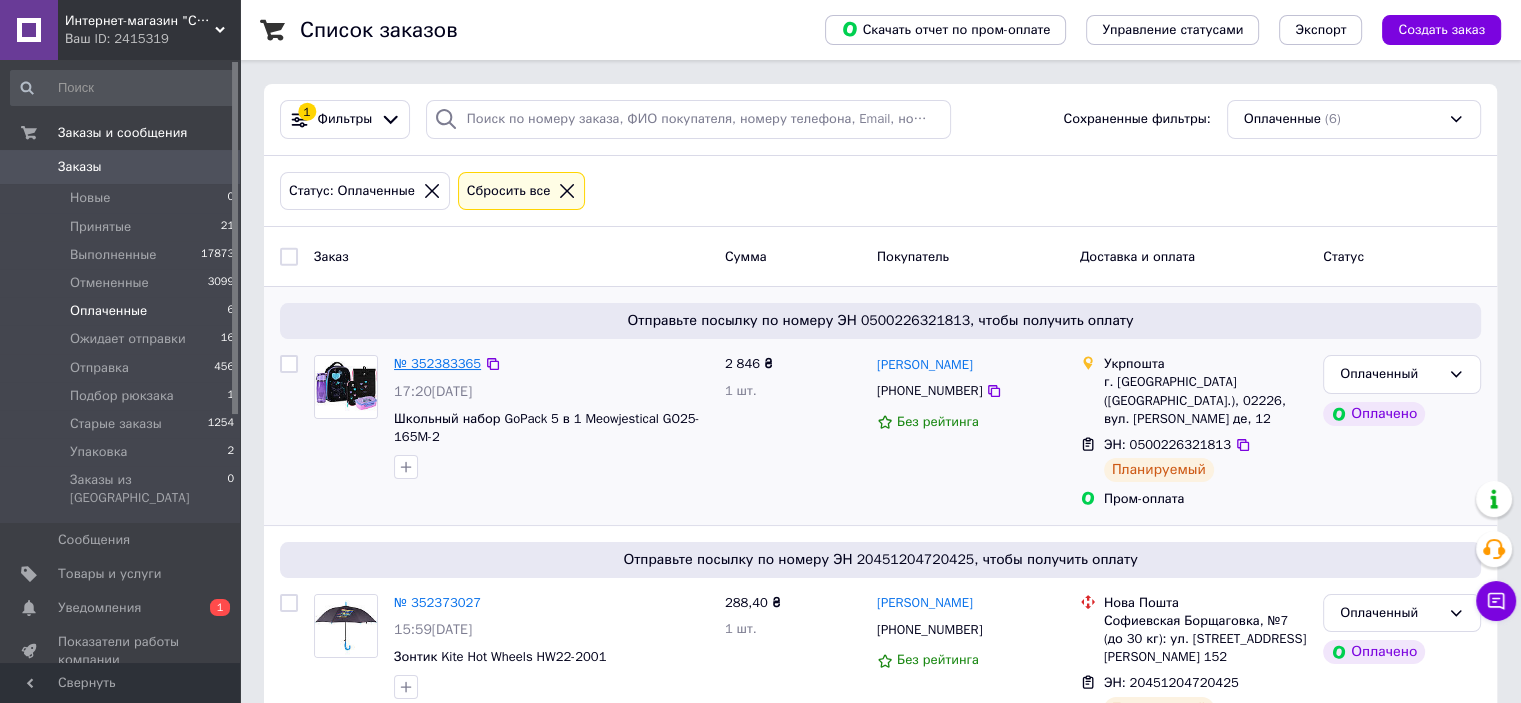 click on "№ 352383365" at bounding box center (437, 363) 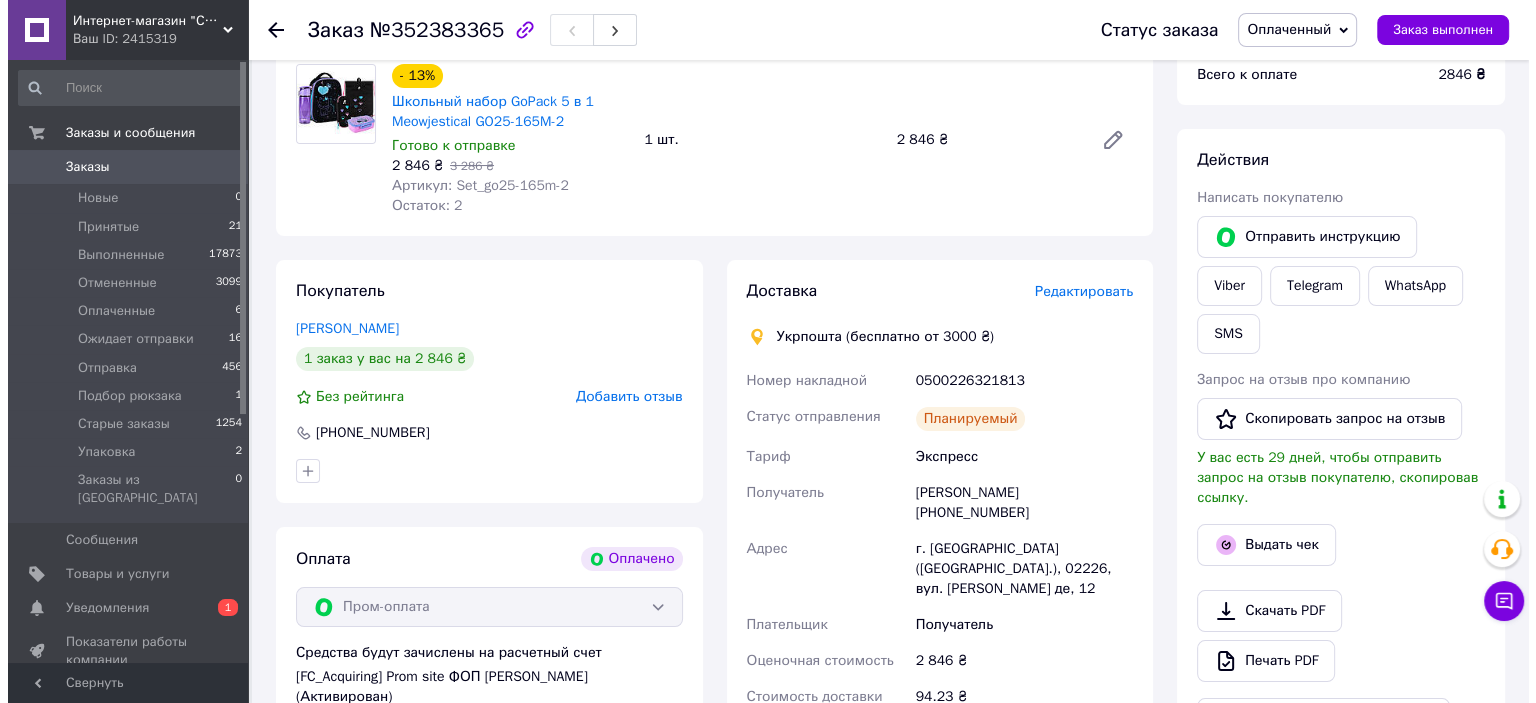 scroll, scrollTop: 300, scrollLeft: 0, axis: vertical 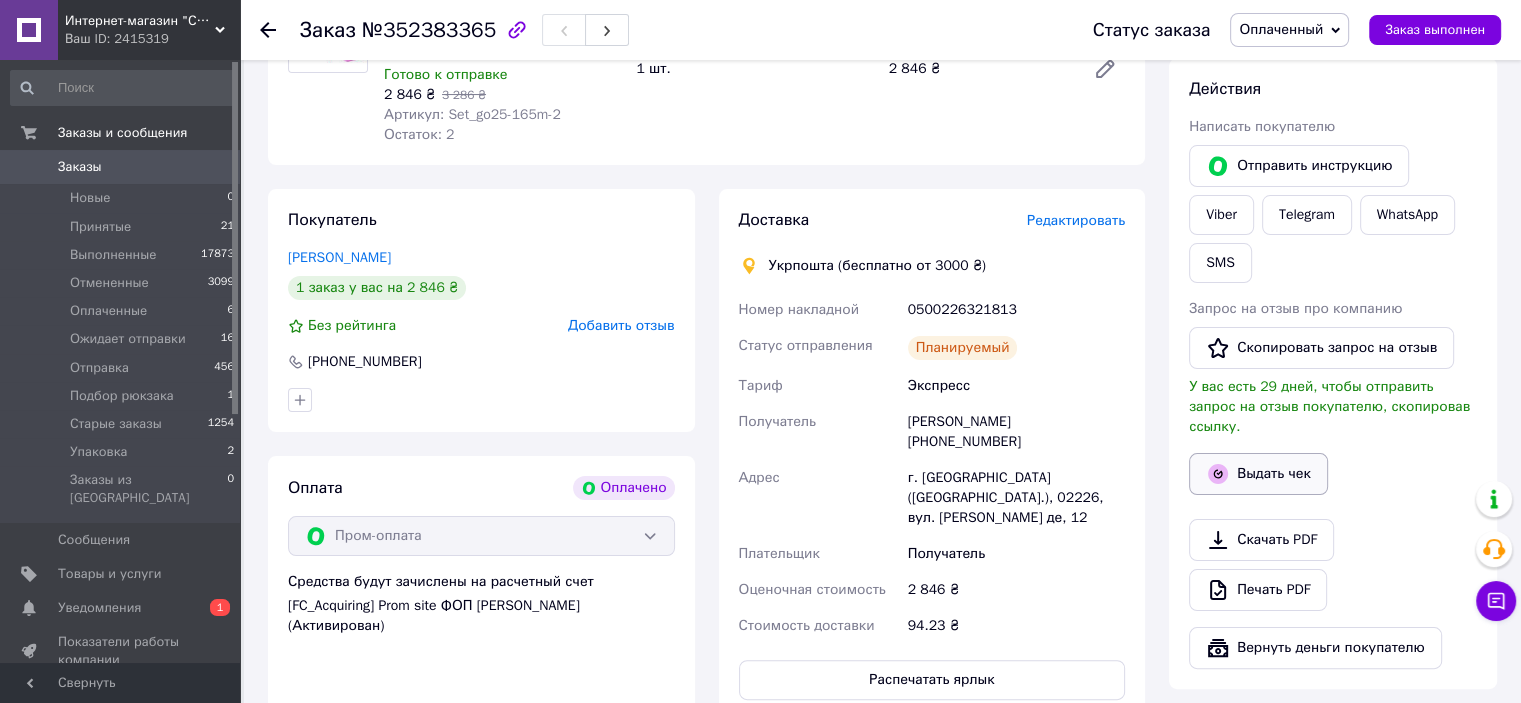 click on "Выдать чек" at bounding box center [1258, 474] 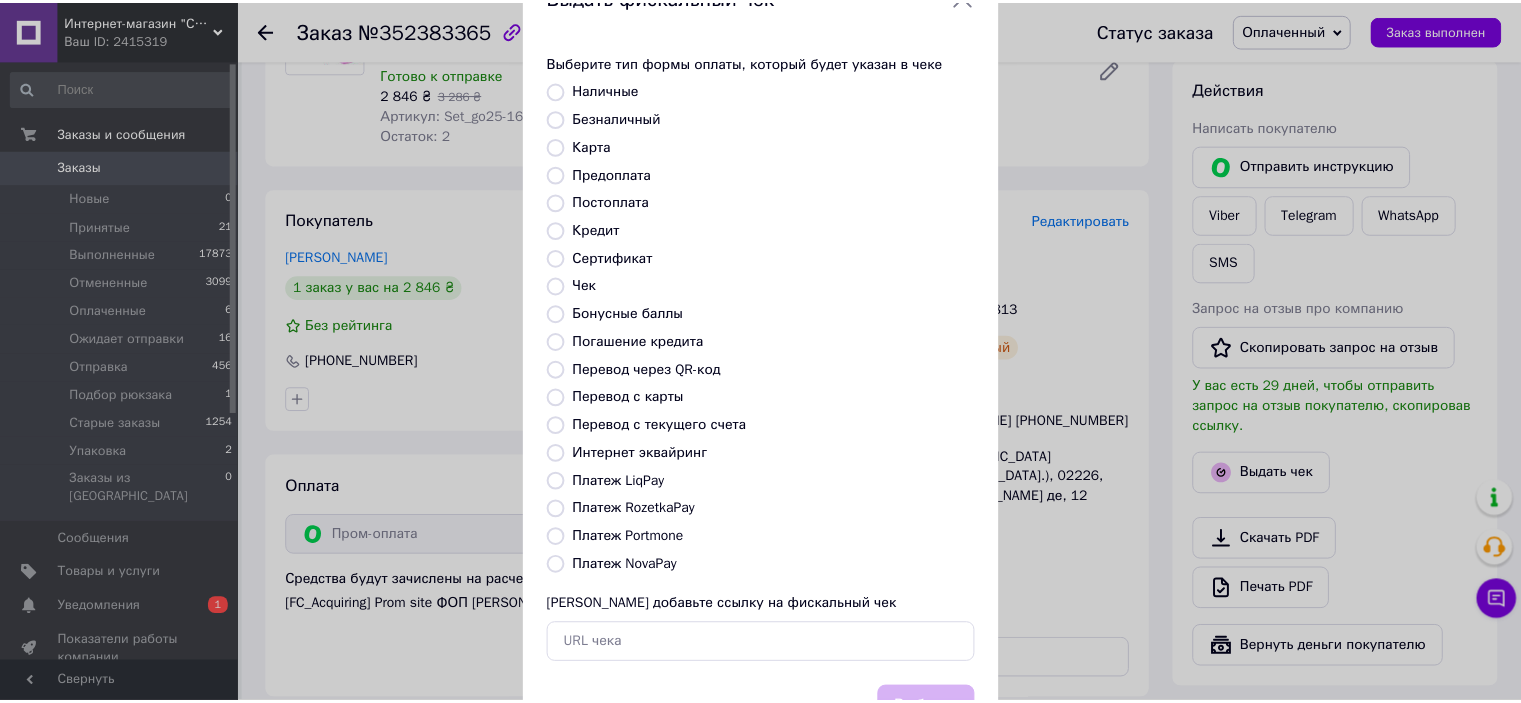 scroll, scrollTop: 100, scrollLeft: 0, axis: vertical 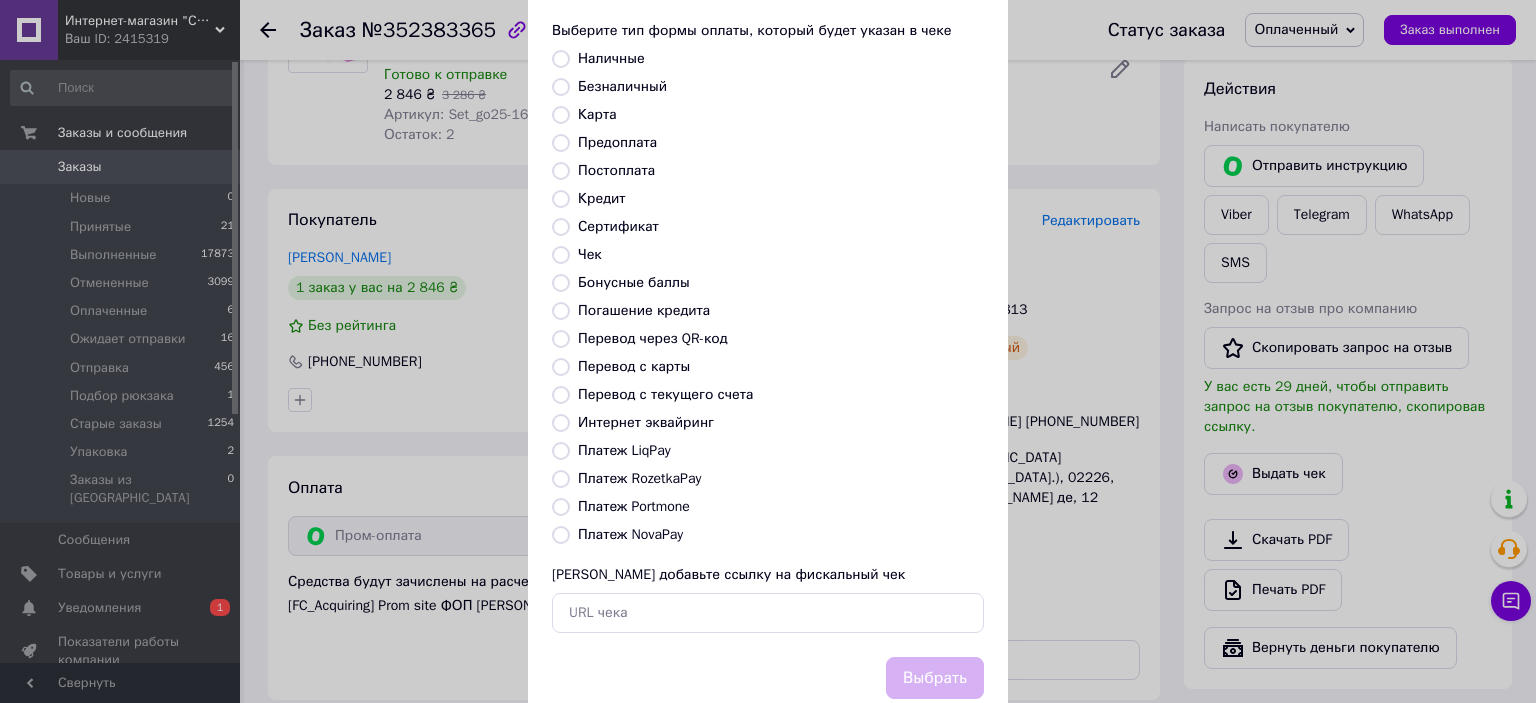 click on "Интернет эквайринг" at bounding box center [646, 422] 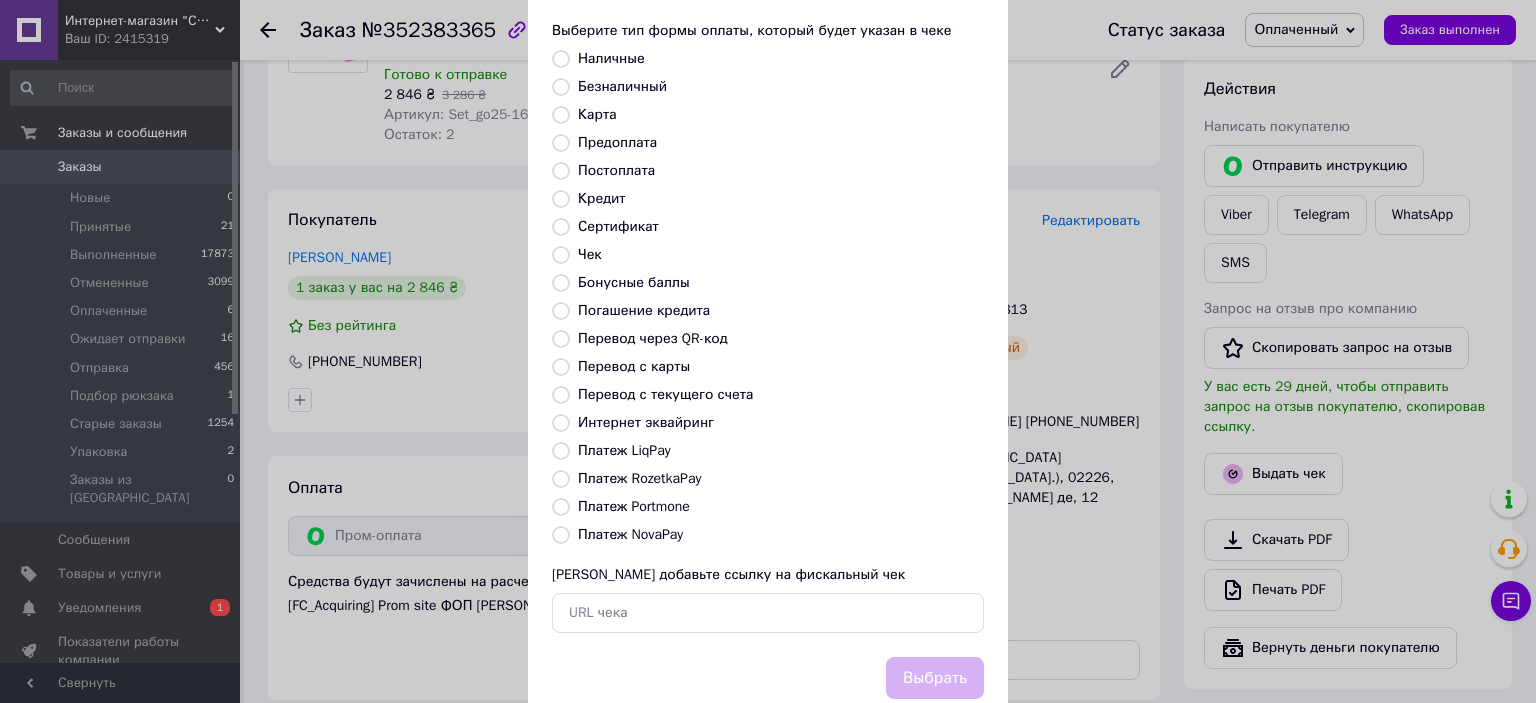 radio on "true" 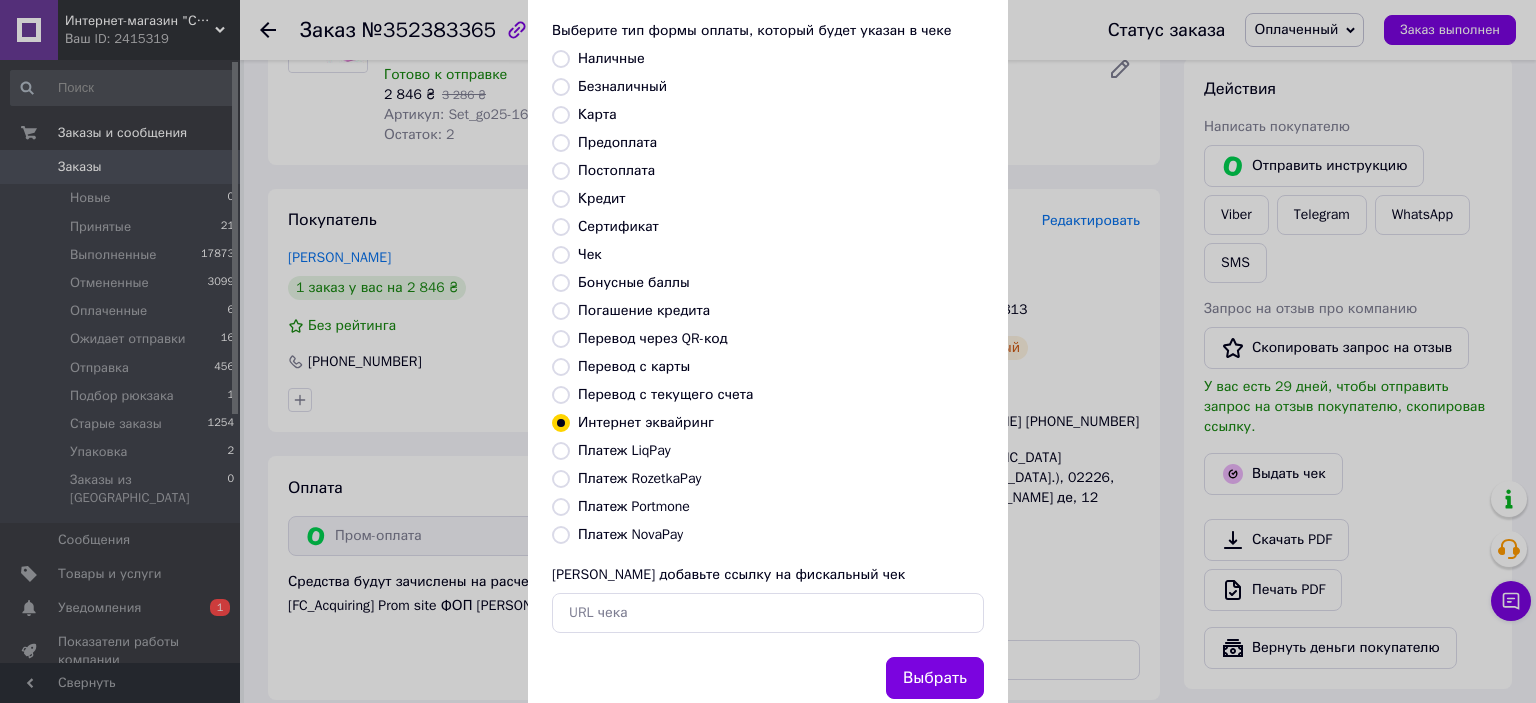 click on "Выбрать" at bounding box center (935, 678) 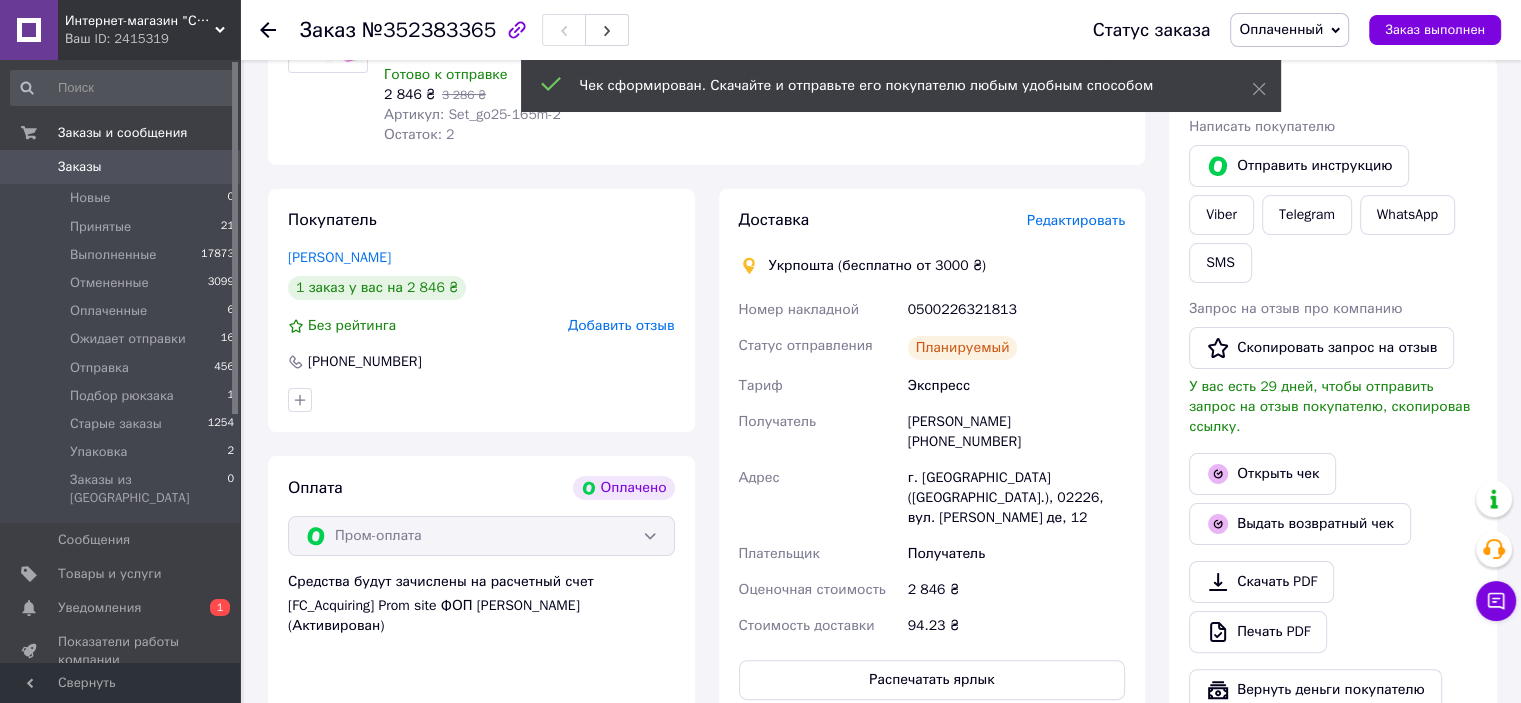click on "Оплаченный" at bounding box center (1289, 30) 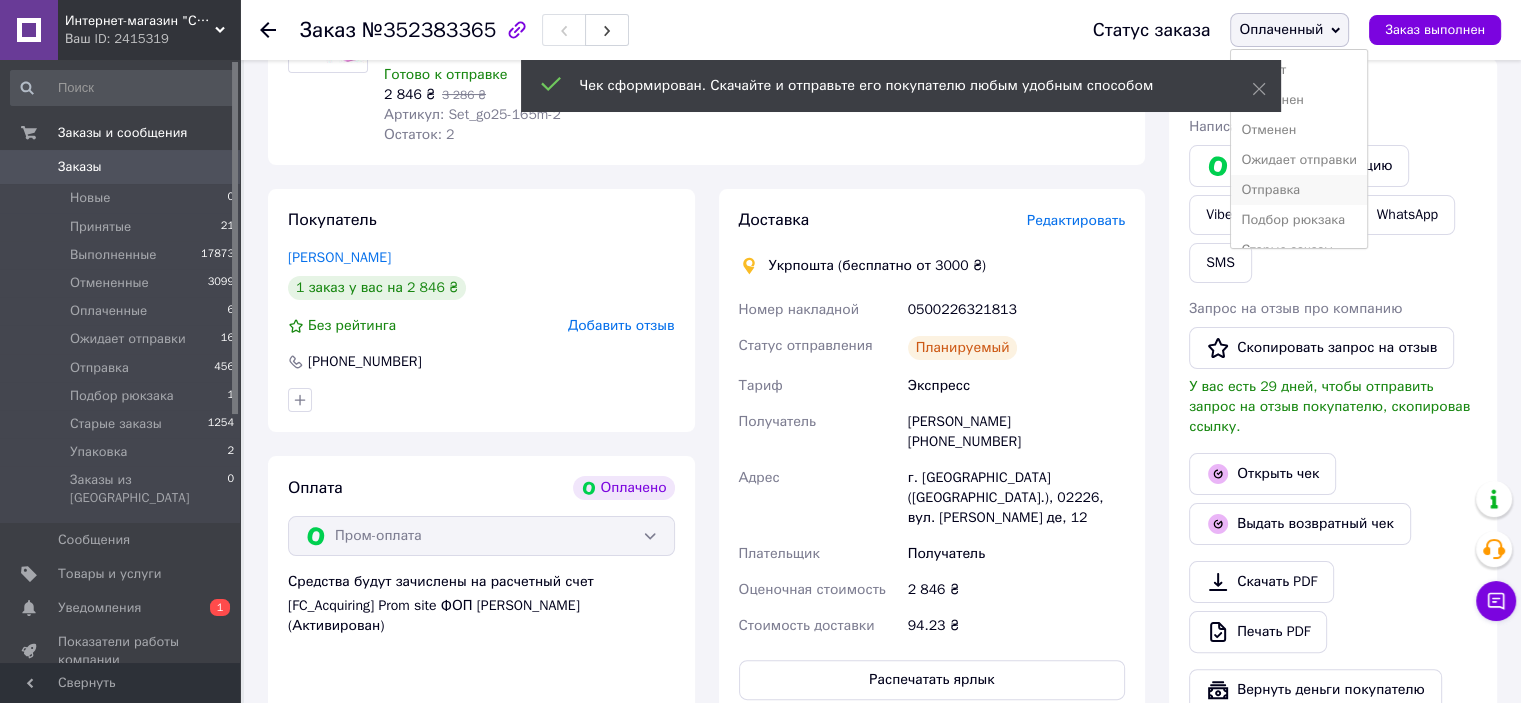 click on "Отправка" at bounding box center (1299, 190) 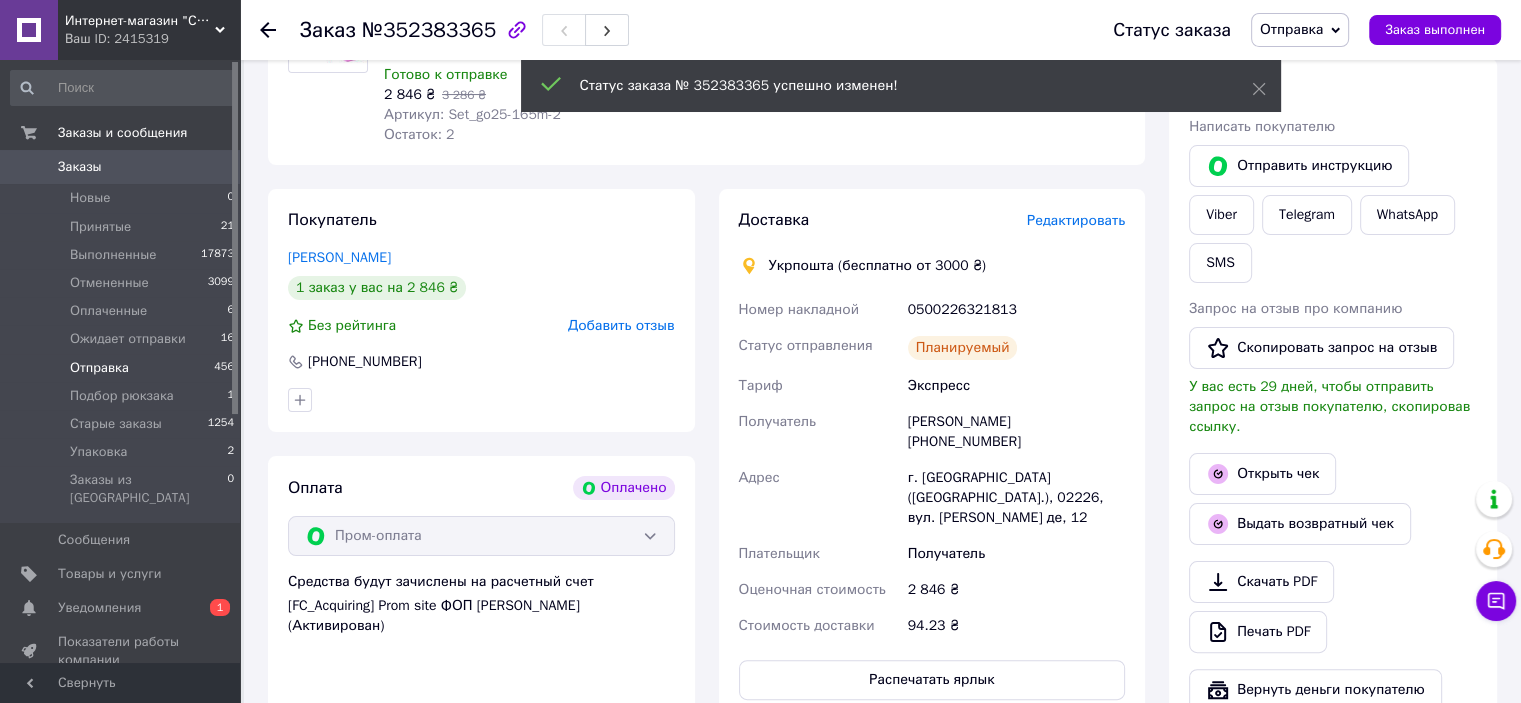 click on "Отправка" at bounding box center (99, 368) 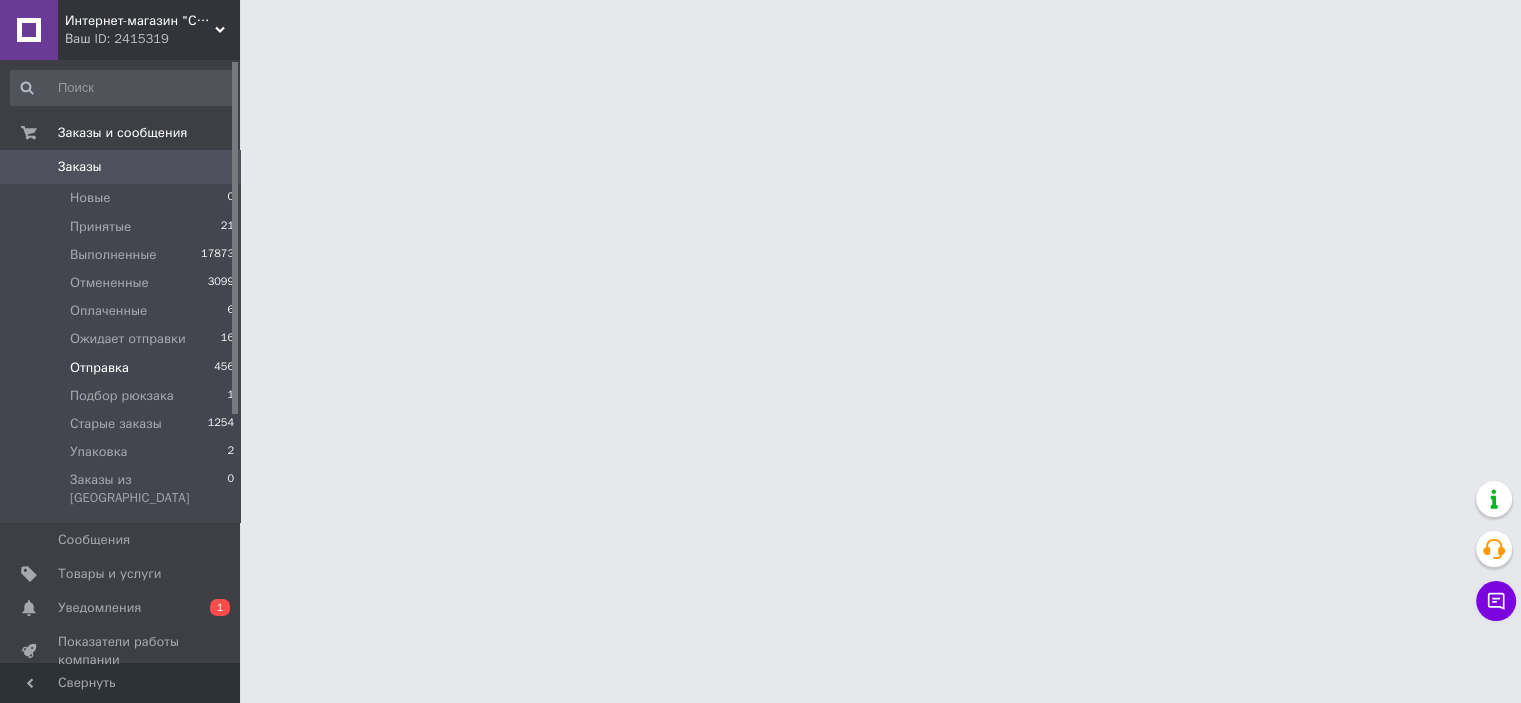 scroll, scrollTop: 0, scrollLeft: 0, axis: both 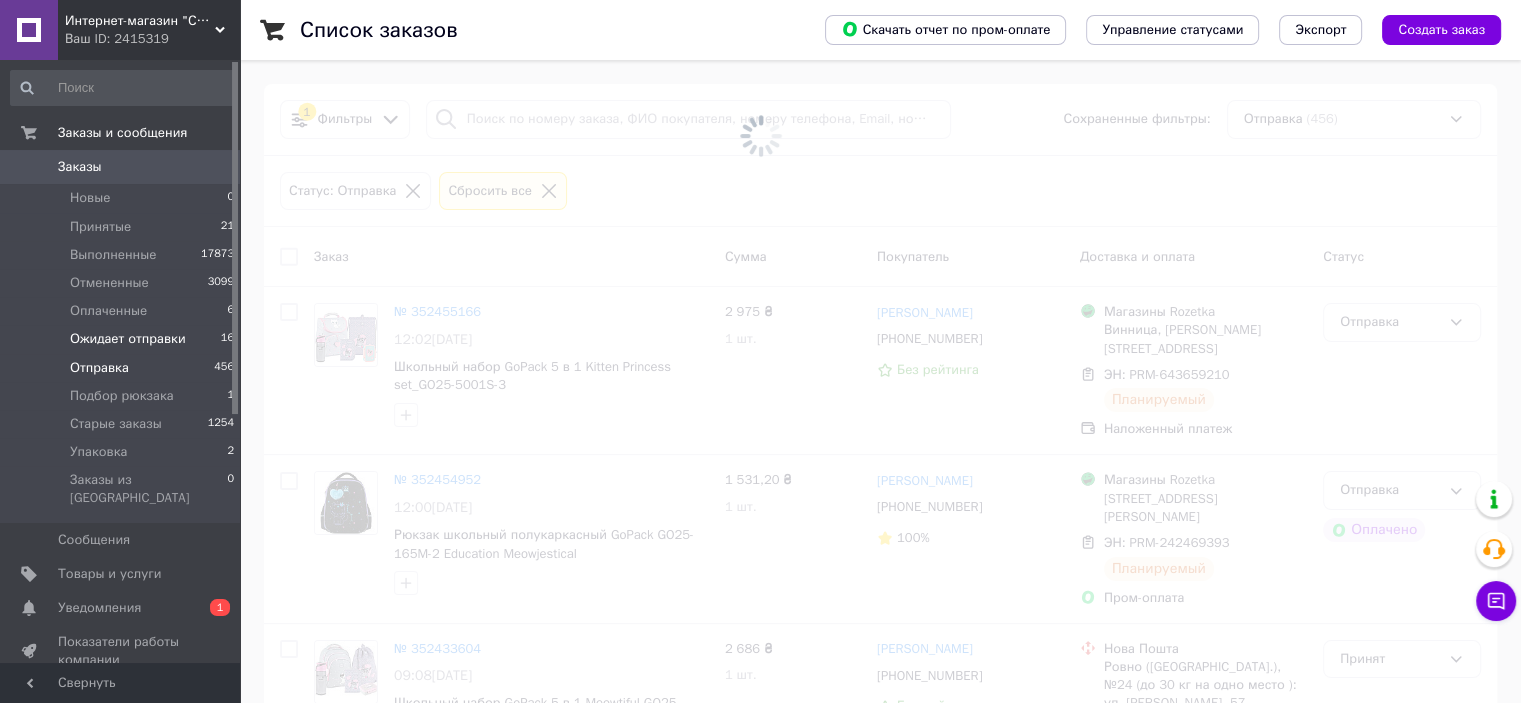 click on "Ожидает отправки 16" at bounding box center (123, 339) 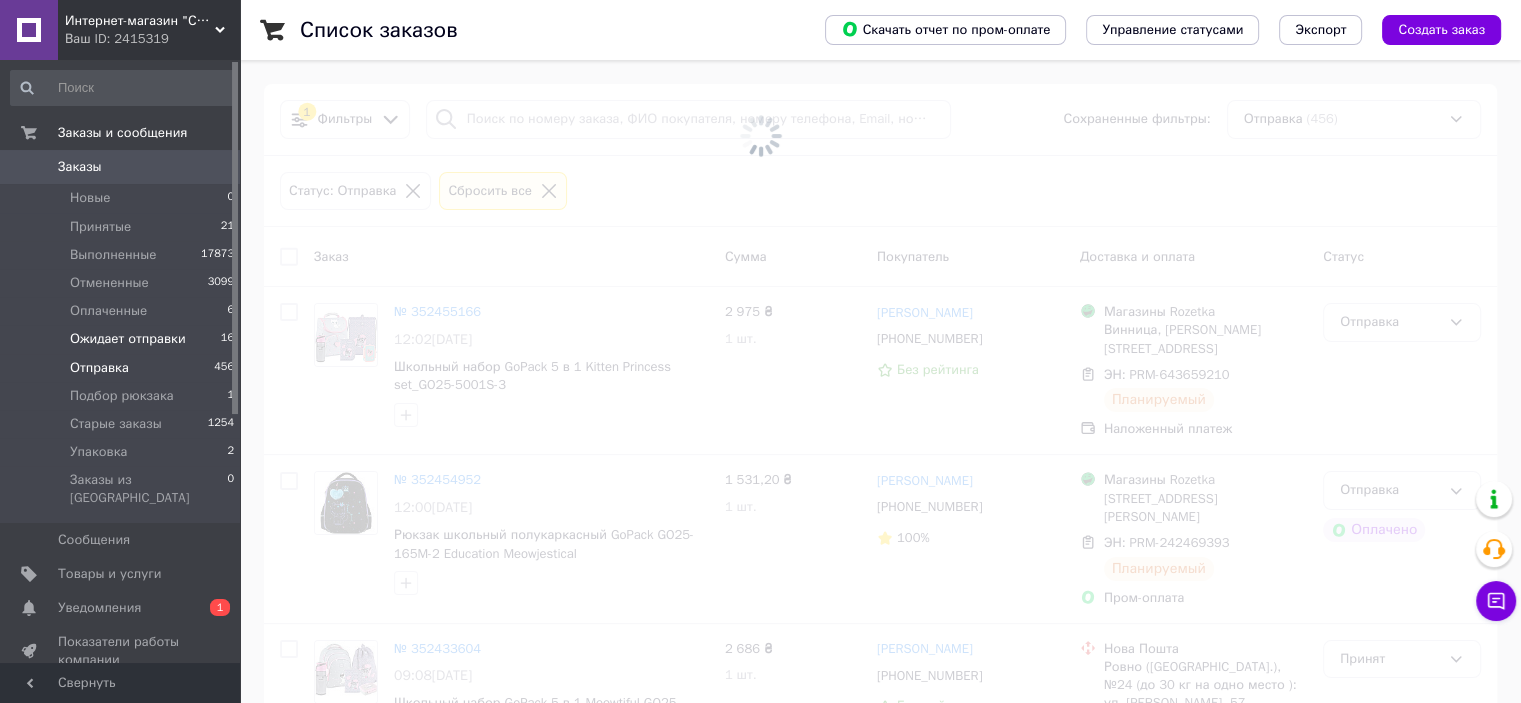 click on "Ожидает отправки" at bounding box center [128, 339] 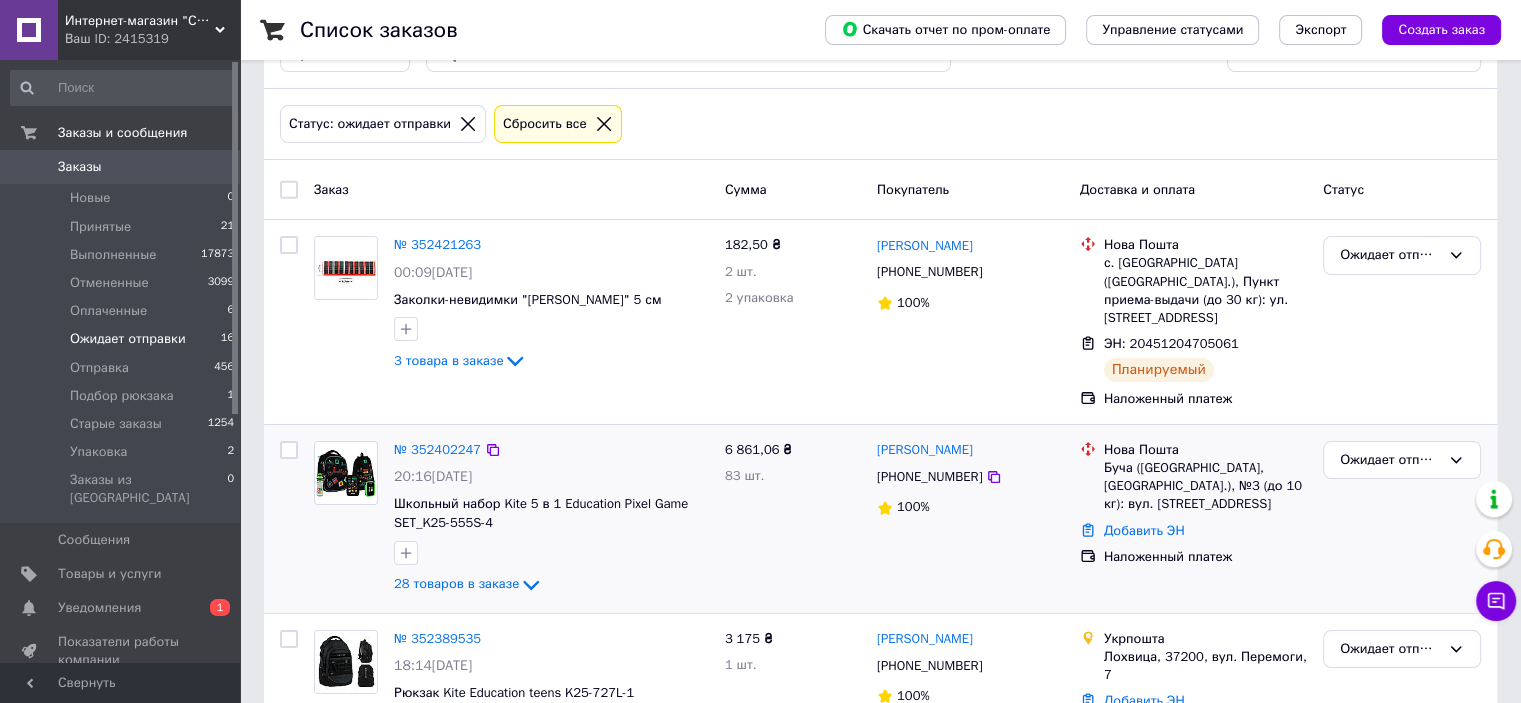 scroll, scrollTop: 200, scrollLeft: 0, axis: vertical 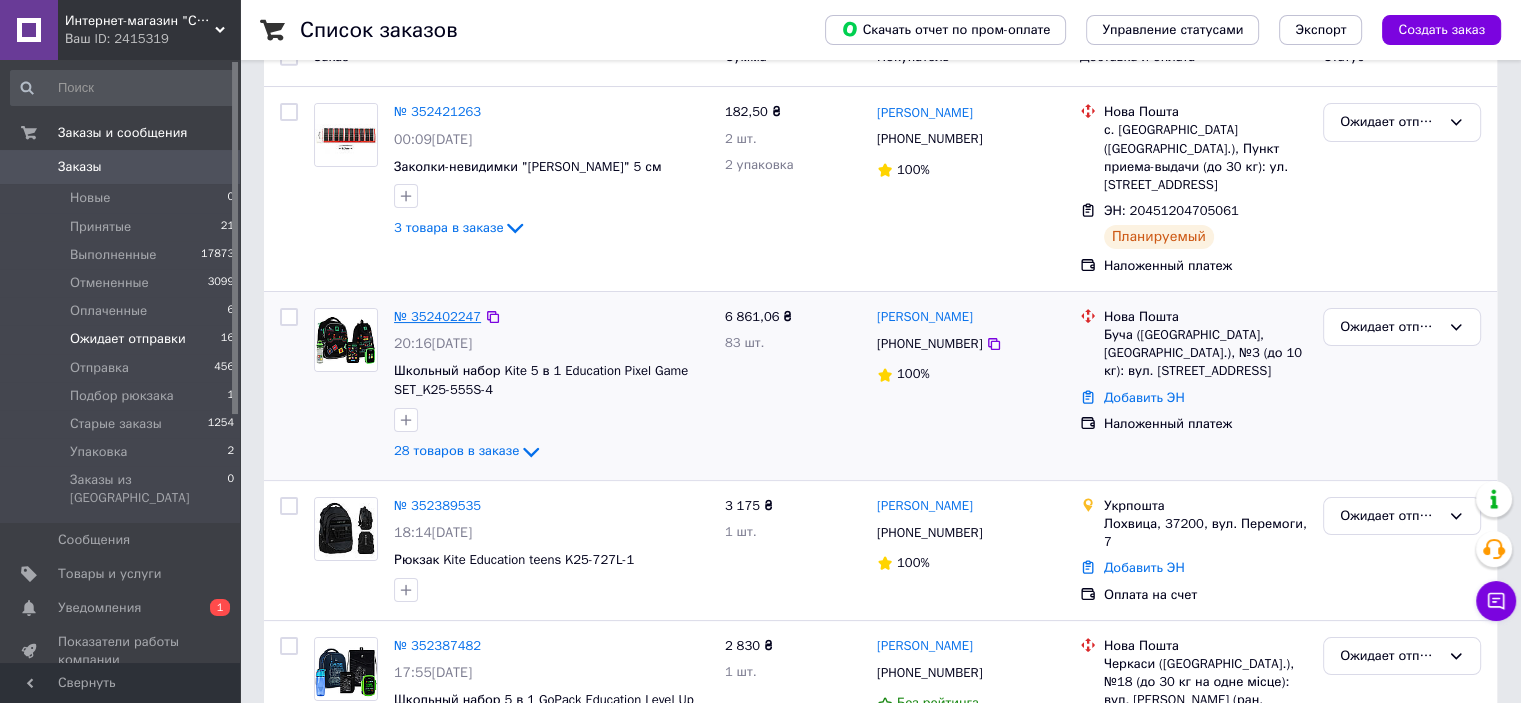 click on "№ 352402247" at bounding box center (437, 316) 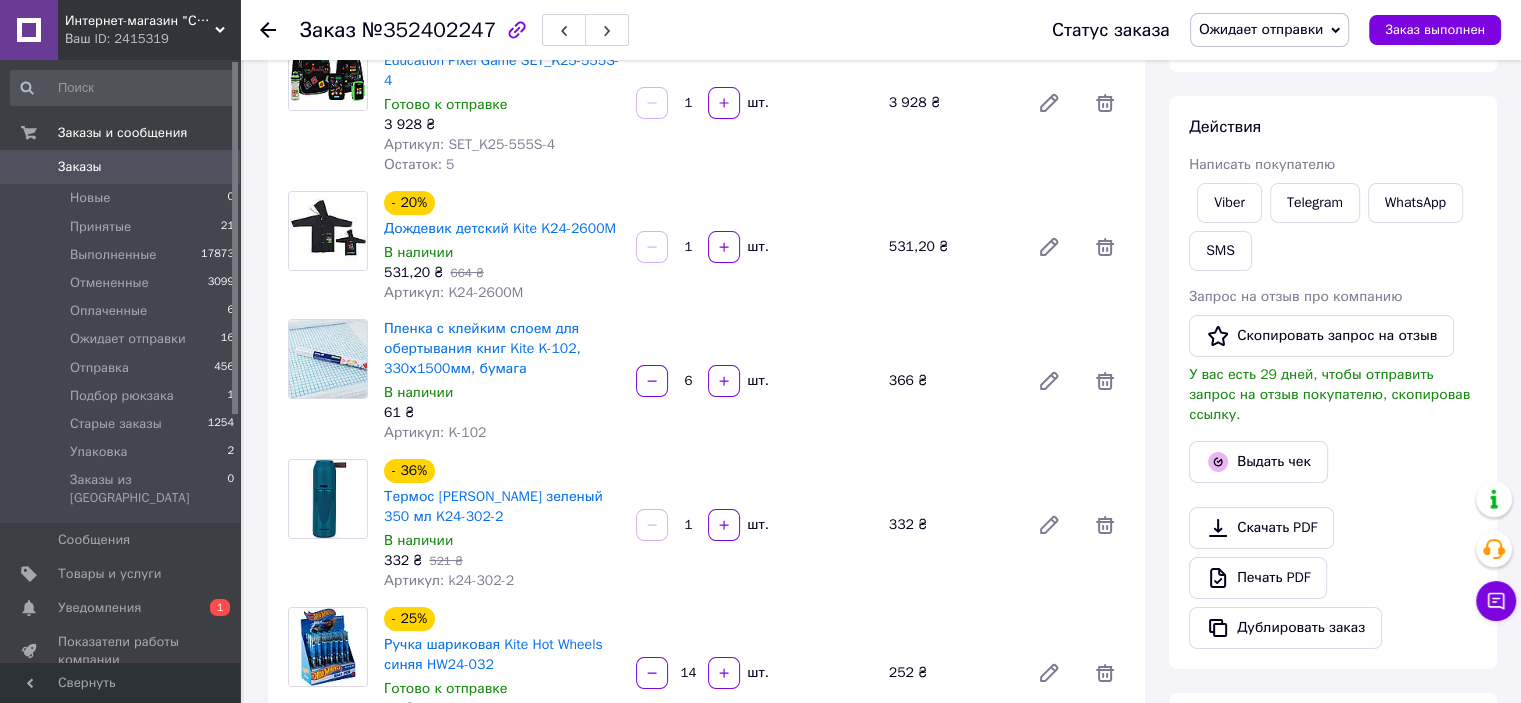 scroll, scrollTop: 0, scrollLeft: 0, axis: both 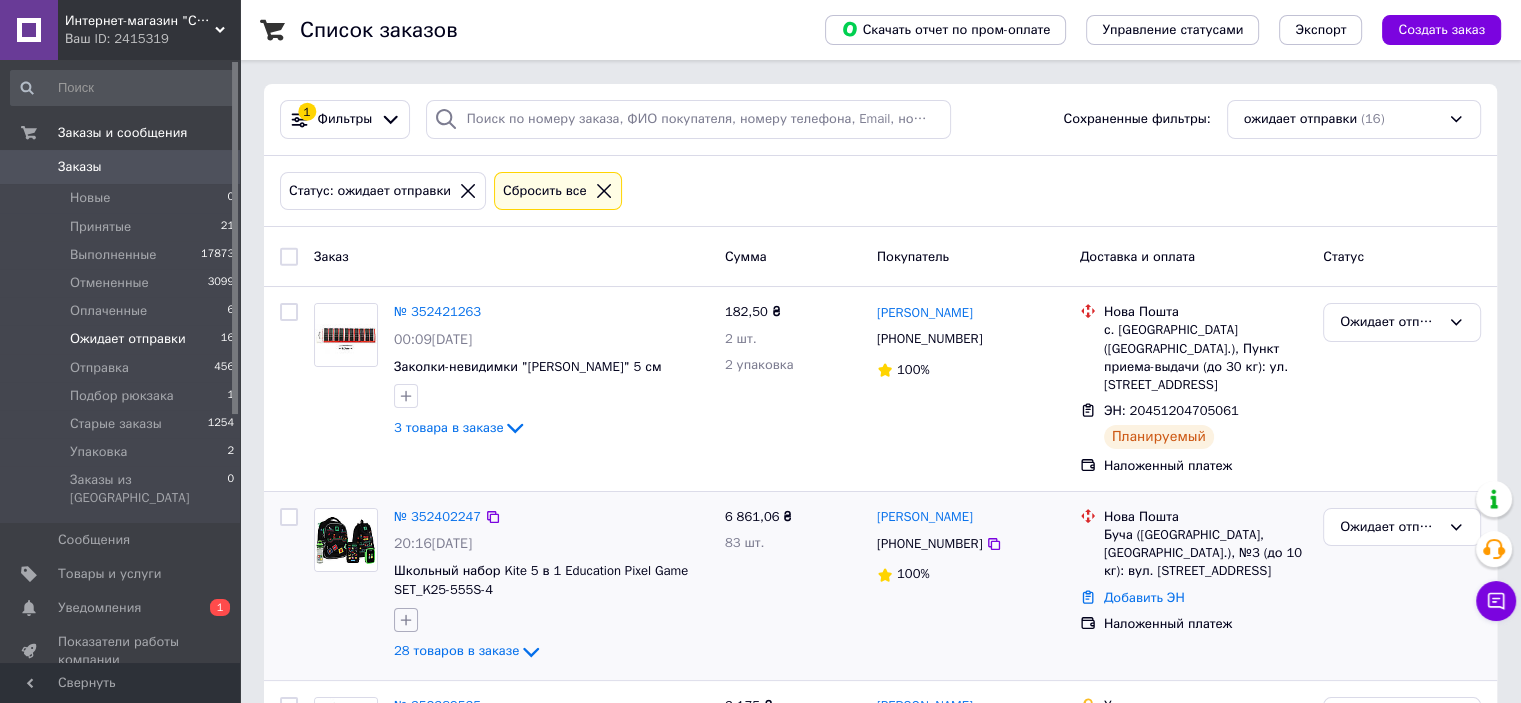 click 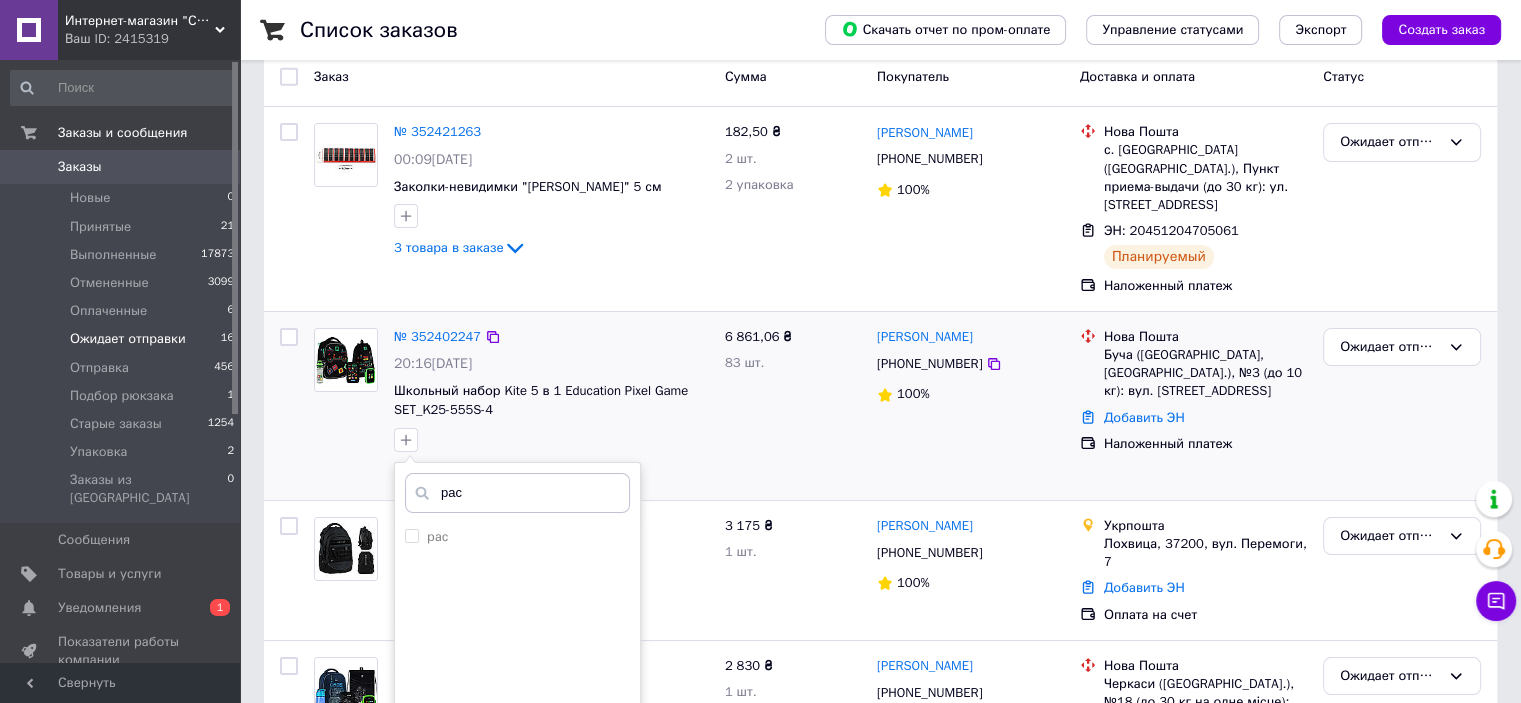scroll, scrollTop: 300, scrollLeft: 0, axis: vertical 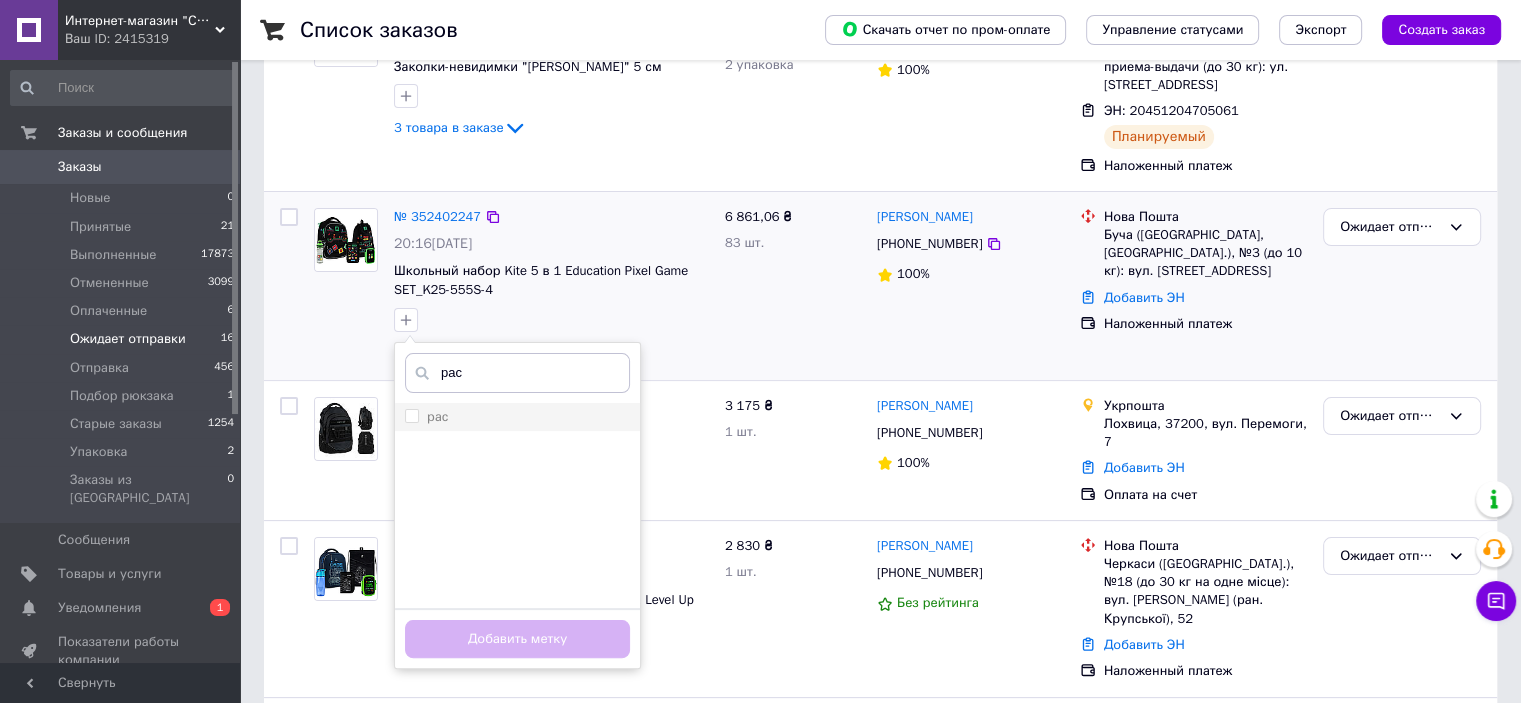 type on "рас" 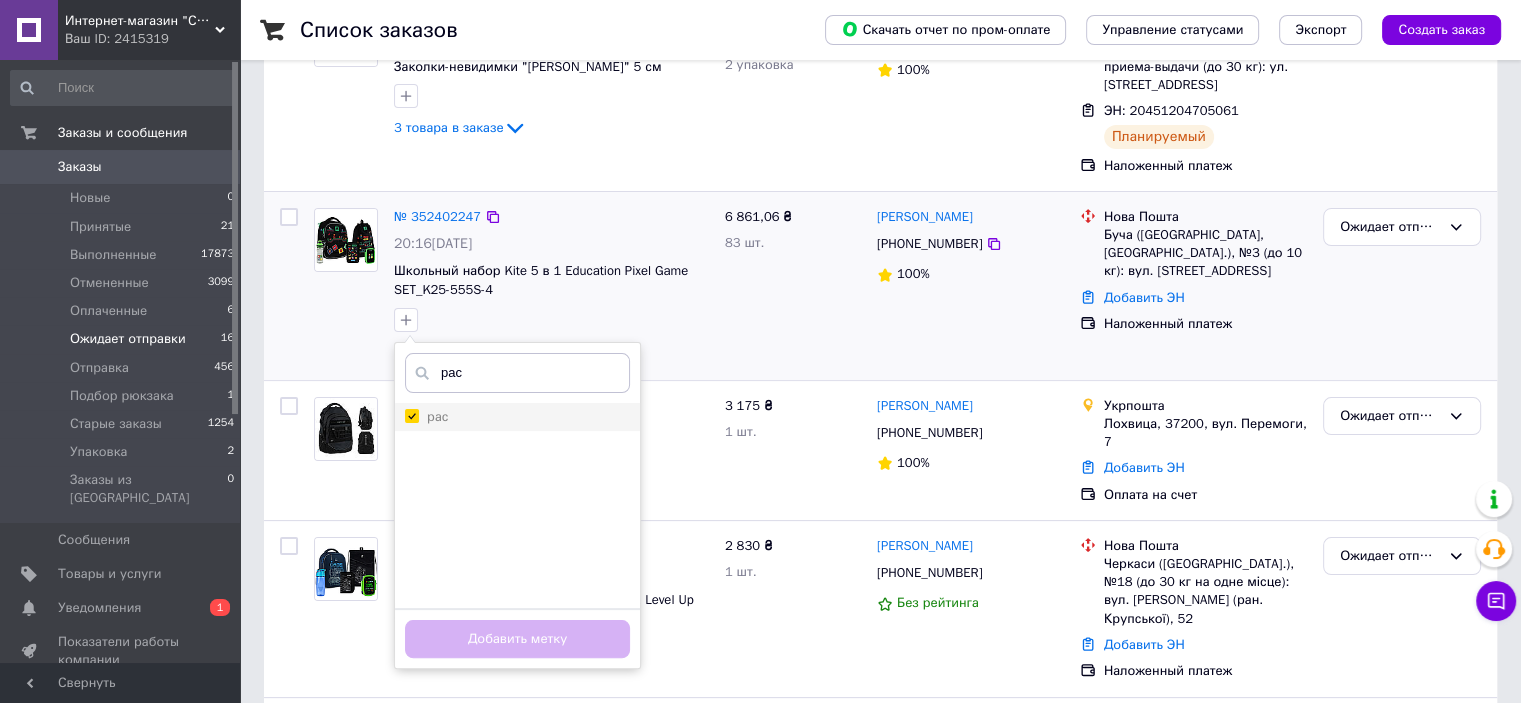 checkbox on "true" 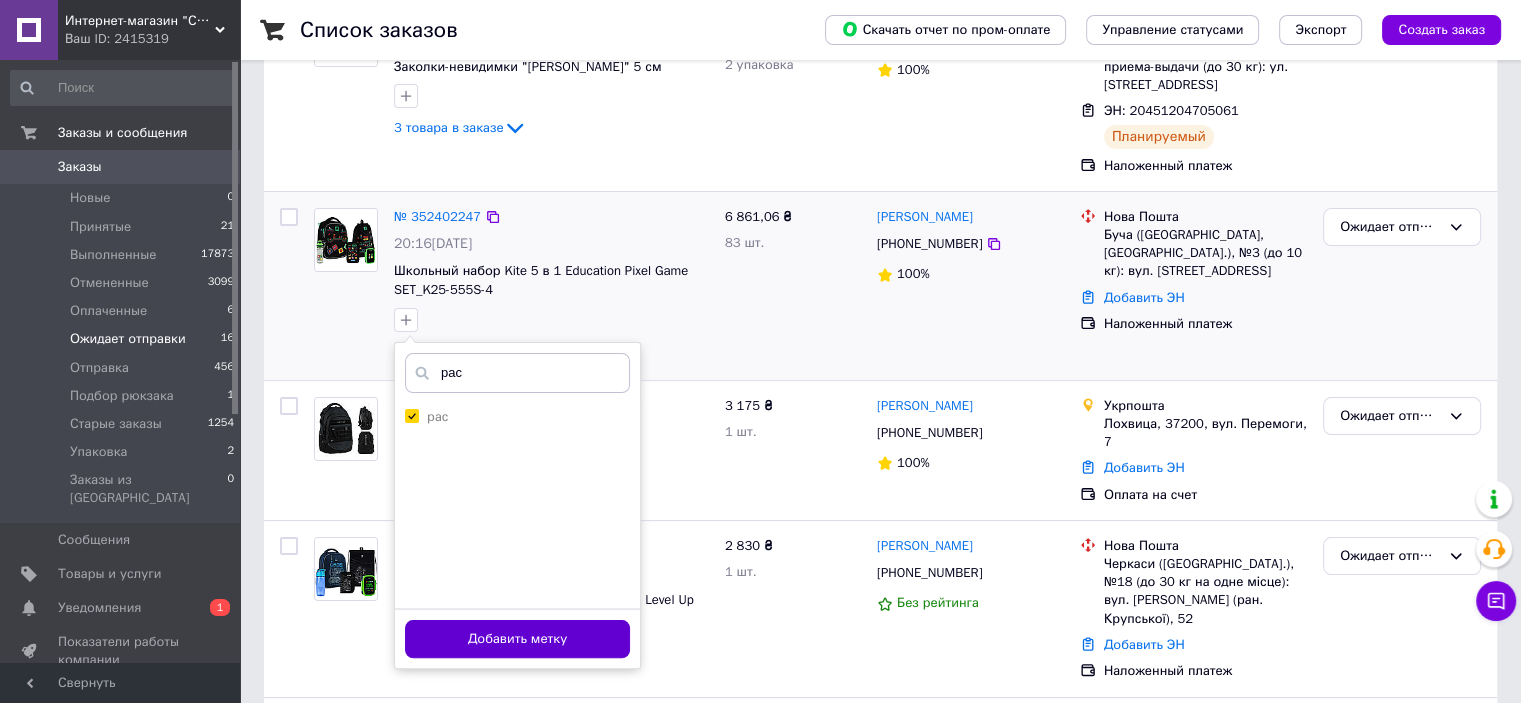 click on "Добавить метку" at bounding box center [517, 639] 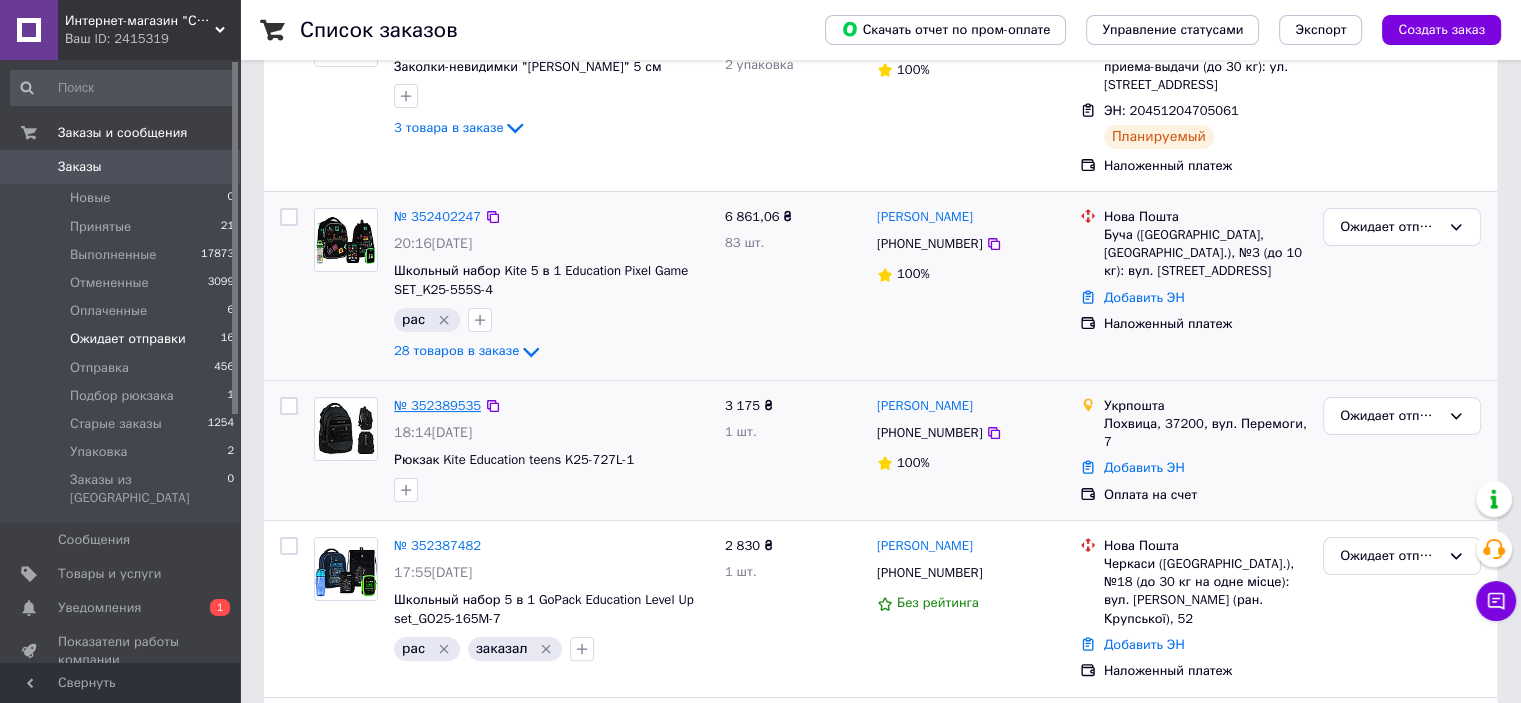 click on "№ 352389535" at bounding box center [437, 405] 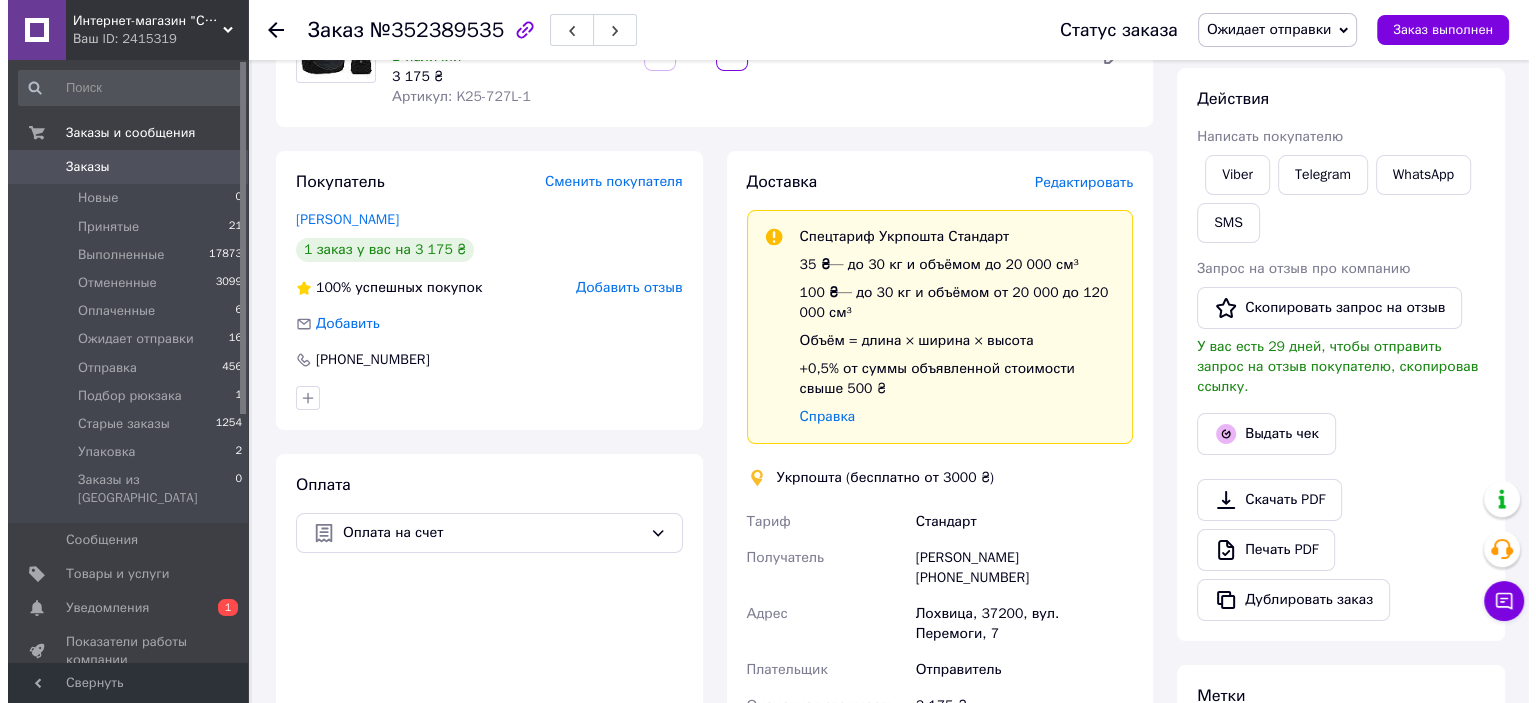scroll, scrollTop: 100, scrollLeft: 0, axis: vertical 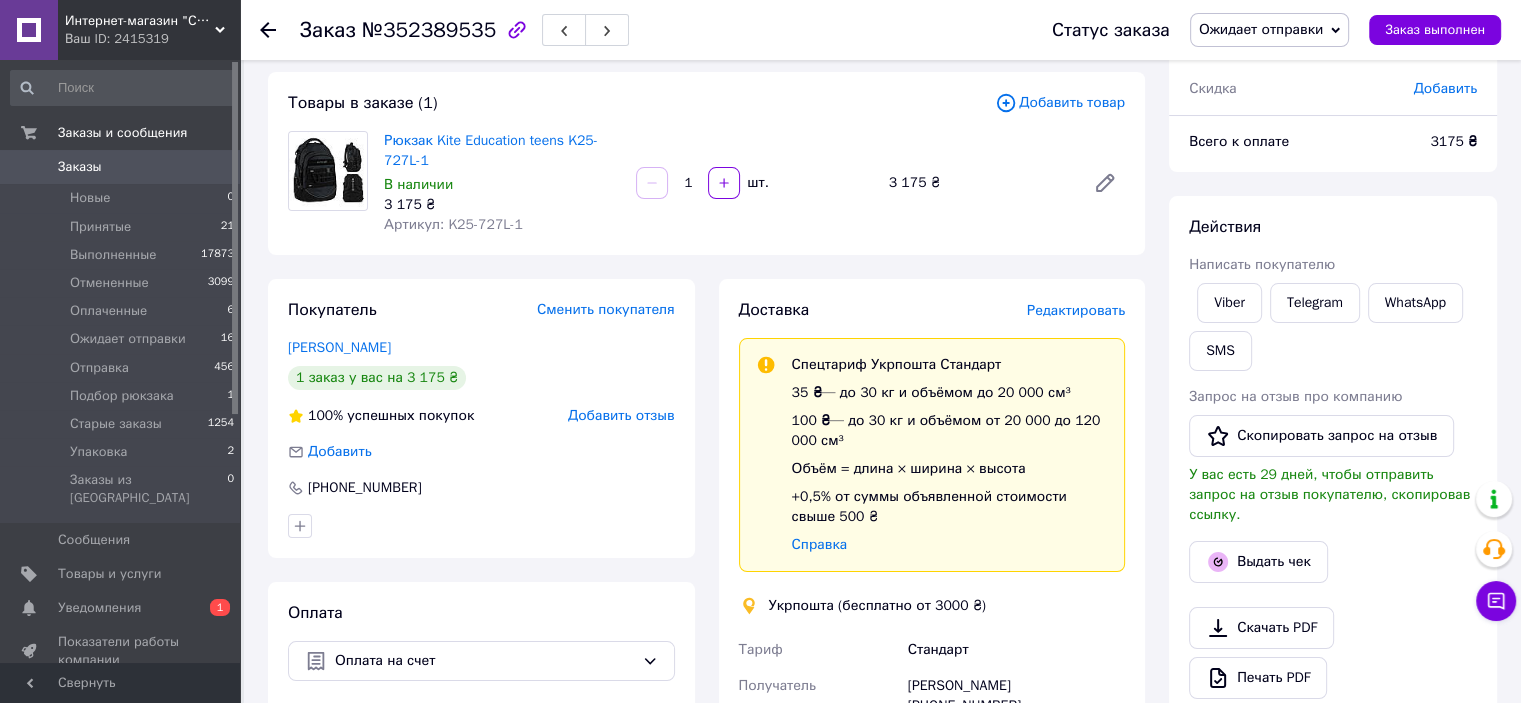 click on "Редактировать" at bounding box center (1076, 310) 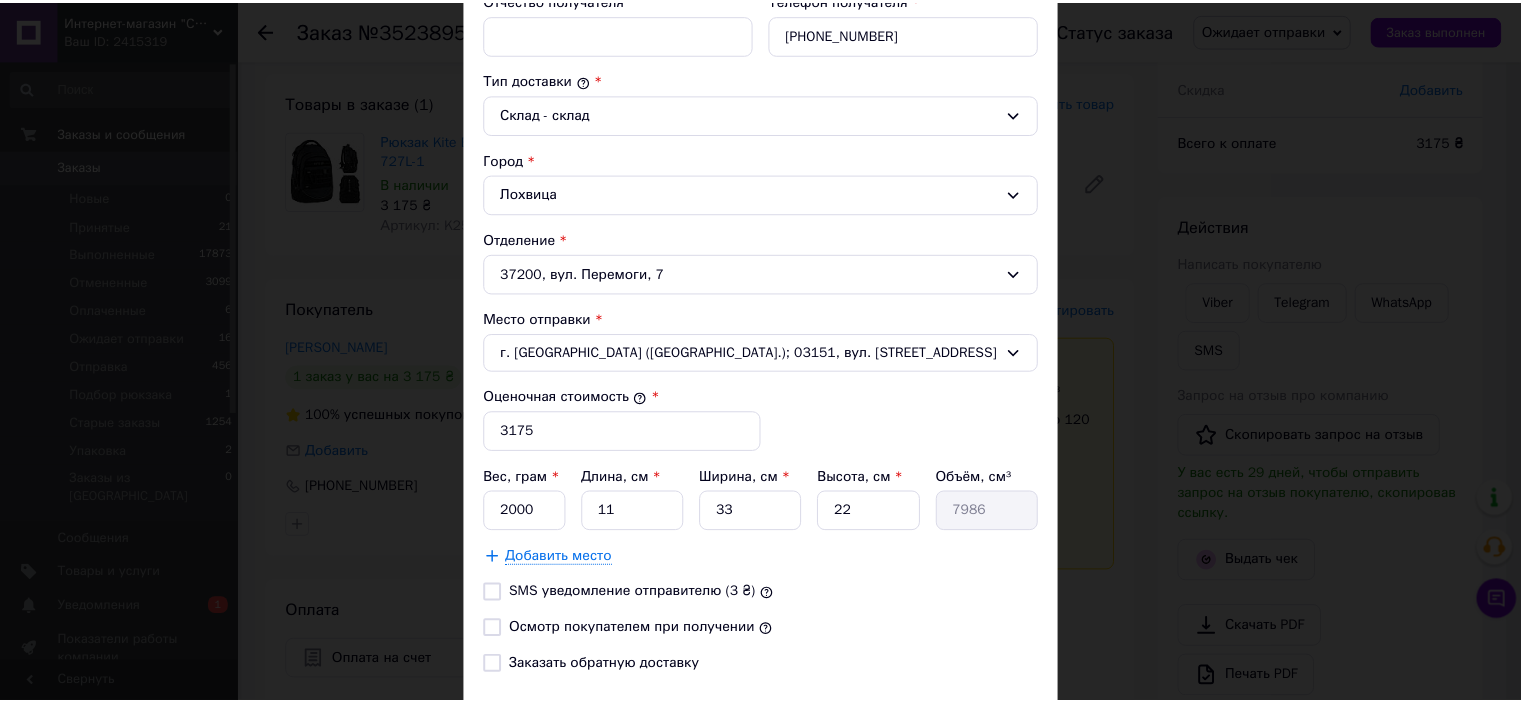 scroll, scrollTop: 600, scrollLeft: 0, axis: vertical 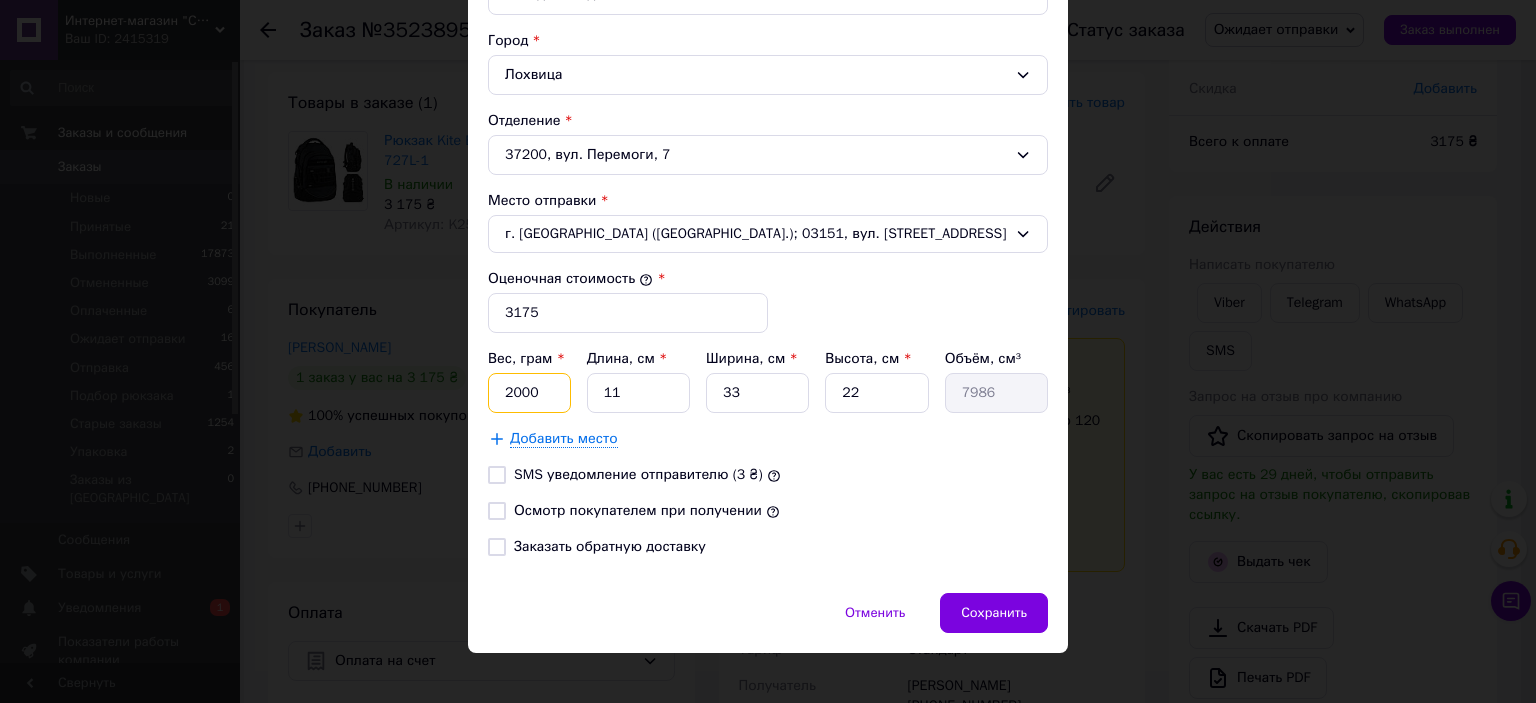 drag, startPoint x: 550, startPoint y: 395, endPoint x: 476, endPoint y: 397, distance: 74.02702 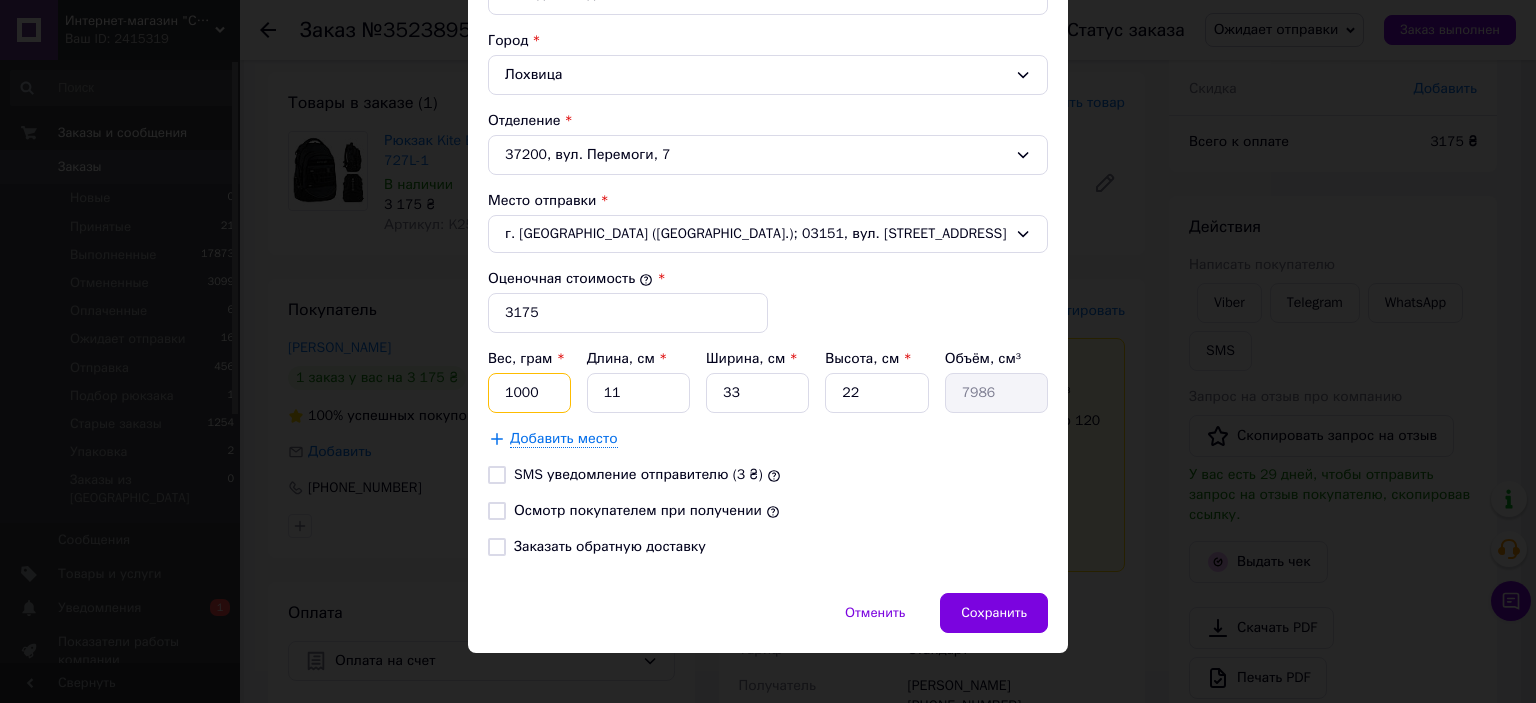 type on "1000" 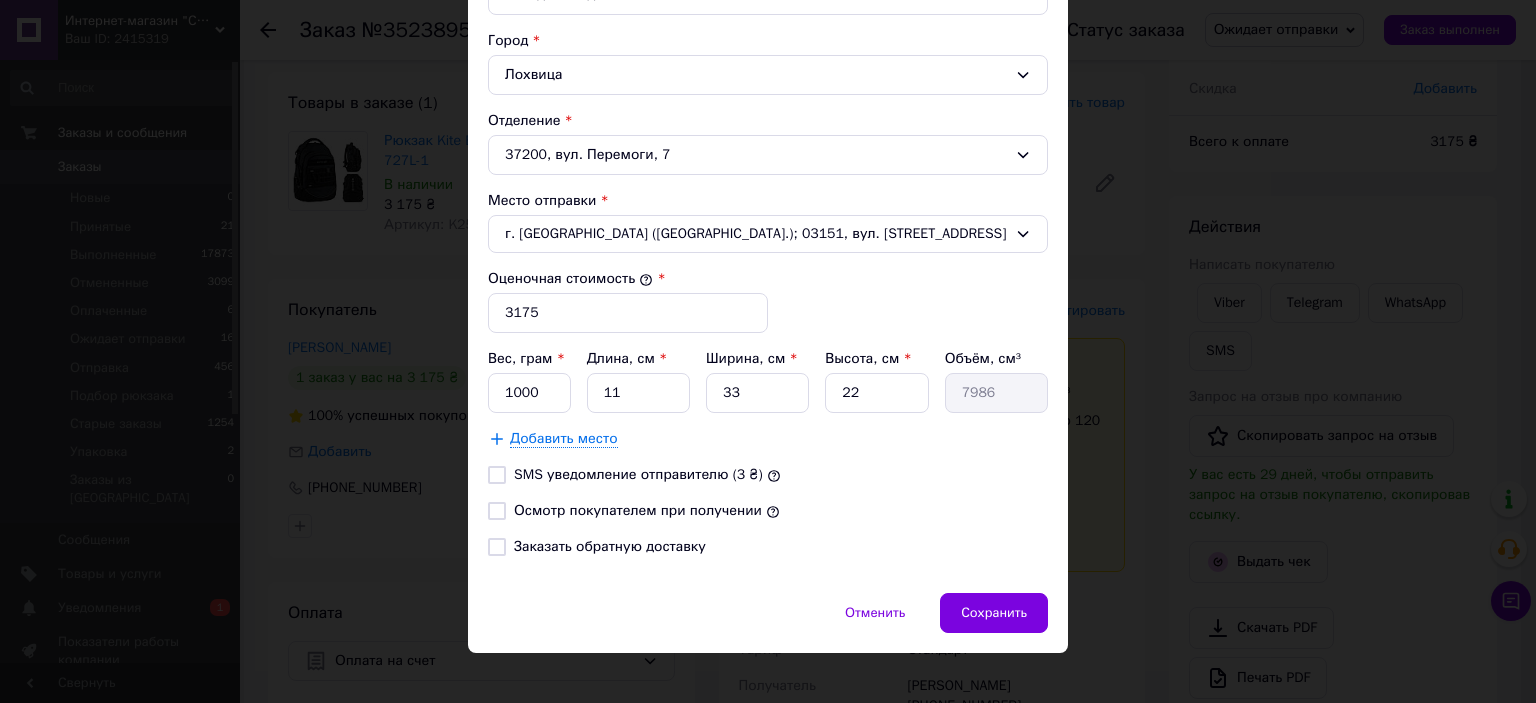 click on "Осмотр покупателем при получении" at bounding box center [638, 510] 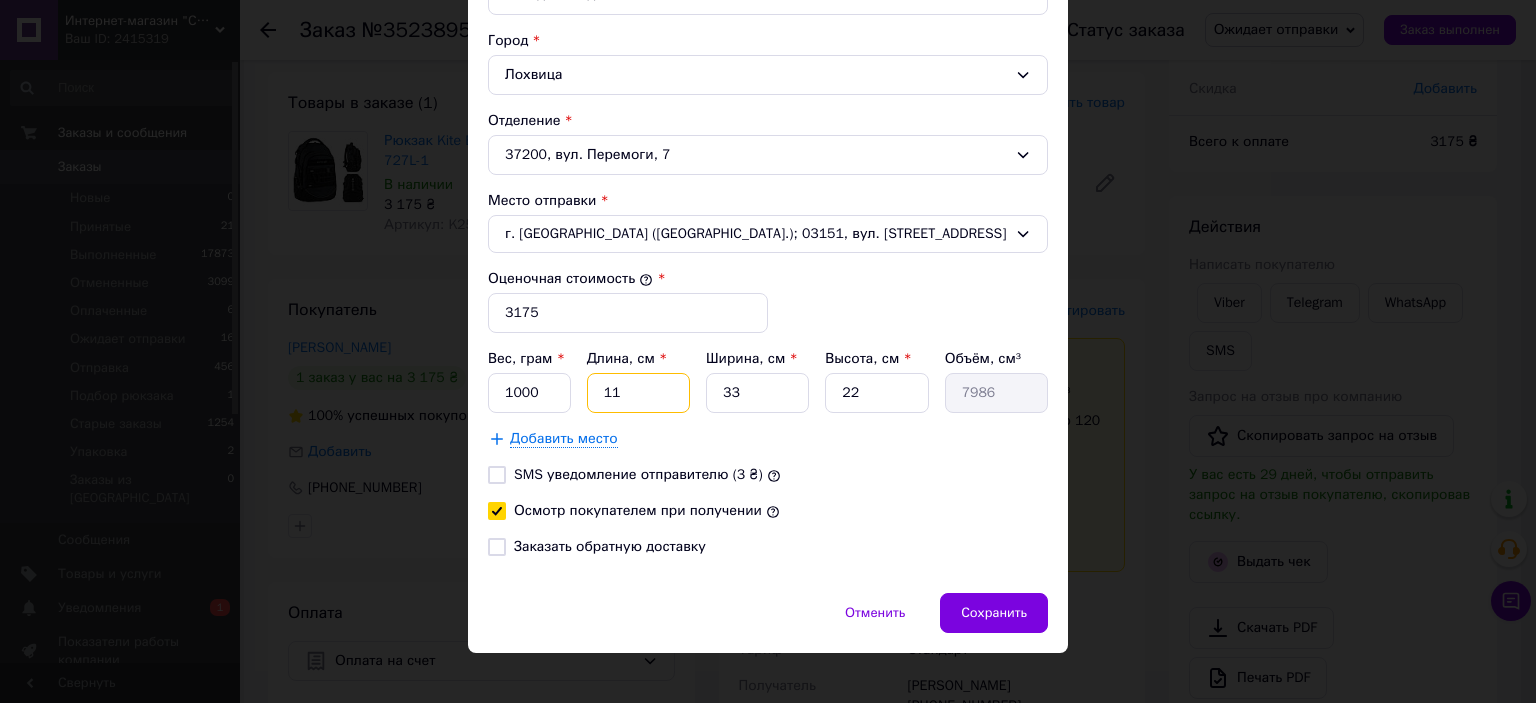 drag, startPoint x: 632, startPoint y: 395, endPoint x: 599, endPoint y: 392, distance: 33.13608 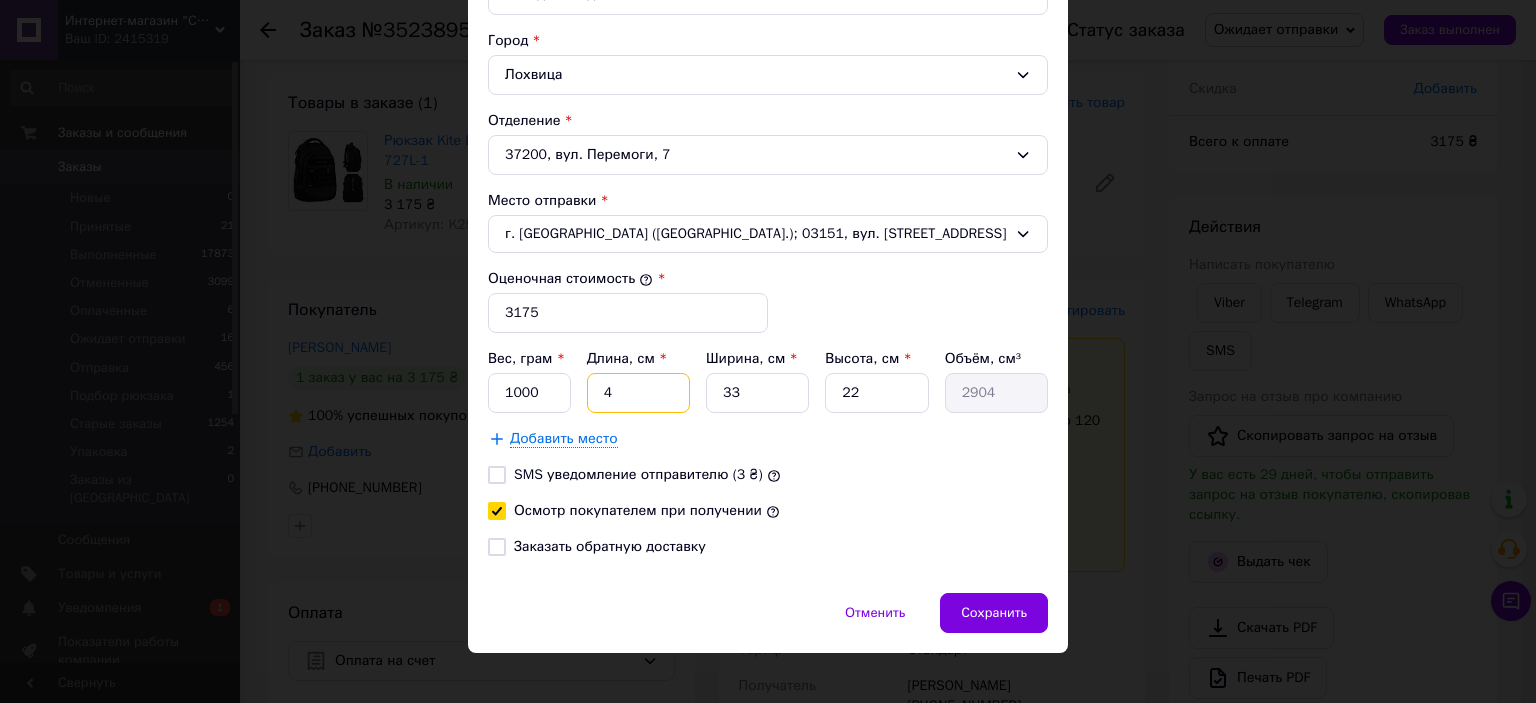 type on "42" 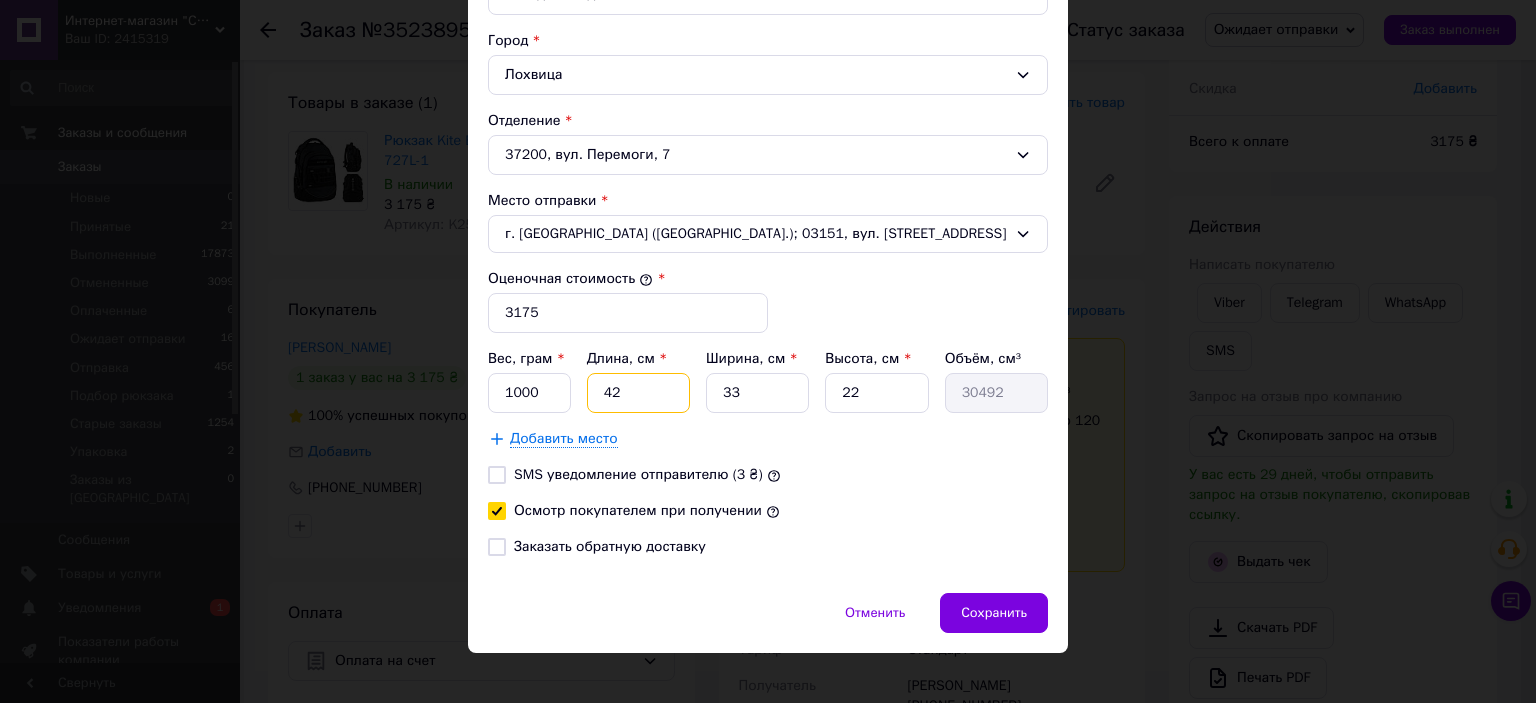 type on "42" 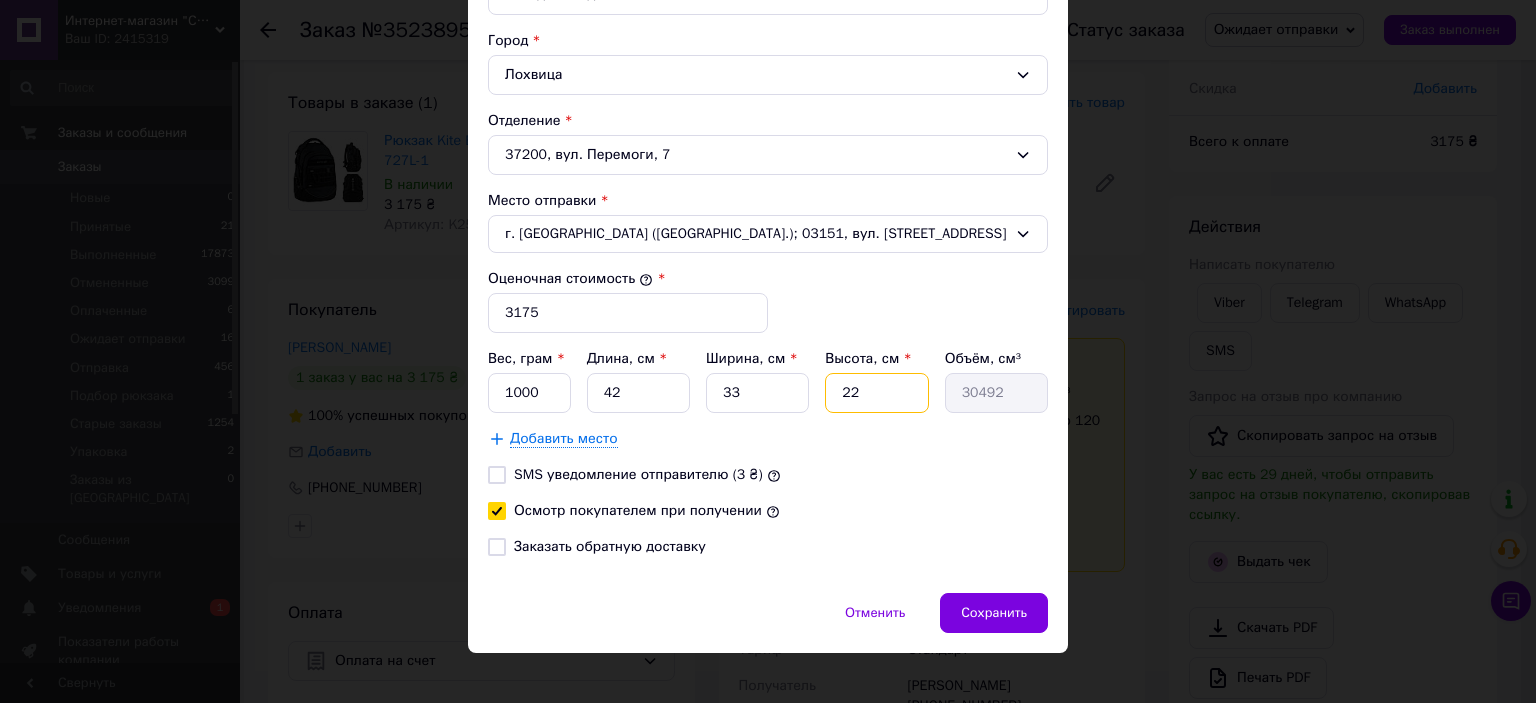click on "22" at bounding box center (876, 393) 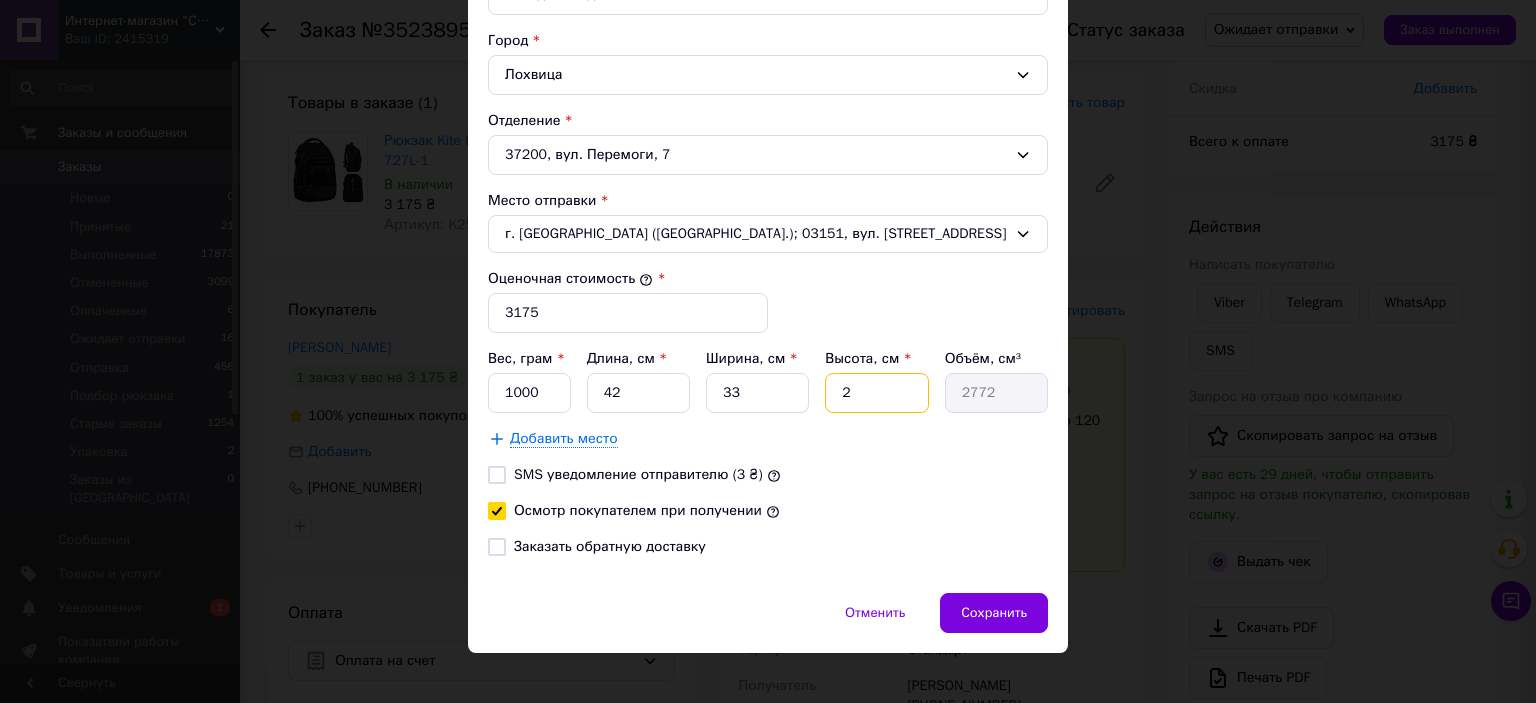 type 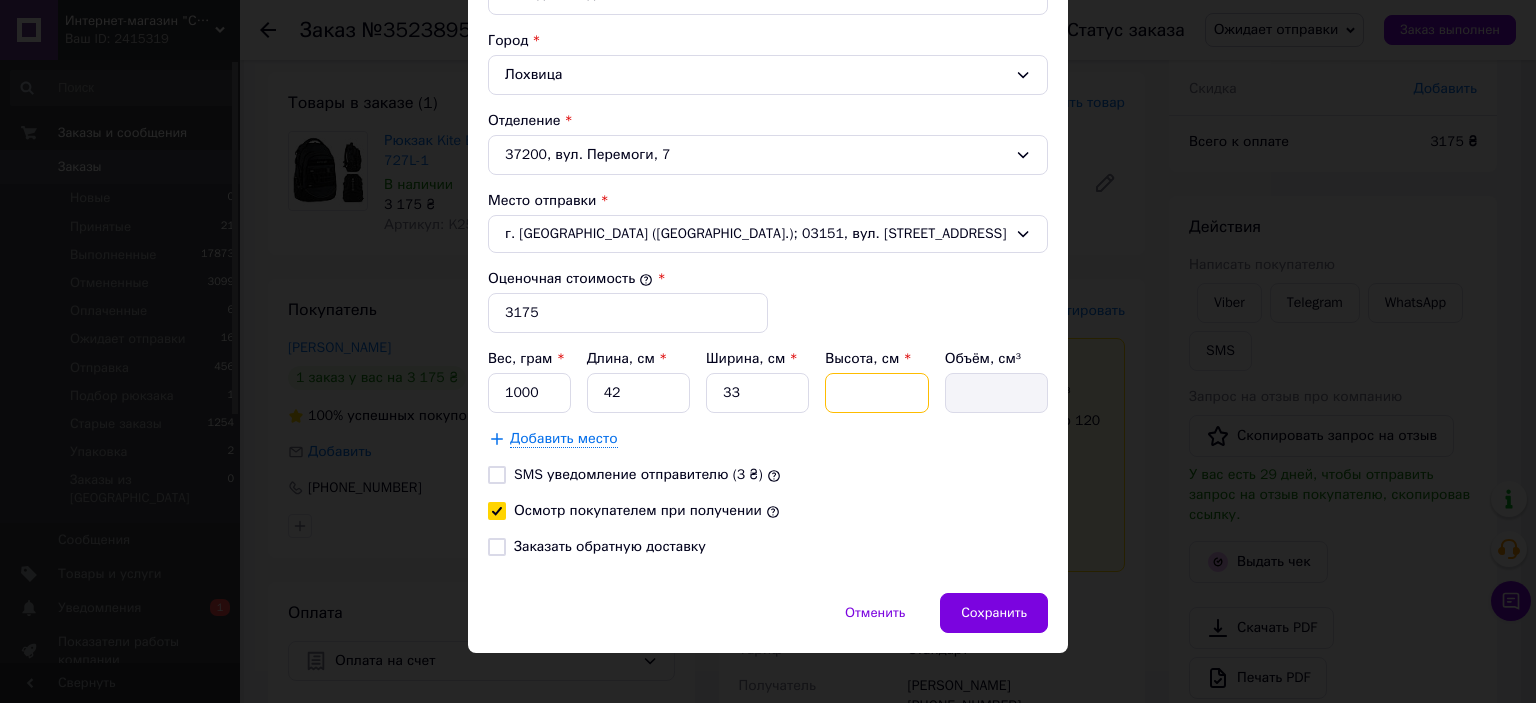 type on "1" 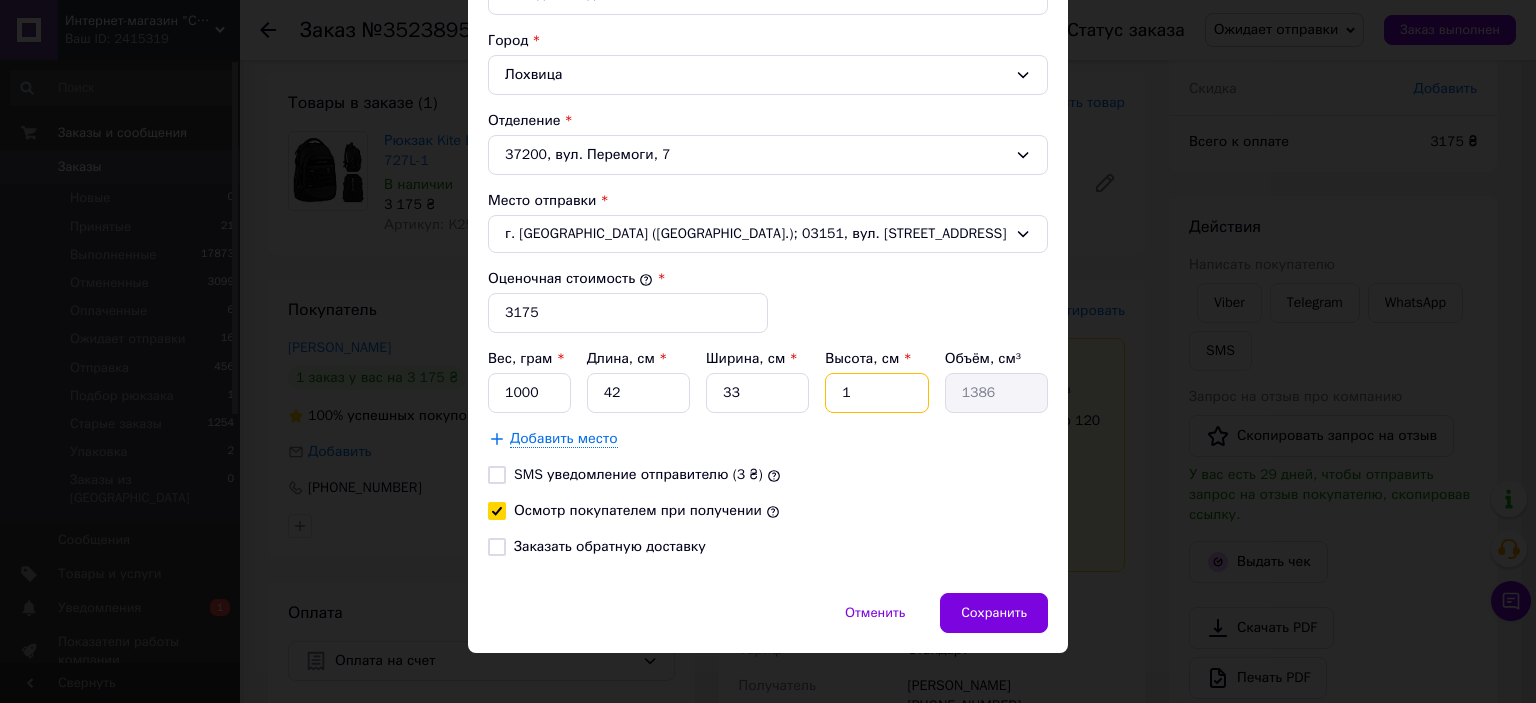 type on "10" 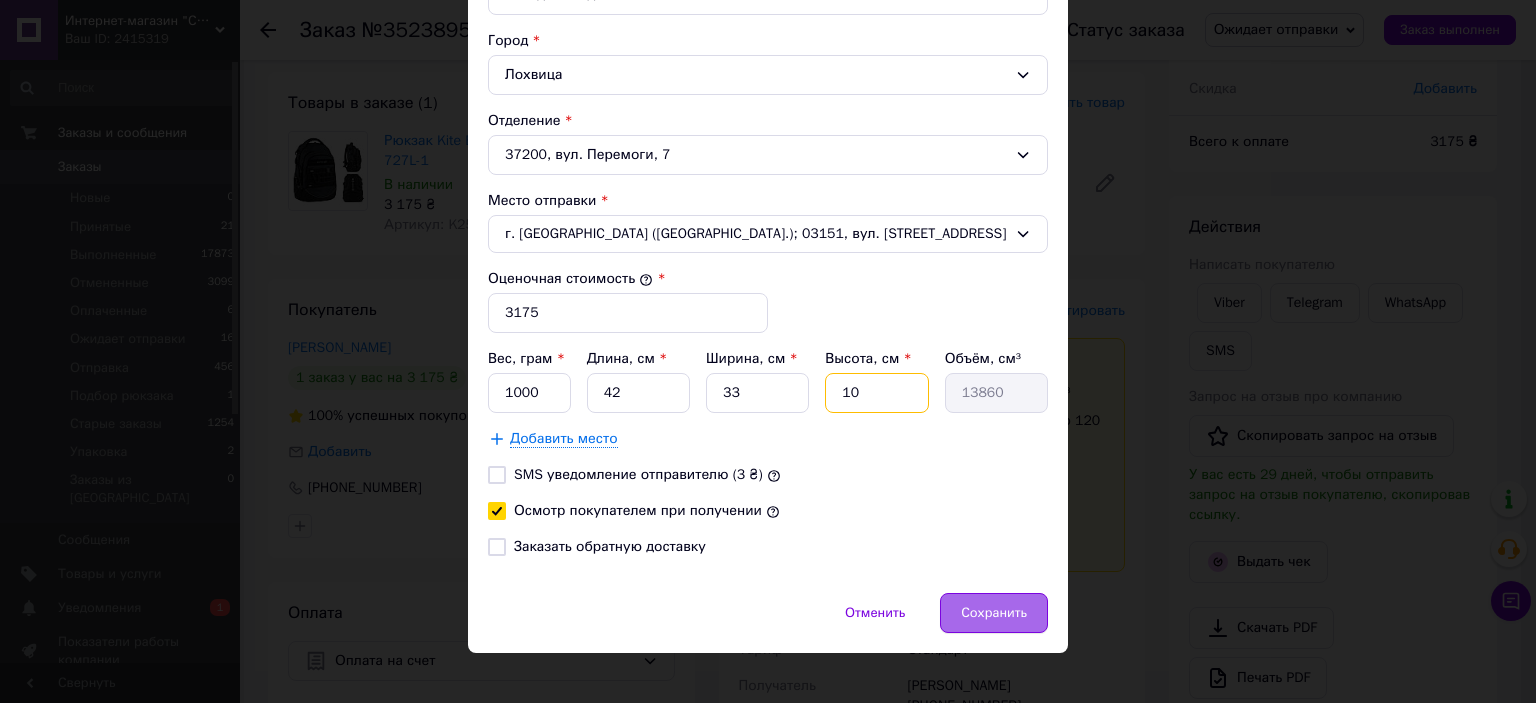 type on "10" 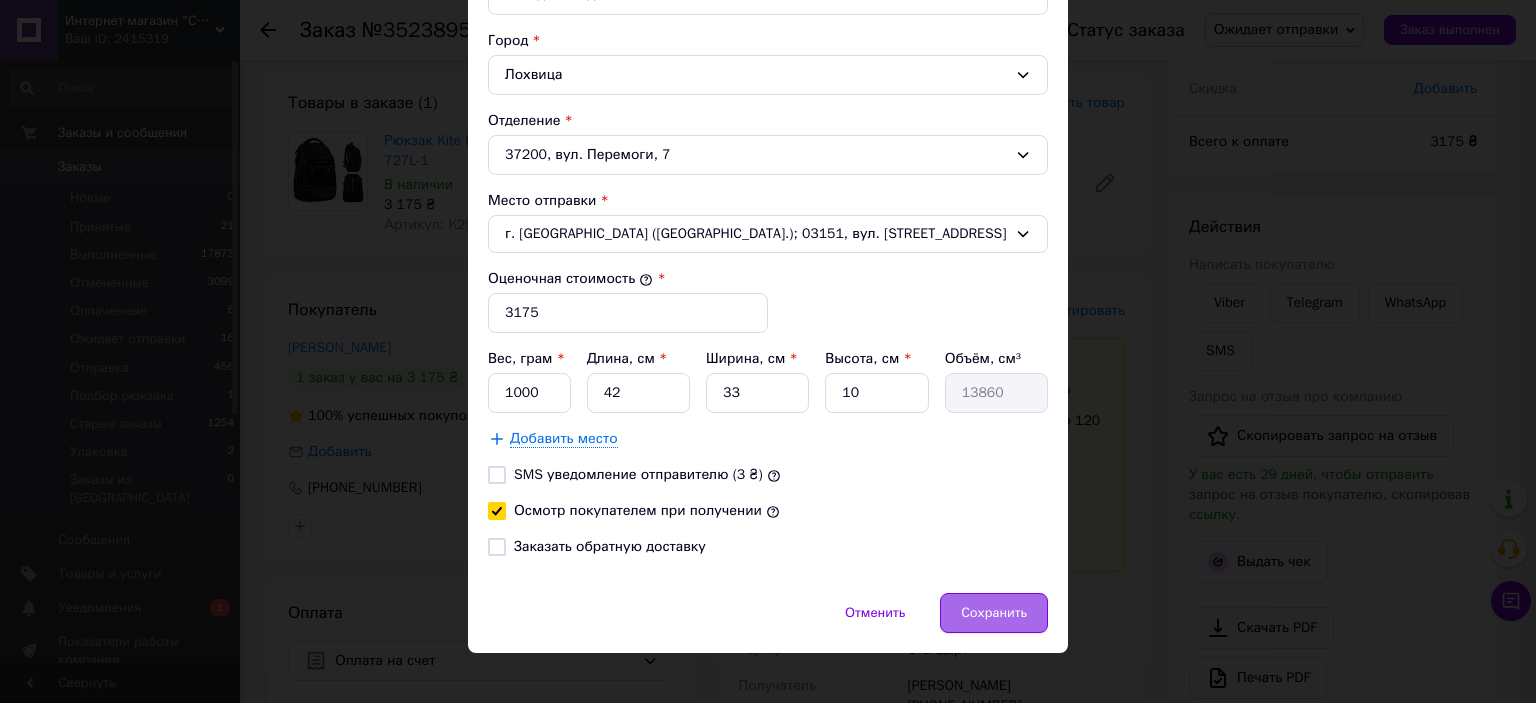 click on "Сохранить" at bounding box center (994, 613) 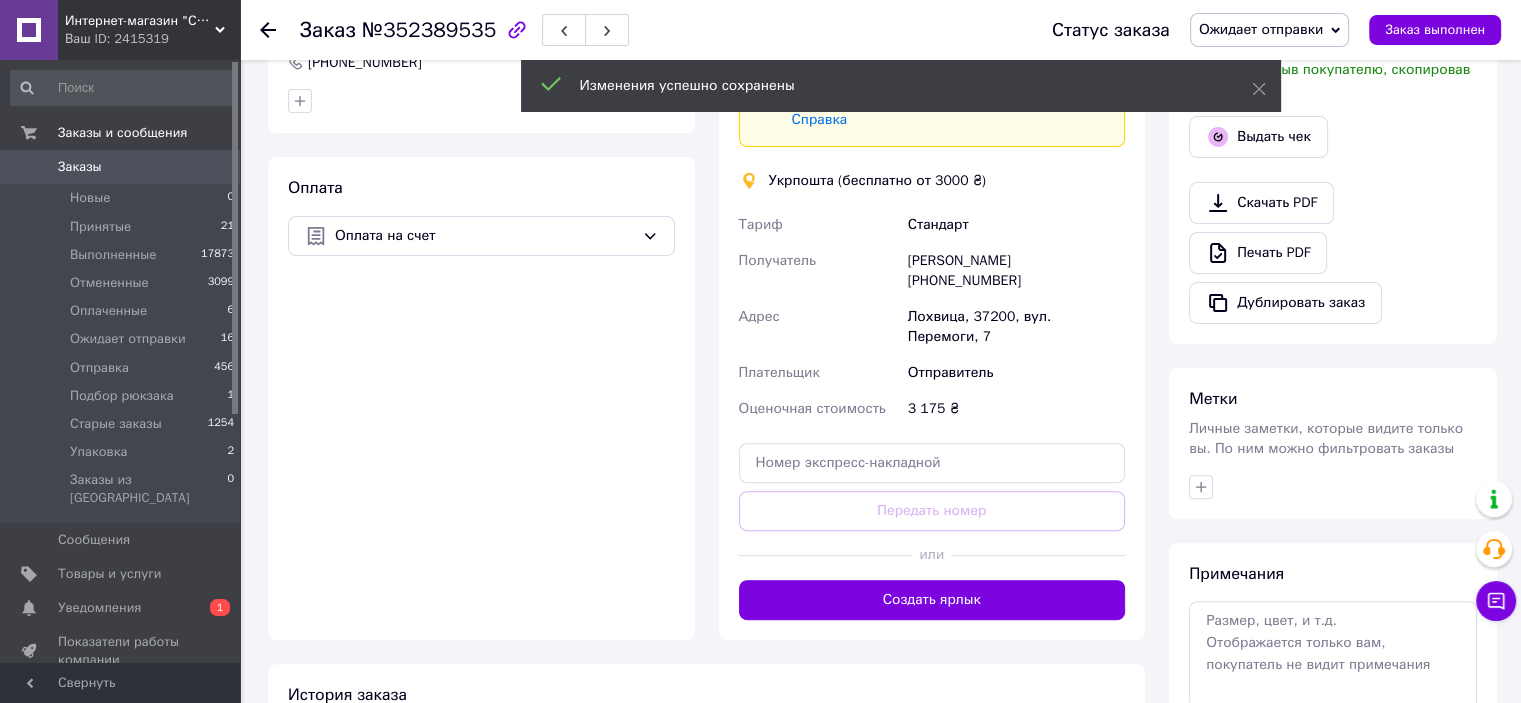 scroll, scrollTop: 600, scrollLeft: 0, axis: vertical 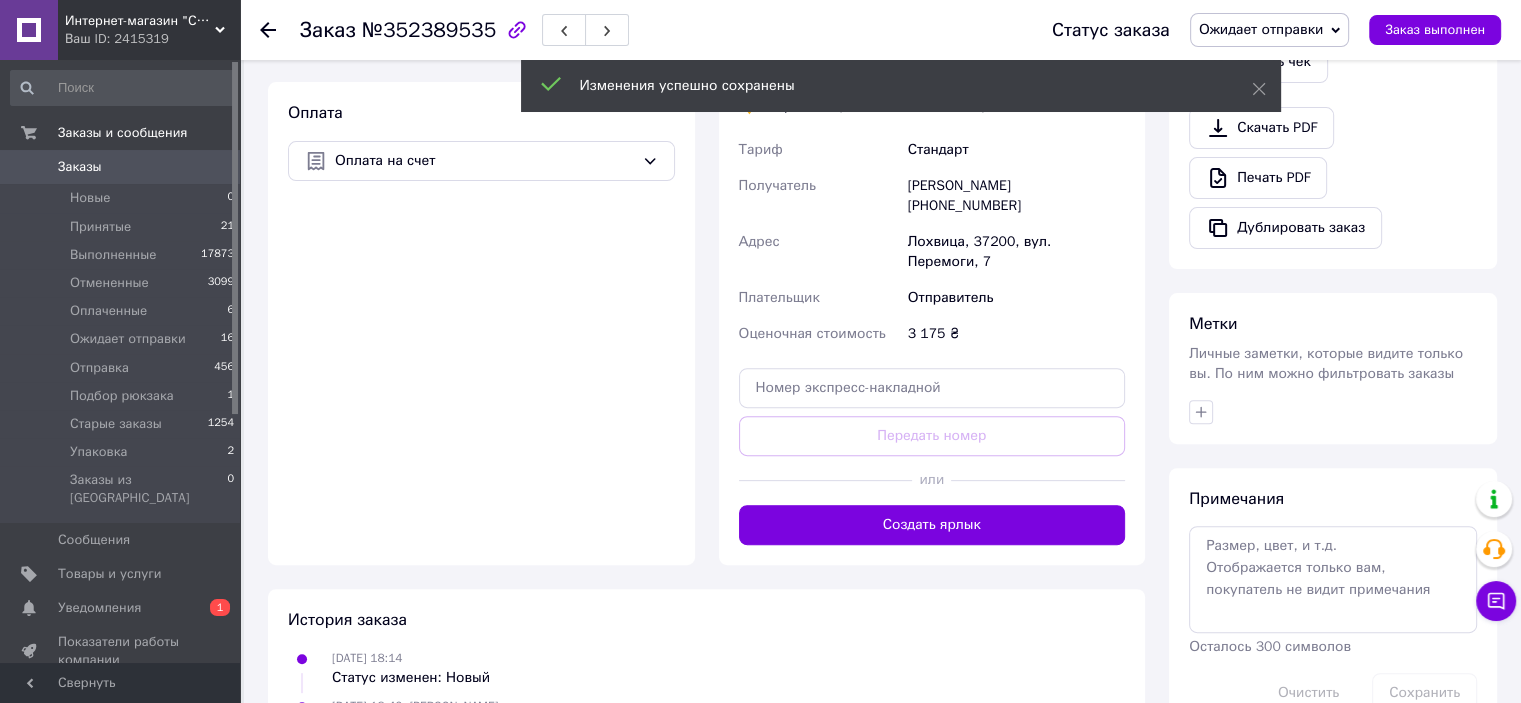 click on "Создать ярлык" at bounding box center (932, 525) 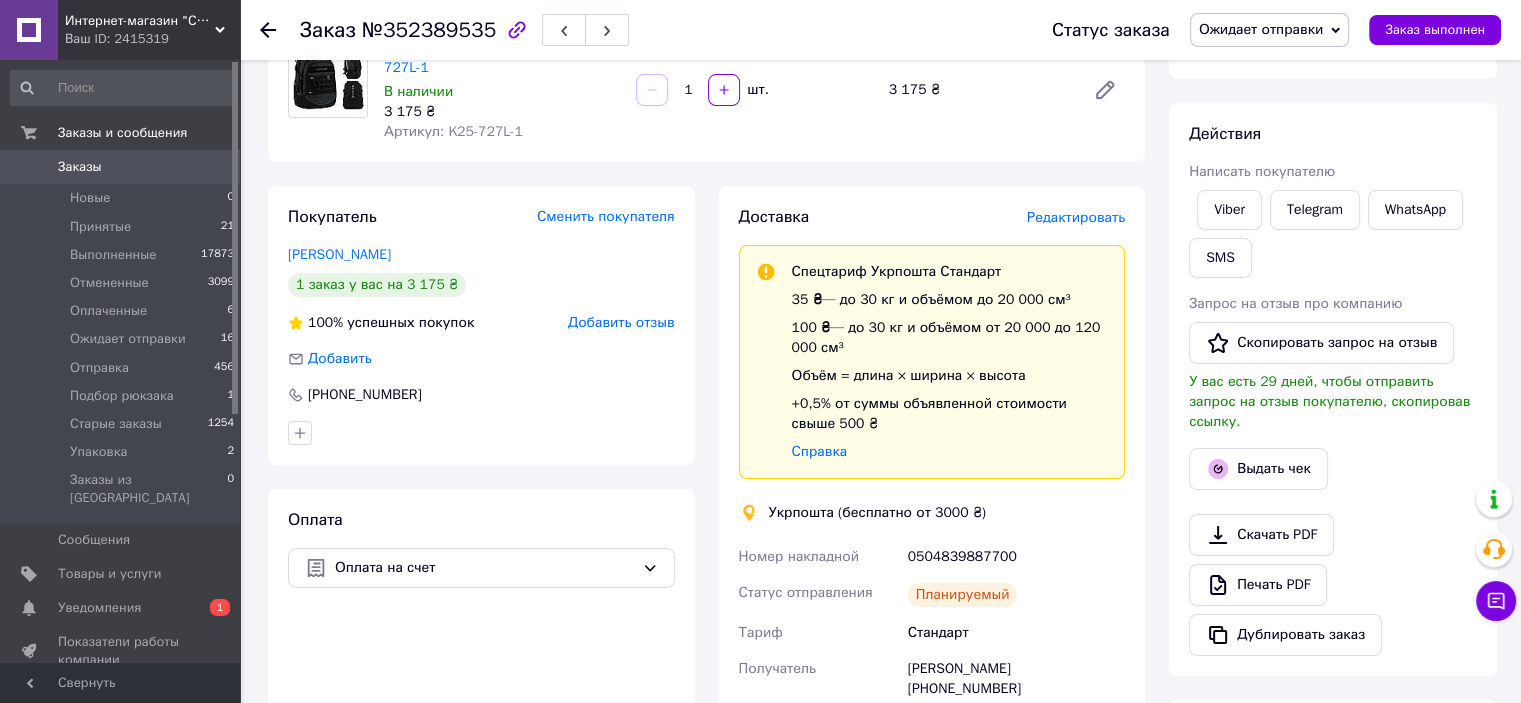 scroll, scrollTop: 200, scrollLeft: 0, axis: vertical 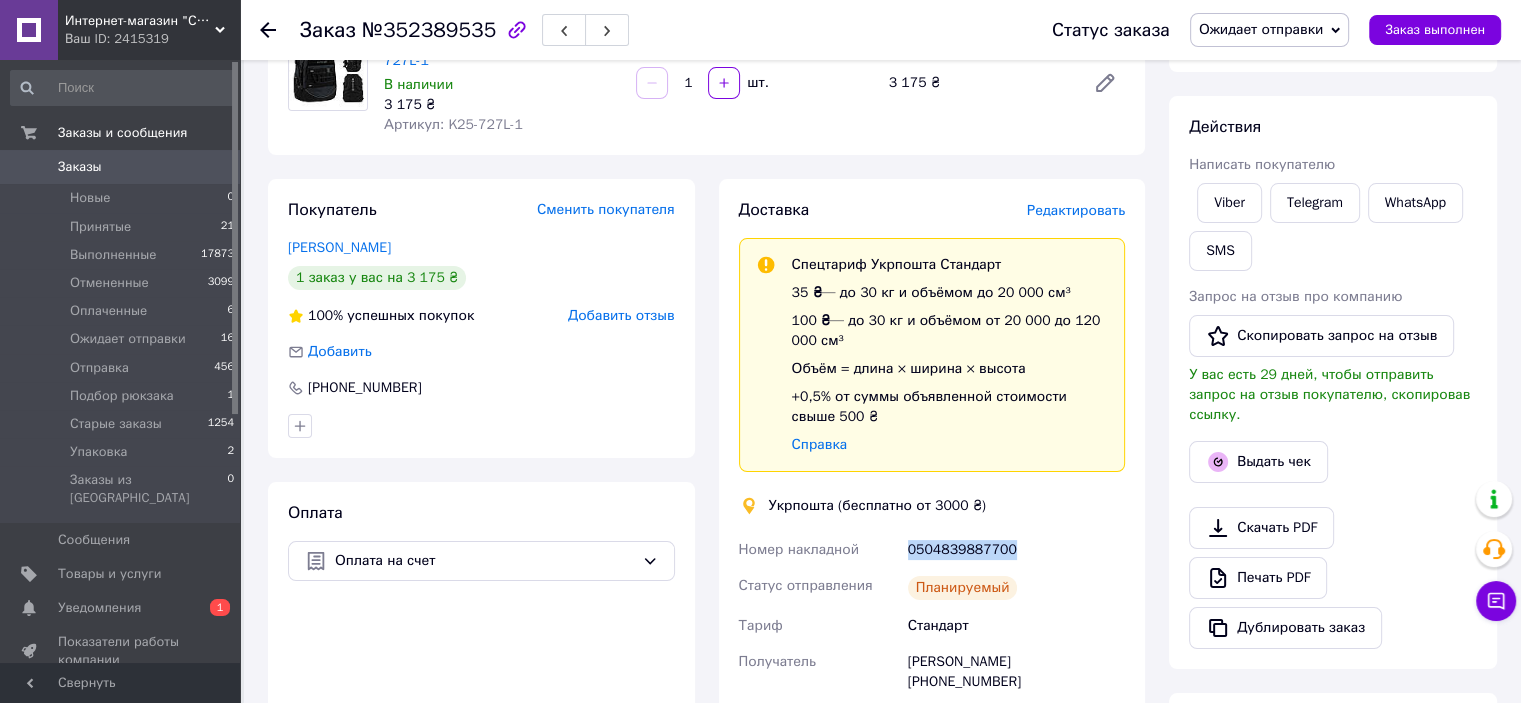 drag, startPoint x: 1014, startPoint y: 552, endPoint x: 908, endPoint y: 551, distance: 106.004715 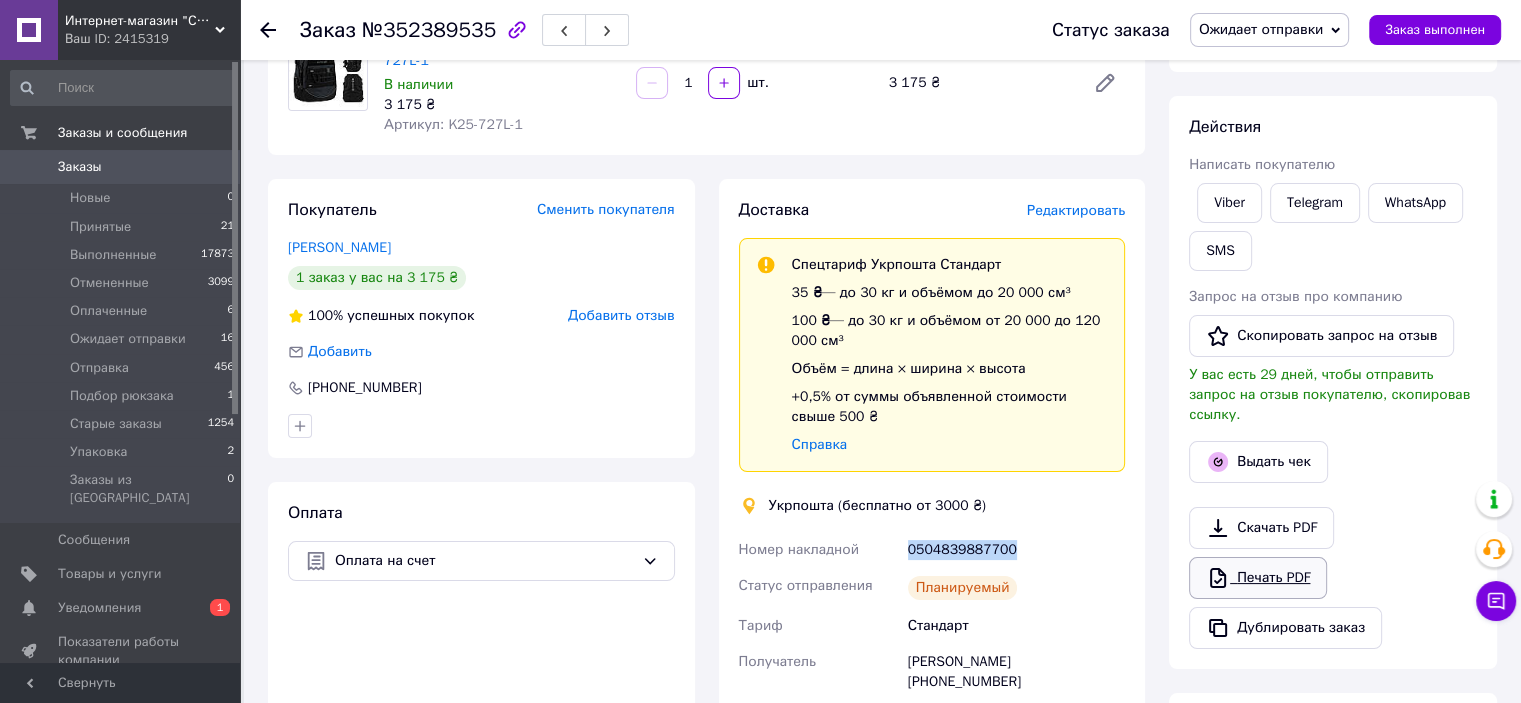click on "Печать PDF" at bounding box center [1258, 578] 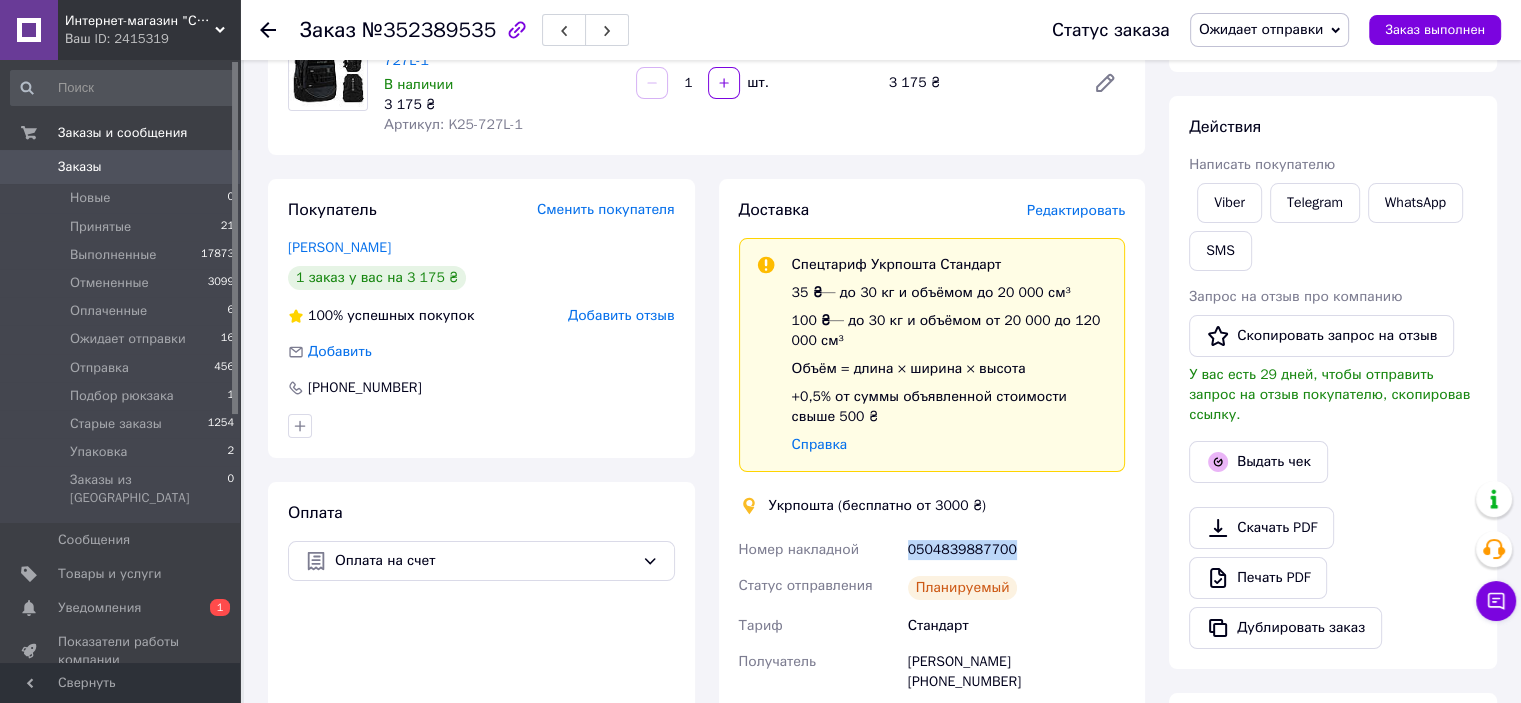 click on "Ожидает отправки" at bounding box center (1270, 30) 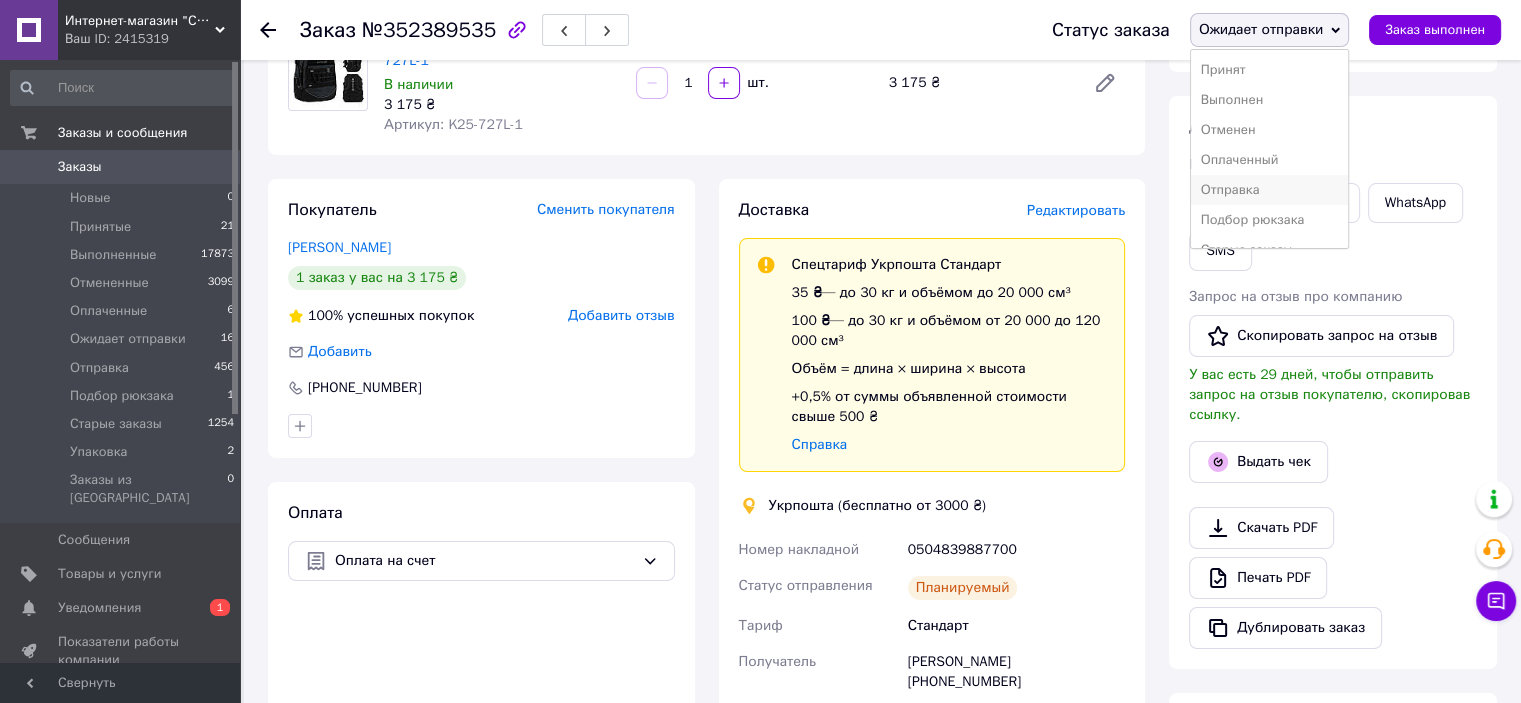 click on "Отправка" at bounding box center [1270, 190] 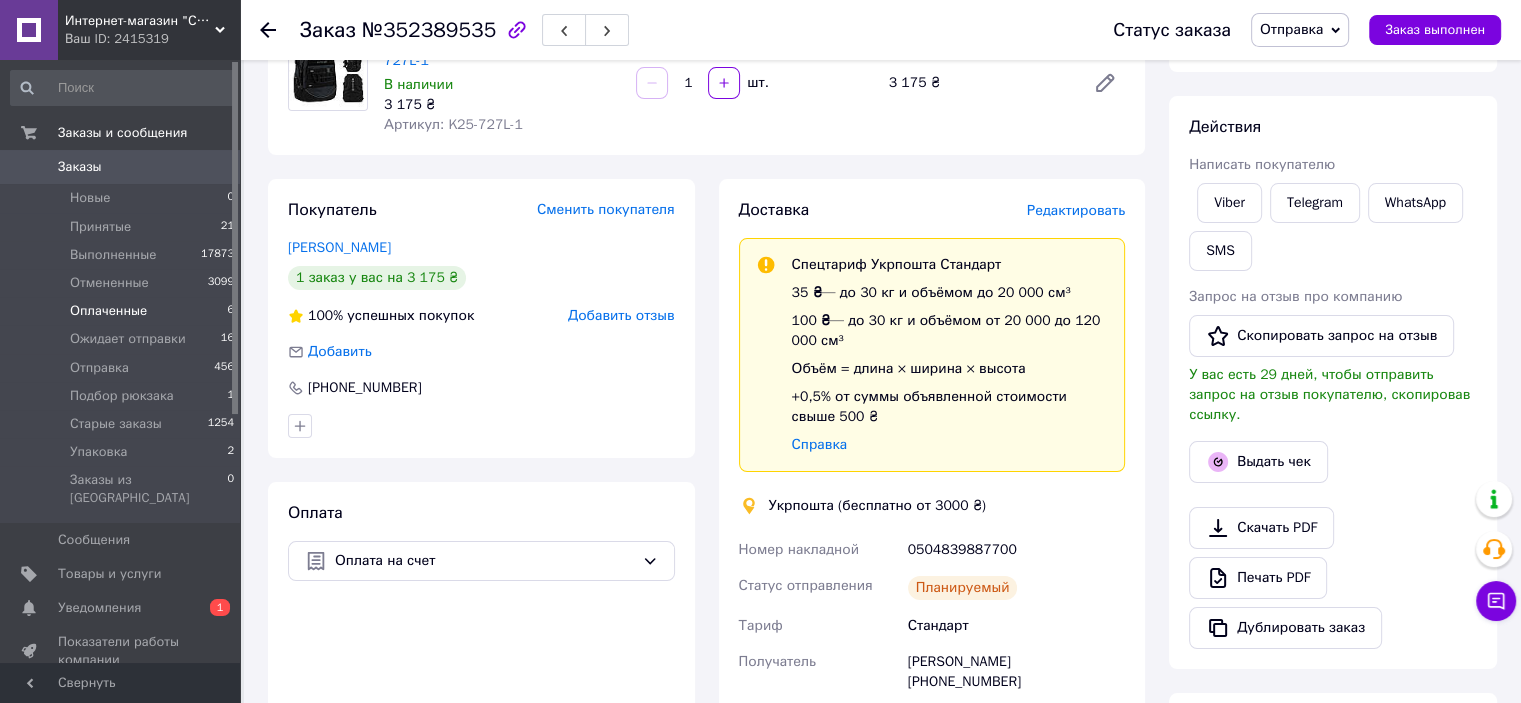 click on "Оплаченные" at bounding box center (108, 311) 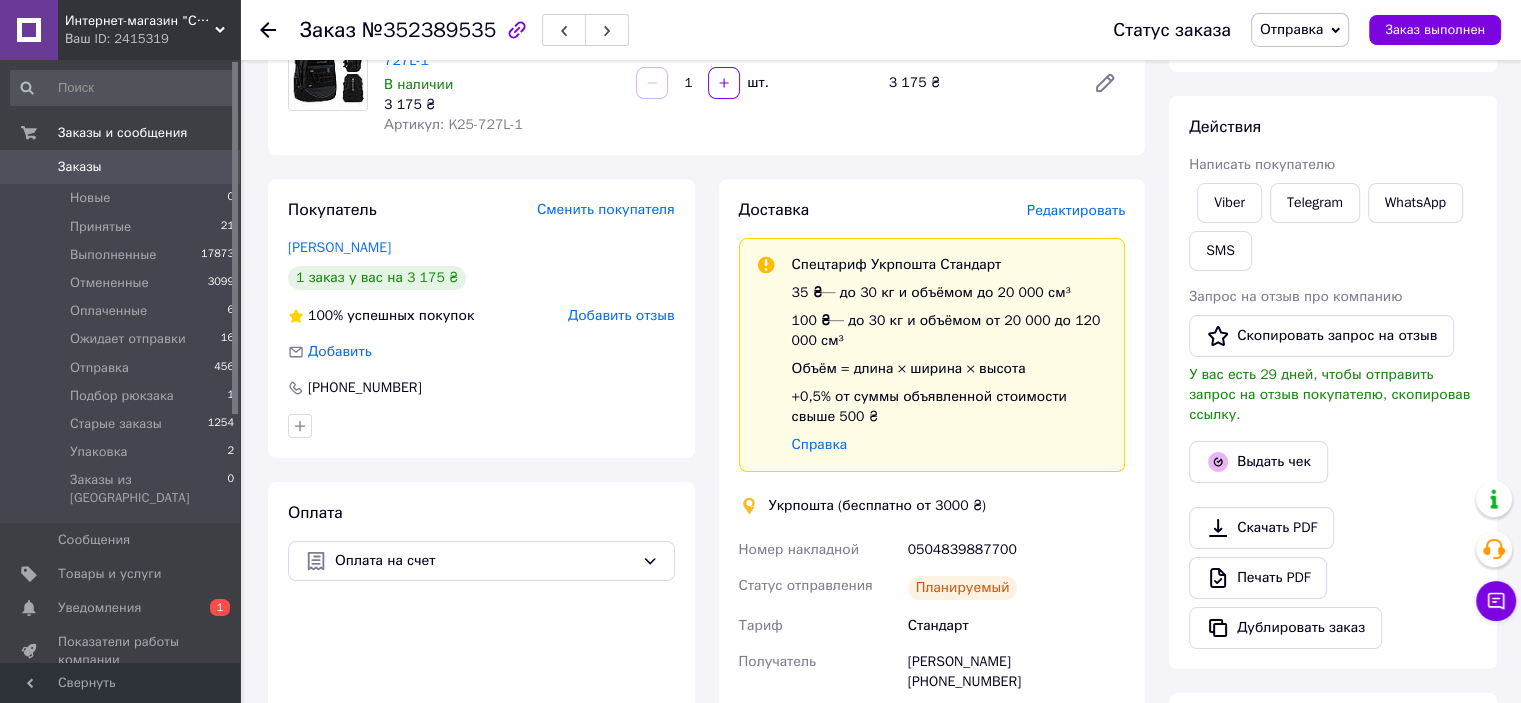 scroll, scrollTop: 0, scrollLeft: 0, axis: both 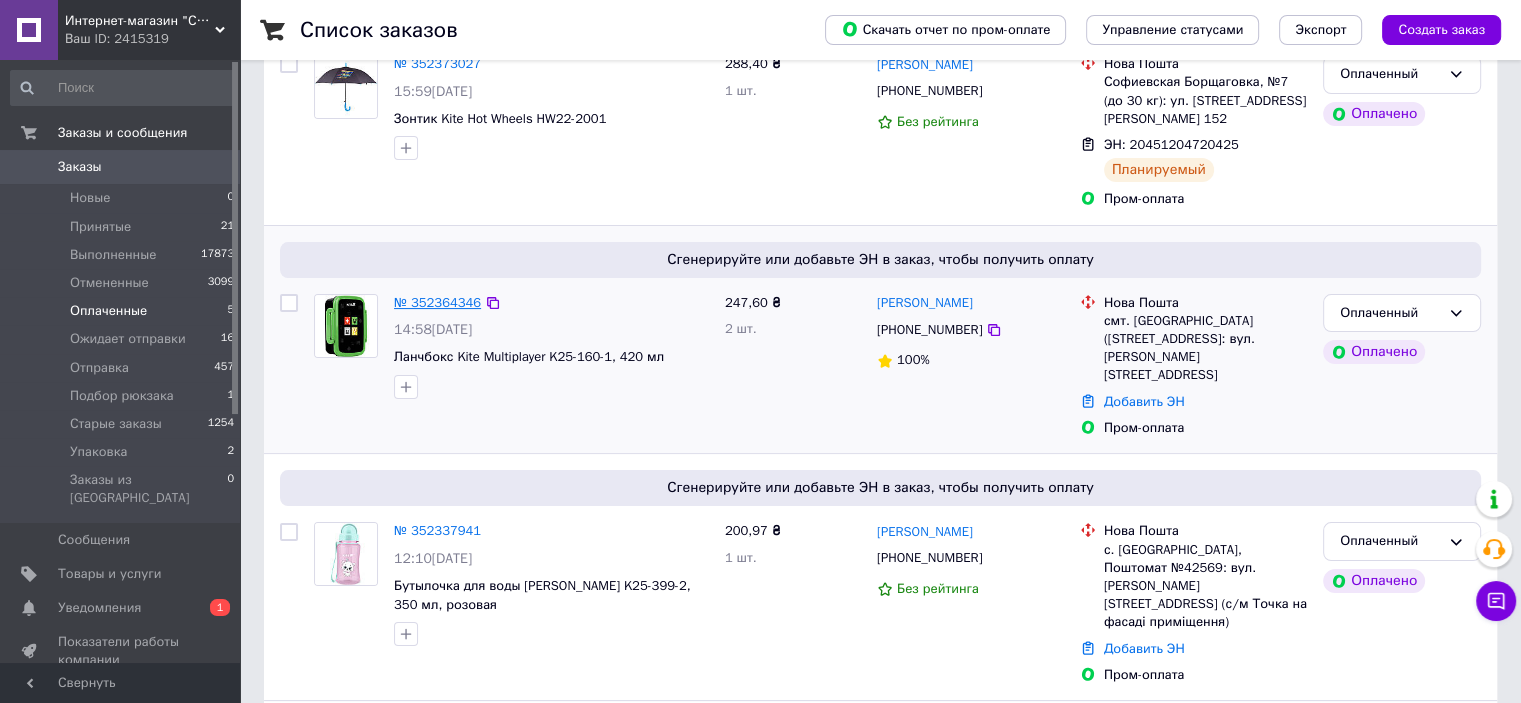 click on "№ 352364346" at bounding box center (437, 302) 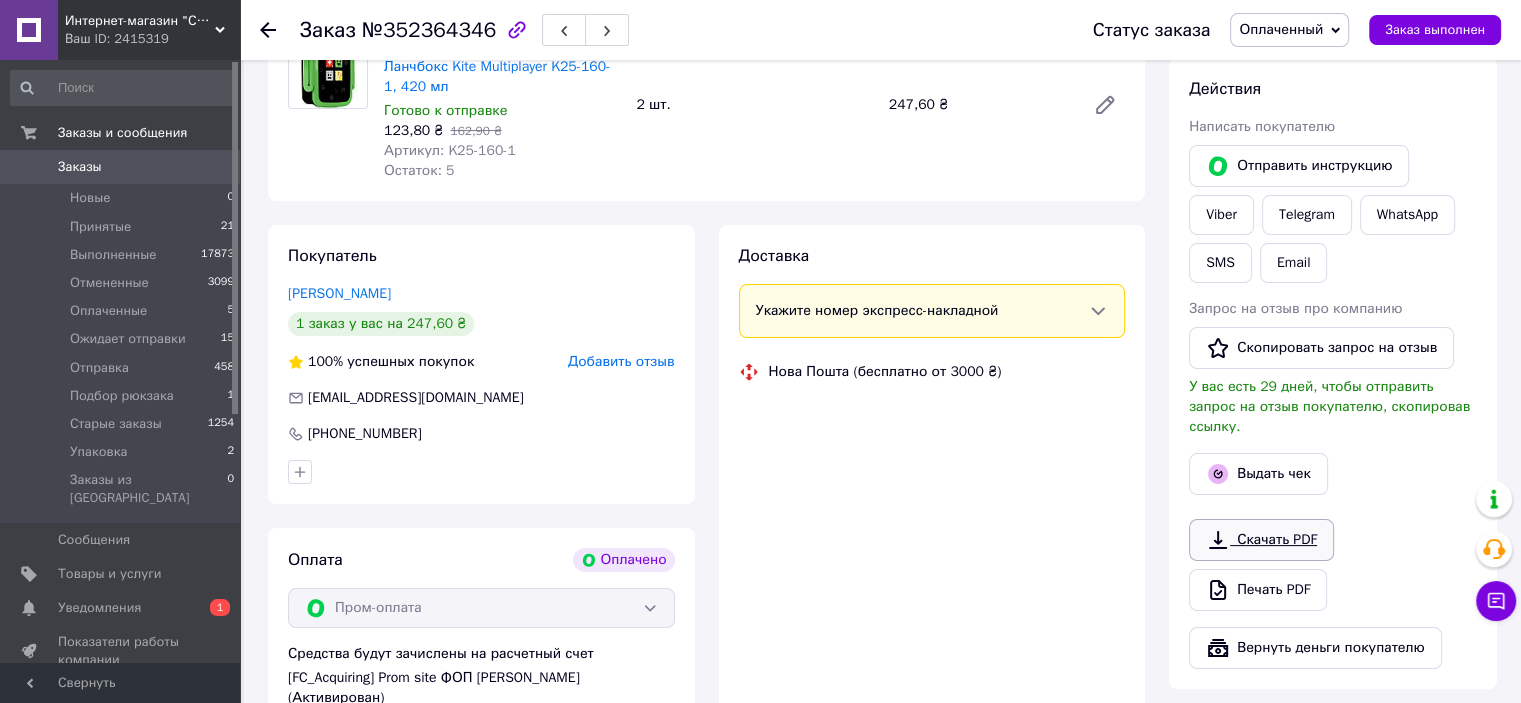 scroll, scrollTop: 300, scrollLeft: 0, axis: vertical 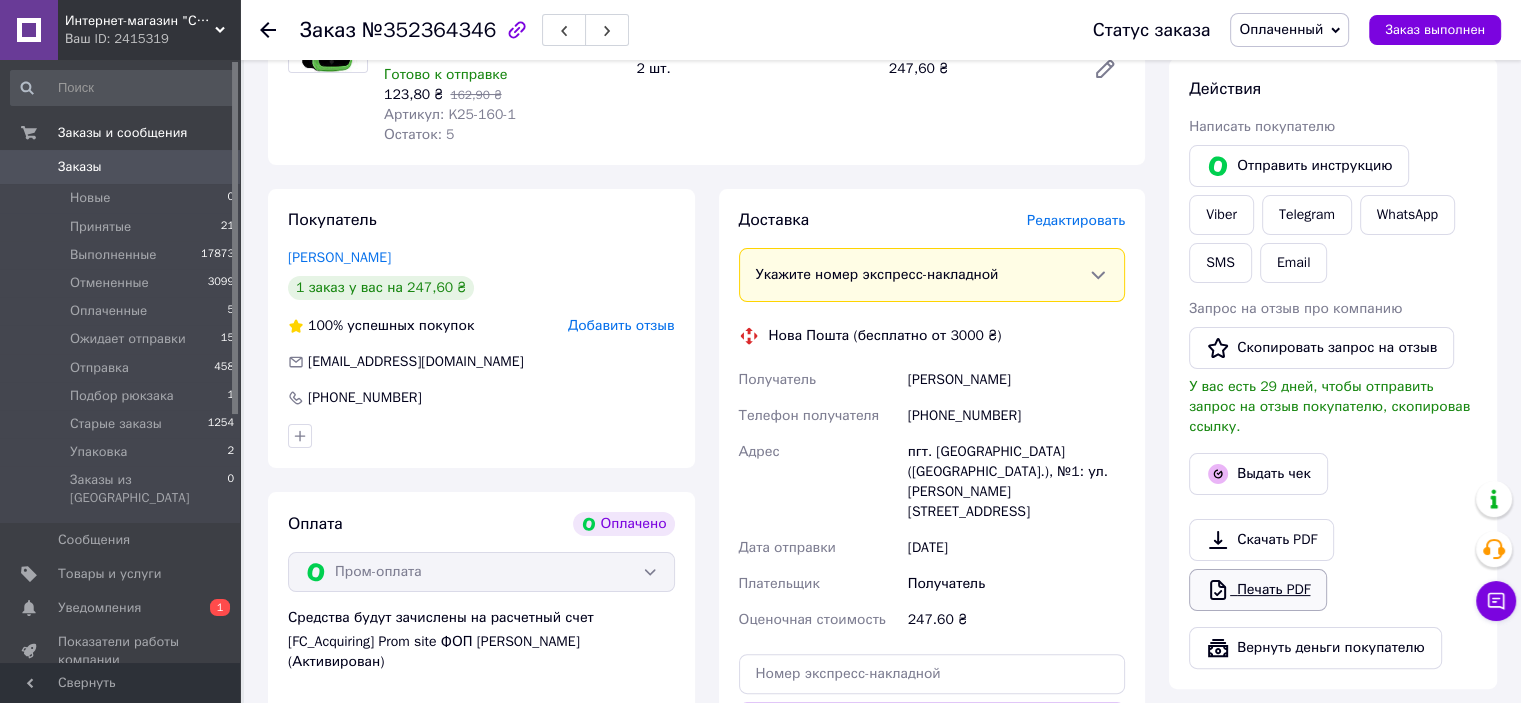 click on "Печать PDF" at bounding box center (1258, 590) 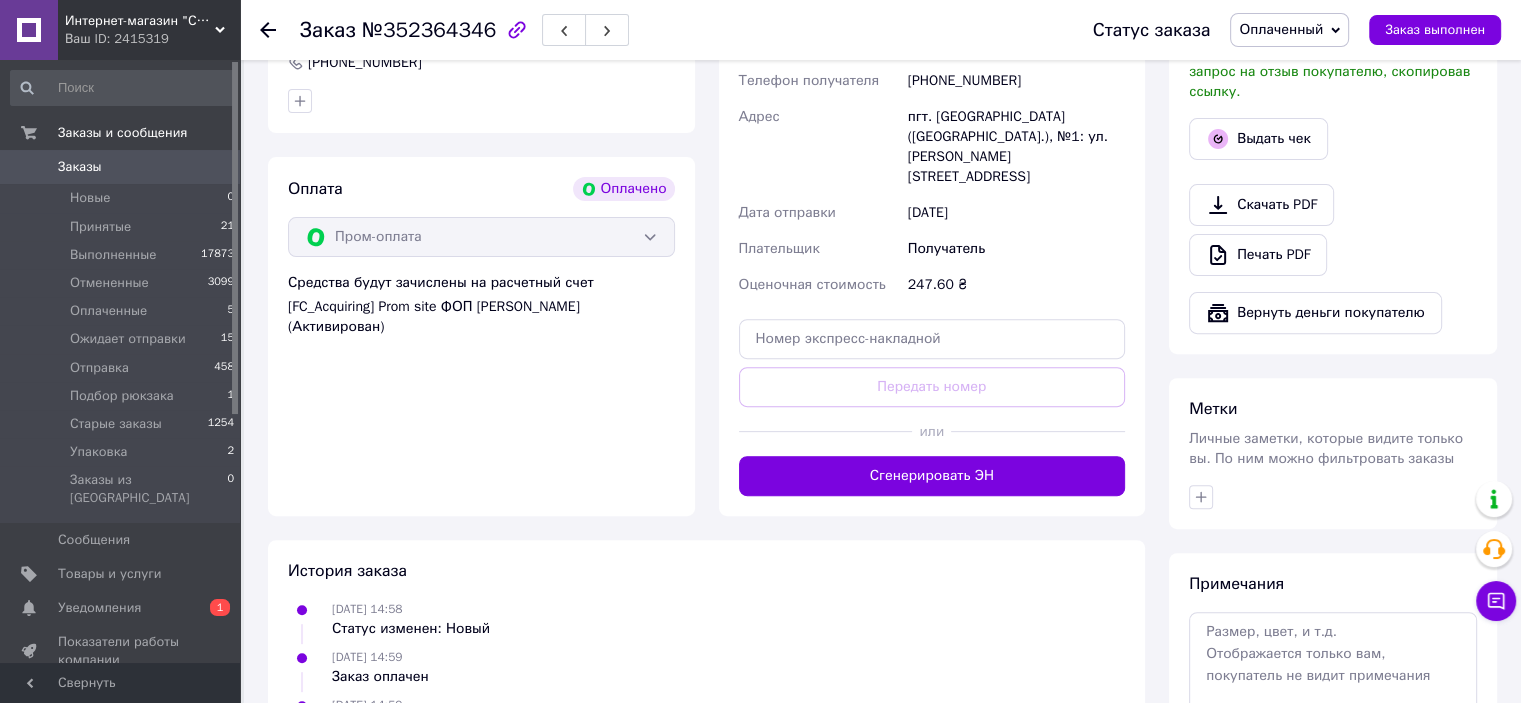 scroll, scrollTop: 600, scrollLeft: 0, axis: vertical 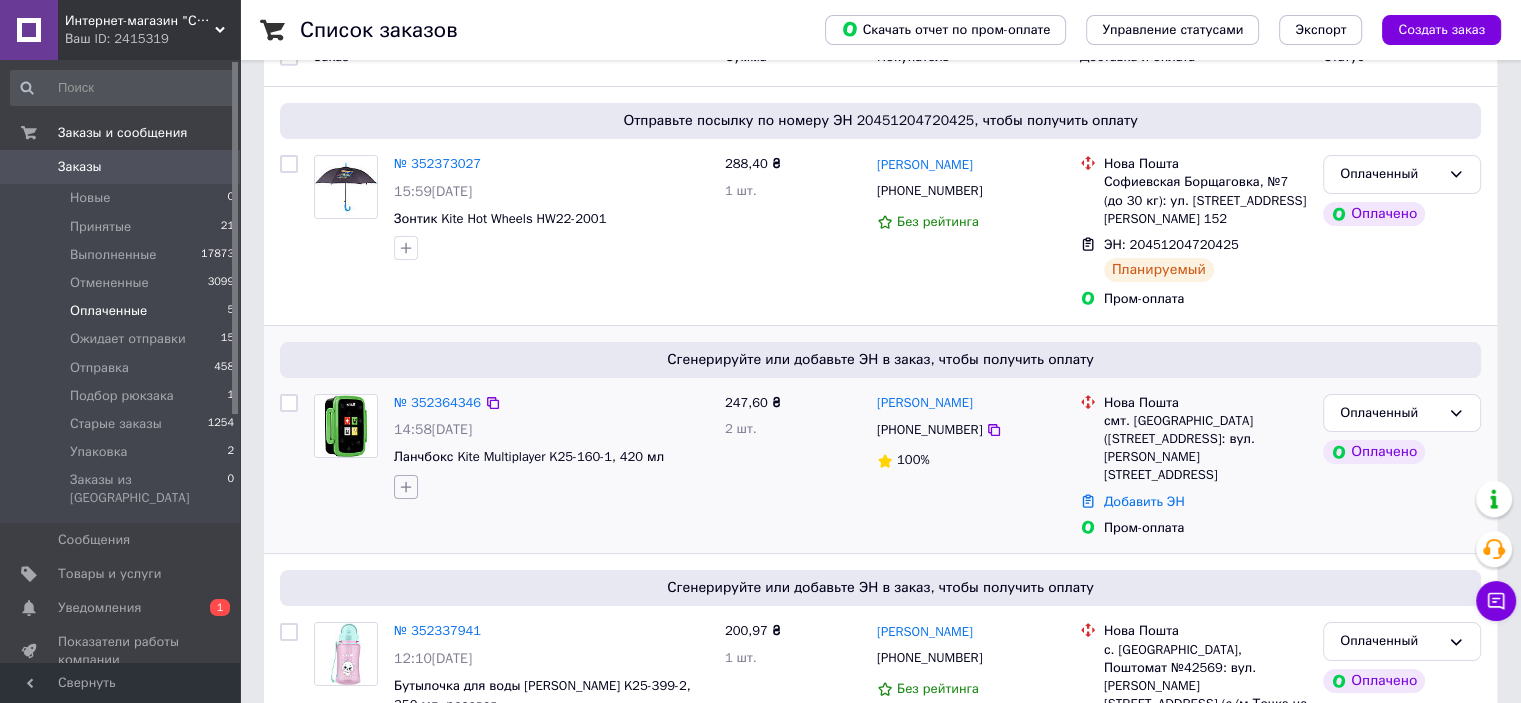 click 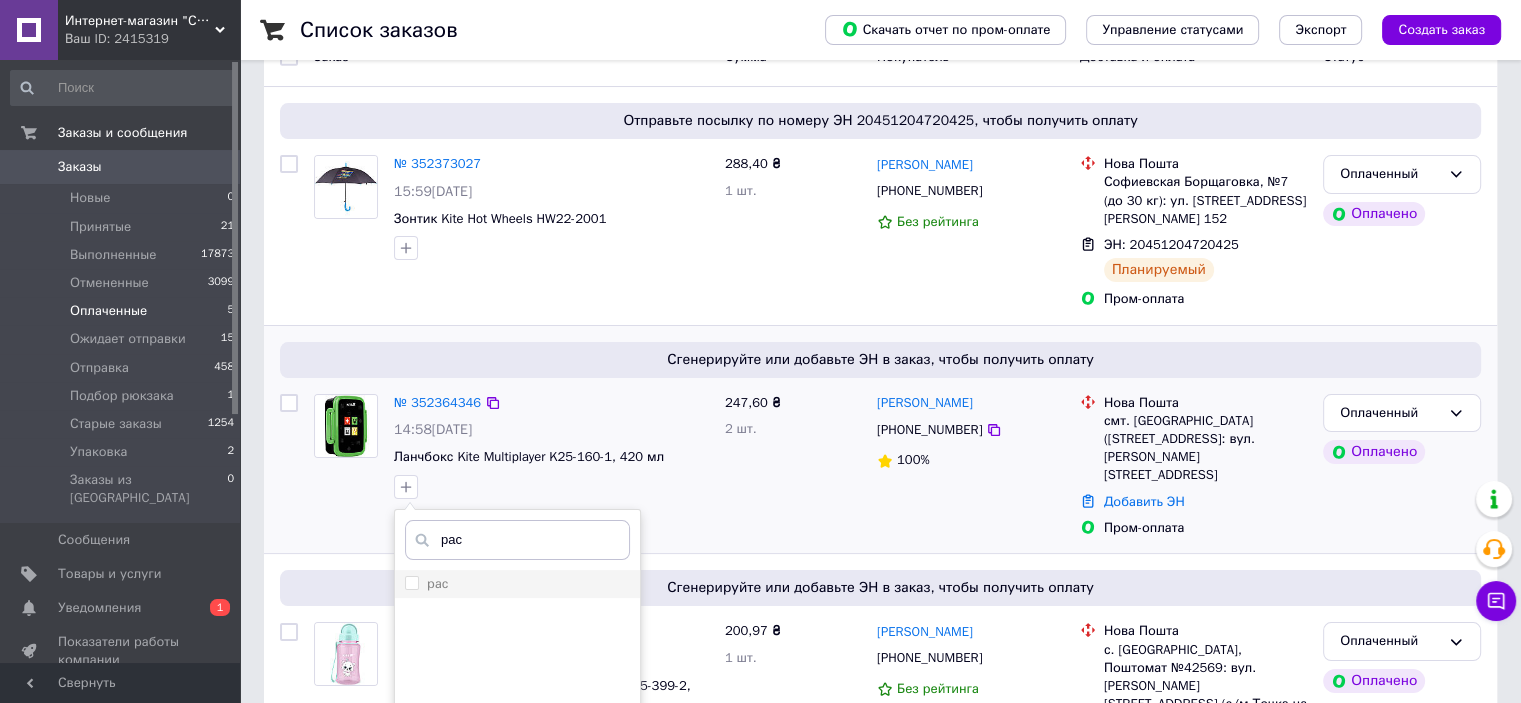 type on "рас" 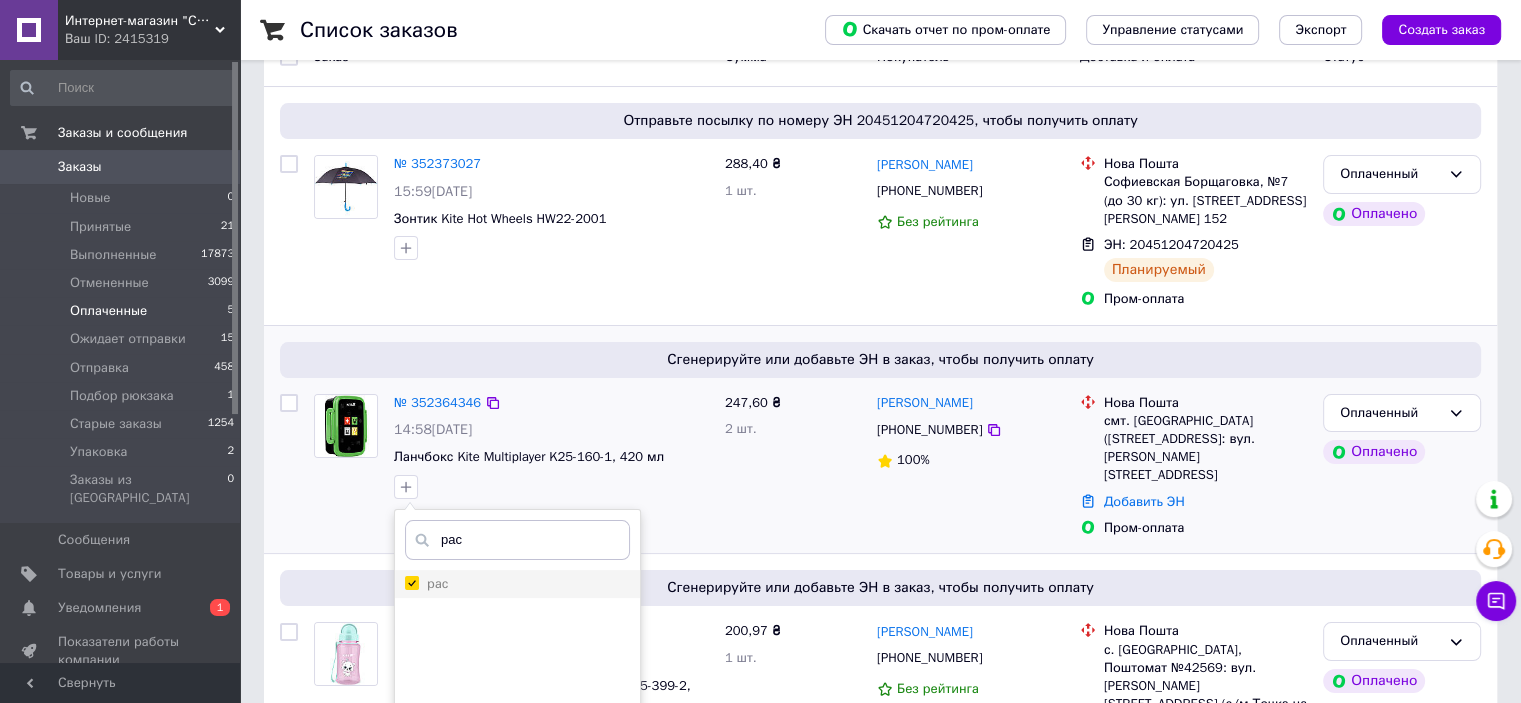 checkbox on "true" 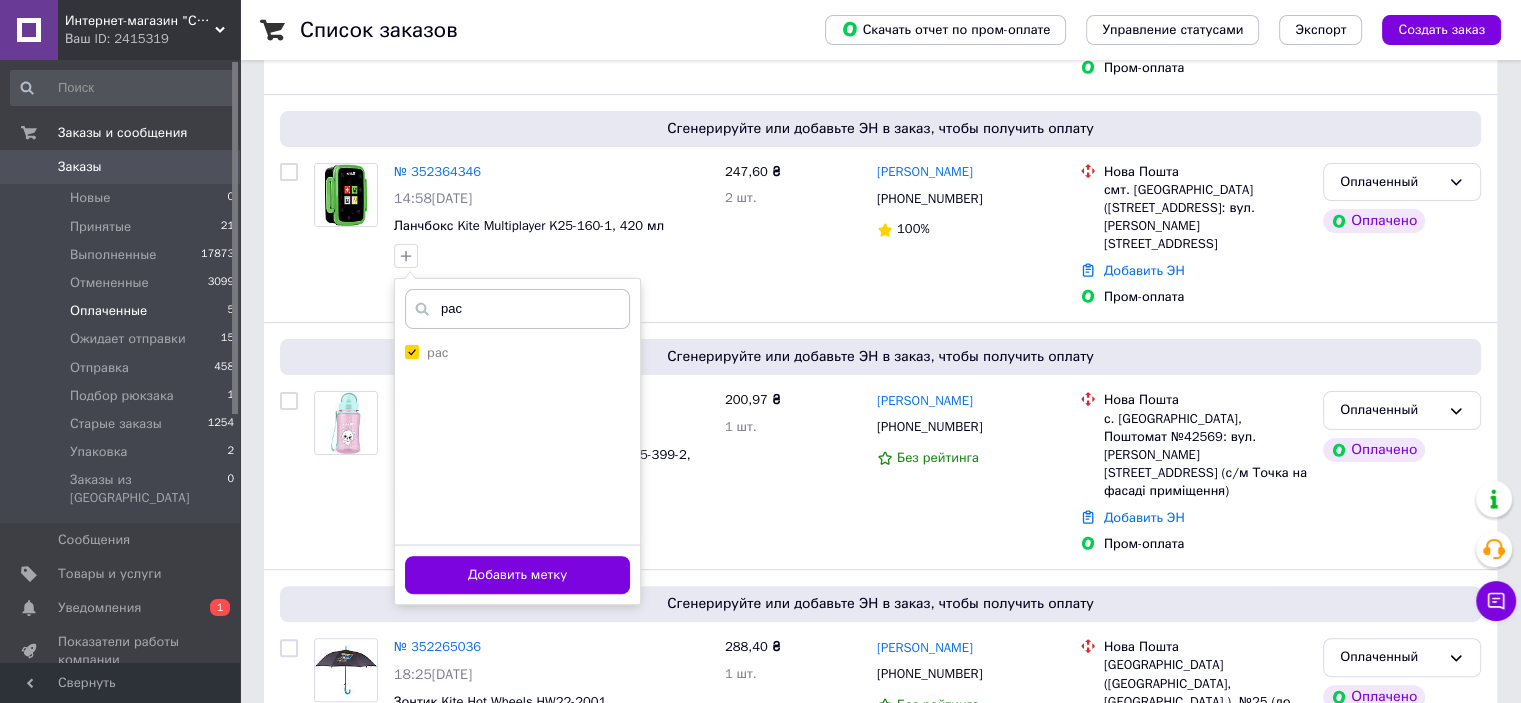 scroll, scrollTop: 600, scrollLeft: 0, axis: vertical 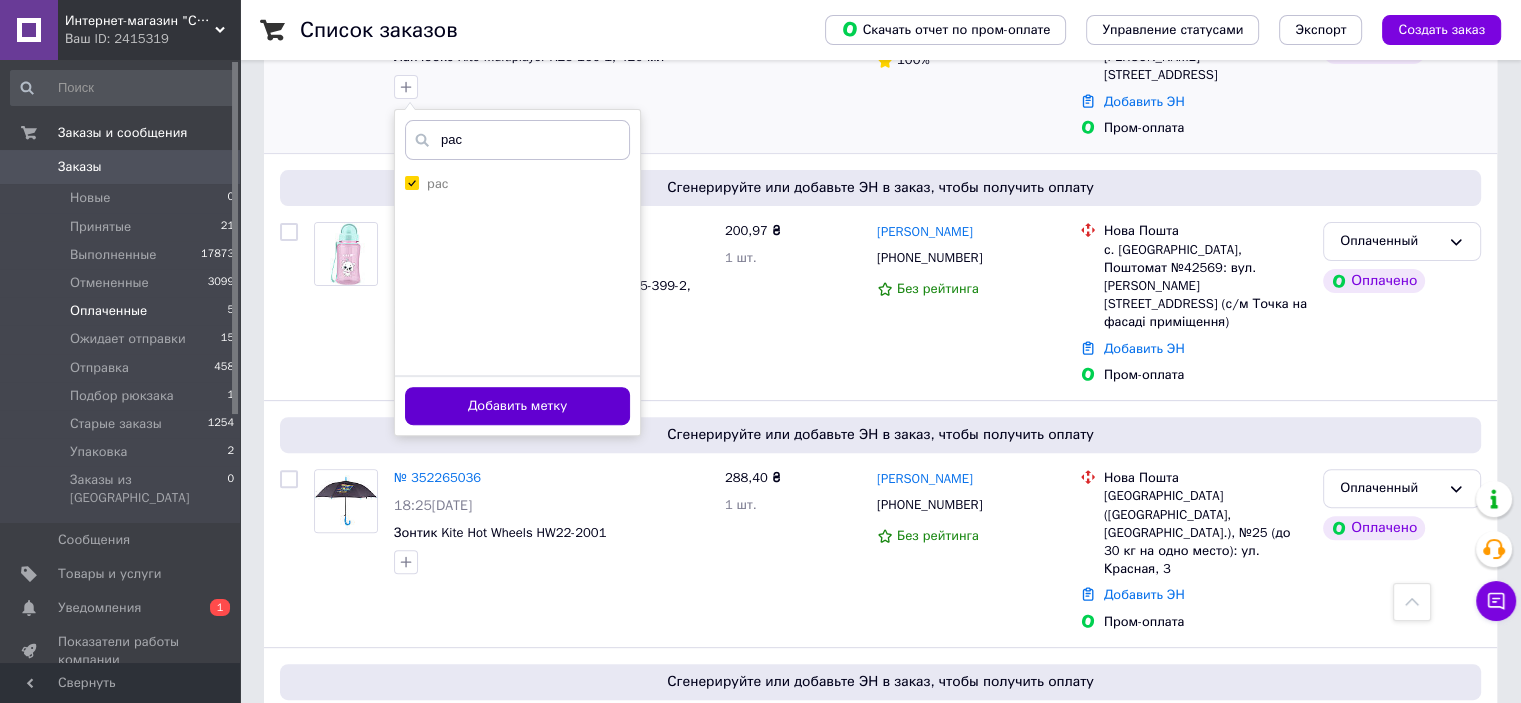 click on "Добавить метку" at bounding box center [517, 406] 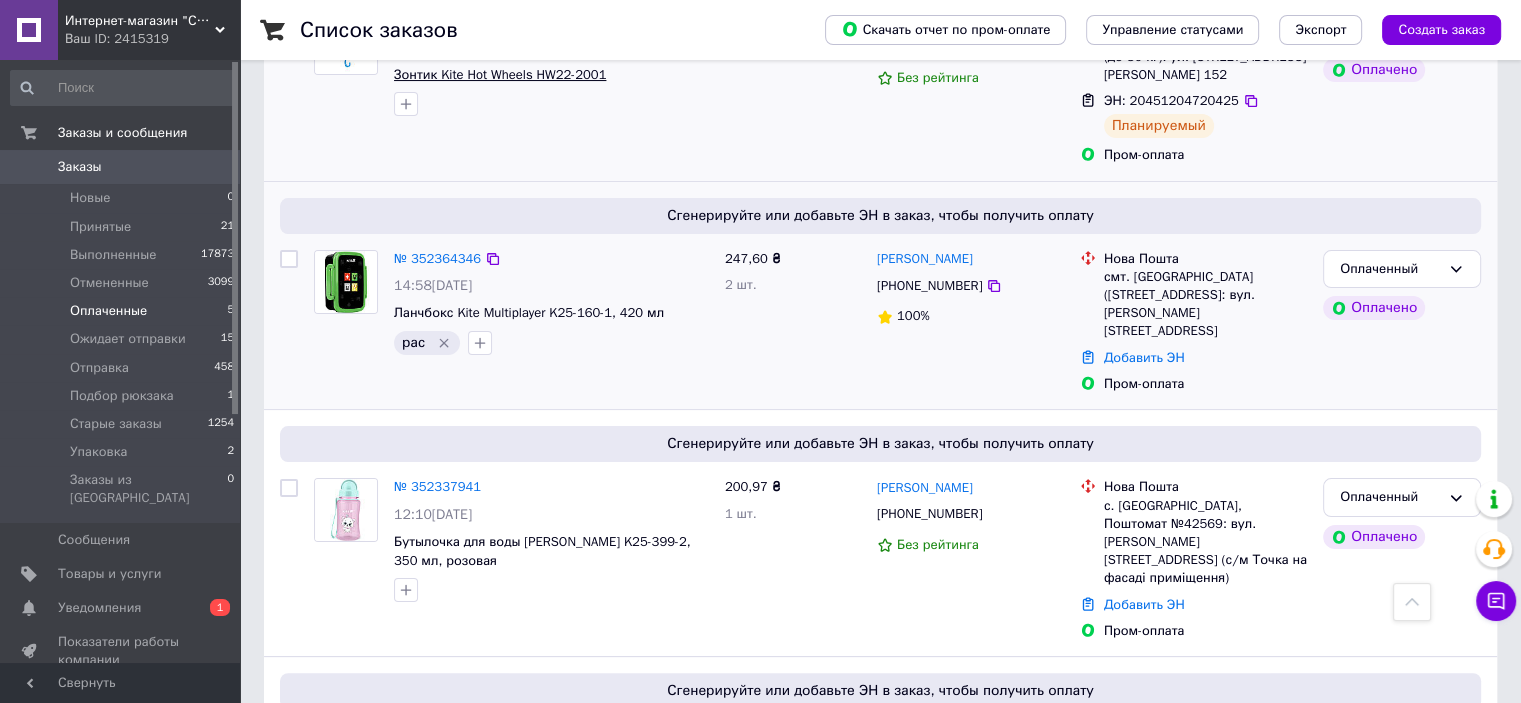 scroll, scrollTop: 168, scrollLeft: 0, axis: vertical 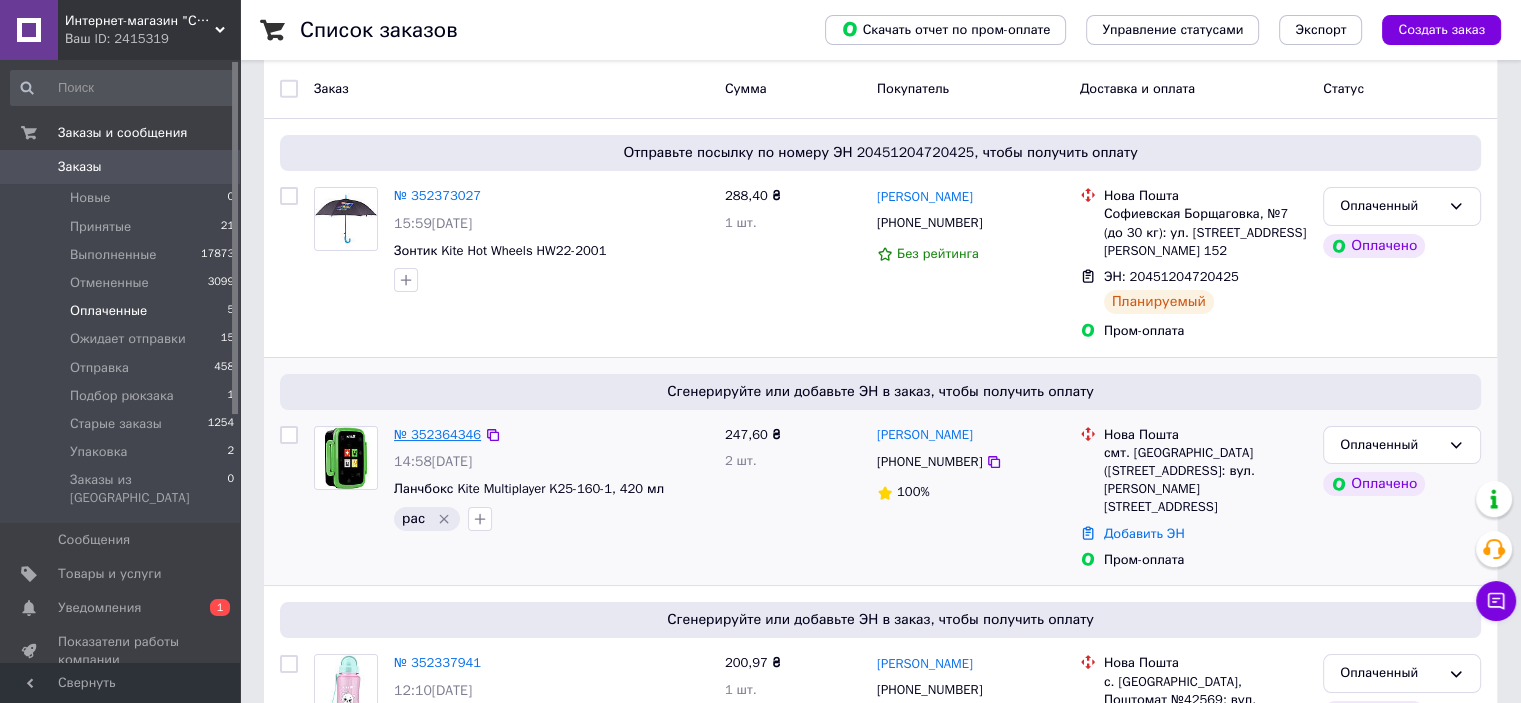 click on "№ 352364346" at bounding box center [437, 434] 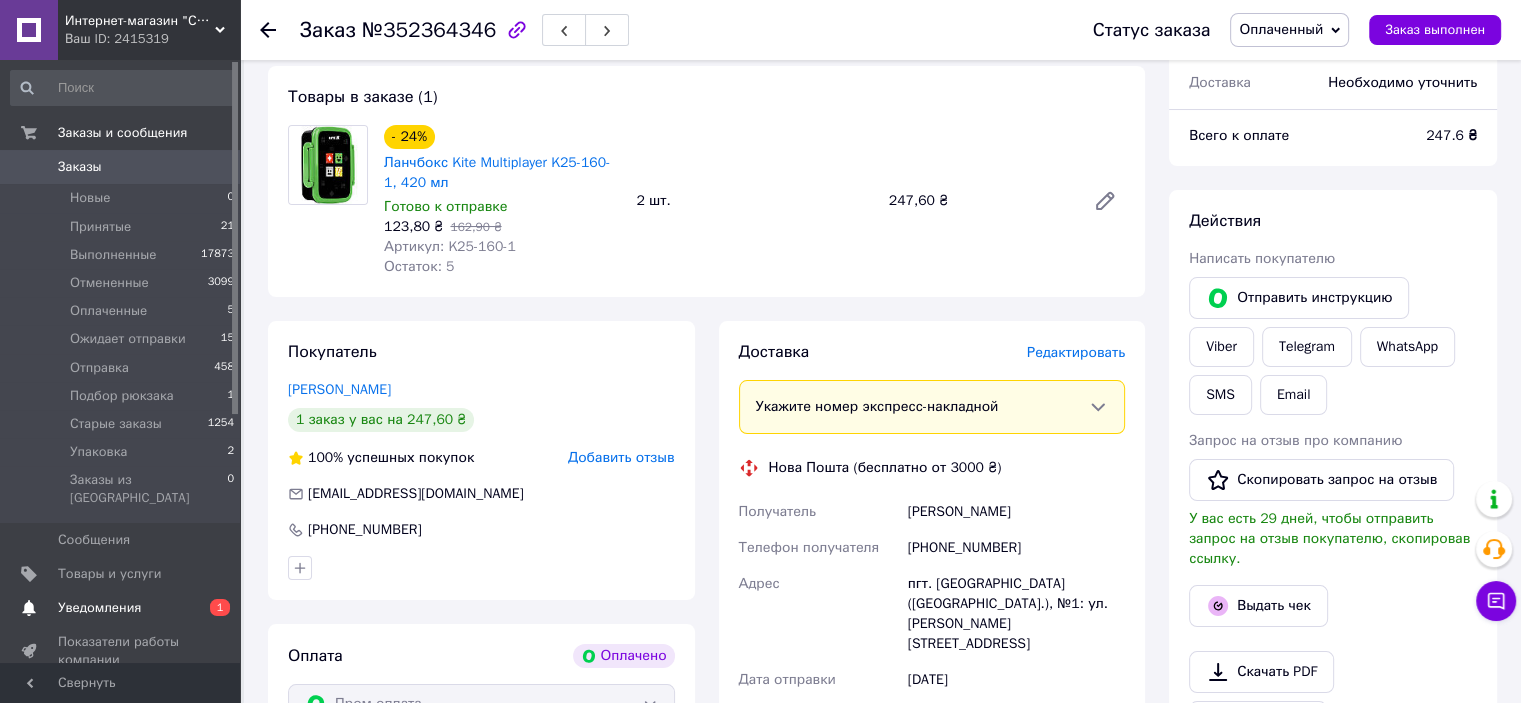 click on "Товары и услуги" at bounding box center [110, 574] 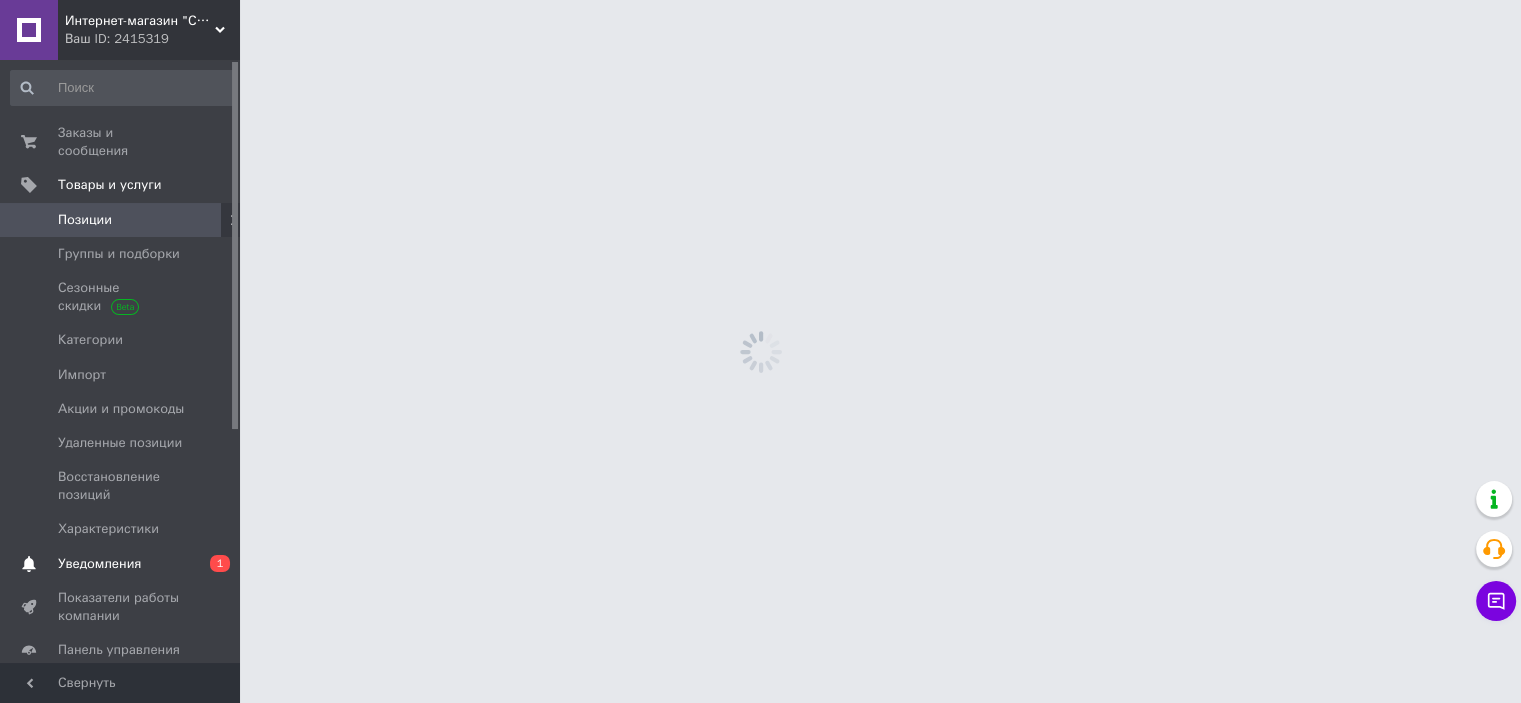 scroll, scrollTop: 0, scrollLeft: 0, axis: both 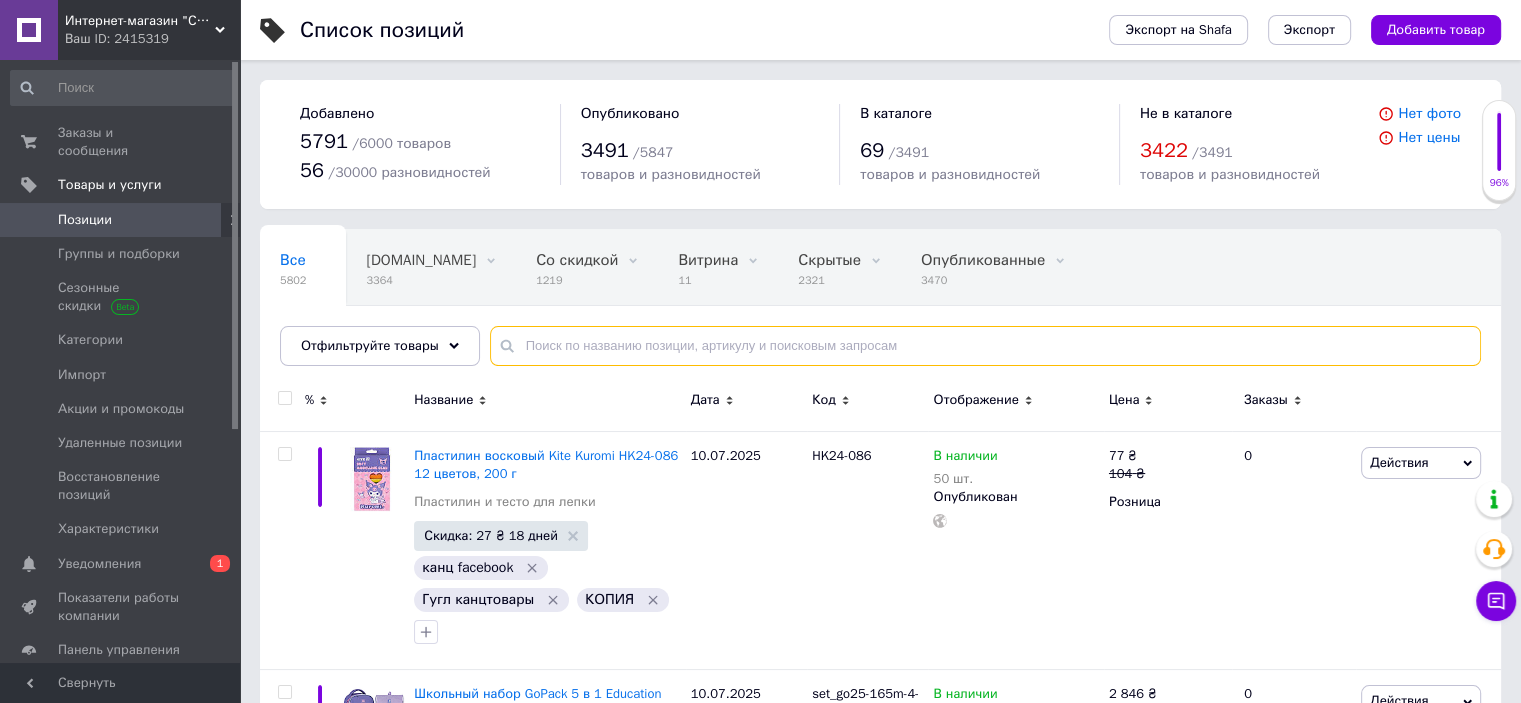click at bounding box center (985, 346) 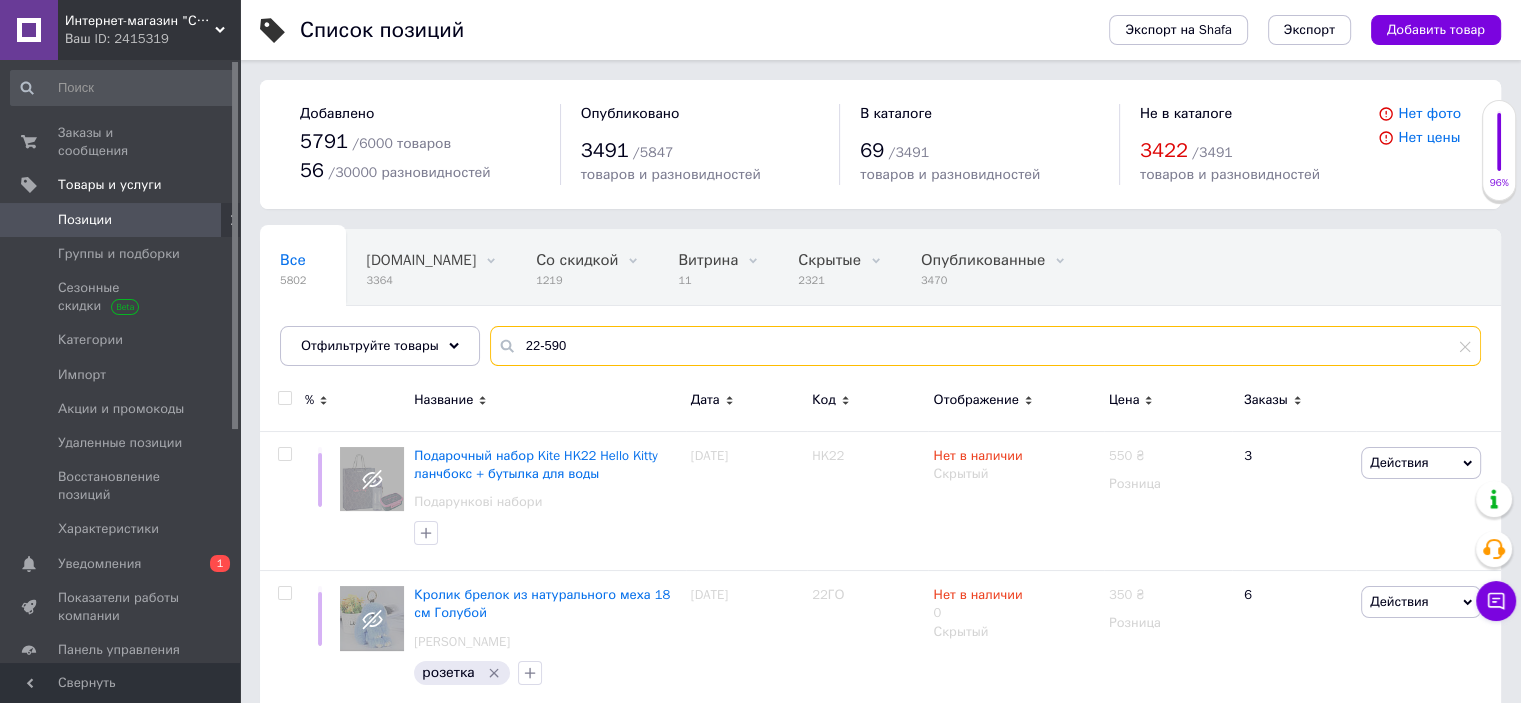 click on "22-590" at bounding box center [985, 346] 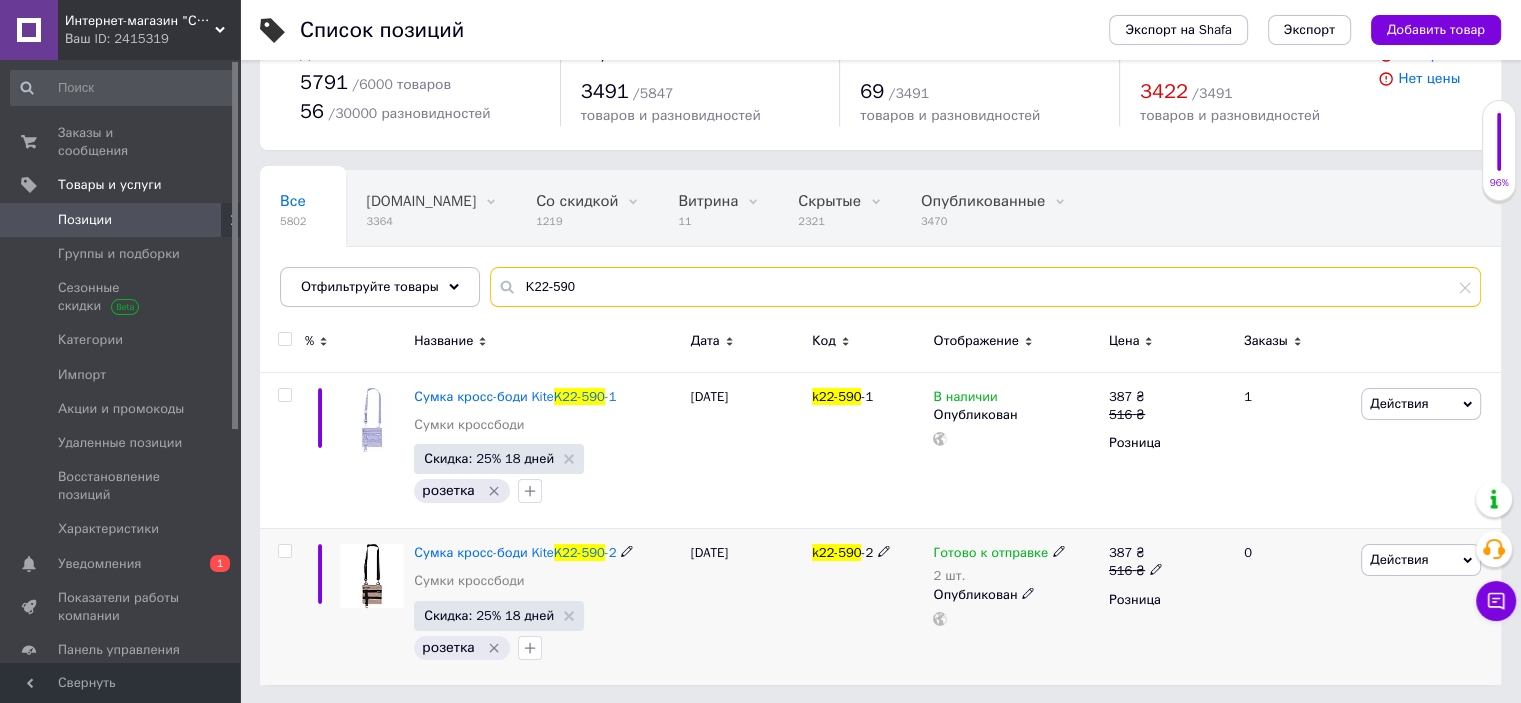scroll, scrollTop: 0, scrollLeft: 0, axis: both 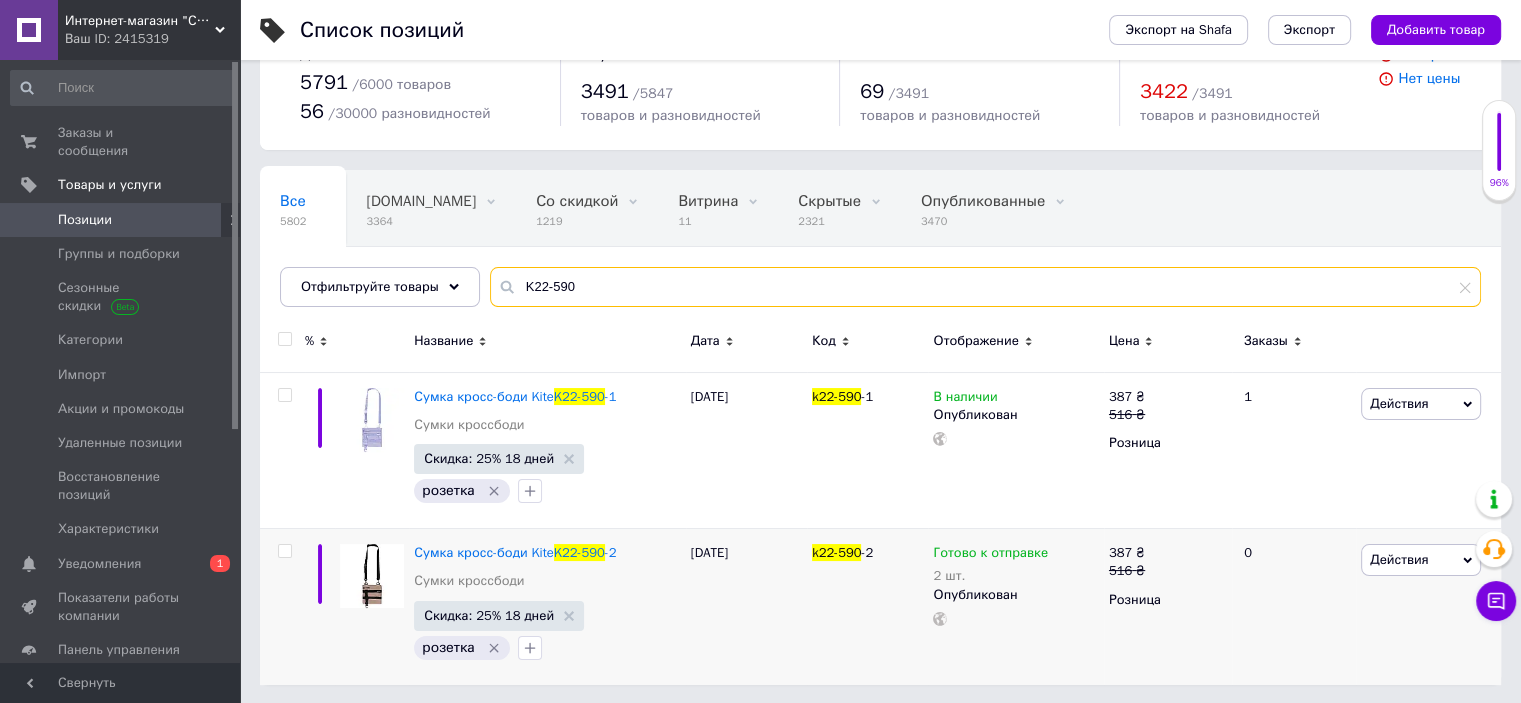drag, startPoint x: 619, startPoint y: 290, endPoint x: 560, endPoint y: 309, distance: 61.983868 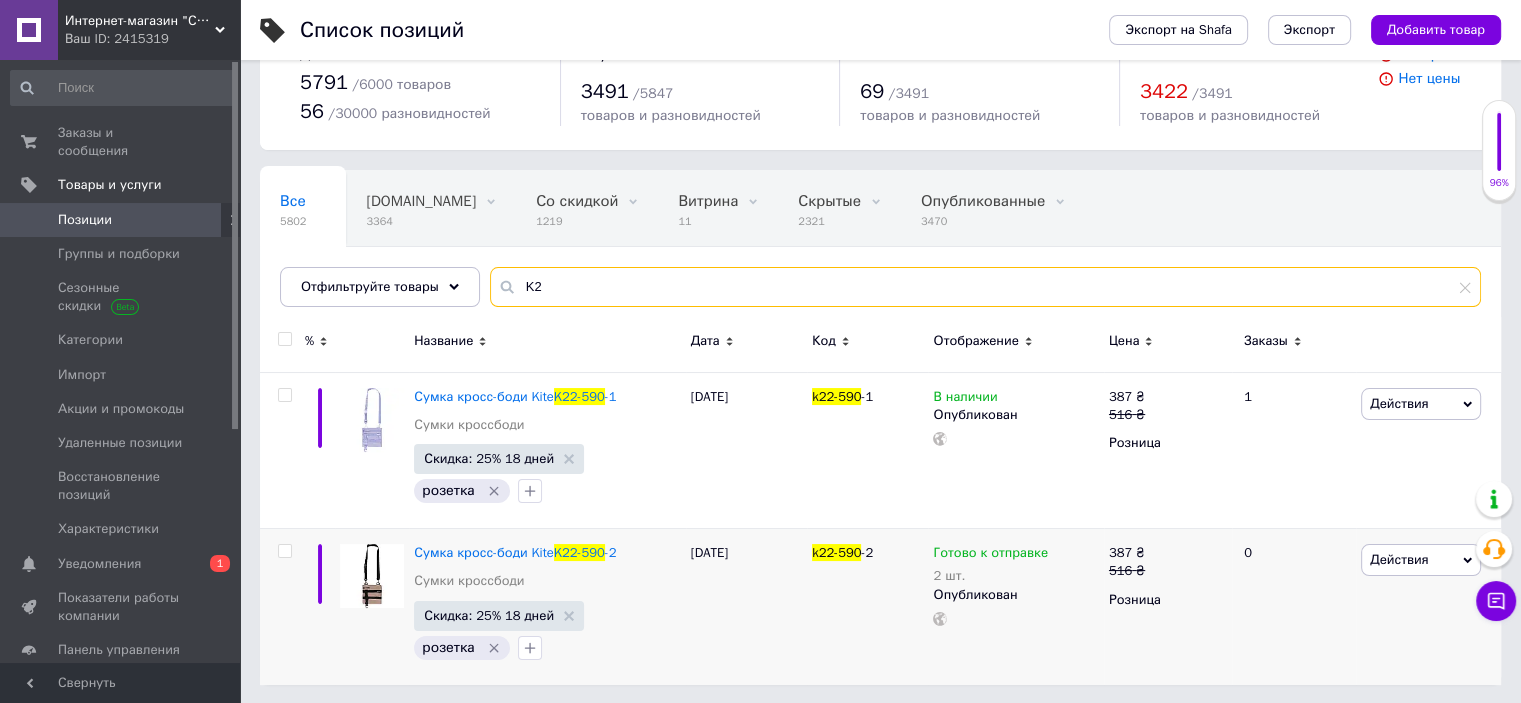 type on "K" 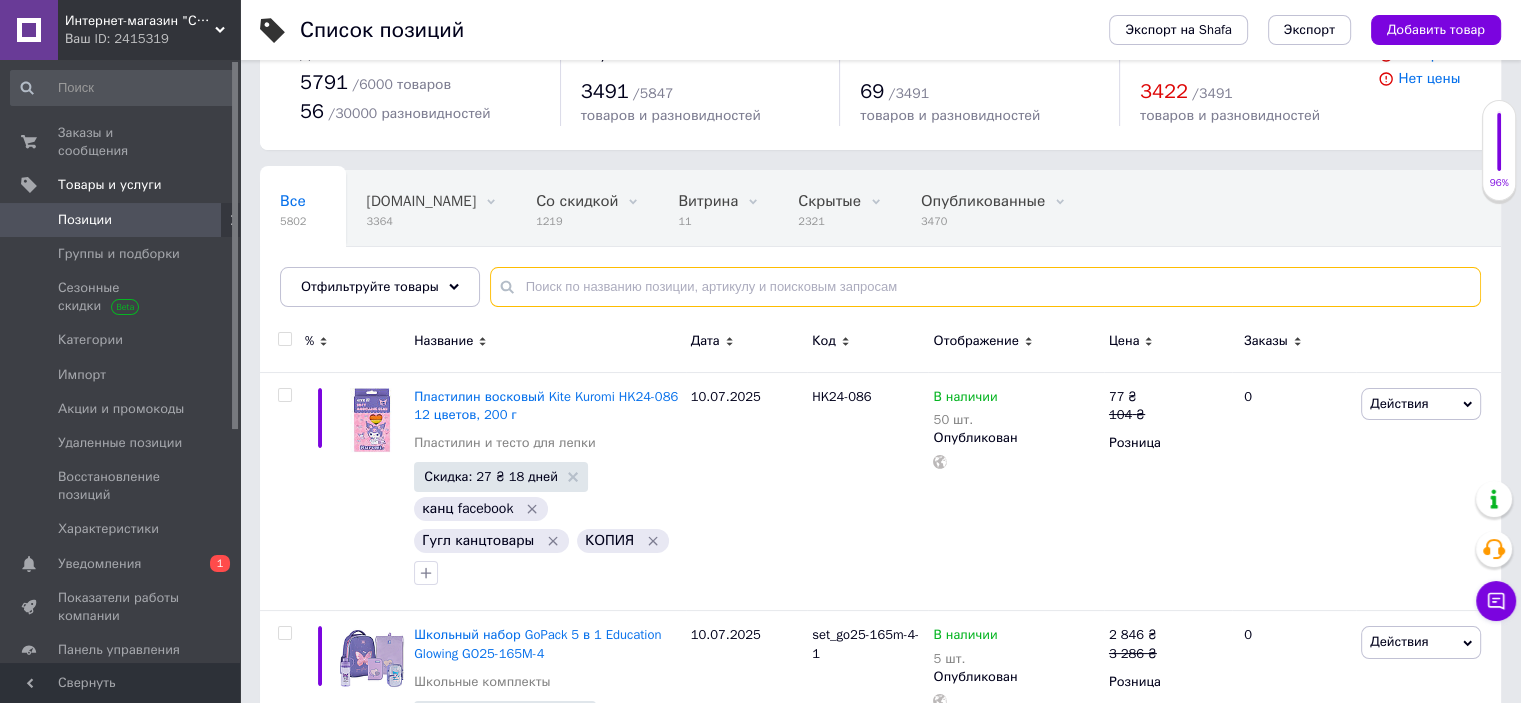 click at bounding box center (985, 287) 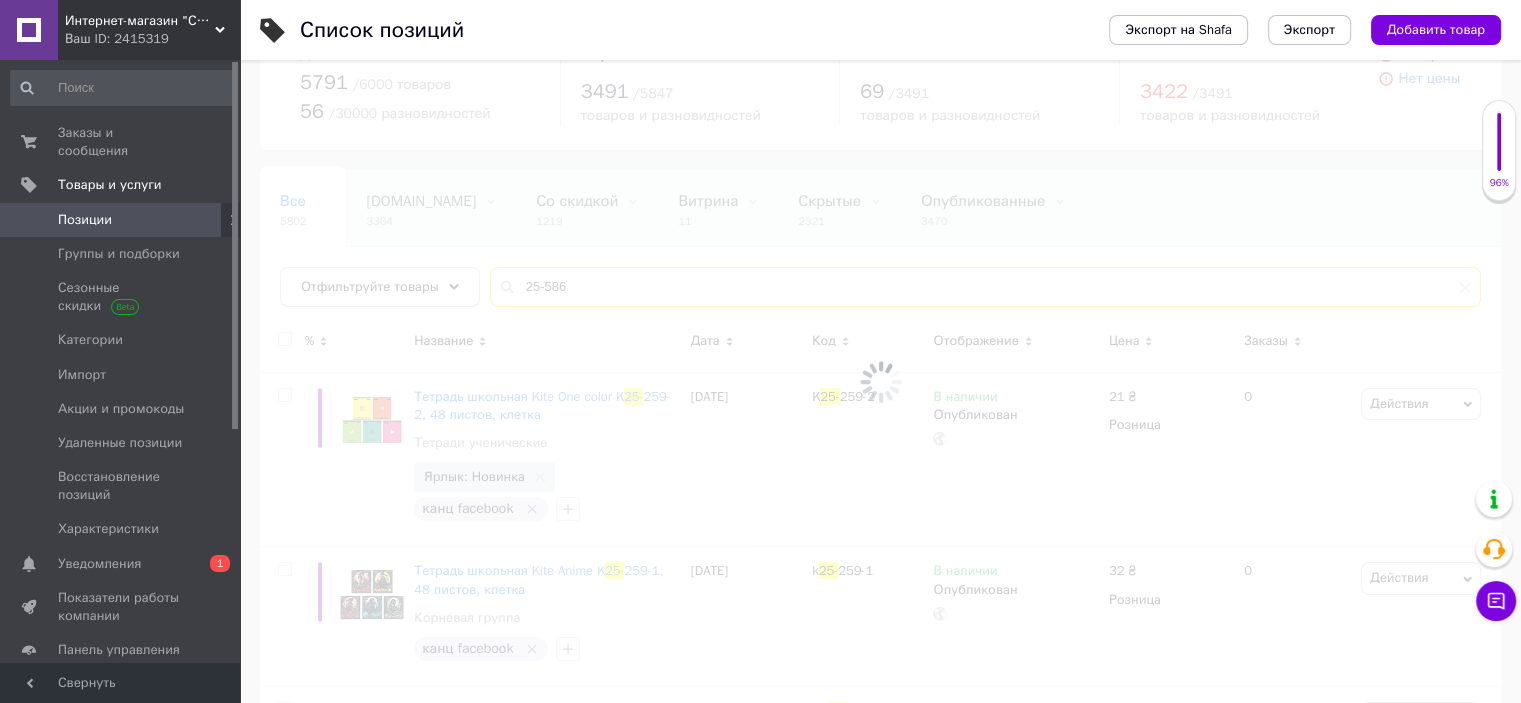 type on "25-586" 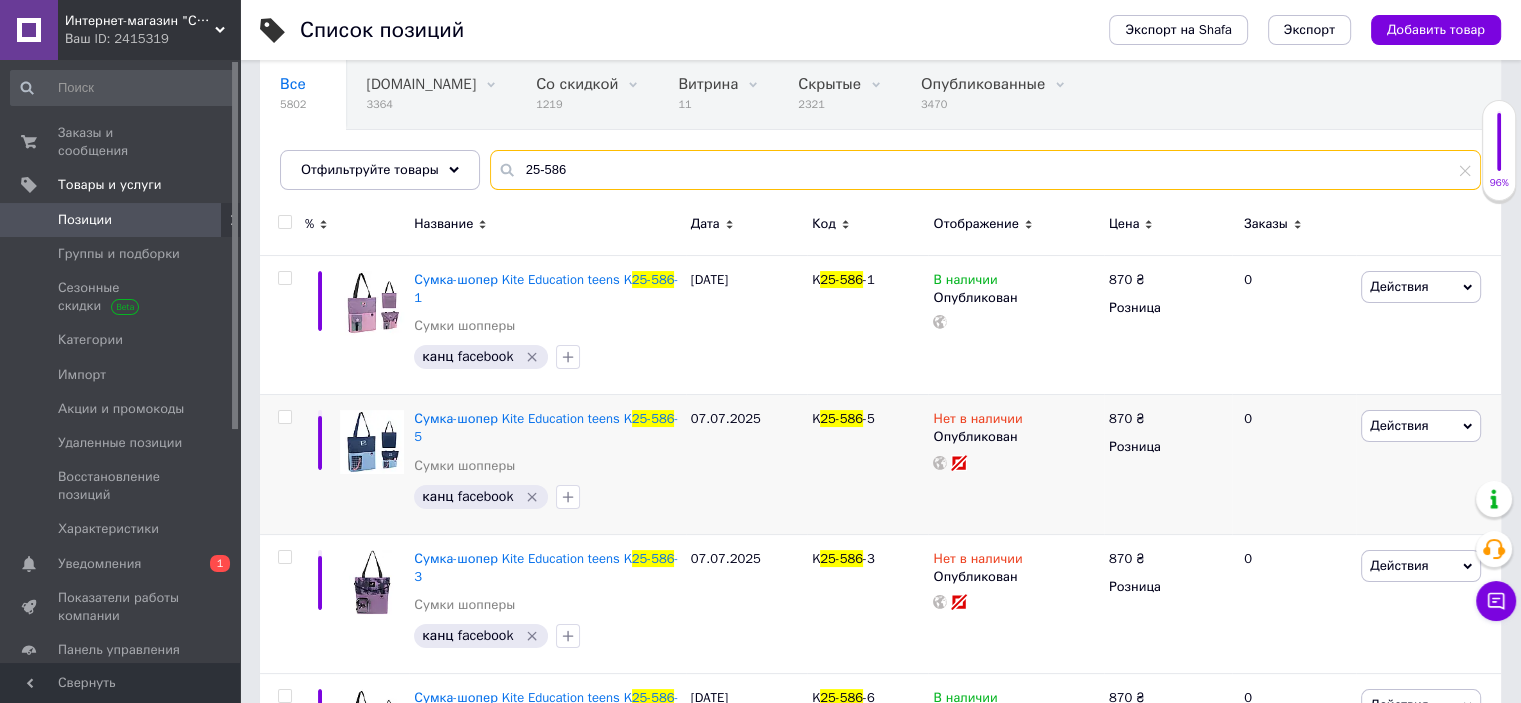 scroll, scrollTop: 359, scrollLeft: 0, axis: vertical 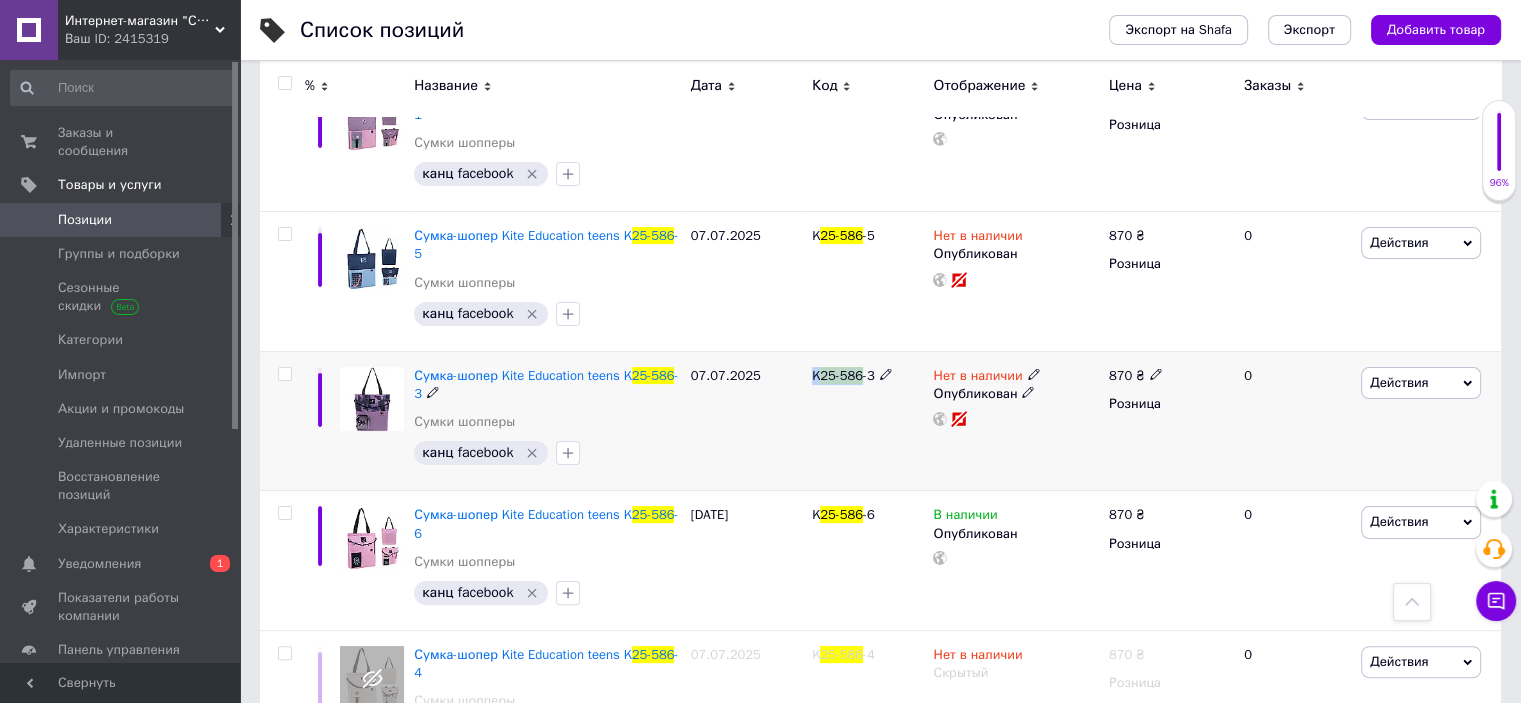 drag, startPoint x: 807, startPoint y: 338, endPoint x: 860, endPoint y: 337, distance: 53.009434 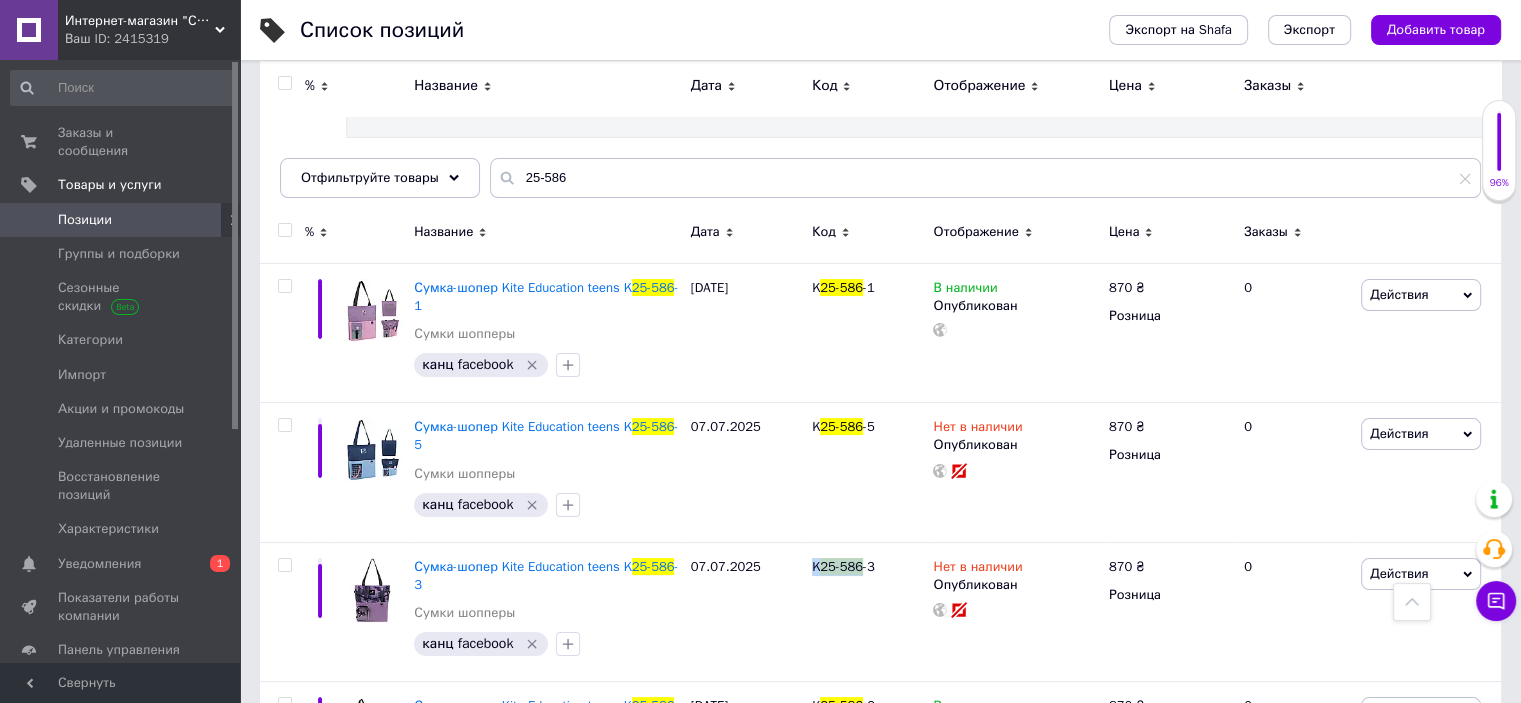scroll, scrollTop: 0, scrollLeft: 0, axis: both 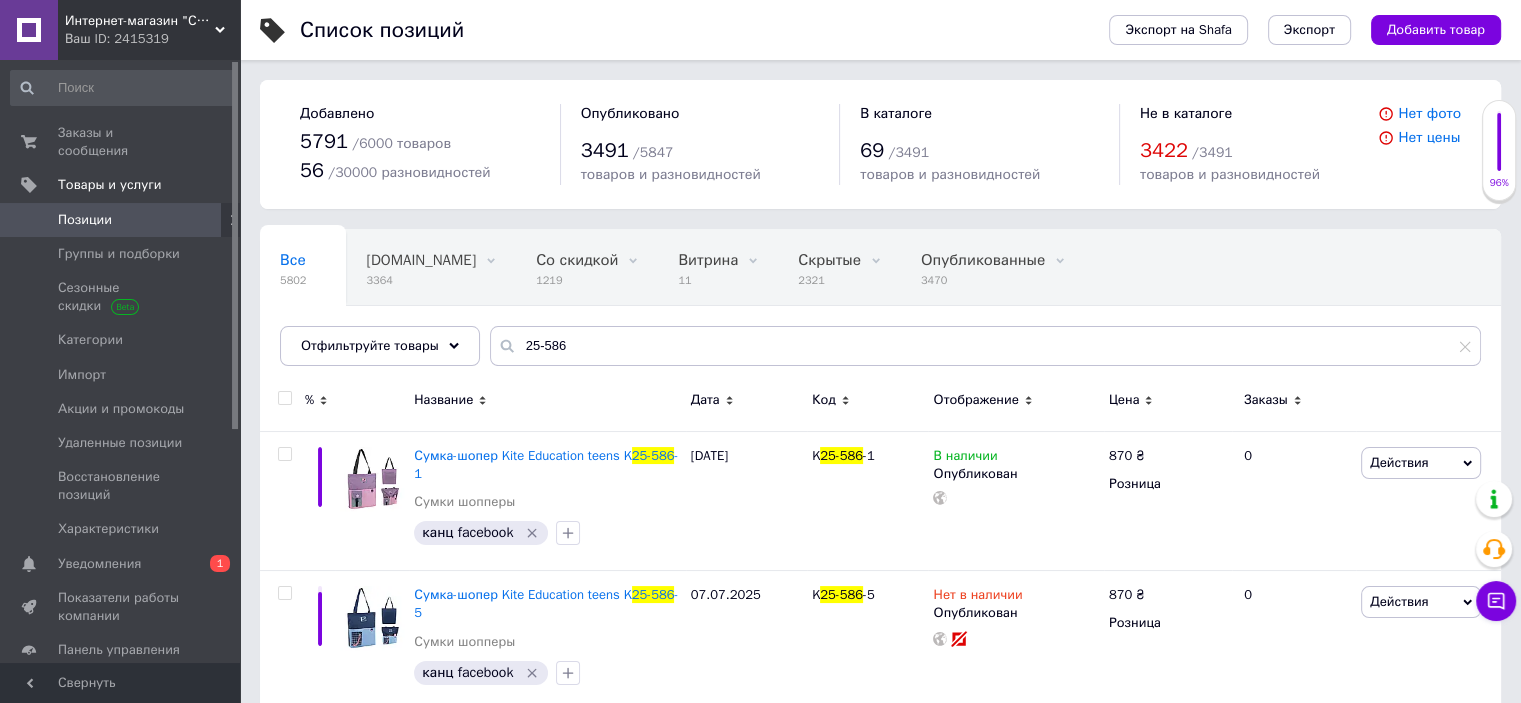 click on "Заказы и сообщения 0 0 Товары и услуги Позиции Группы и подборки Сезонные скидки Категории Импорт Акции и промокоды Удаленные позиции Восстановление позиций Характеристики Уведомления 0 1 Показатели работы компании Панель управления Отзывы Покупатели Каталог ProSale Аналитика Инструменты вебмастера и SEO Управление сайтом Кошелек компании Маркет Настройки Тарифы и счета Prom микс 6 000 (13 месяцев)" at bounding box center (123, 364) 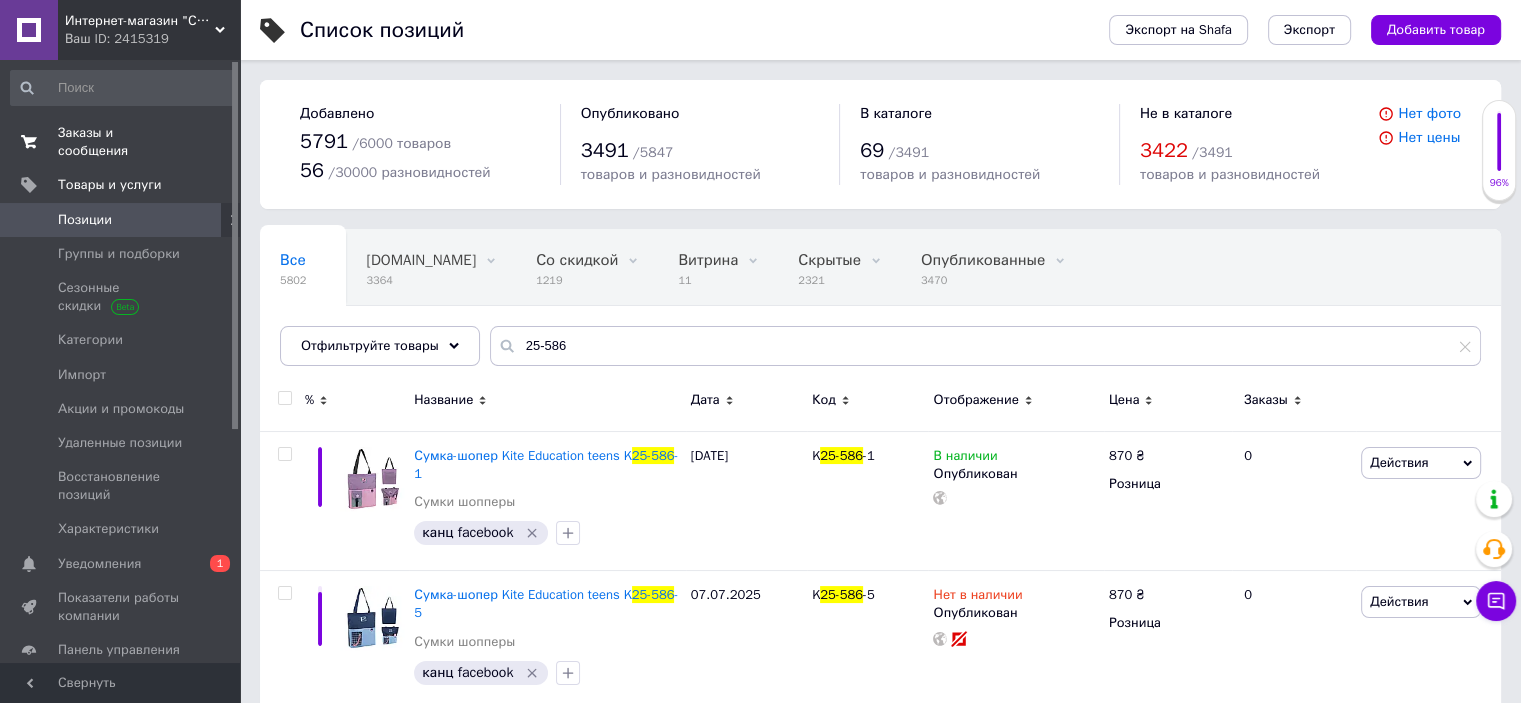 click on "Заказы и сообщения" at bounding box center [121, 142] 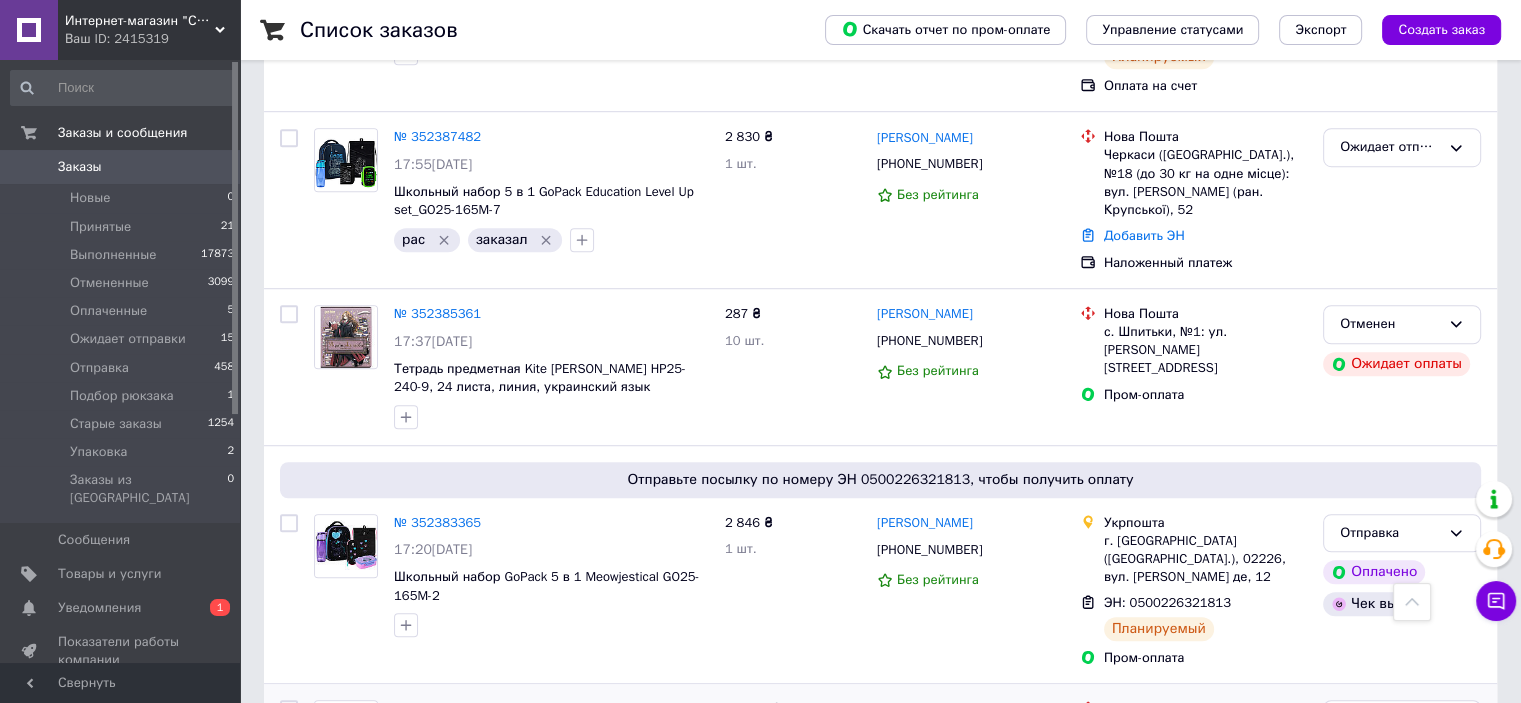 scroll, scrollTop: 1500, scrollLeft: 0, axis: vertical 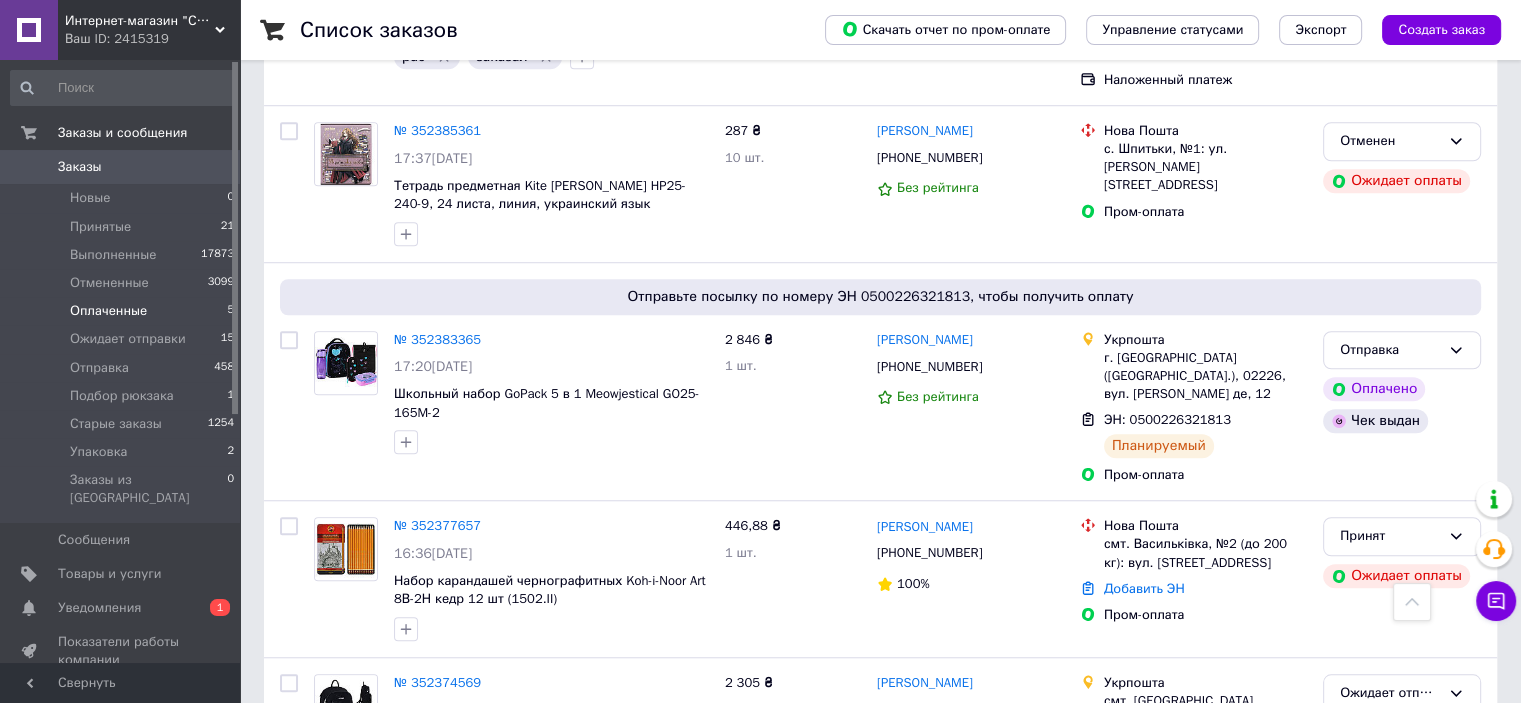 click on "Оплаченные" at bounding box center (108, 311) 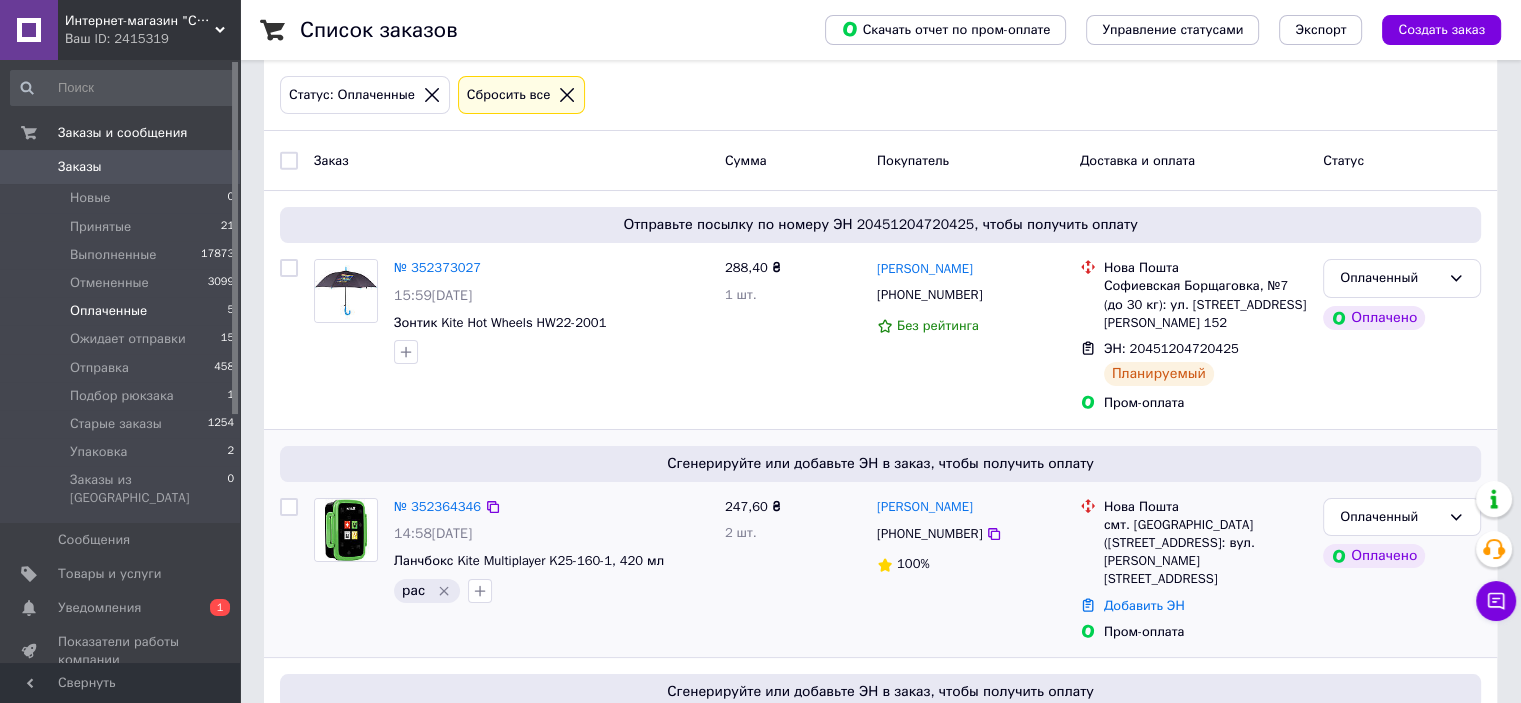 scroll, scrollTop: 200, scrollLeft: 0, axis: vertical 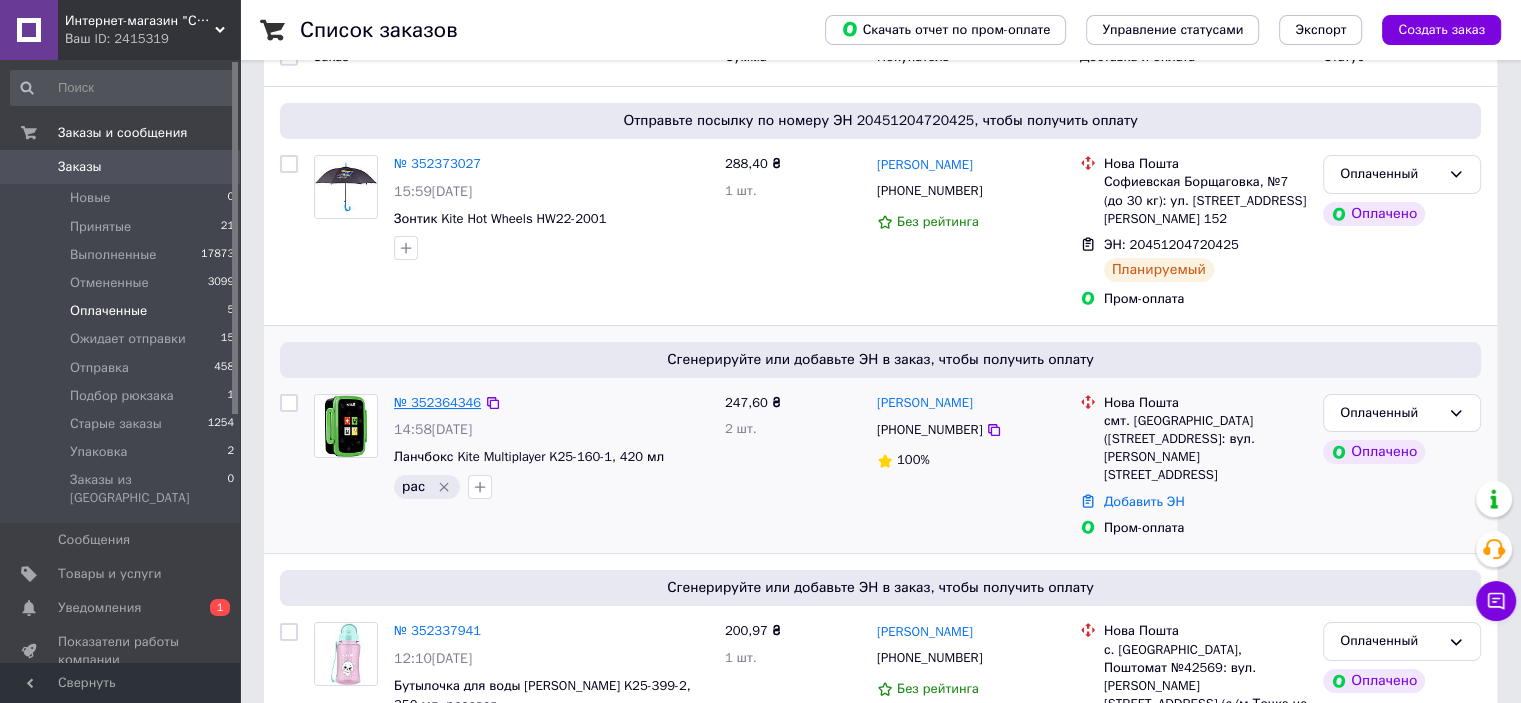 click on "№ 352364346" at bounding box center (437, 402) 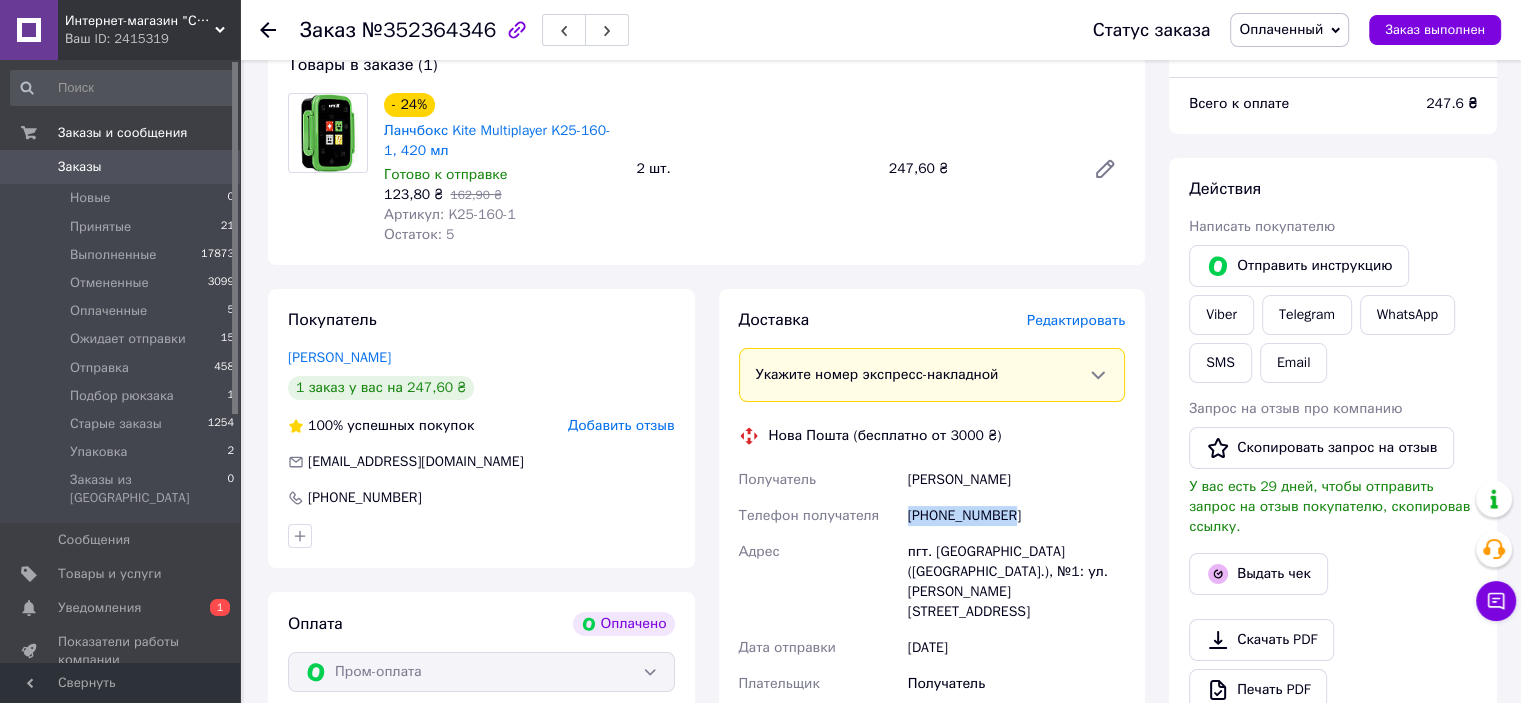 drag, startPoint x: 906, startPoint y: 523, endPoint x: 1062, endPoint y: 479, distance: 162.0864 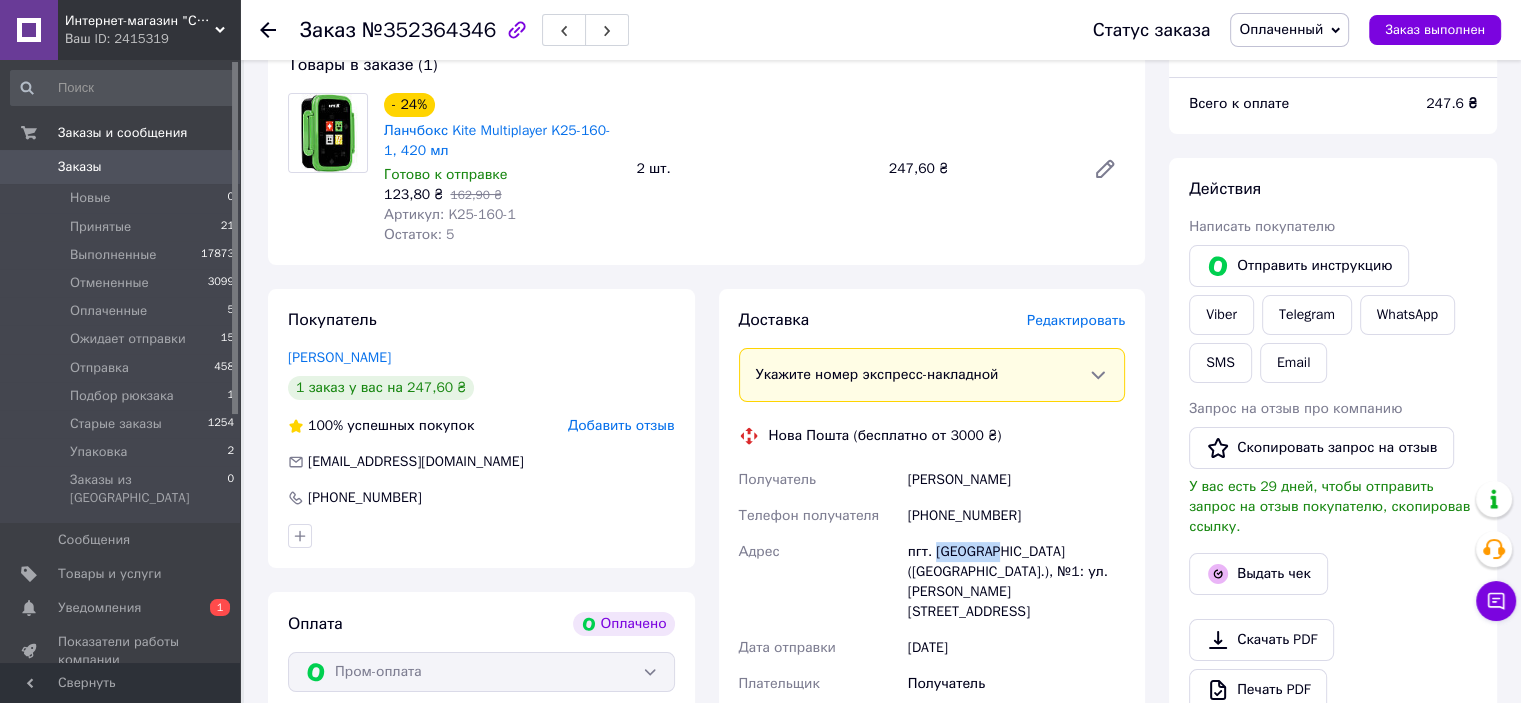 drag, startPoint x: 933, startPoint y: 554, endPoint x: 1015, endPoint y: 187, distance: 376.0492 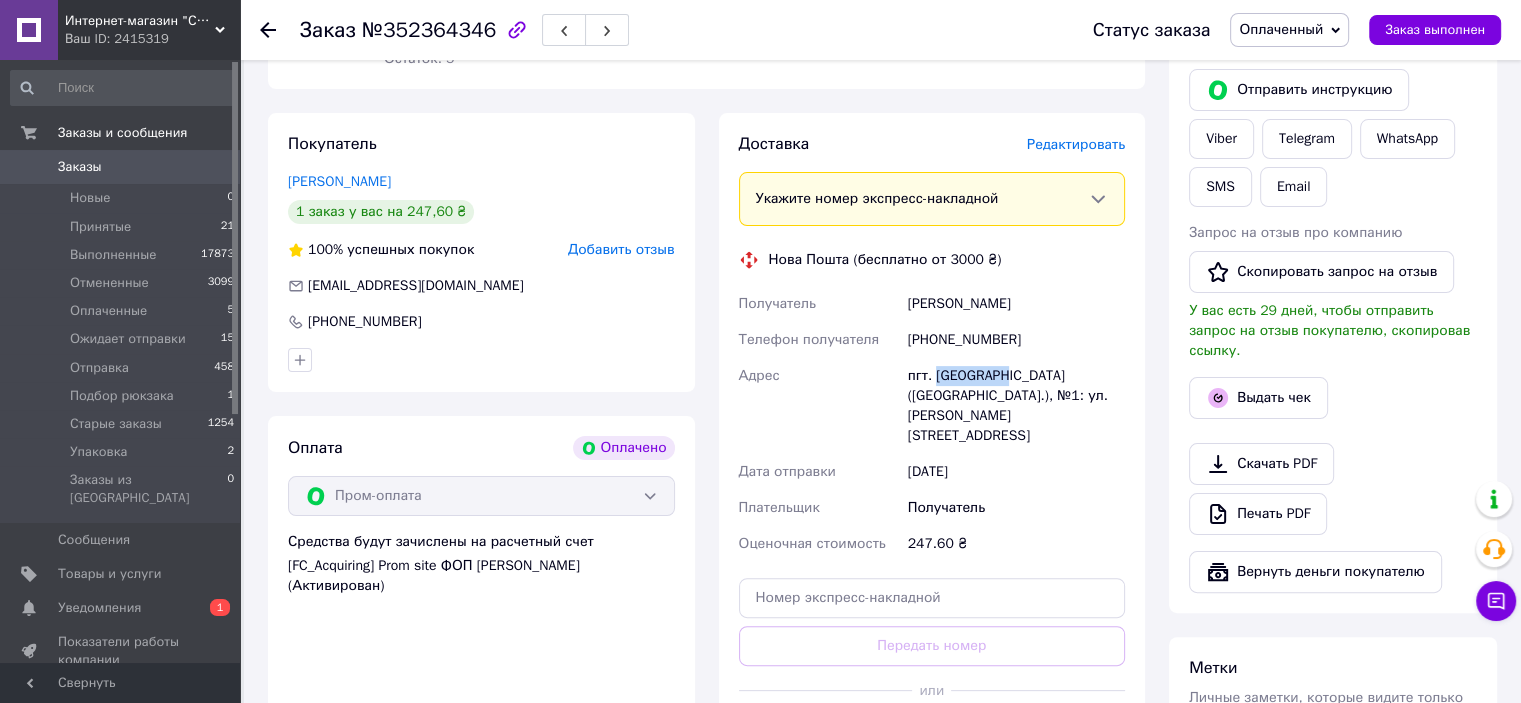 scroll, scrollTop: 600, scrollLeft: 0, axis: vertical 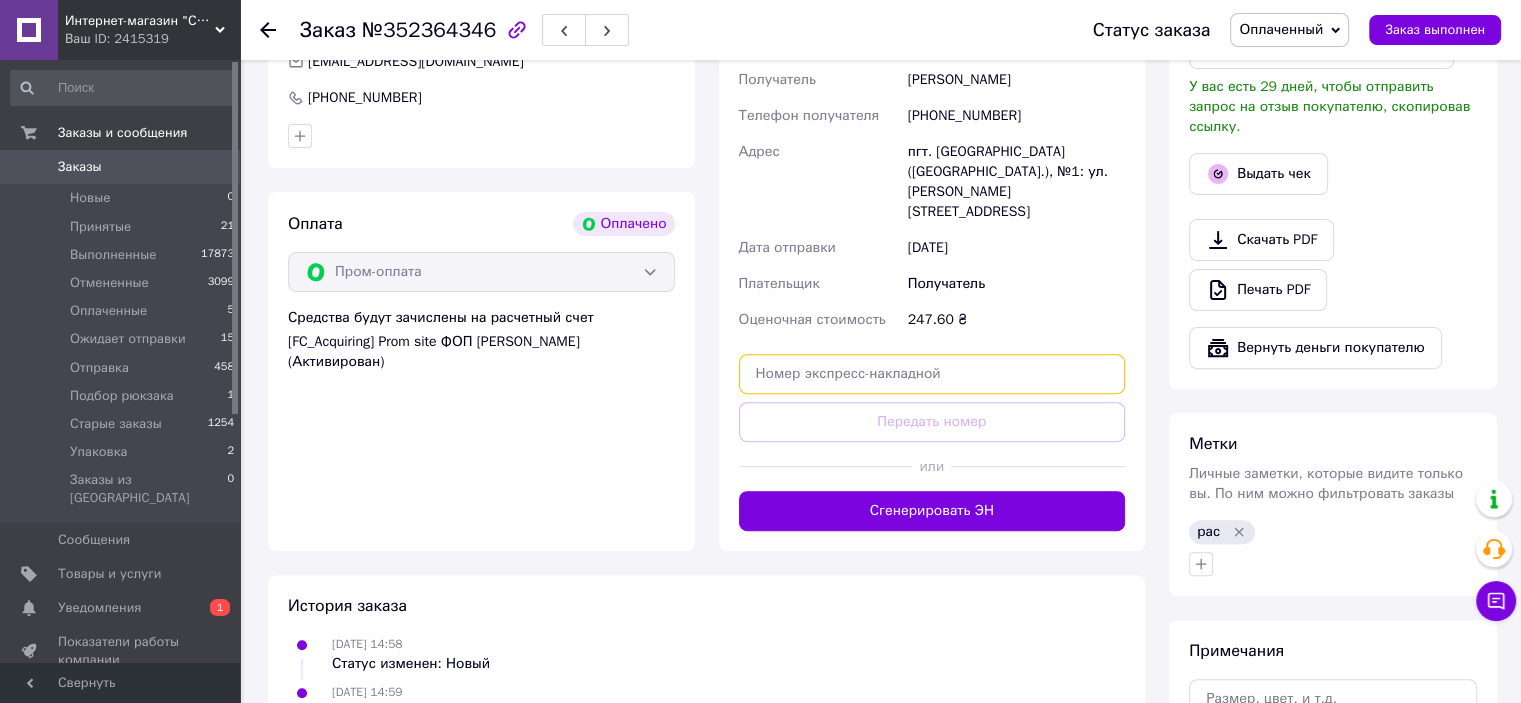 paste on "20451204737905" 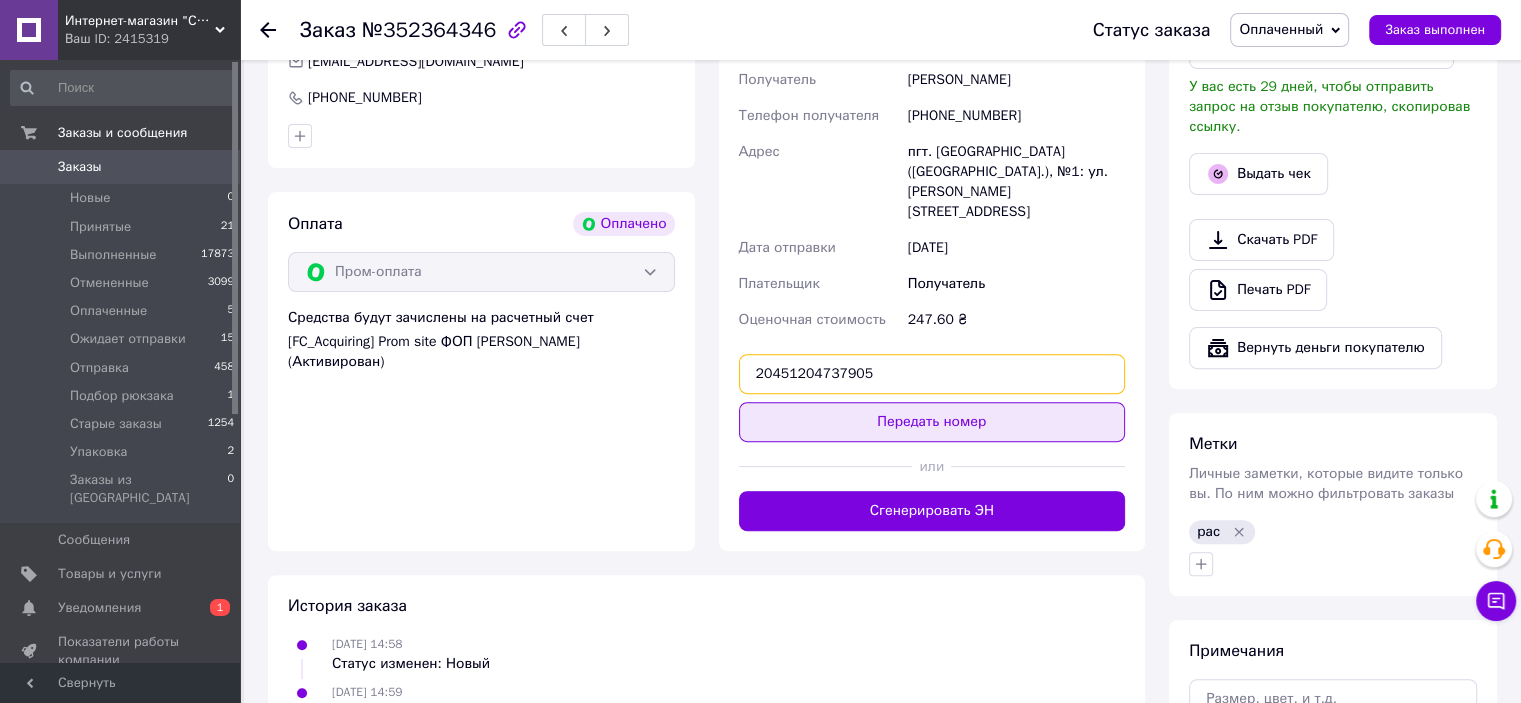 type on "20451204737905" 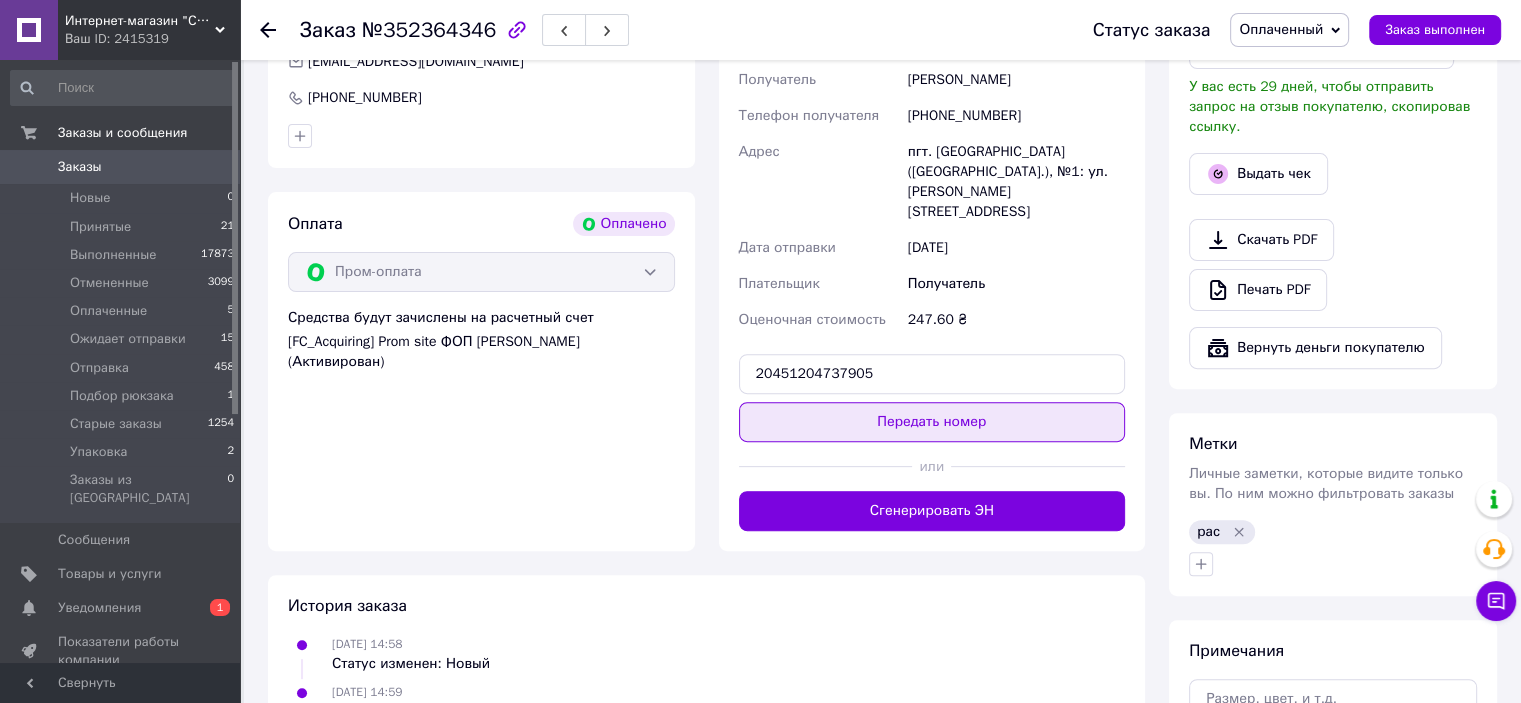 click on "Передать номер" at bounding box center [932, 422] 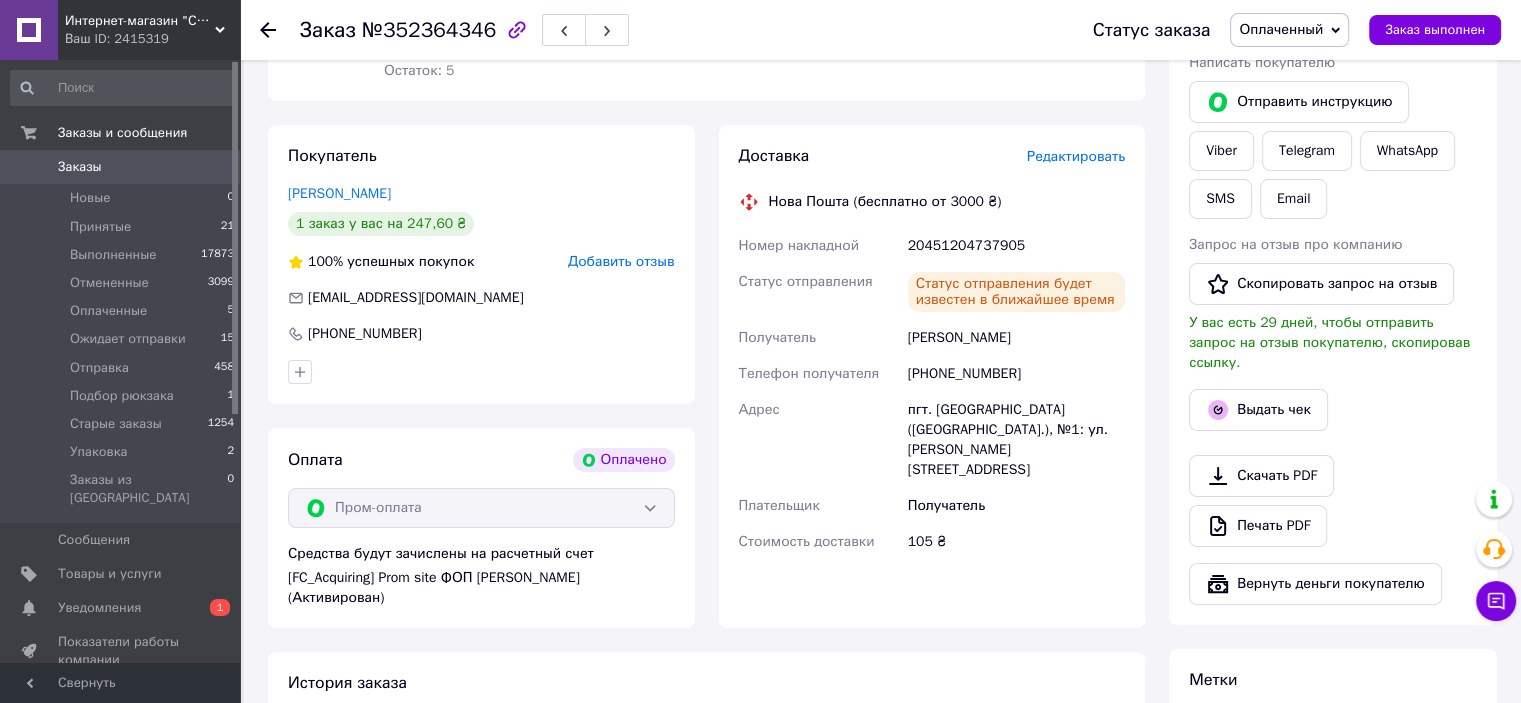 scroll, scrollTop: 200, scrollLeft: 0, axis: vertical 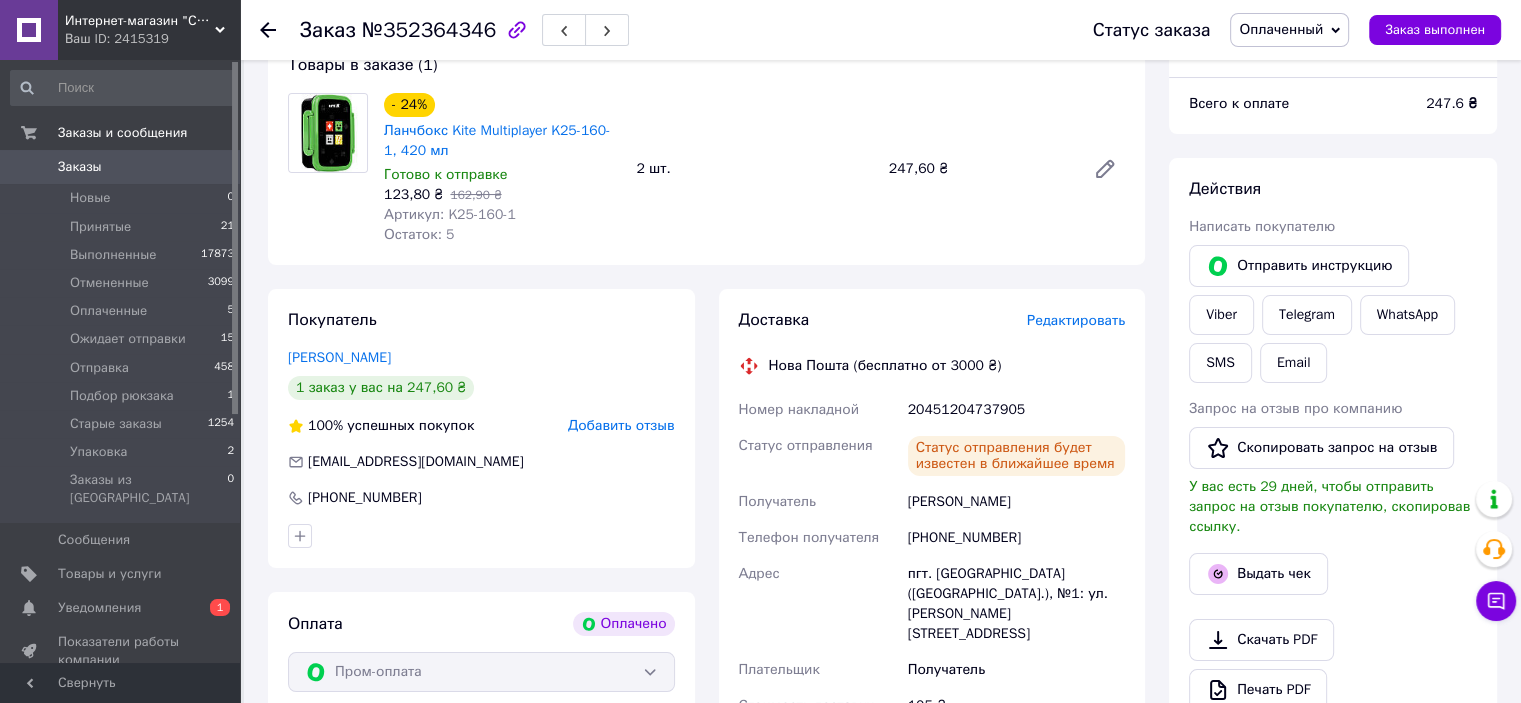 click on "Оплаченный" at bounding box center [1281, 29] 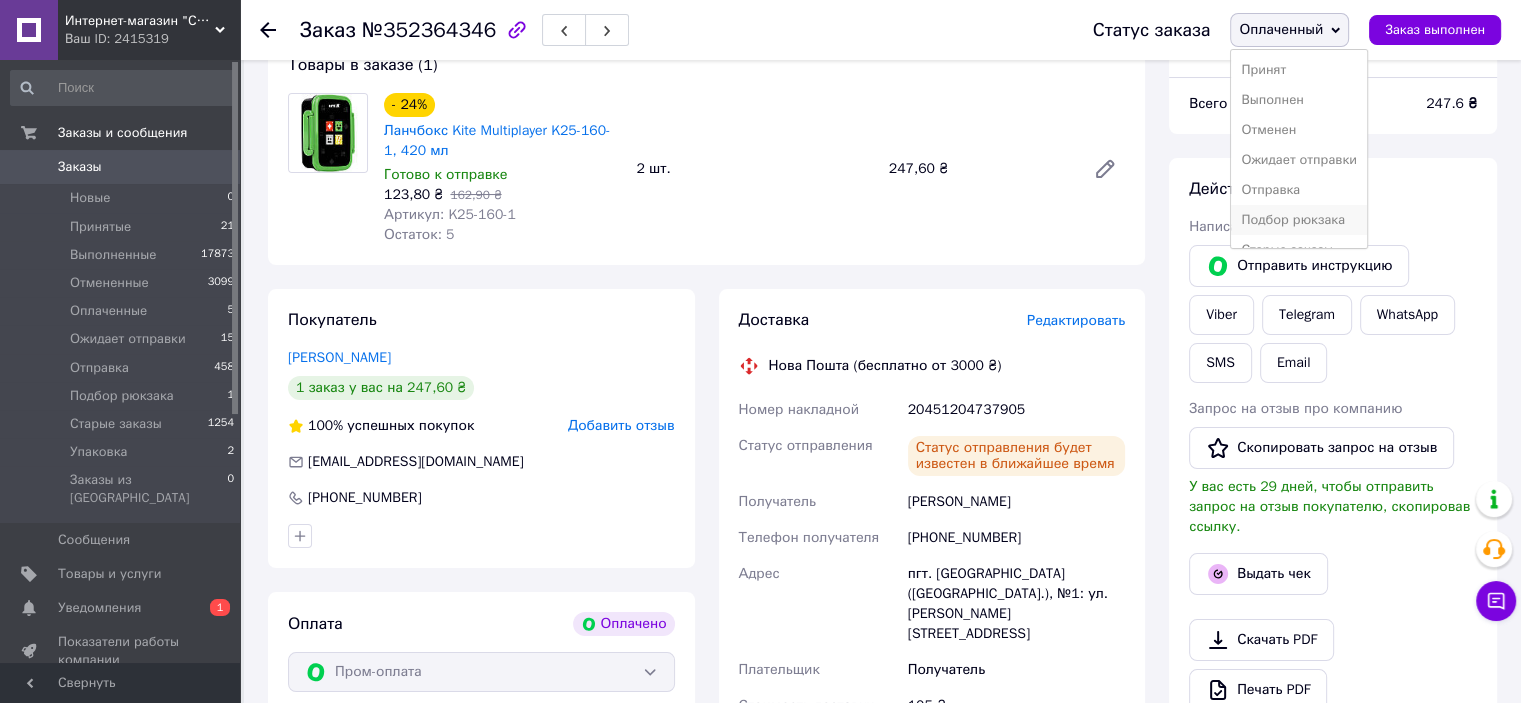 click on "Подбор рюкзака" at bounding box center (1299, 220) 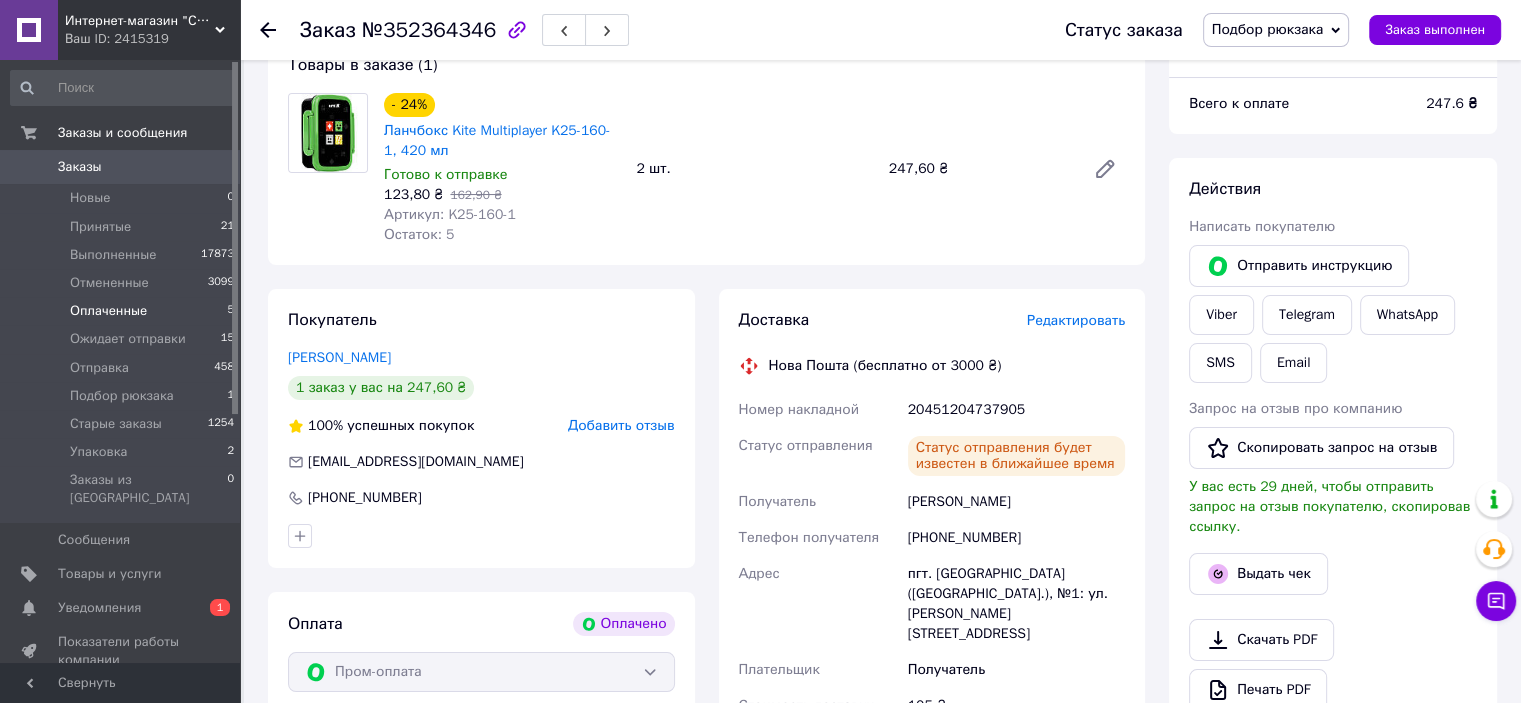 click on "Оплаченные" at bounding box center [108, 311] 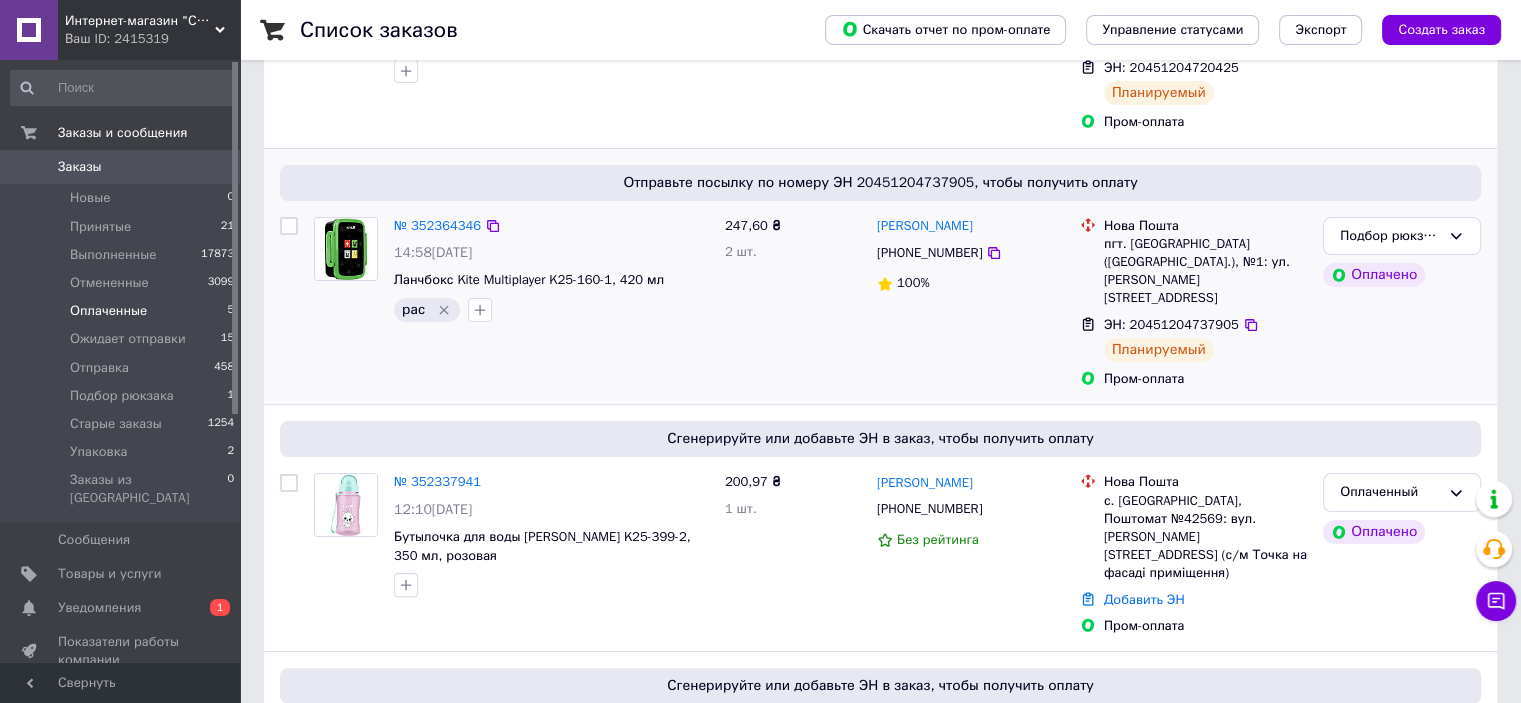 scroll, scrollTop: 400, scrollLeft: 0, axis: vertical 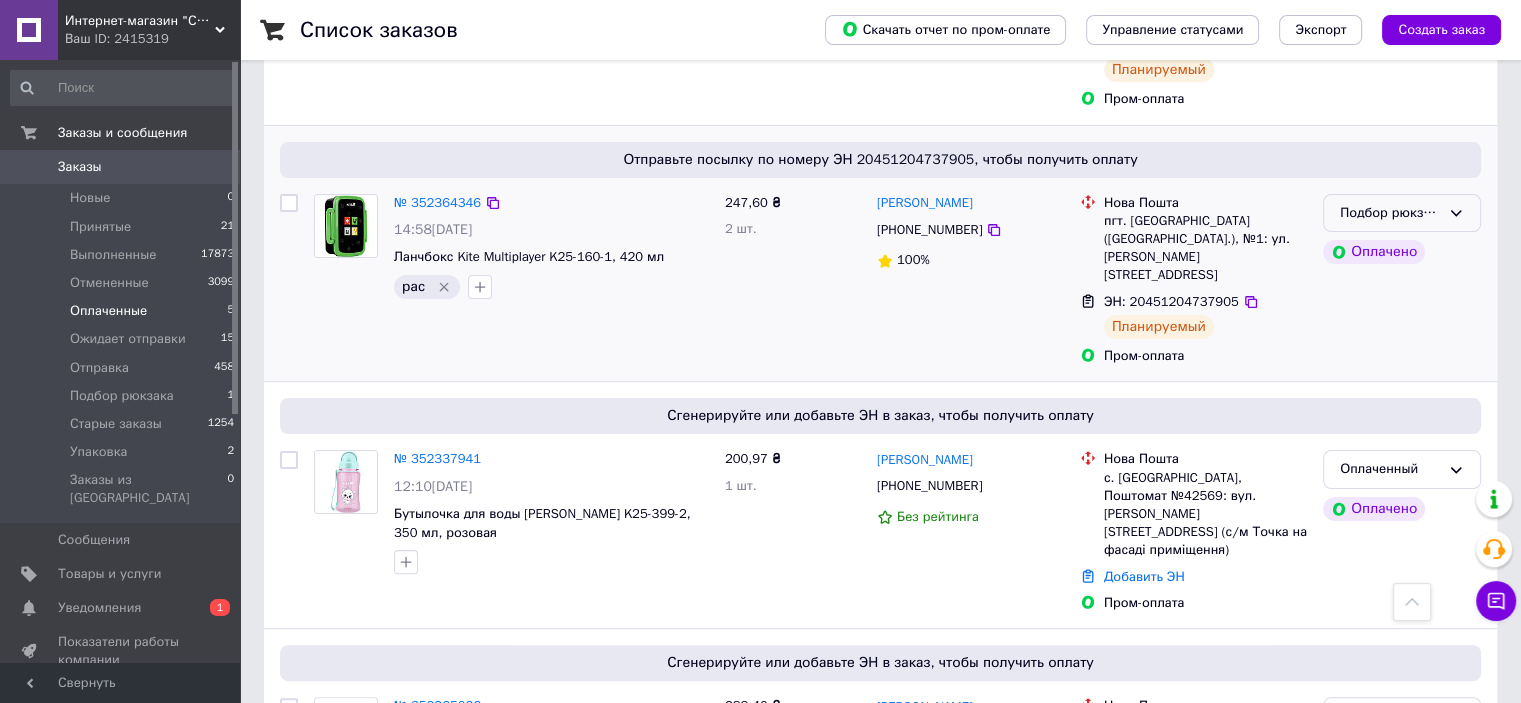 click on "Подбор рюкзака" at bounding box center (1390, 213) 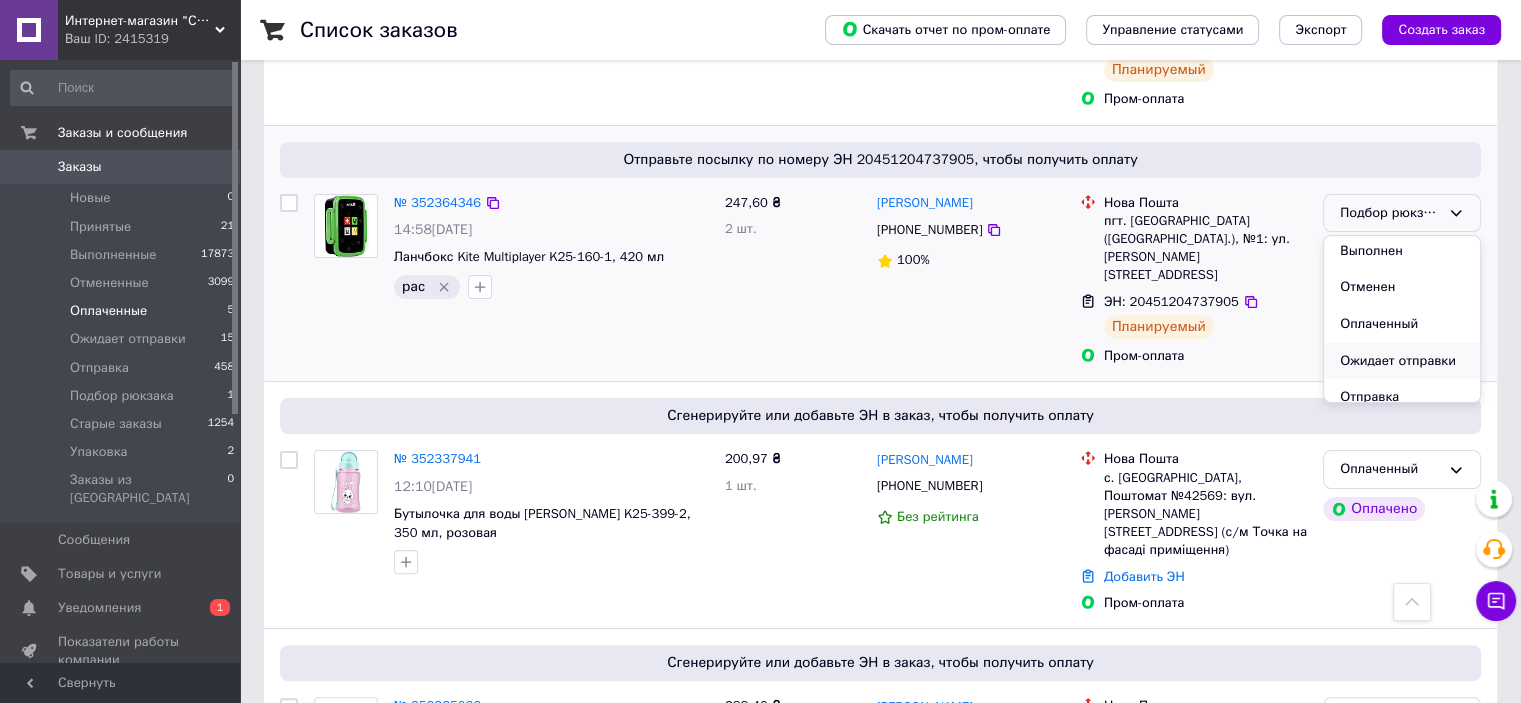 scroll, scrollTop: 100, scrollLeft: 0, axis: vertical 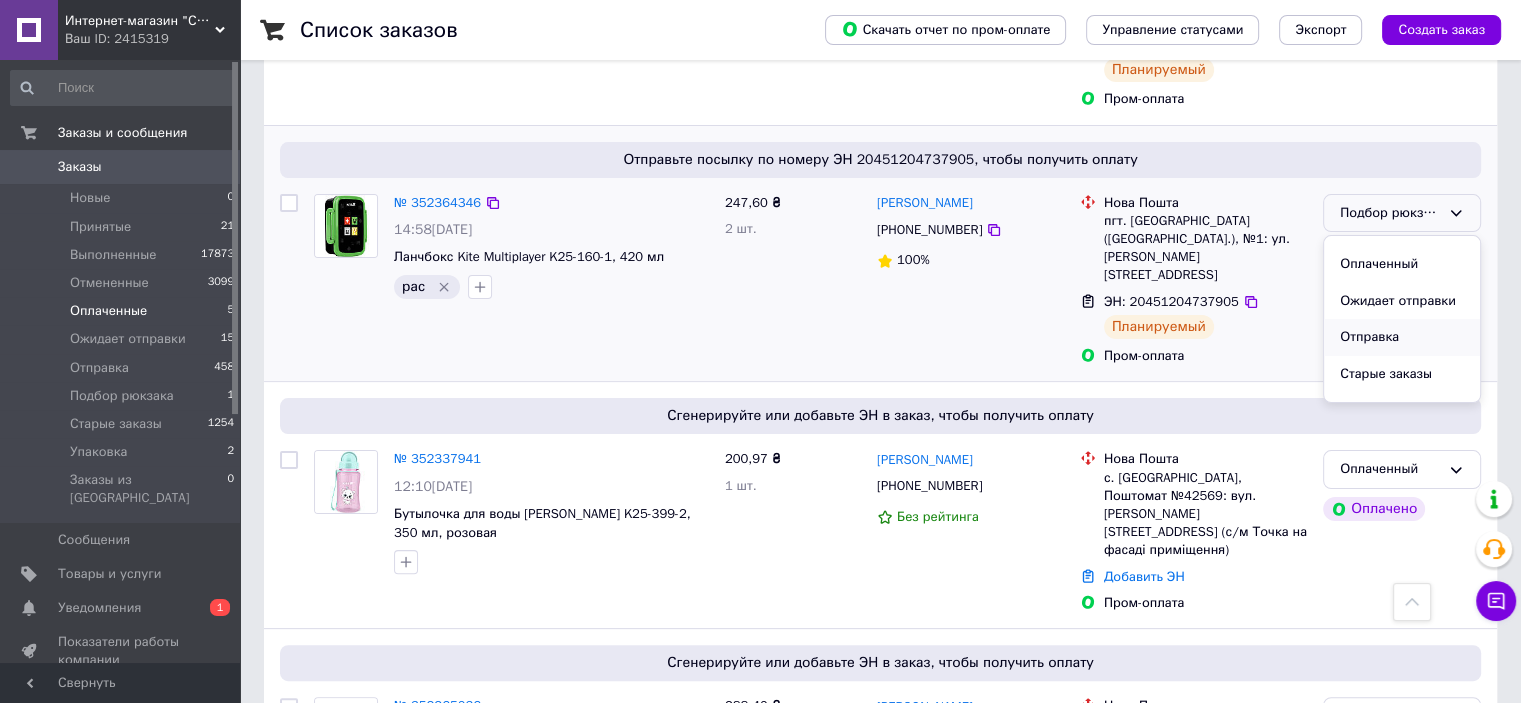 click on "Отправка" at bounding box center [1402, 337] 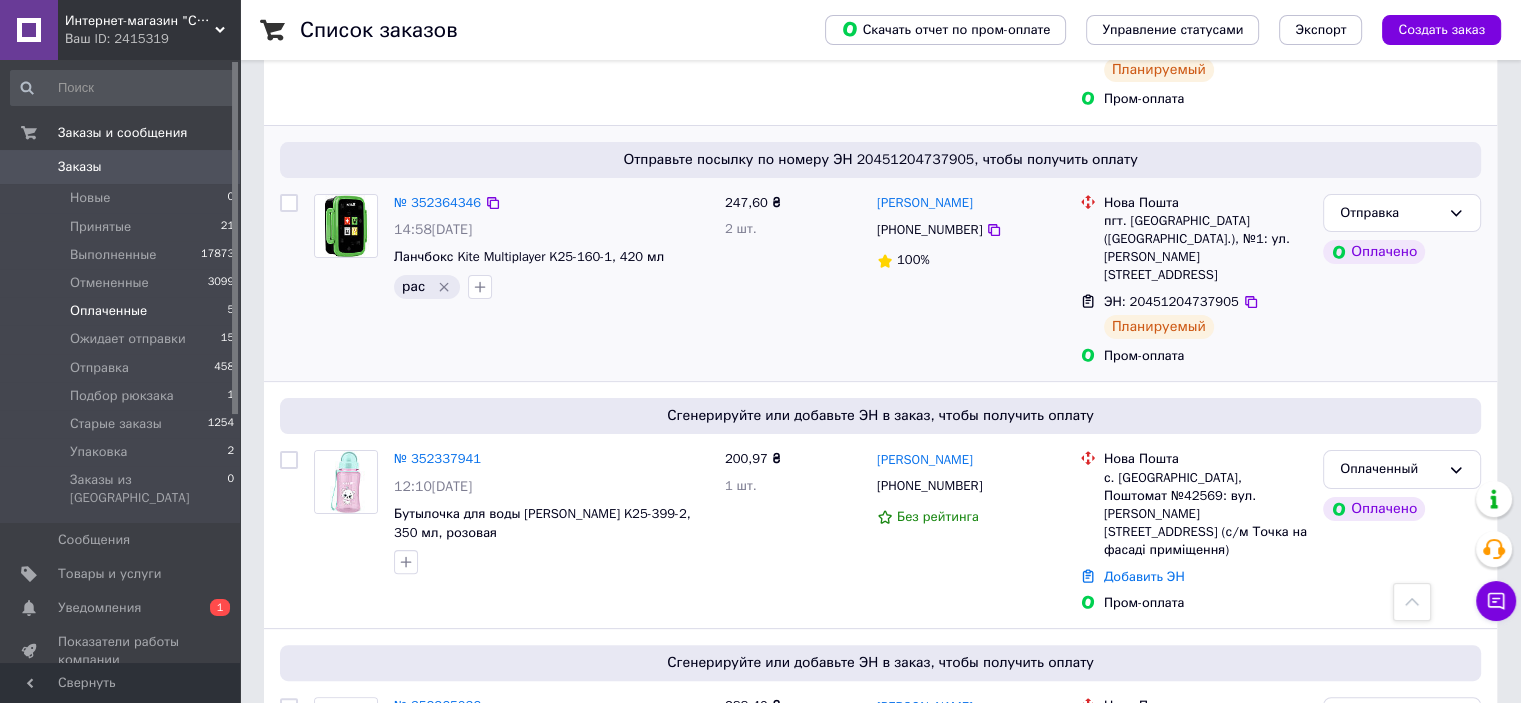 drag, startPoint x: 448, startPoint y: 439, endPoint x: 314, endPoint y: 340, distance: 166.60432 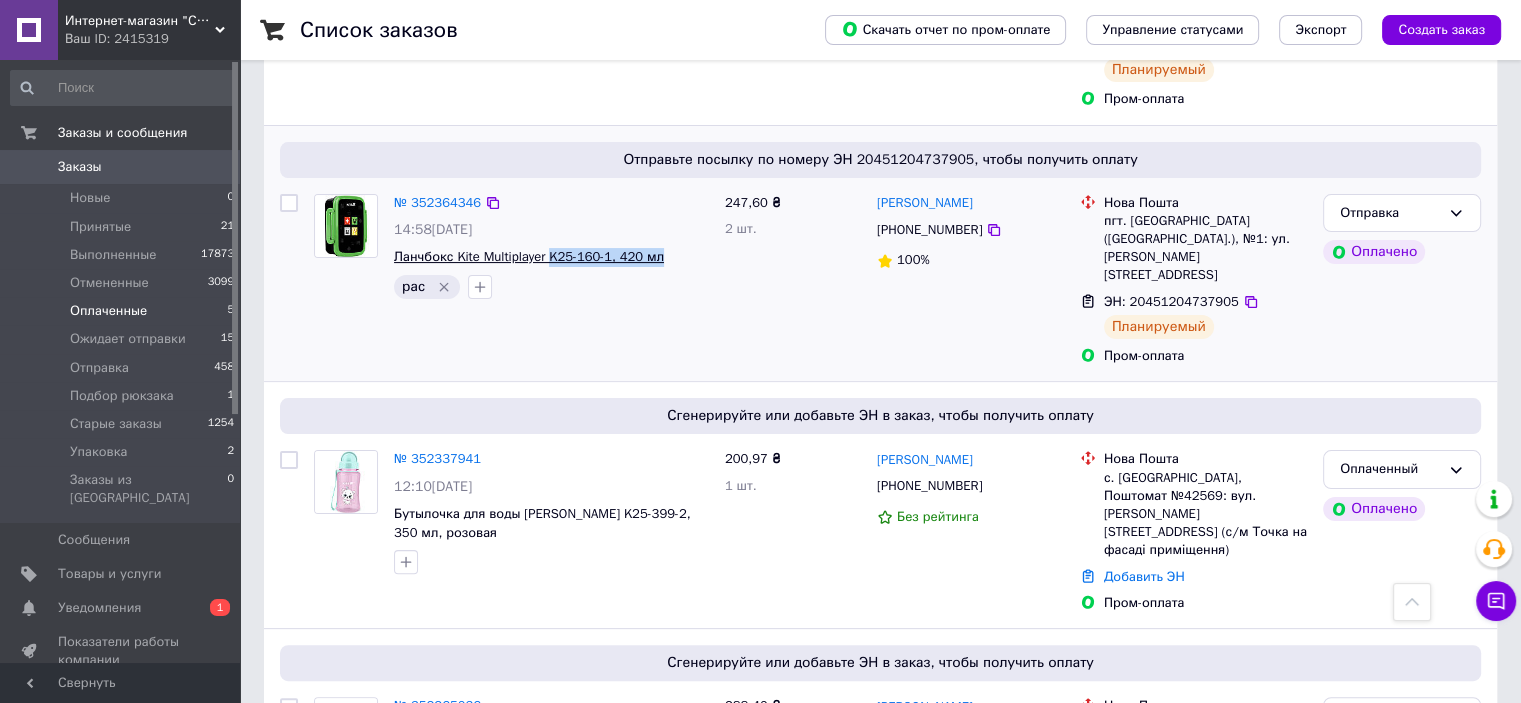 drag, startPoint x: 672, startPoint y: 259, endPoint x: 547, endPoint y: 249, distance: 125.39936 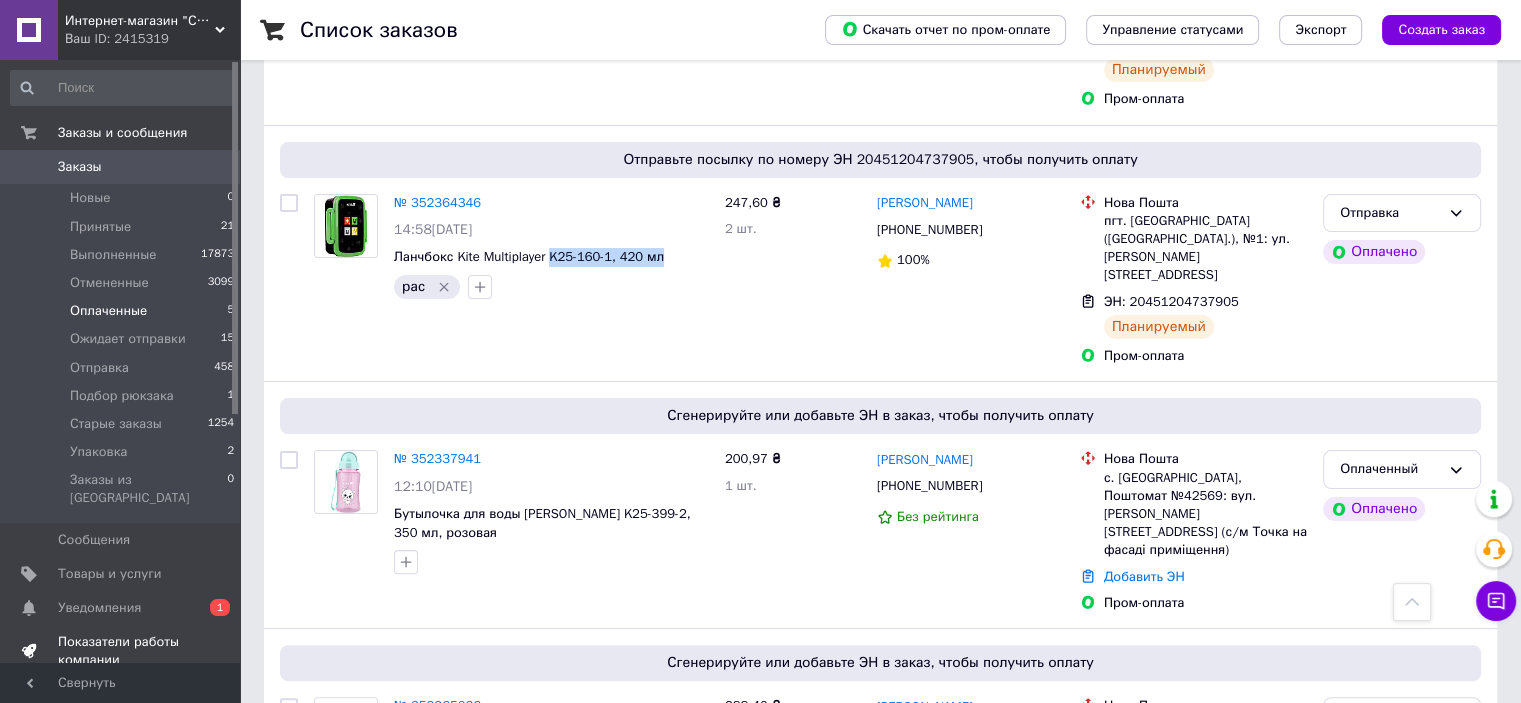 click on "Товары и услуги" at bounding box center (123, 574) 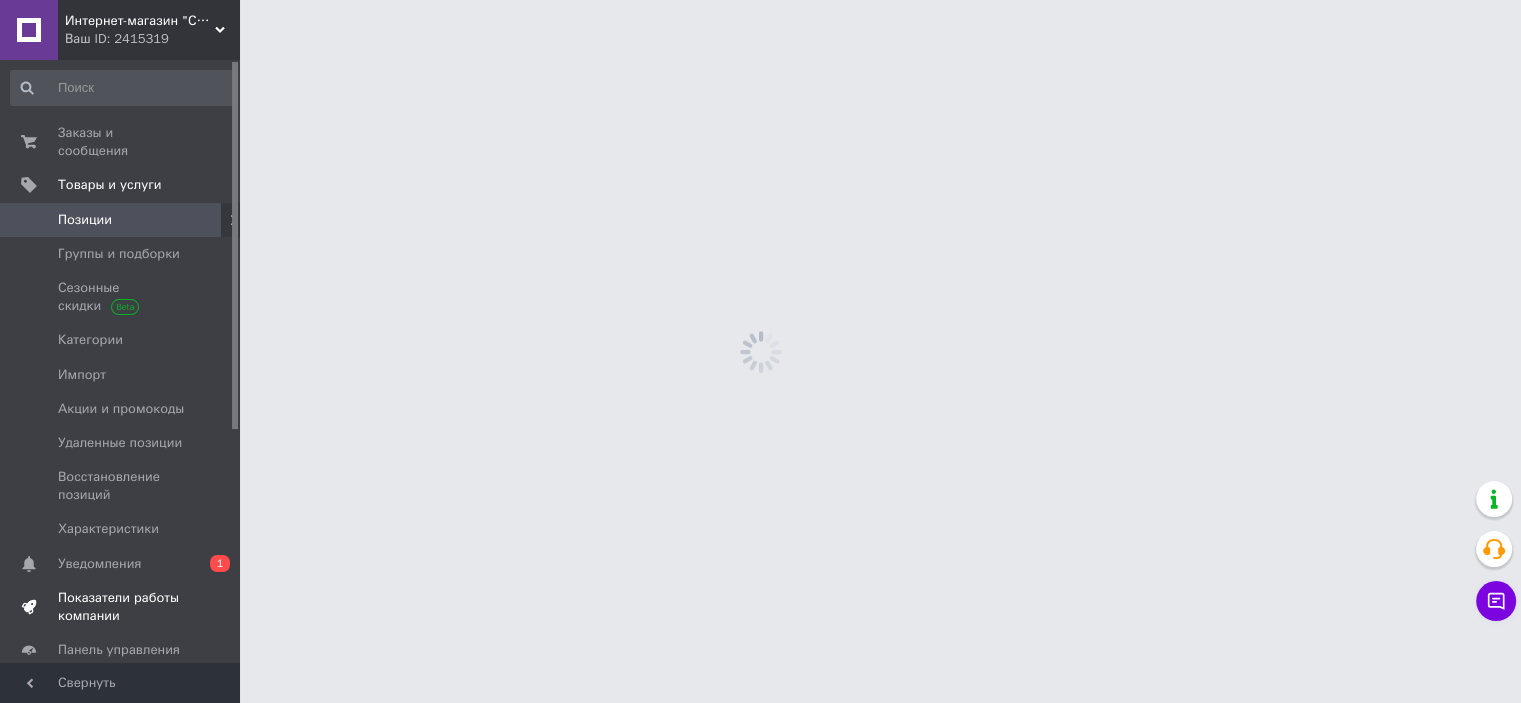 scroll, scrollTop: 0, scrollLeft: 0, axis: both 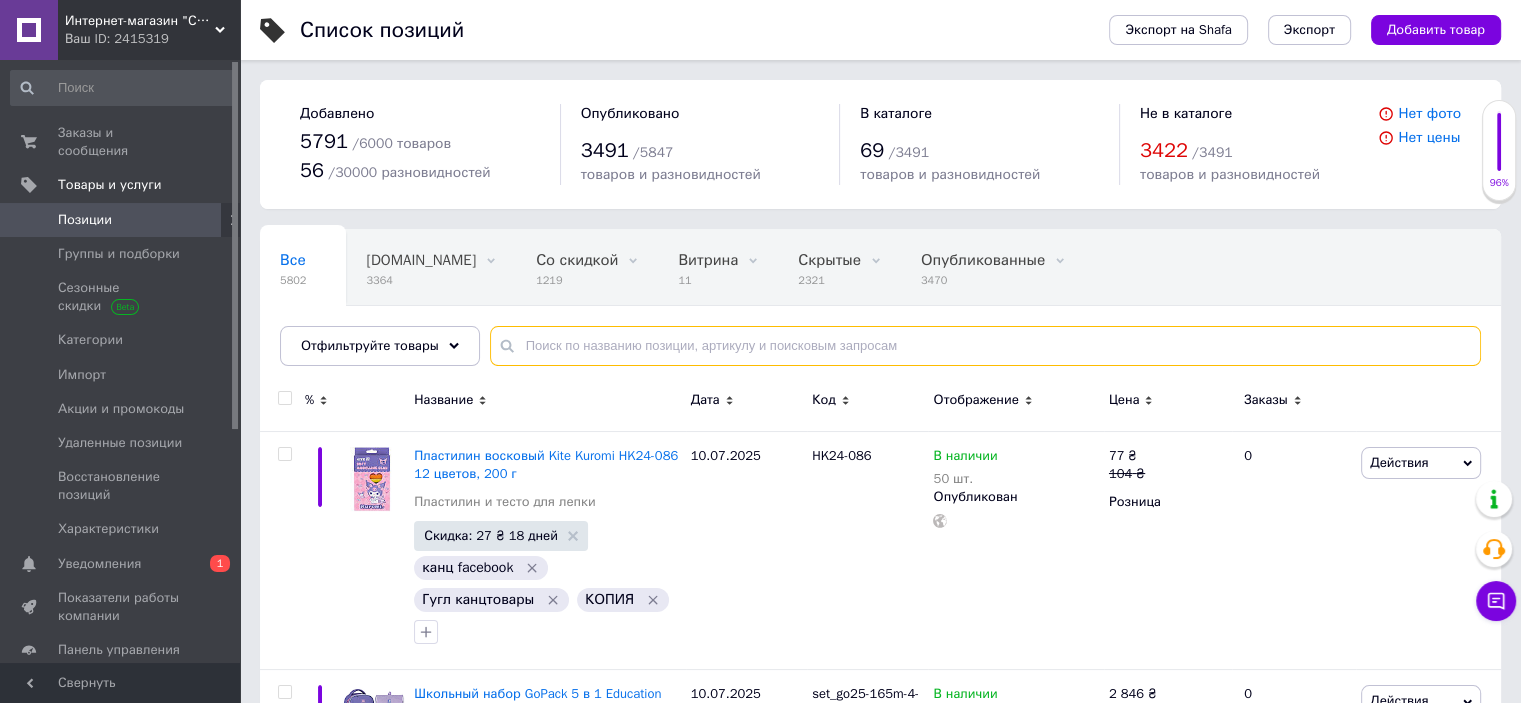 drag, startPoint x: 536, startPoint y: 344, endPoint x: 532, endPoint y: 356, distance: 12.649111 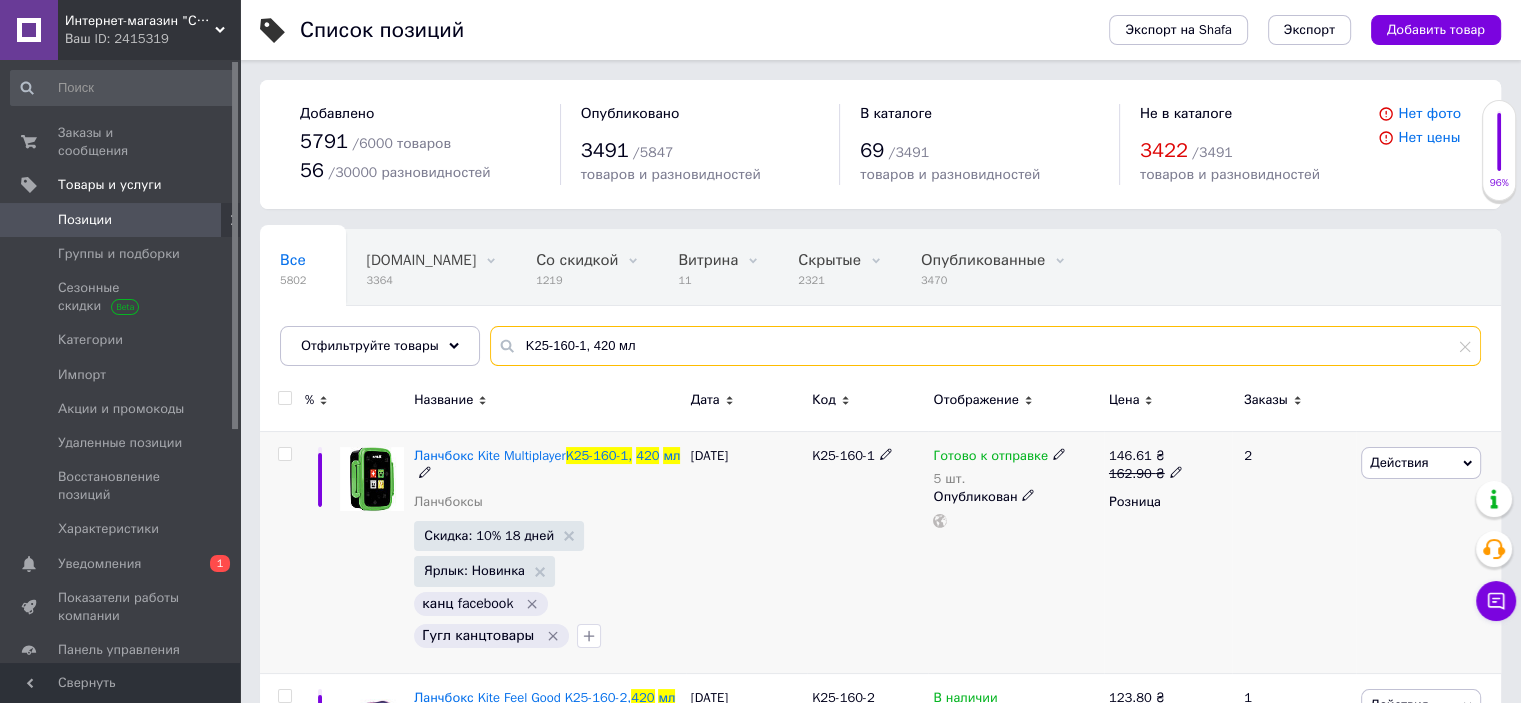 type on "K25-160-1, 420 мл" 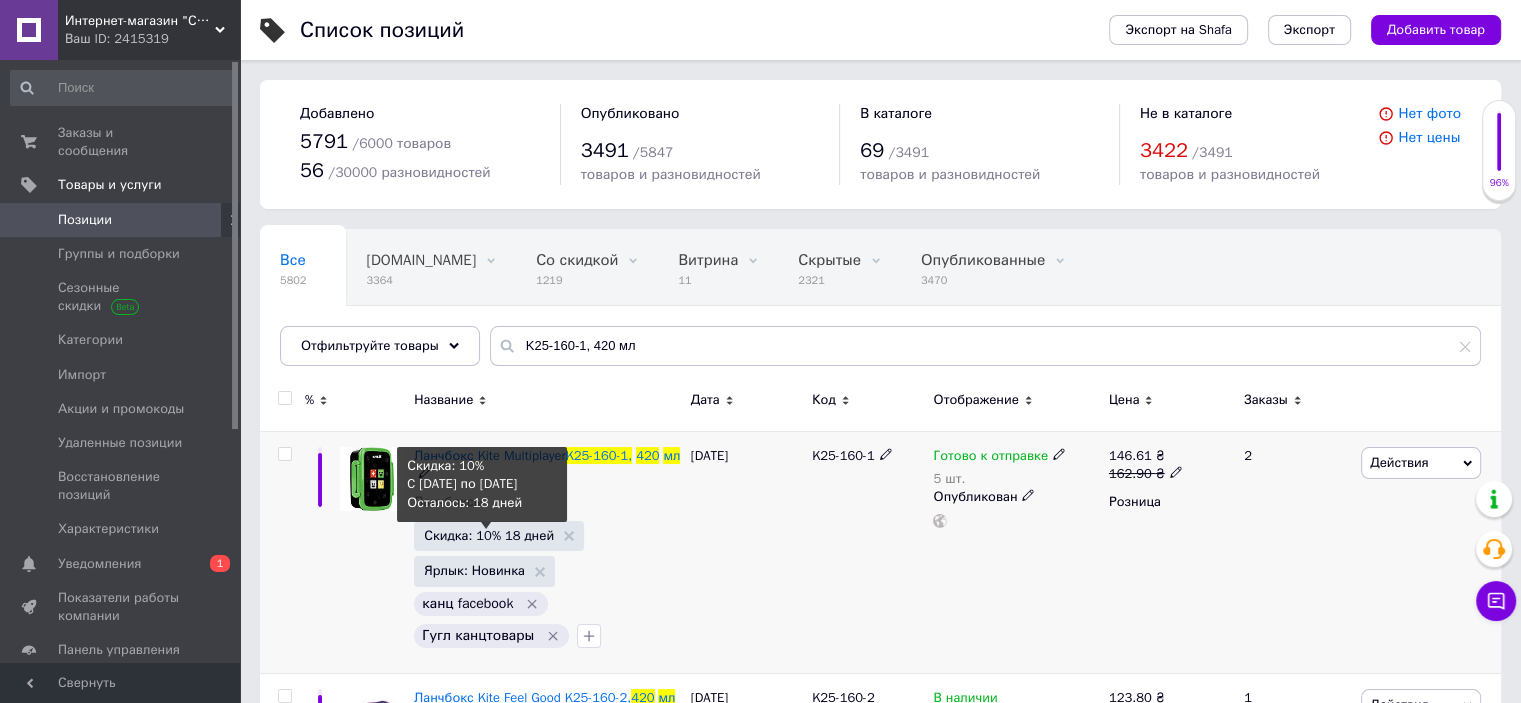 click on "Скидка: 10% 18 дней" at bounding box center [499, 535] 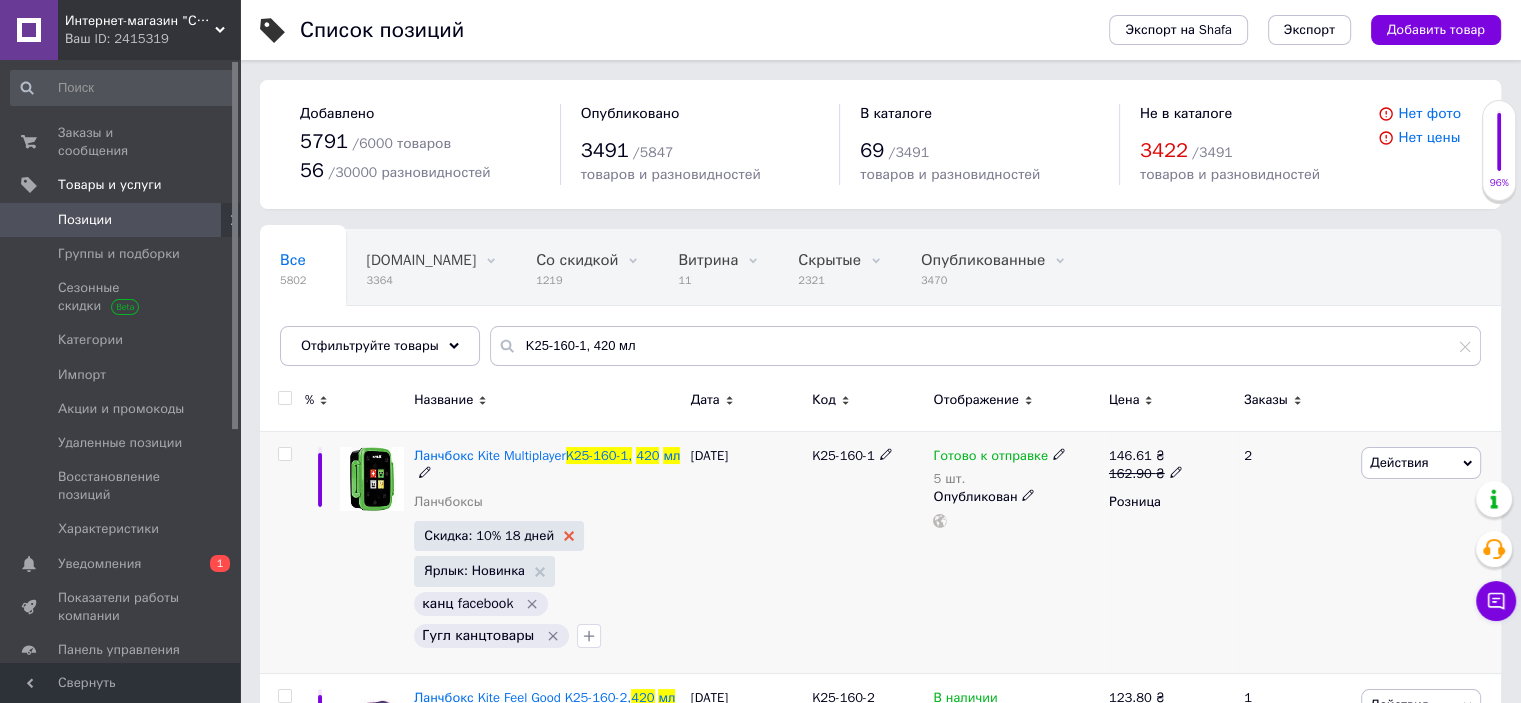 click 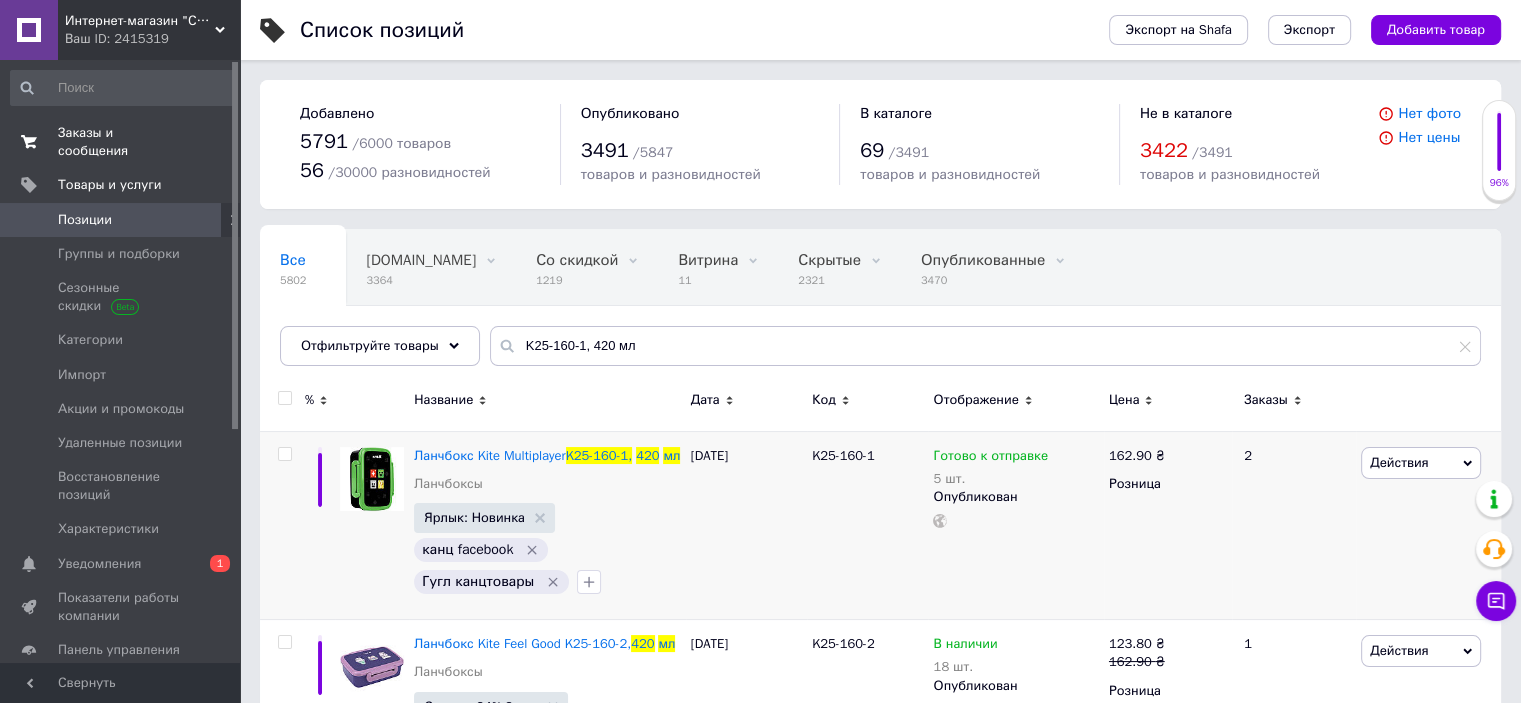 click on "Заказы и сообщения 0 0" at bounding box center (123, 142) 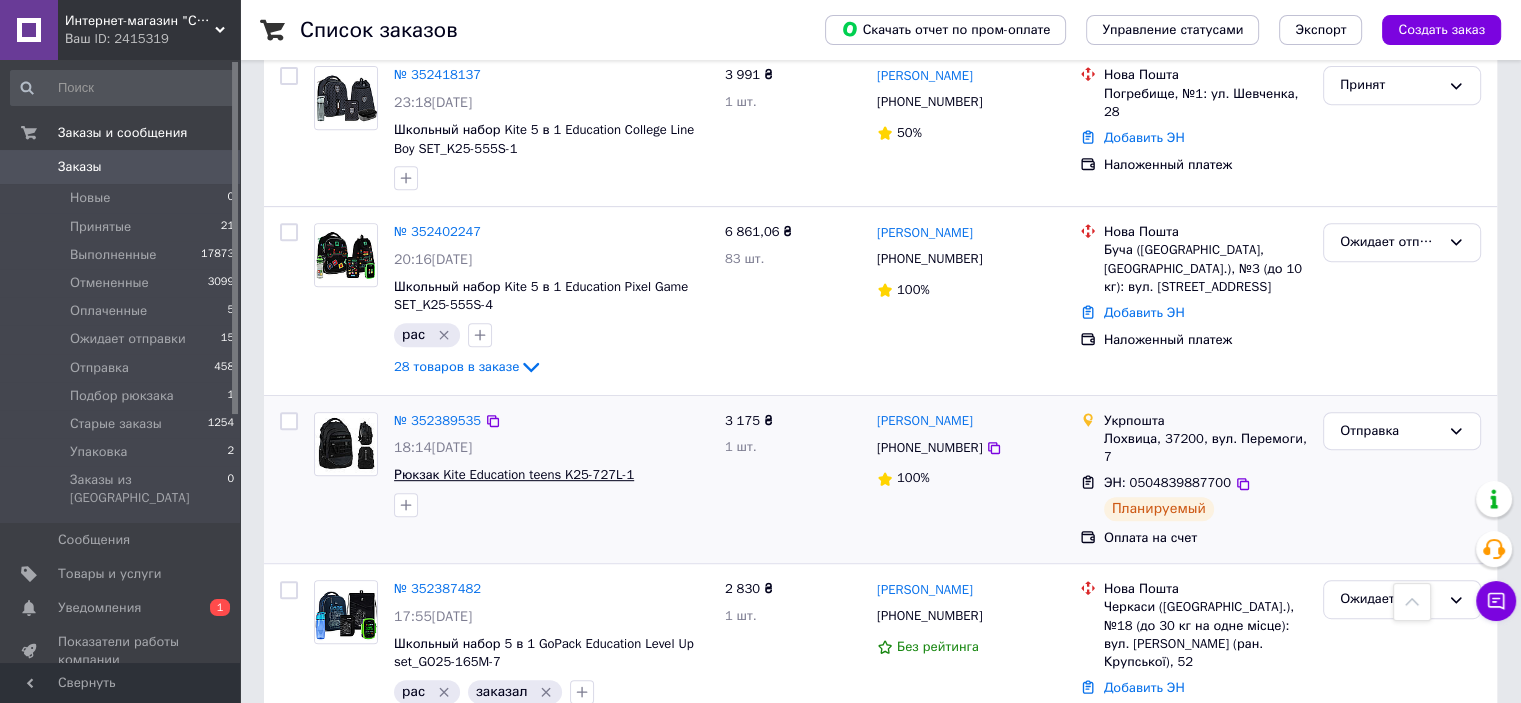 scroll, scrollTop: 900, scrollLeft: 0, axis: vertical 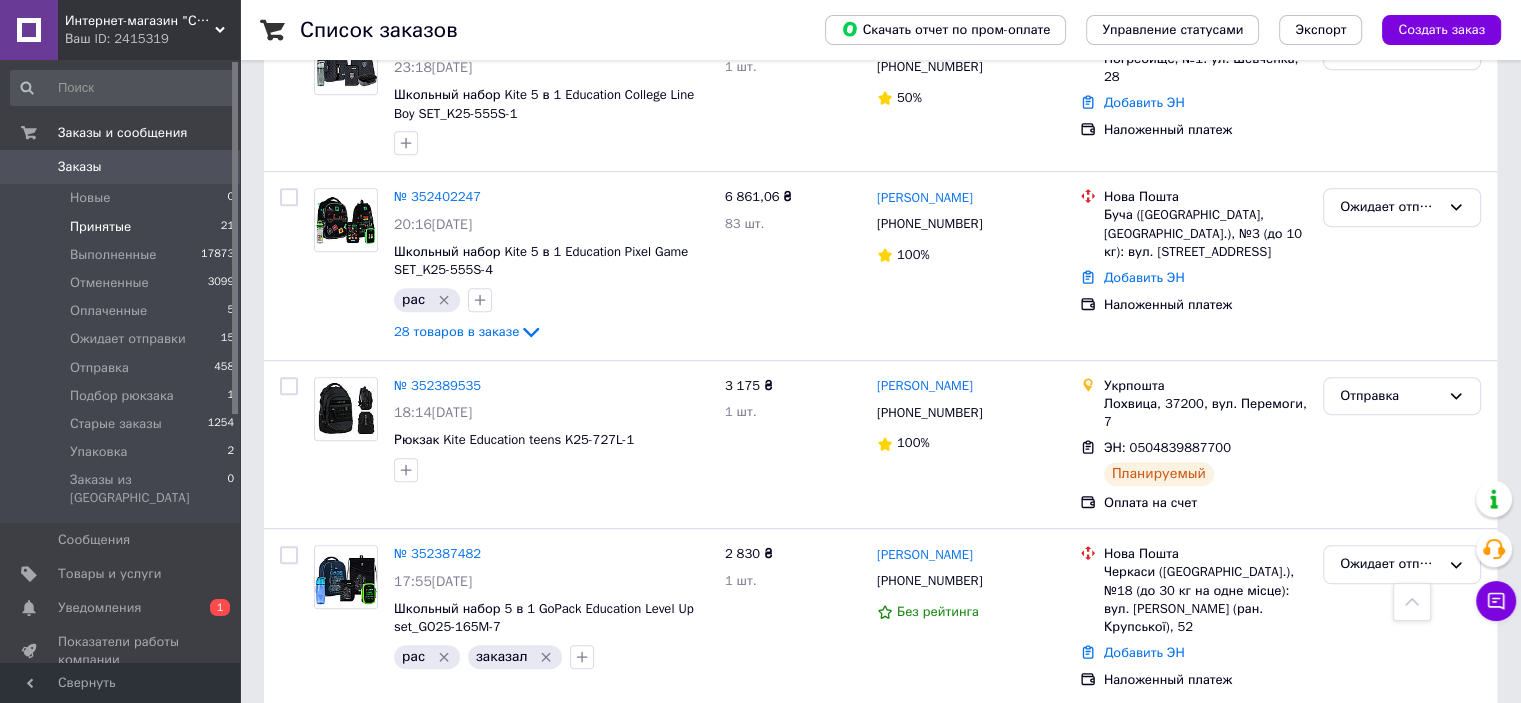 click on "Принятые" at bounding box center (100, 227) 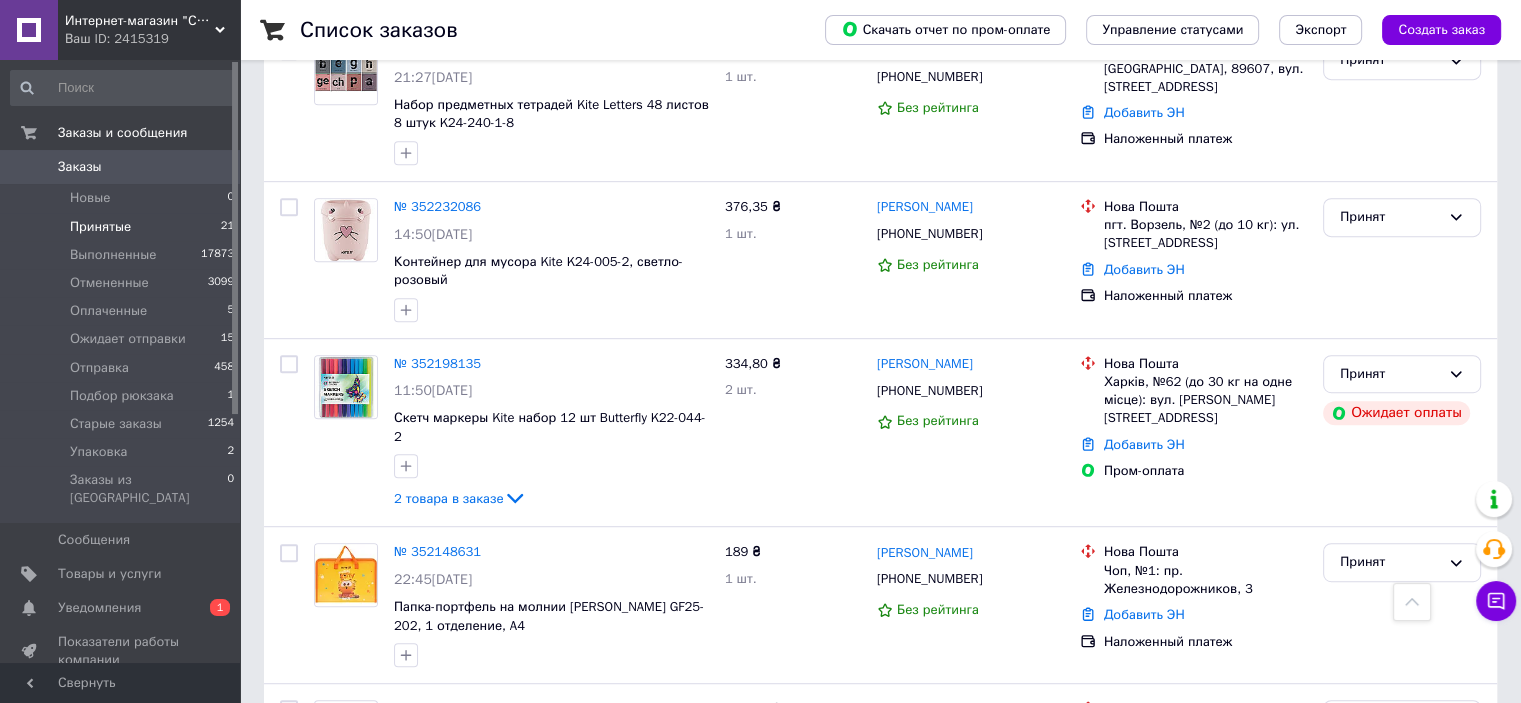 scroll, scrollTop: 1100, scrollLeft: 0, axis: vertical 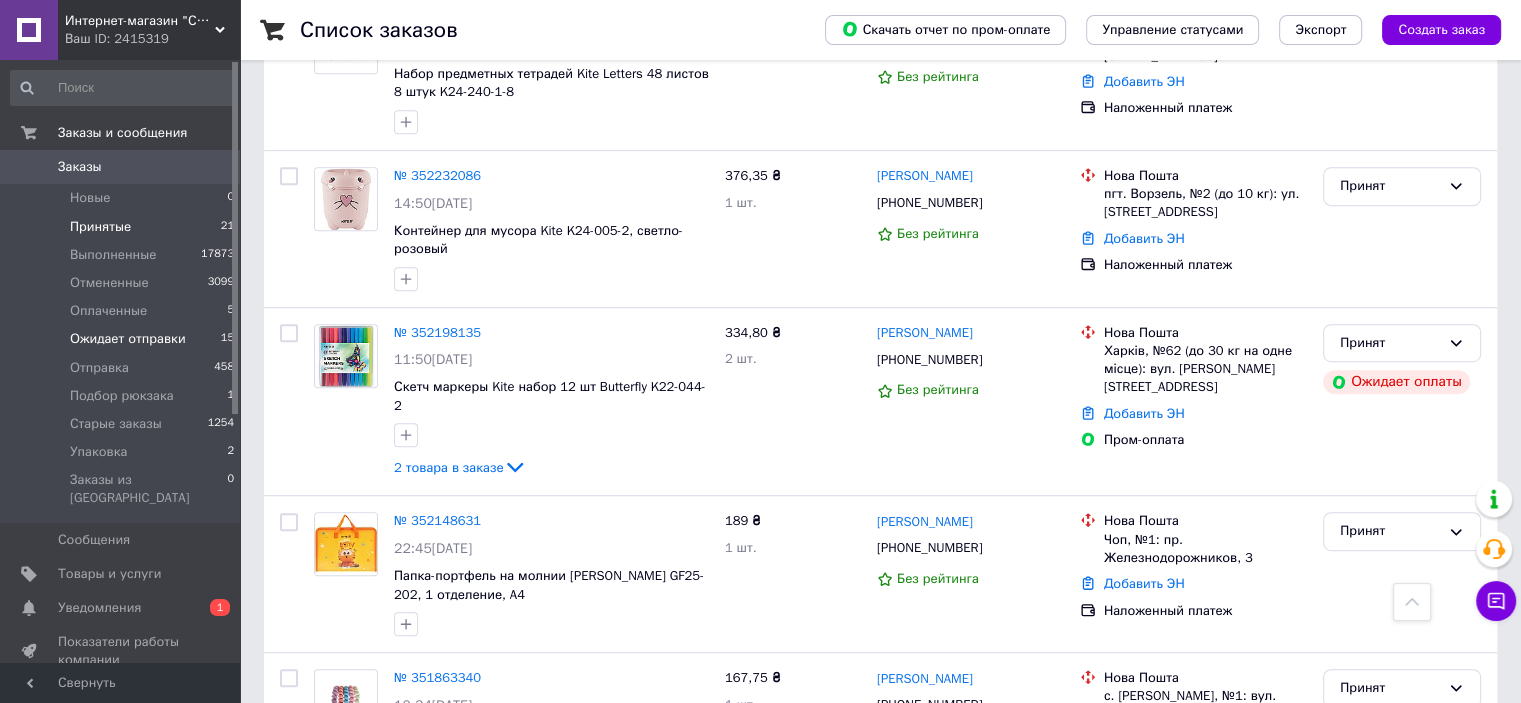 click on "Ожидает отправки" at bounding box center [128, 339] 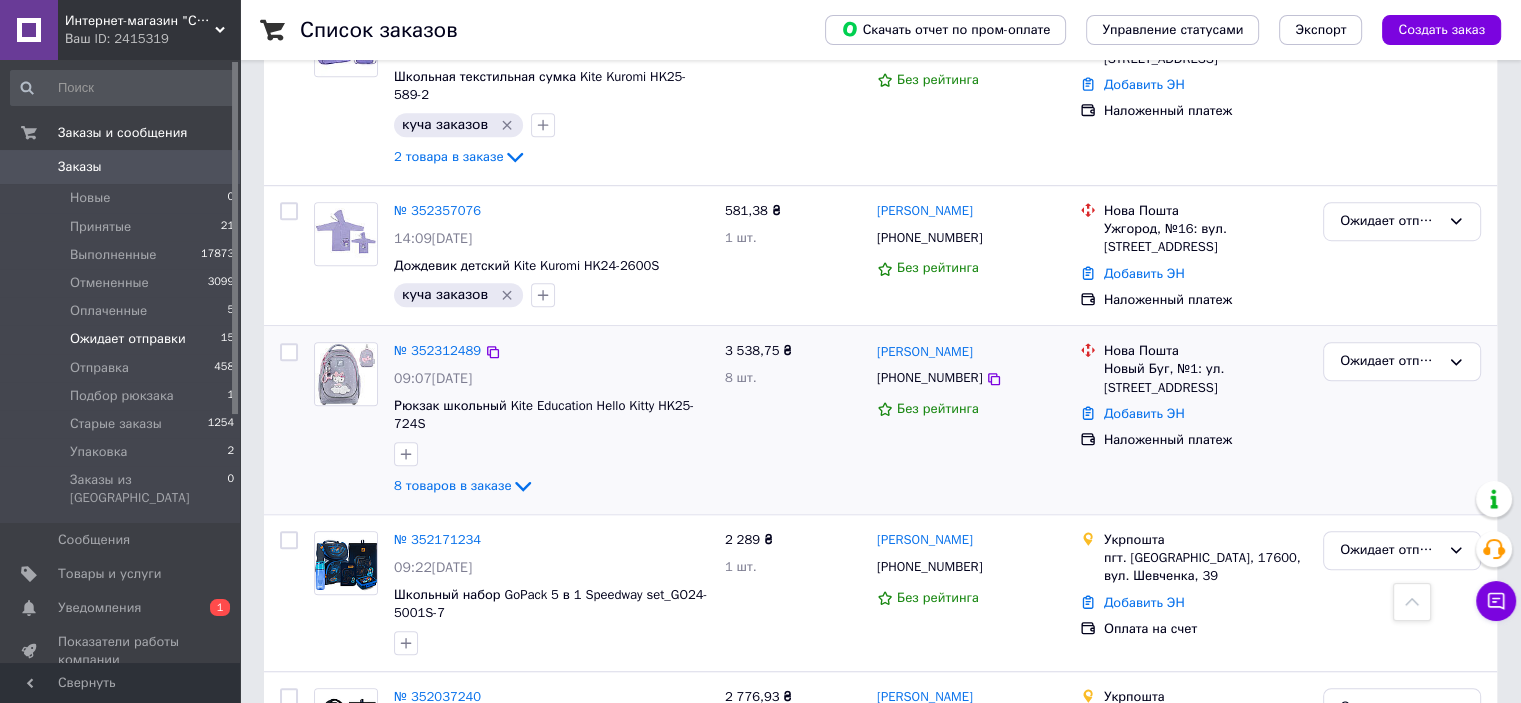 scroll, scrollTop: 1200, scrollLeft: 0, axis: vertical 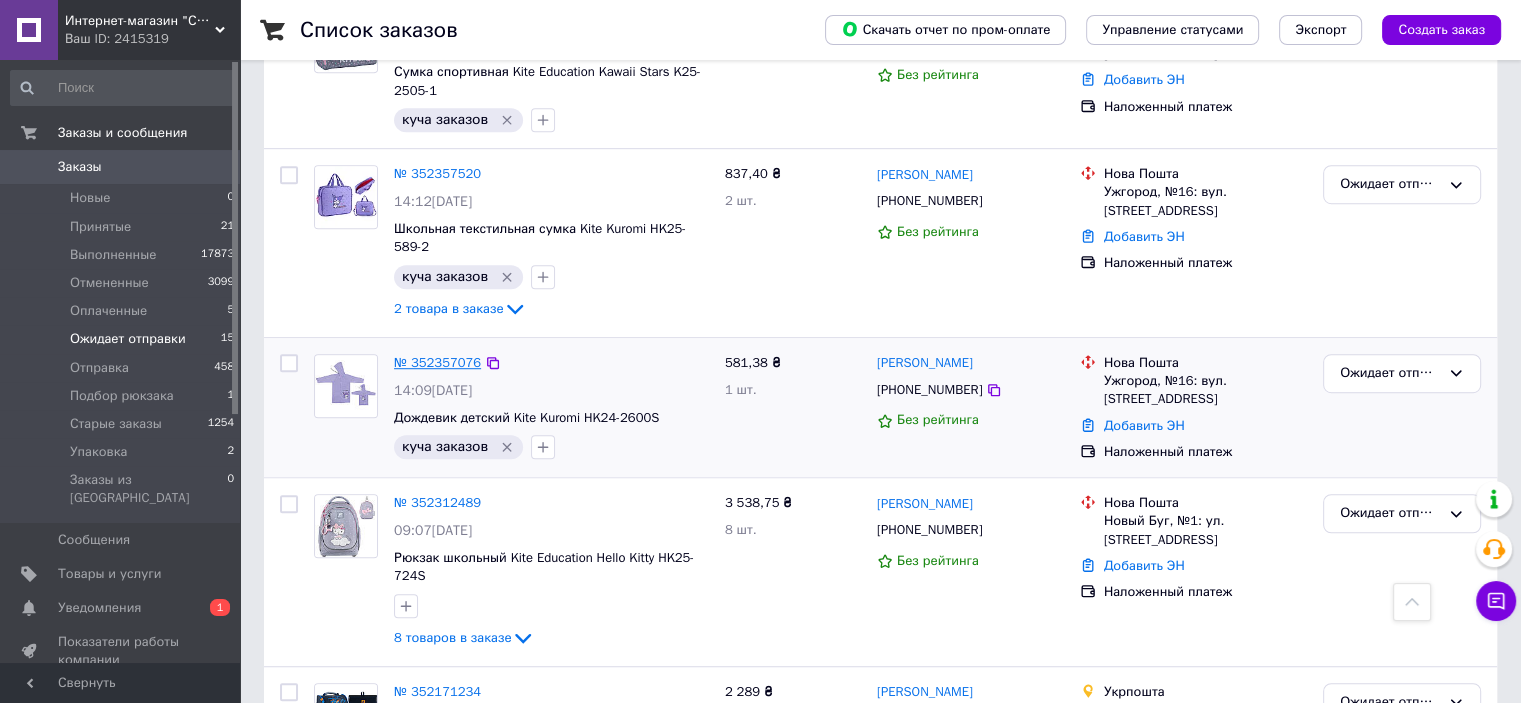 click on "№ 352357076" at bounding box center (437, 362) 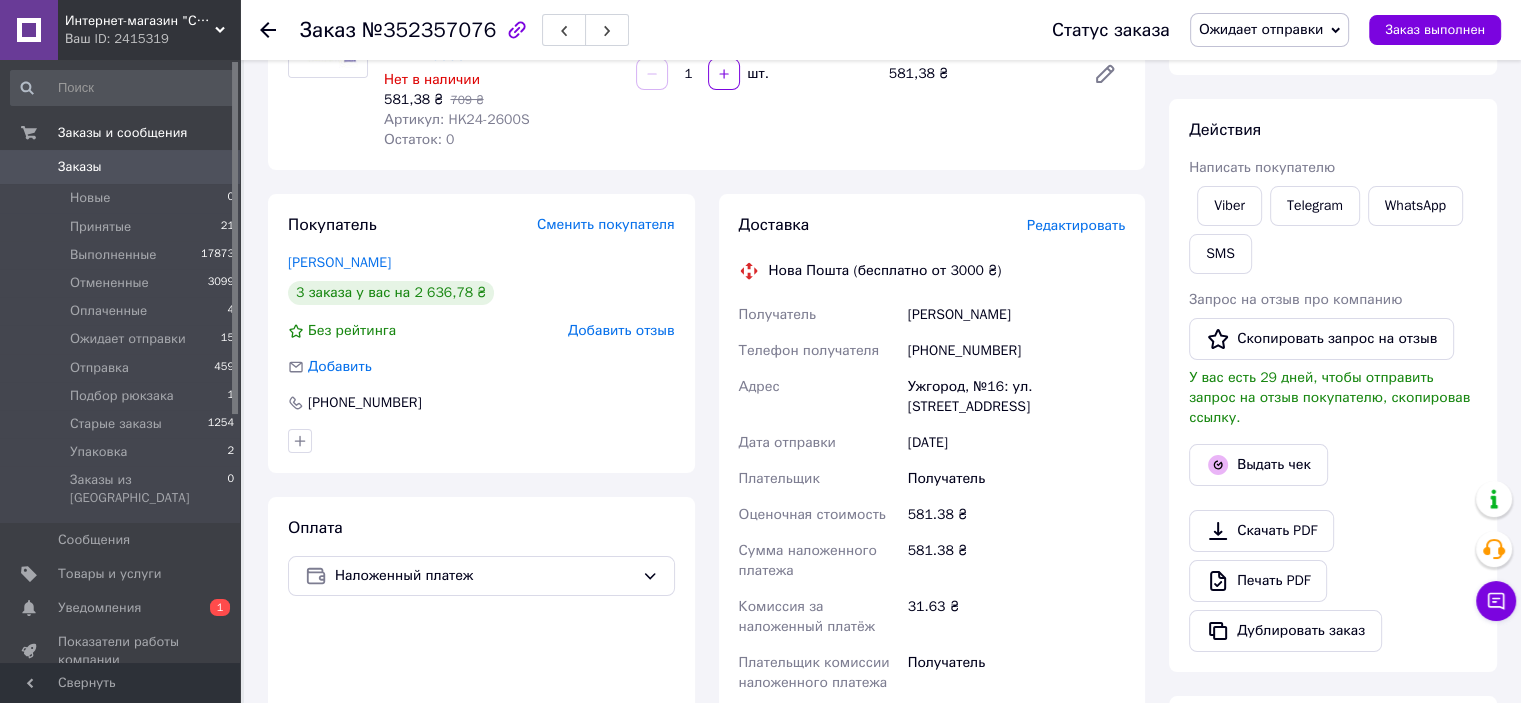 scroll, scrollTop: 156, scrollLeft: 0, axis: vertical 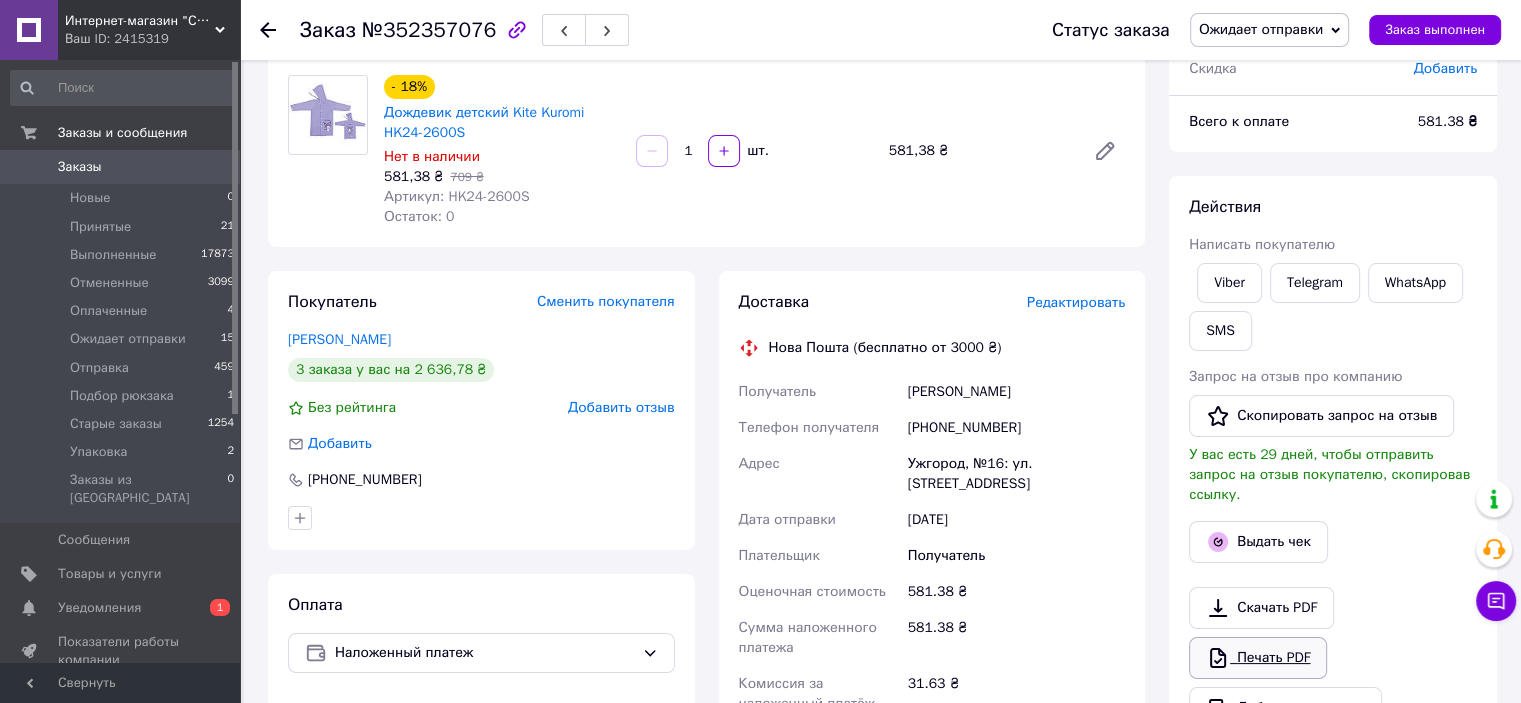click on "Печать PDF" at bounding box center (1258, 658) 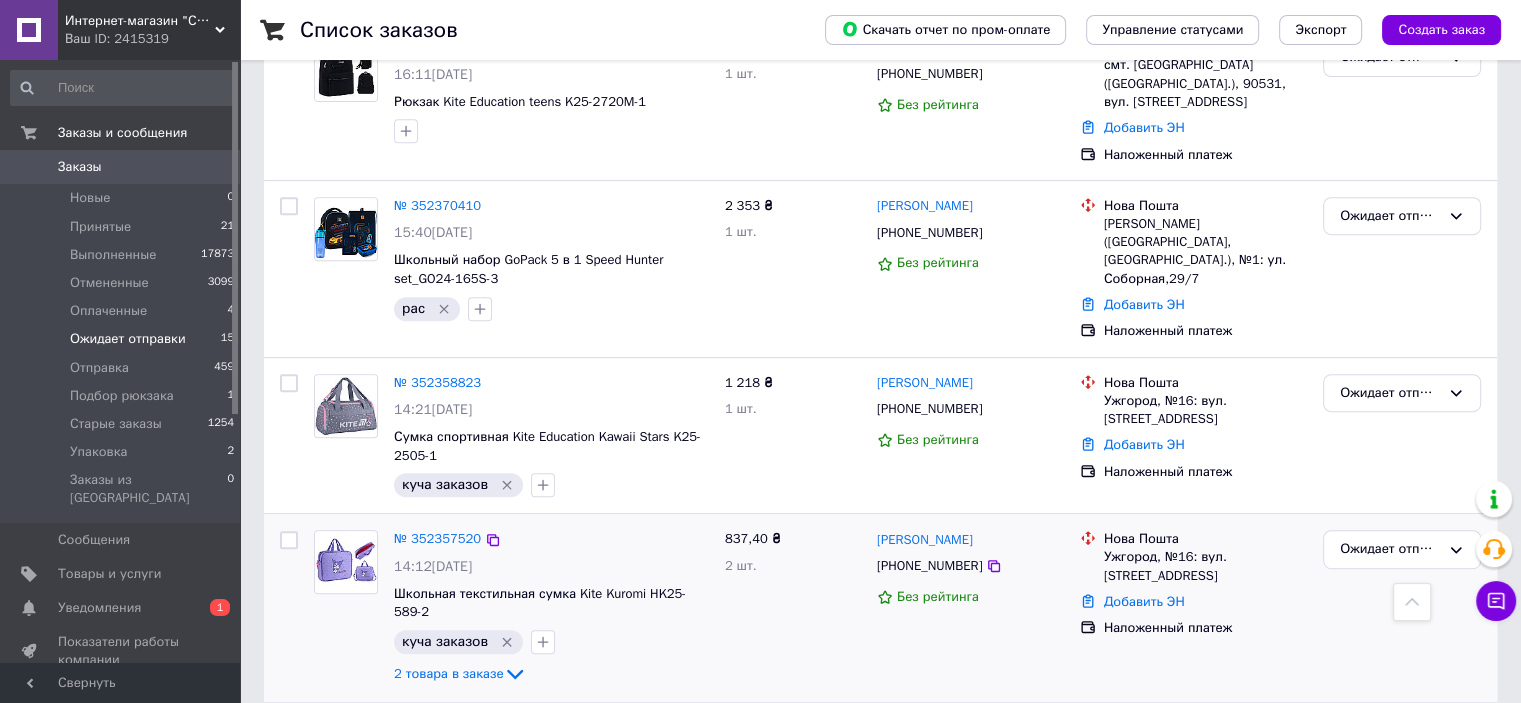 scroll, scrollTop: 1000, scrollLeft: 0, axis: vertical 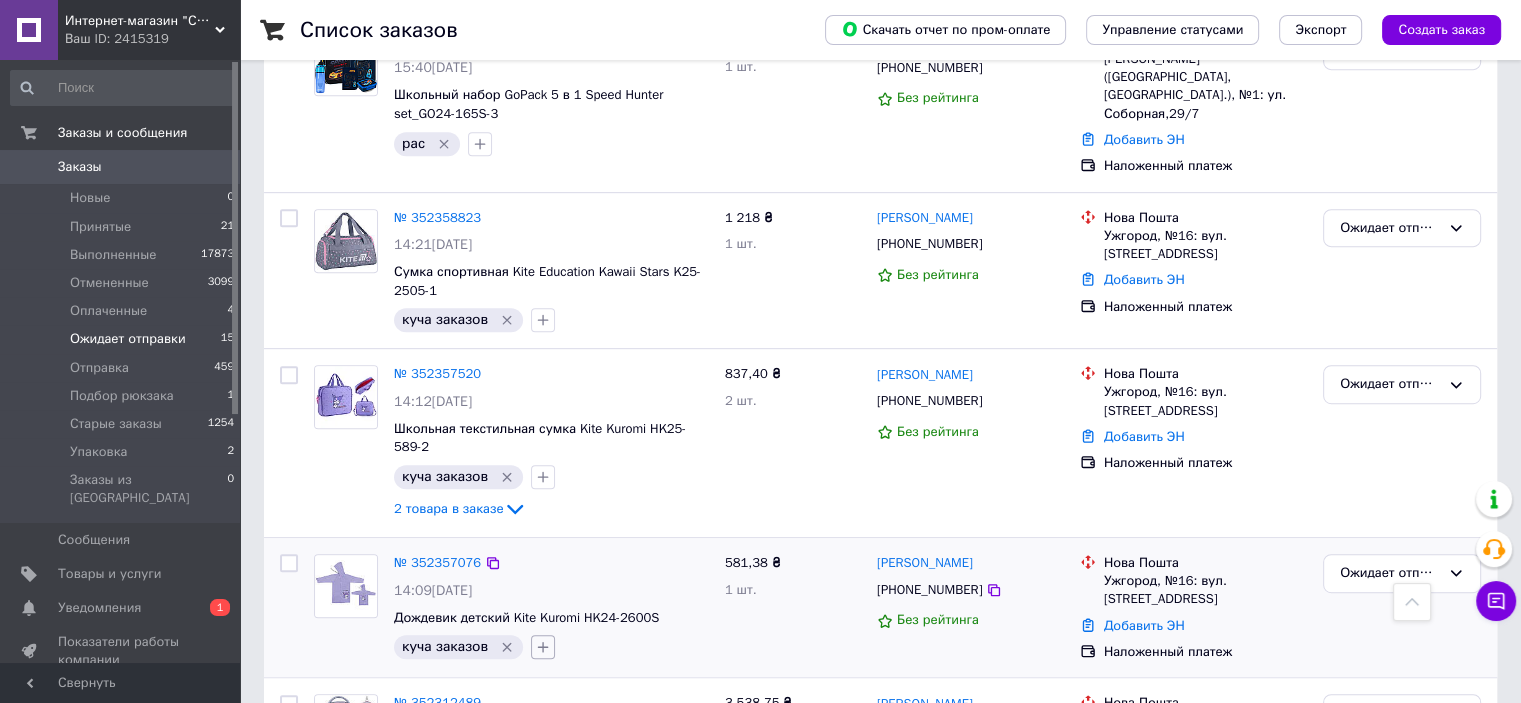 click at bounding box center [543, 647] 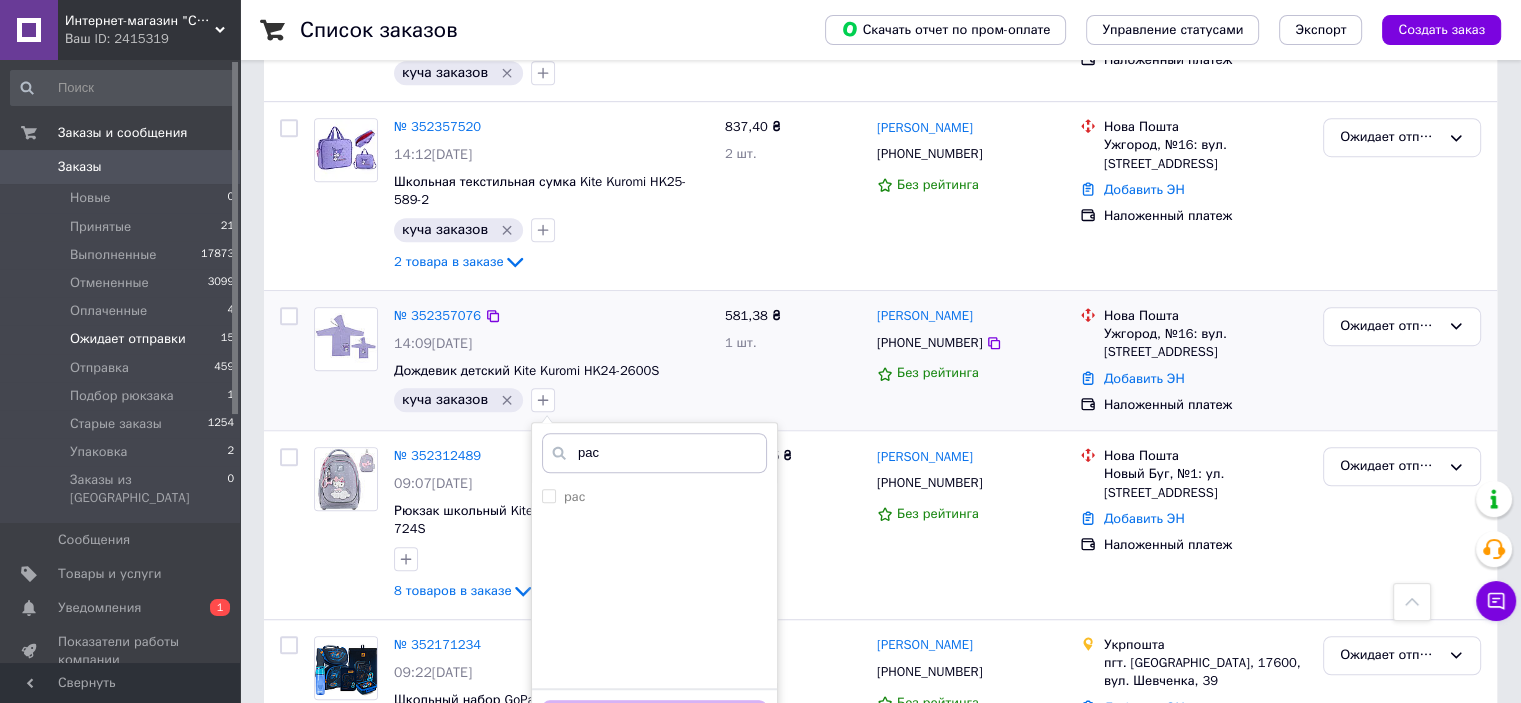 scroll, scrollTop: 1300, scrollLeft: 0, axis: vertical 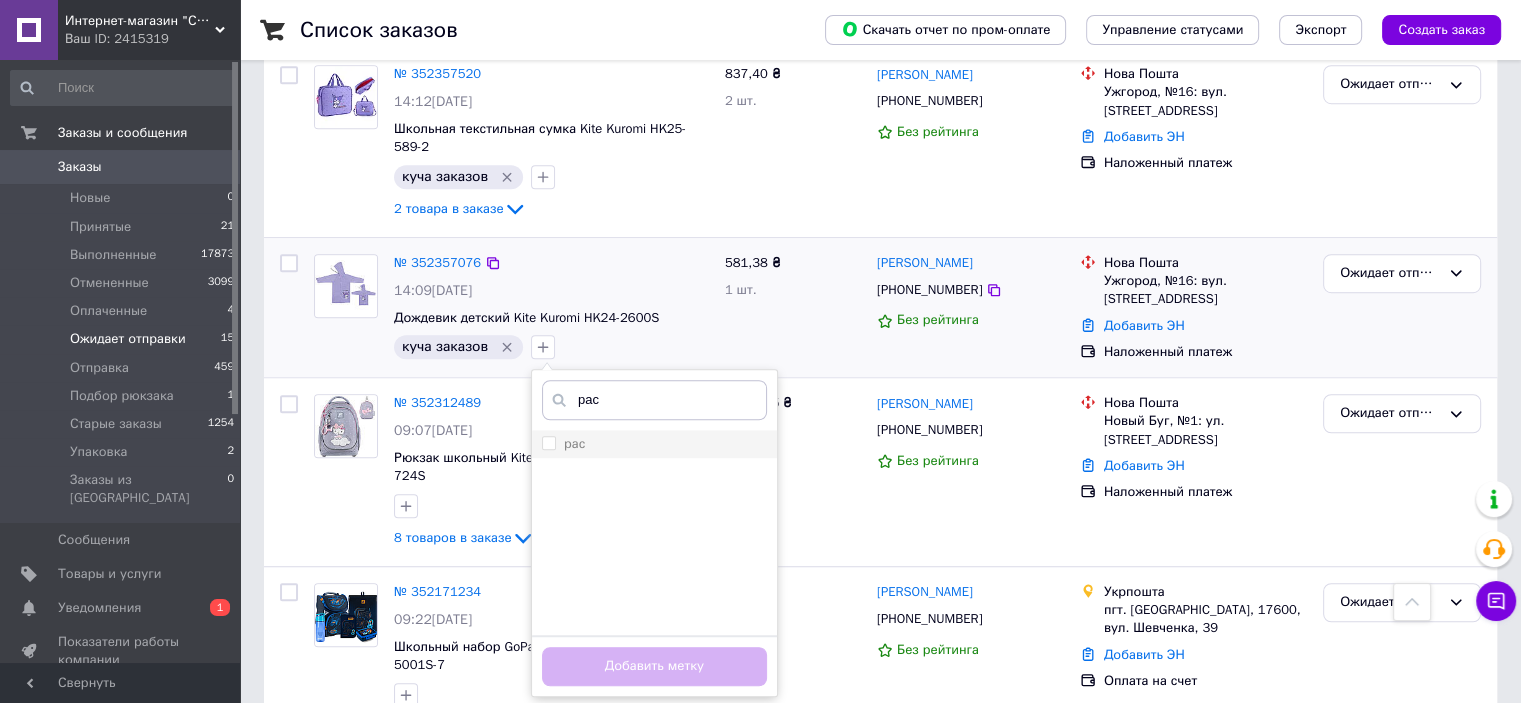type on "рас" 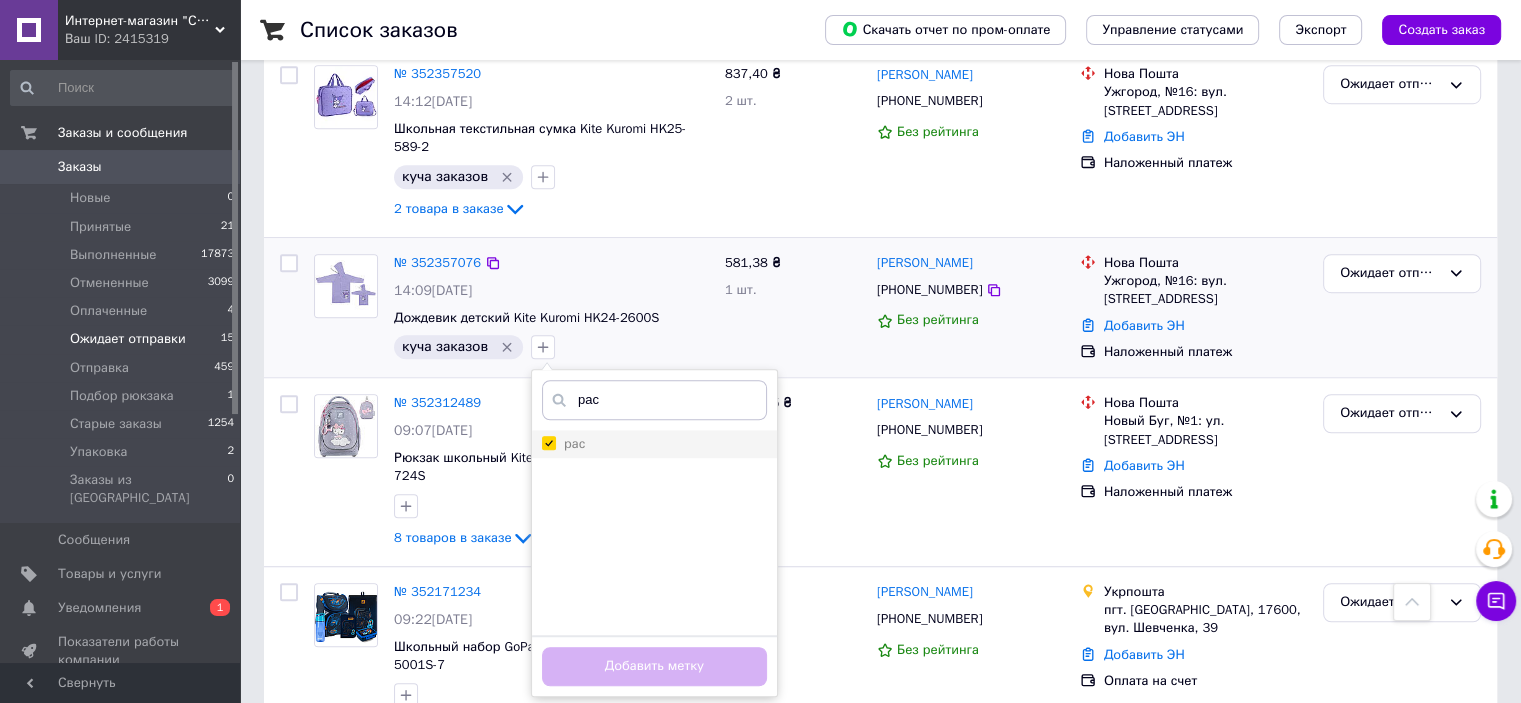checkbox on "true" 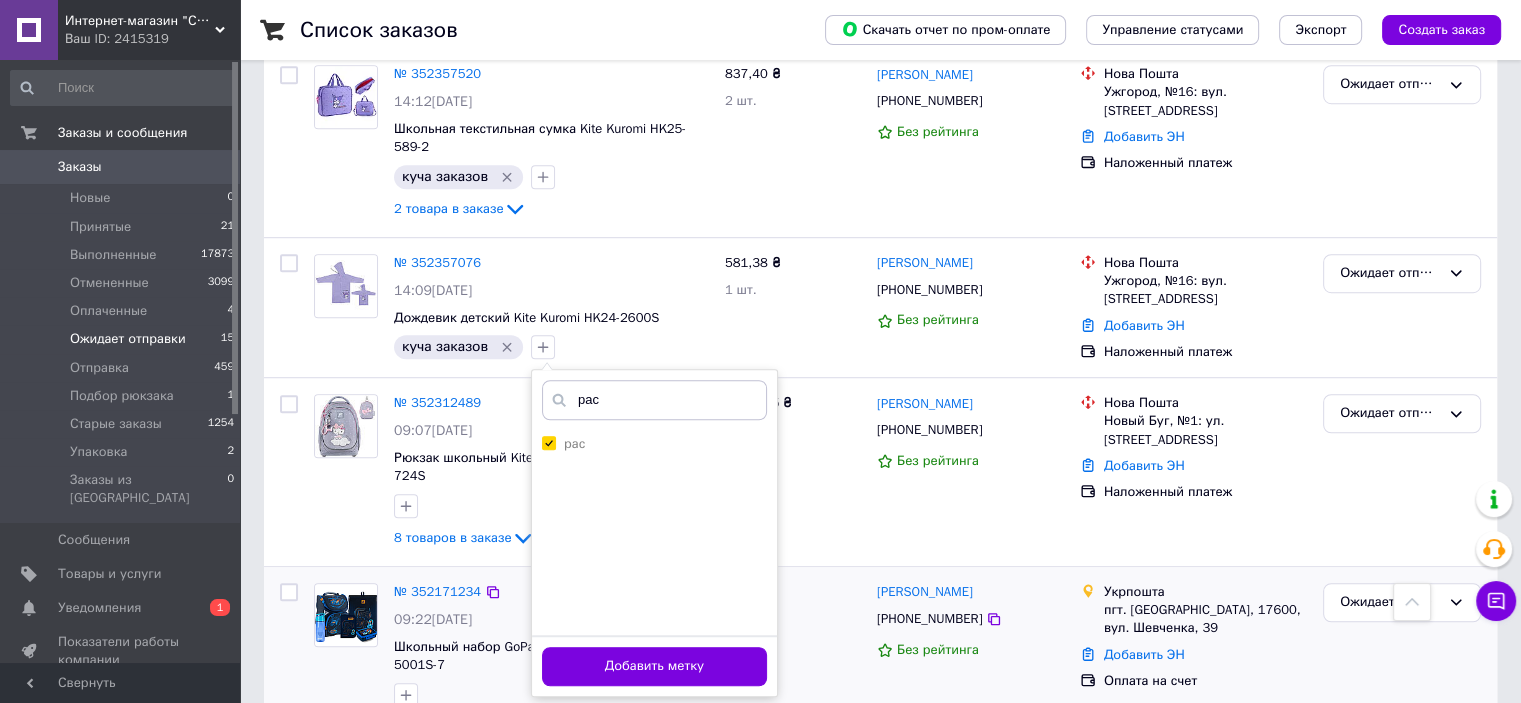 click on "Добавить метку" at bounding box center (654, 666) 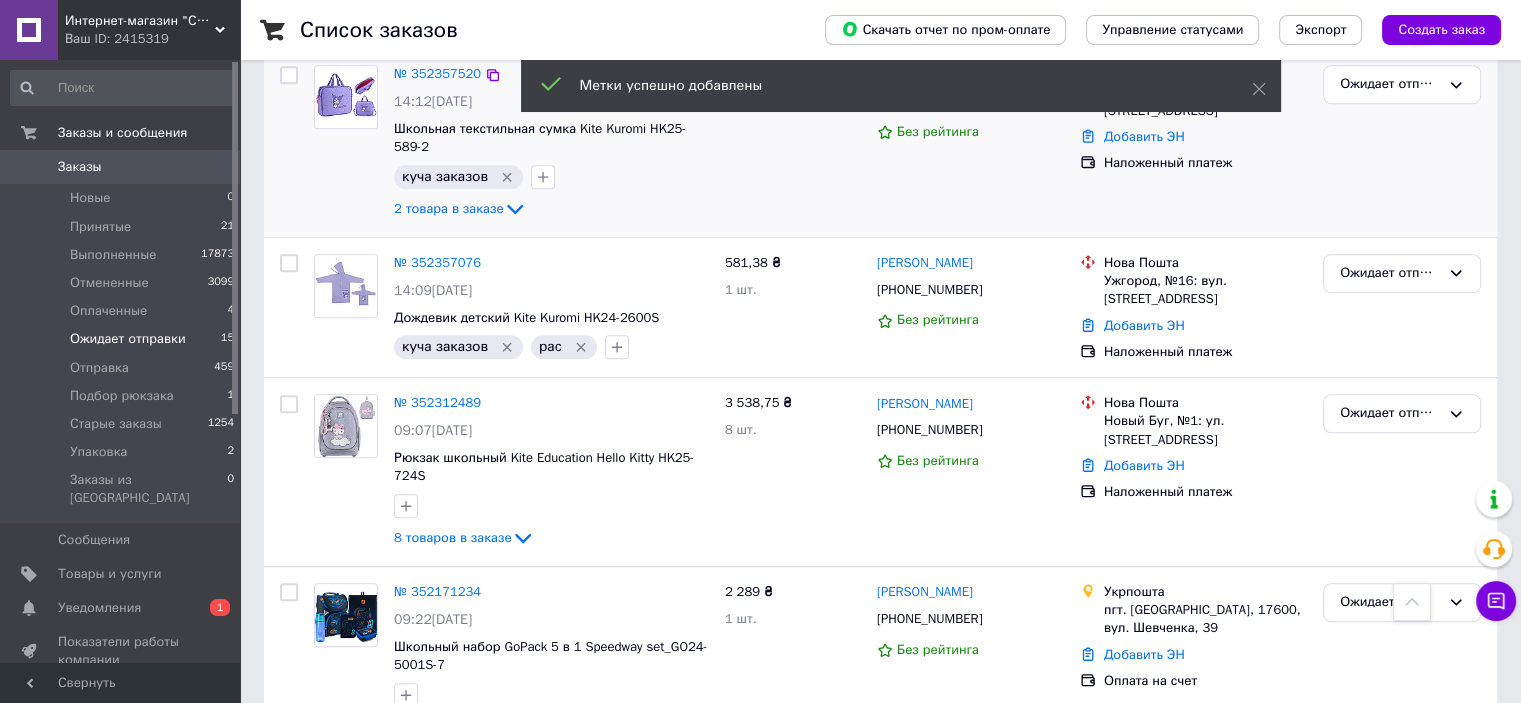 drag, startPoint x: 537, startPoint y: 123, endPoint x: 550, endPoint y: 128, distance: 13.928389 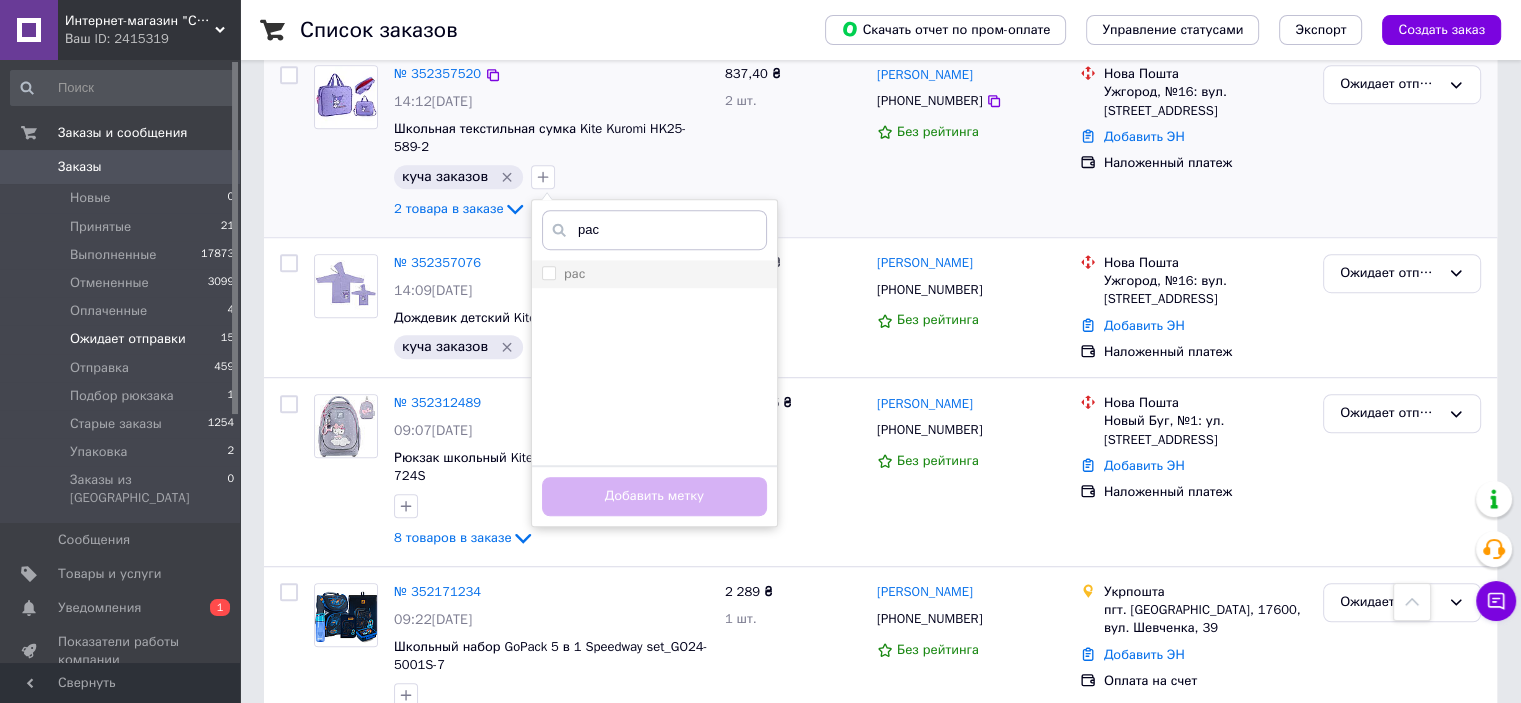 type on "рас" 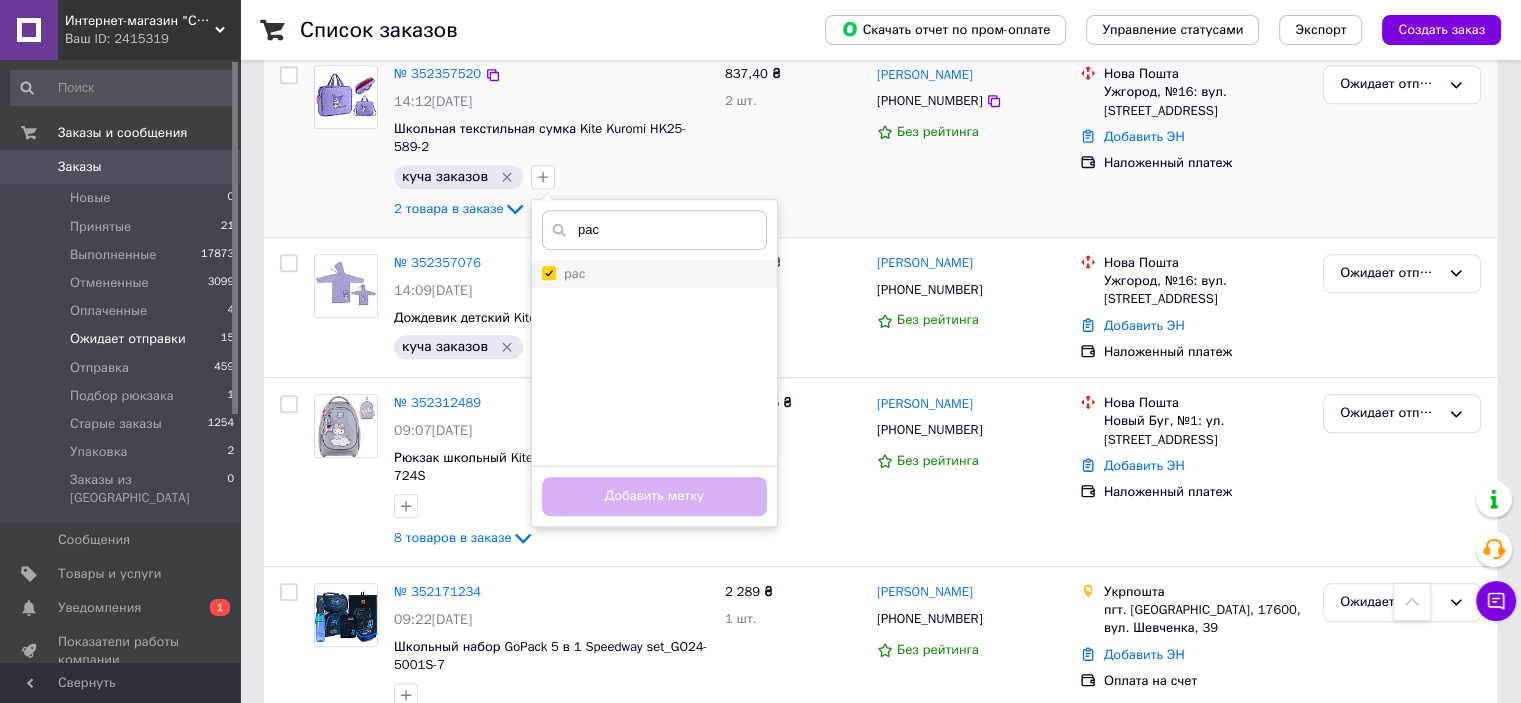 checkbox on "true" 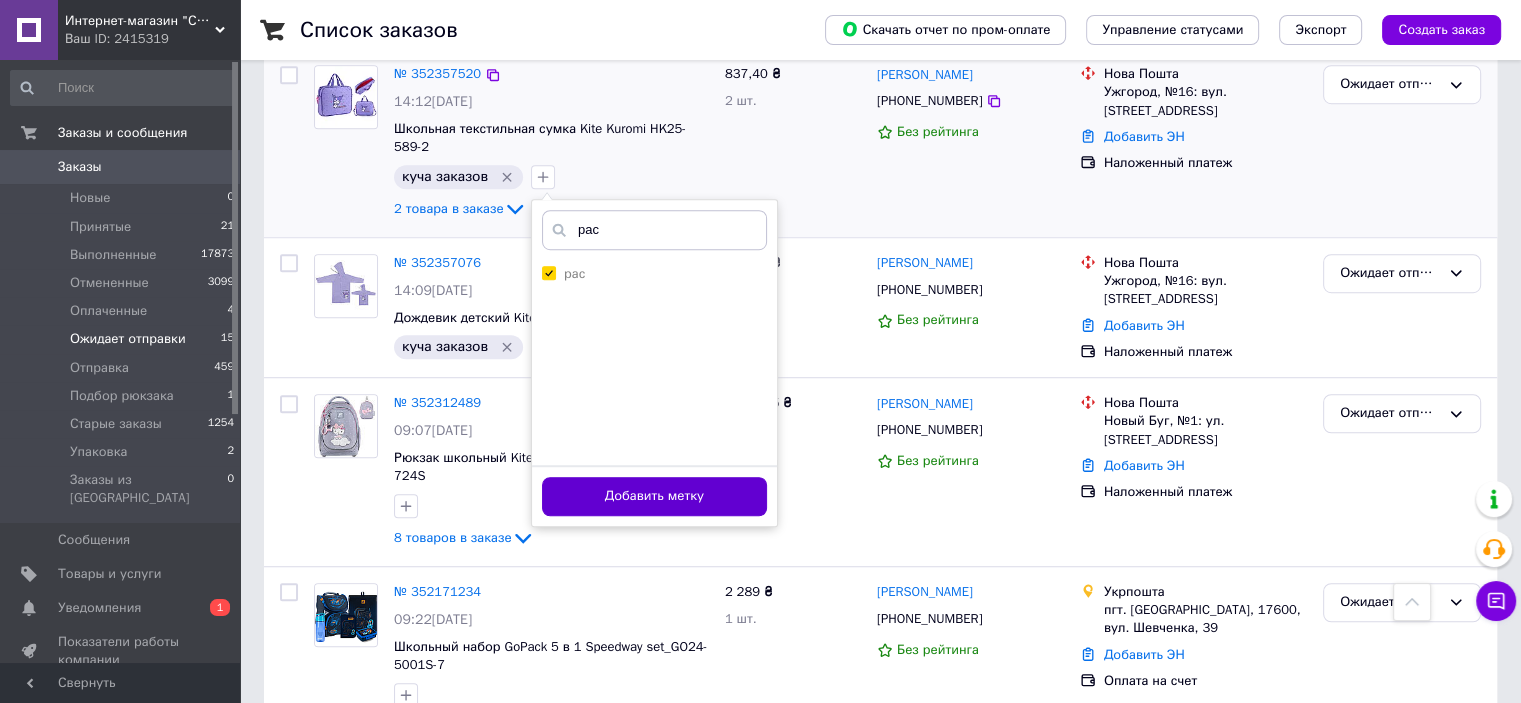 click on "Добавить метку" at bounding box center [654, 496] 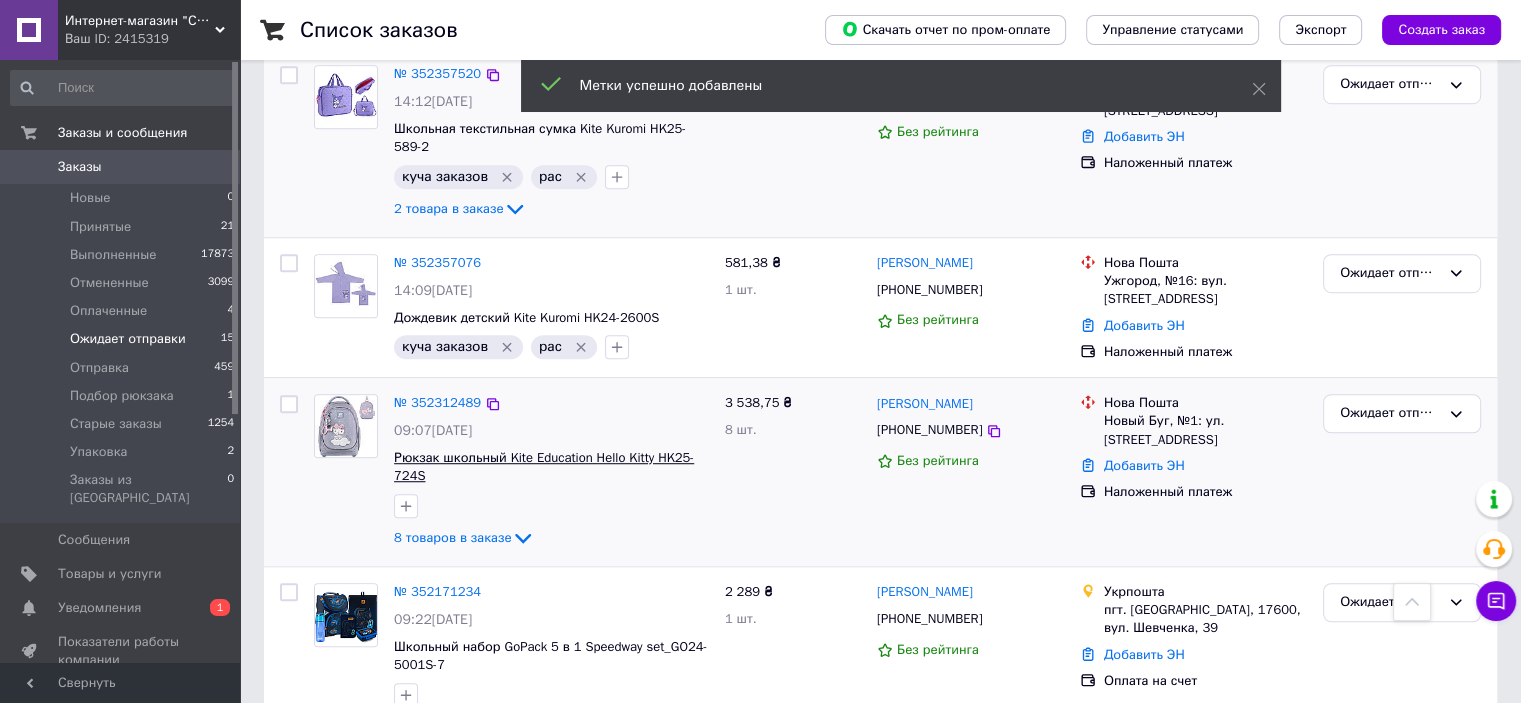 scroll, scrollTop: 1100, scrollLeft: 0, axis: vertical 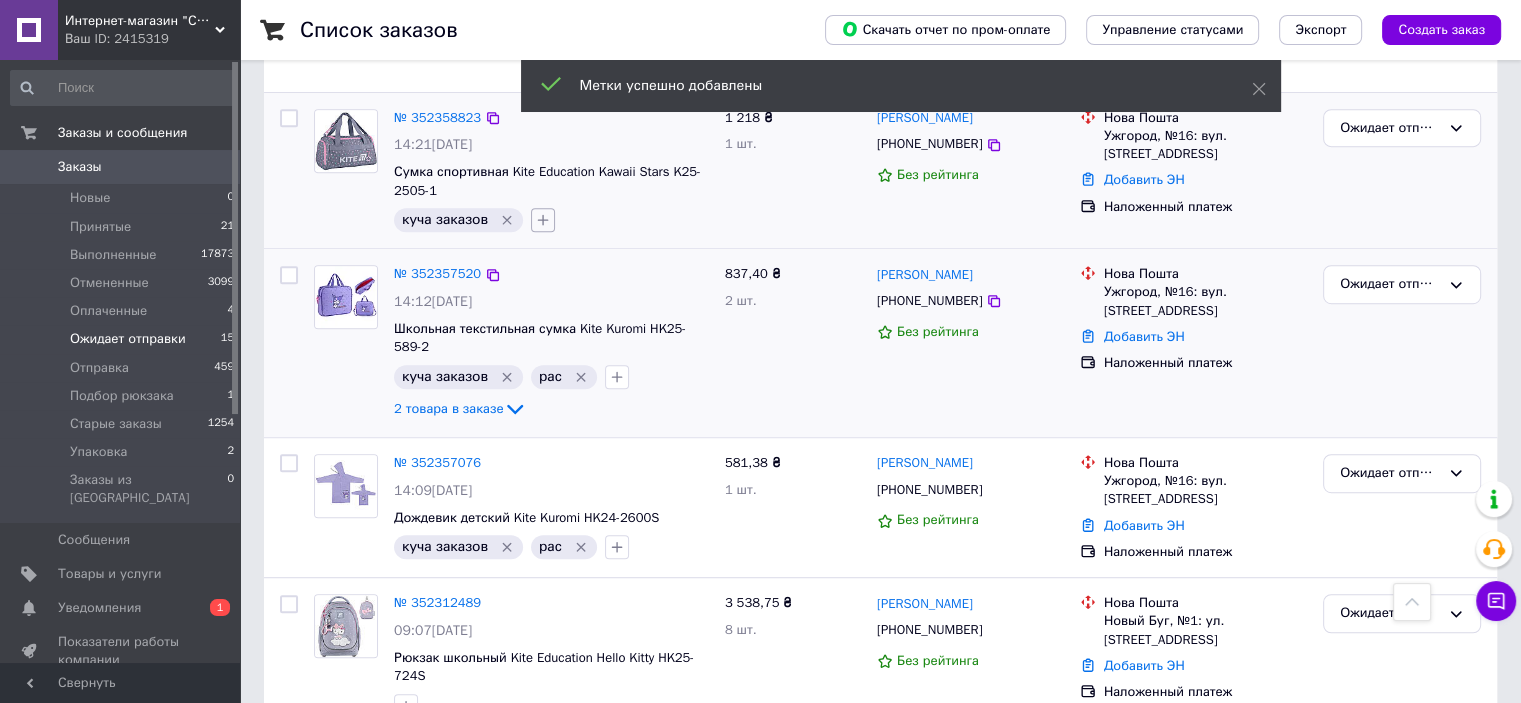 click 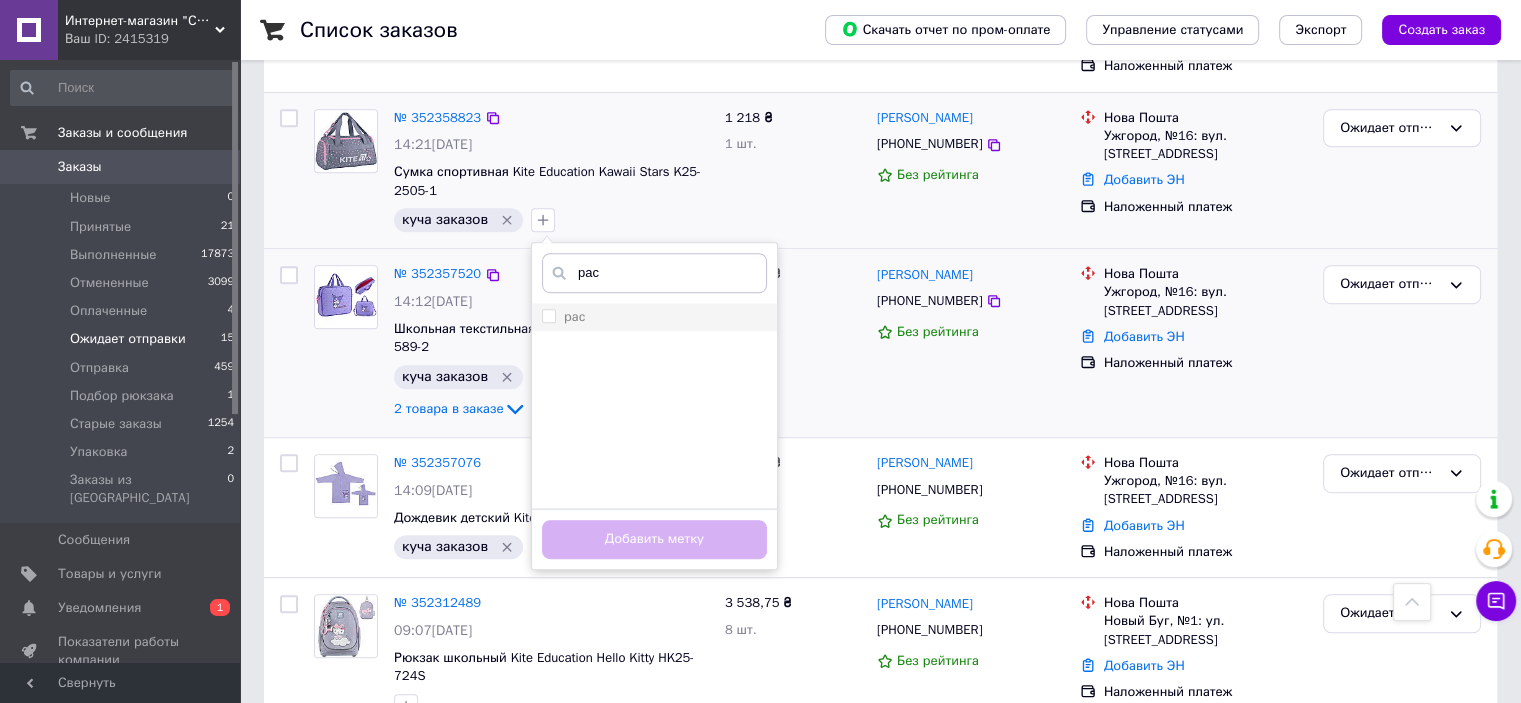 type on "рас" 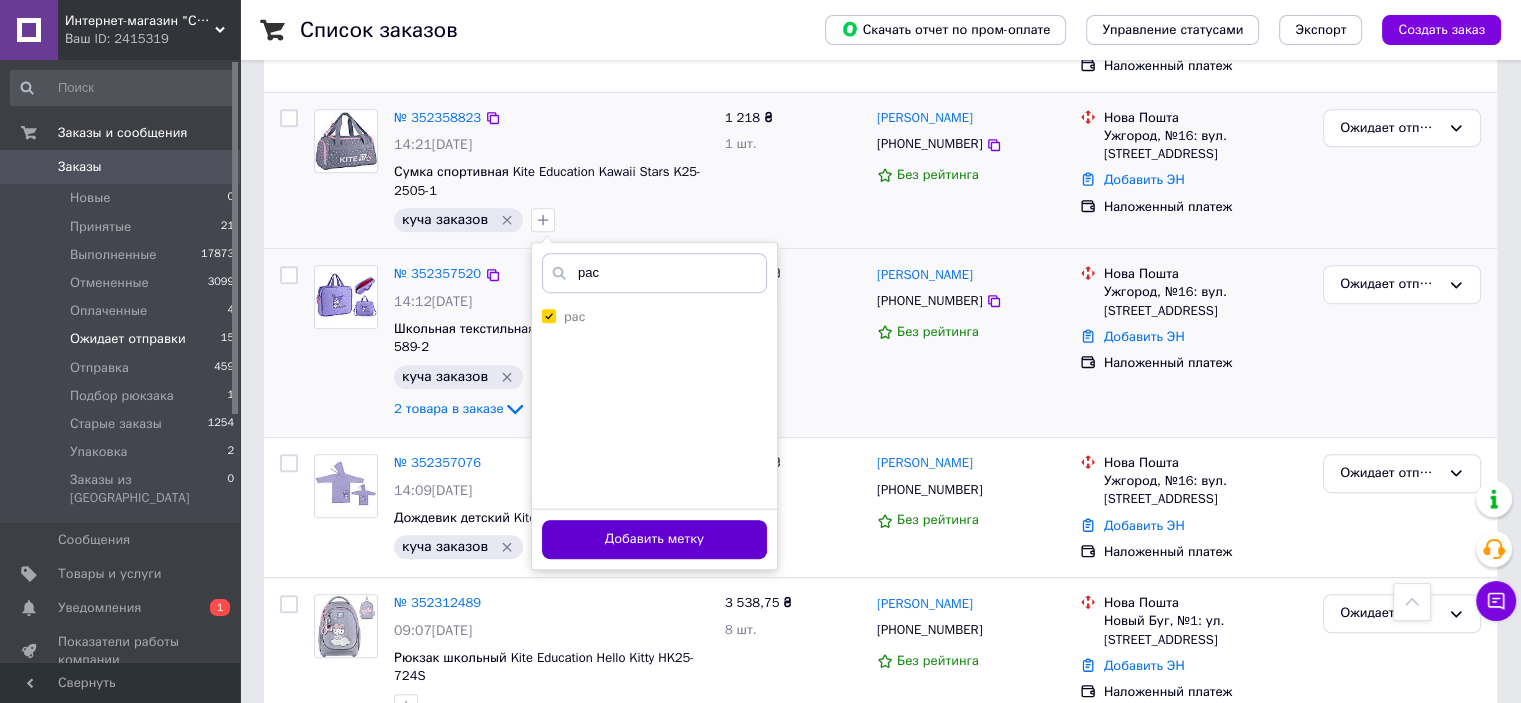 click on "Добавить метку" at bounding box center [654, 539] 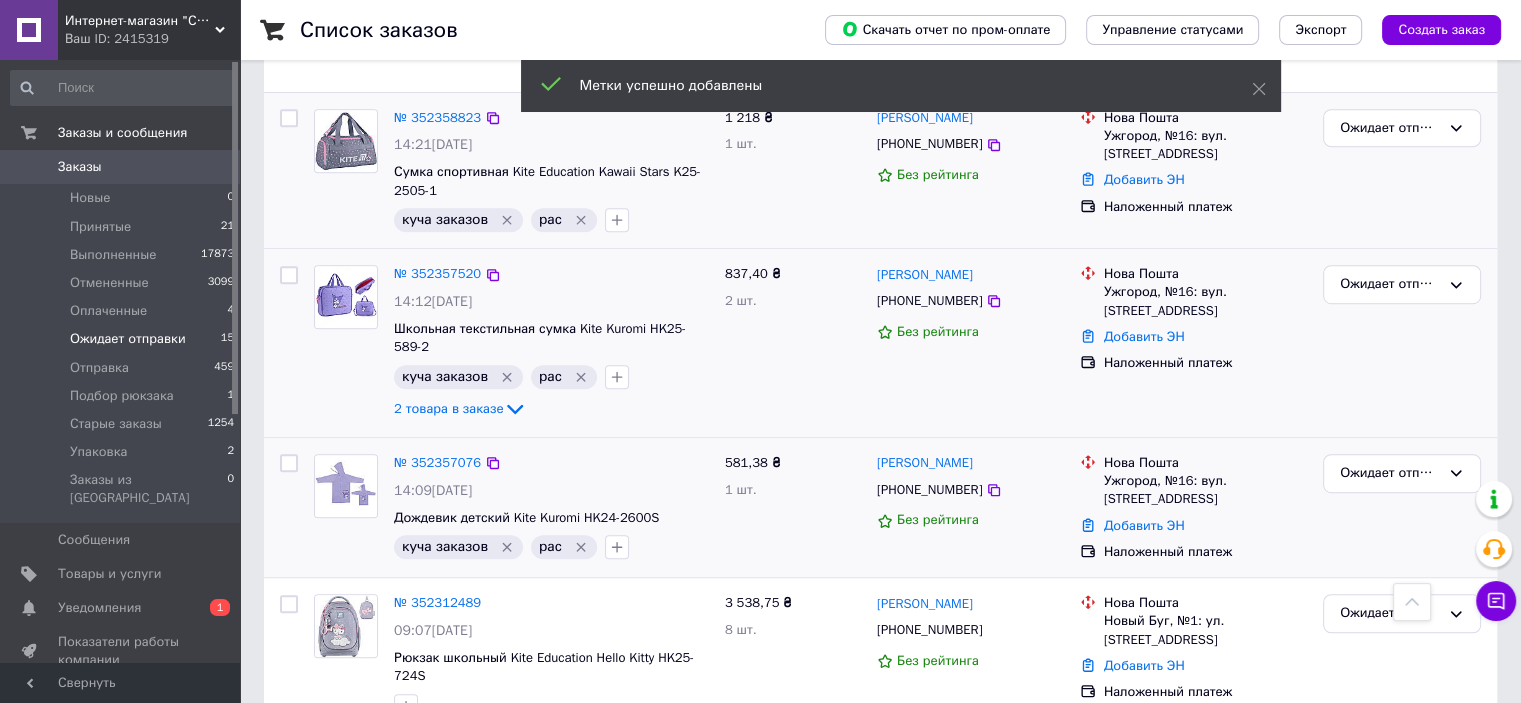 click on "№ 352357076 14:09, 12.07.2025 Дождевик детский Kite Kuromi HK24-2600S куча заказов   рас" at bounding box center [551, 506] 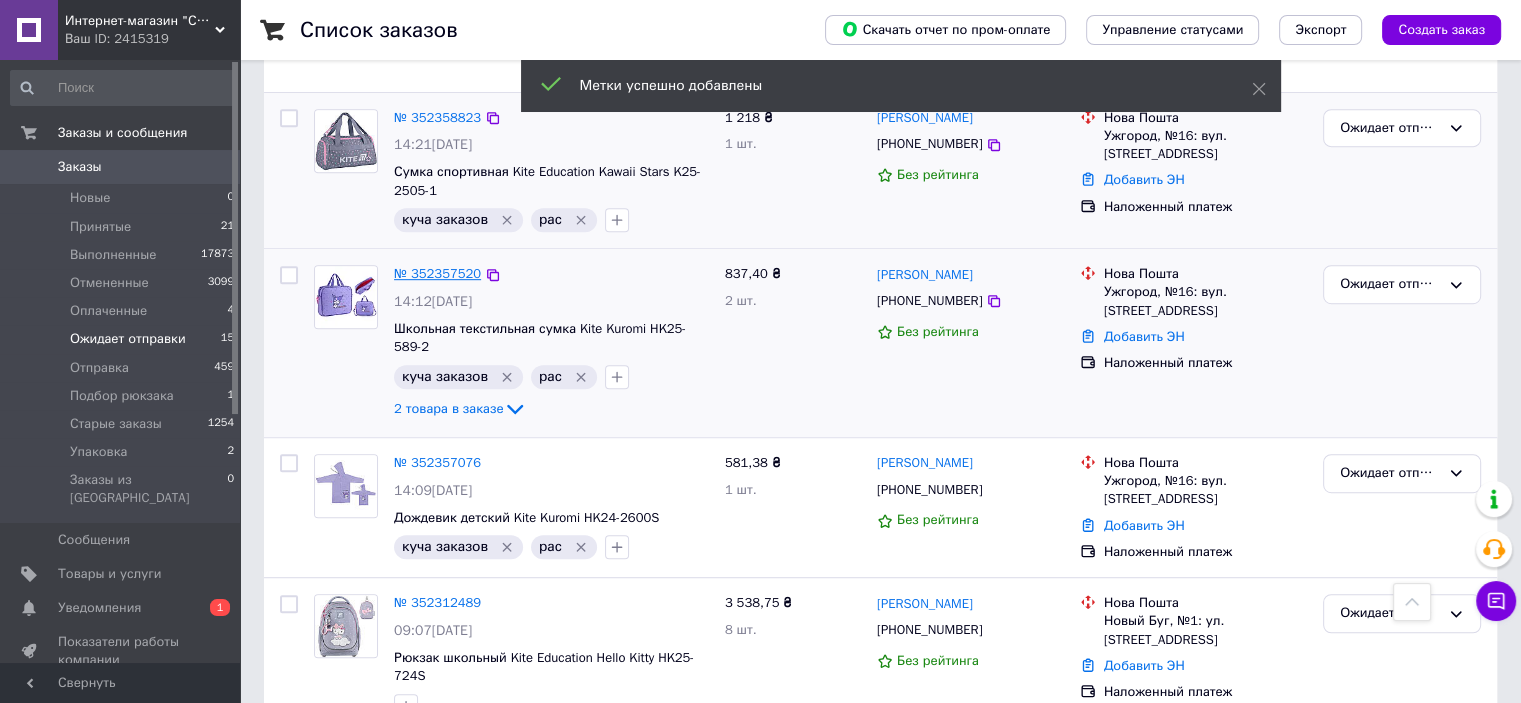 click on "№ 352357520" at bounding box center (437, 273) 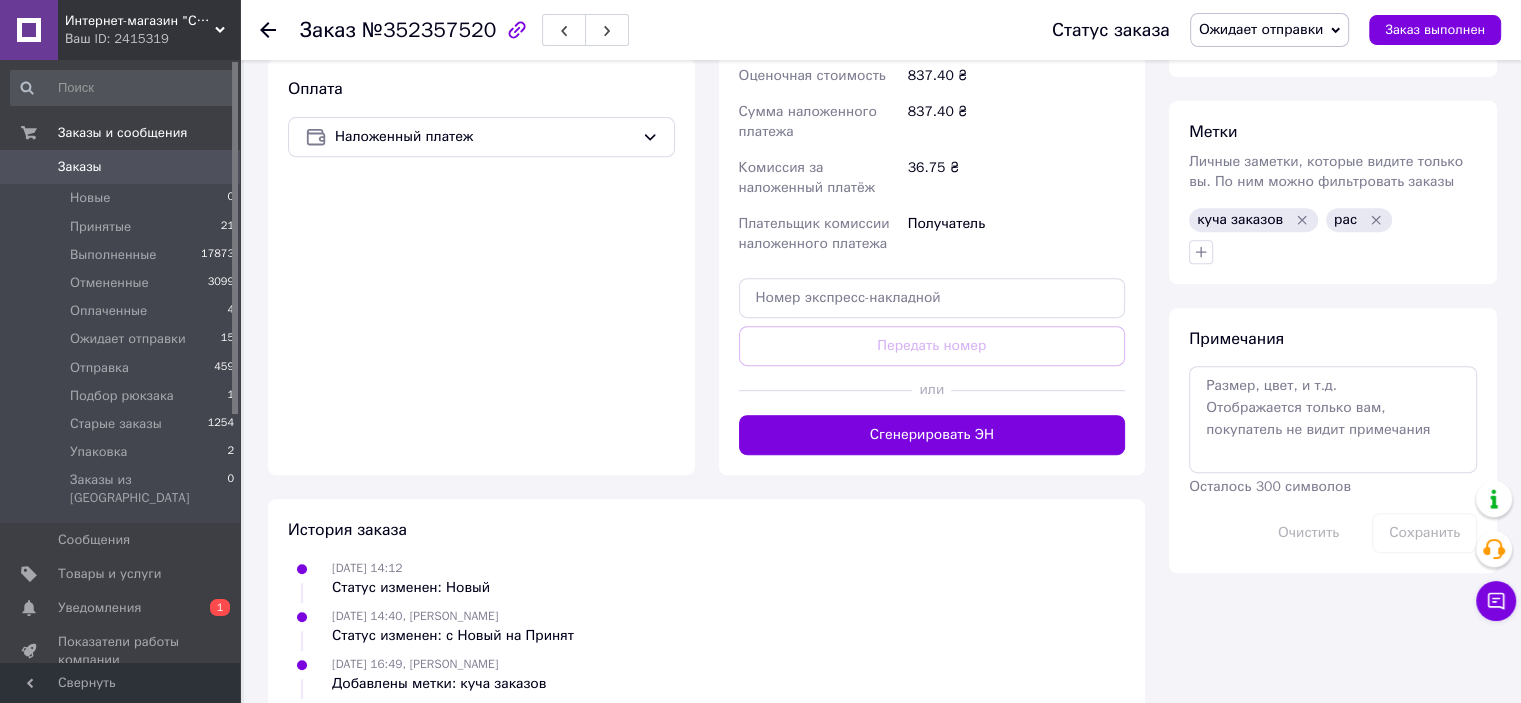 scroll, scrollTop: 676, scrollLeft: 0, axis: vertical 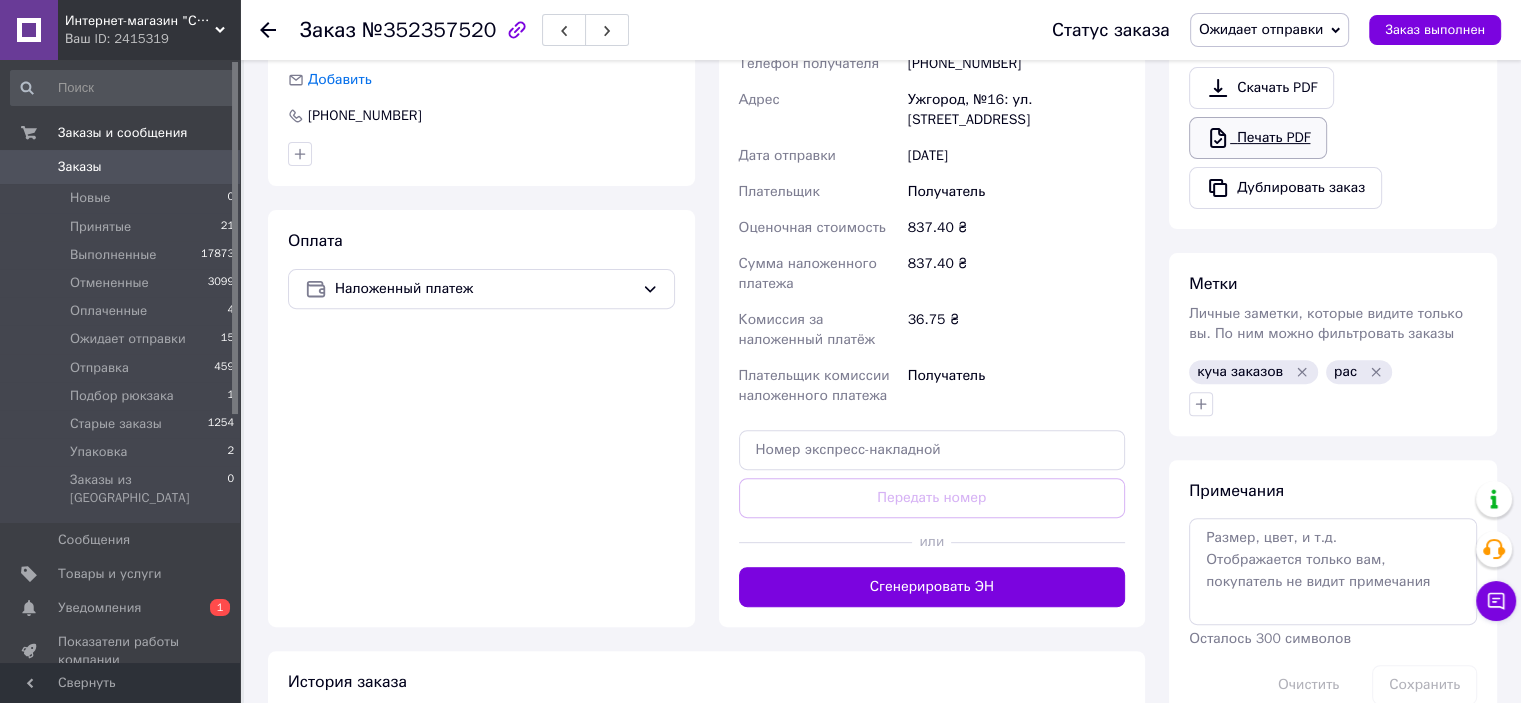 click on "Печать PDF" at bounding box center (1258, 138) 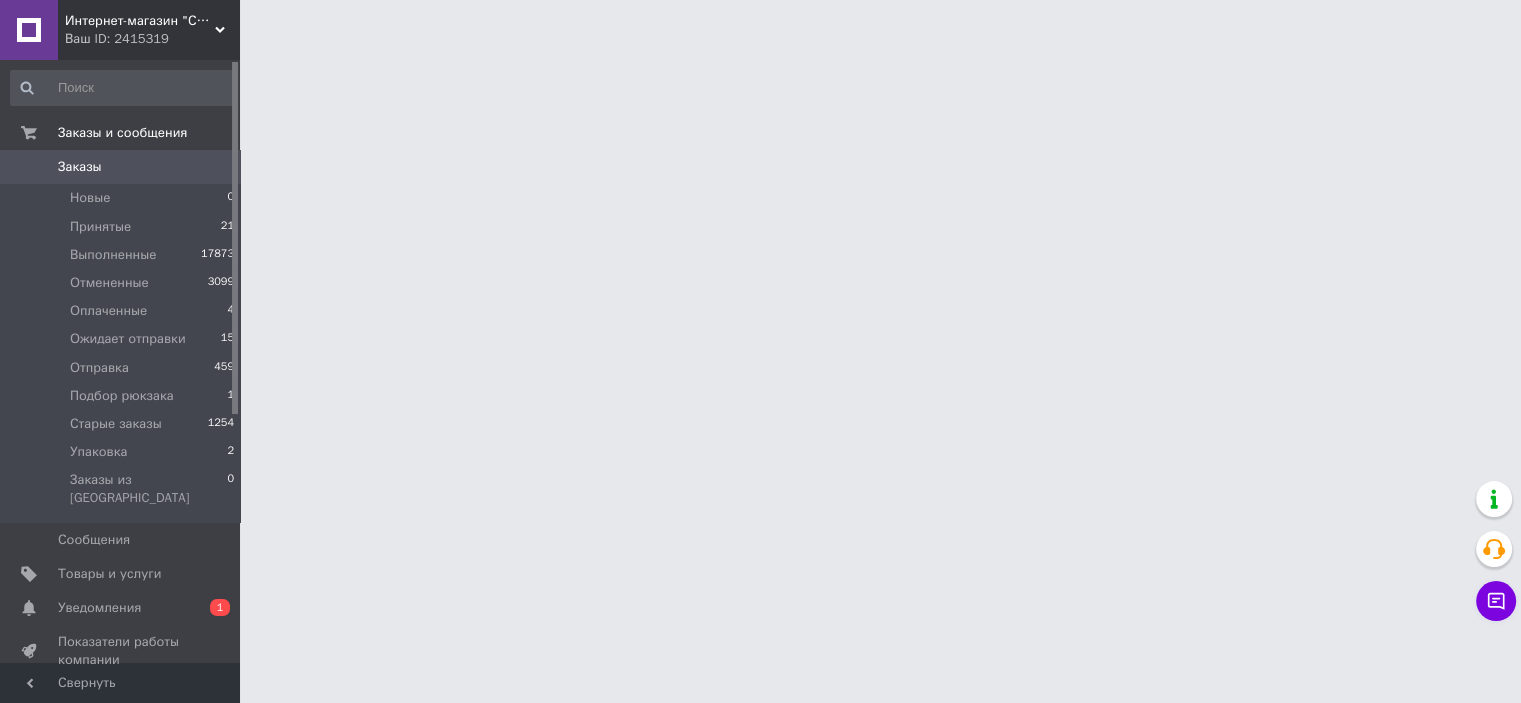 scroll, scrollTop: 0, scrollLeft: 0, axis: both 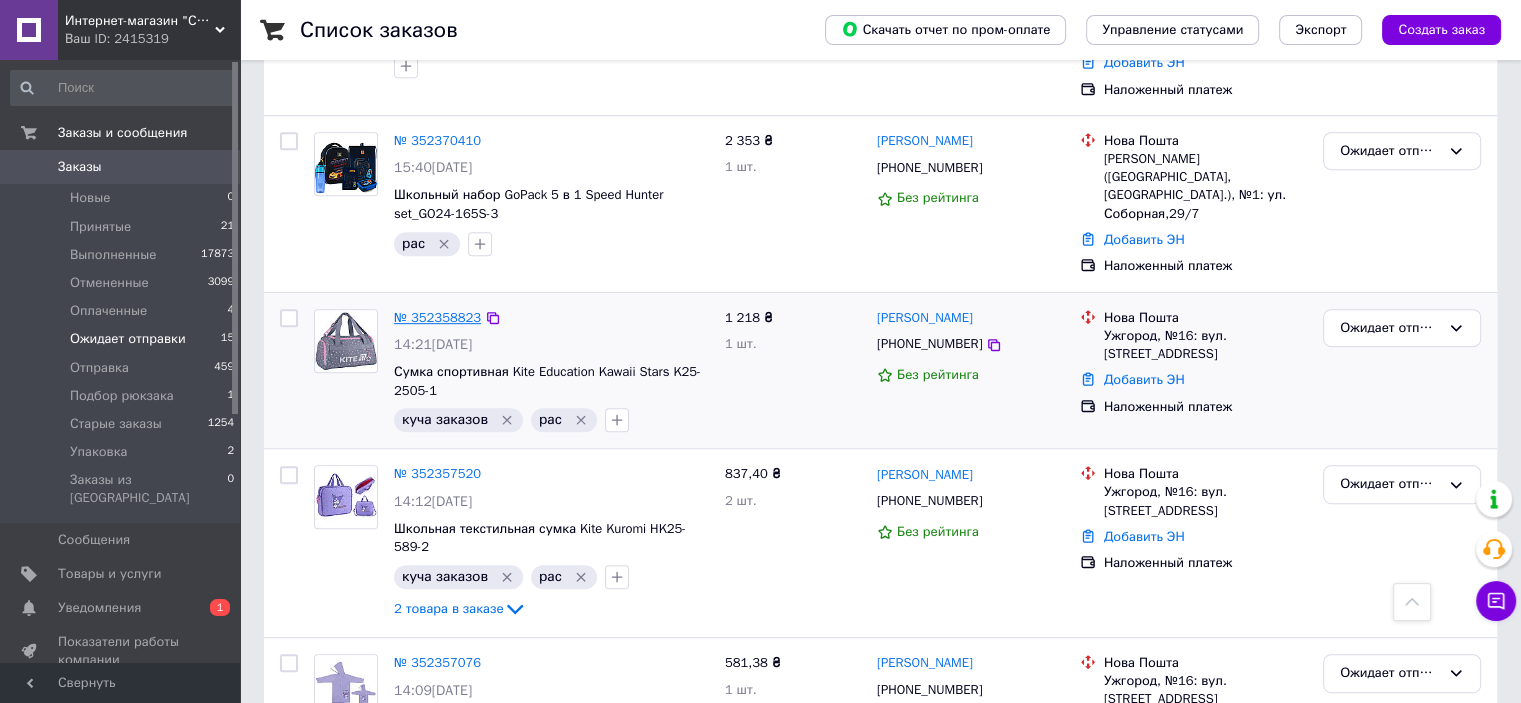 click on "№ 352358823" at bounding box center [437, 317] 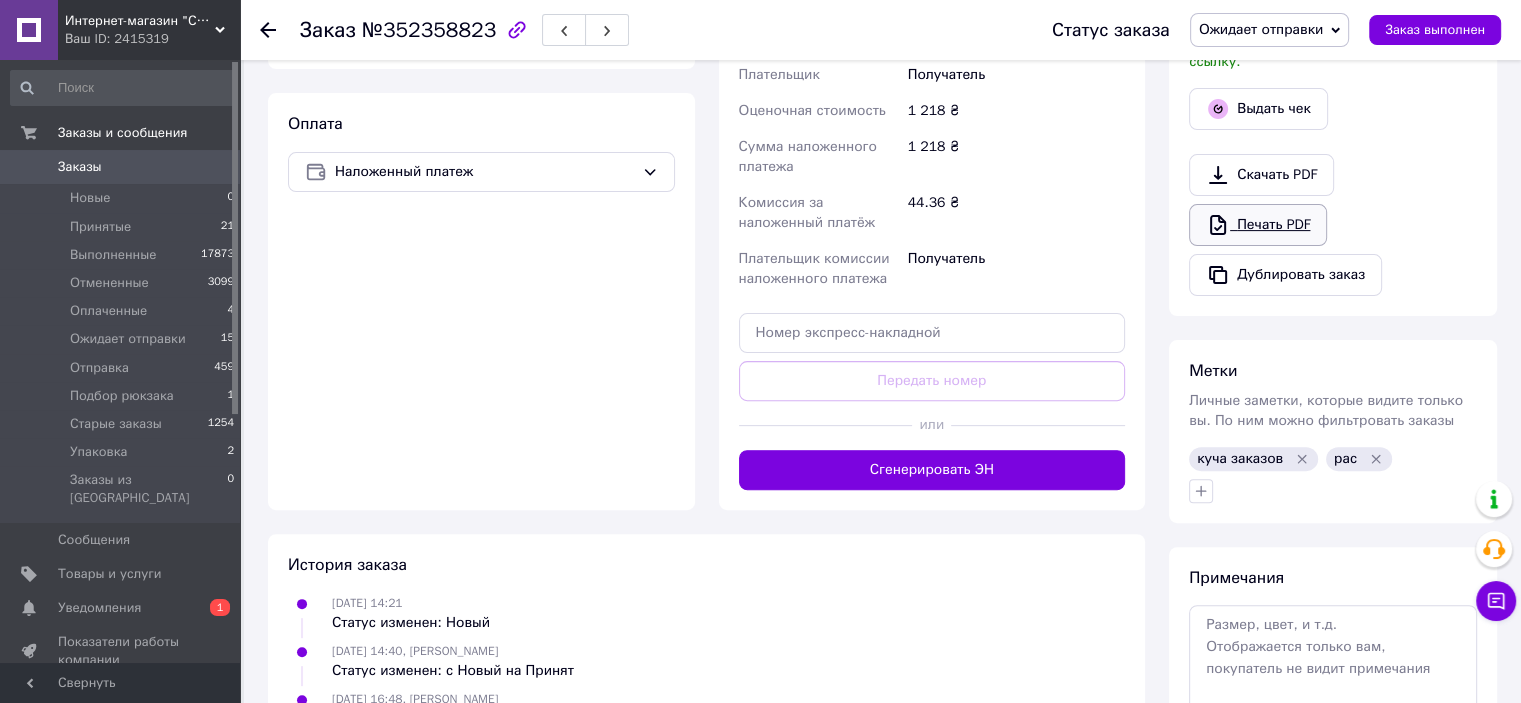 scroll, scrollTop: 555, scrollLeft: 0, axis: vertical 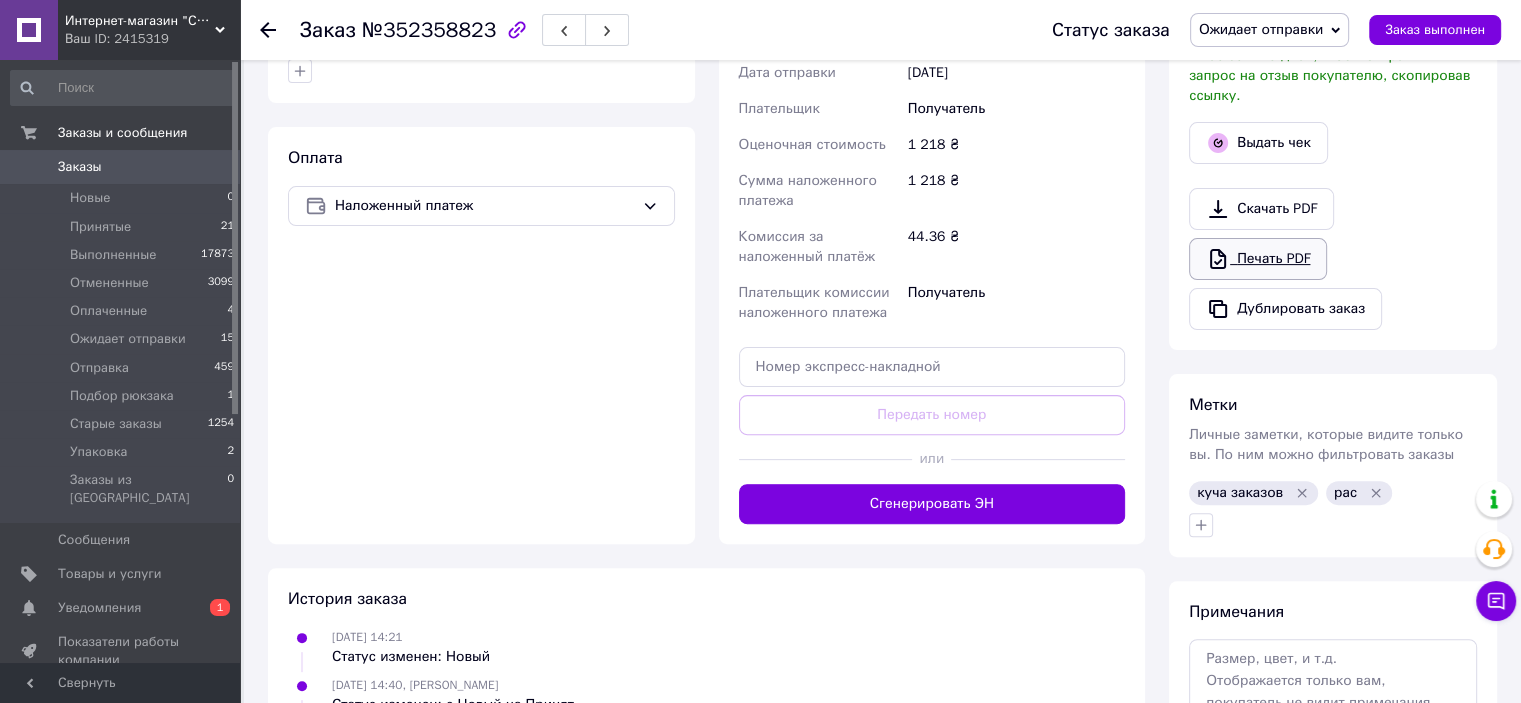 click on "Печать PDF" at bounding box center (1258, 259) 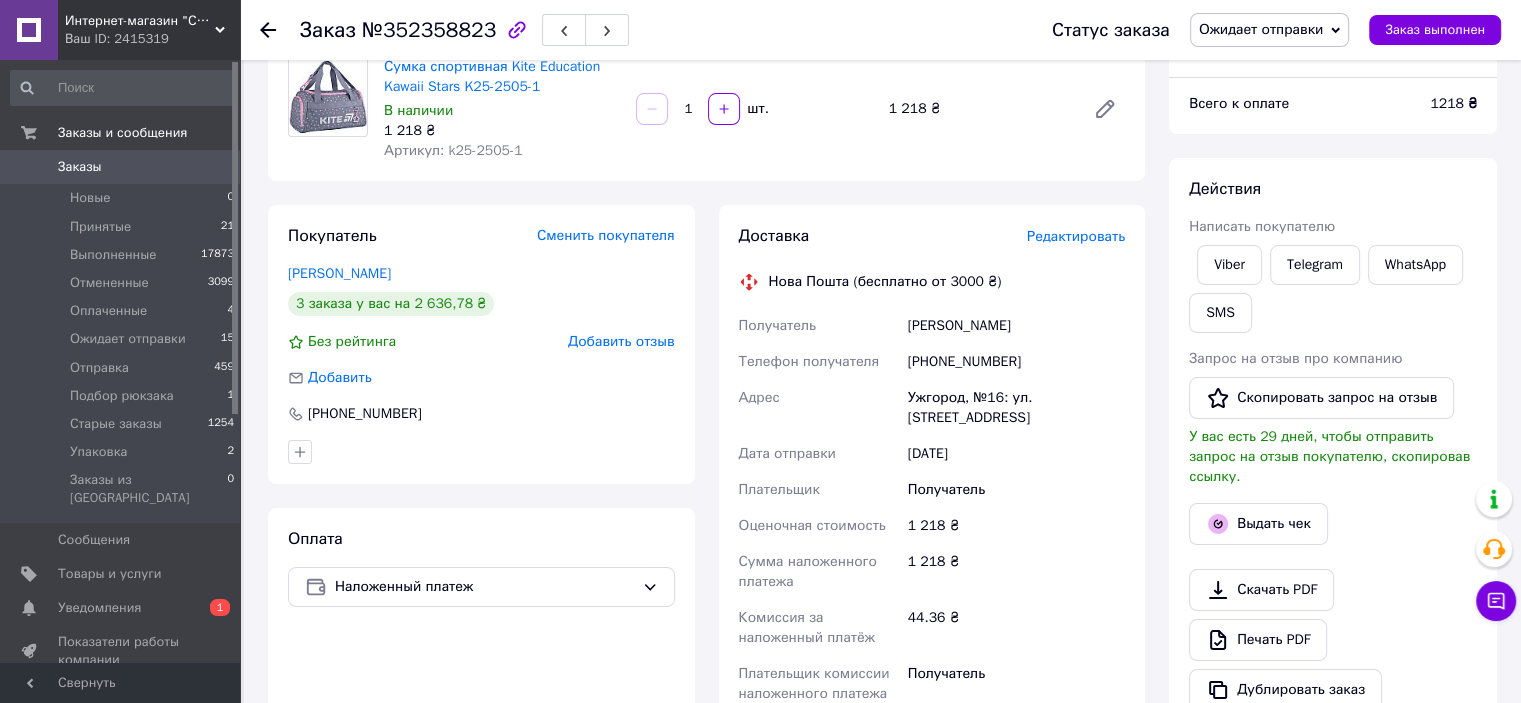 scroll, scrollTop: 0, scrollLeft: 0, axis: both 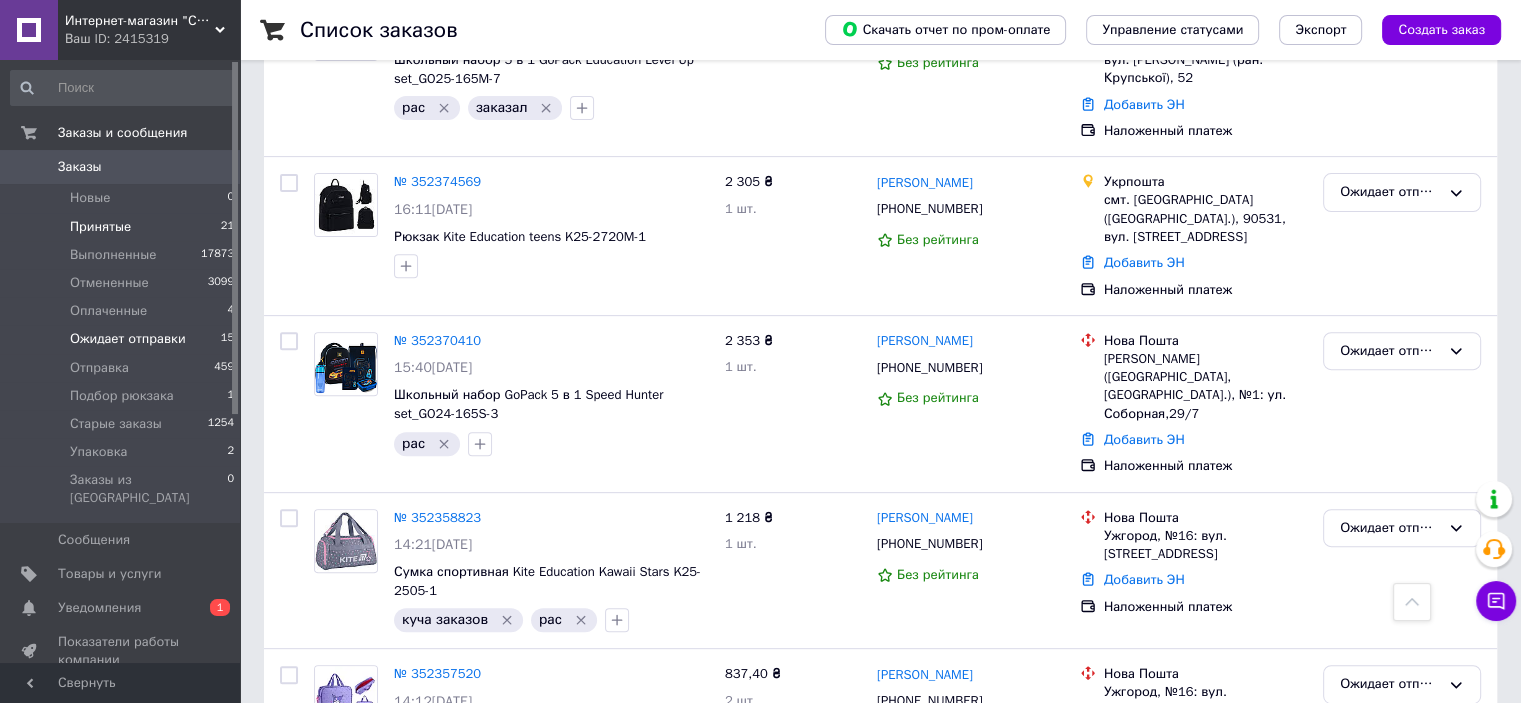 click on "Принятые" at bounding box center (100, 227) 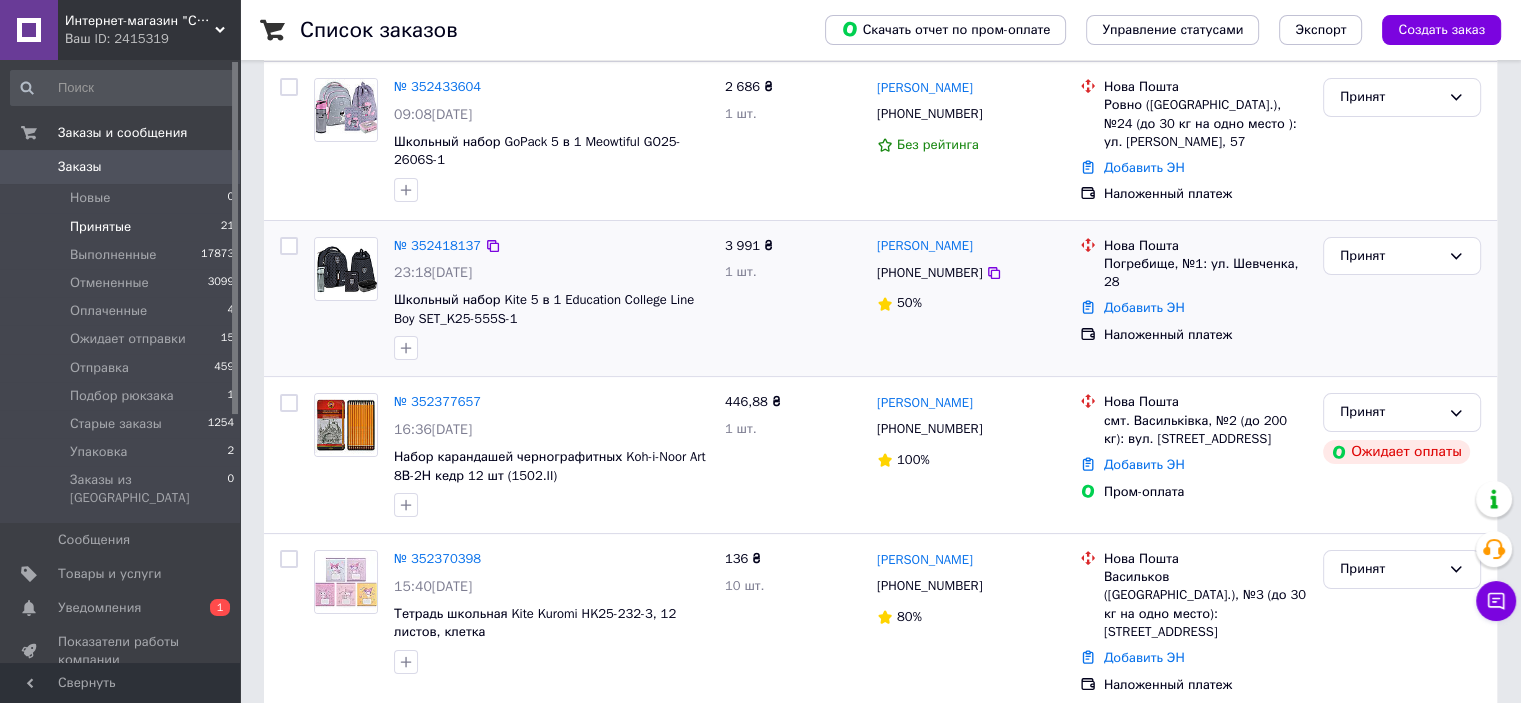 scroll, scrollTop: 300, scrollLeft: 0, axis: vertical 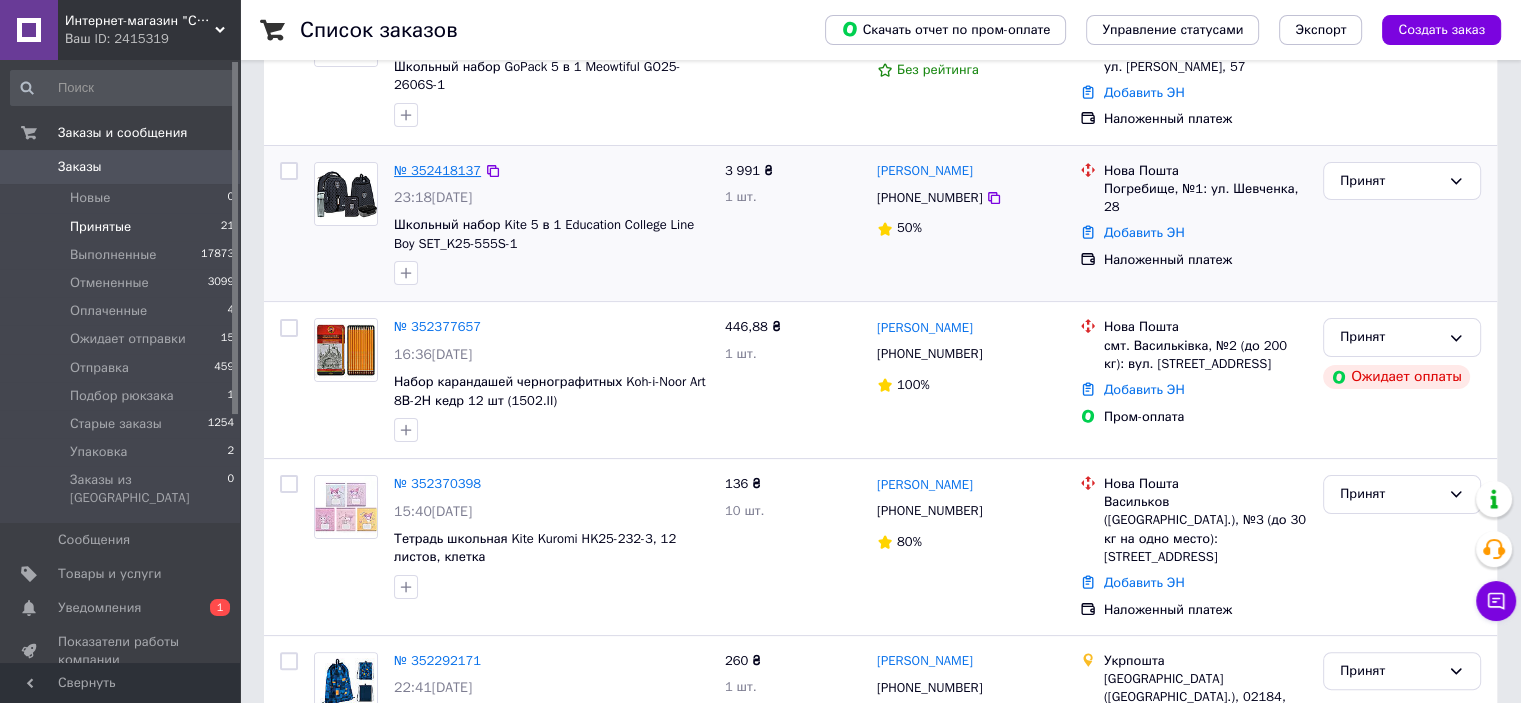 click on "№ 352418137" at bounding box center (437, 170) 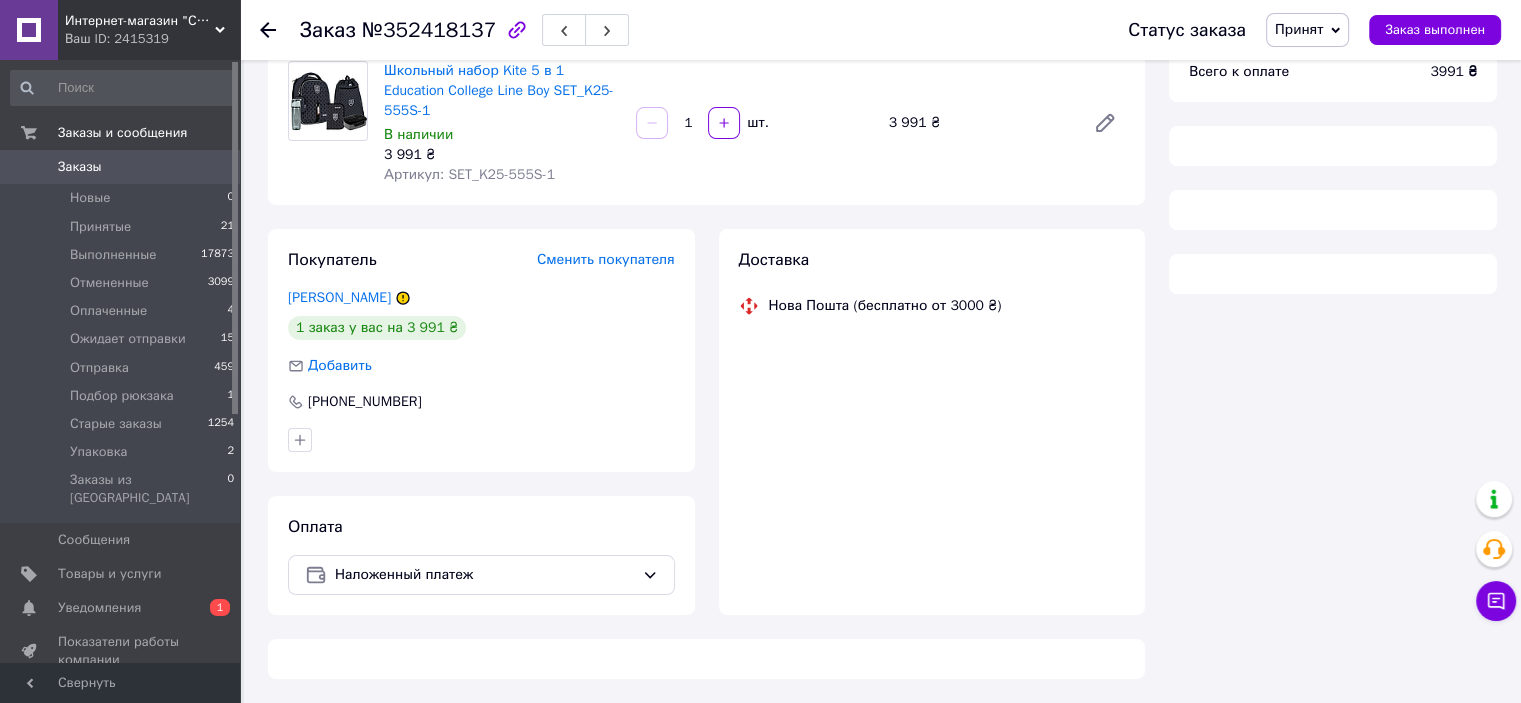 scroll, scrollTop: 300, scrollLeft: 0, axis: vertical 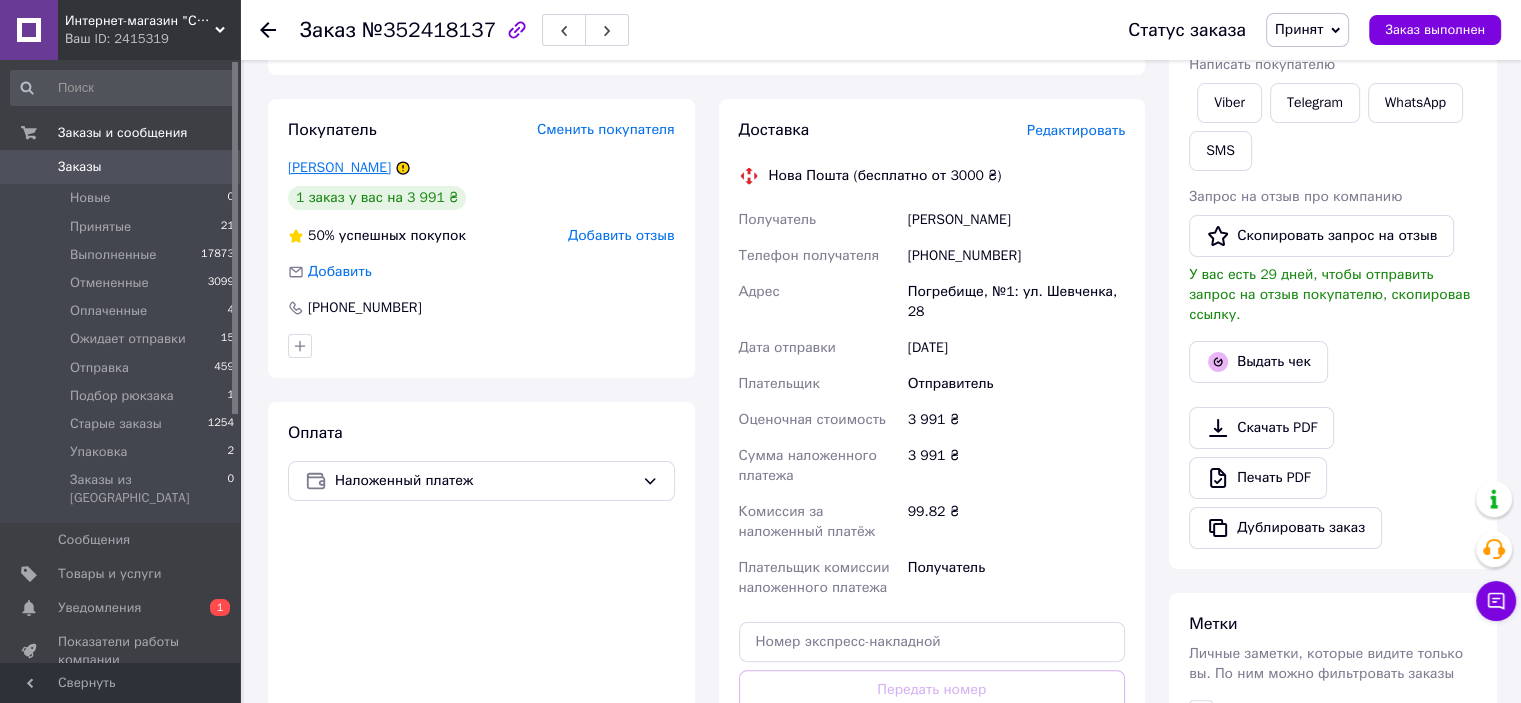 click on "Лісова Яна" at bounding box center [339, 167] 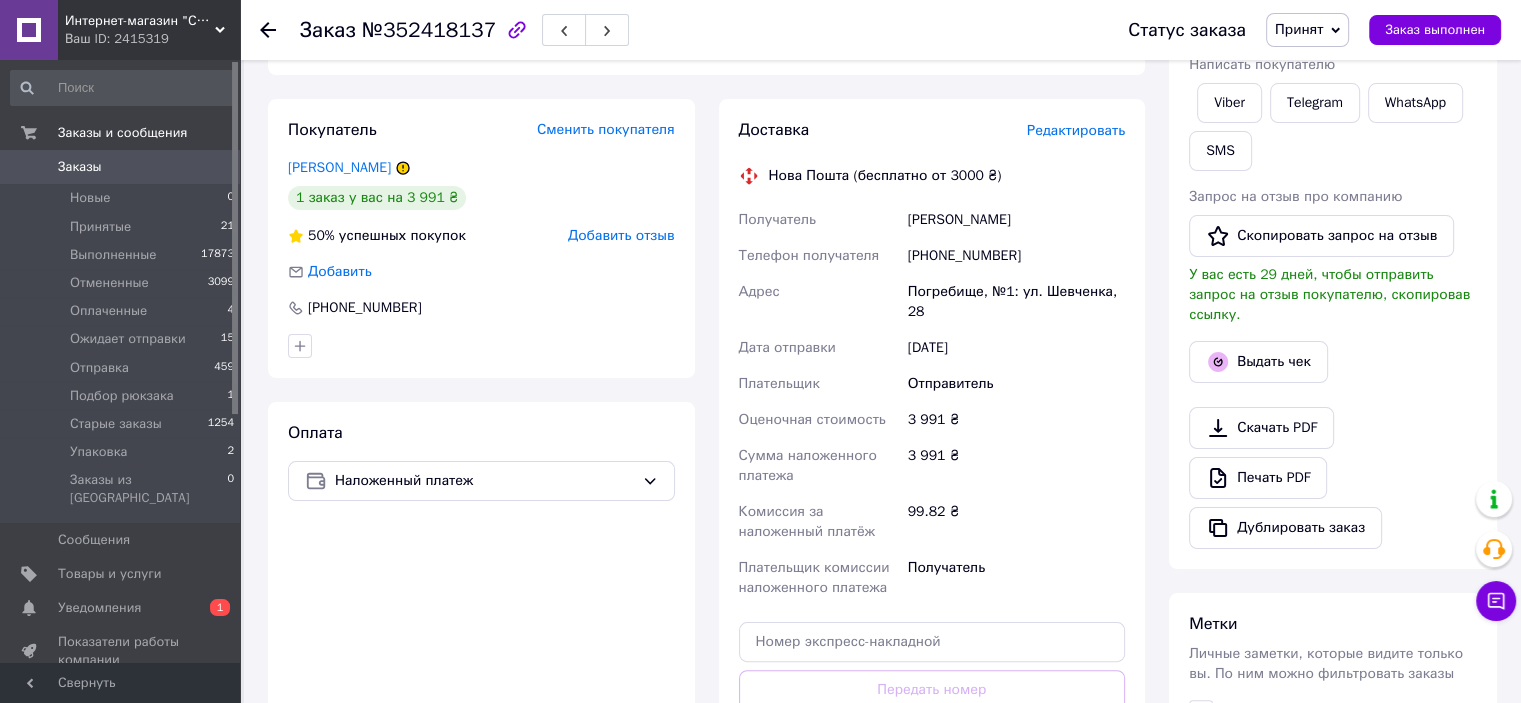 scroll, scrollTop: 0, scrollLeft: 0, axis: both 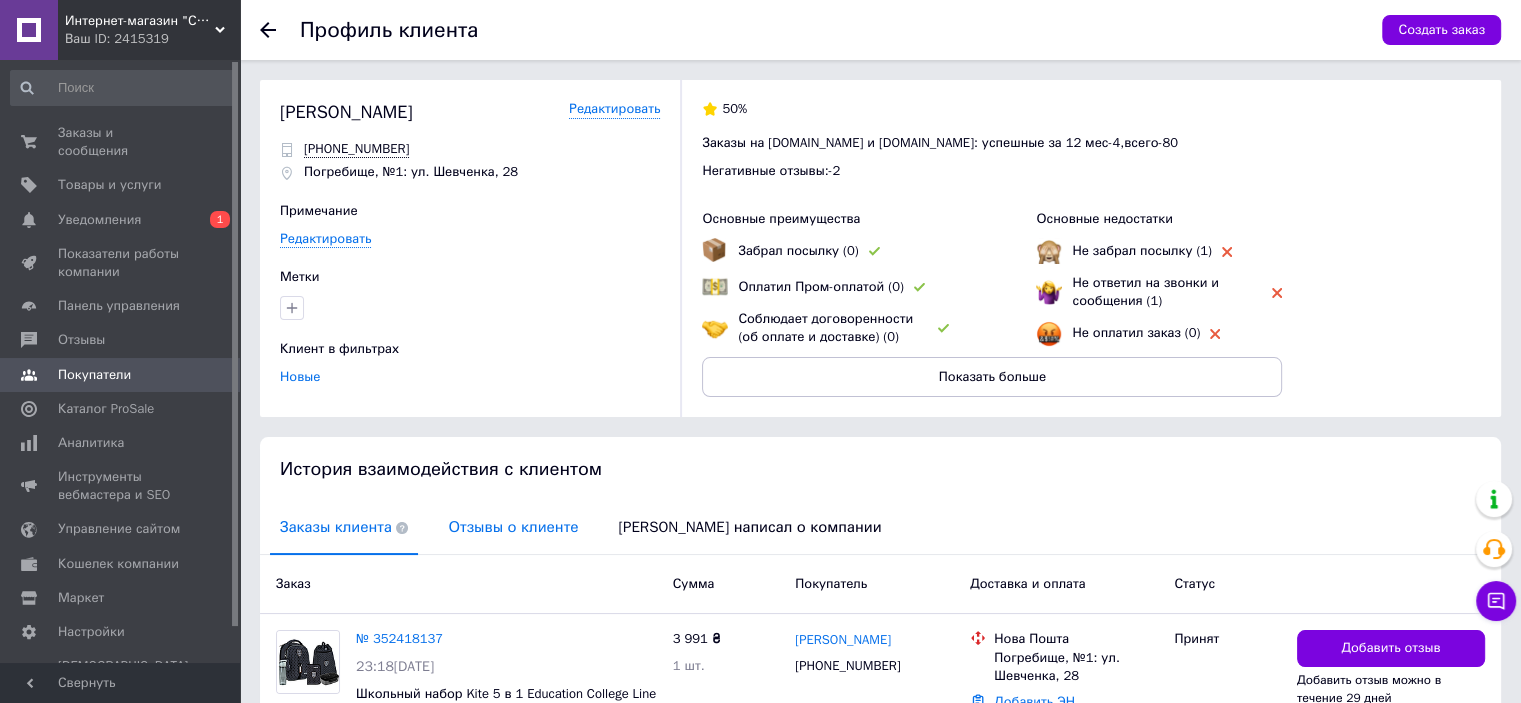 click on "Отзывы о клиенте" at bounding box center (513, 527) 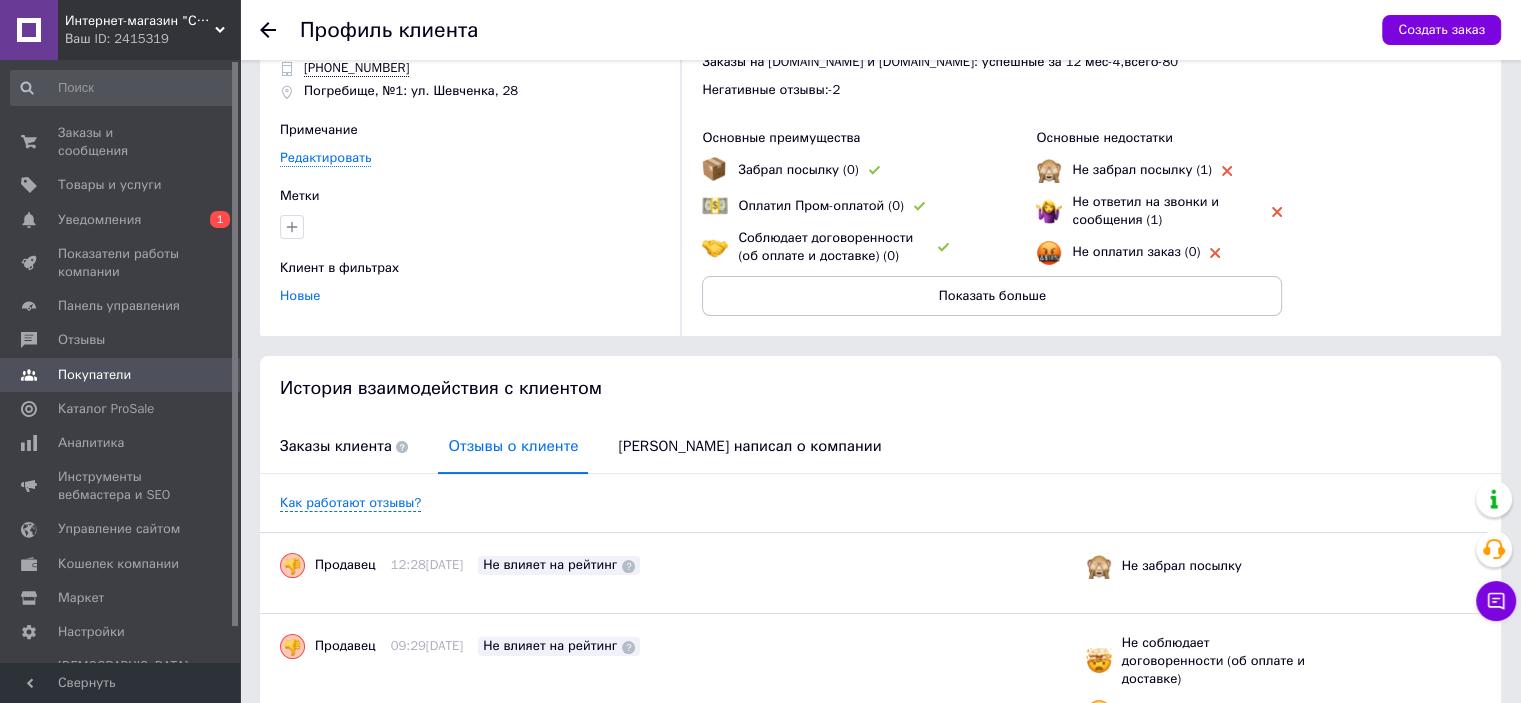 scroll, scrollTop: 0, scrollLeft: 0, axis: both 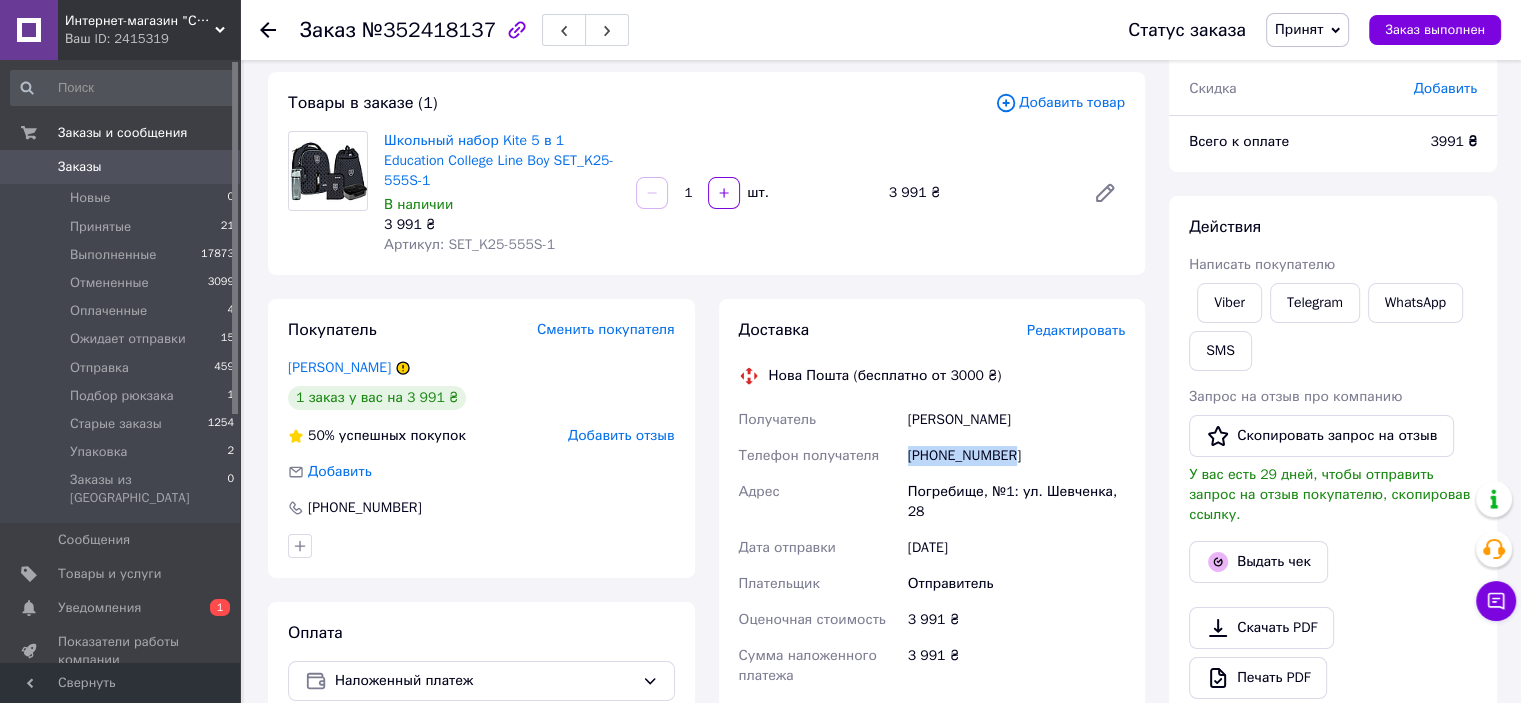 drag, startPoint x: 903, startPoint y: 465, endPoint x: 1068, endPoint y: 416, distance: 172.12206 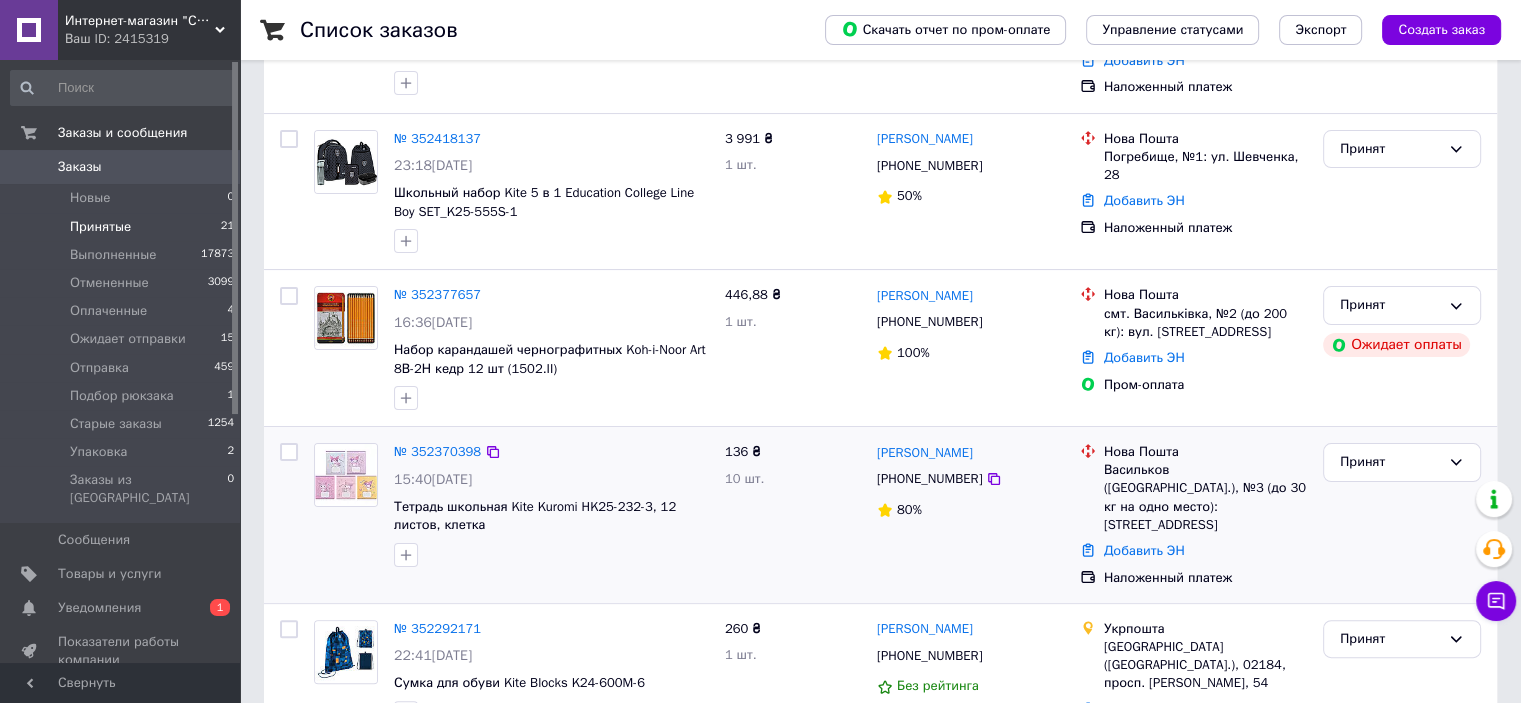 scroll, scrollTop: 500, scrollLeft: 0, axis: vertical 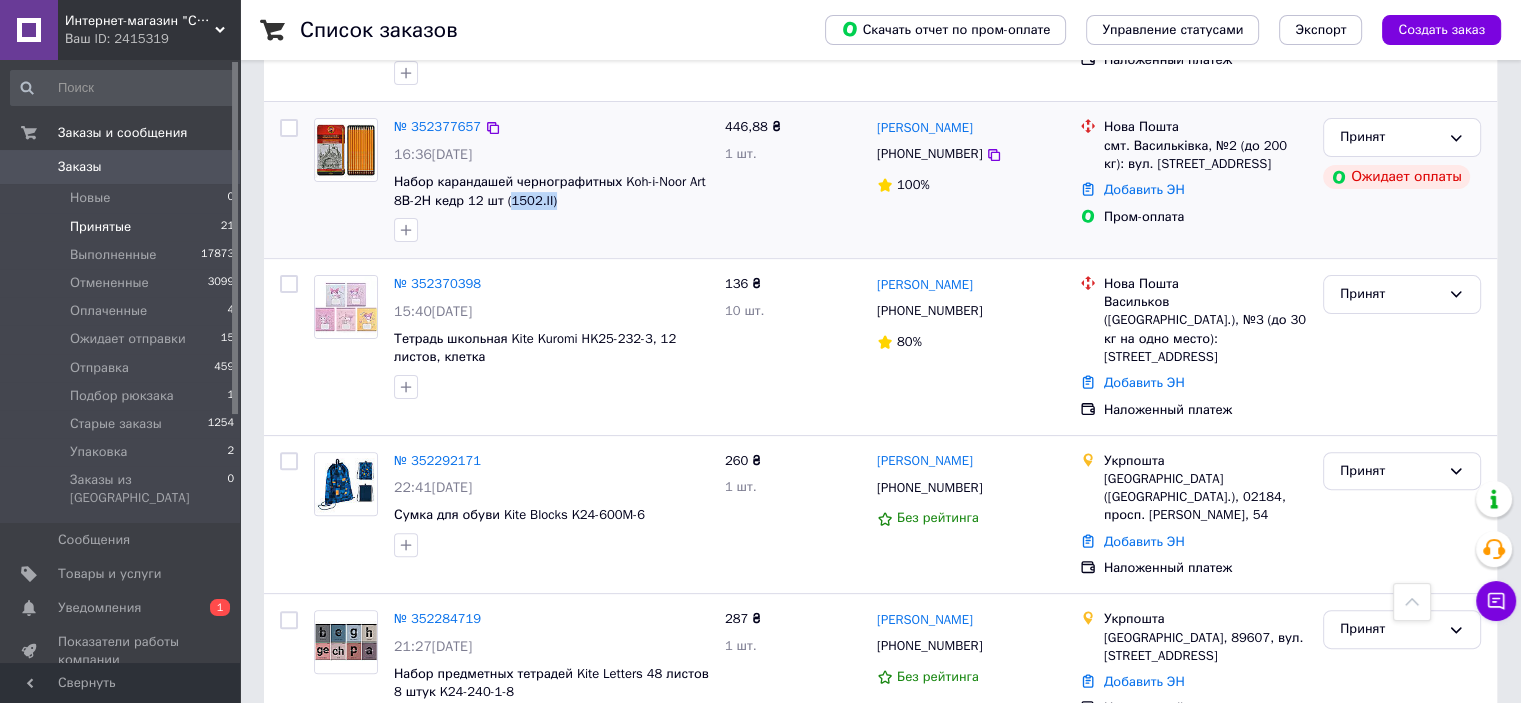 drag, startPoint x: 576, startPoint y: 212, endPoint x: 504, endPoint y: 208, distance: 72.11102 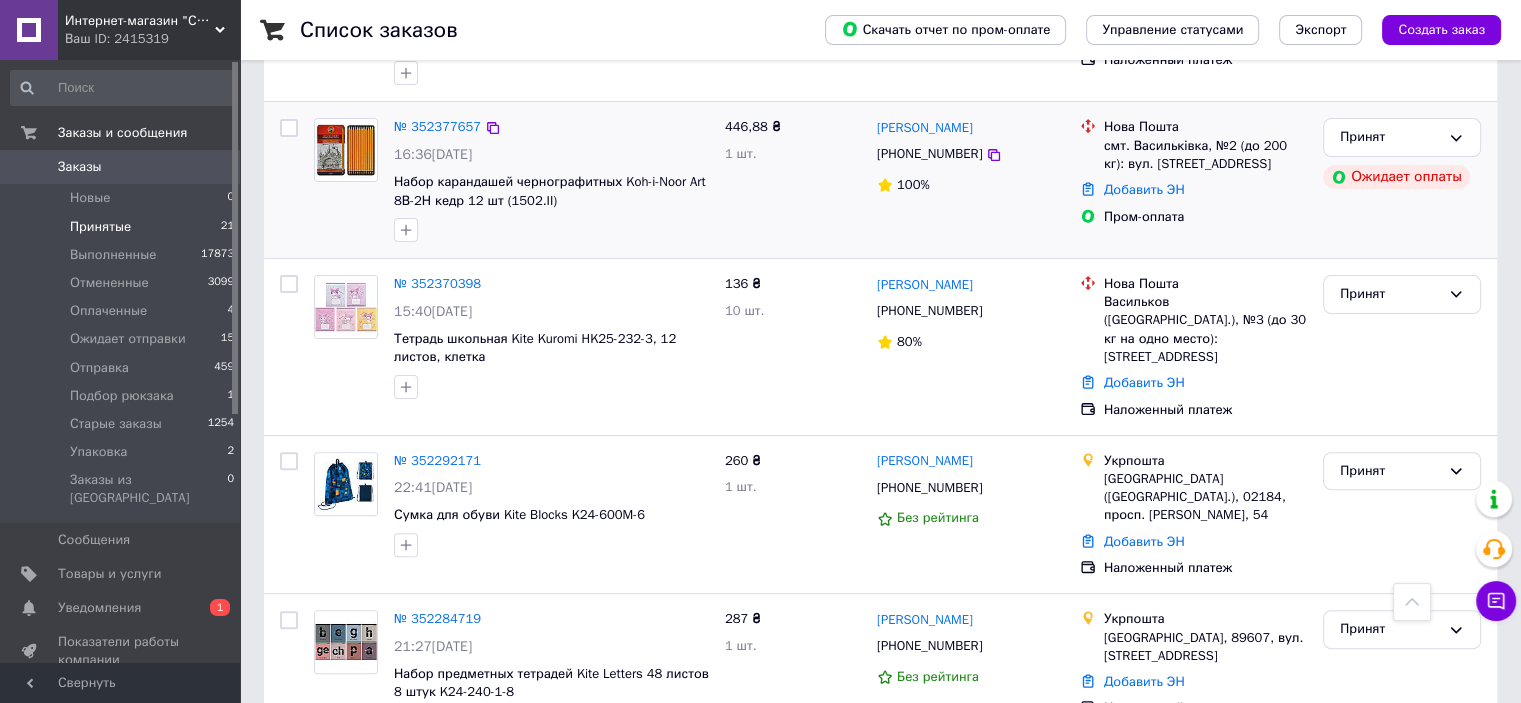 drag, startPoint x: 633, startPoint y: 211, endPoint x: 650, endPoint y: 210, distance: 17.029387 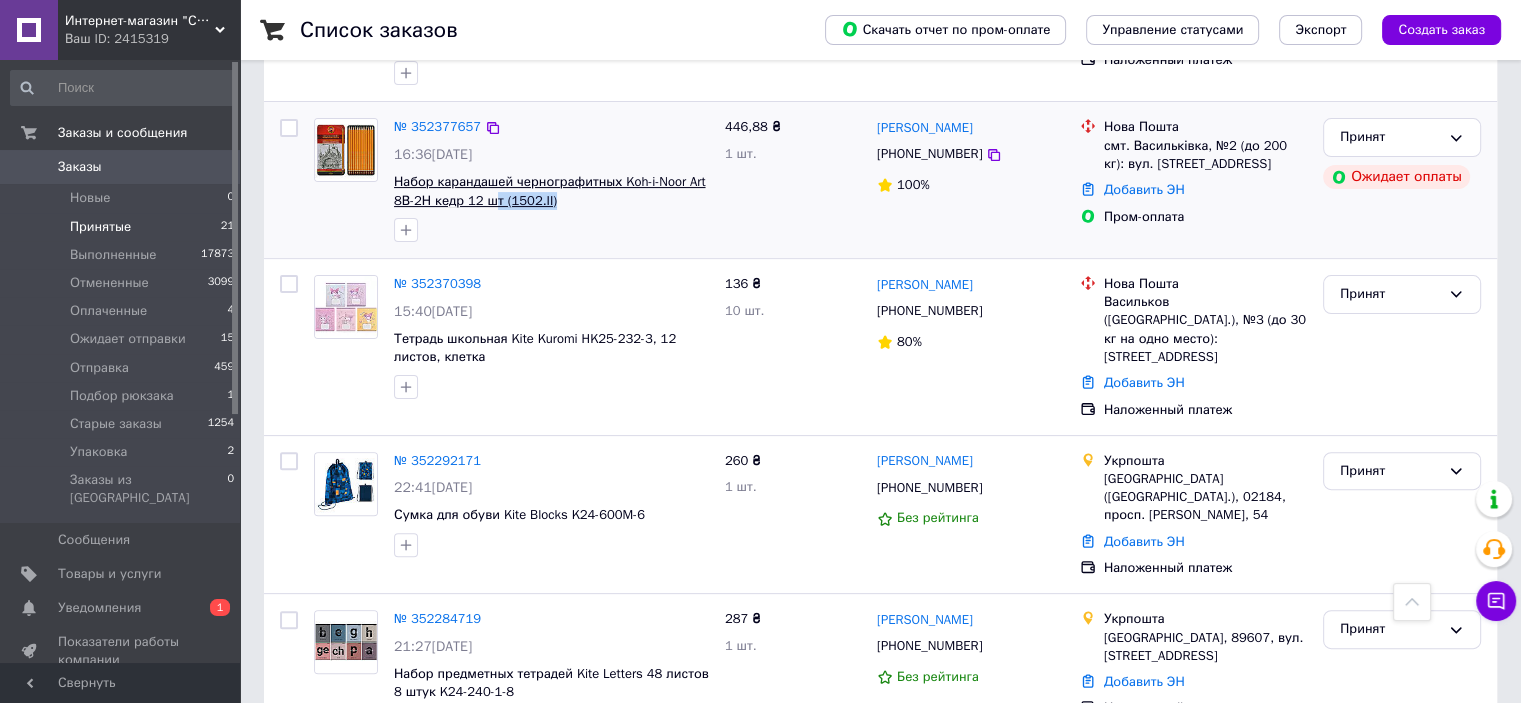 drag, startPoint x: 594, startPoint y: 206, endPoint x: 492, endPoint y: 199, distance: 102.239914 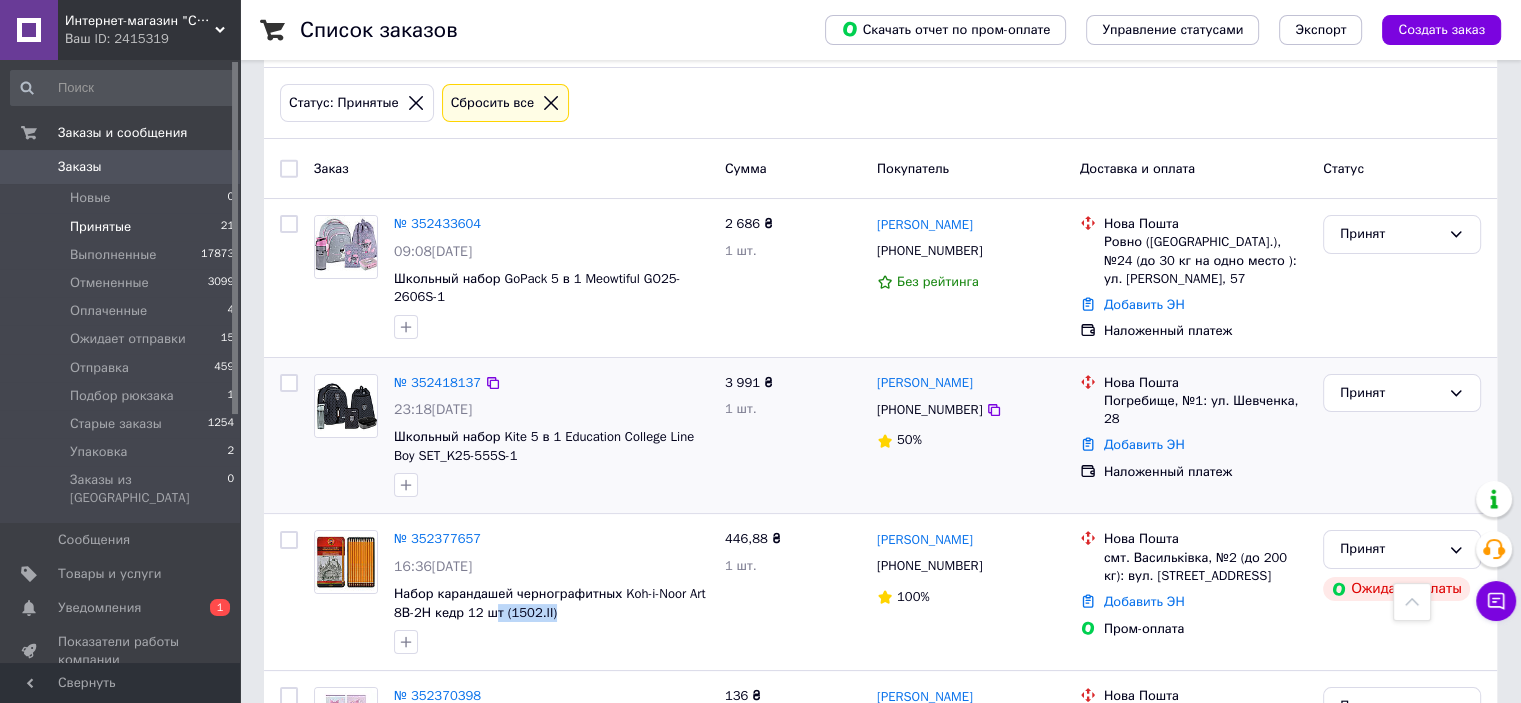 scroll, scrollTop: 0, scrollLeft: 0, axis: both 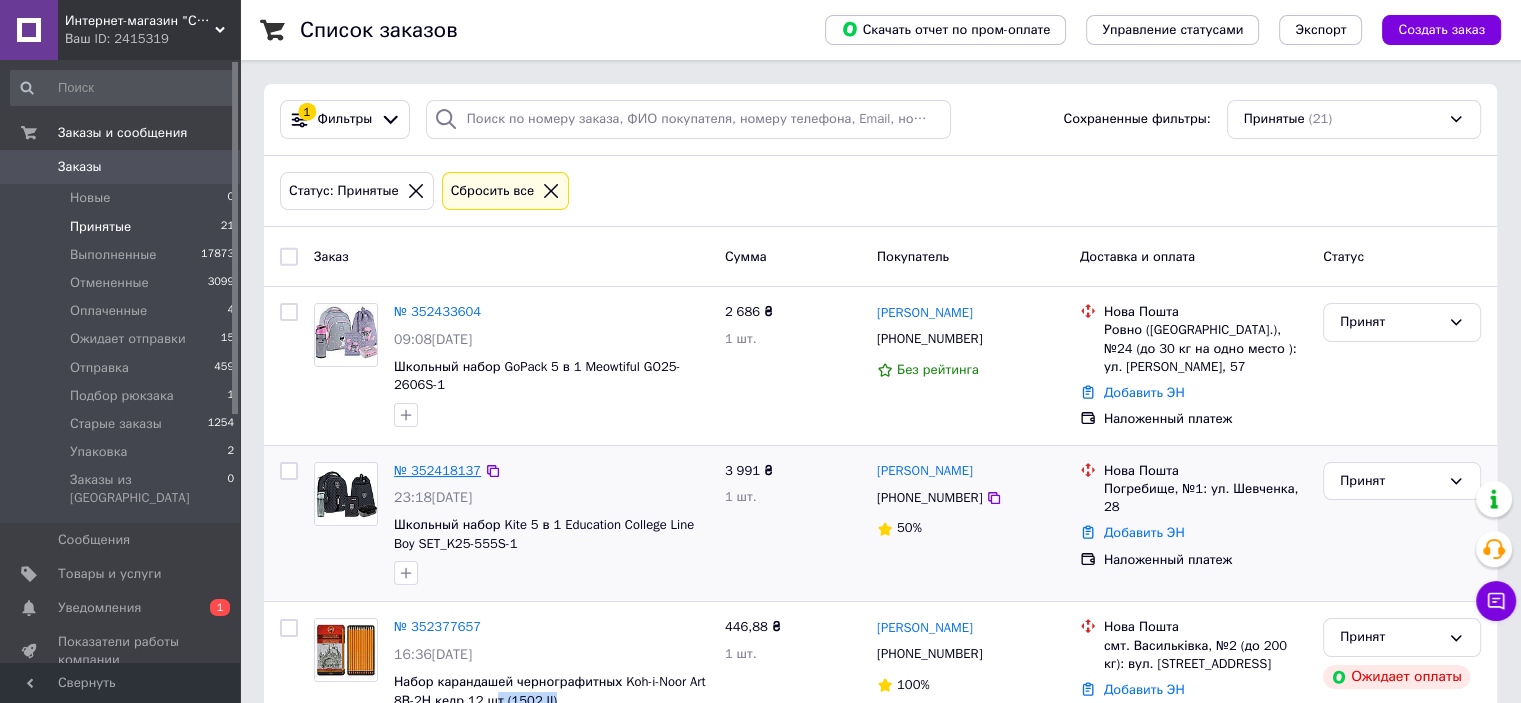 click on "№ 352418137" at bounding box center (437, 470) 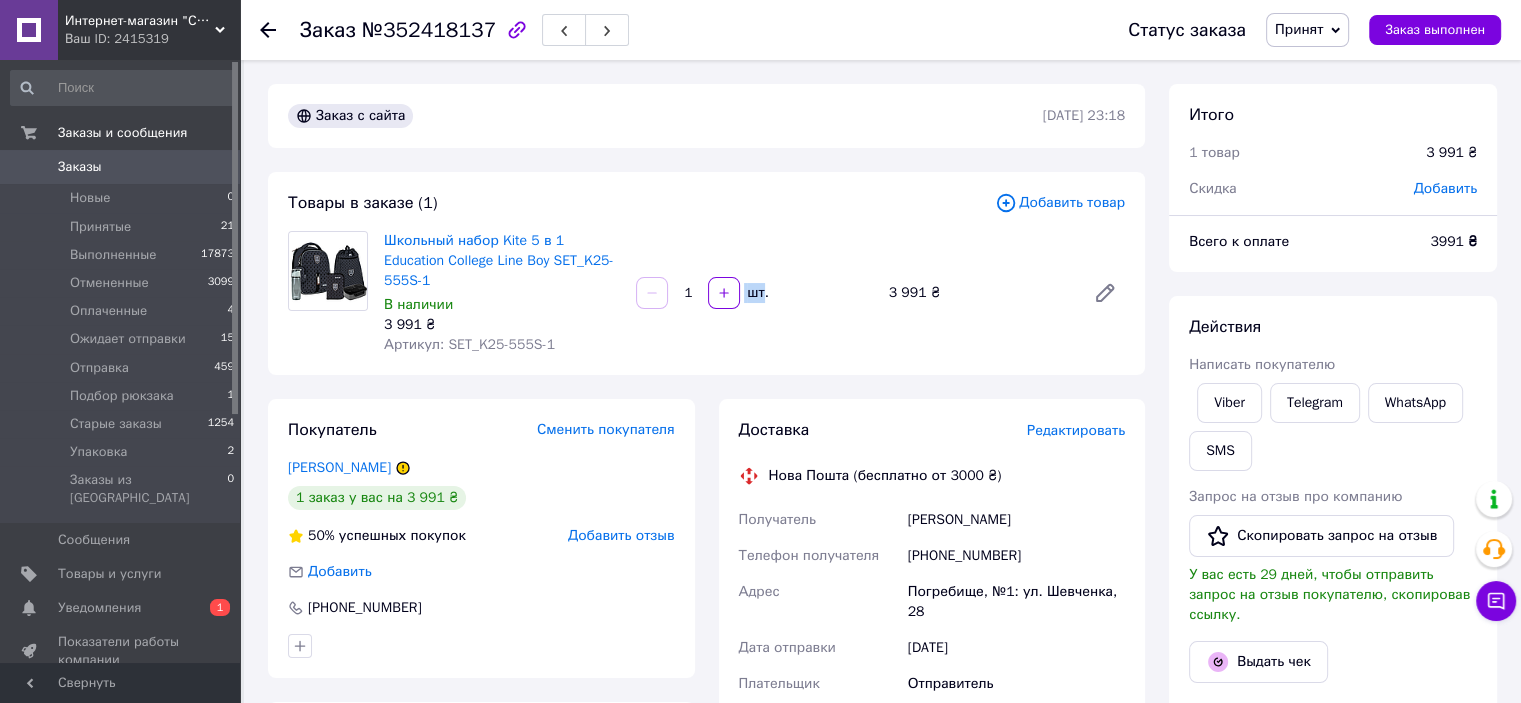 click on "Школьный набор Kite 5 в 1 Education College Line Boy SET_K25-555S-1 В наличии 3 991 ₴ Артикул: SET_K25-555S-1 1   шт. 3 991 ₴" at bounding box center [754, 293] 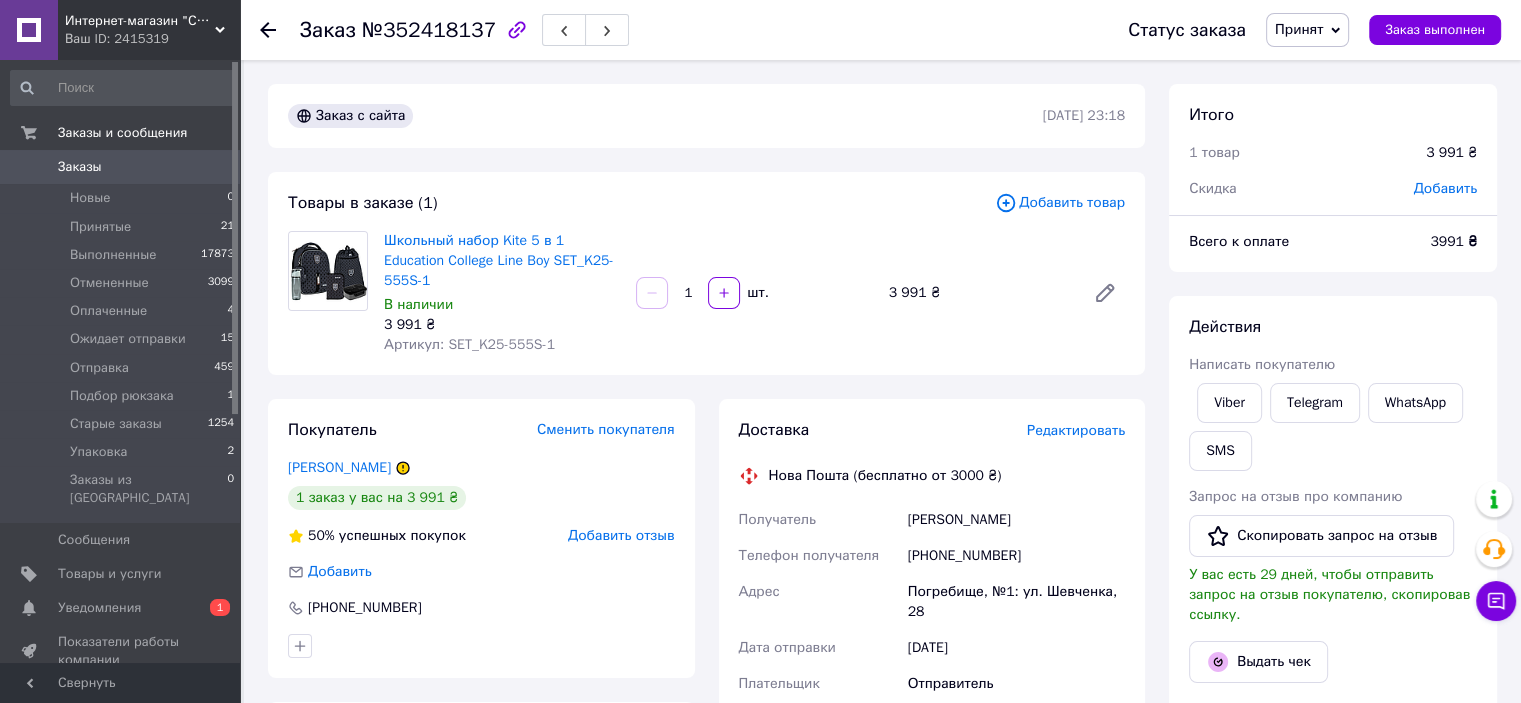 click on "Товары в заказе (1) Добавить товар Школьный набор Kite 5 в 1 Education College Line Boy SET_K25-555S-1 В наличии 3 991 ₴ Артикул: SET_K25-555S-1 1   шт. 3 991 ₴" at bounding box center (706, 273) 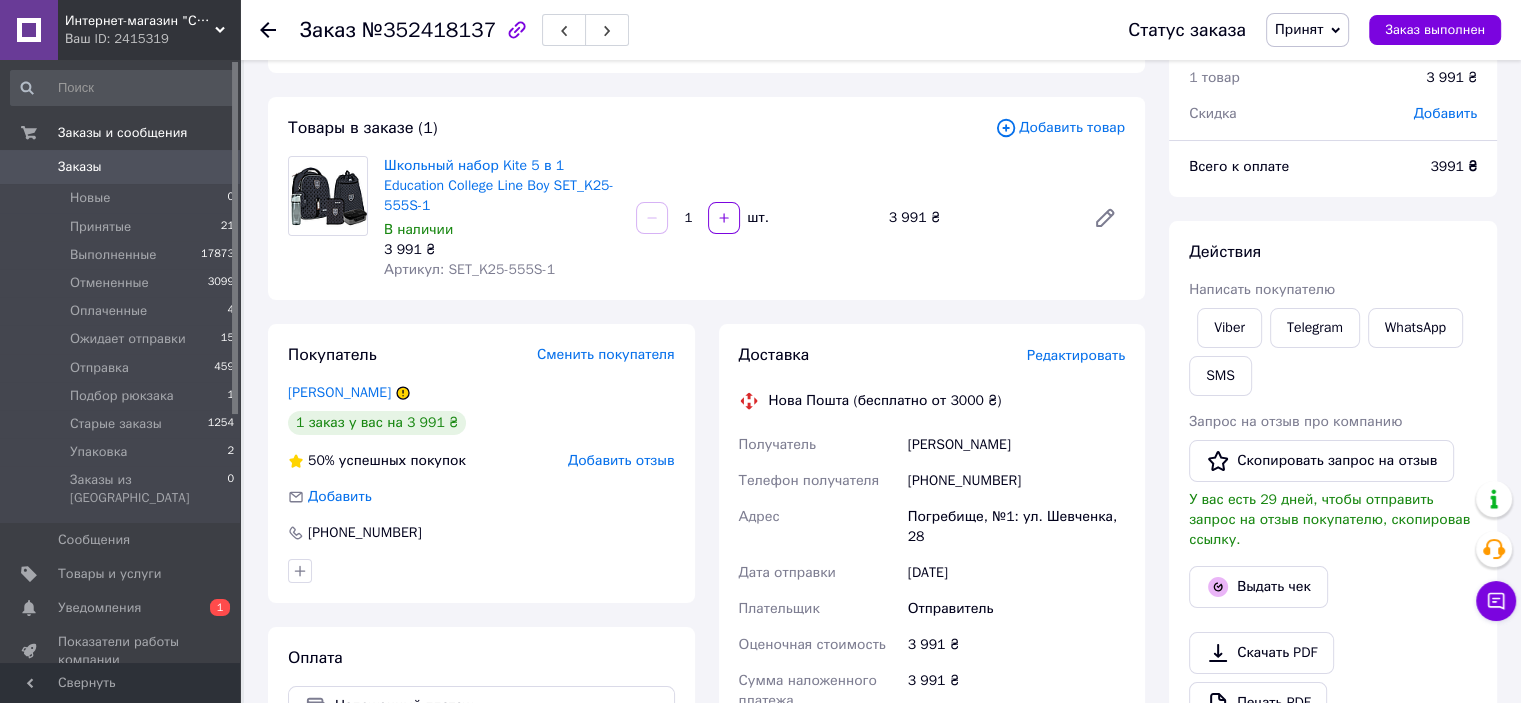 scroll, scrollTop: 0, scrollLeft: 0, axis: both 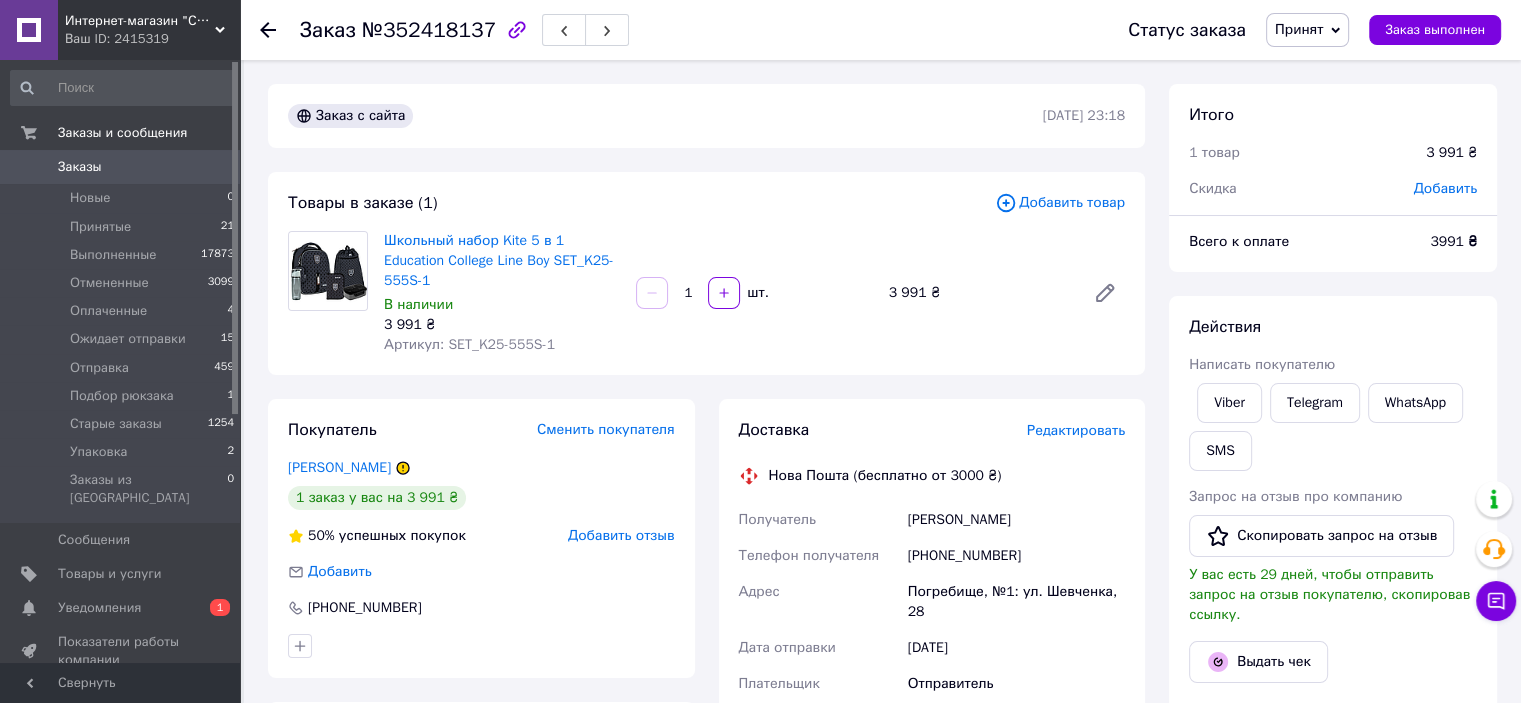 click on "Школьный набор Kite 5 в 1 Education College Line Boy SET_K25-555S-1 В наличии 3 991 ₴ Артикул: SET_K25-555S-1 1   шт. 3 991 ₴" at bounding box center [754, 293] 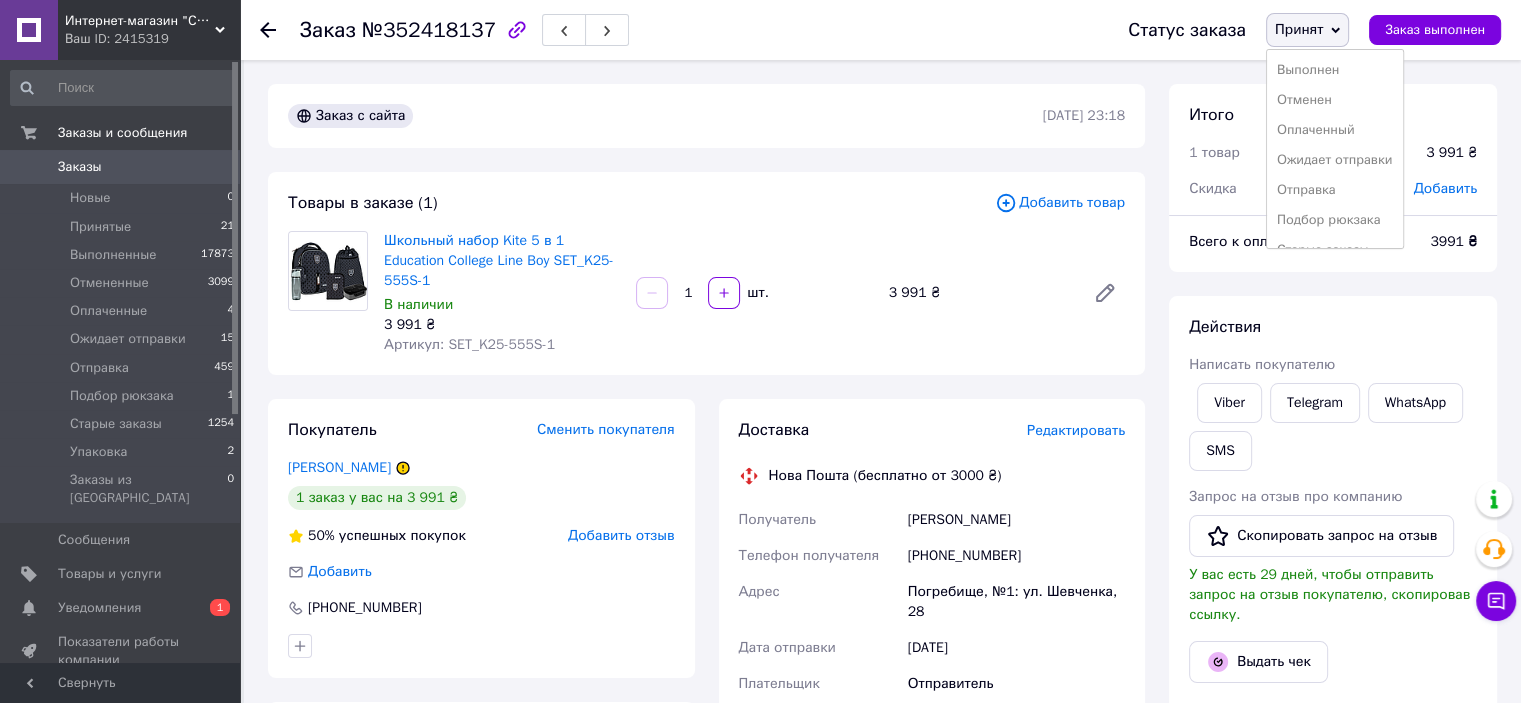 click on "Ожидает отправки" at bounding box center [1335, 160] 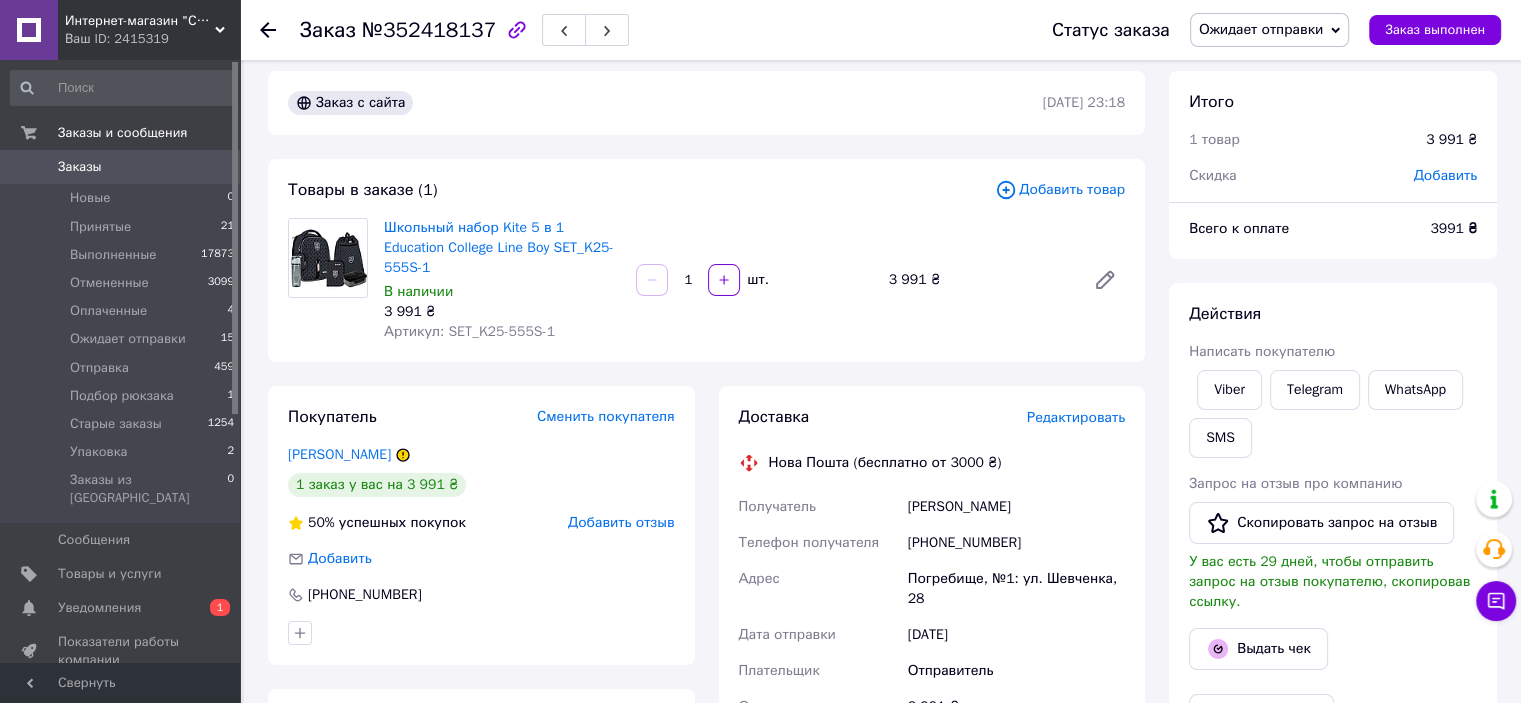 scroll, scrollTop: 200, scrollLeft: 0, axis: vertical 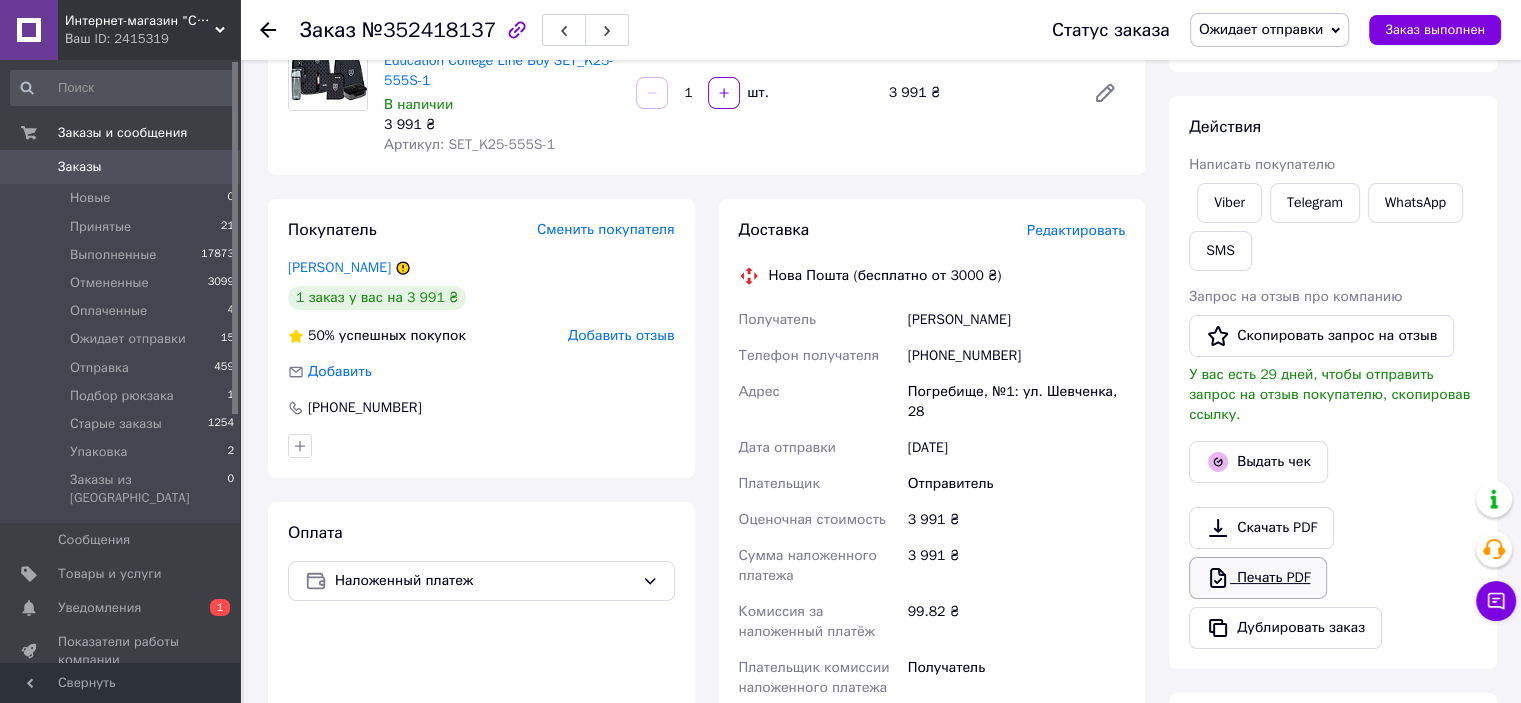 click on "Печать PDF" at bounding box center [1258, 578] 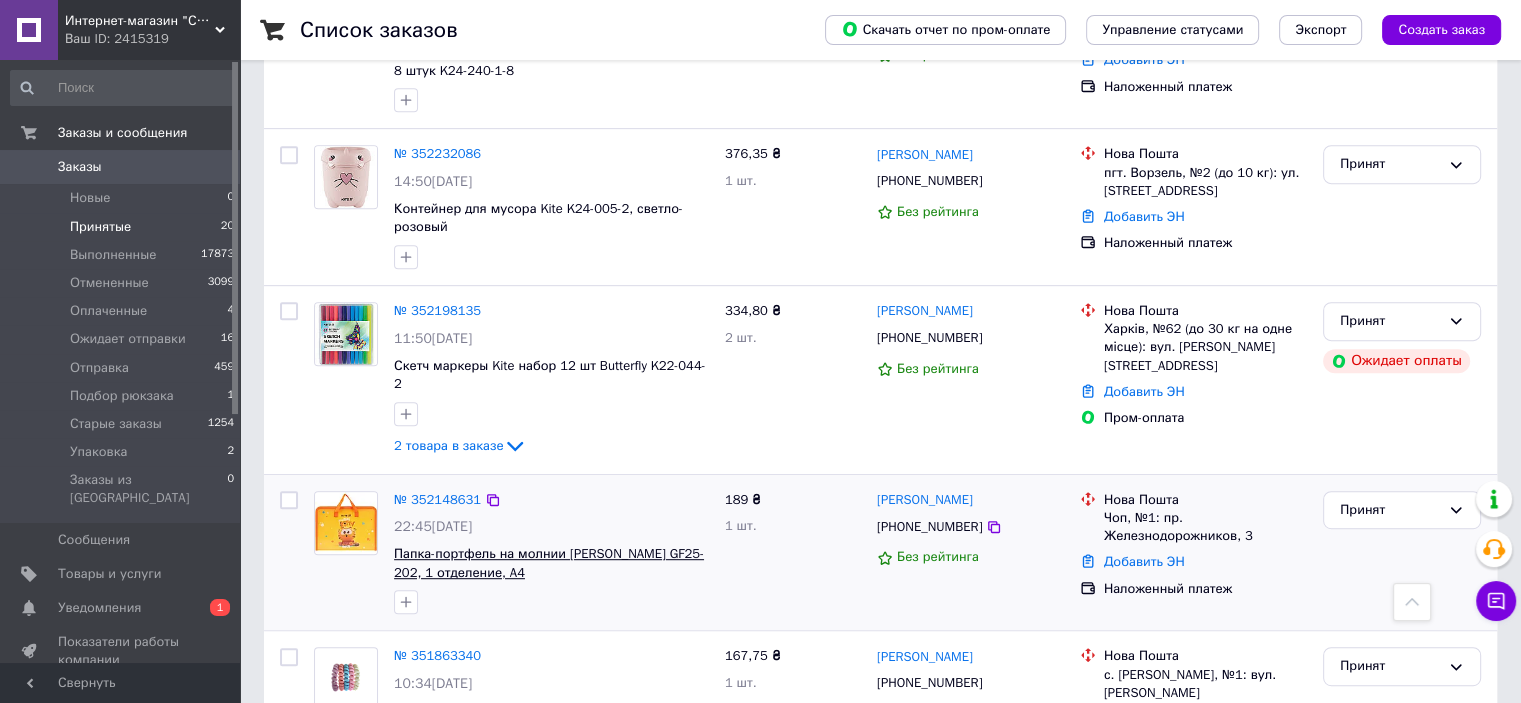scroll, scrollTop: 1000, scrollLeft: 0, axis: vertical 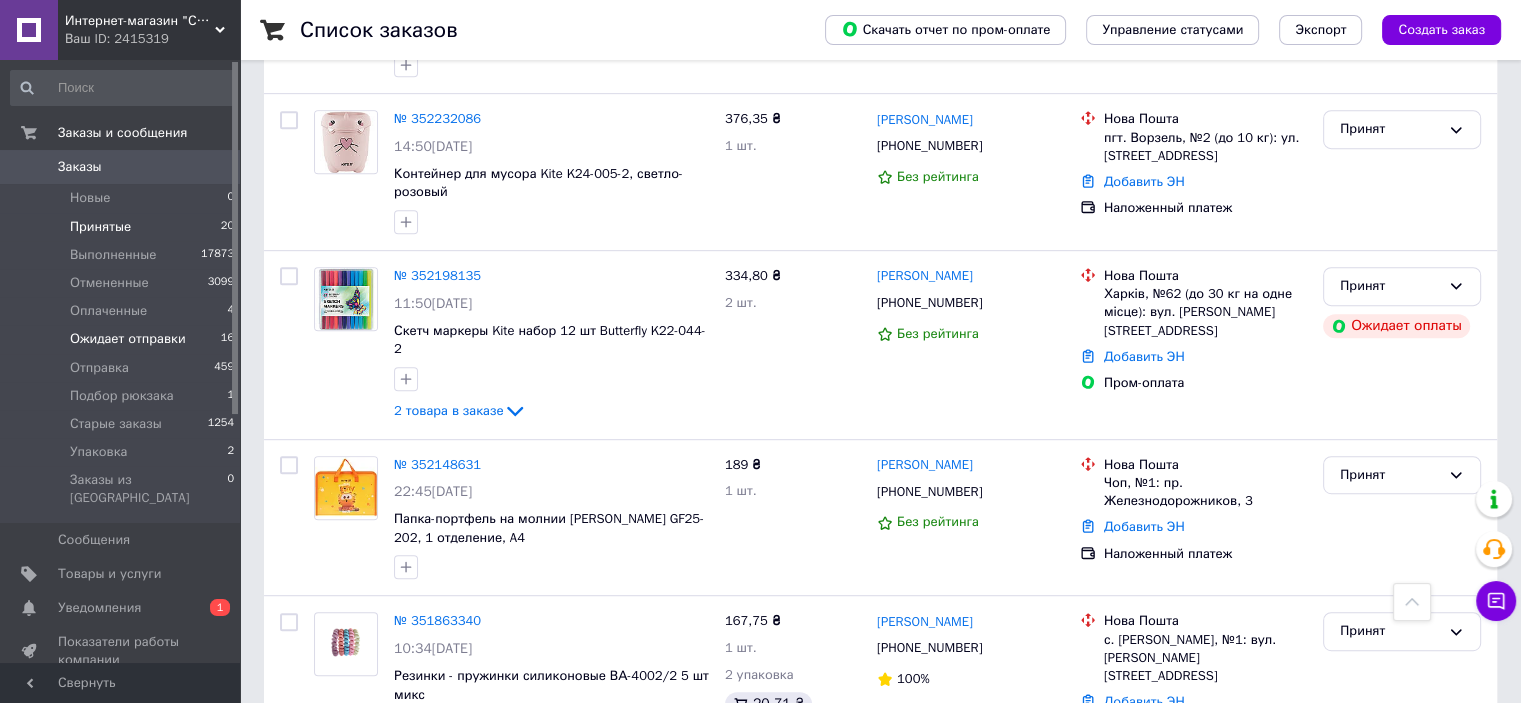 click on "Ожидает отправки" at bounding box center [128, 339] 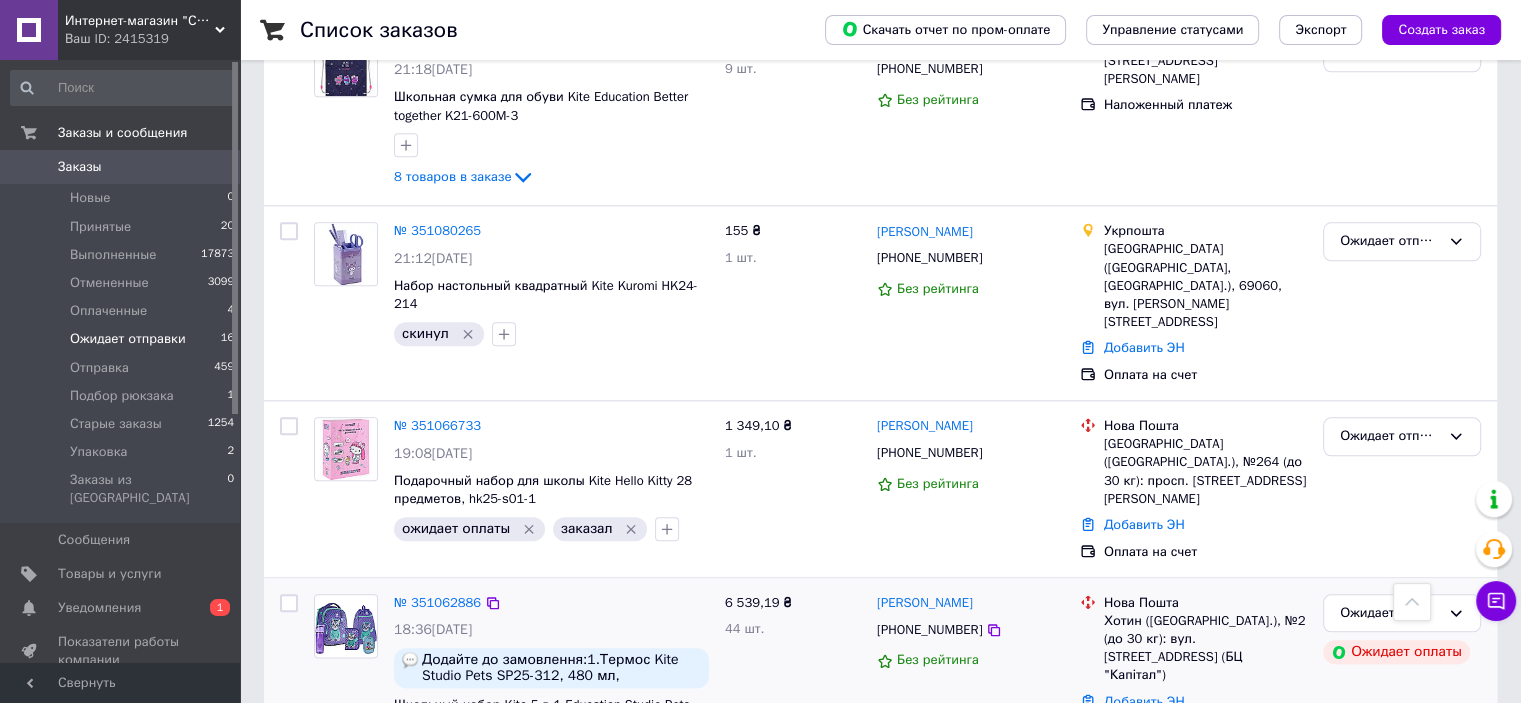 scroll, scrollTop: 2216, scrollLeft: 0, axis: vertical 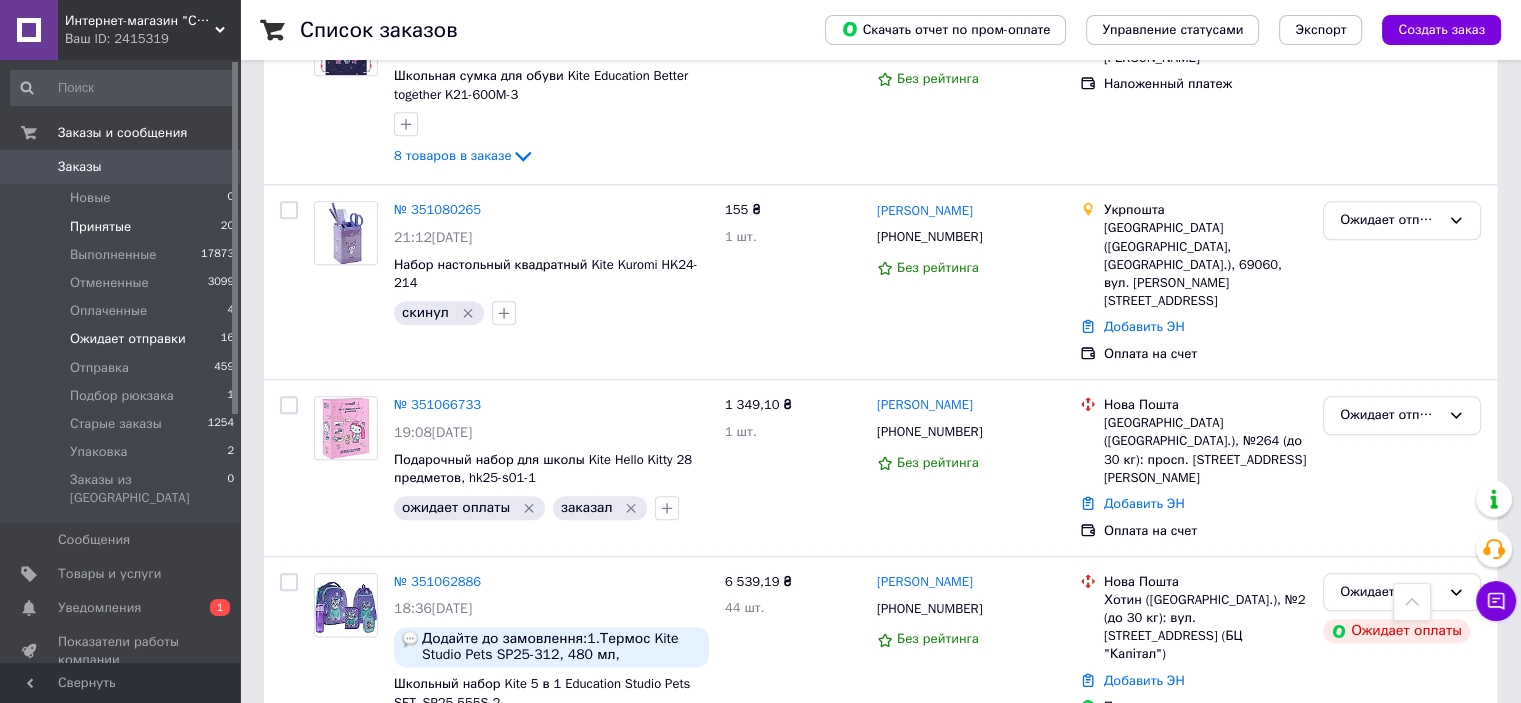 click on "Принятые" at bounding box center [100, 227] 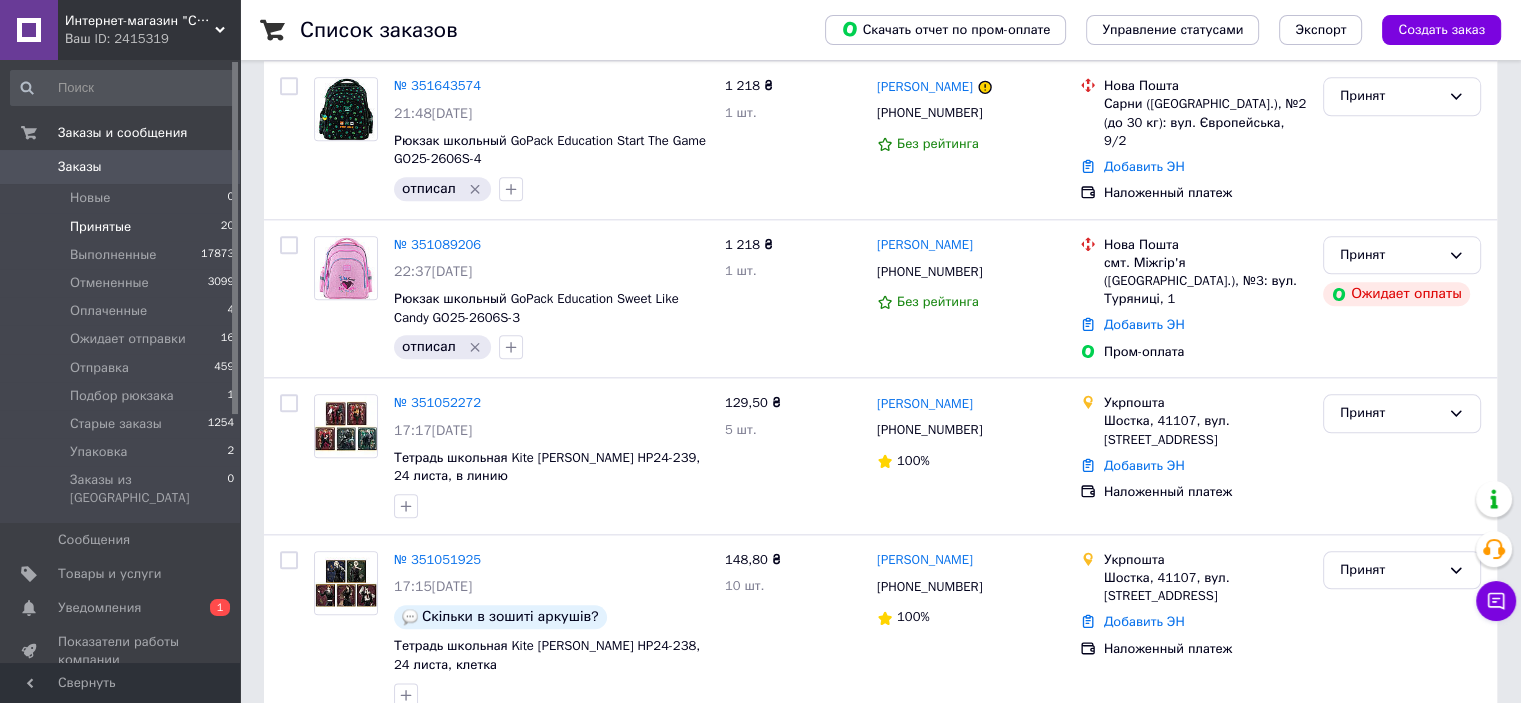 scroll, scrollTop: 0, scrollLeft: 0, axis: both 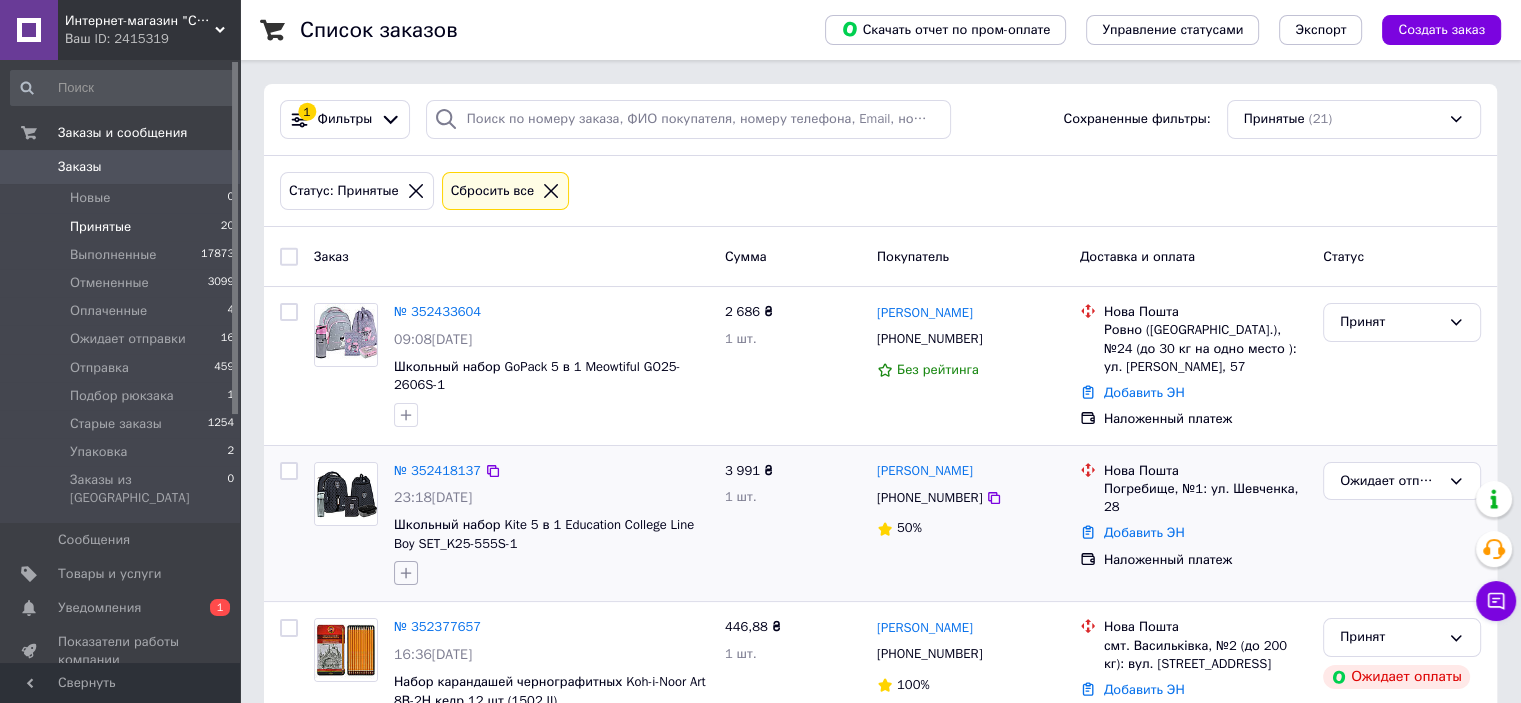 click 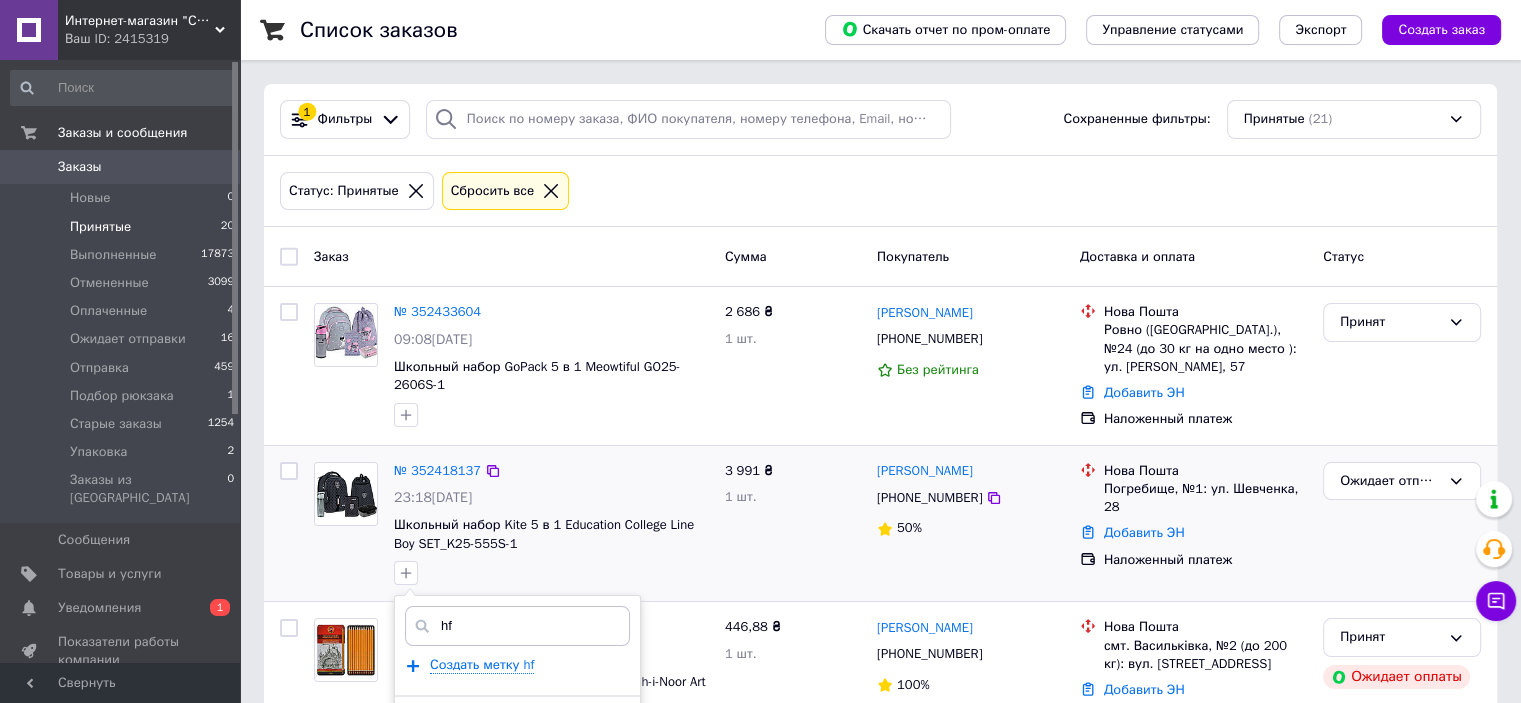 type on "h" 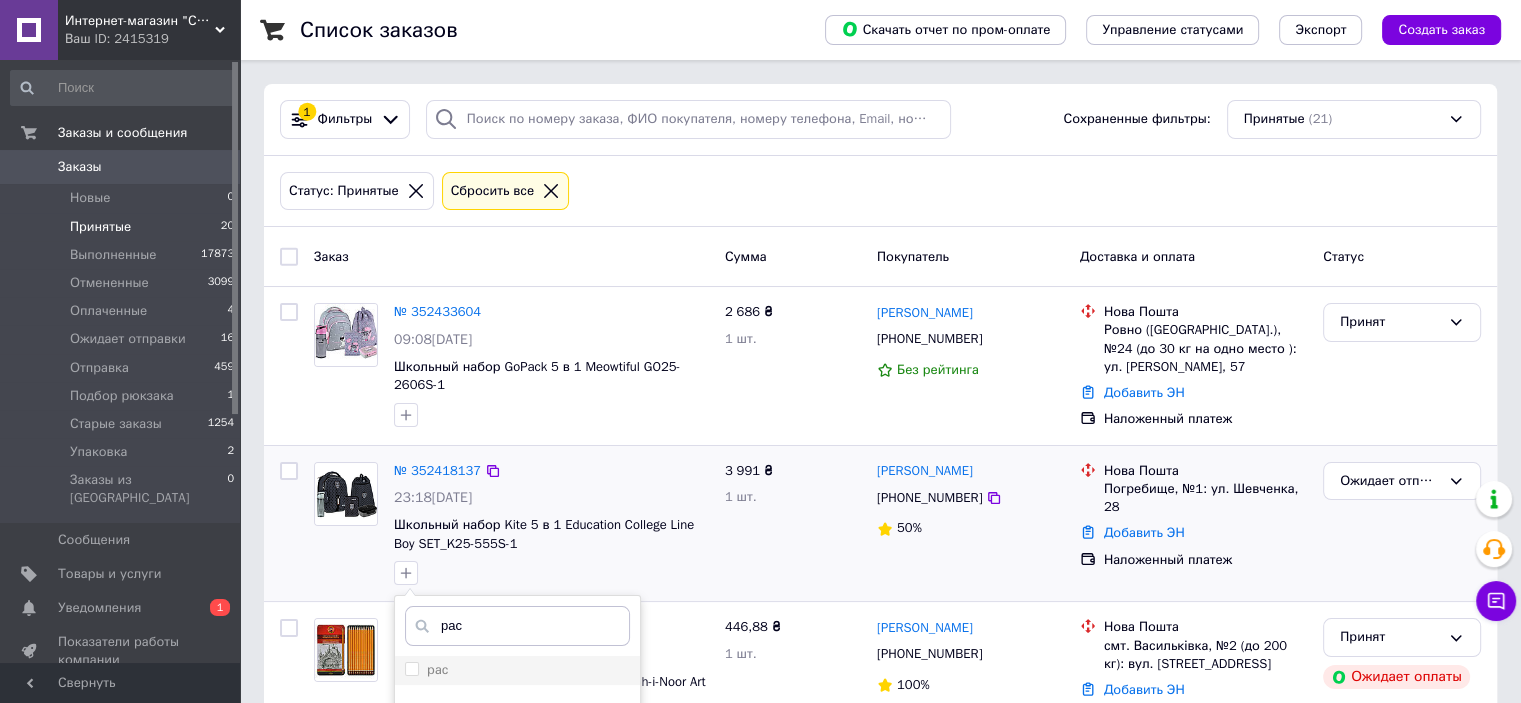 type on "рас" 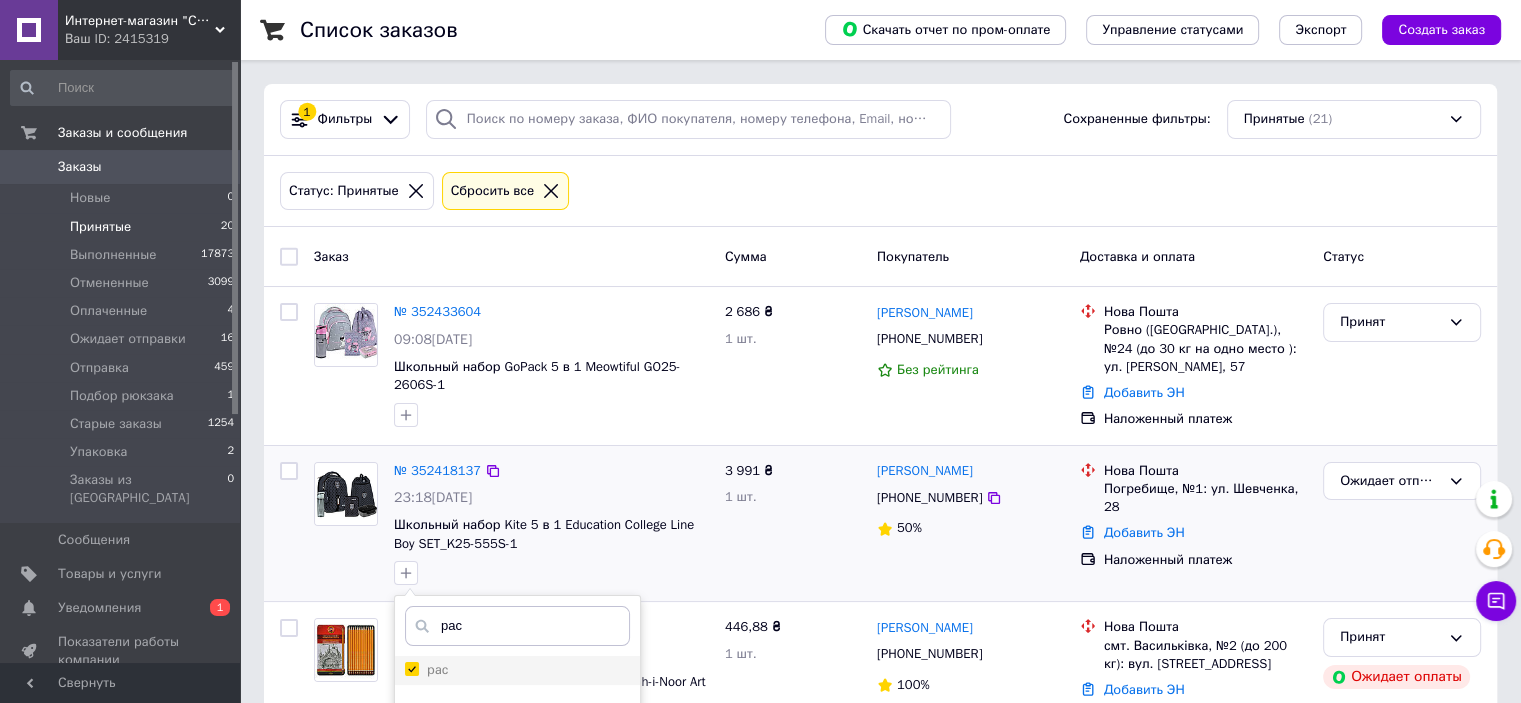 checkbox on "true" 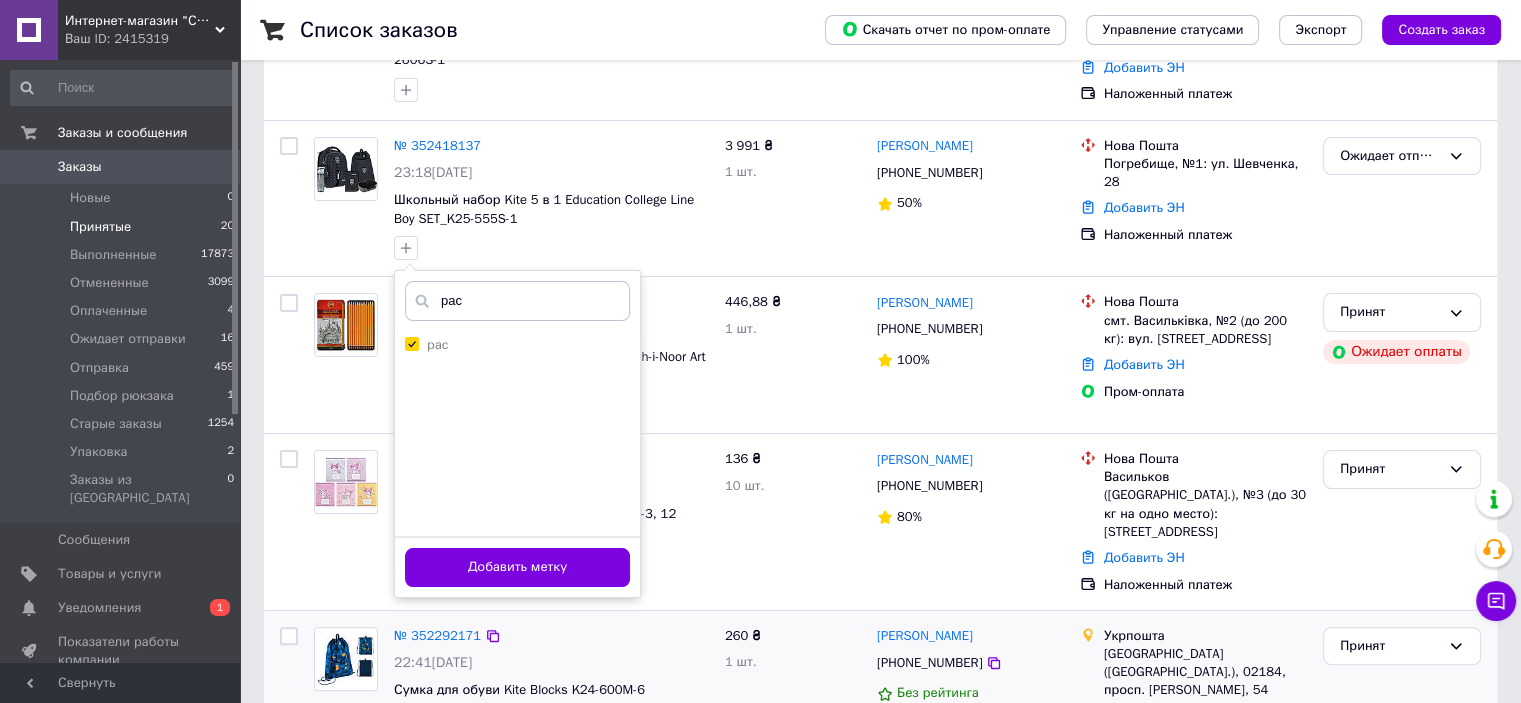 scroll, scrollTop: 500, scrollLeft: 0, axis: vertical 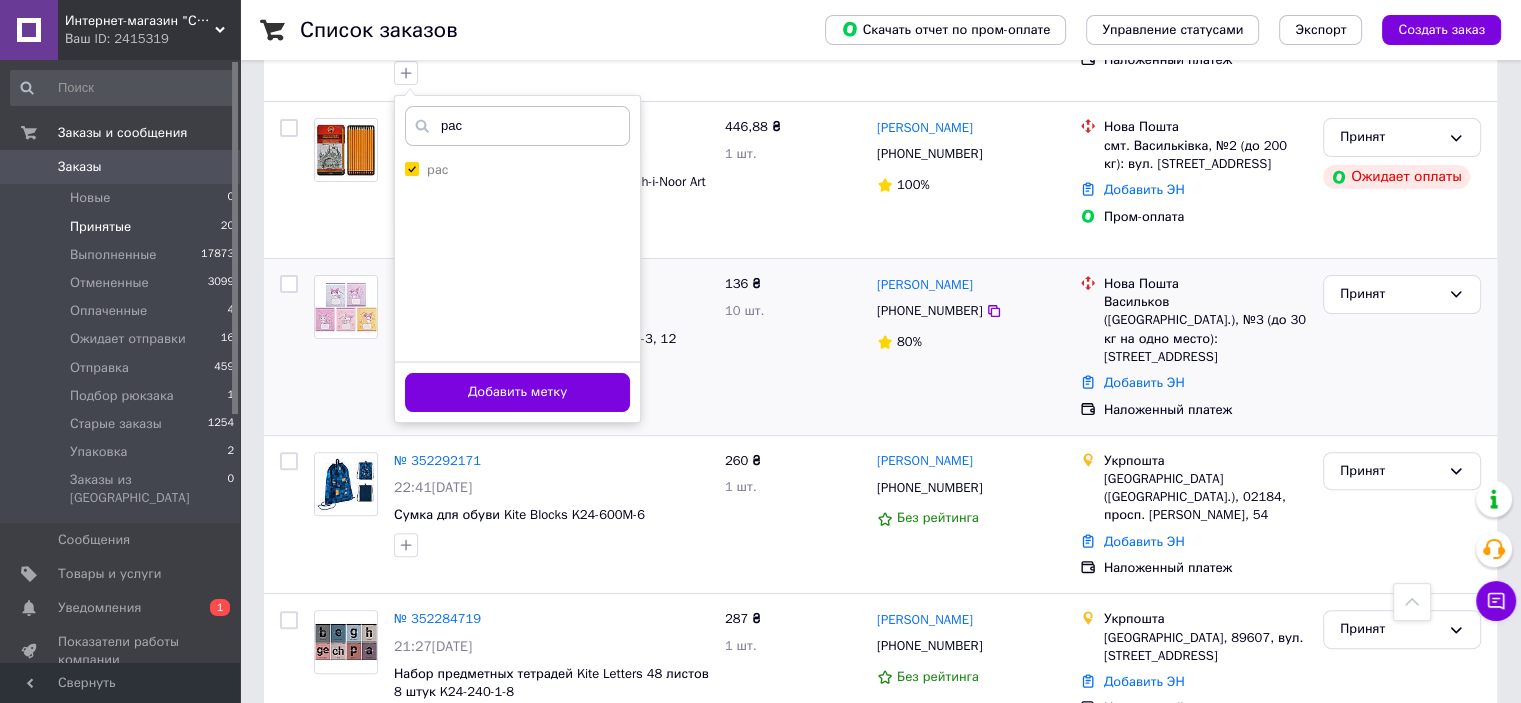 click on "Добавить метку" at bounding box center (517, 392) 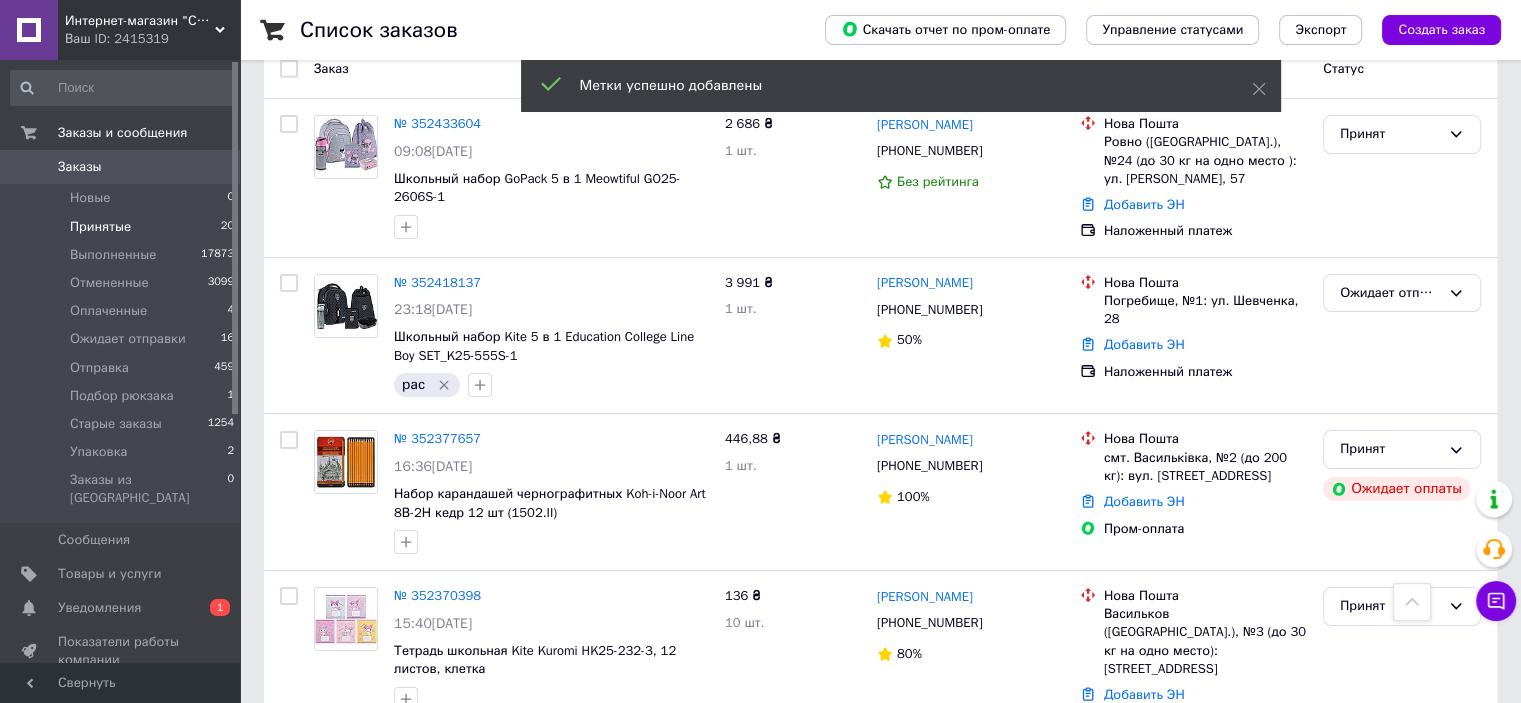 scroll, scrollTop: 0, scrollLeft: 0, axis: both 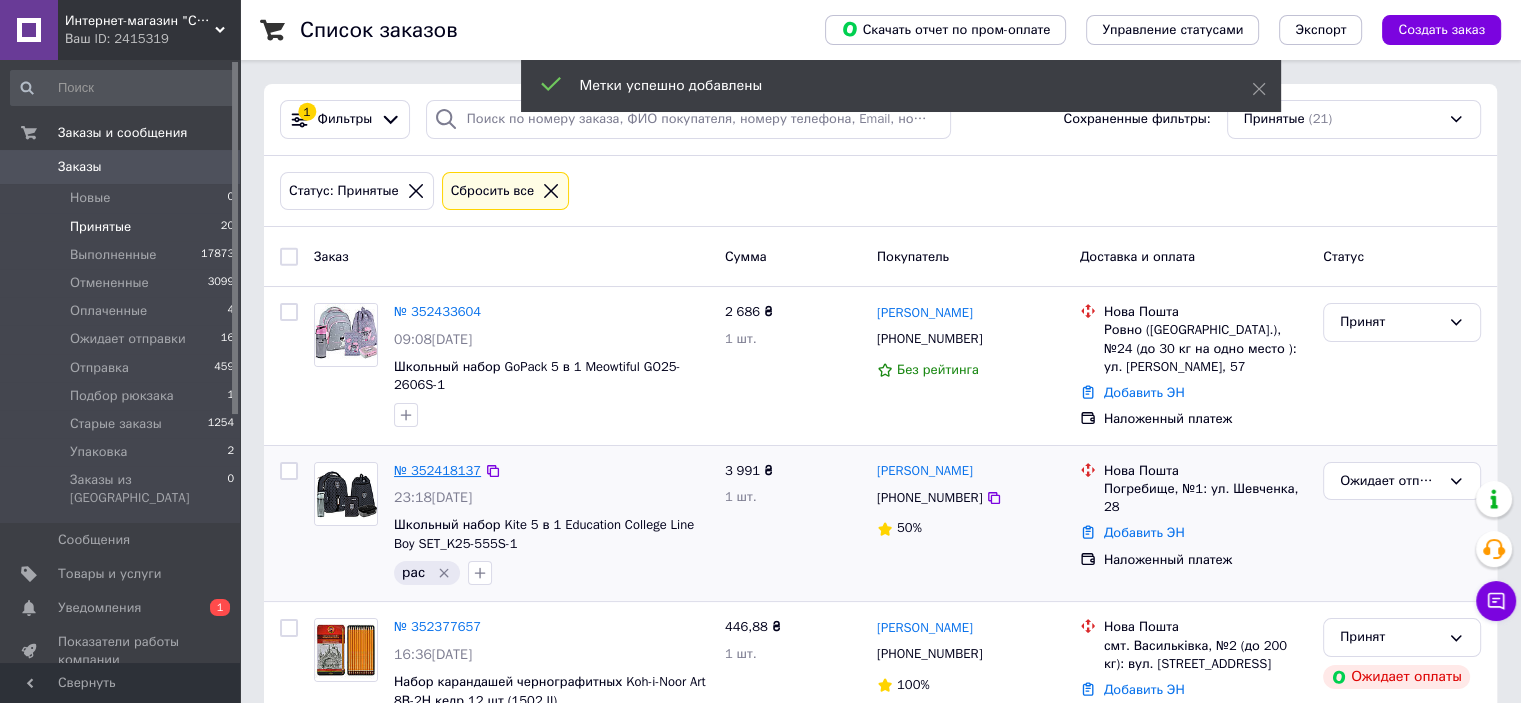 click on "№ 352418137" at bounding box center (437, 470) 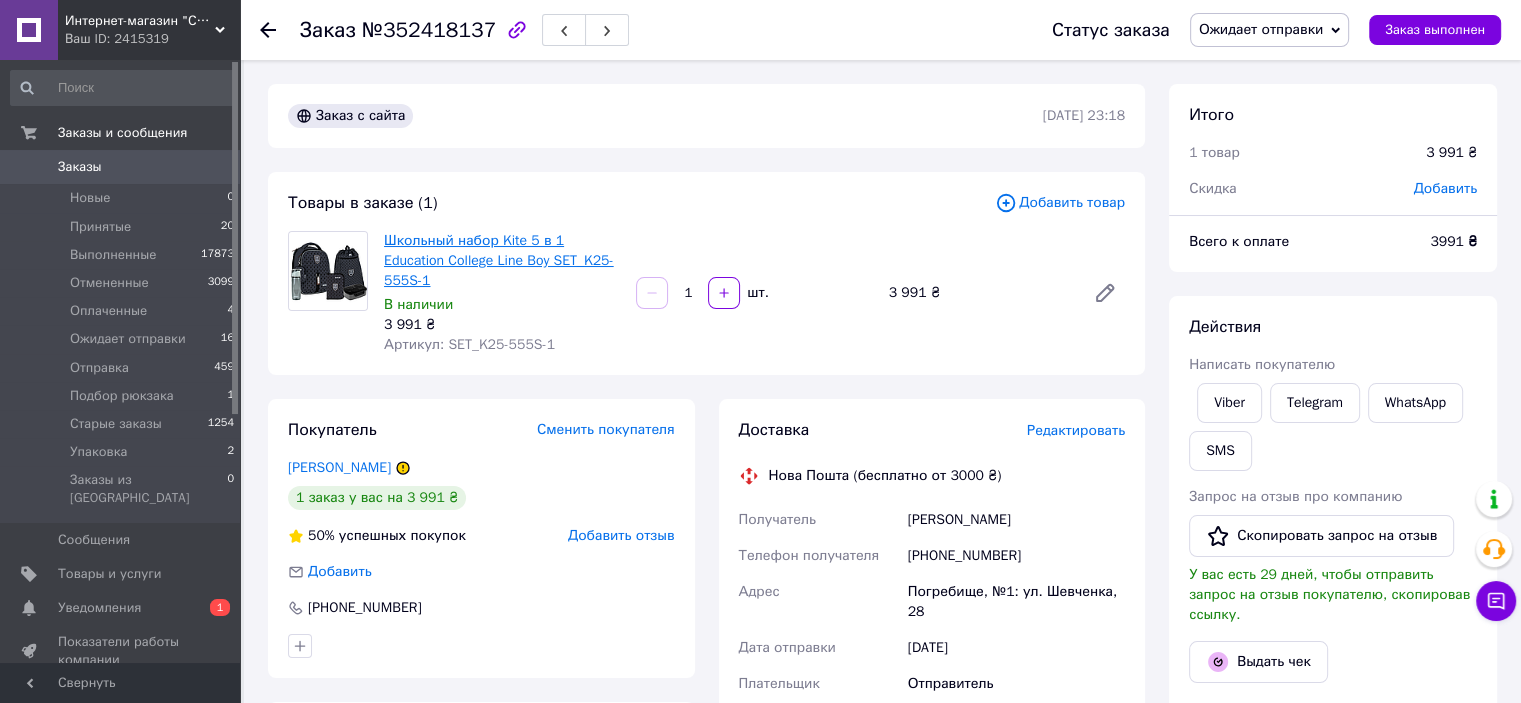 click on "Школьный набор Kite 5 в 1 Education College Line Boy SET_K25-555S-1" at bounding box center [499, 260] 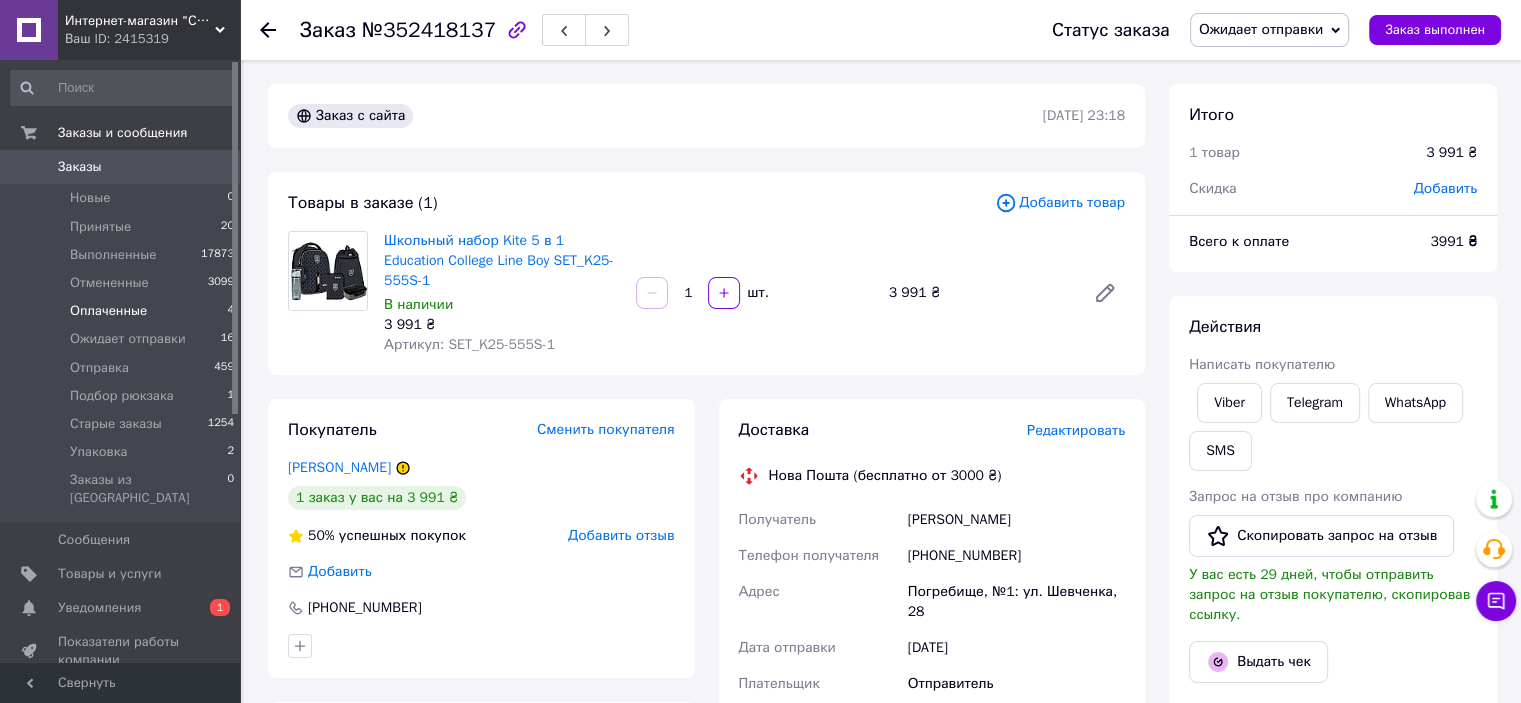 click on "Оплаченные" at bounding box center [108, 311] 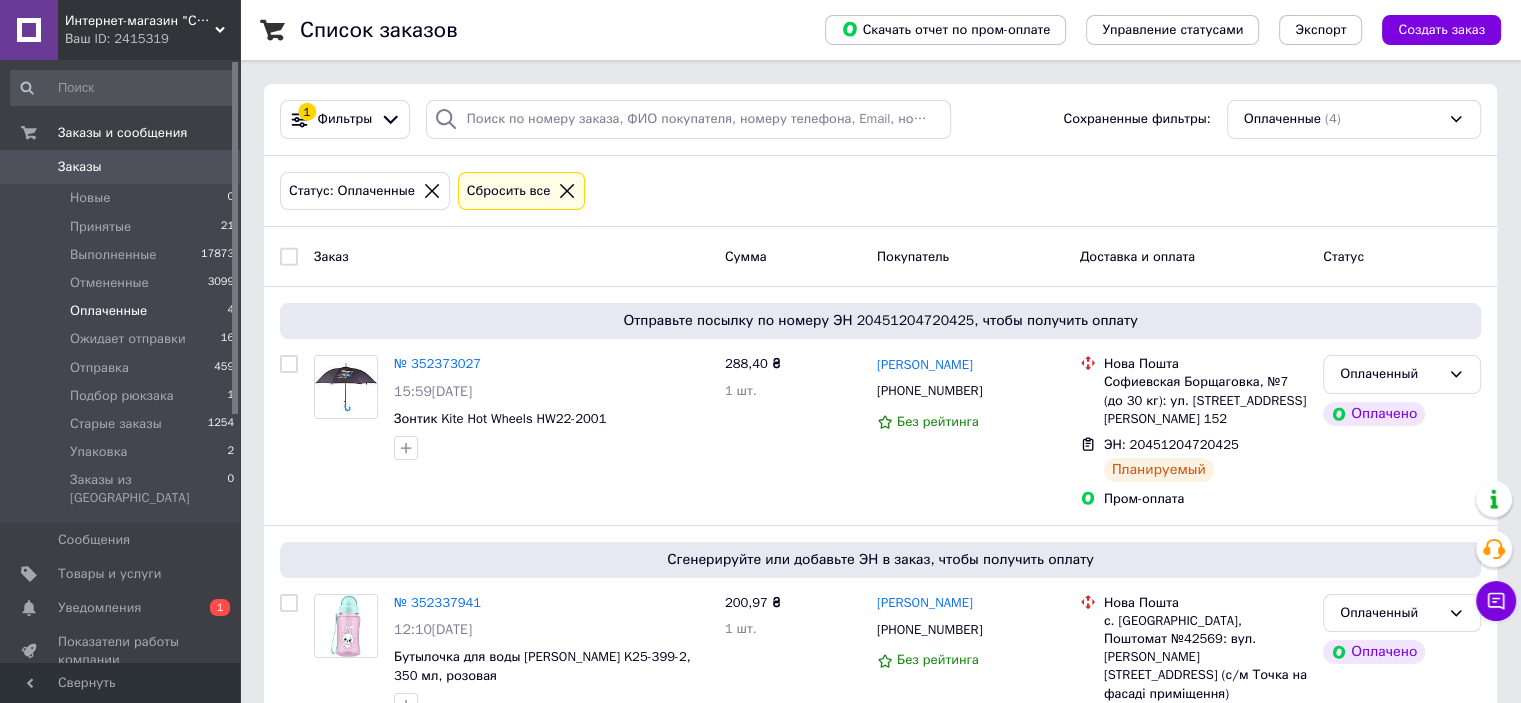 scroll, scrollTop: 457, scrollLeft: 0, axis: vertical 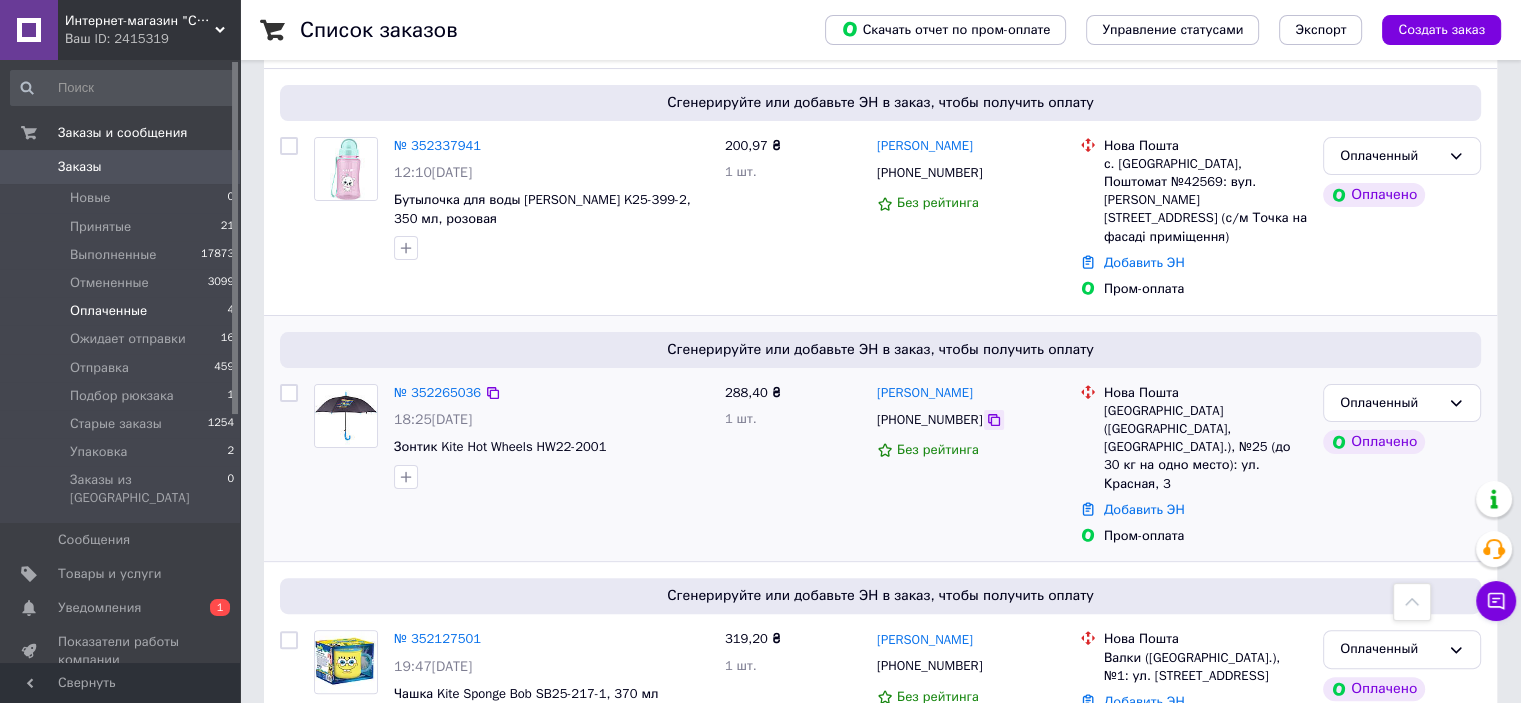 click 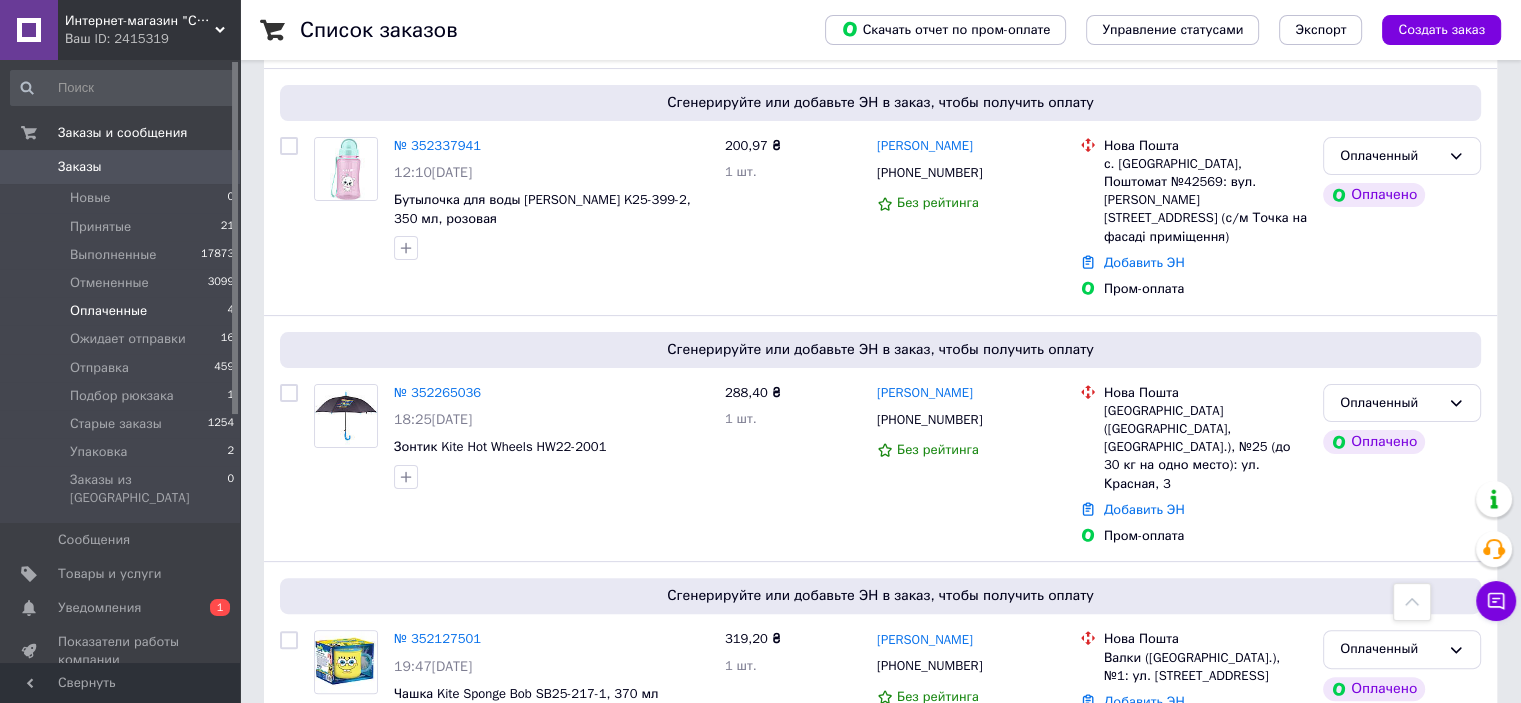 click on "Заказы" at bounding box center (80, 167) 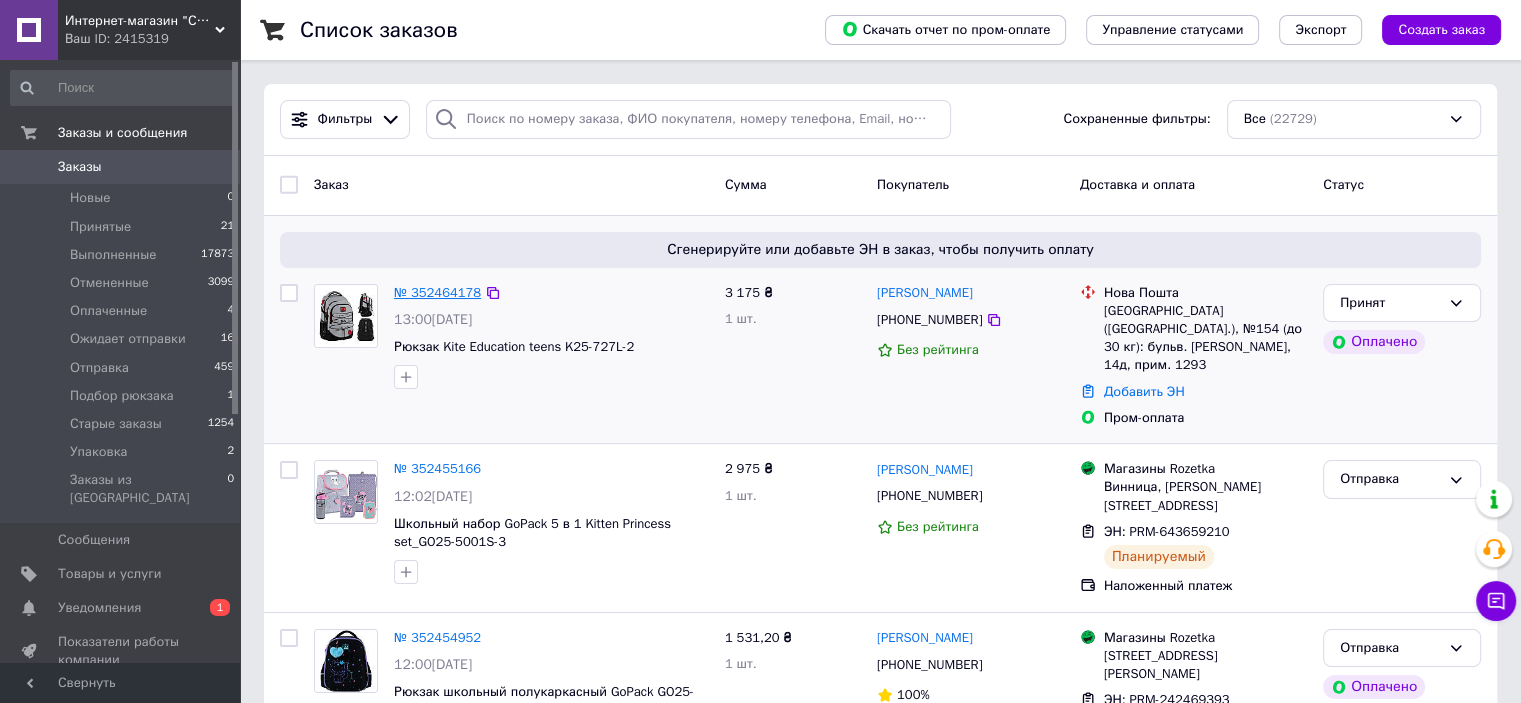 click on "№ 352464178" at bounding box center (437, 292) 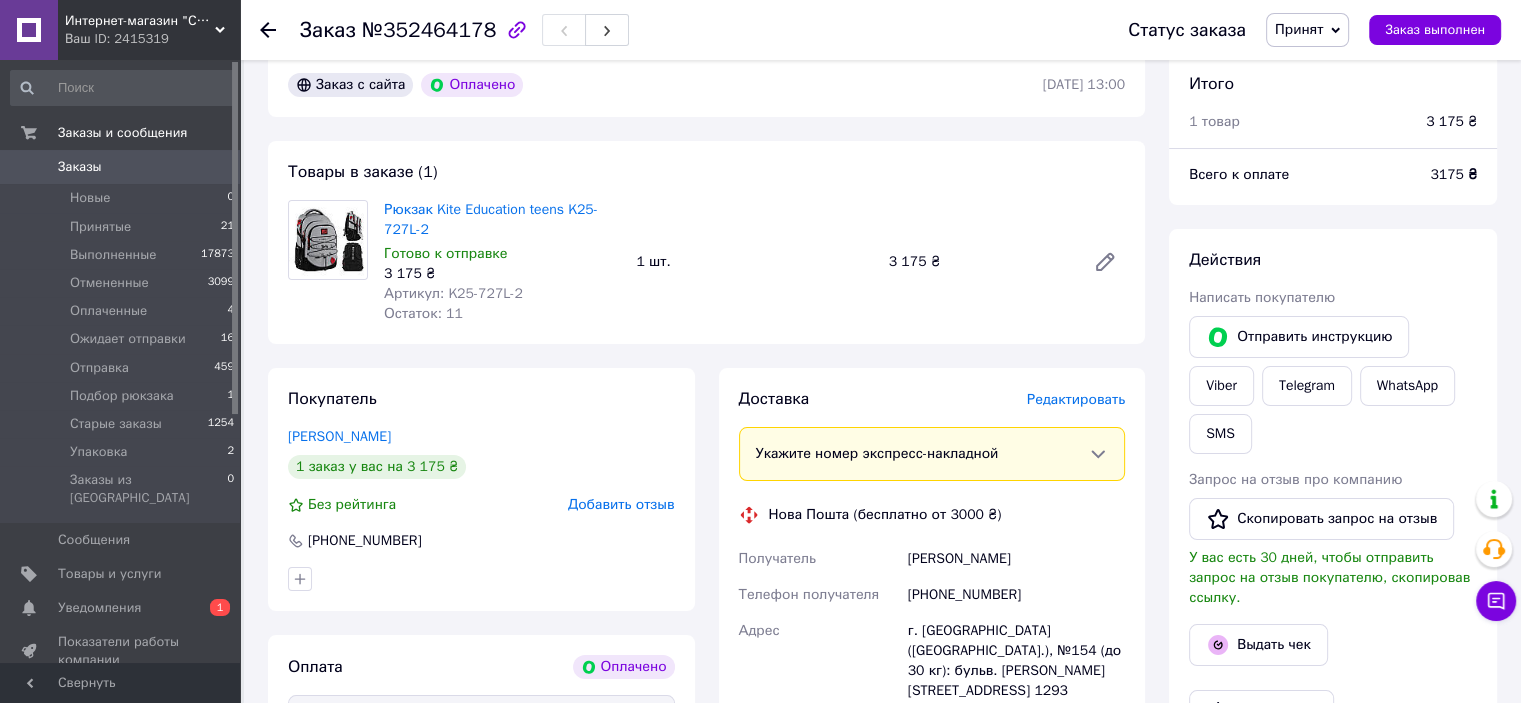 scroll, scrollTop: 200, scrollLeft: 0, axis: vertical 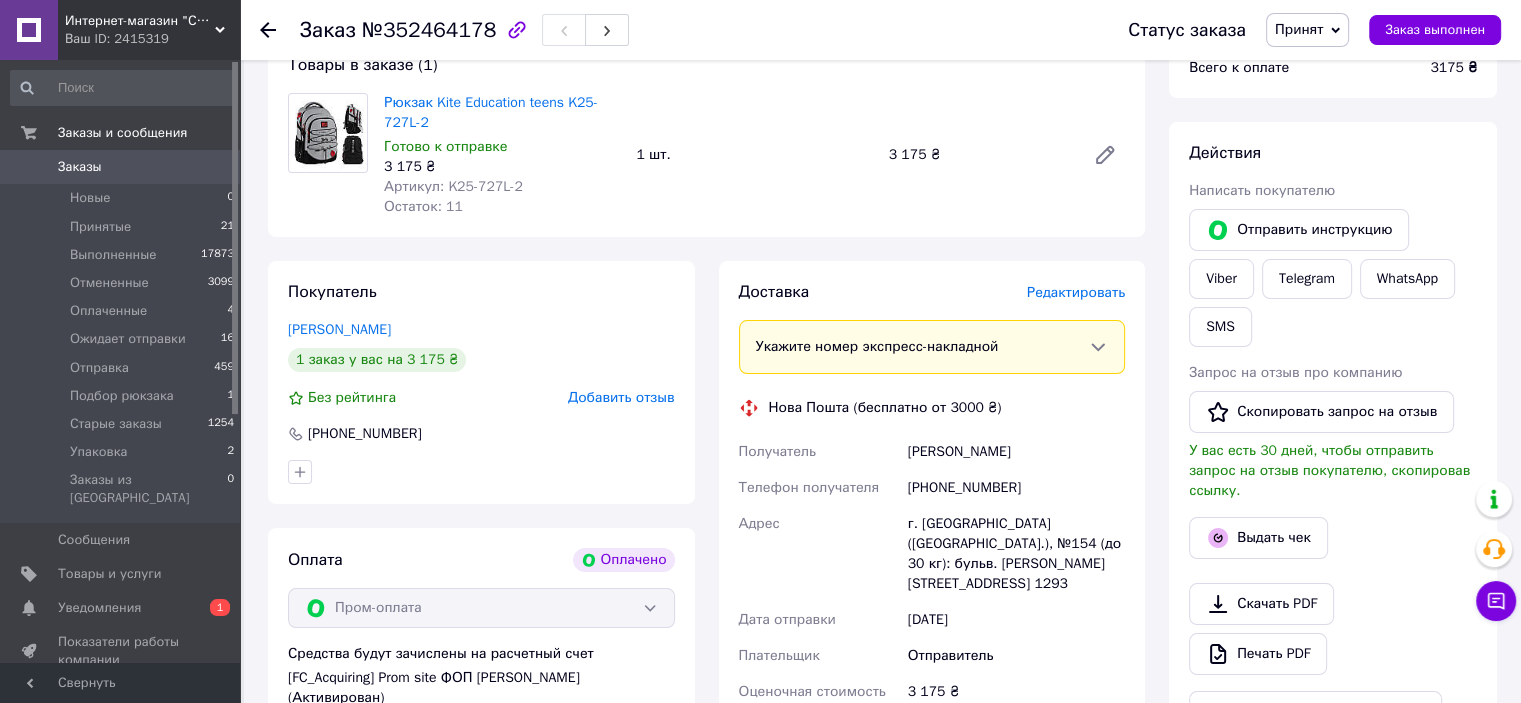 drag, startPoint x: 1015, startPoint y: 487, endPoint x: 1108, endPoint y: 115, distance: 383.44882 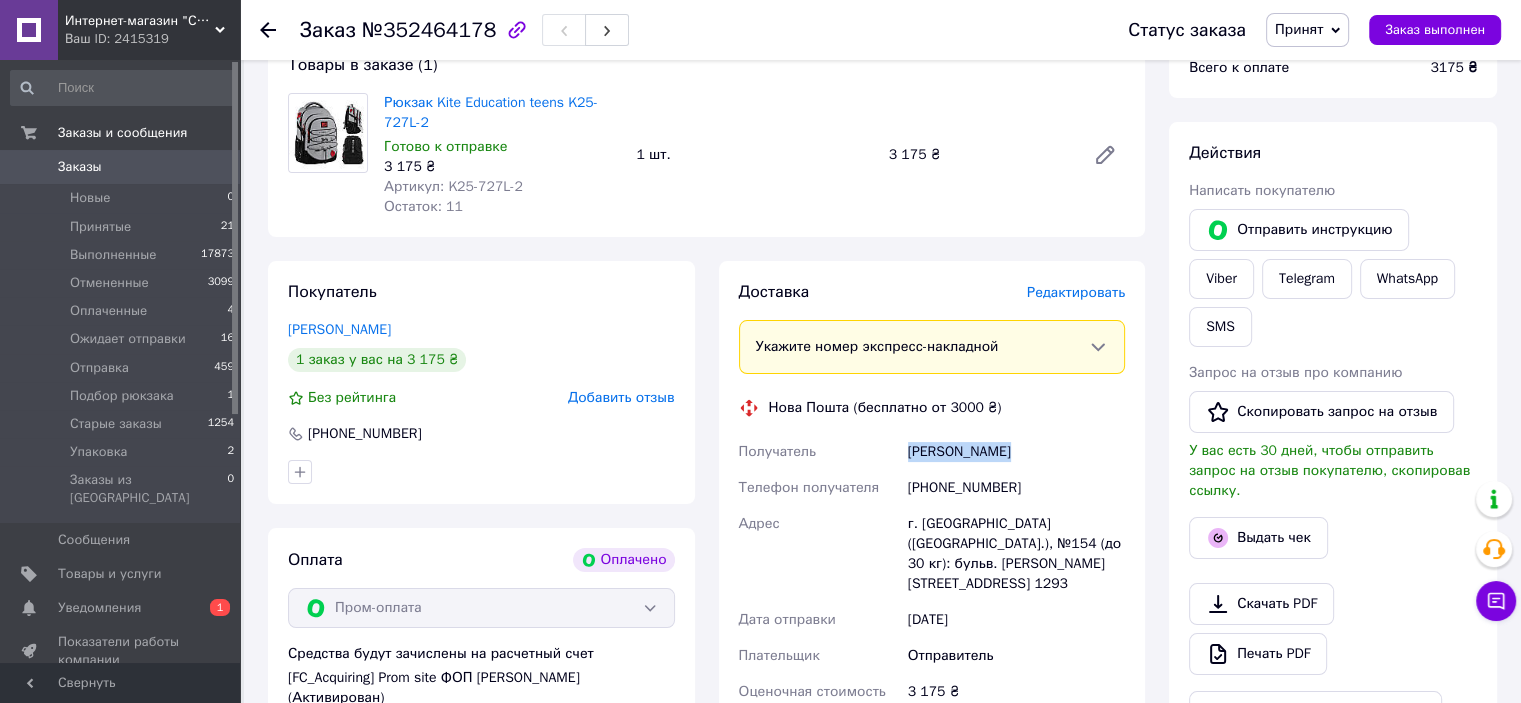 drag, startPoint x: 893, startPoint y: 442, endPoint x: 1052, endPoint y: 449, distance: 159.154 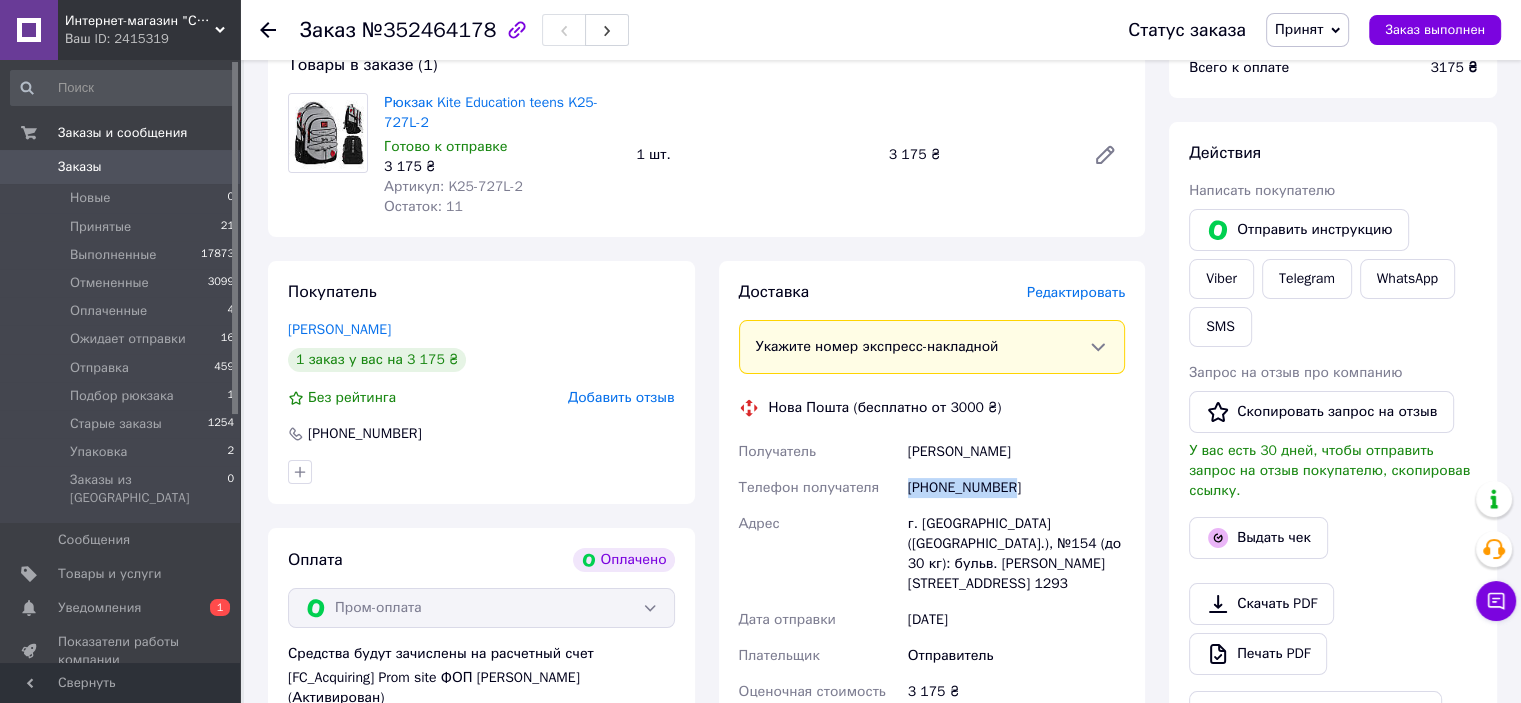 drag, startPoint x: 932, startPoint y: 492, endPoint x: 974, endPoint y: 274, distance: 222.009 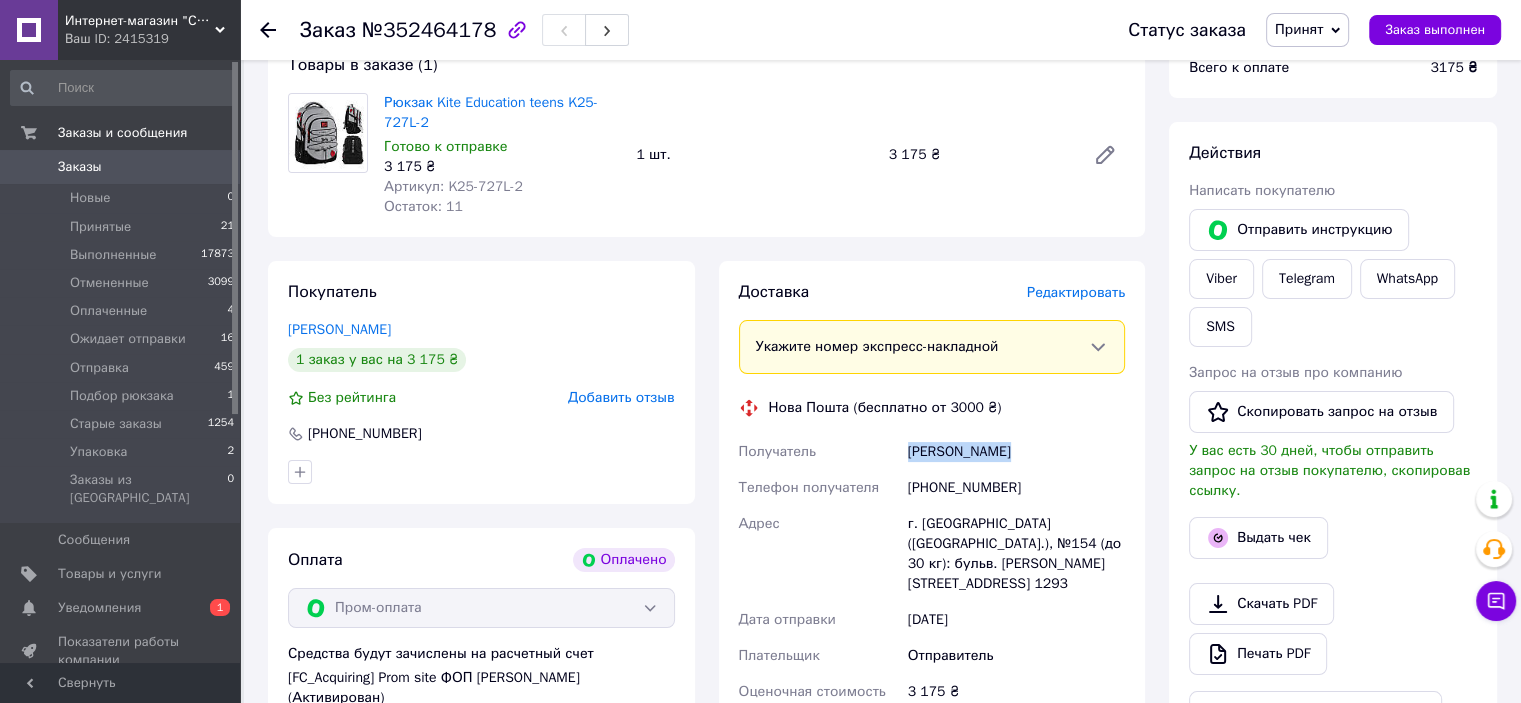 drag, startPoint x: 960, startPoint y: 452, endPoint x: 1102, endPoint y: 61, distance: 415.9868 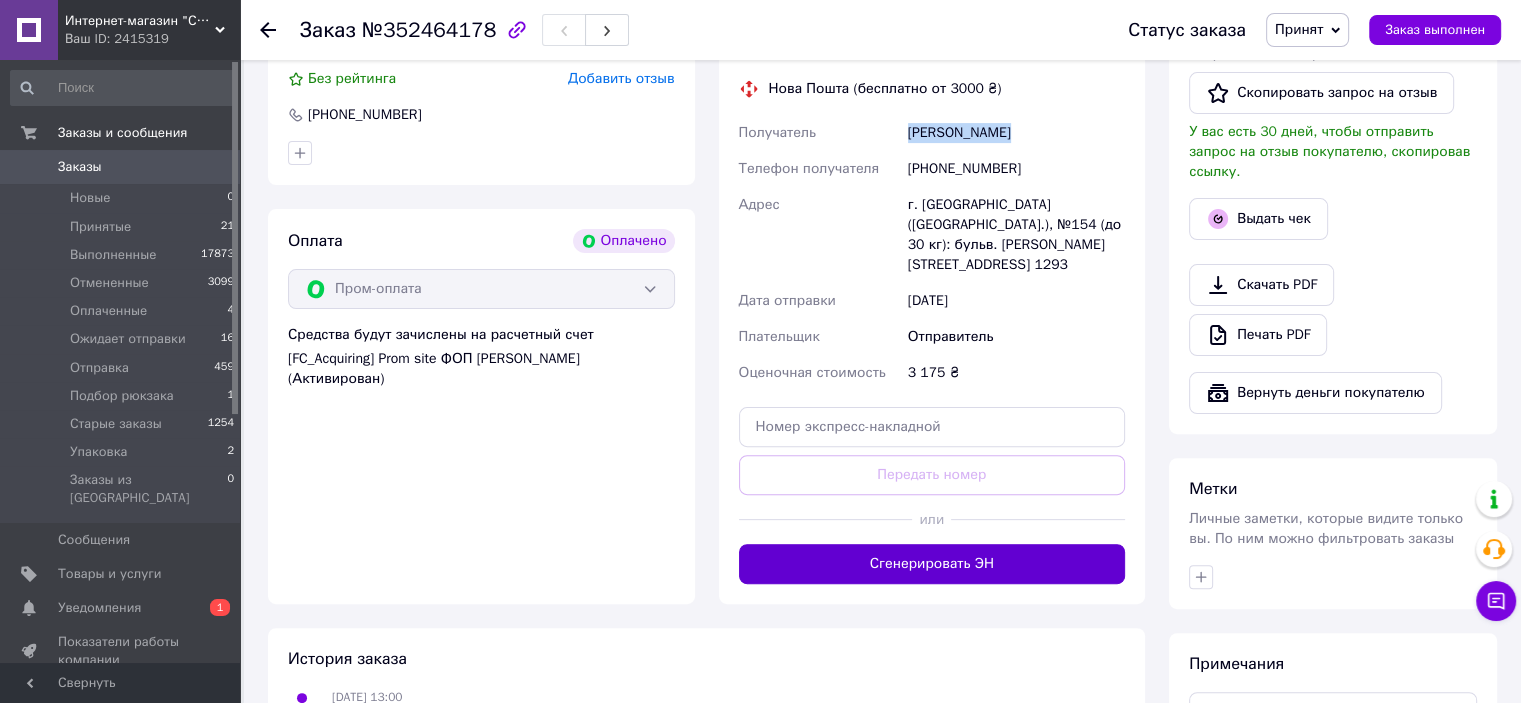 scroll, scrollTop: 600, scrollLeft: 0, axis: vertical 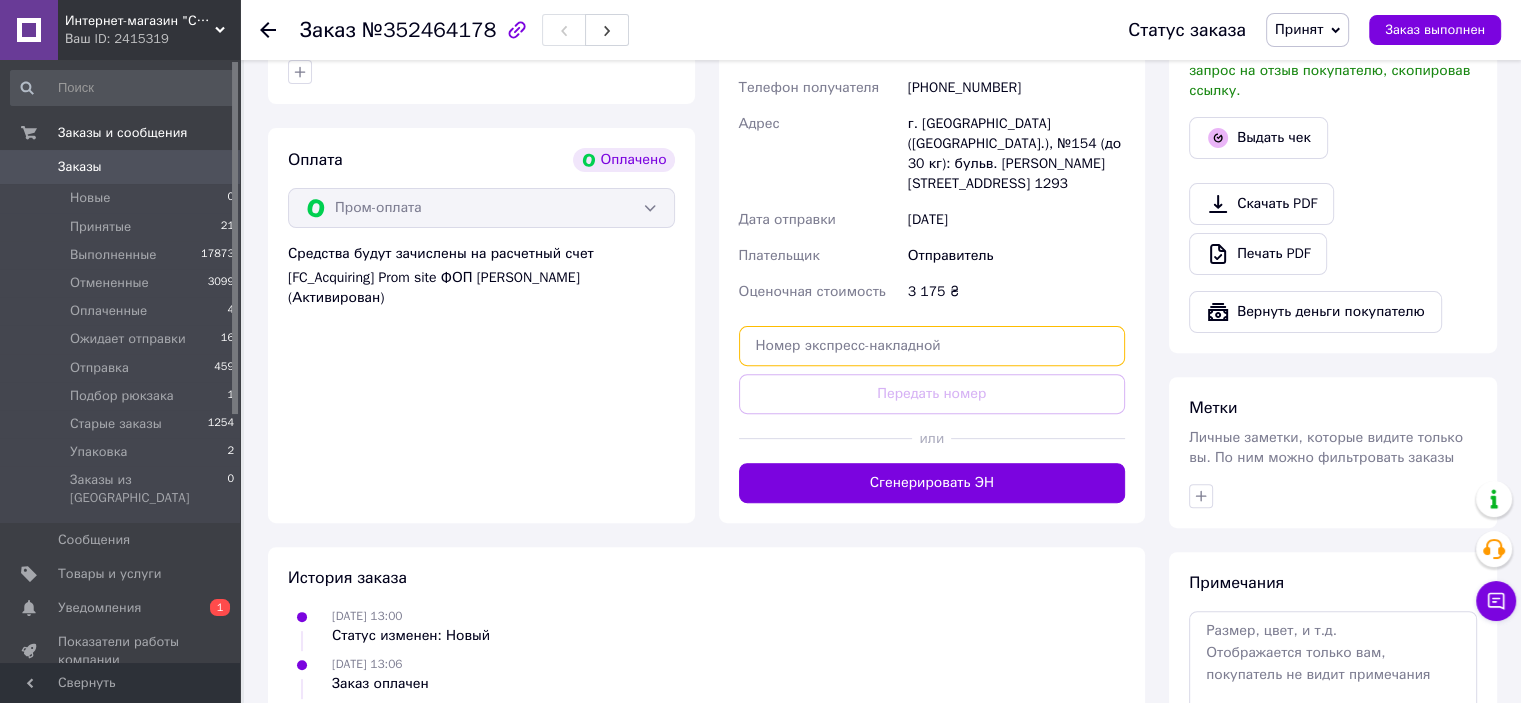 paste on "20451204760041" 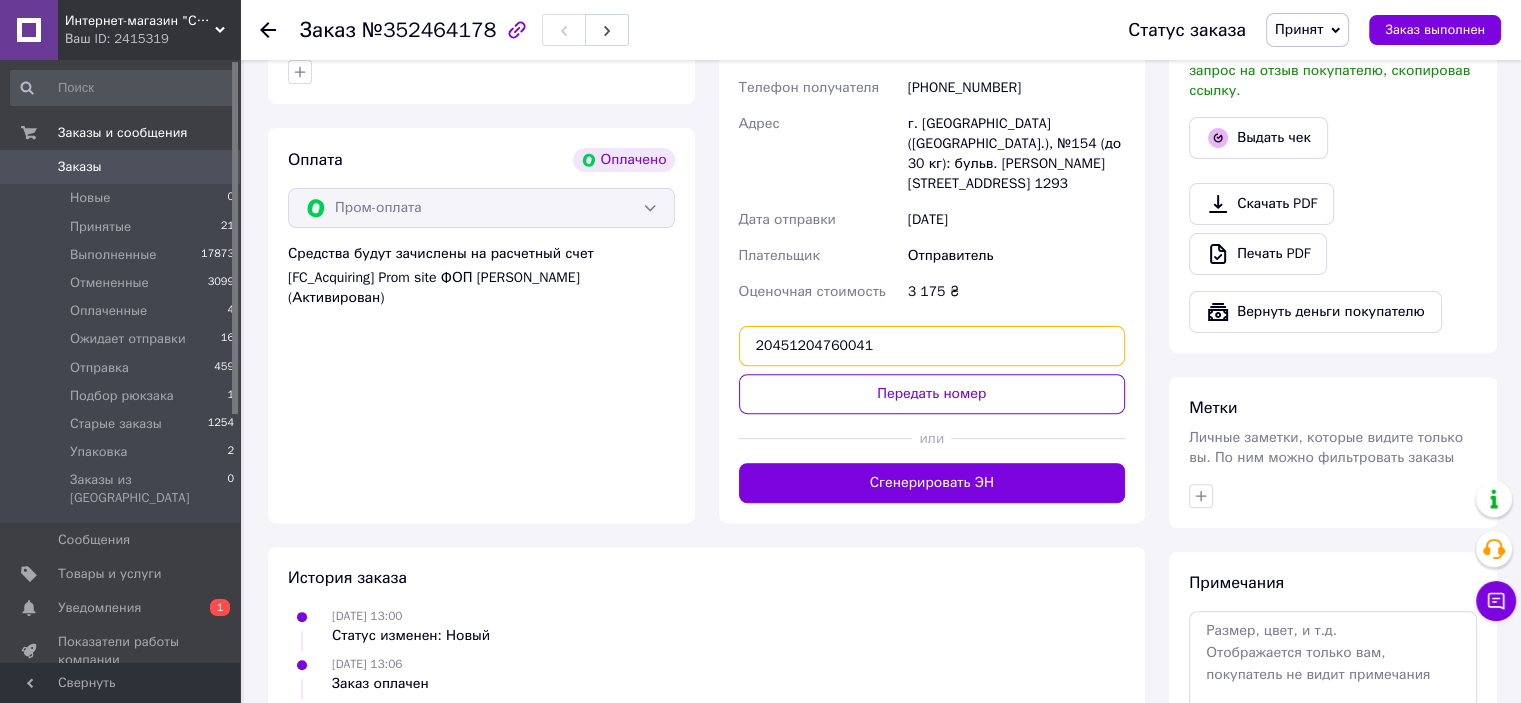 type on "20451204760041" 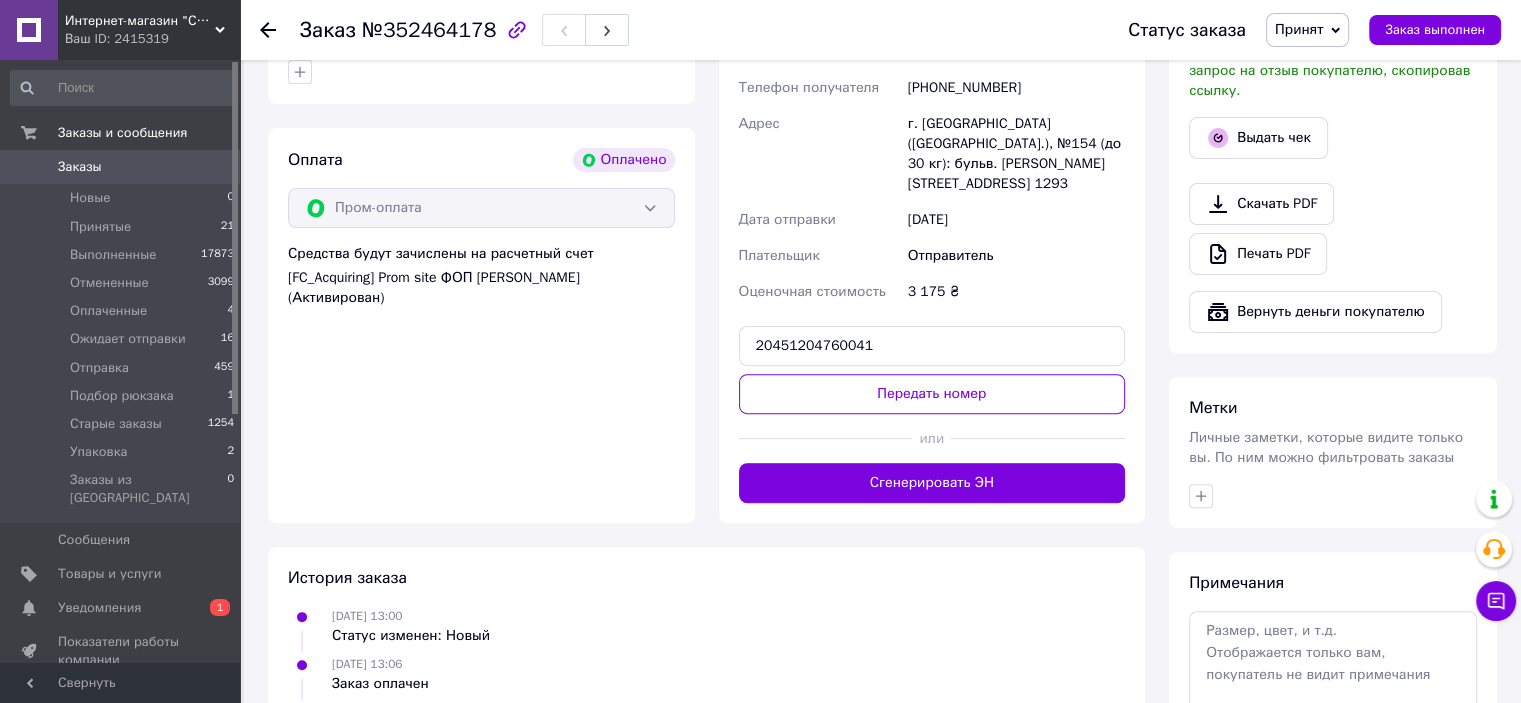 click on "Передать номер" at bounding box center [932, 394] 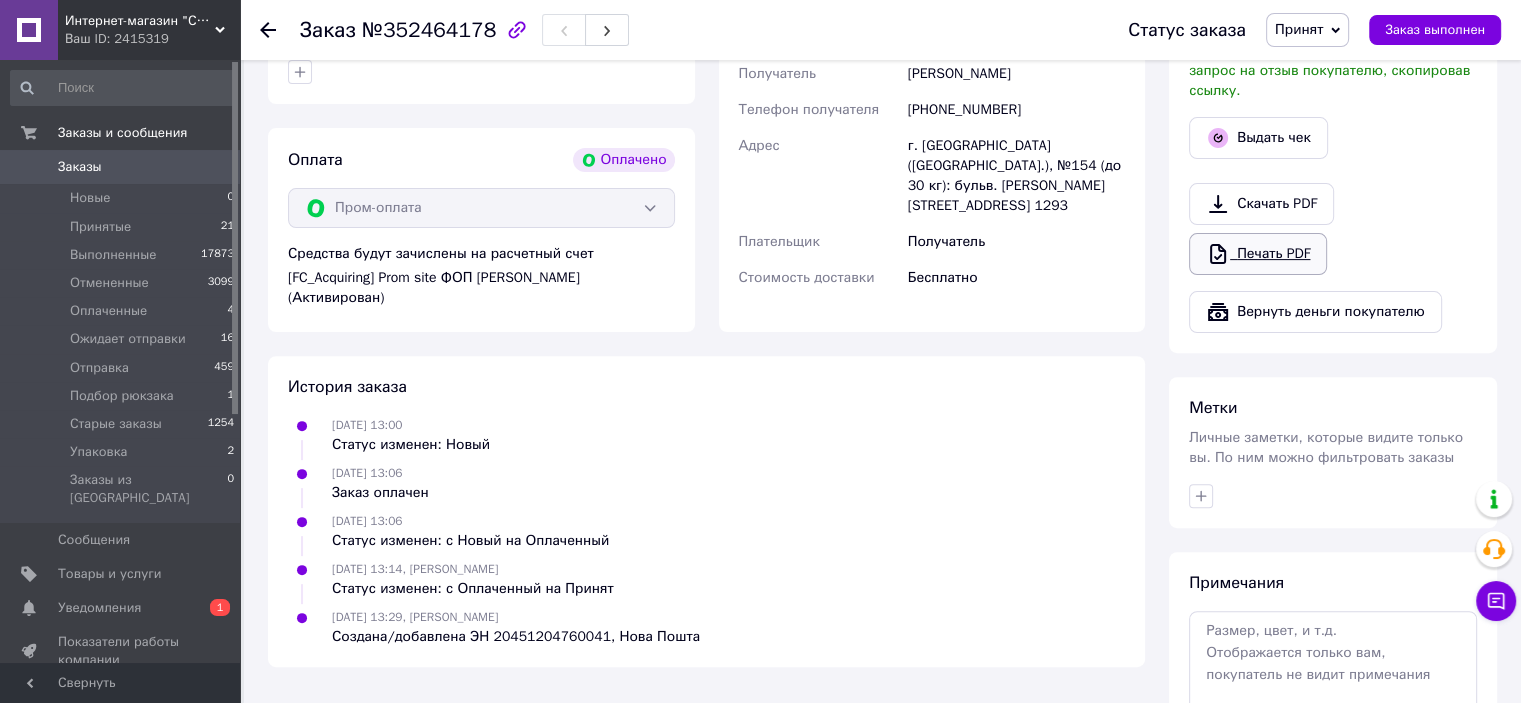 click on "Печать PDF" at bounding box center (1258, 254) 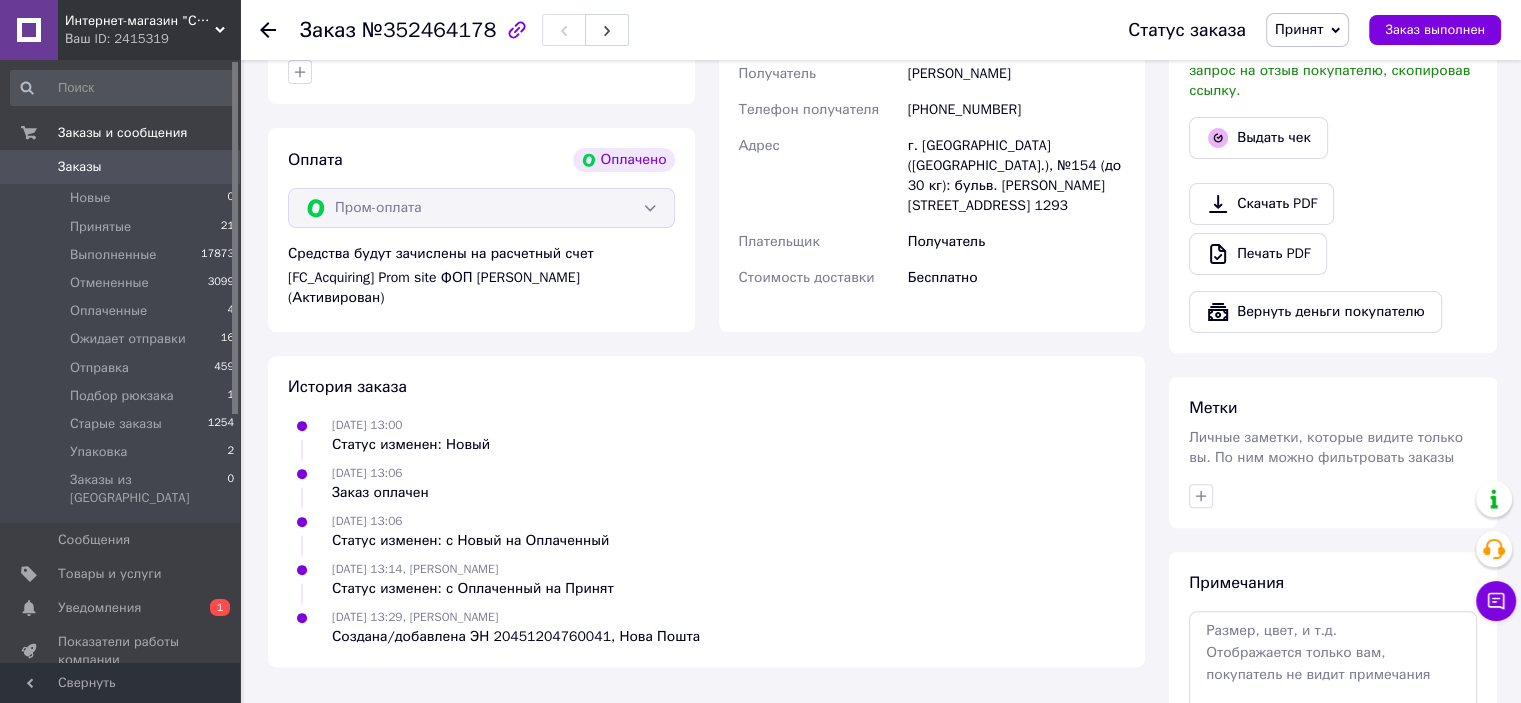 click on "Принят" at bounding box center (1307, 30) 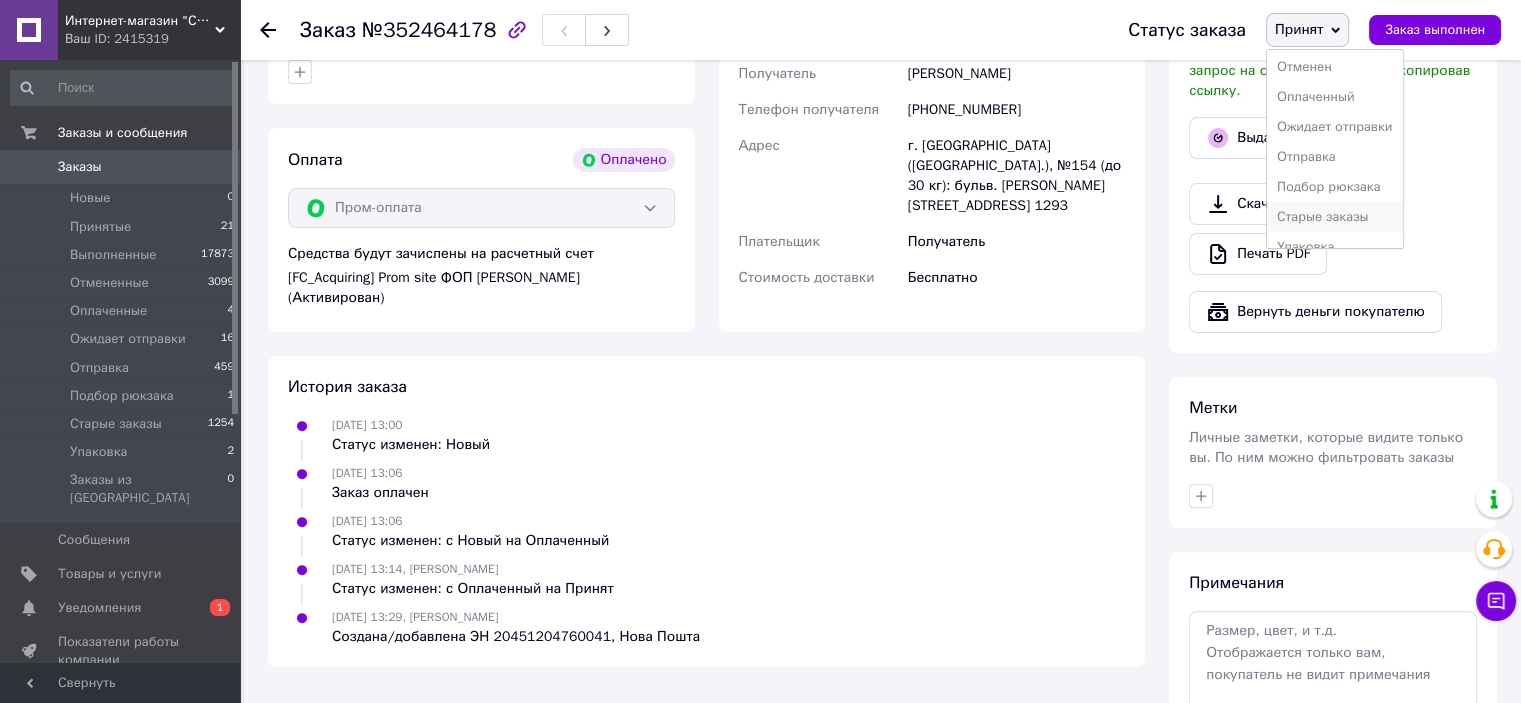 scroll, scrollTop: 52, scrollLeft: 0, axis: vertical 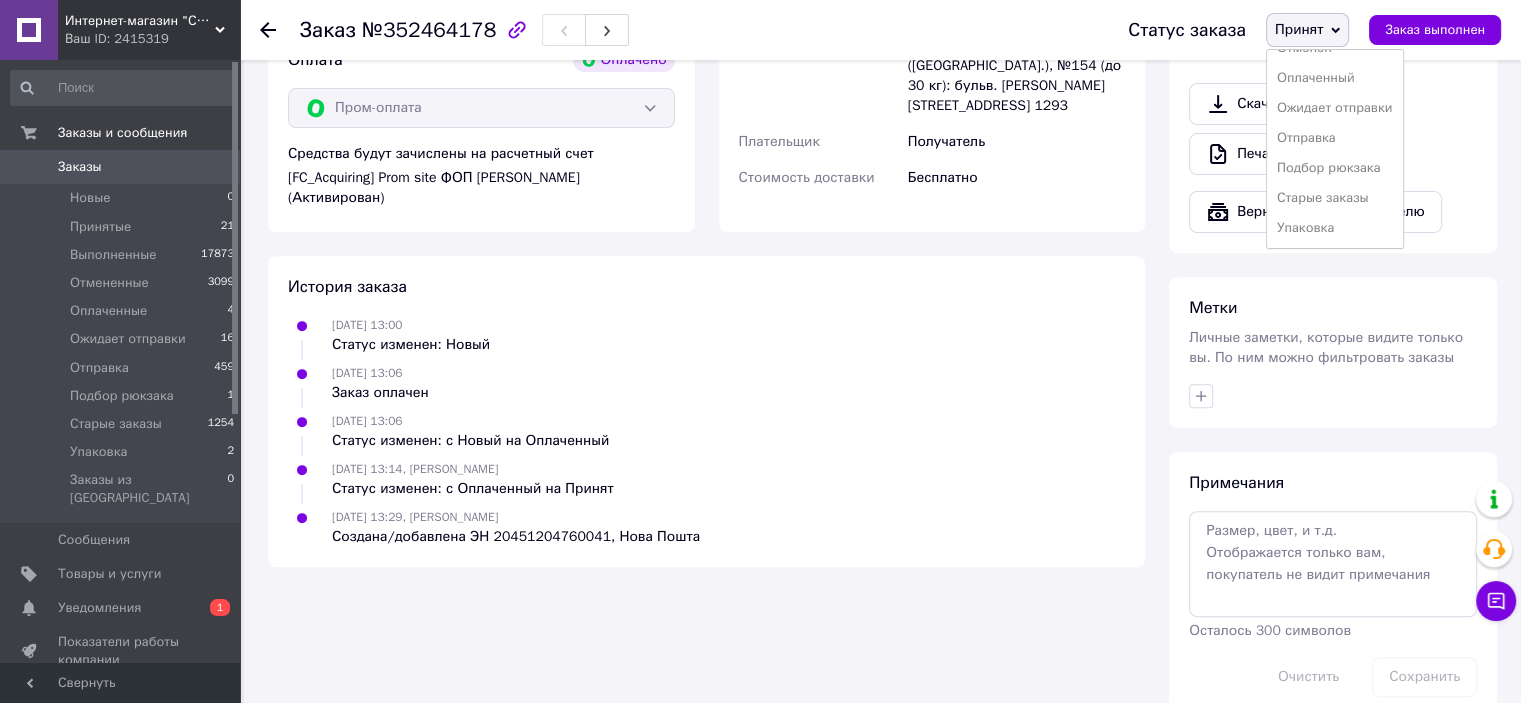 click on "Упаковка" at bounding box center [1335, 228] 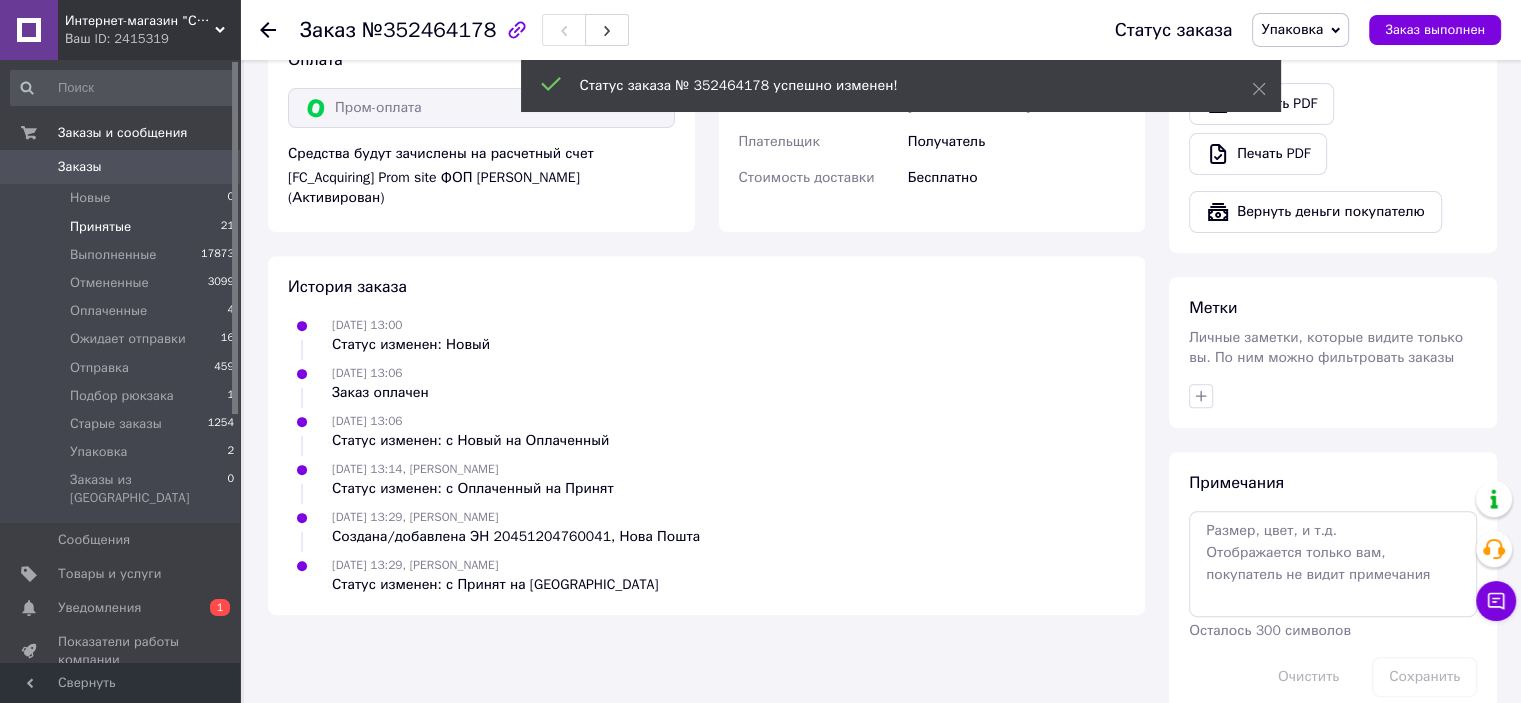 click on "Принятые" at bounding box center [100, 227] 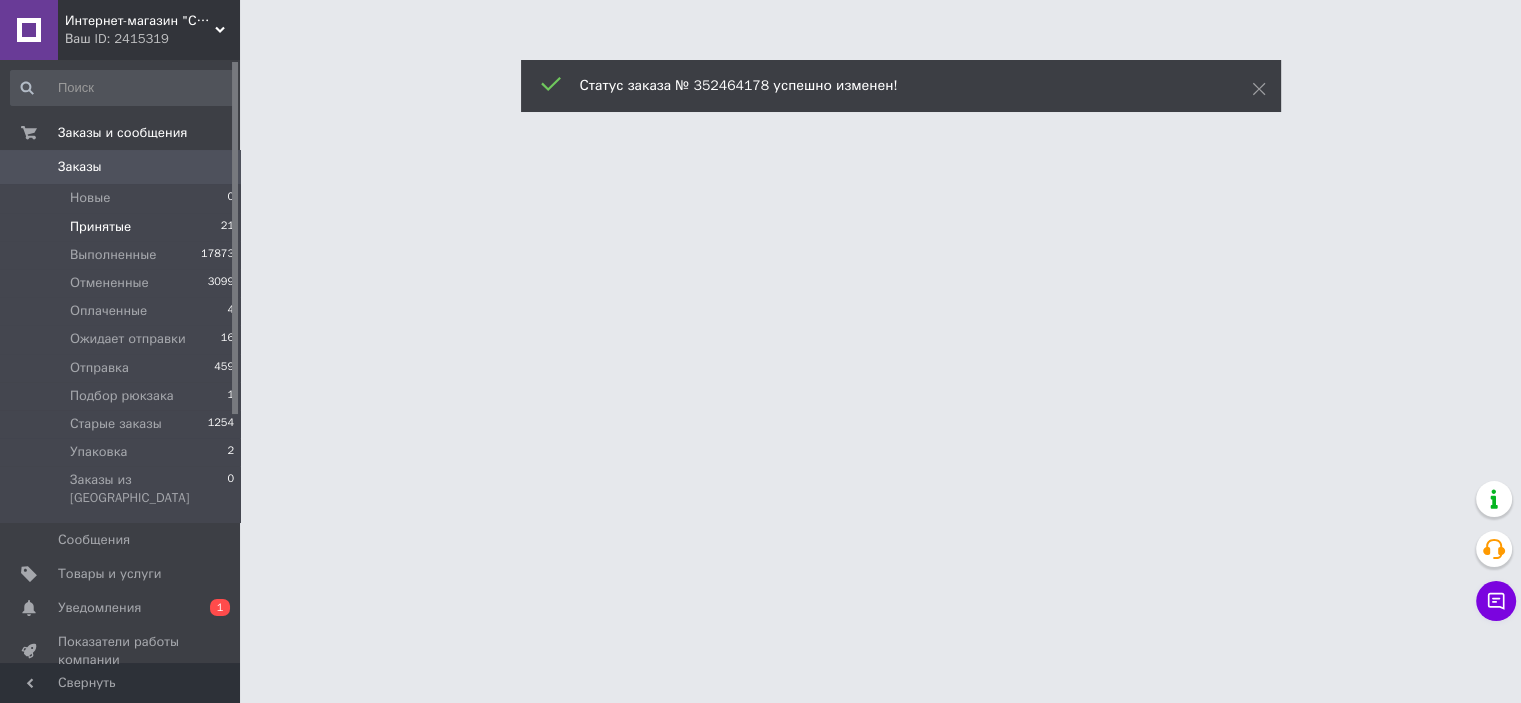 scroll, scrollTop: 0, scrollLeft: 0, axis: both 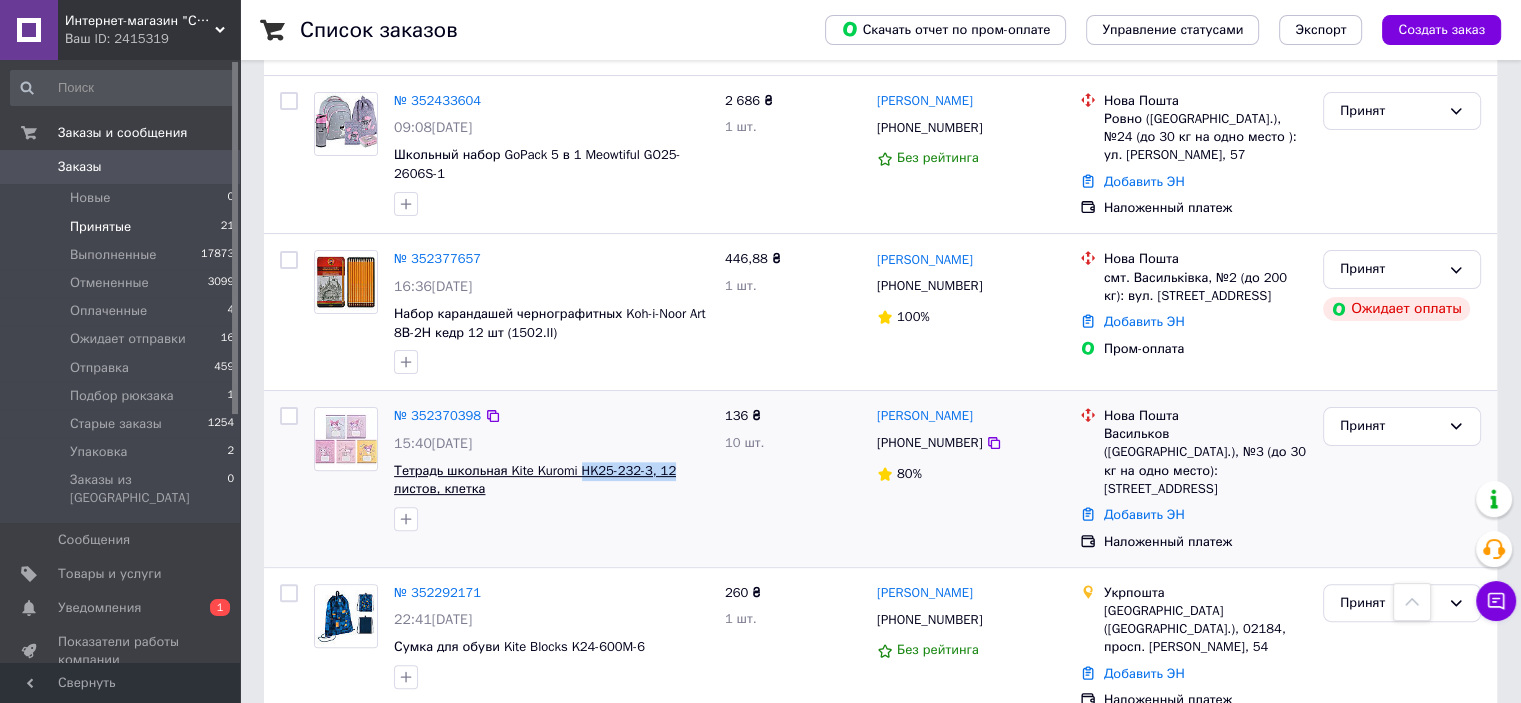 drag, startPoint x: 692, startPoint y: 454, endPoint x: 580, endPoint y: 447, distance: 112.21854 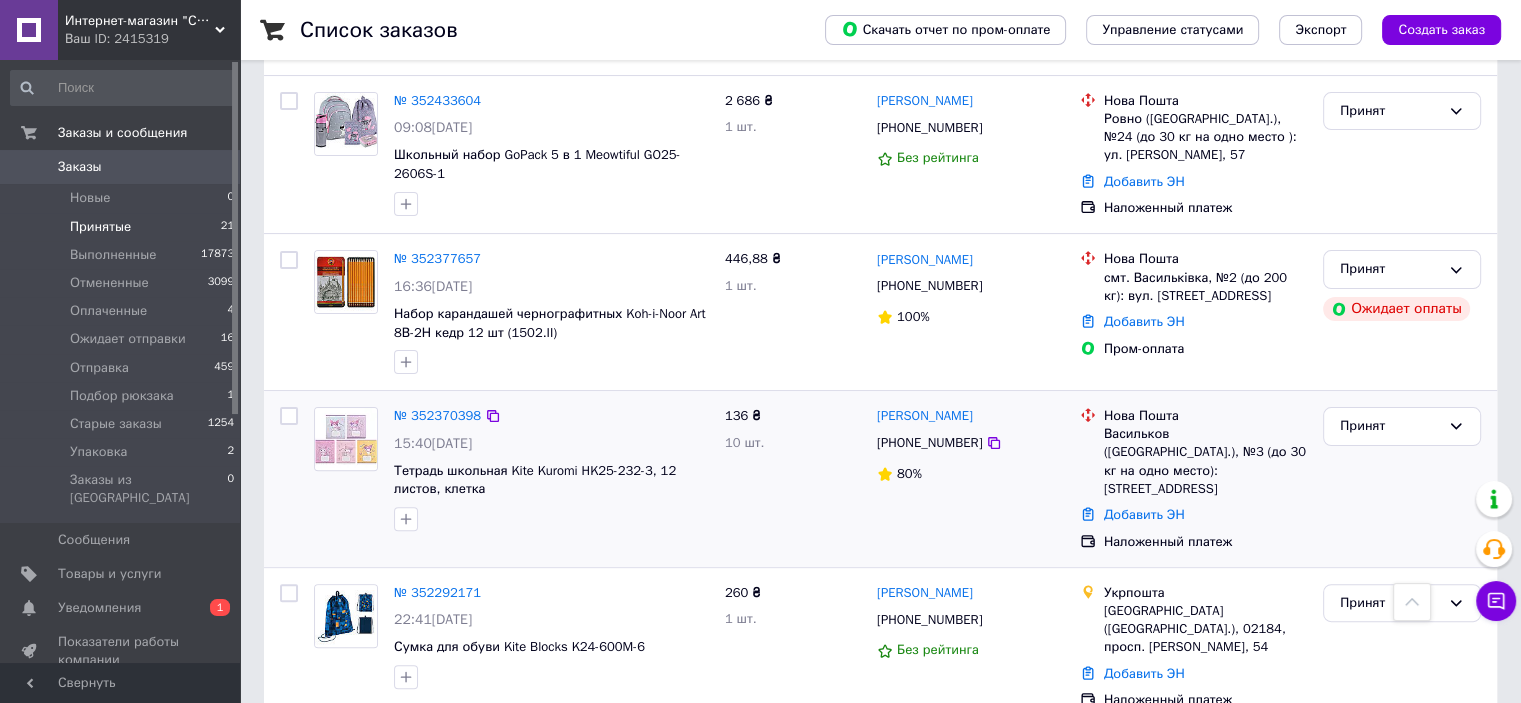 click on "80%" at bounding box center (970, 474) 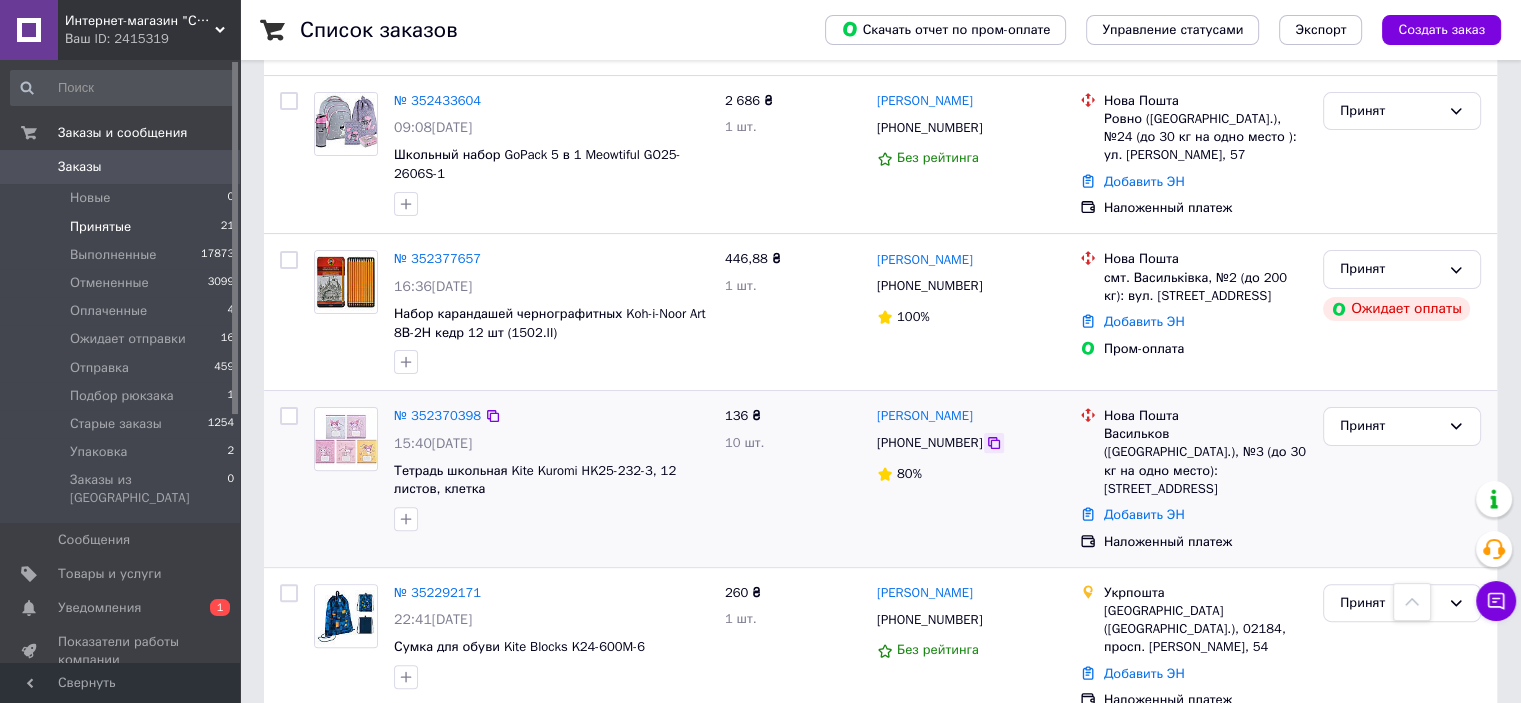 click 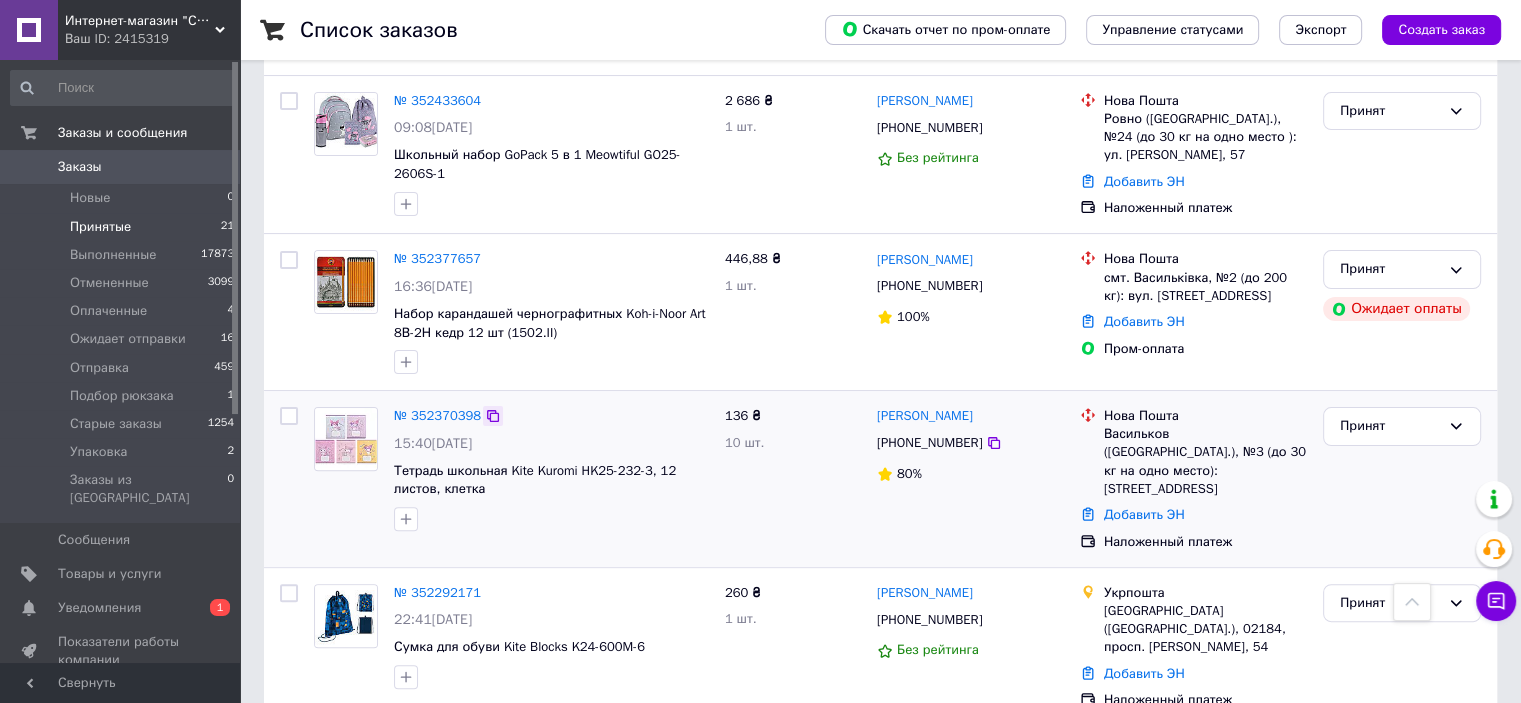 click 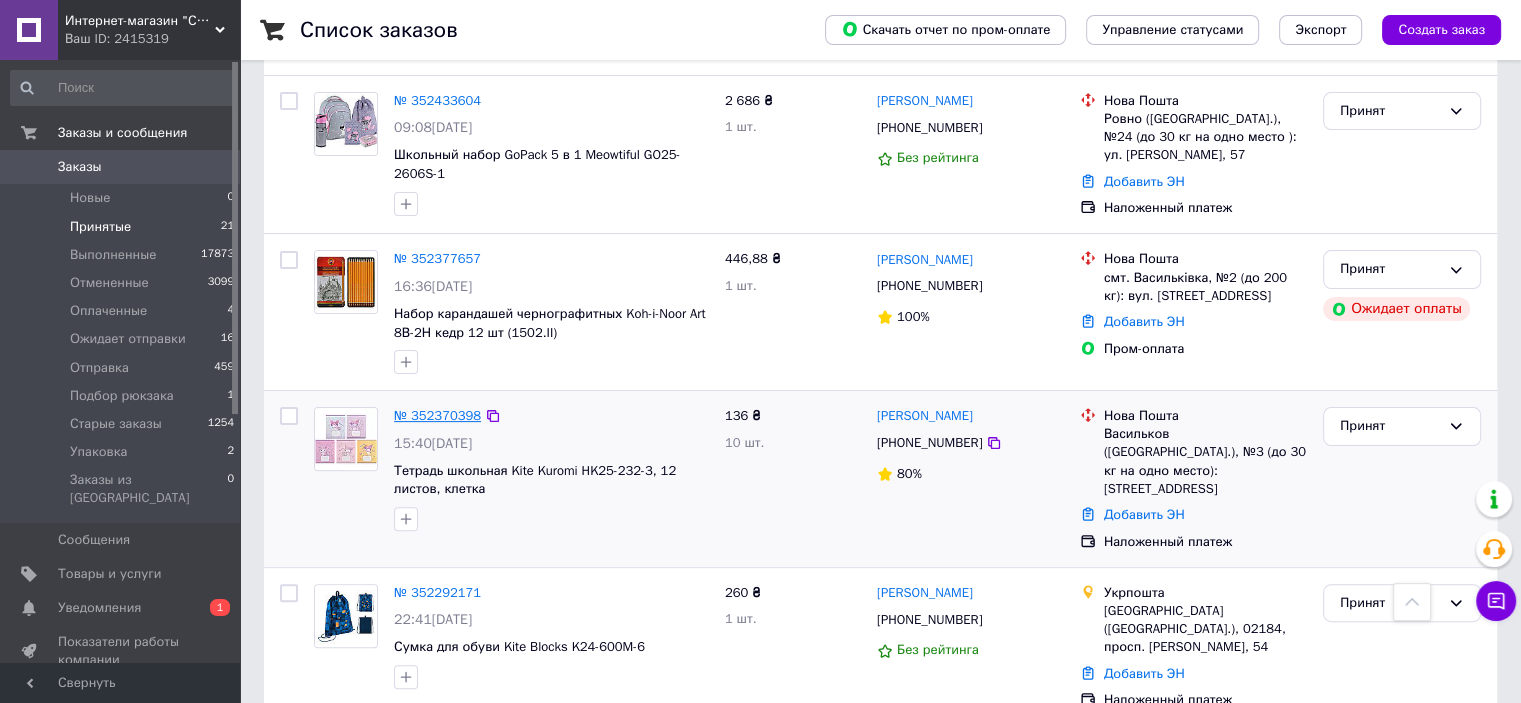 click on "№ 352370398" at bounding box center (437, 415) 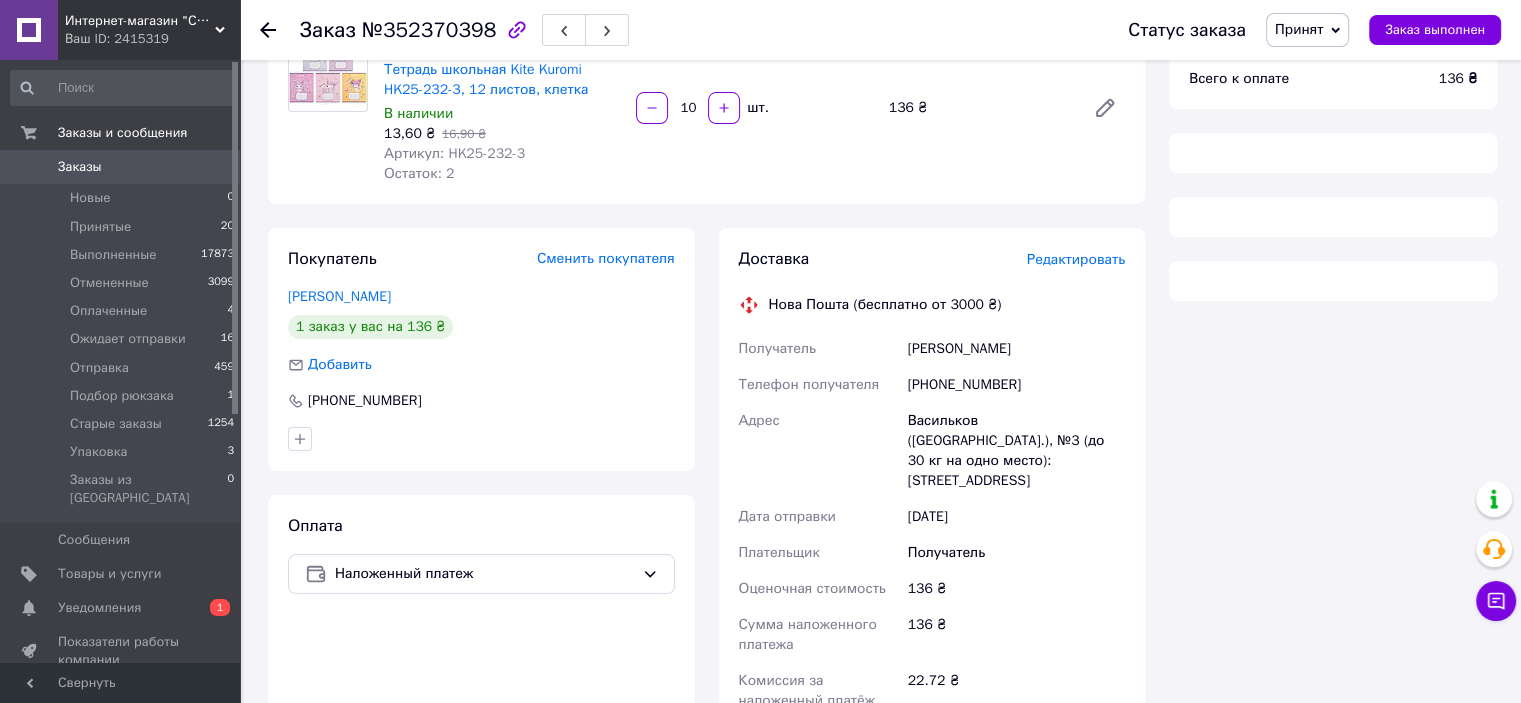 scroll, scrollTop: 500, scrollLeft: 0, axis: vertical 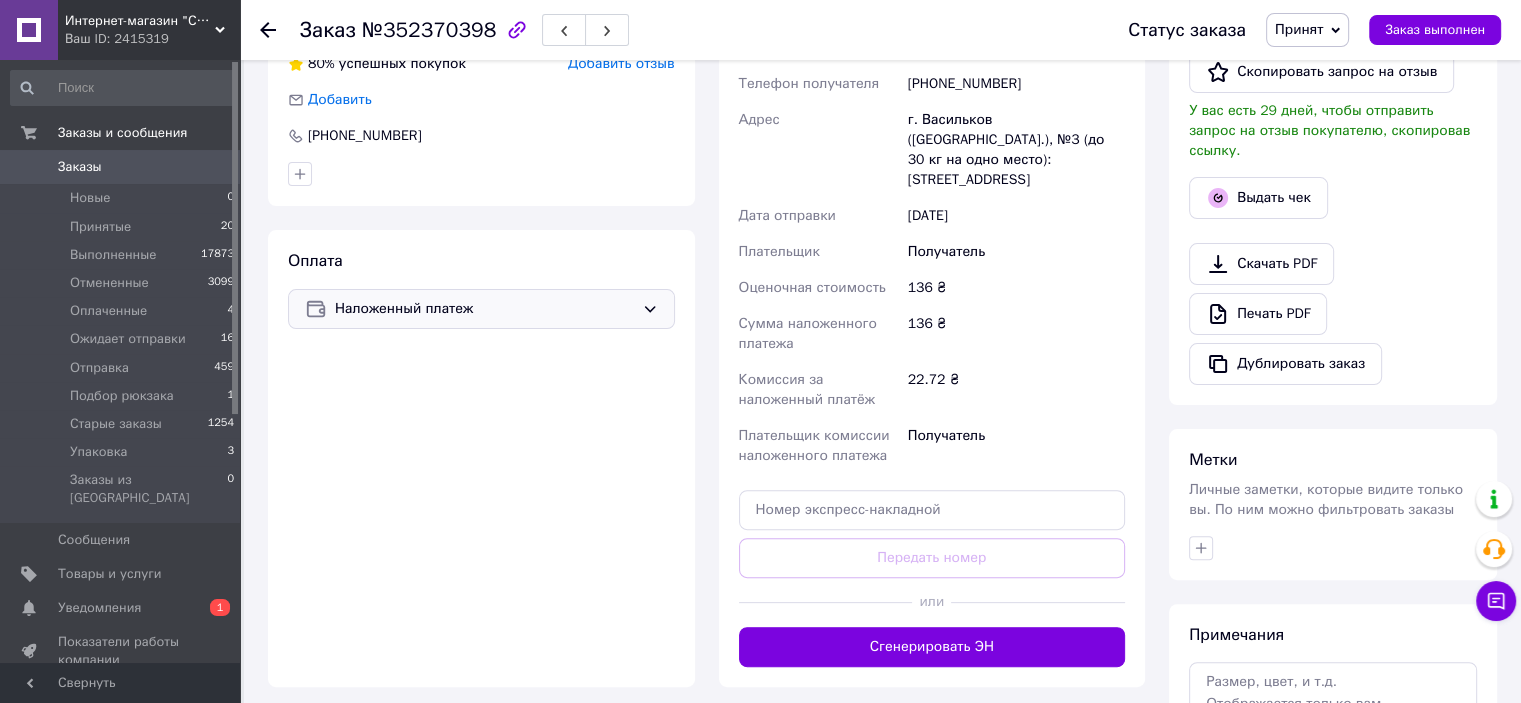 click on "Наложенный платеж" at bounding box center [484, 309] 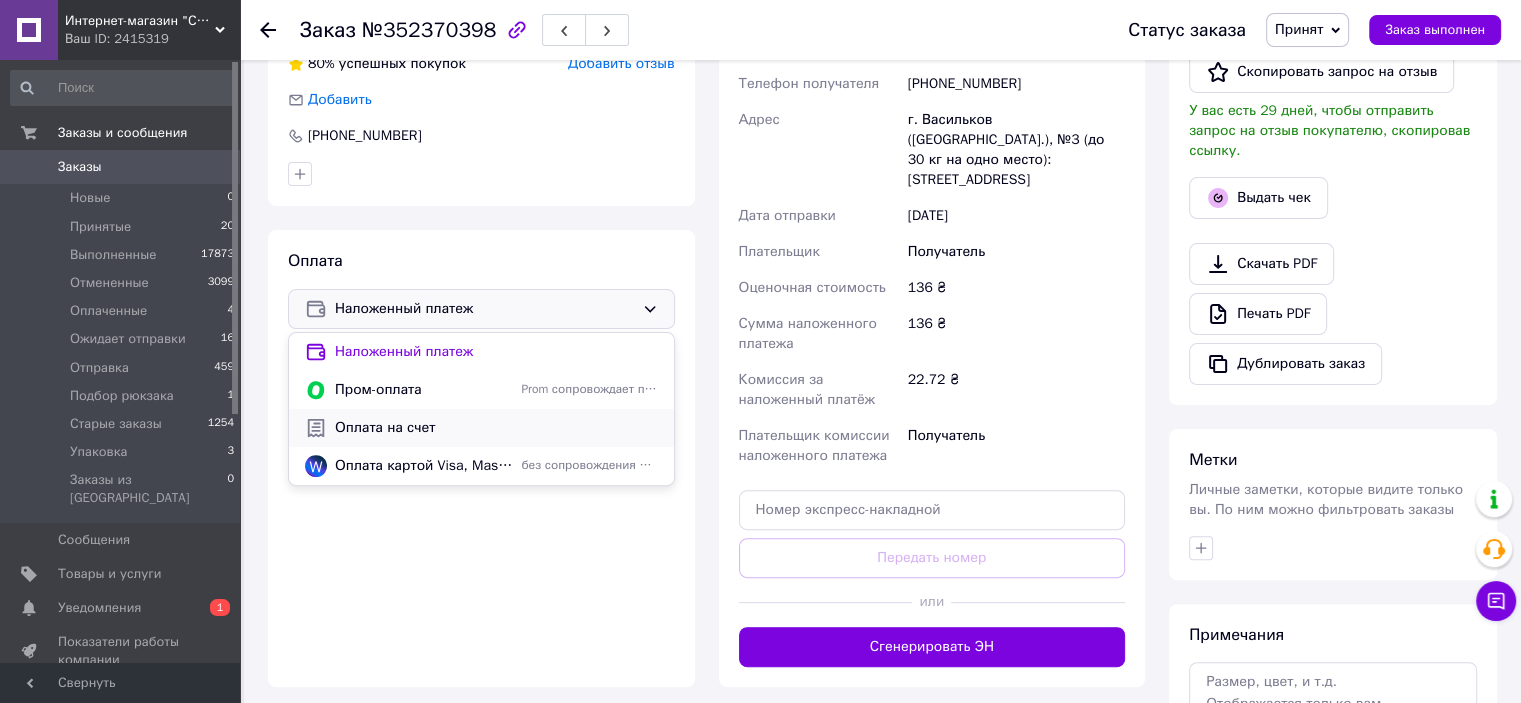 click on "Оплата на счет" at bounding box center (496, 428) 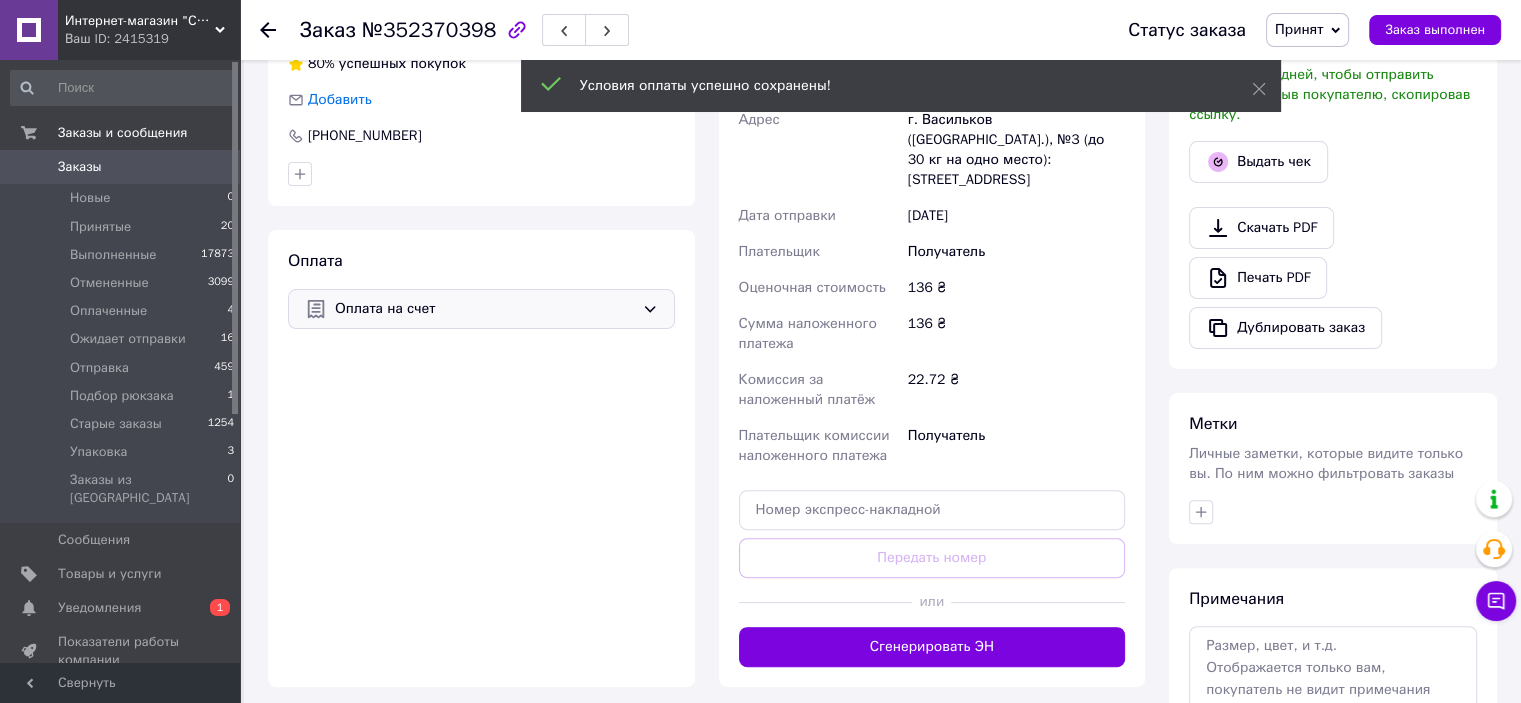 click on "Оплата Оплата на счет" at bounding box center (481, 458) 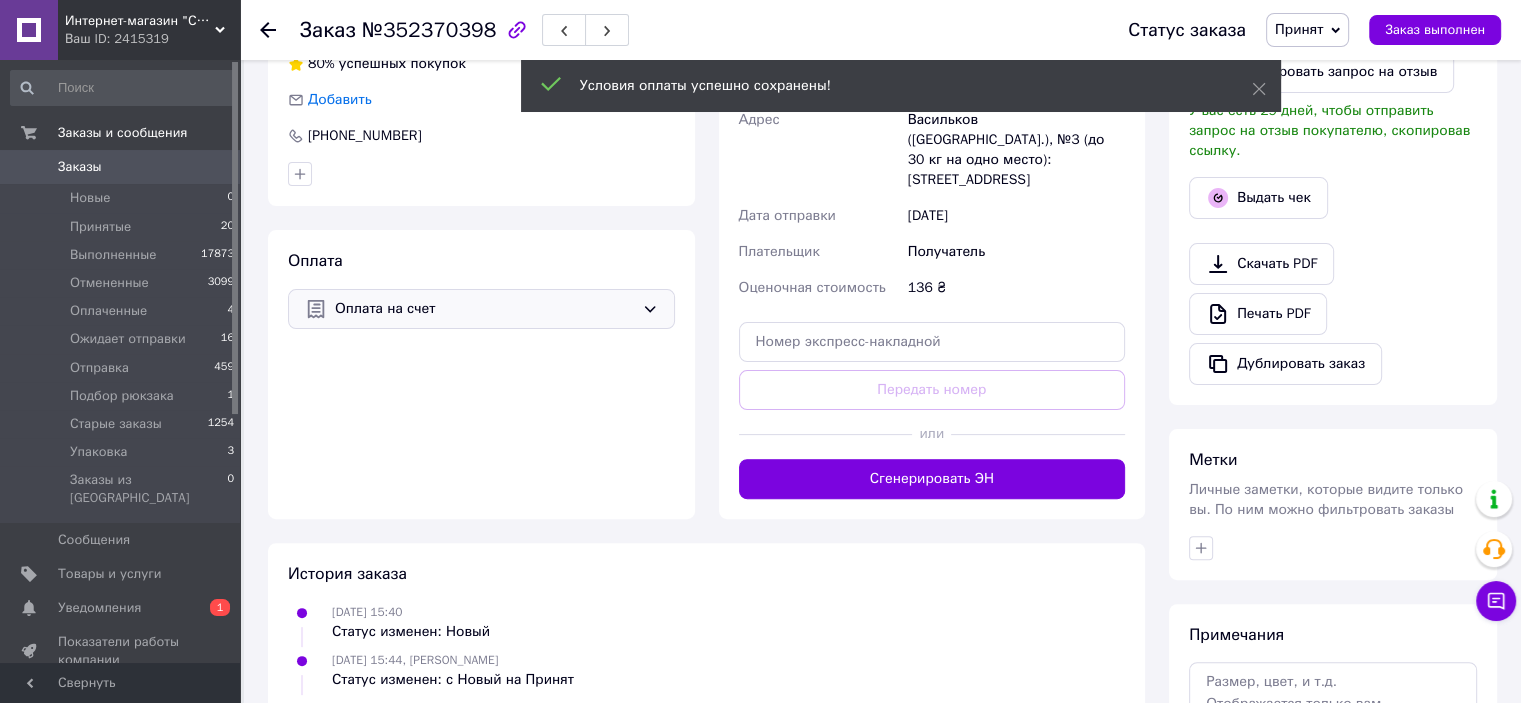 click on "Принят" at bounding box center (1307, 30) 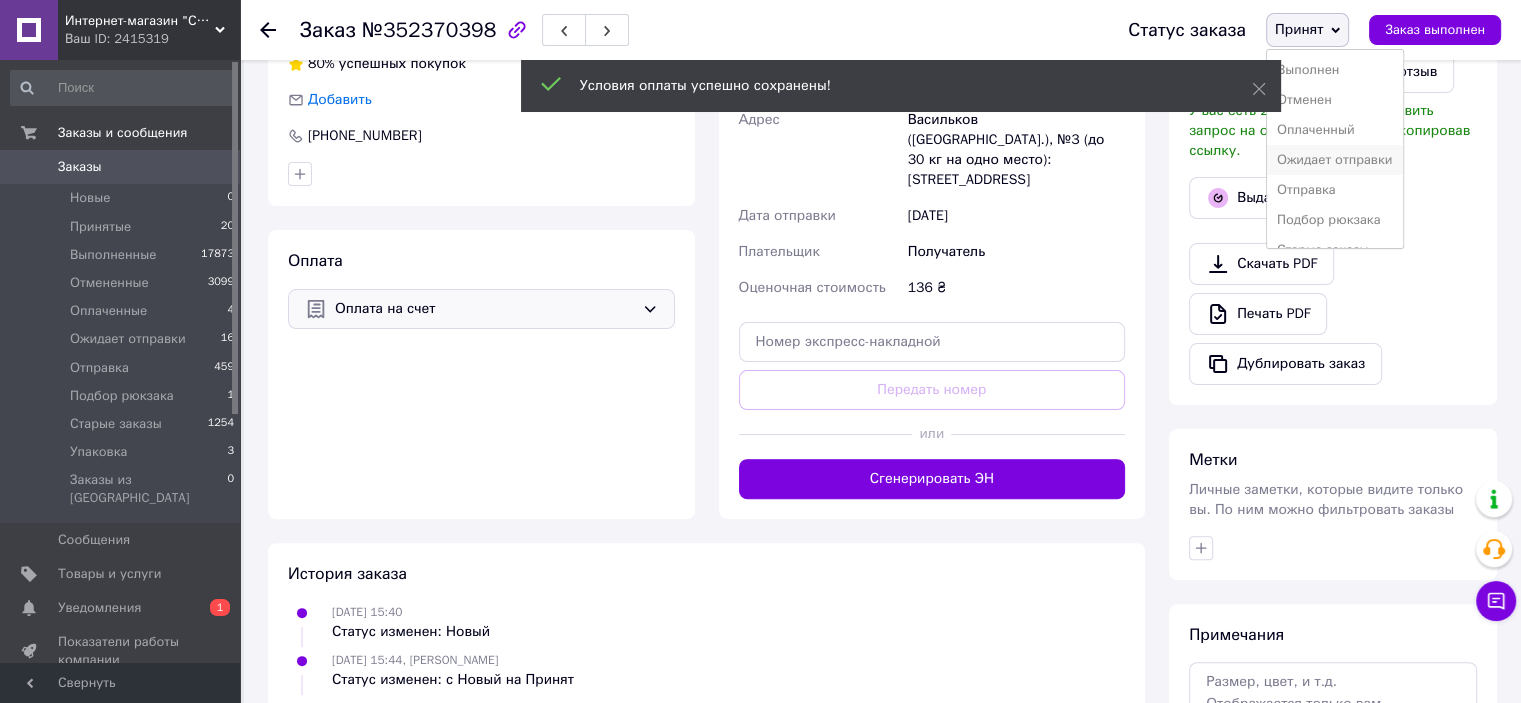 click on "Ожидает отправки" at bounding box center [1335, 160] 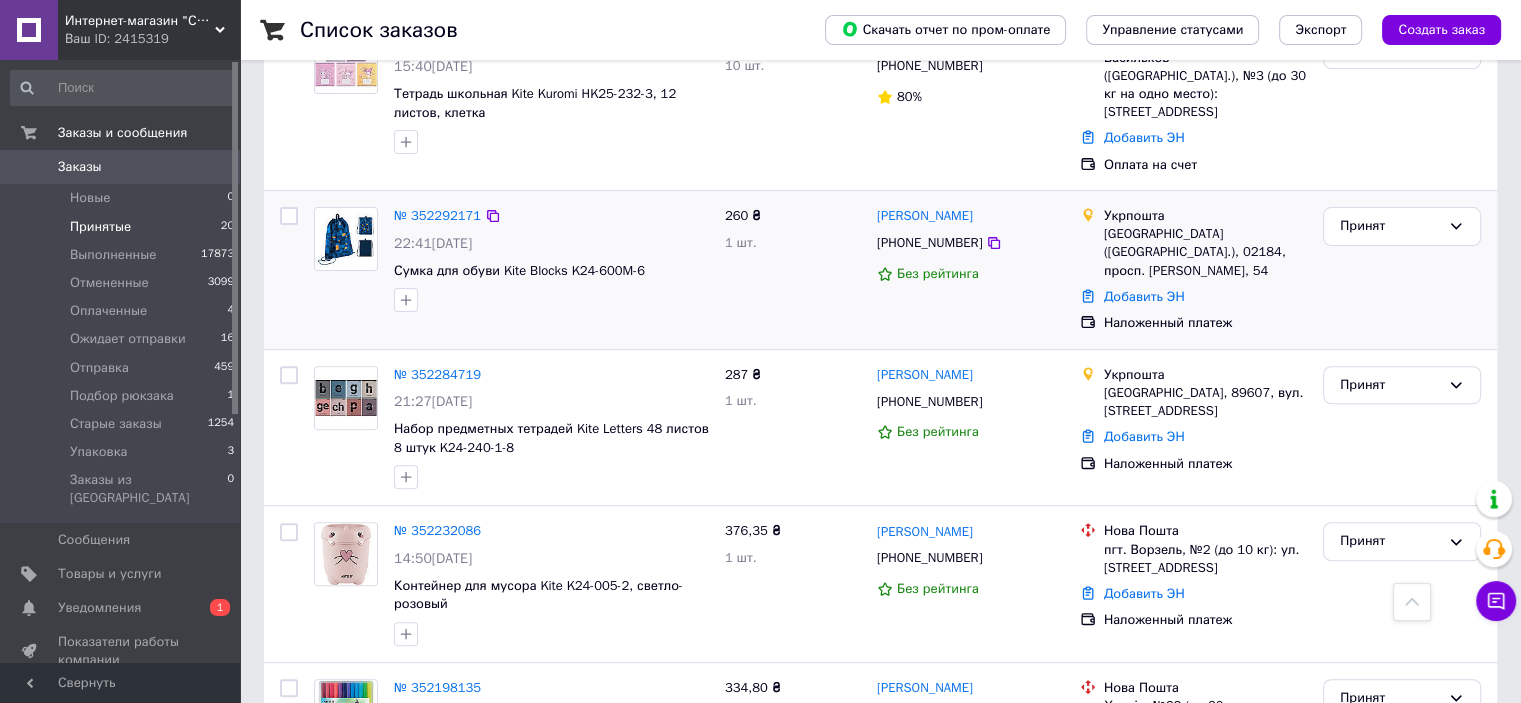 scroll, scrollTop: 600, scrollLeft: 0, axis: vertical 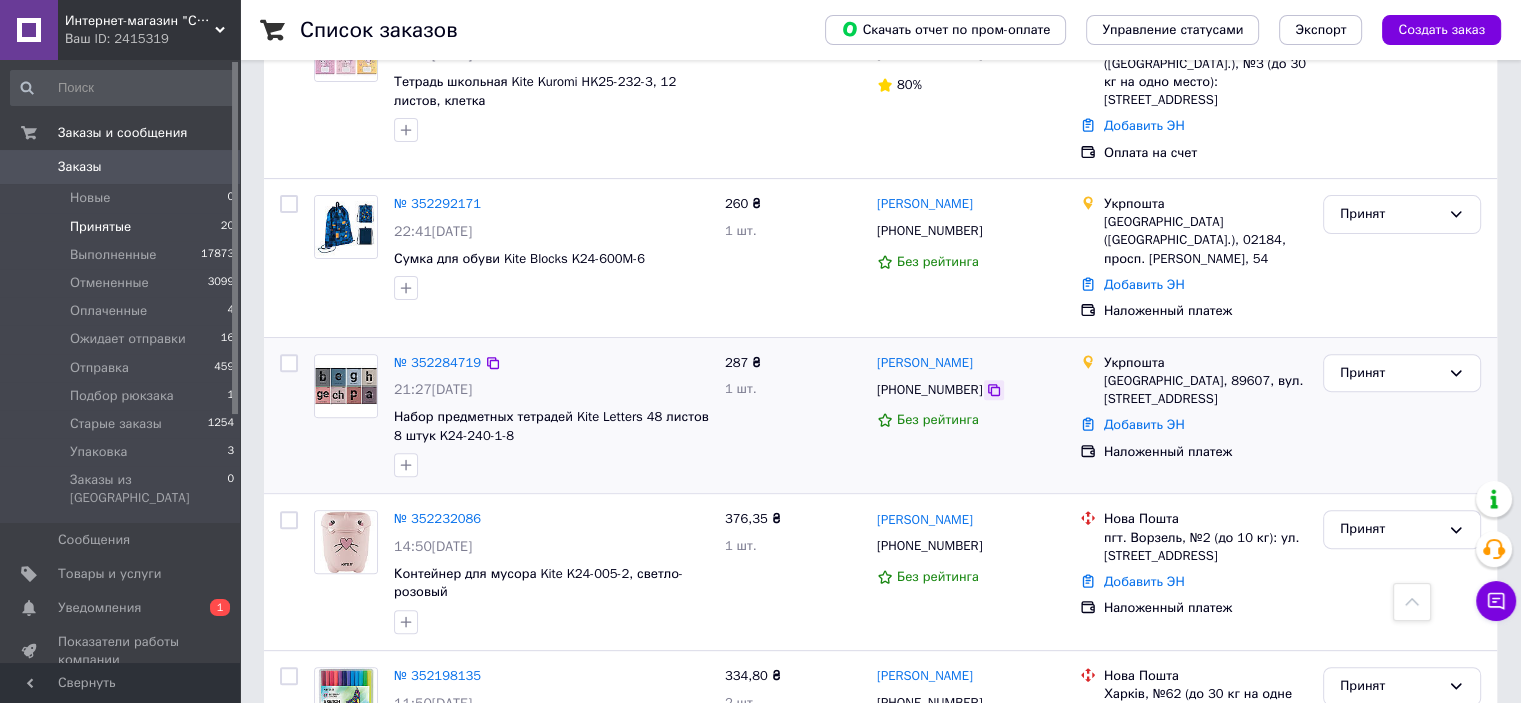 click 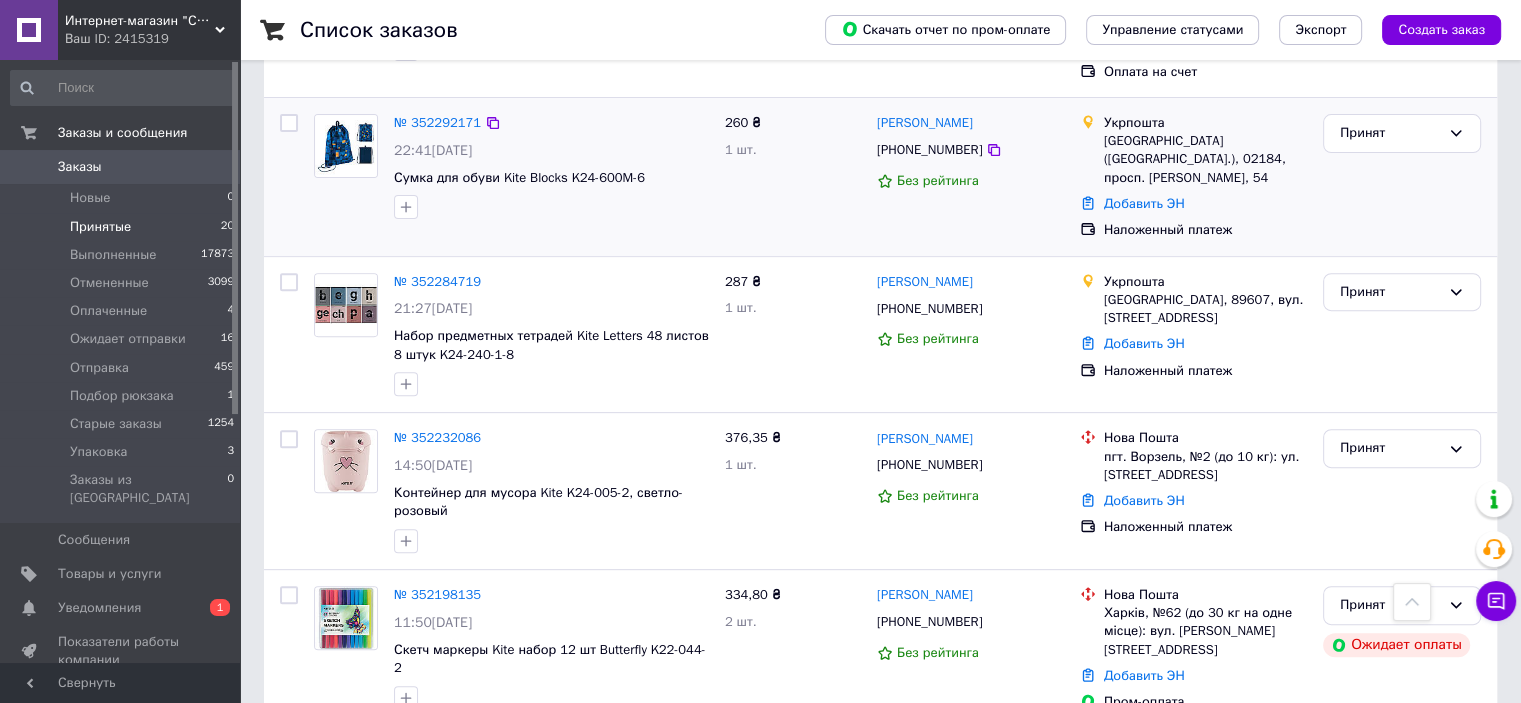 scroll, scrollTop: 500, scrollLeft: 0, axis: vertical 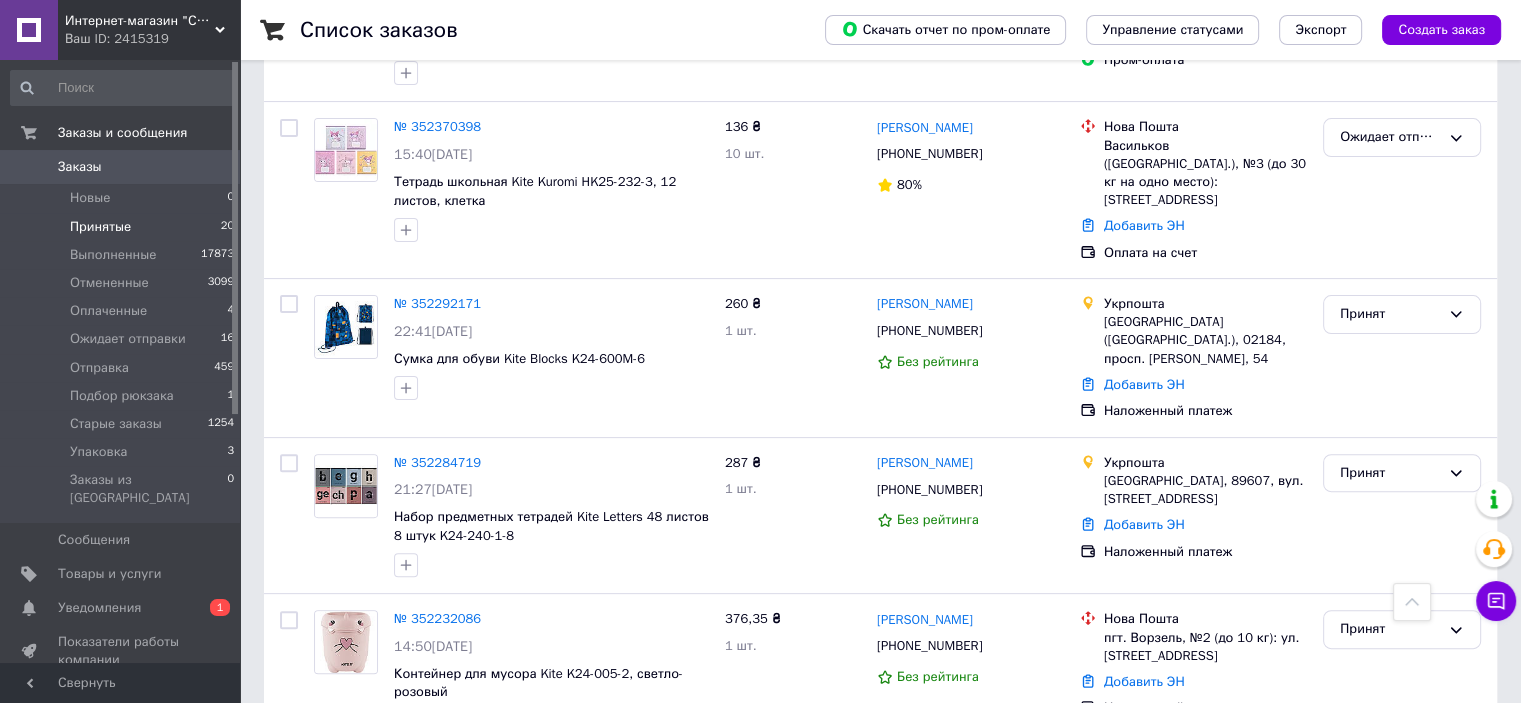 click on "Принятые" at bounding box center (100, 227) 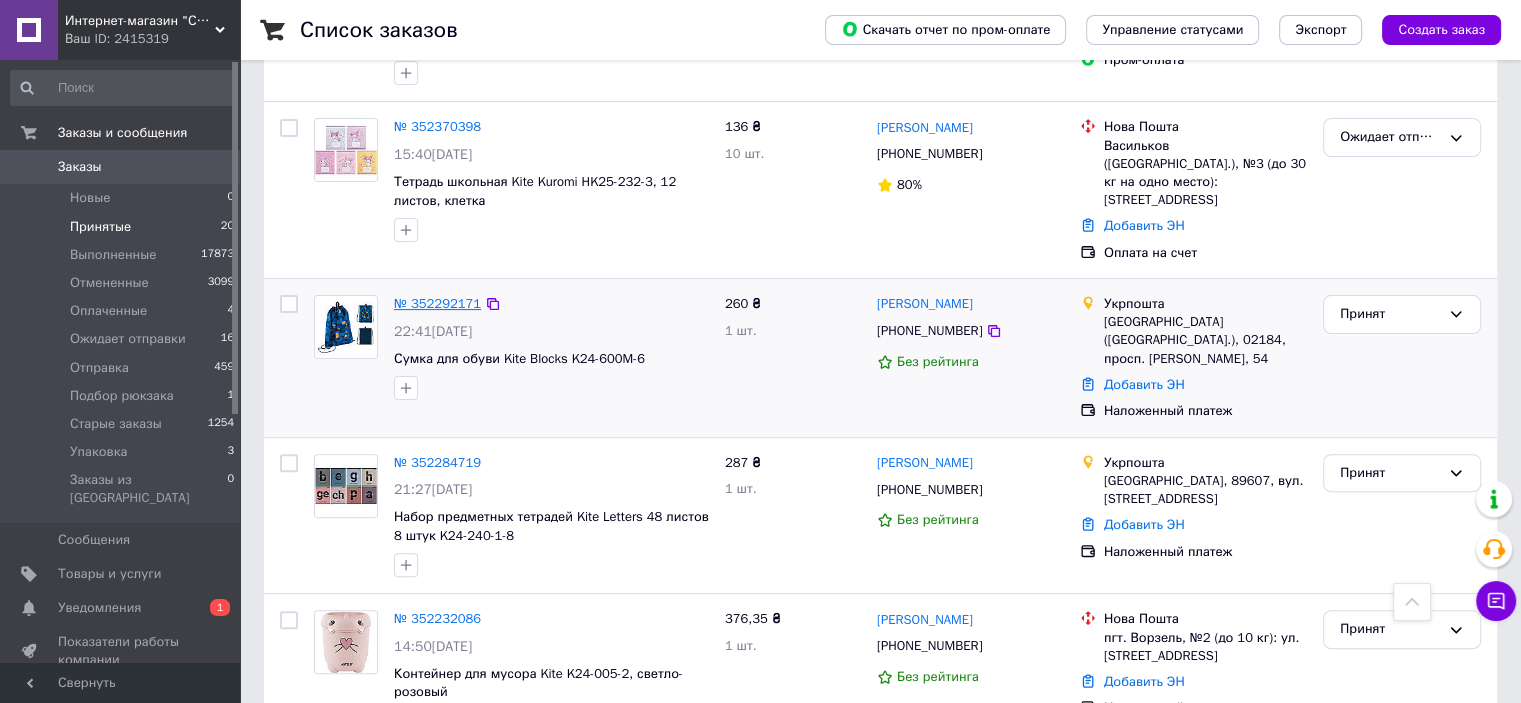 click on "№ 352292171" at bounding box center [437, 303] 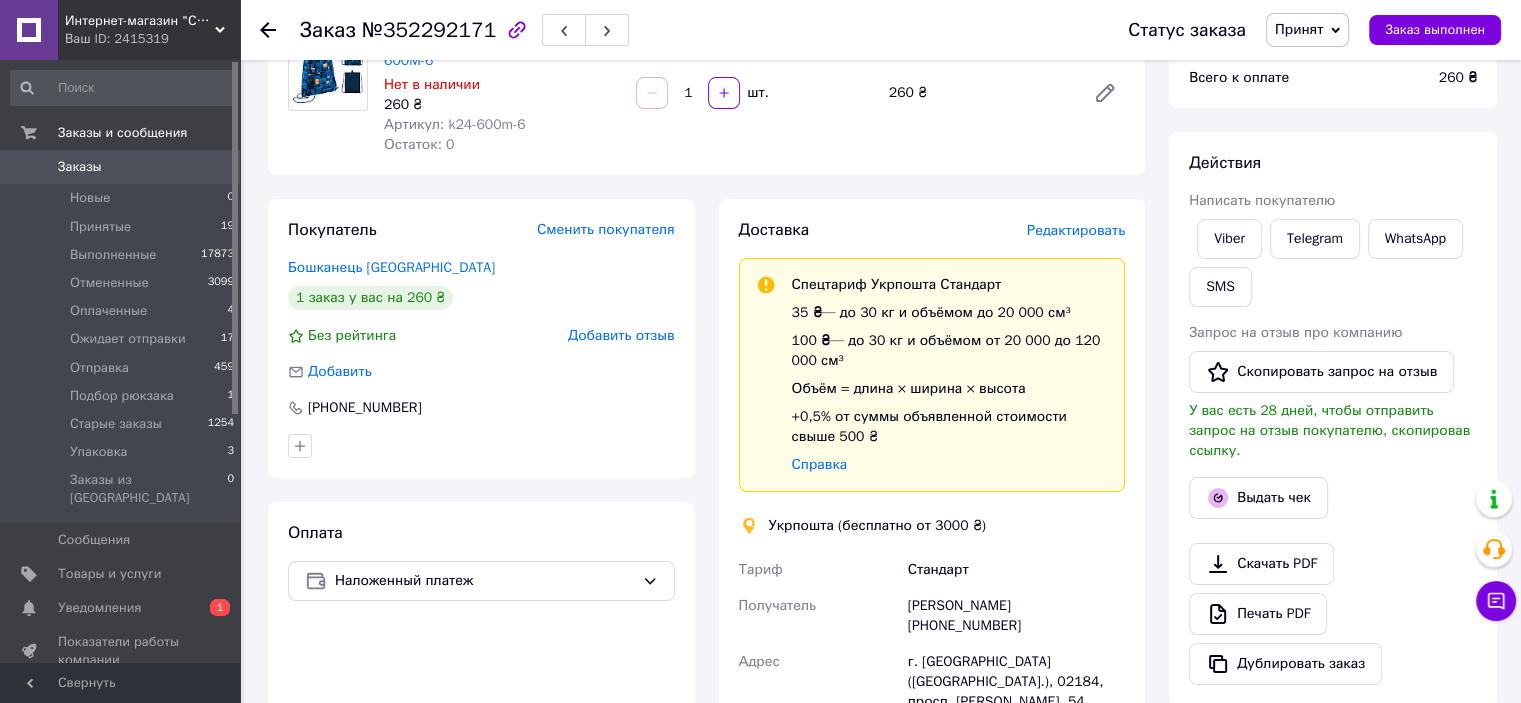 scroll, scrollTop: 0, scrollLeft: 0, axis: both 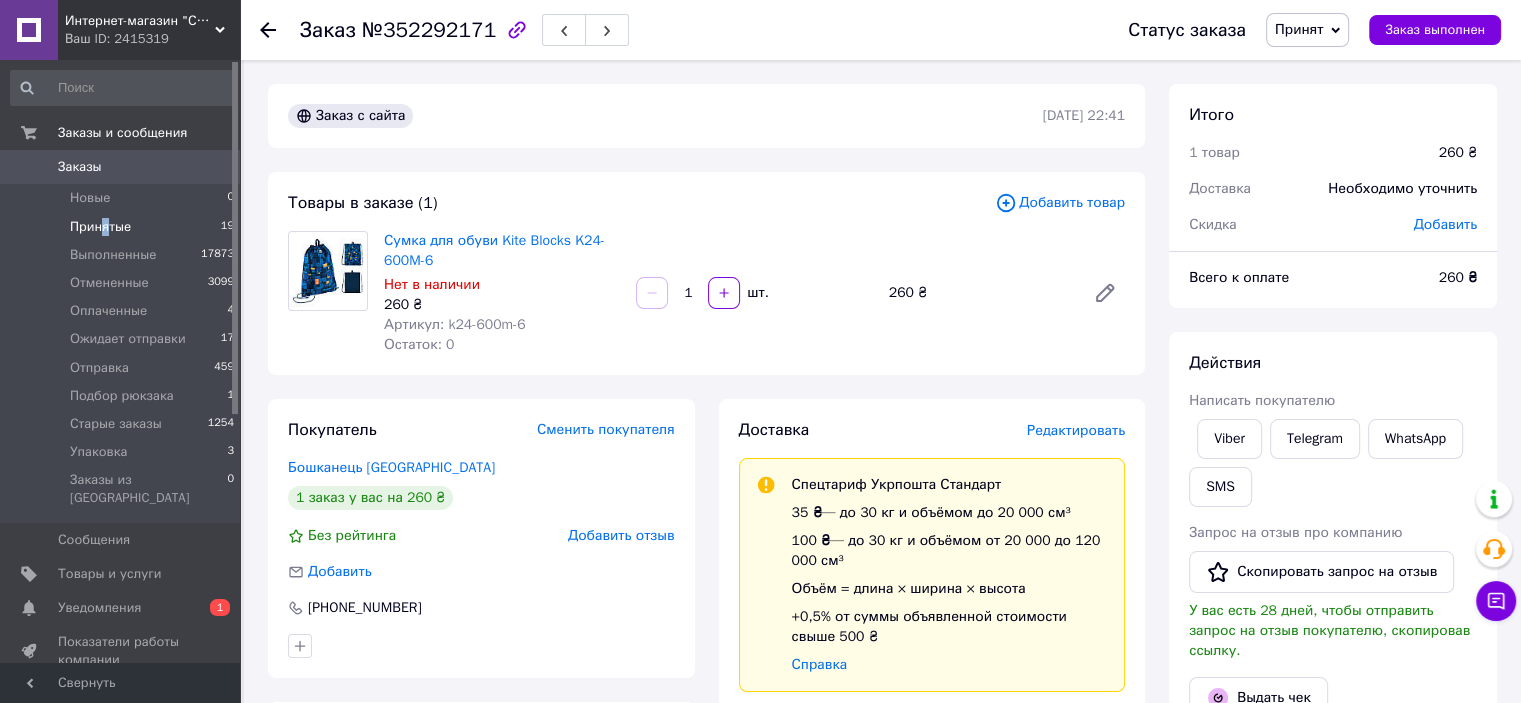 click on "Принятые" at bounding box center (100, 227) 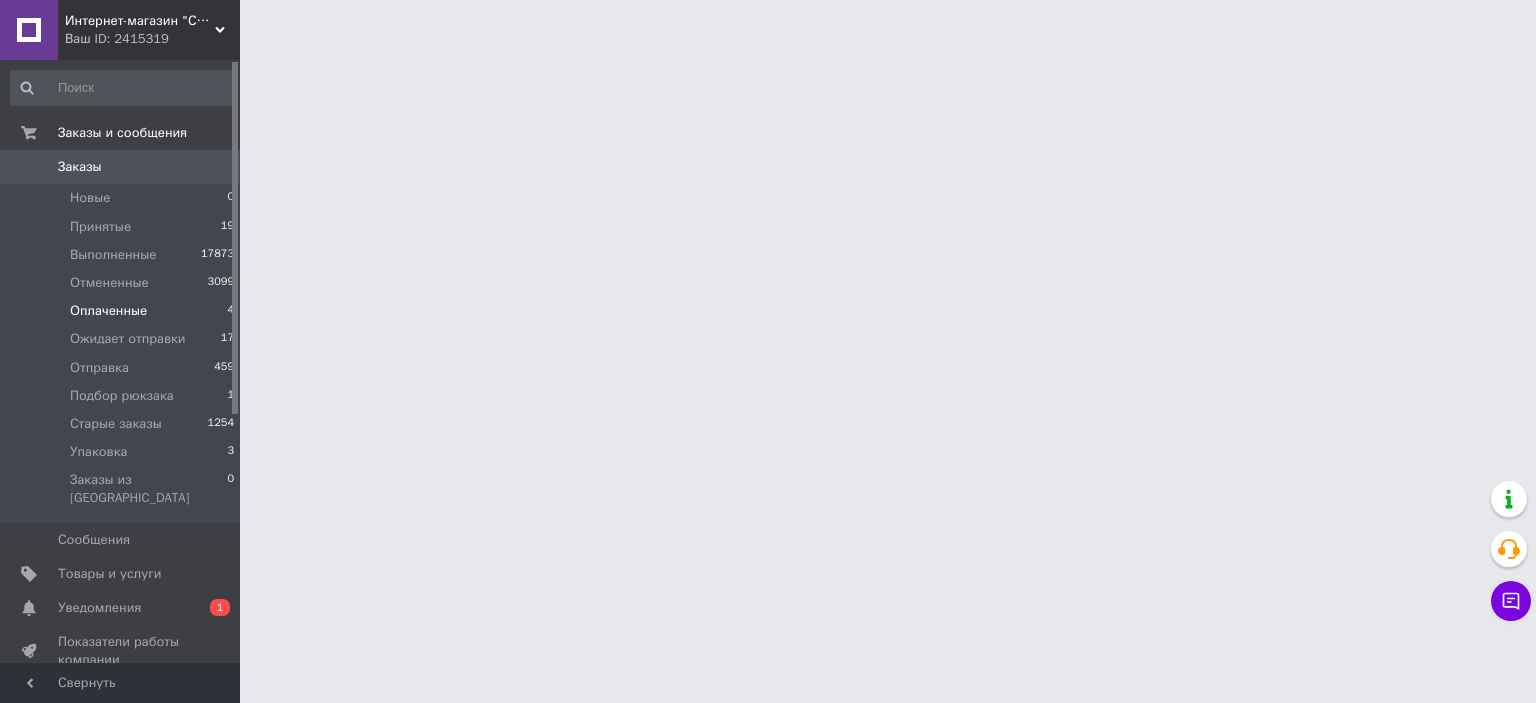 click on "Оплаченные" at bounding box center [108, 311] 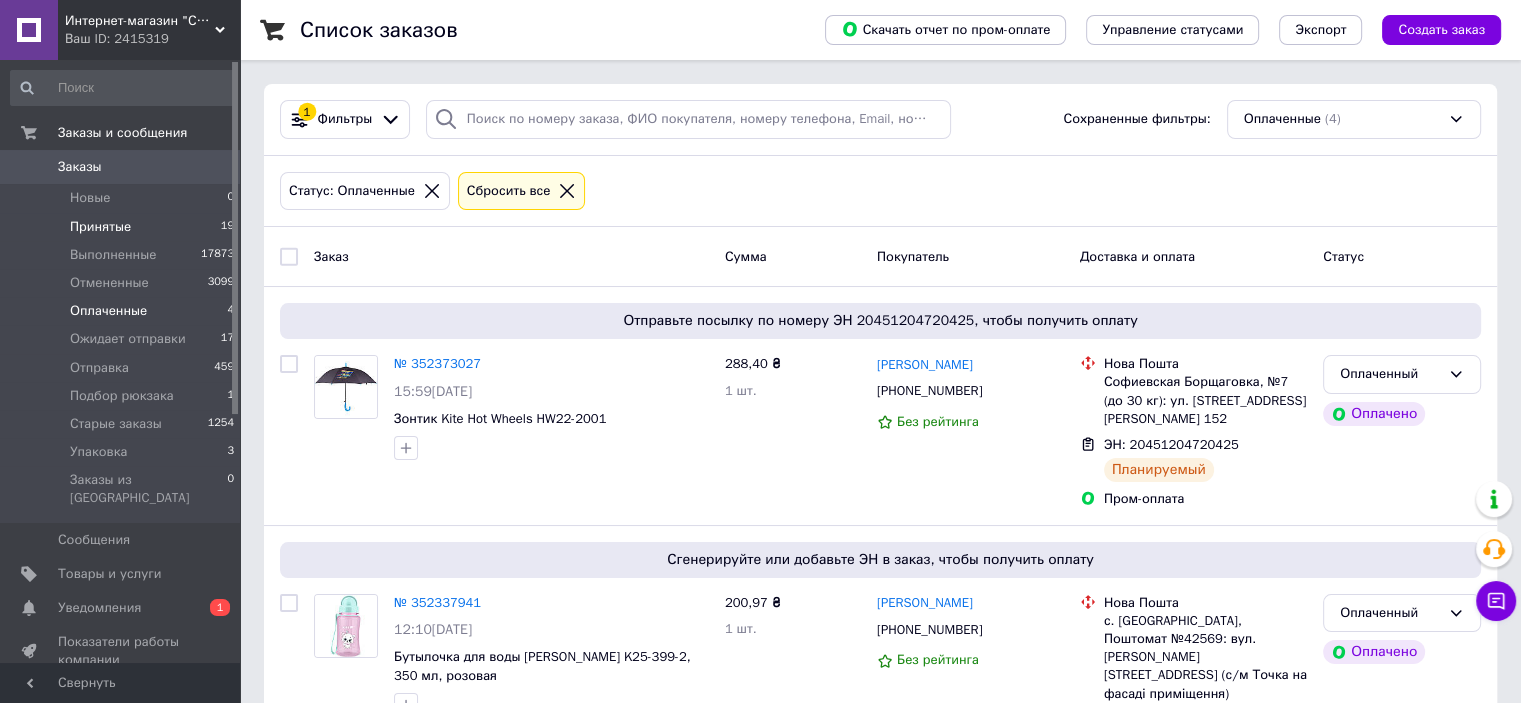 click on "Принятые" at bounding box center (100, 227) 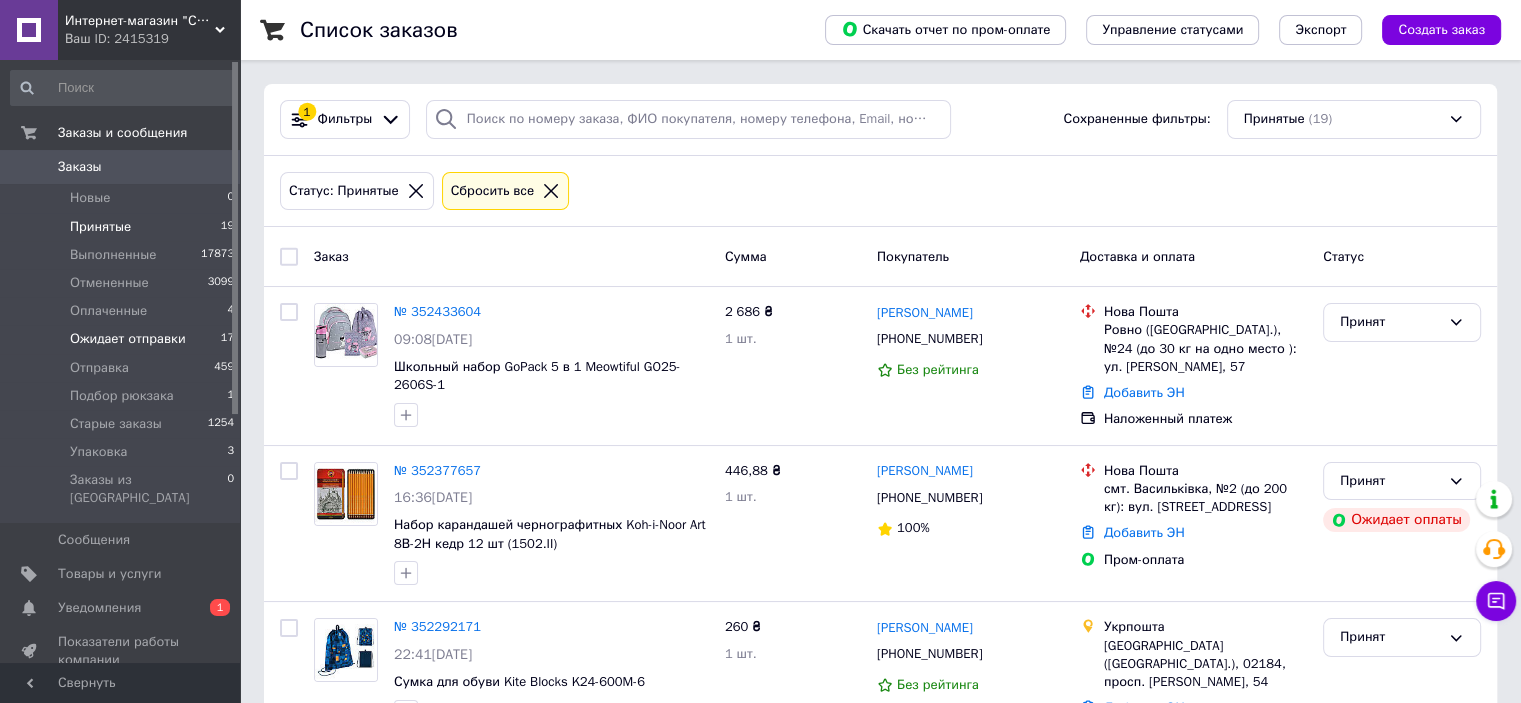 click on "Ожидает отправки" at bounding box center [128, 339] 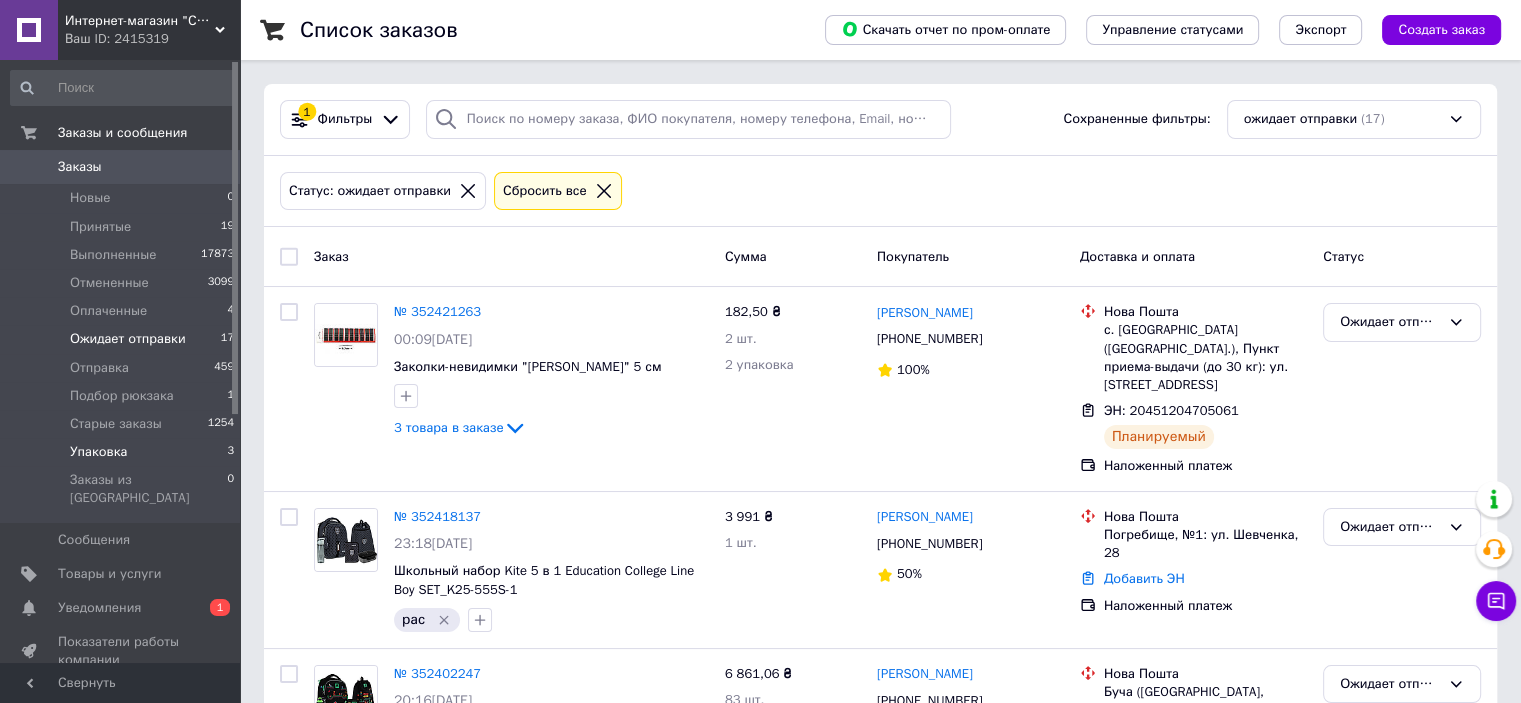 click on "Упаковка" at bounding box center (98, 452) 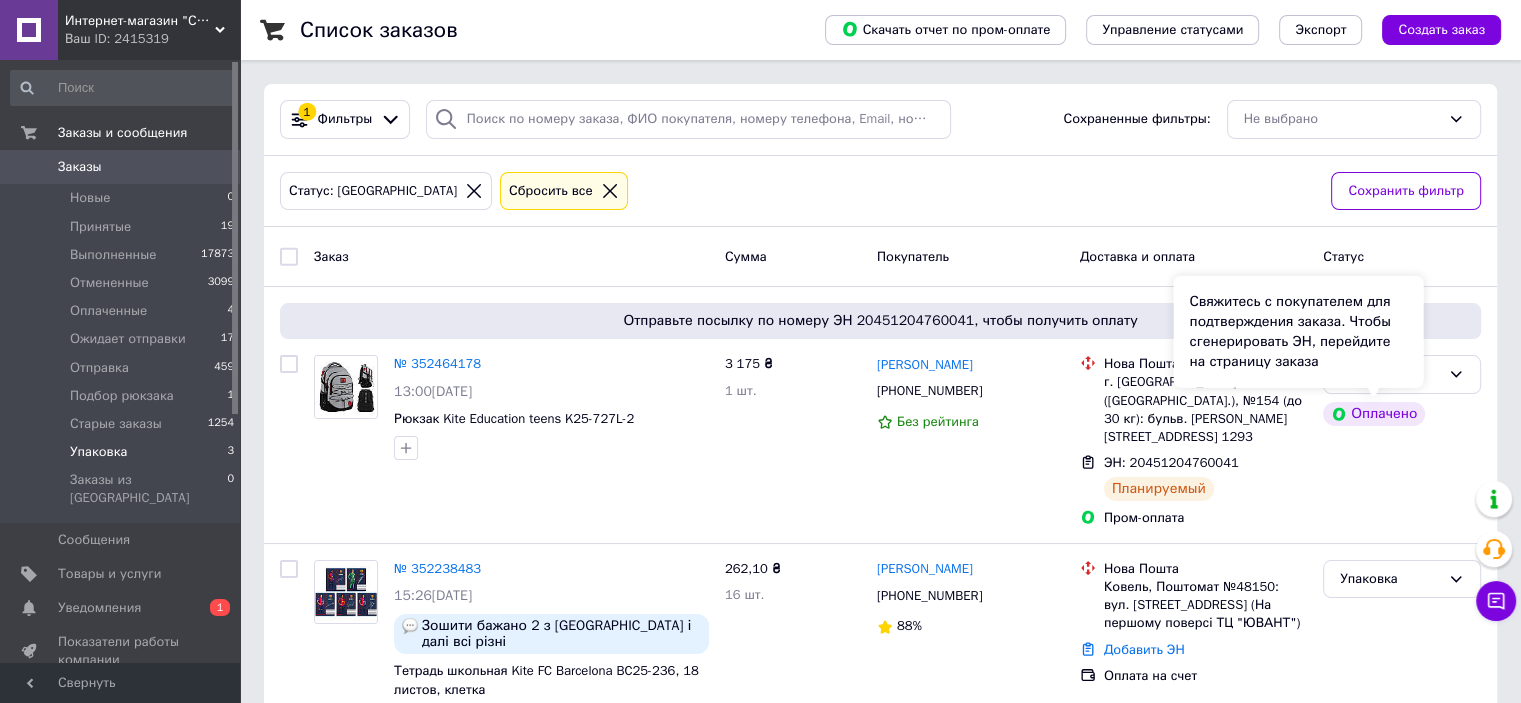 click on "Свяжитесь с покупателем для подтверждения заказа.
Чтобы сгенерировать ЭН, перейдите на страницу заказа" at bounding box center (1298, 332) 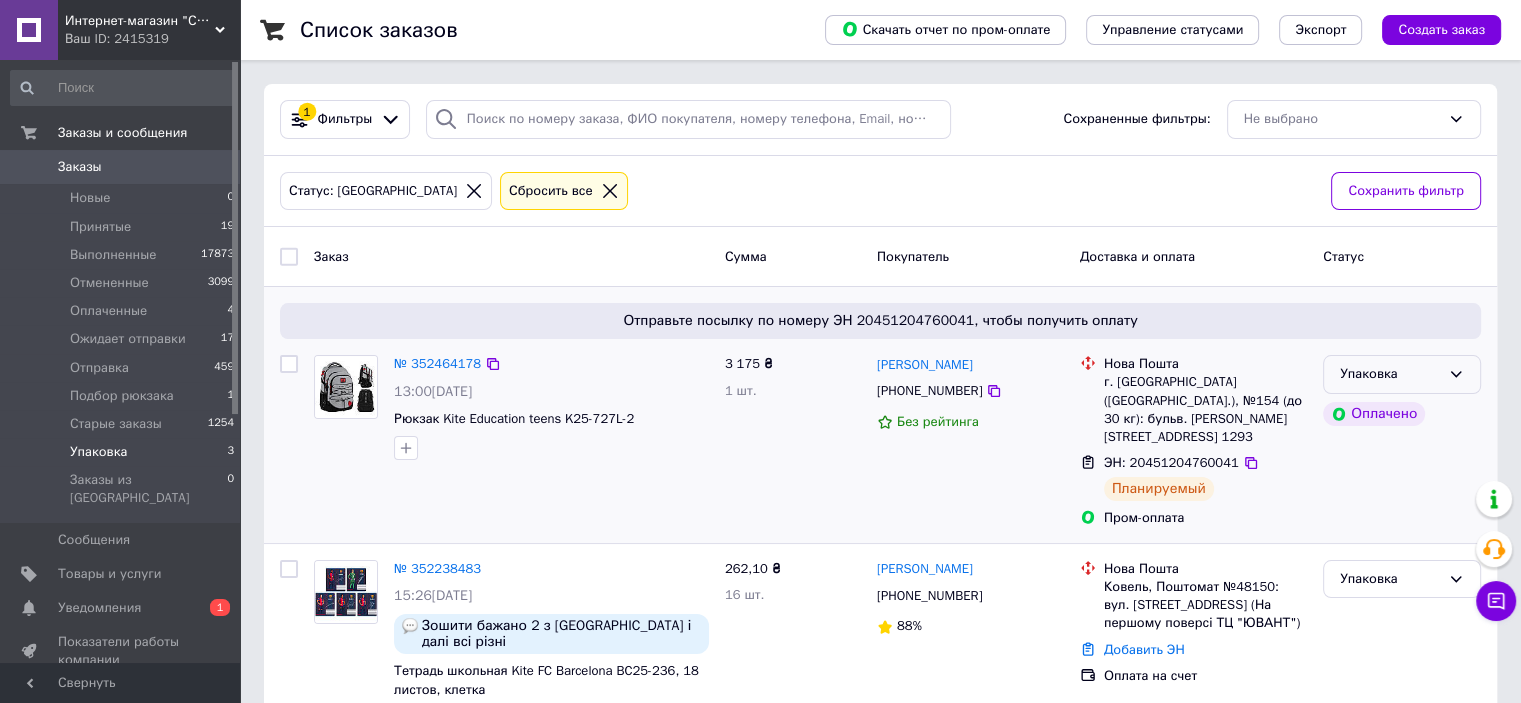 click on "Упаковка" at bounding box center [1402, 374] 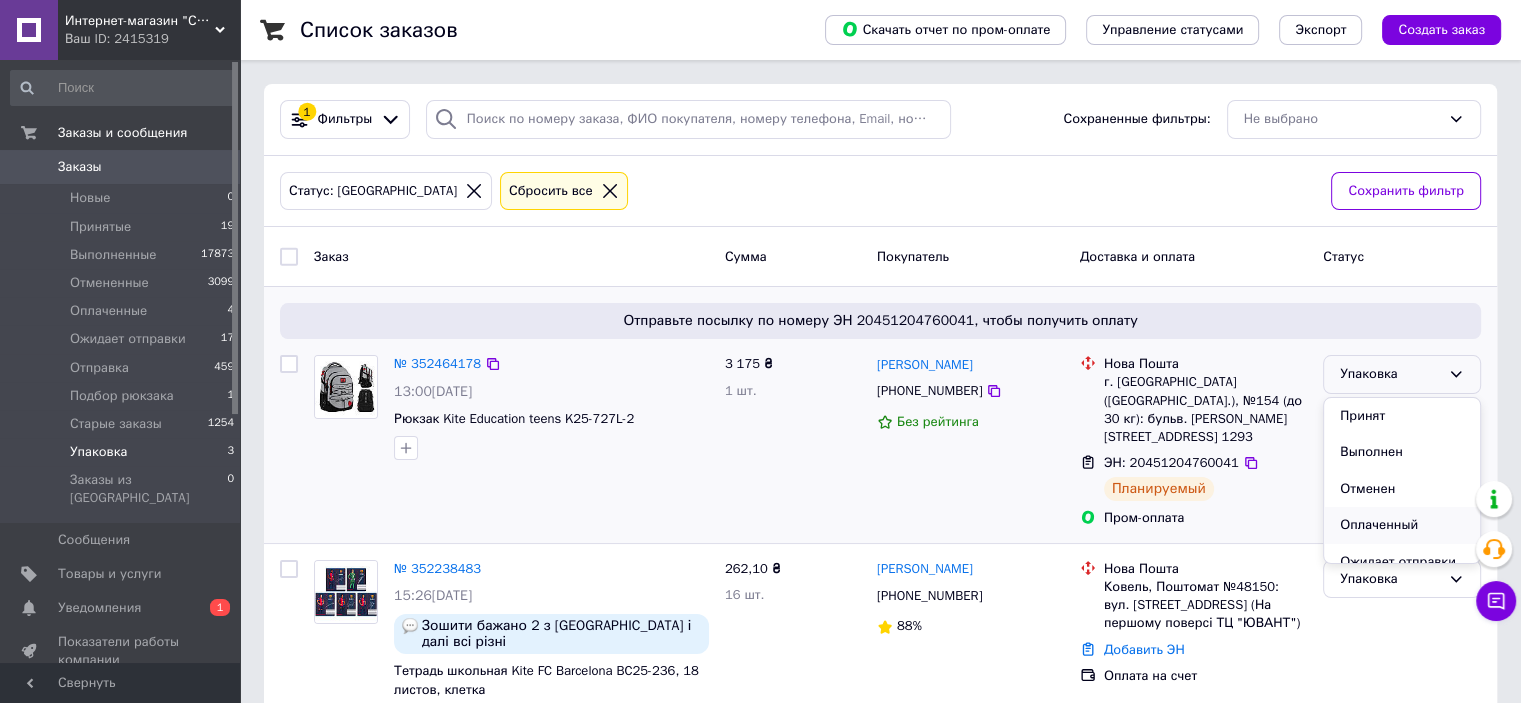 scroll, scrollTop: 100, scrollLeft: 0, axis: vertical 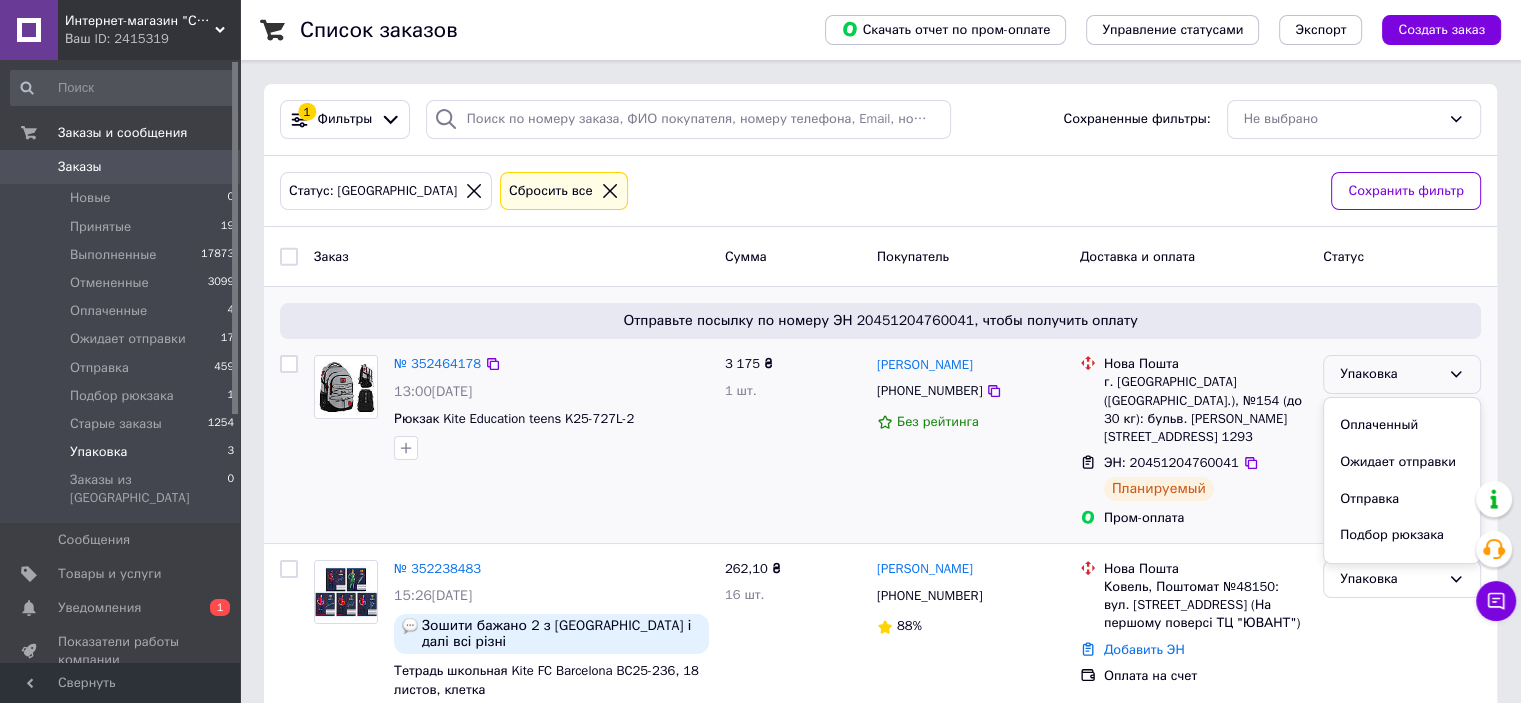 click on "Ожидает отправки" at bounding box center [1402, 462] 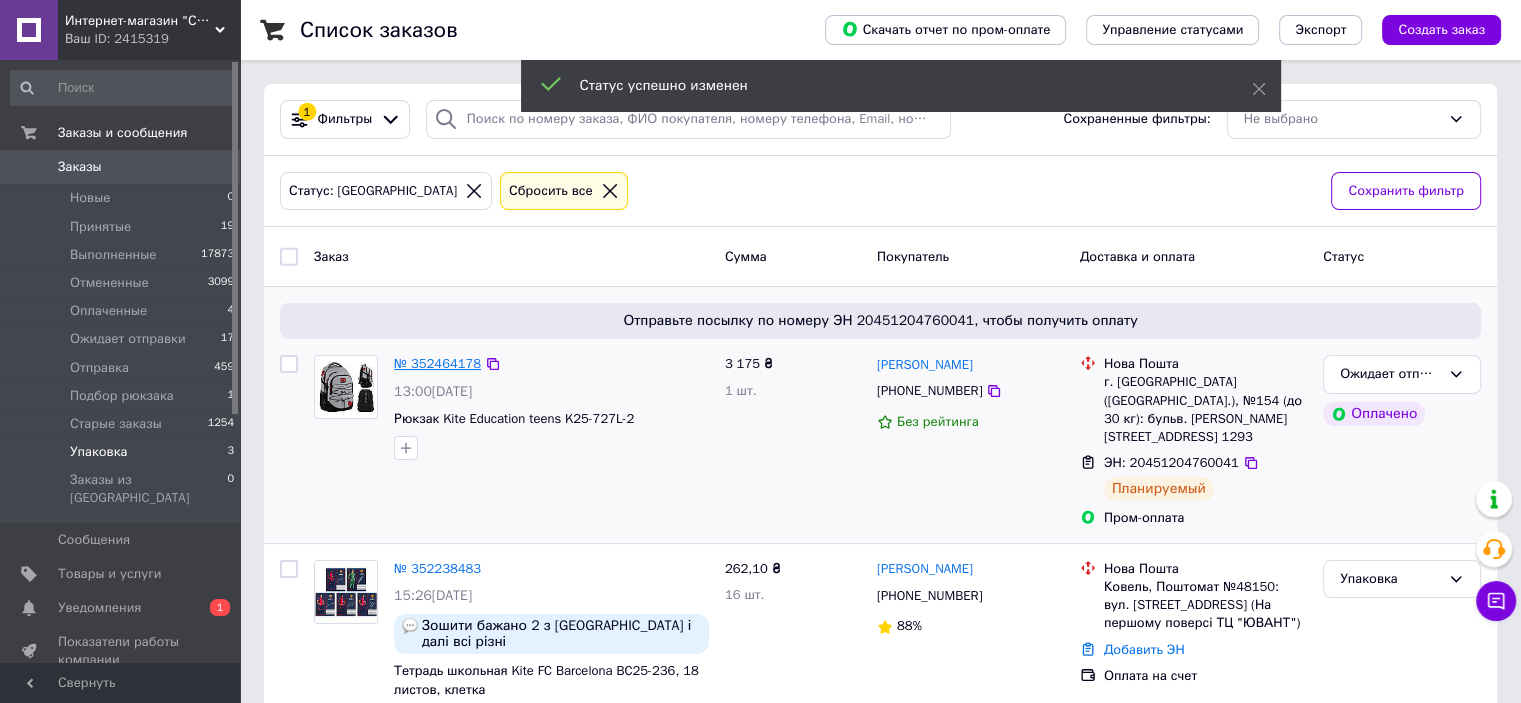 click on "№ 352464178" at bounding box center (437, 363) 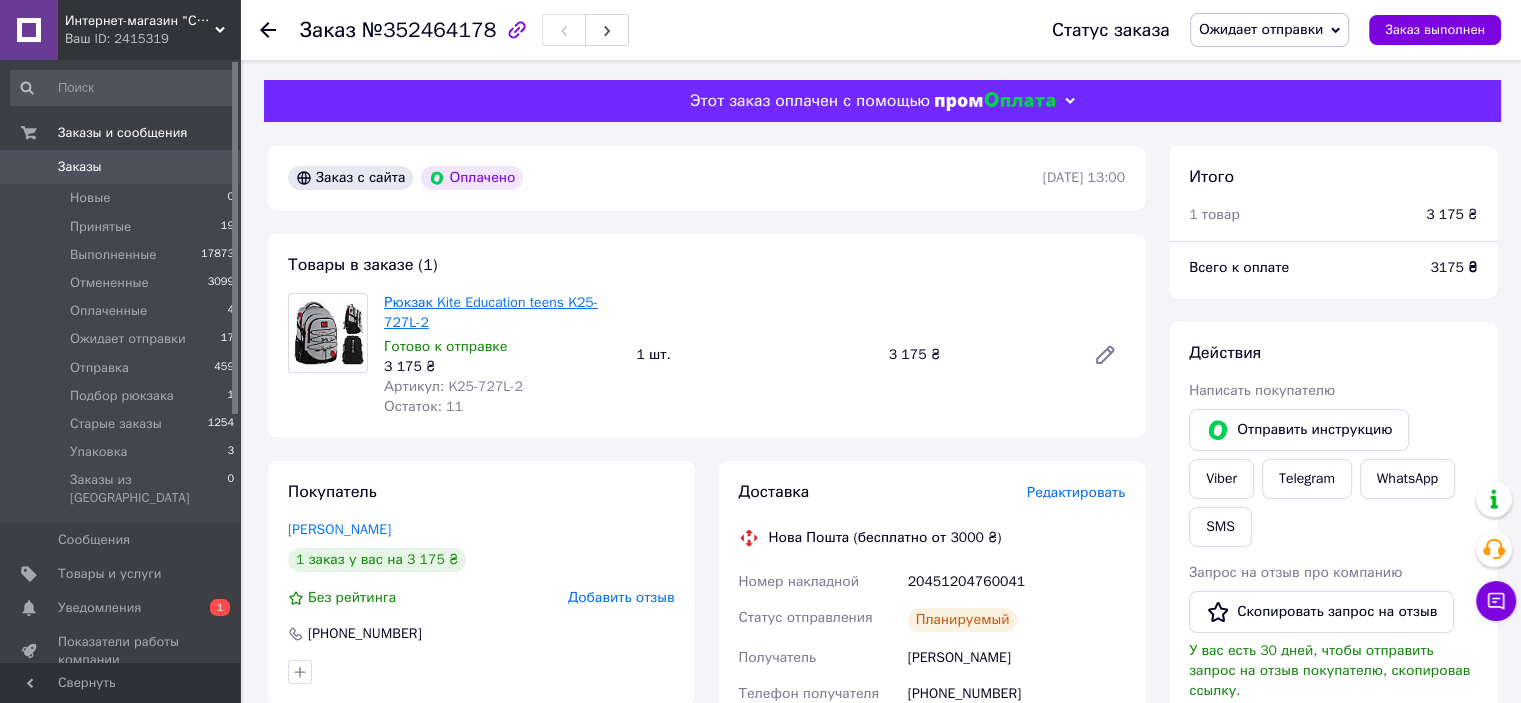 drag, startPoint x: 474, startPoint y: 316, endPoint x: 484, endPoint y: 312, distance: 10.770329 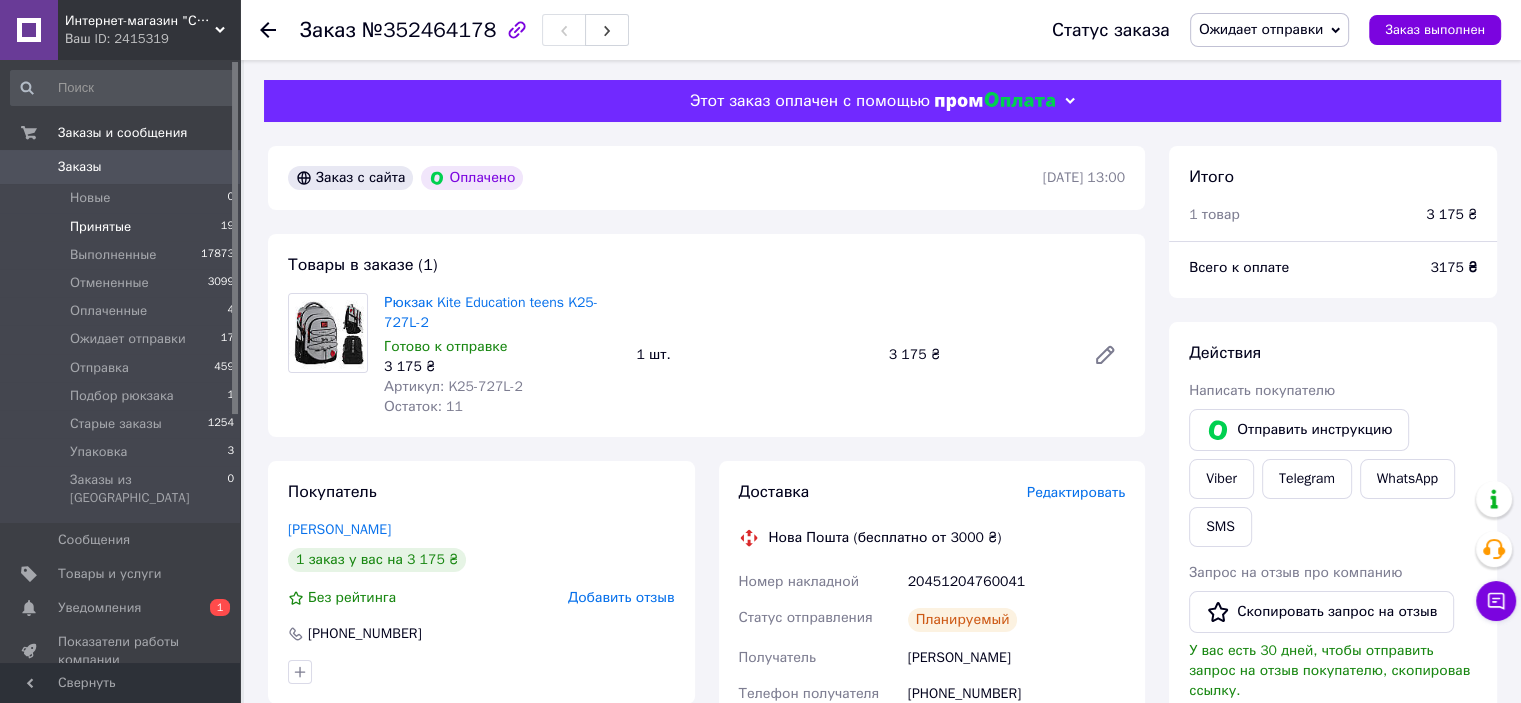 click on "Принятые" at bounding box center (100, 227) 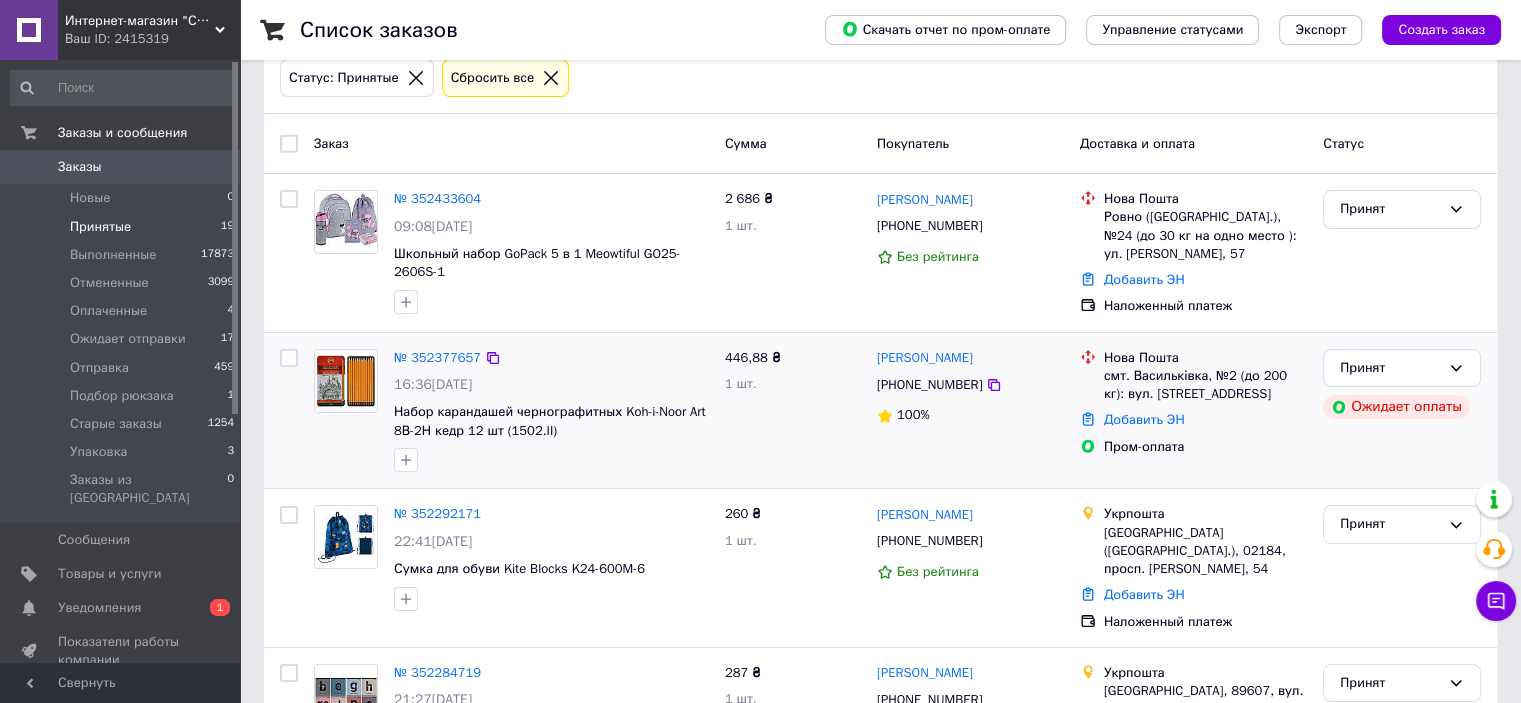 scroll, scrollTop: 200, scrollLeft: 0, axis: vertical 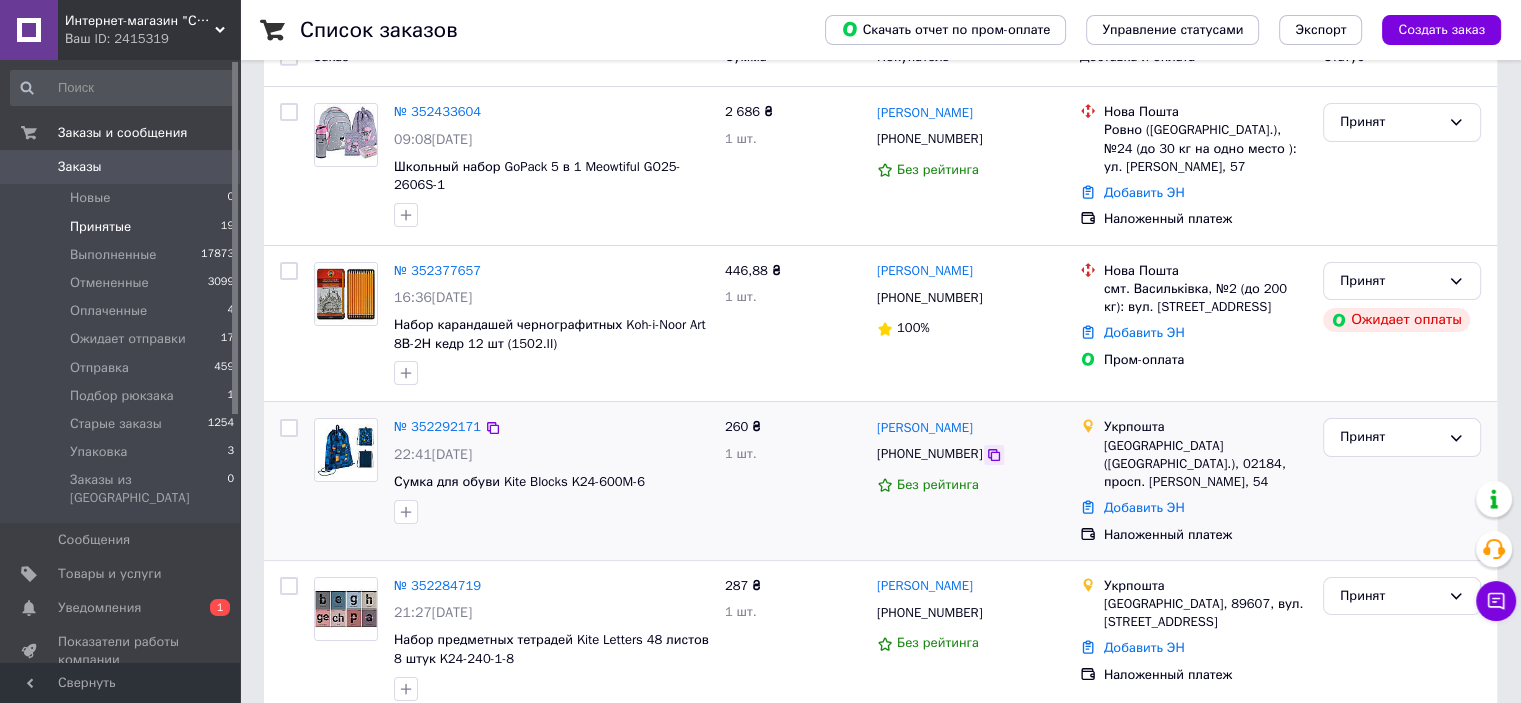 click 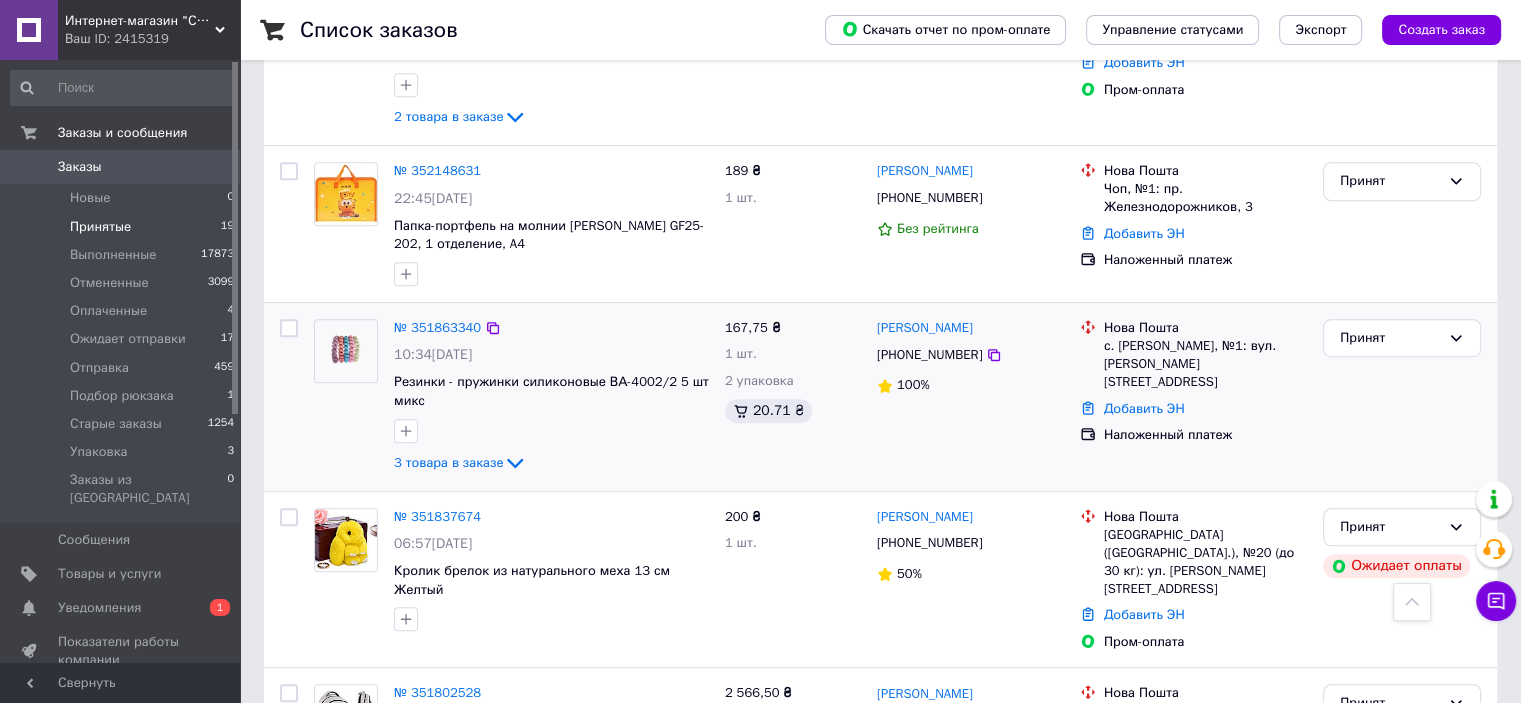 scroll, scrollTop: 1300, scrollLeft: 0, axis: vertical 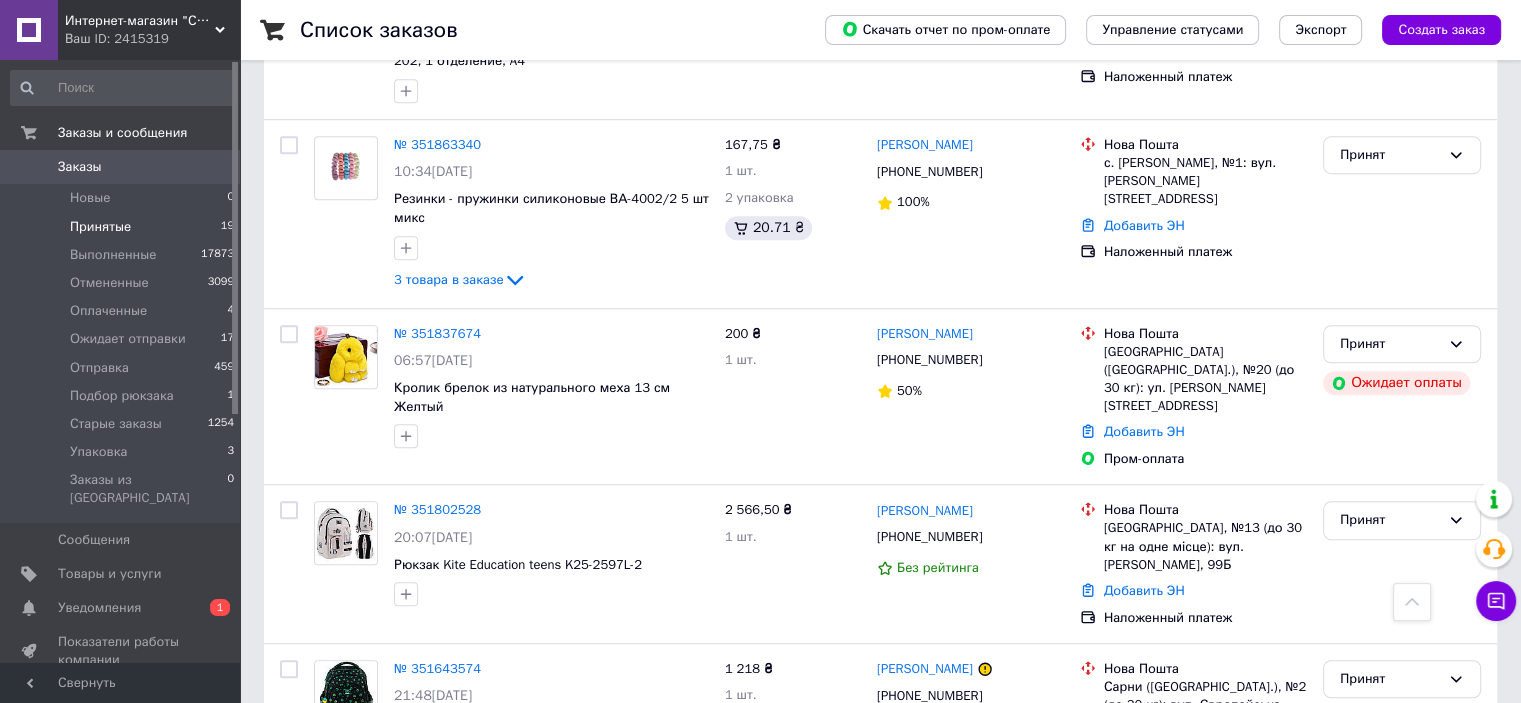 click on "Произошла ошибка во время оплаты" at bounding box center [1341, 285] 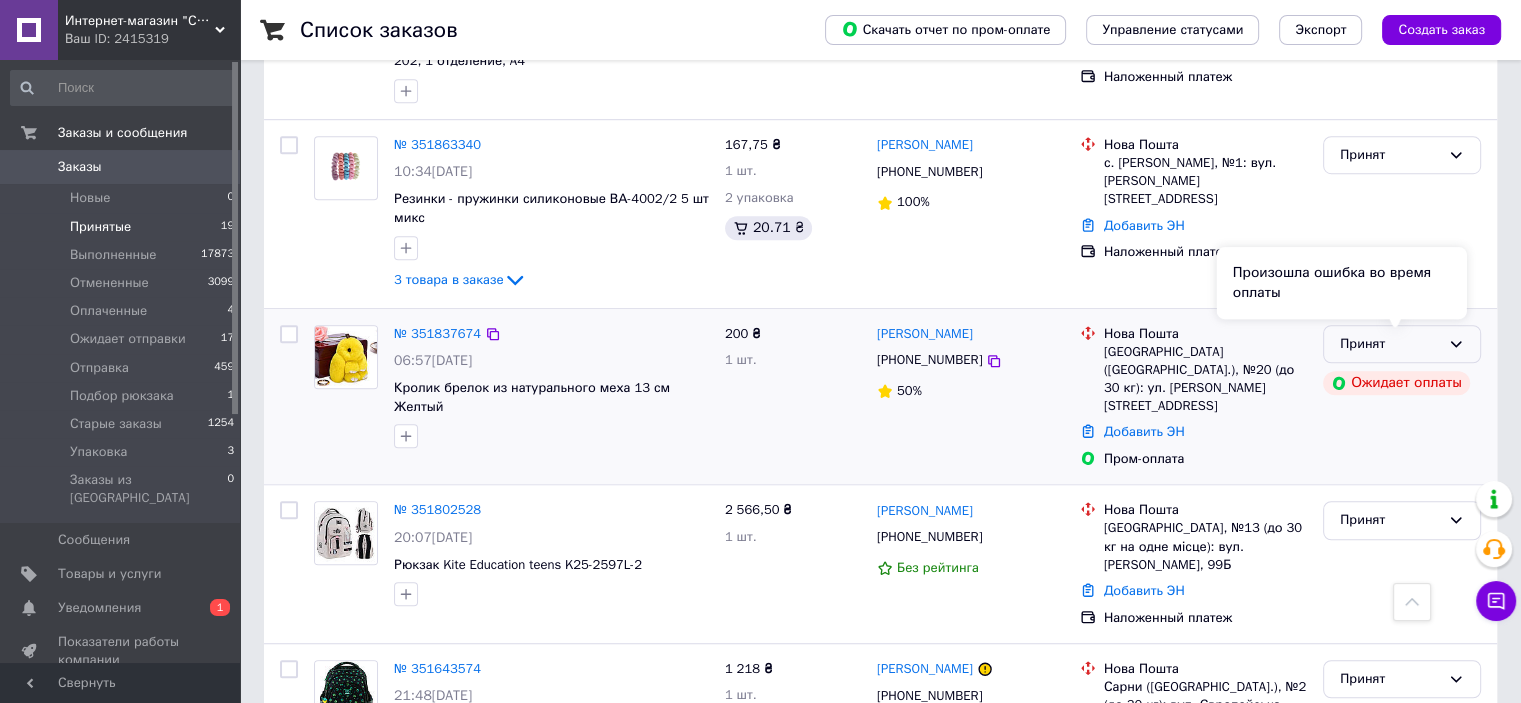 click on "Принят" at bounding box center (1402, 344) 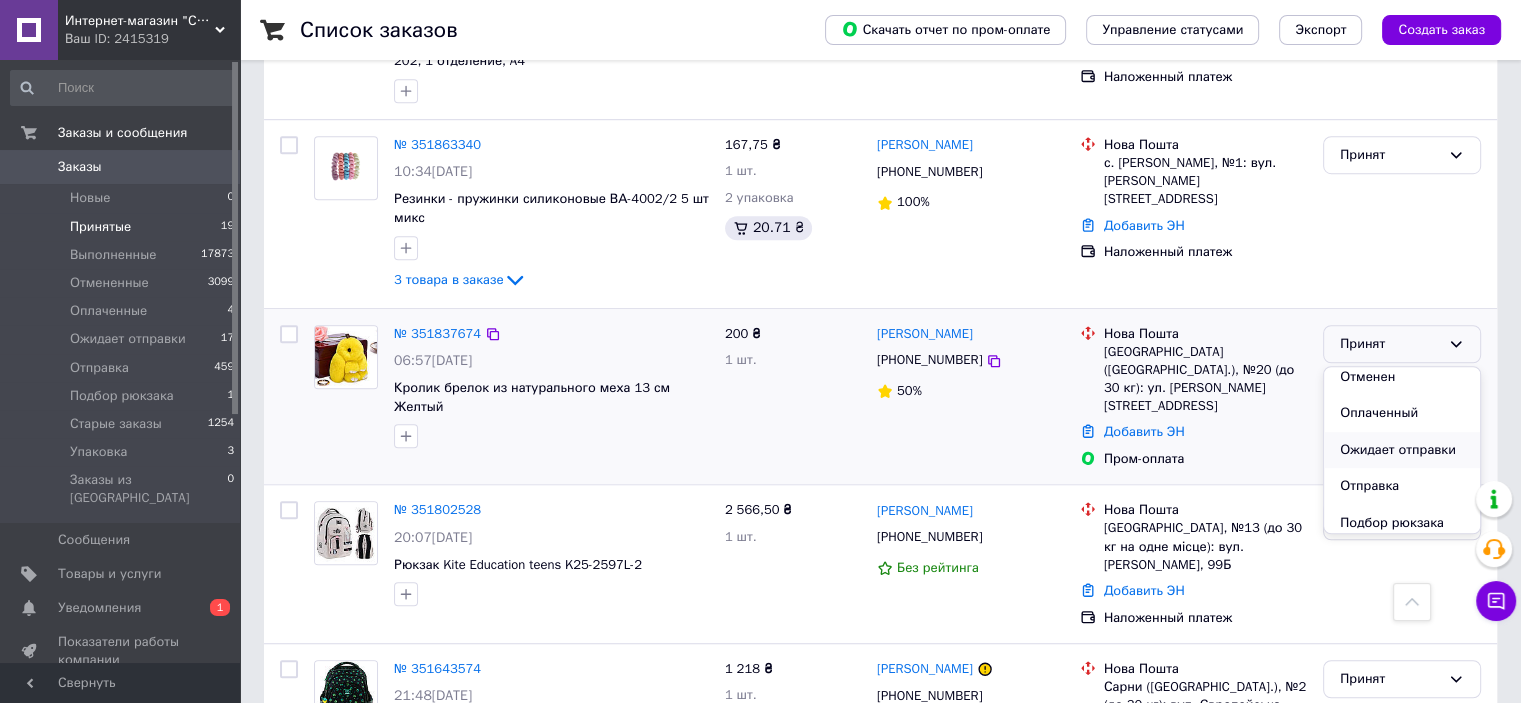 scroll, scrollTop: 0, scrollLeft: 0, axis: both 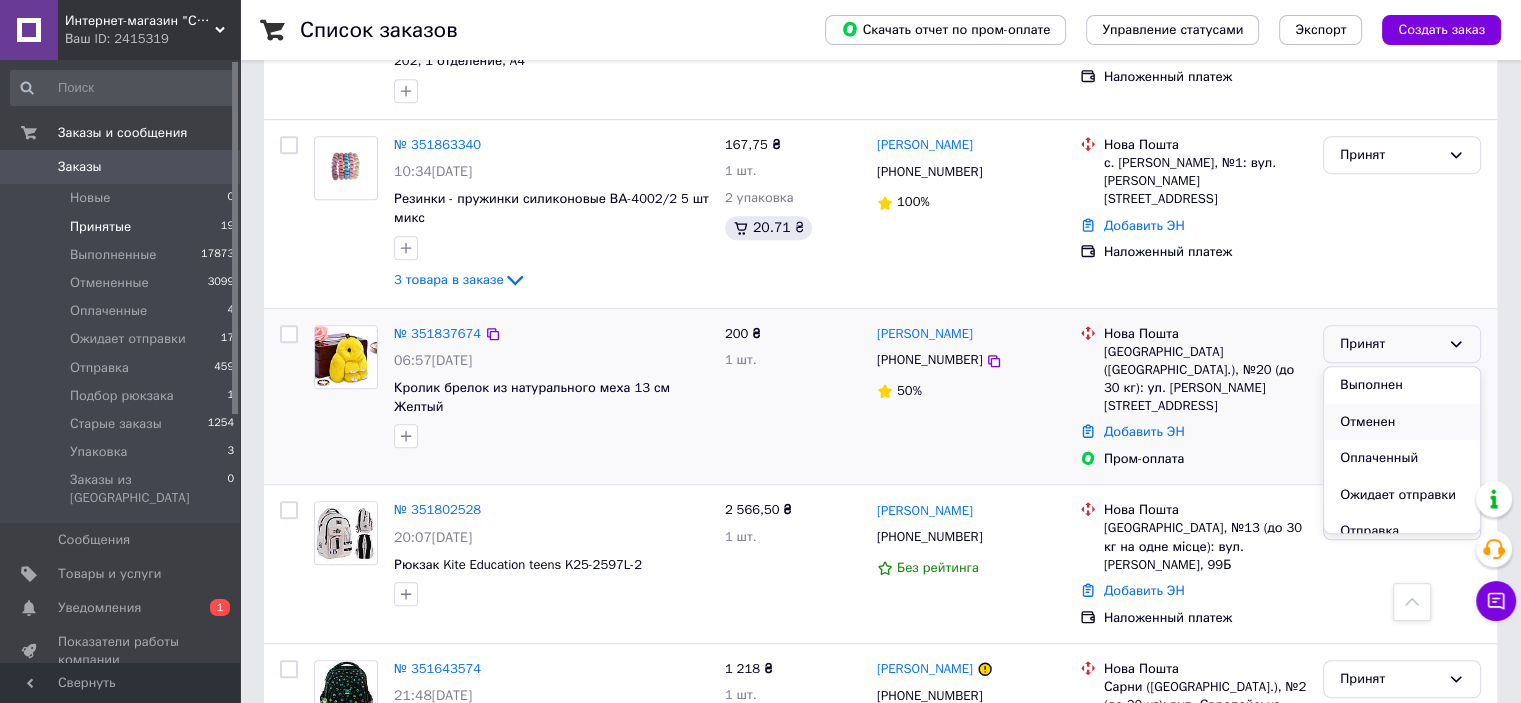 click on "Отменен" at bounding box center [1402, 422] 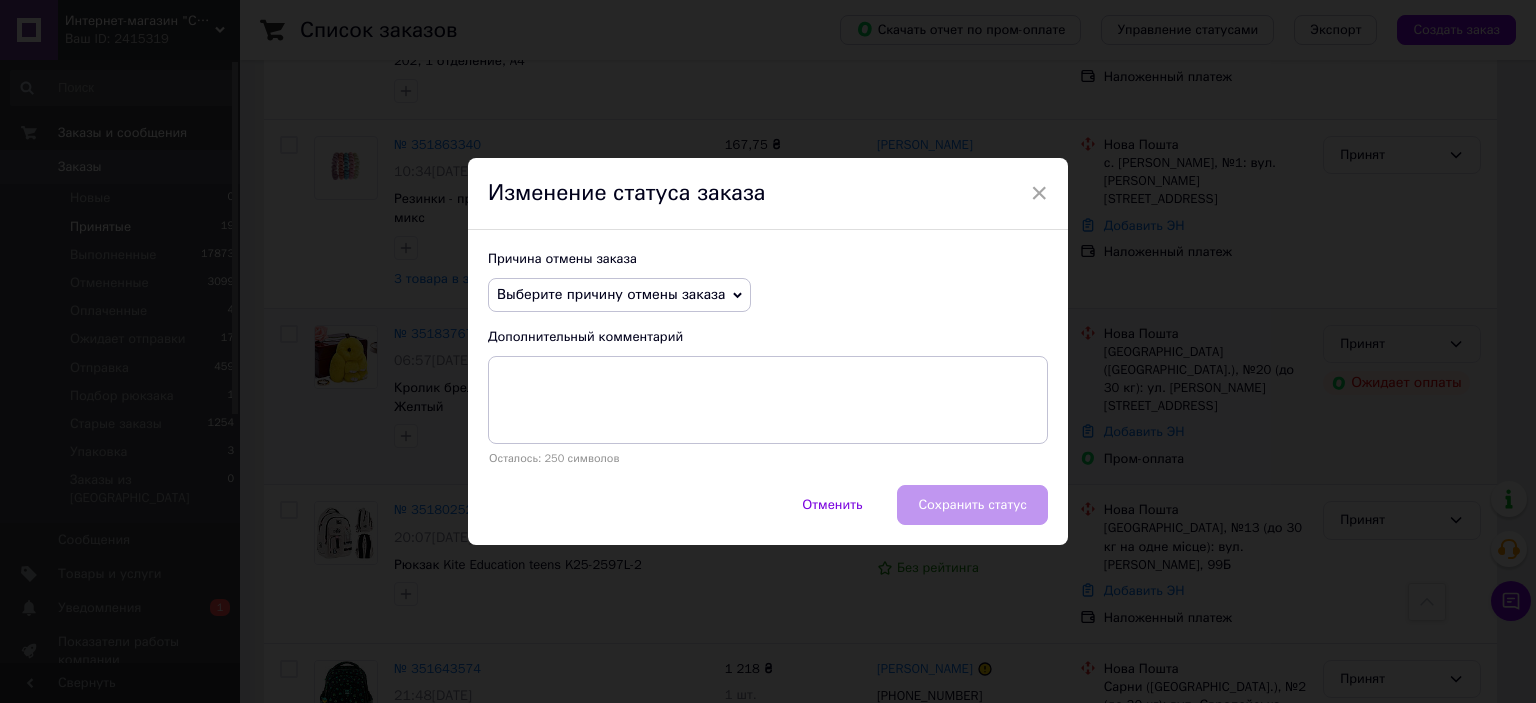 click on "Выберите причину отмены заказа" at bounding box center (611, 294) 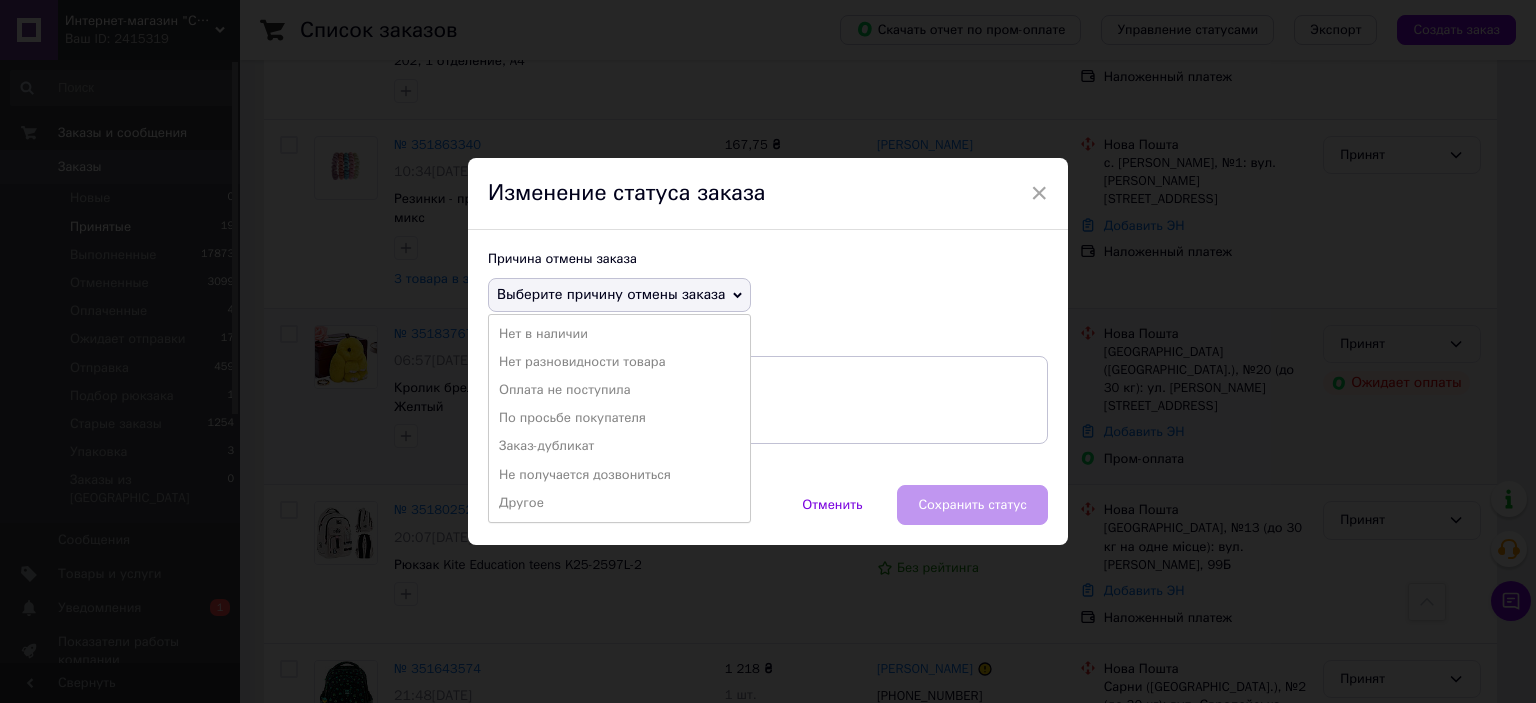 click on "Не получается дозвониться" at bounding box center [619, 475] 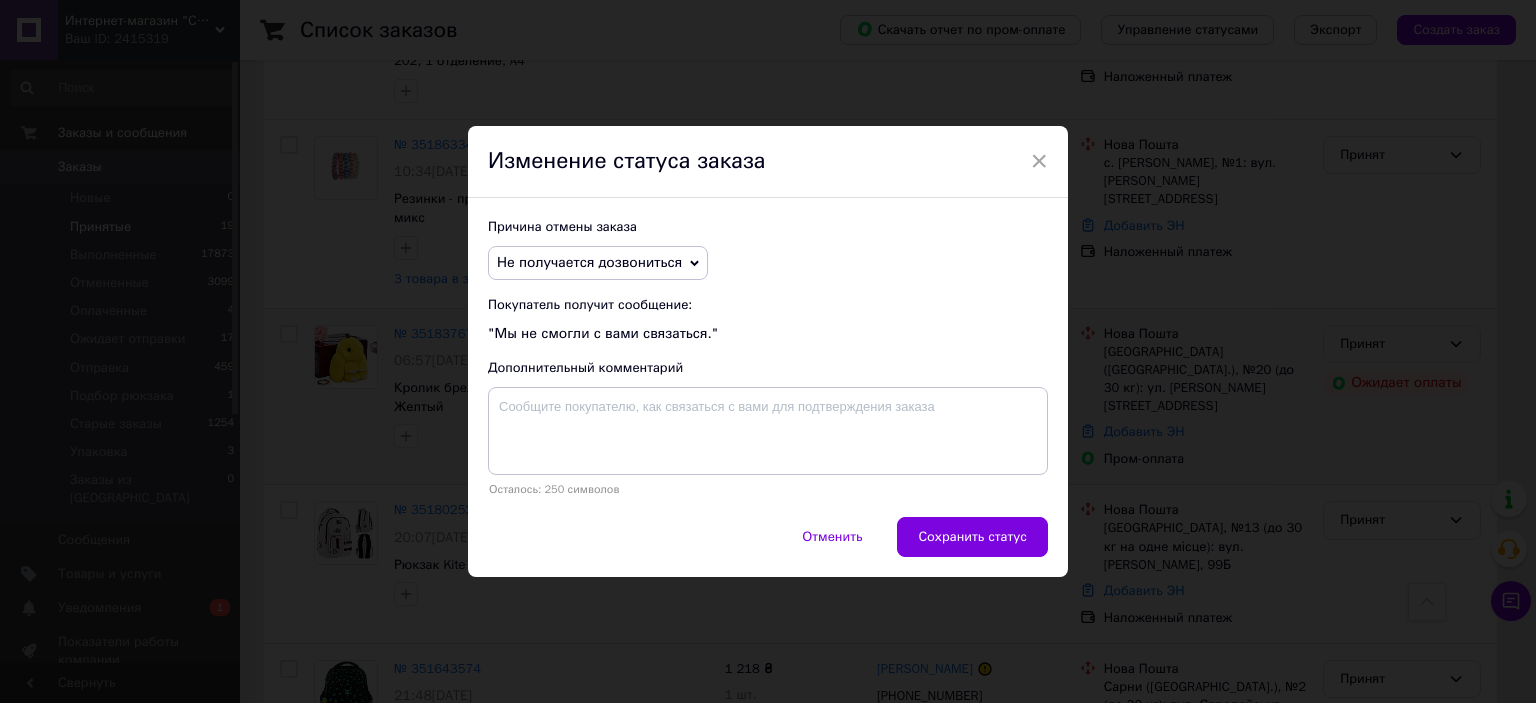 click on "Сохранить статус" at bounding box center [972, 537] 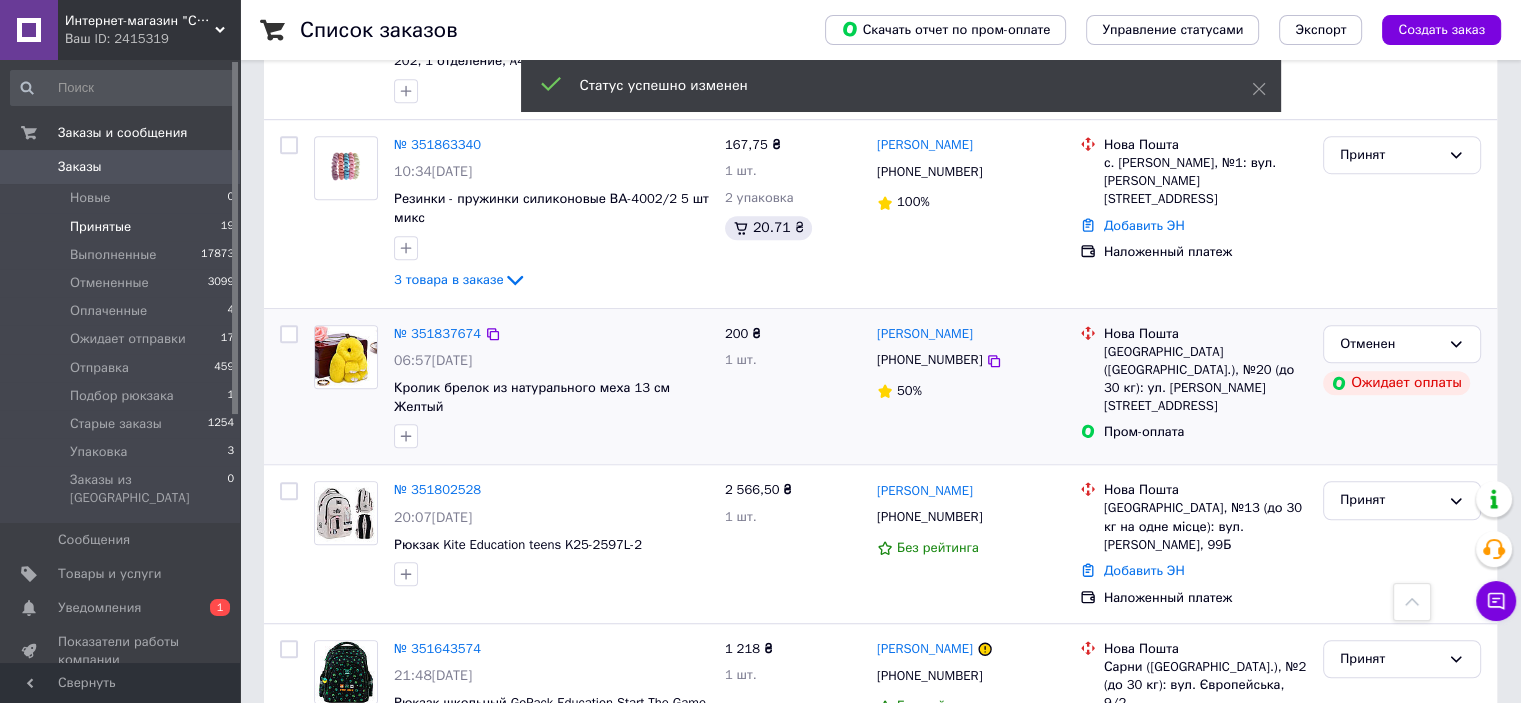 drag, startPoint x: 72, startPoint y: 229, endPoint x: 84, endPoint y: 230, distance: 12.0415945 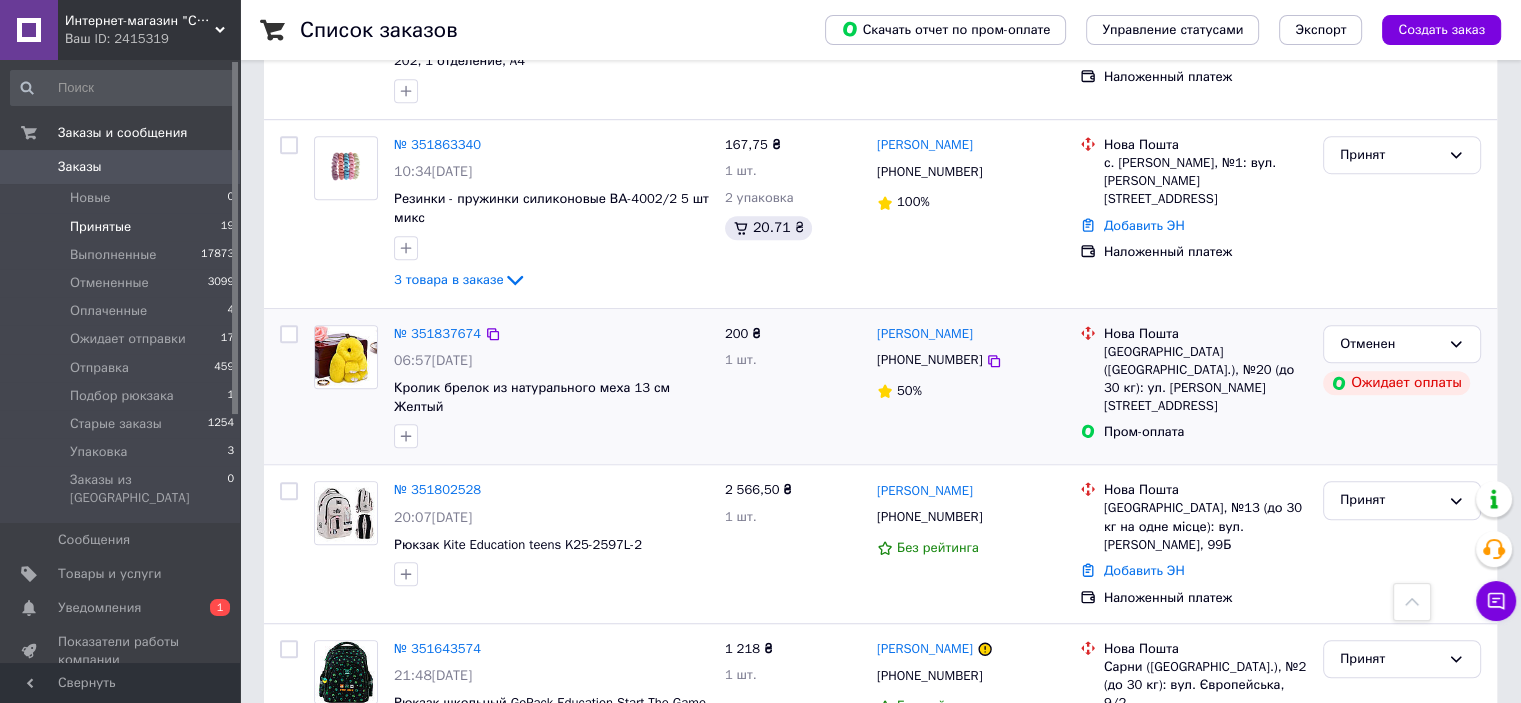 click on "Принятые" at bounding box center (100, 227) 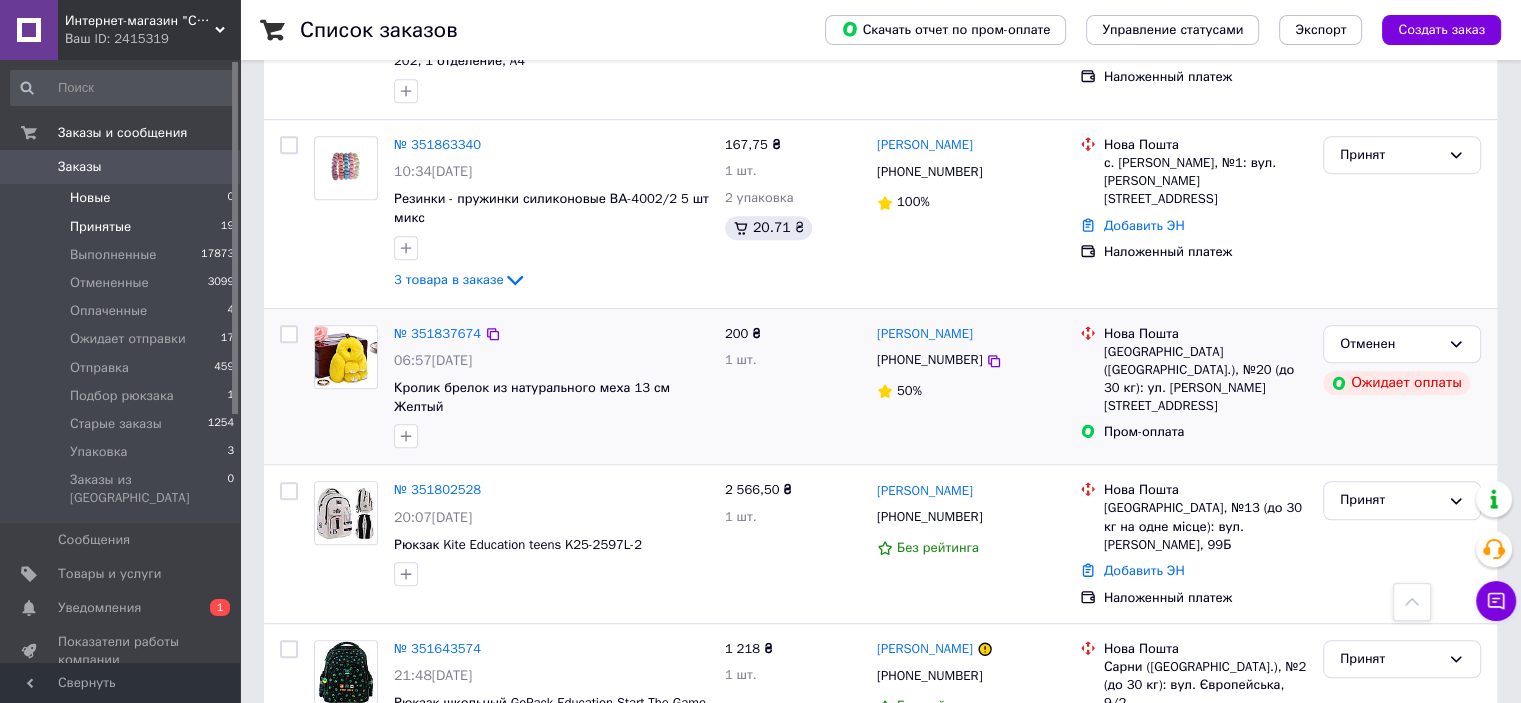 click on "Новые 0" at bounding box center (123, 198) 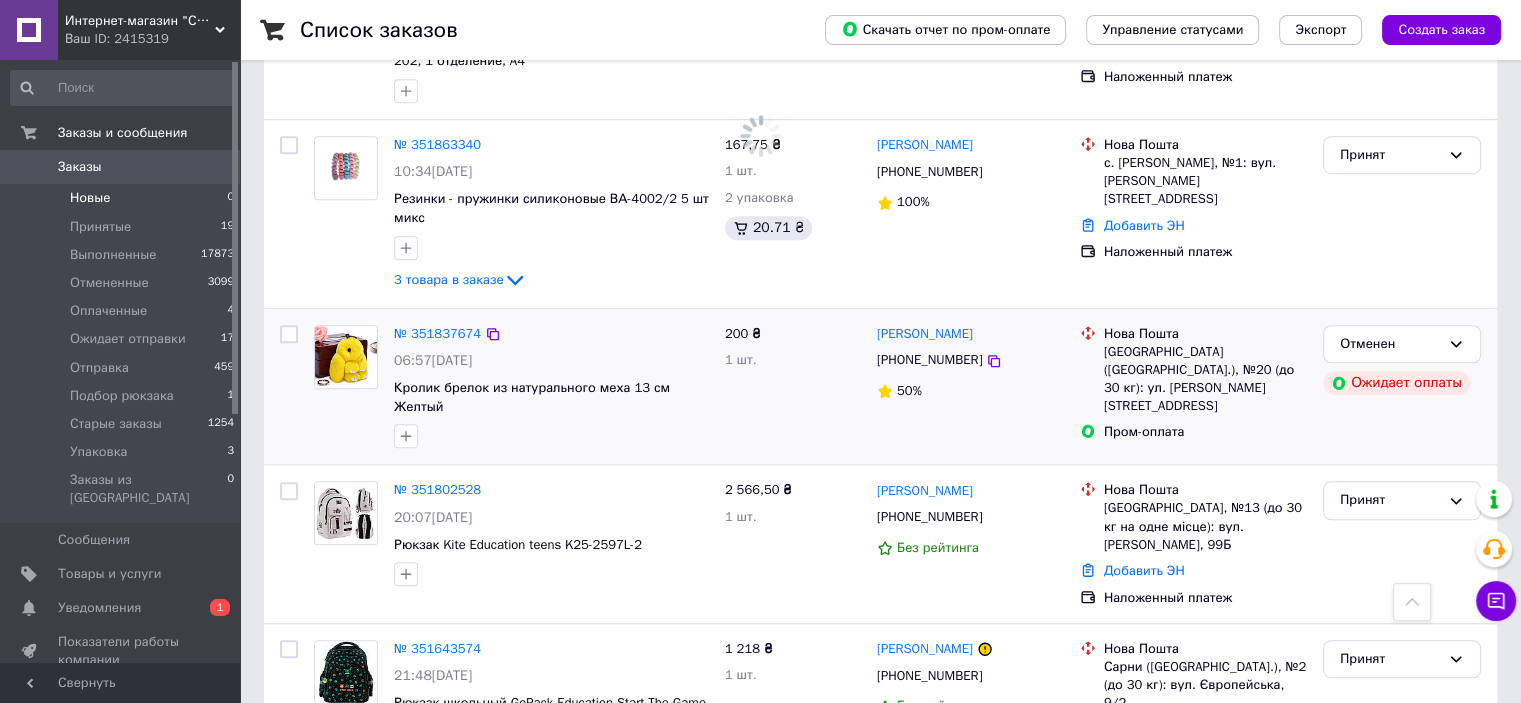 scroll, scrollTop: 0, scrollLeft: 0, axis: both 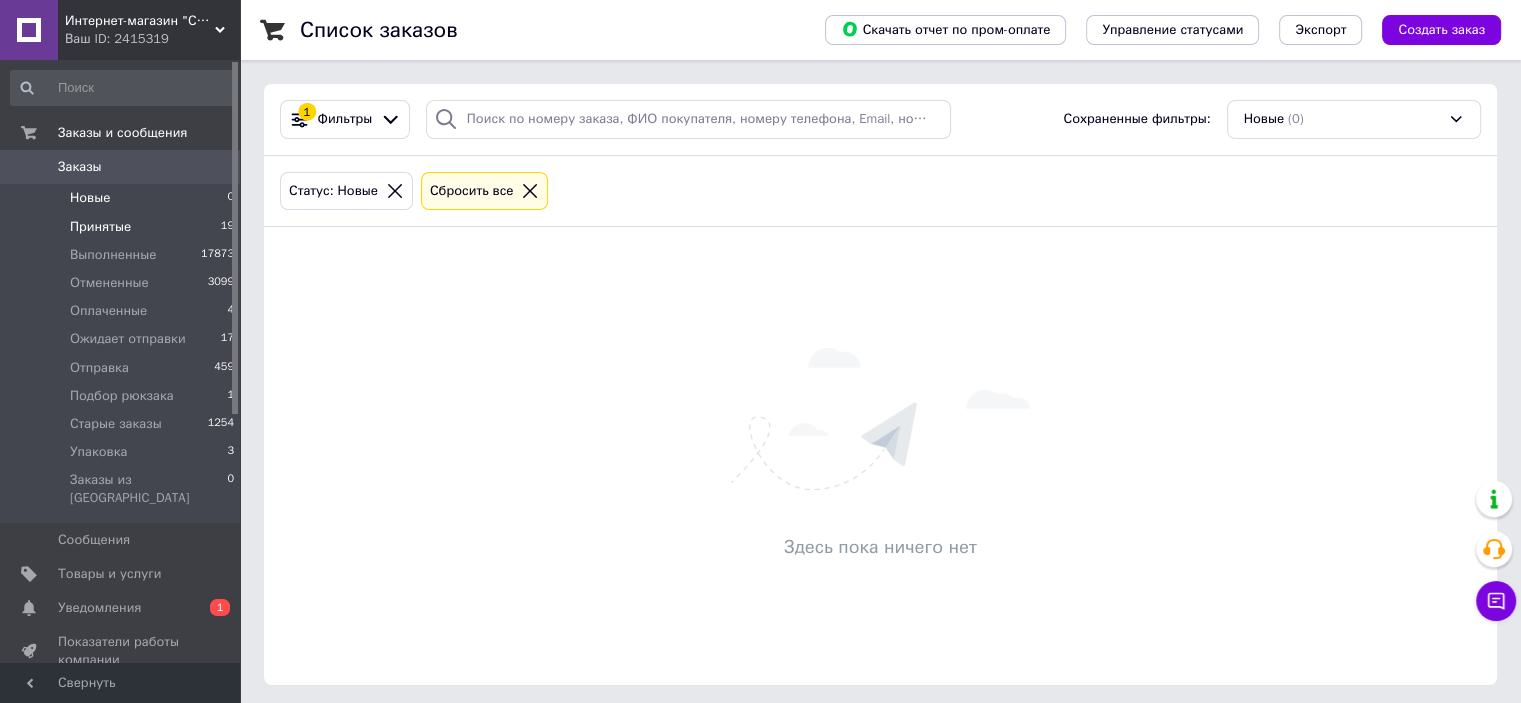 click on "Принятые" at bounding box center (100, 227) 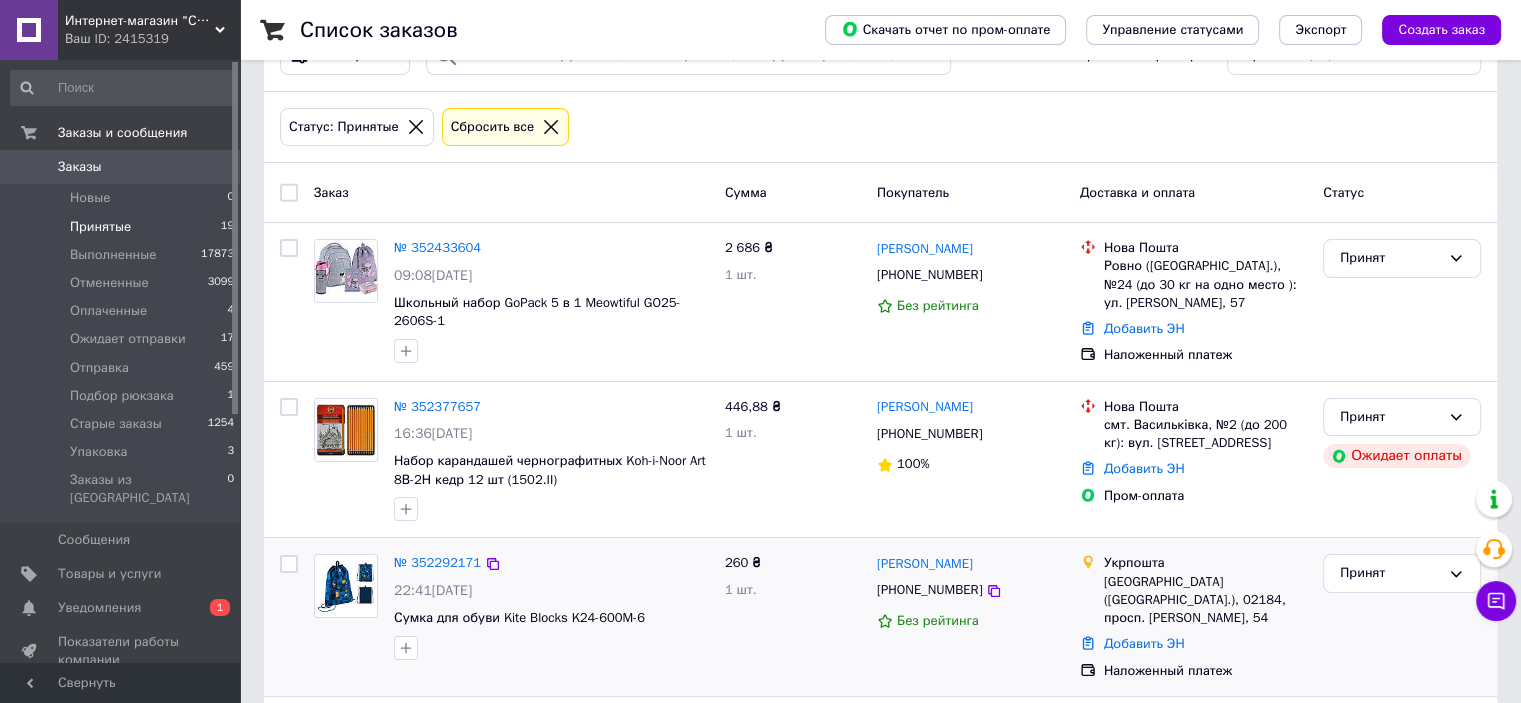 scroll, scrollTop: 200, scrollLeft: 0, axis: vertical 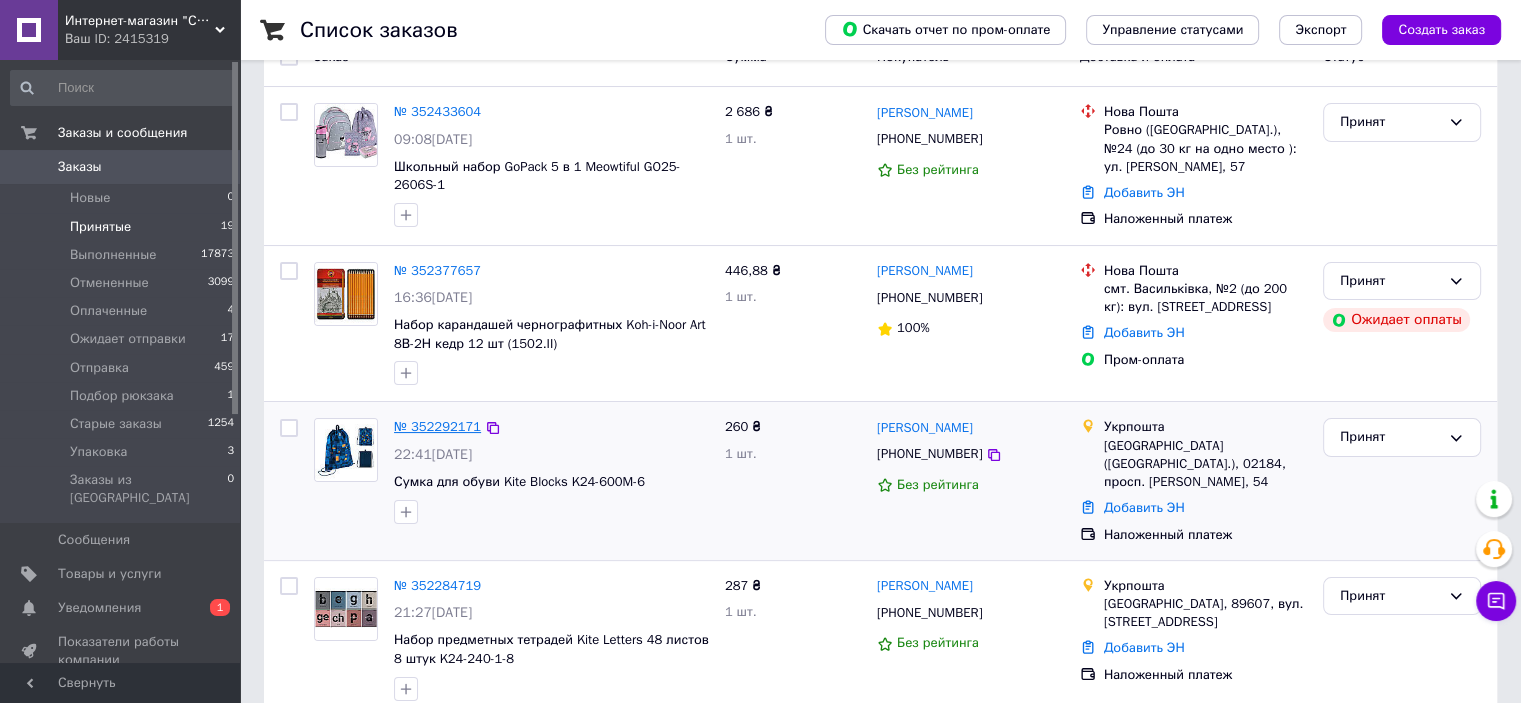 click on "№ 352292171" at bounding box center (437, 426) 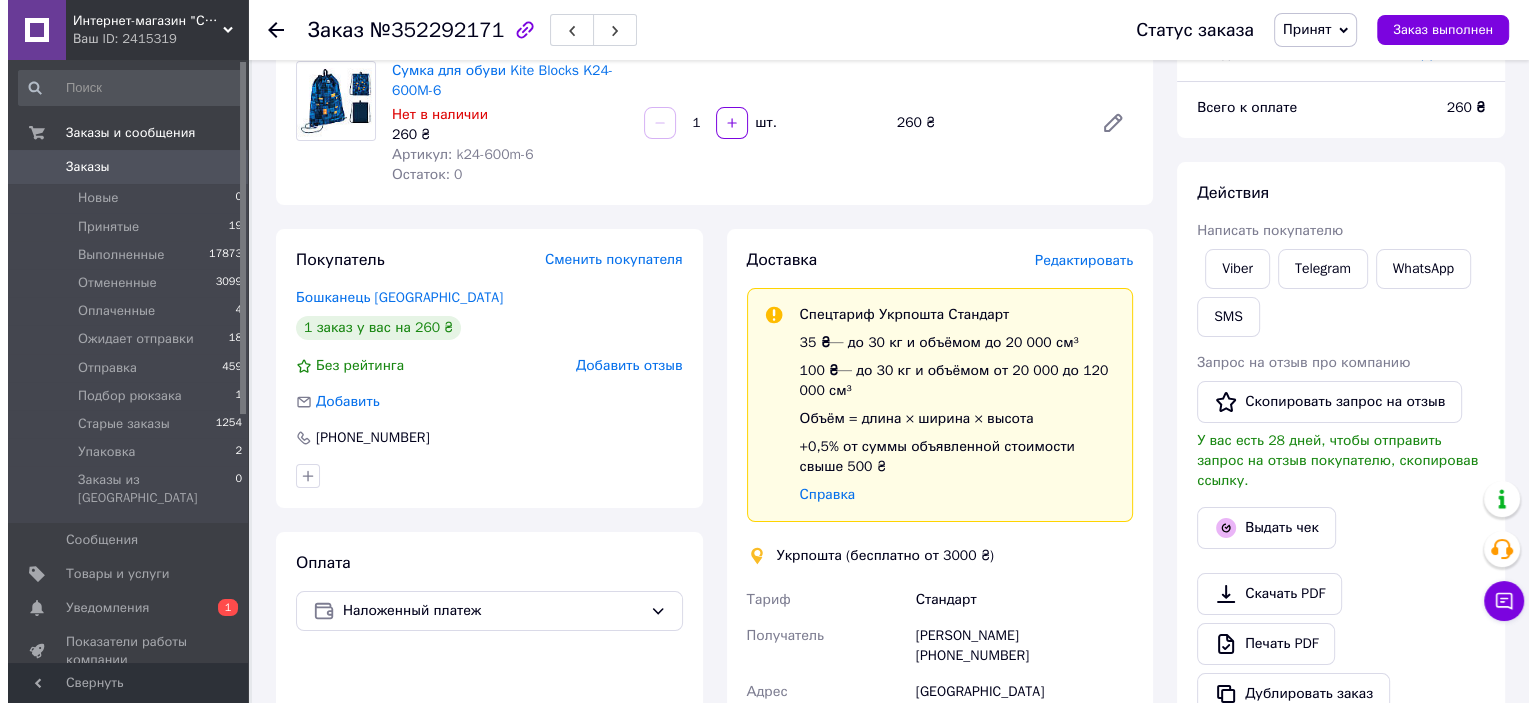 scroll, scrollTop: 200, scrollLeft: 0, axis: vertical 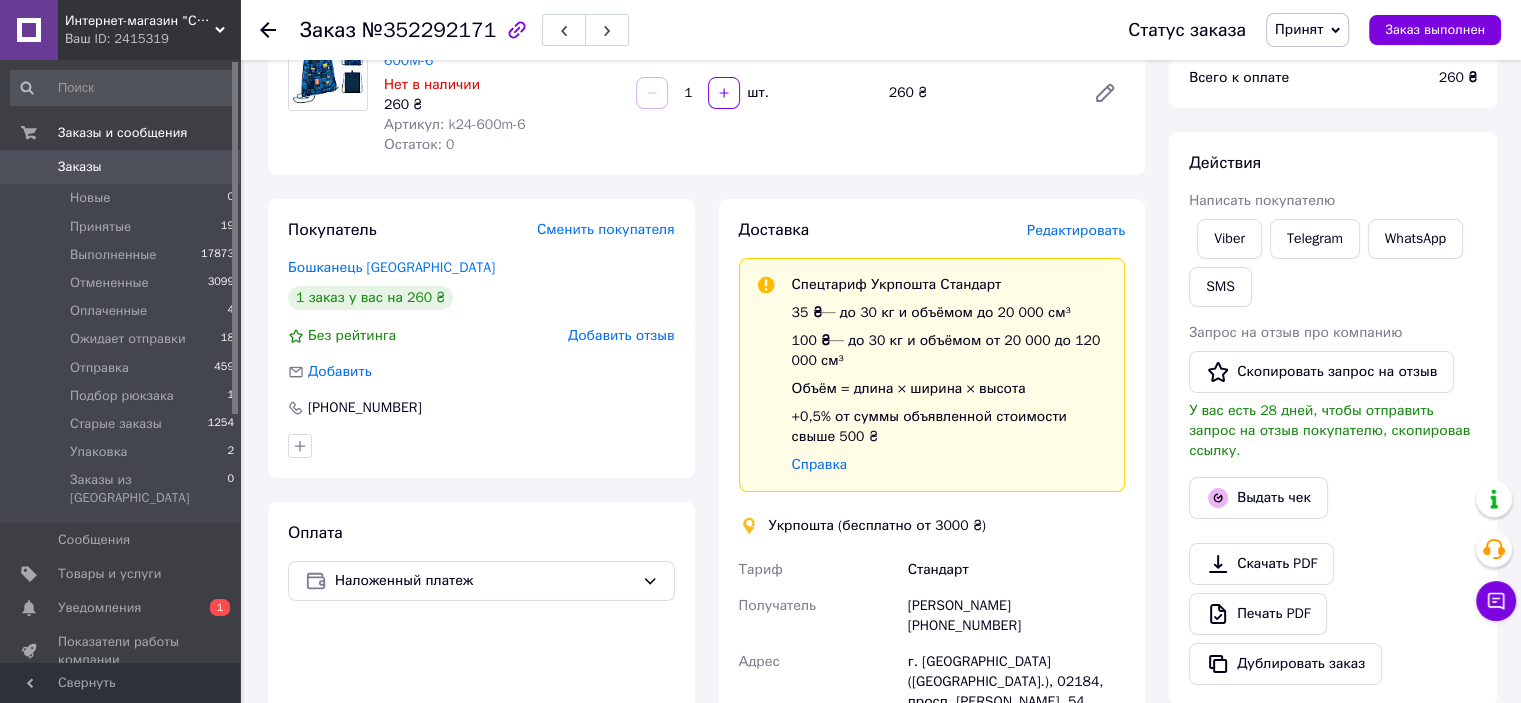 click on "Редактировать" at bounding box center (1076, 230) 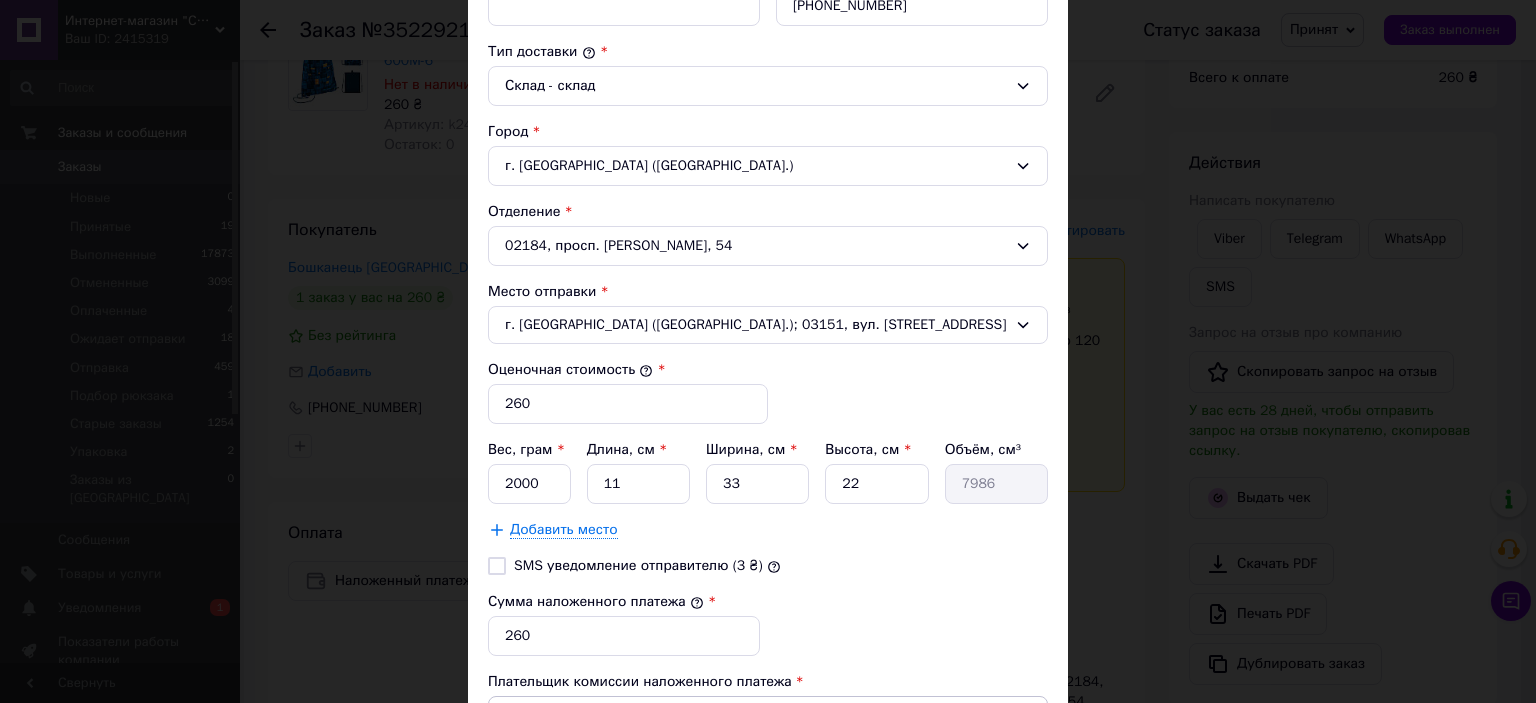 scroll, scrollTop: 700, scrollLeft: 0, axis: vertical 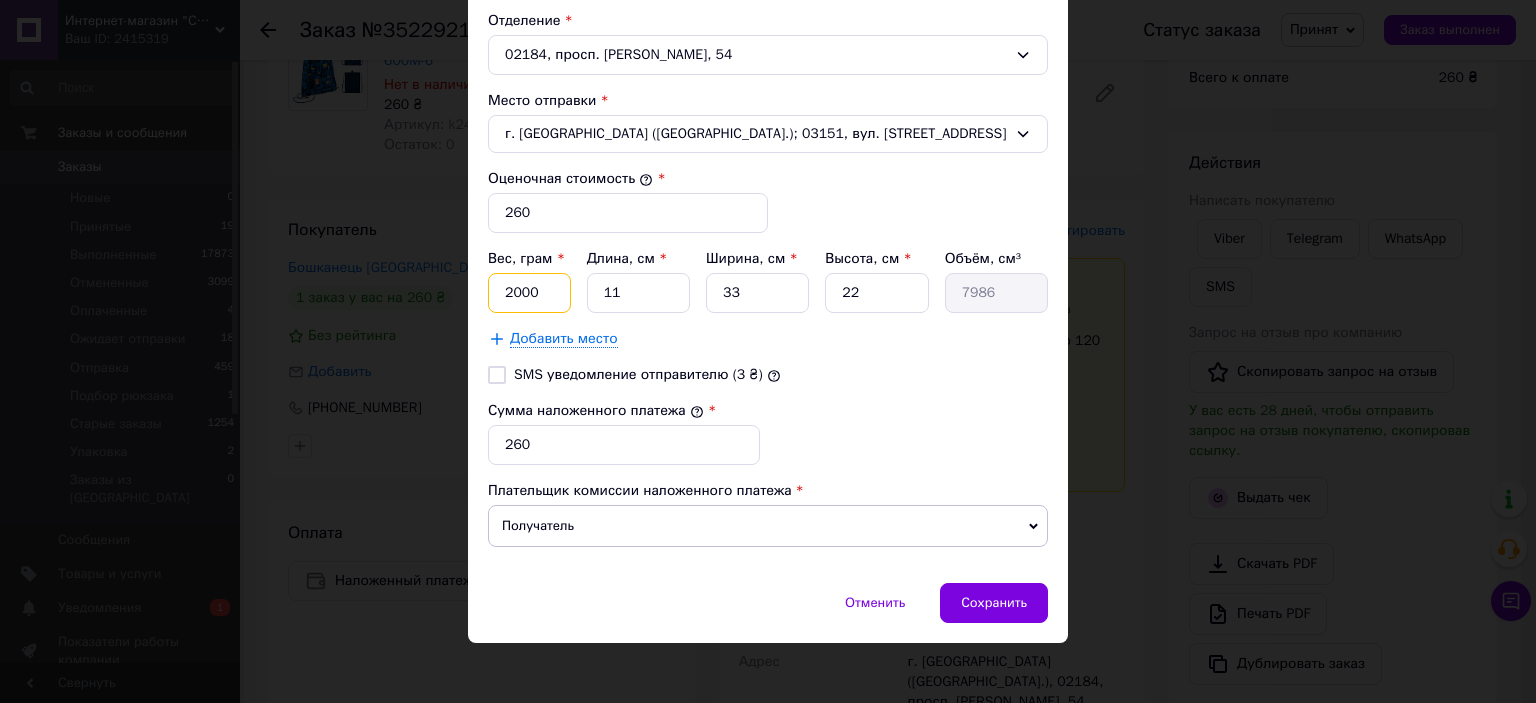 click on "× Редактирование доставки Способ доставки Укрпошта (бесплатно от 3000 ₴) Тариф     * Стандарт Плательщик   * Получатель Фамилия получателя   * Бошканець Имя получателя   * Анастасія Отчество получателя Телефон получателя   * +380631352241 Тип доставки     * Склад - склад Город г. Киев (Киевская обл.) Отделение 02184, просп. Воскресенський, 54 Место отправки   * г. Киев (Киевская обл.); 03151, вул. Смілянська, 3 Оценочная стоимость     * 260 Вес, грам   * 2000 Длина, см   * 11 Ширина, см   * 33 Высота, см   * 22 Объём, см³ 7986 Добавить место SMS уведомление отправителю (3 ₴)       * 260 Получатель" at bounding box center [768, 351] 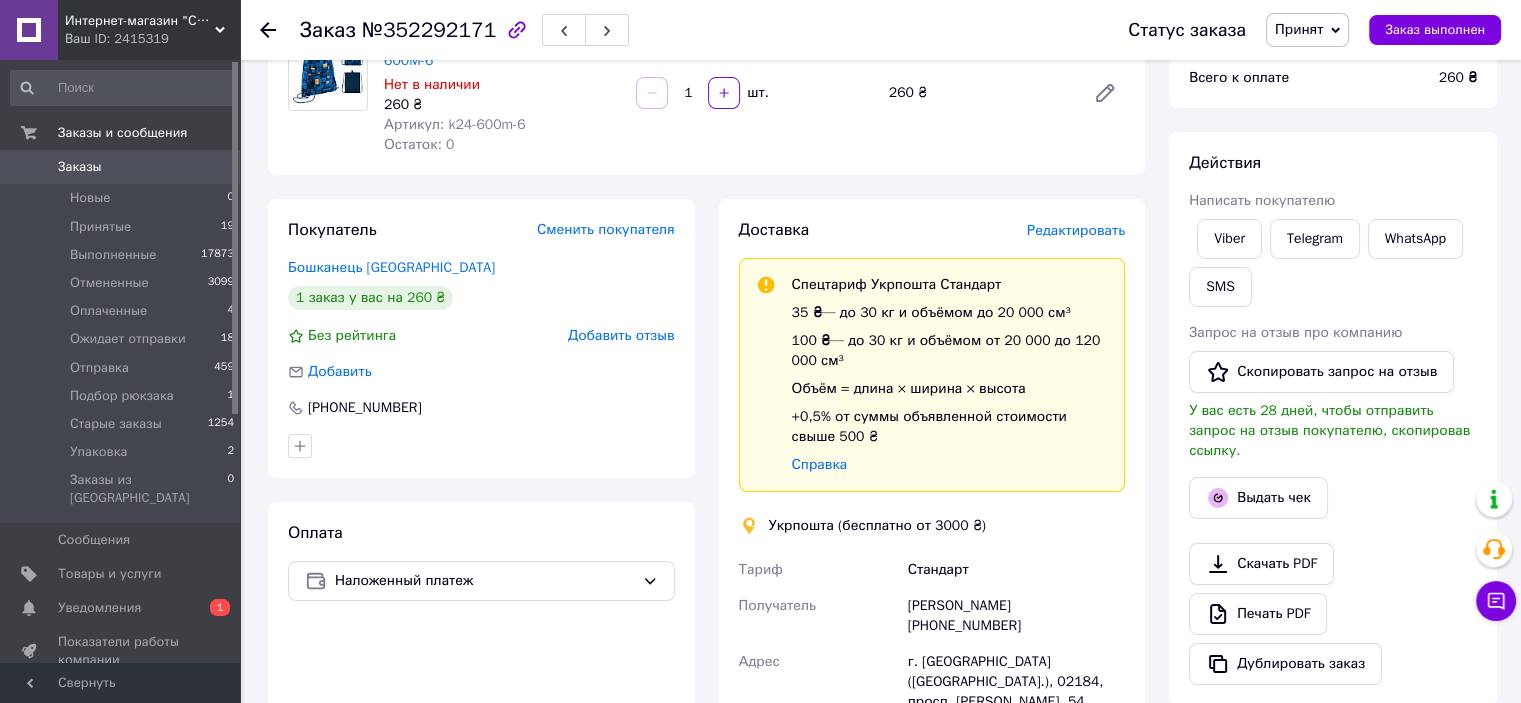 click on "Редактировать" at bounding box center (1076, 230) 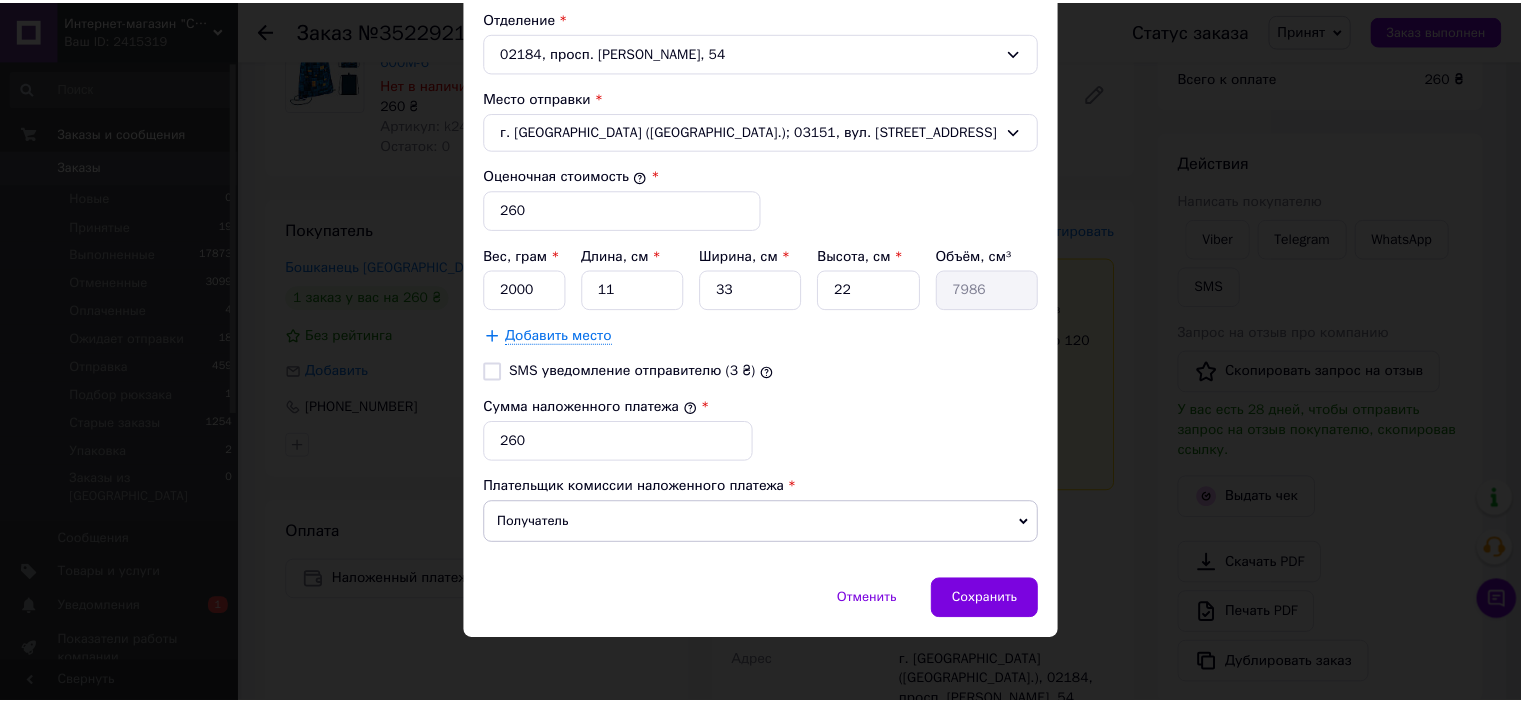 scroll, scrollTop: 704, scrollLeft: 0, axis: vertical 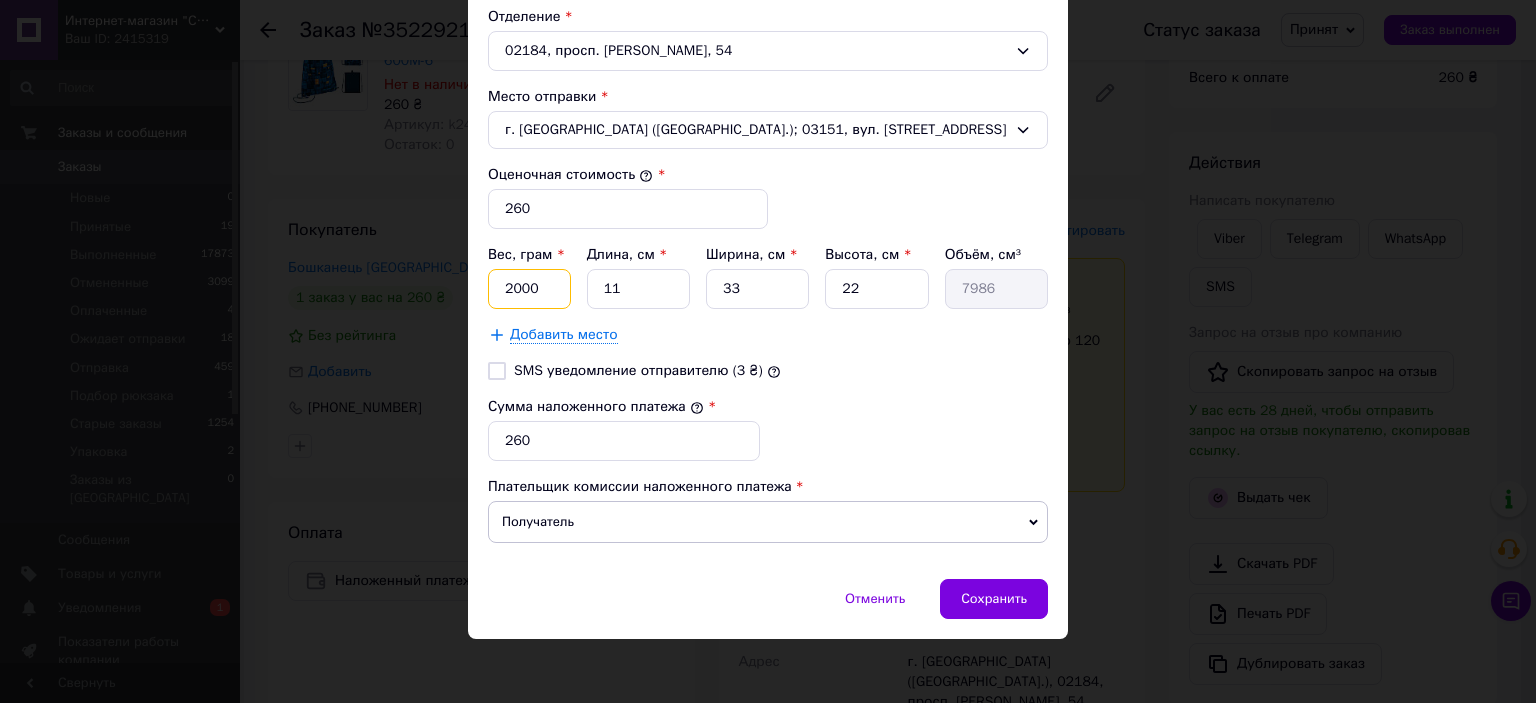 drag, startPoint x: 536, startPoint y: 287, endPoint x: 504, endPoint y: 287, distance: 32 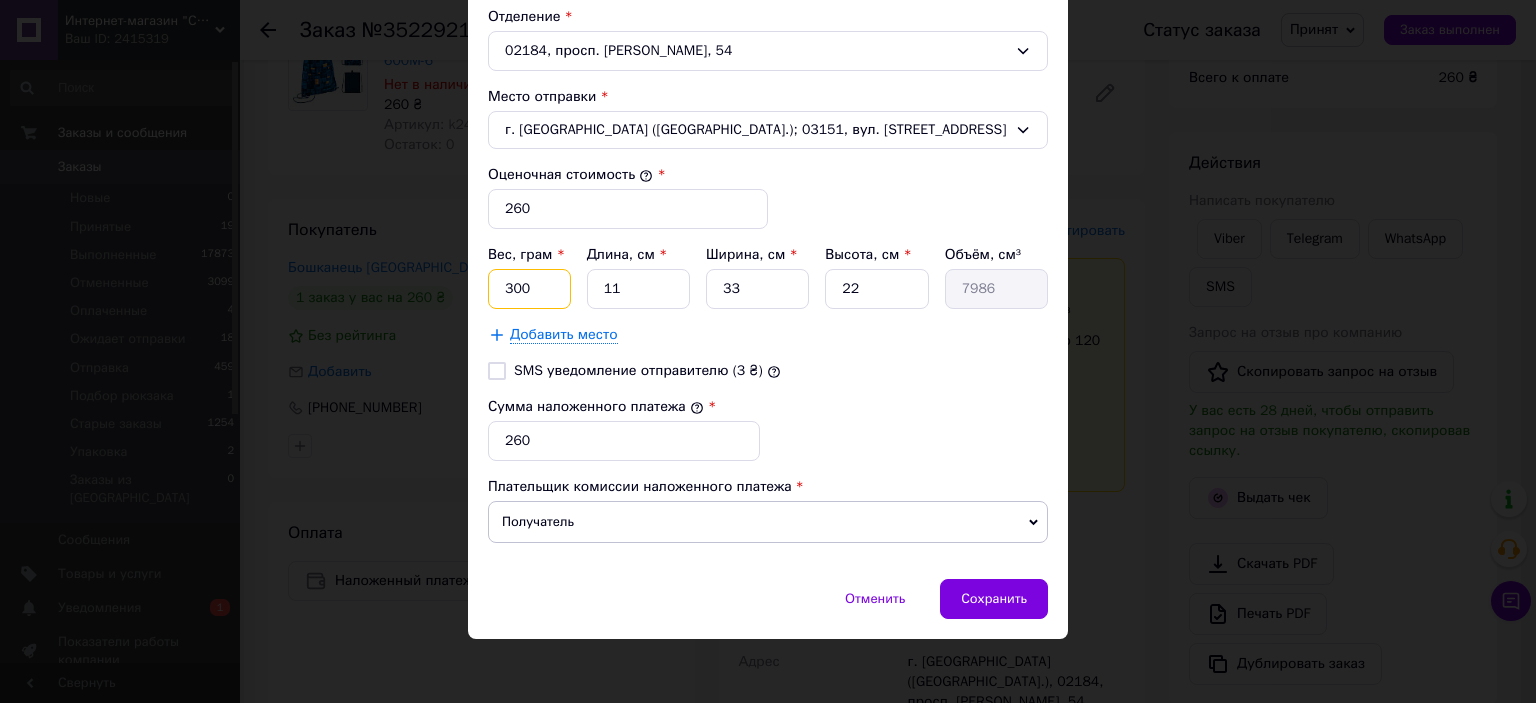 type on "300" 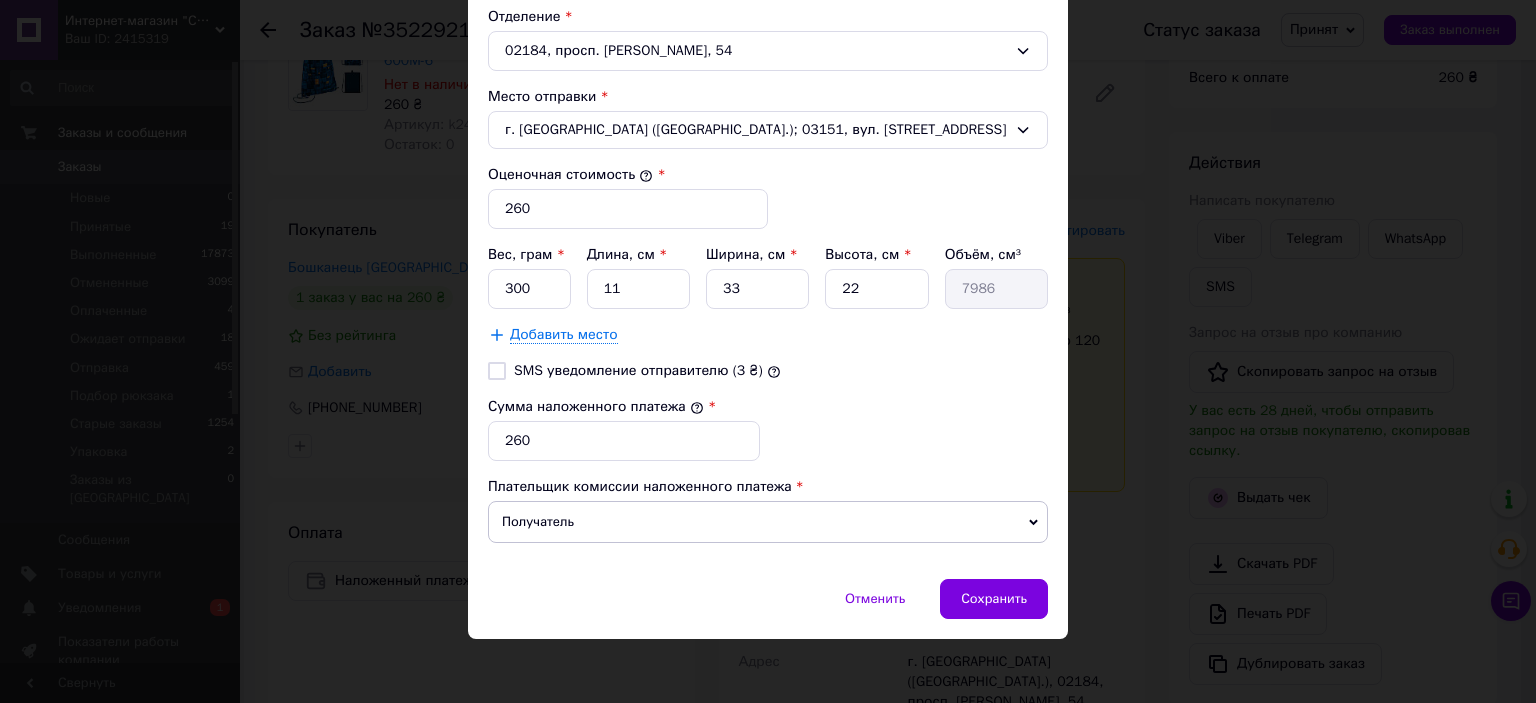 click on "SMS уведомление отправителю (3 ₴)" at bounding box center [497, 371] 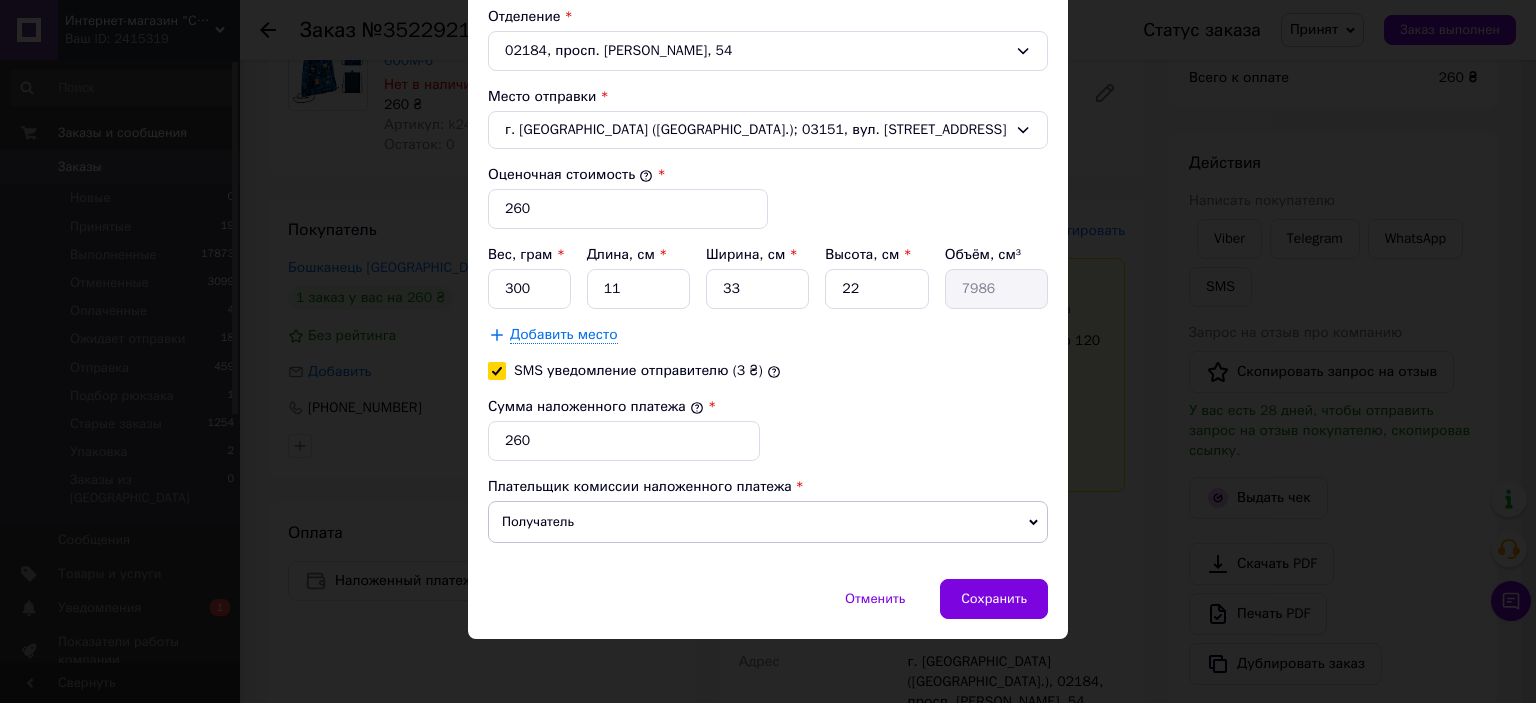 checkbox on "true" 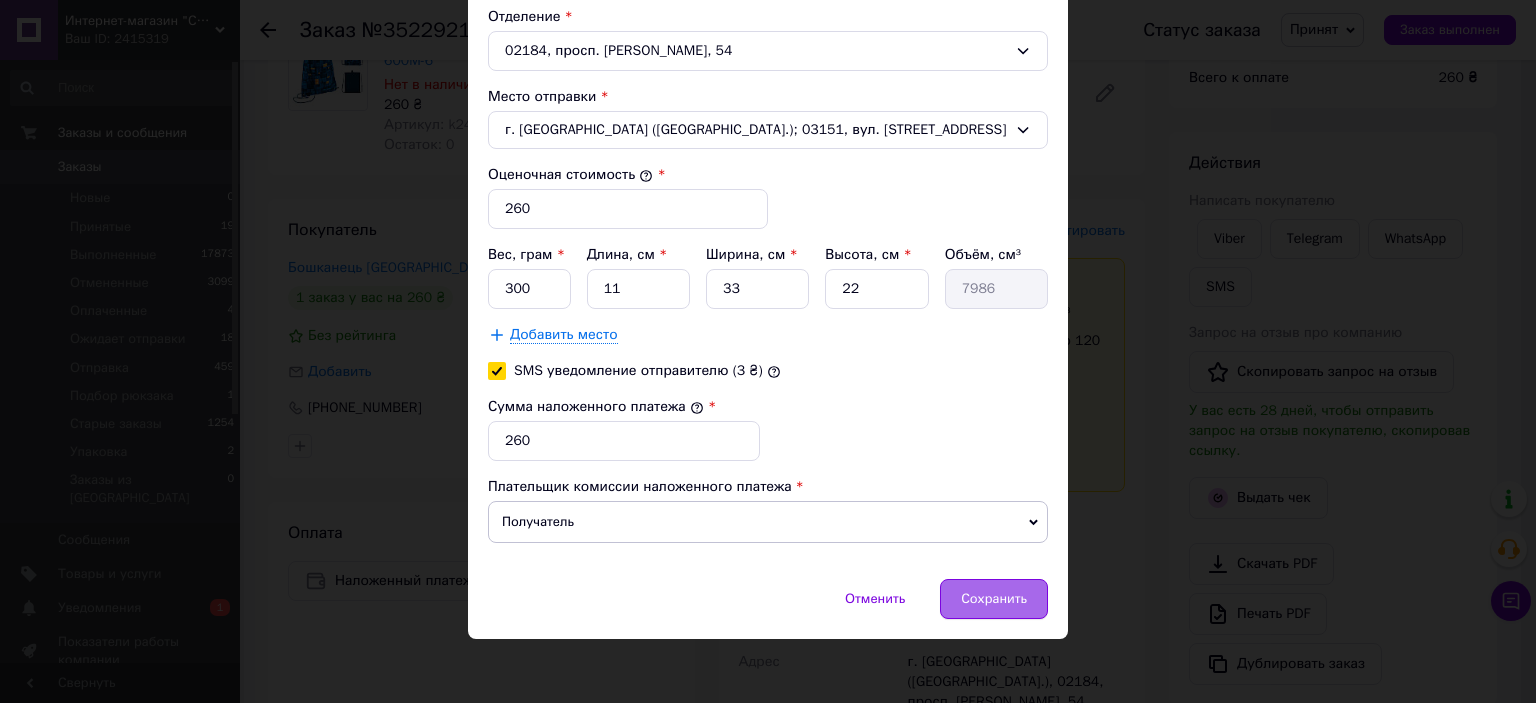 click on "Сохранить" at bounding box center (994, 599) 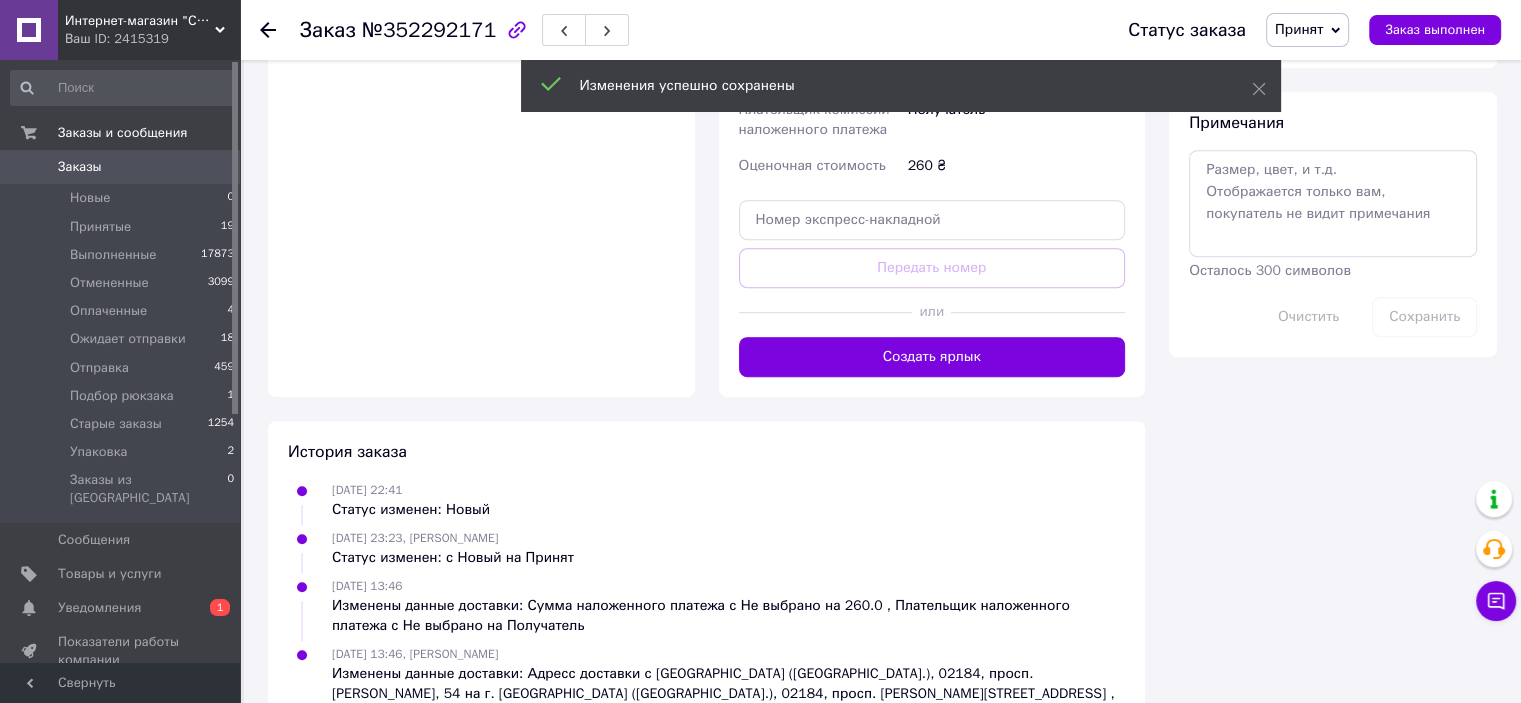 scroll, scrollTop: 1040, scrollLeft: 0, axis: vertical 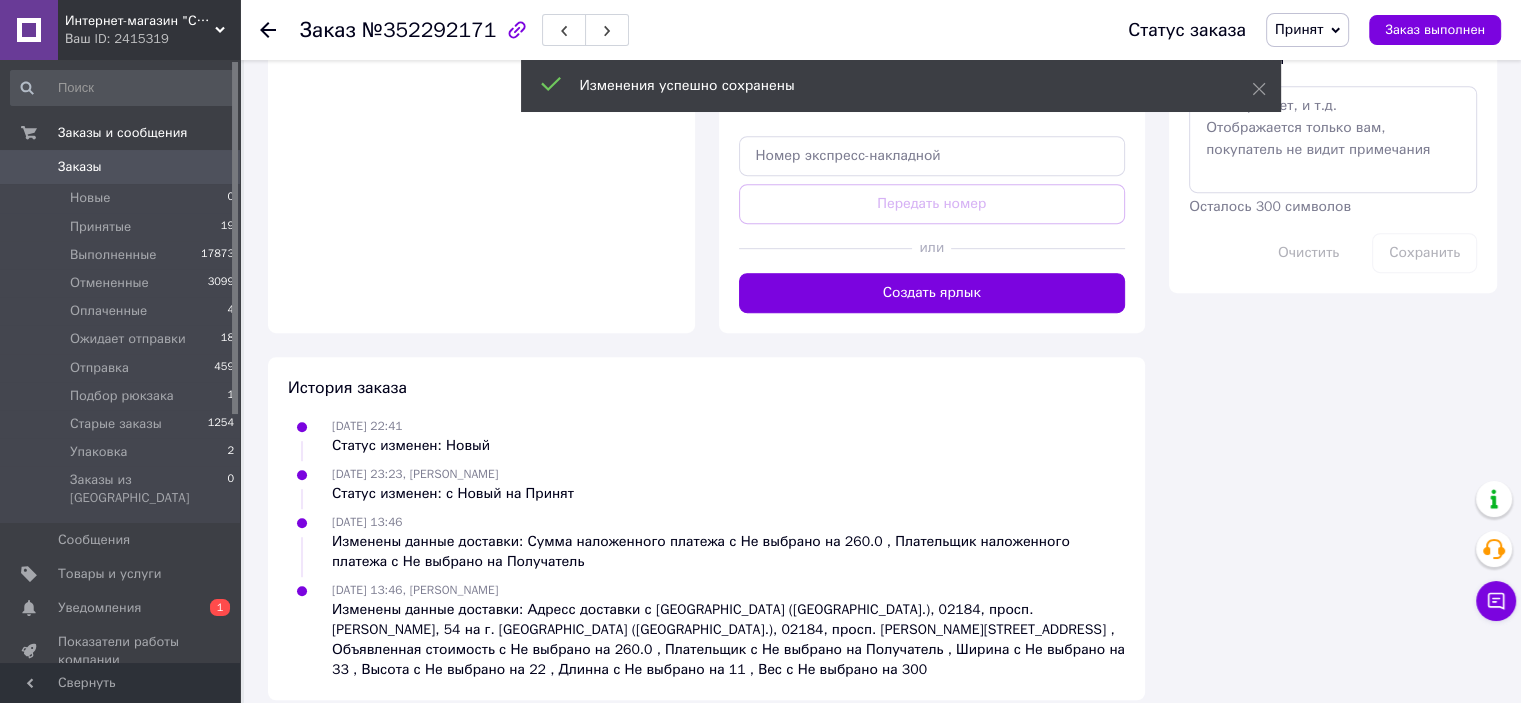 click on "Заказ с сайта 11.07.2025 | 22:41 Товары в заказе (1) Добавить товар Сумка для обуви Kite Blocks K24-600M-6 Нет в наличии 260 ₴ Артикул: k24-600m-6 Остаток: 0 1   шт. 260 ₴ Покупатель Сменить покупателя Бошканець Анастасія 1 заказ у вас на 260 ₴ Без рейтинга   Добавить отзыв Добавить +380631352241 Оплата Наложенный платеж Доставка Редактировать Спецтариф Укрпошта Стандарт 35 ₴  — до 30 кг и объёмом до 20 000 см³ 100 ₴  — до 30 кг и объёмом от 20 000 до 120 000 см³ Объём = длина × ширина × высота +0,5% от суммы объявленной стоимости свыше 500 ₴ Справка Укрпошта (бесплатно от 3000 ₴) Тариф Стандарт Получатель Адрес *" at bounding box center [706, -128] 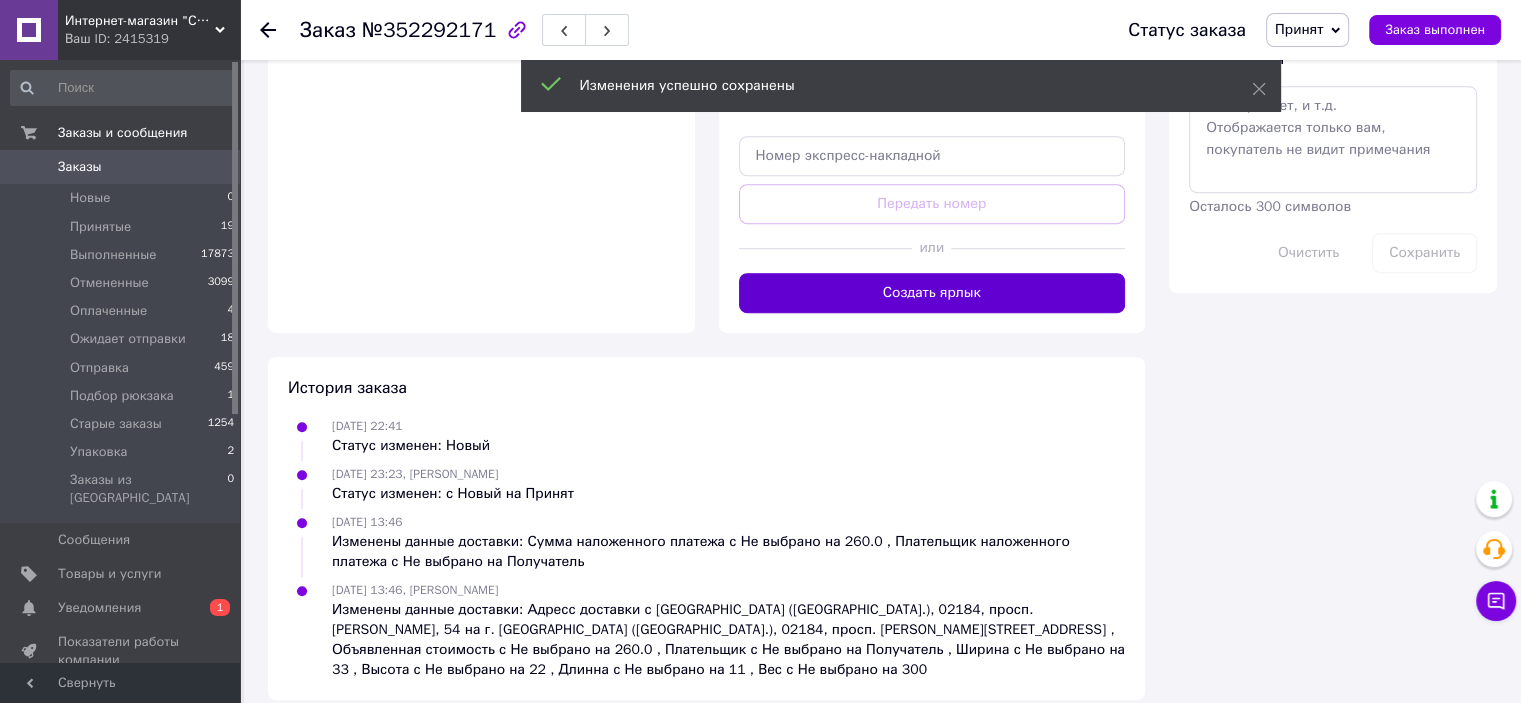 click on "Создать ярлык" at bounding box center (932, 293) 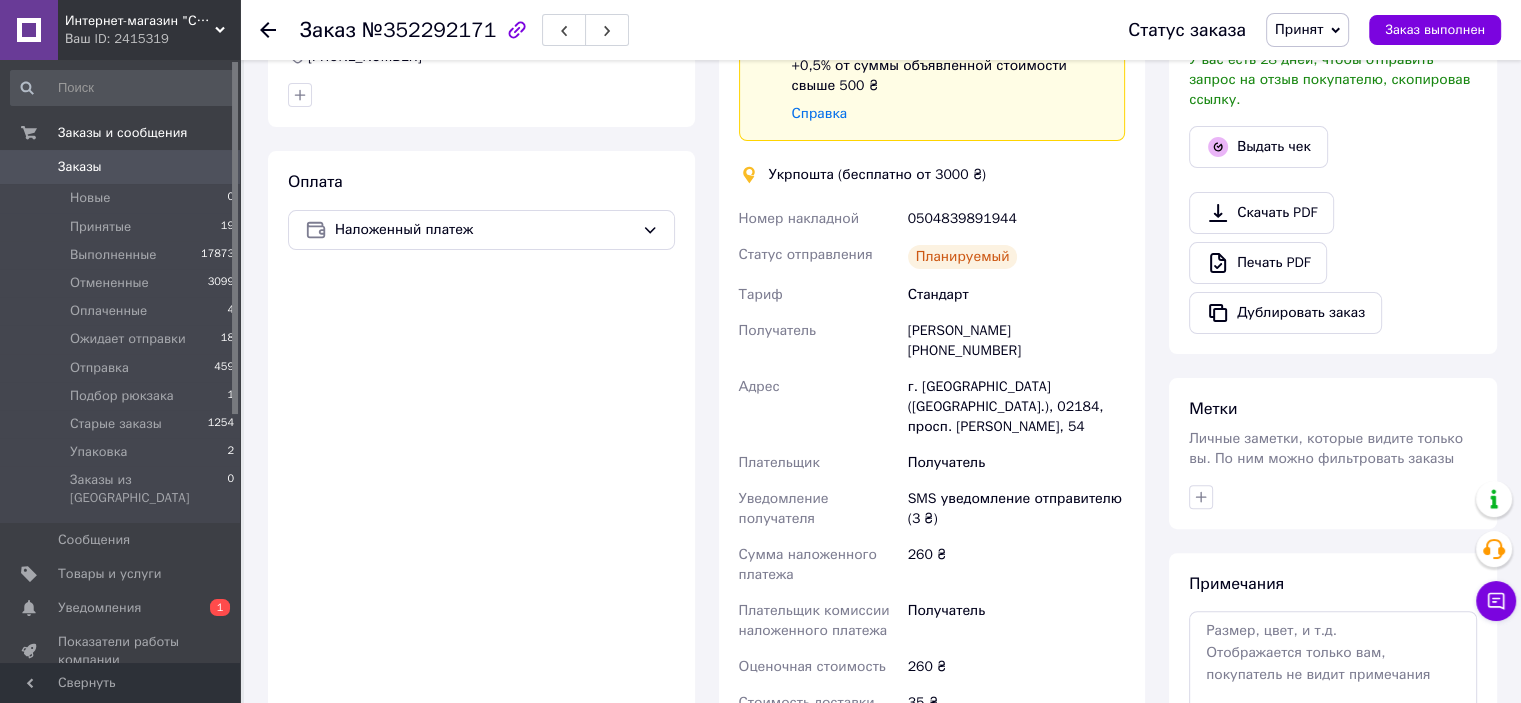 scroll, scrollTop: 416, scrollLeft: 0, axis: vertical 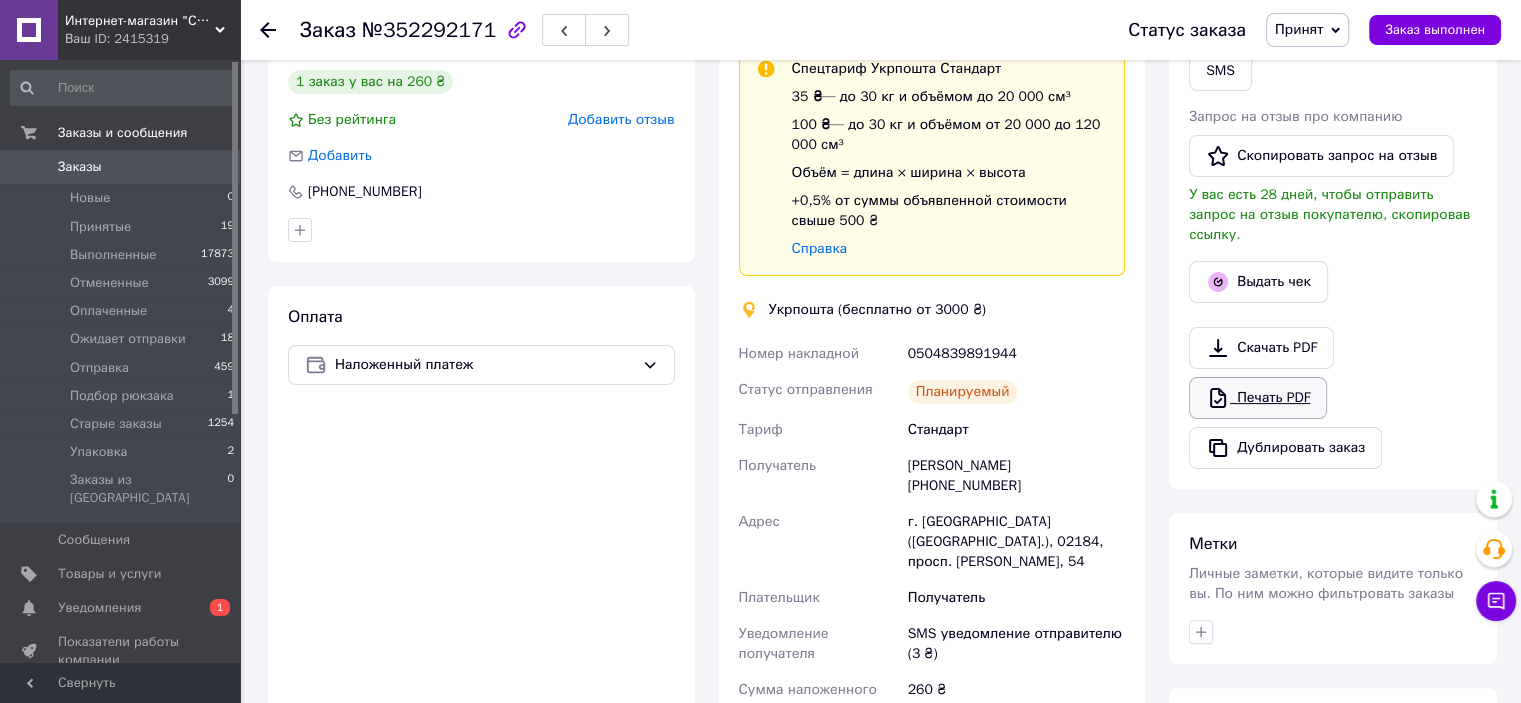 click on "Печать PDF" at bounding box center [1258, 398] 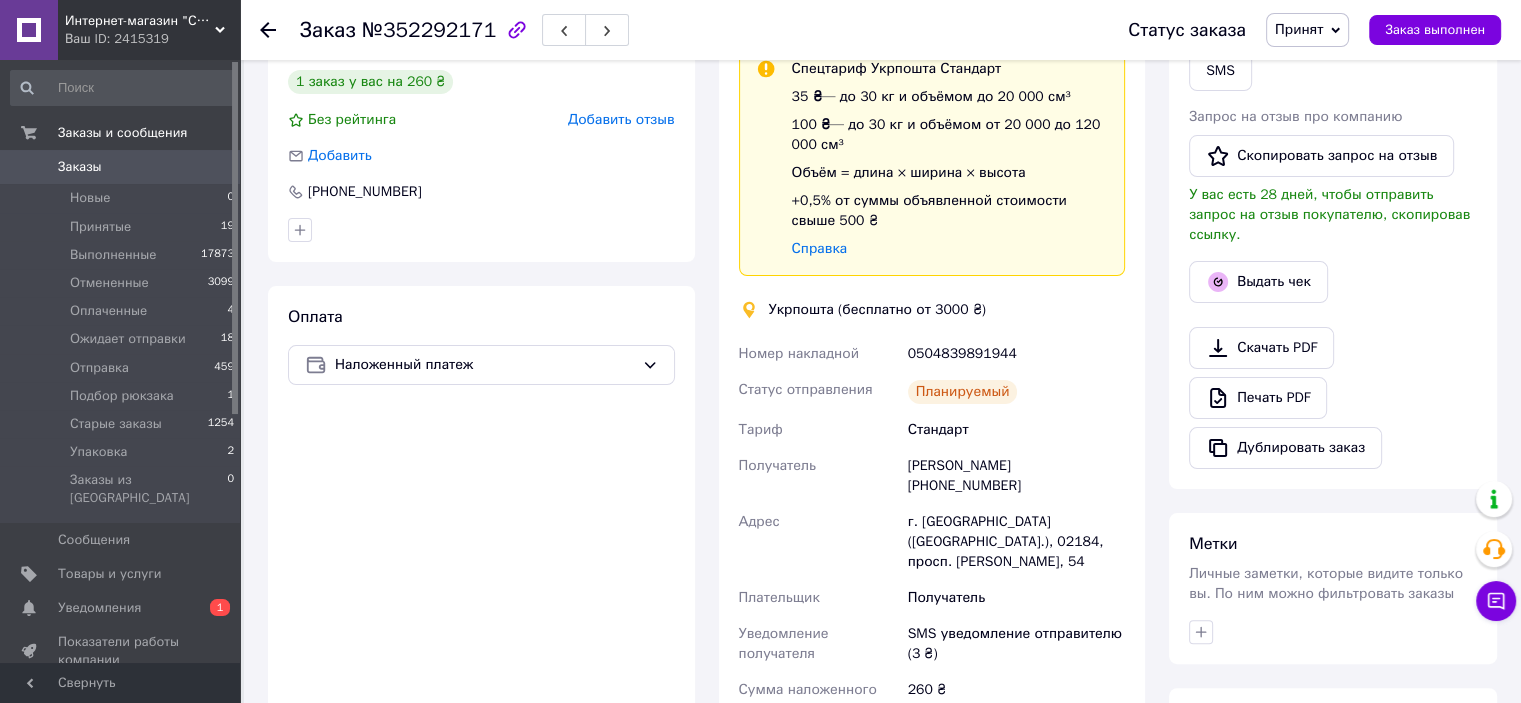 drag, startPoint x: 1323, startPoint y: 31, endPoint x: 1356, endPoint y: 61, distance: 44.598206 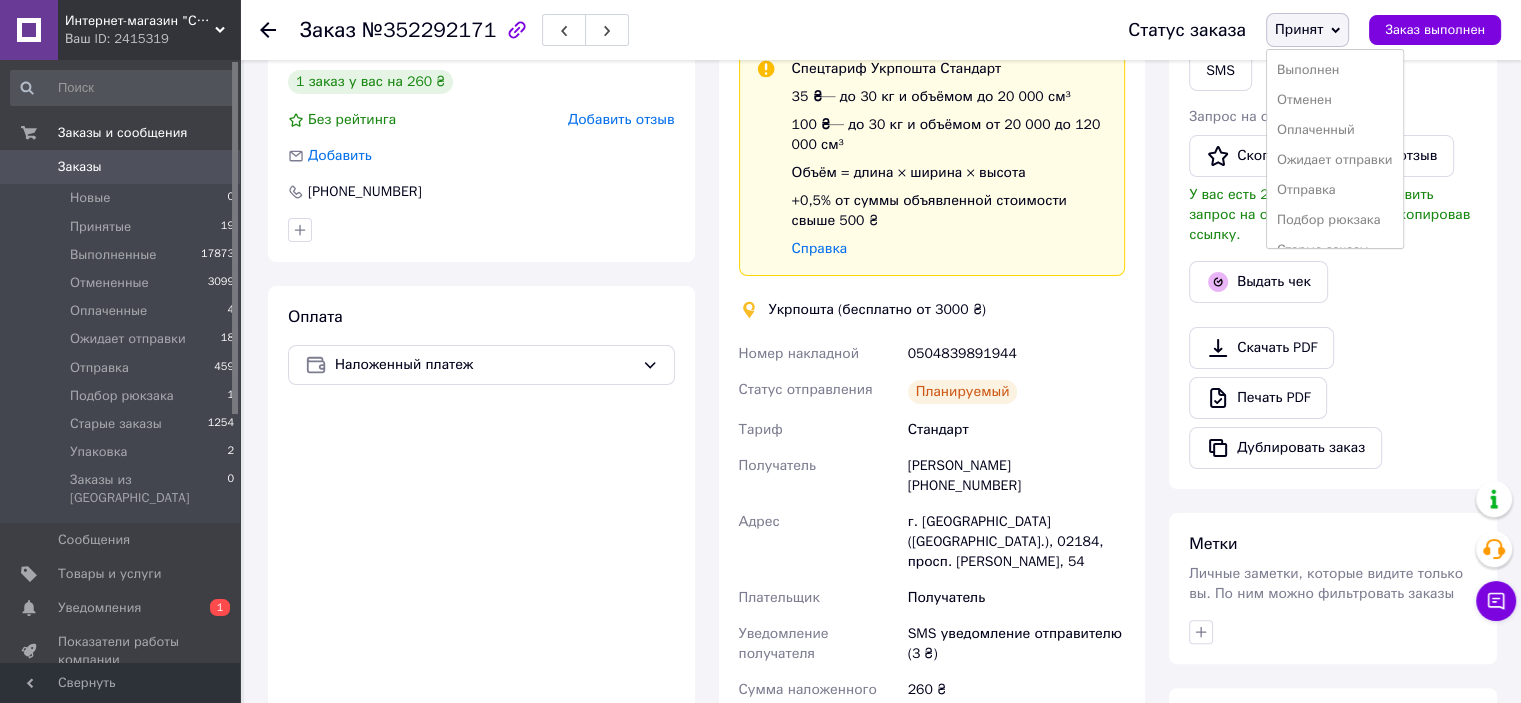 click on "Отправка" at bounding box center [1335, 190] 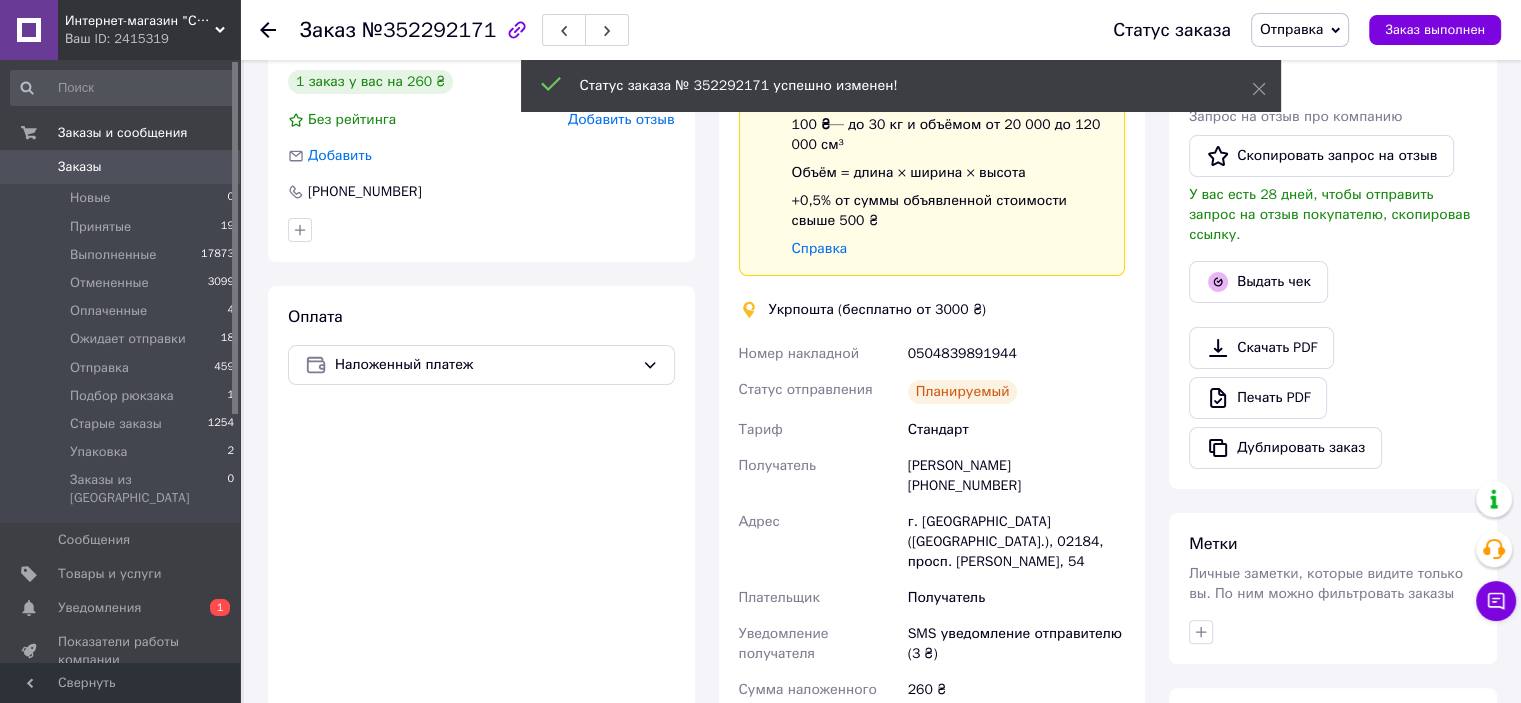 scroll, scrollTop: 416, scrollLeft: 0, axis: vertical 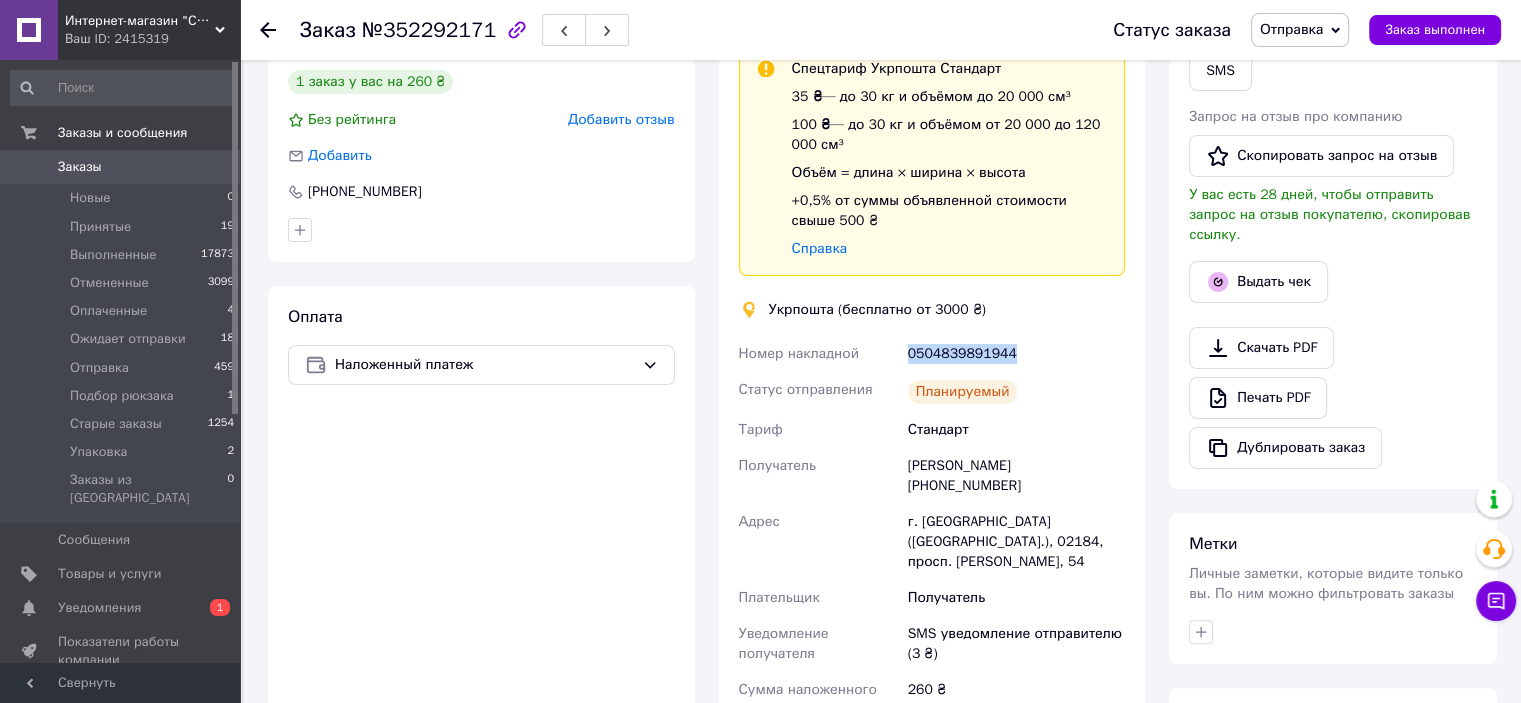 drag, startPoint x: 904, startPoint y: 355, endPoint x: 1030, endPoint y: 357, distance: 126.01587 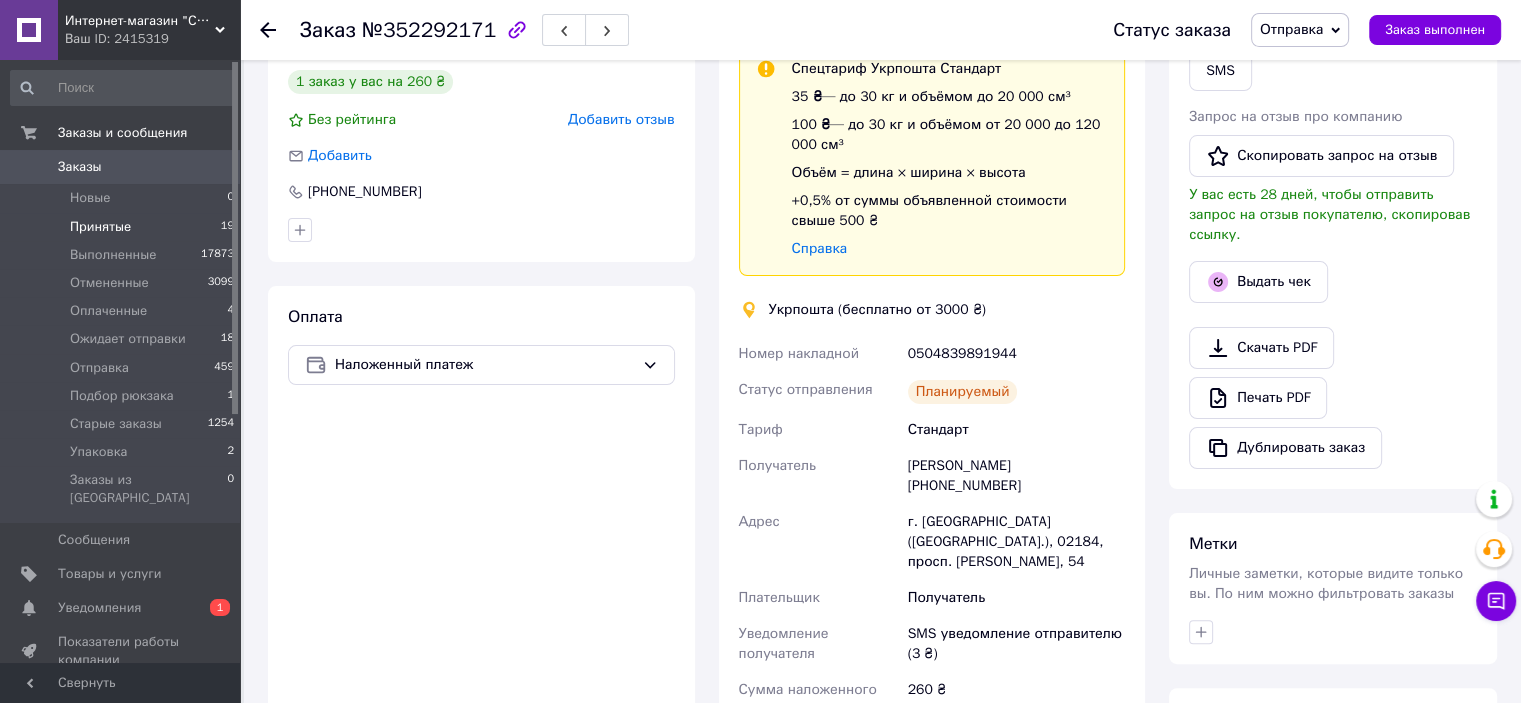 click on "Принятые" at bounding box center [100, 227] 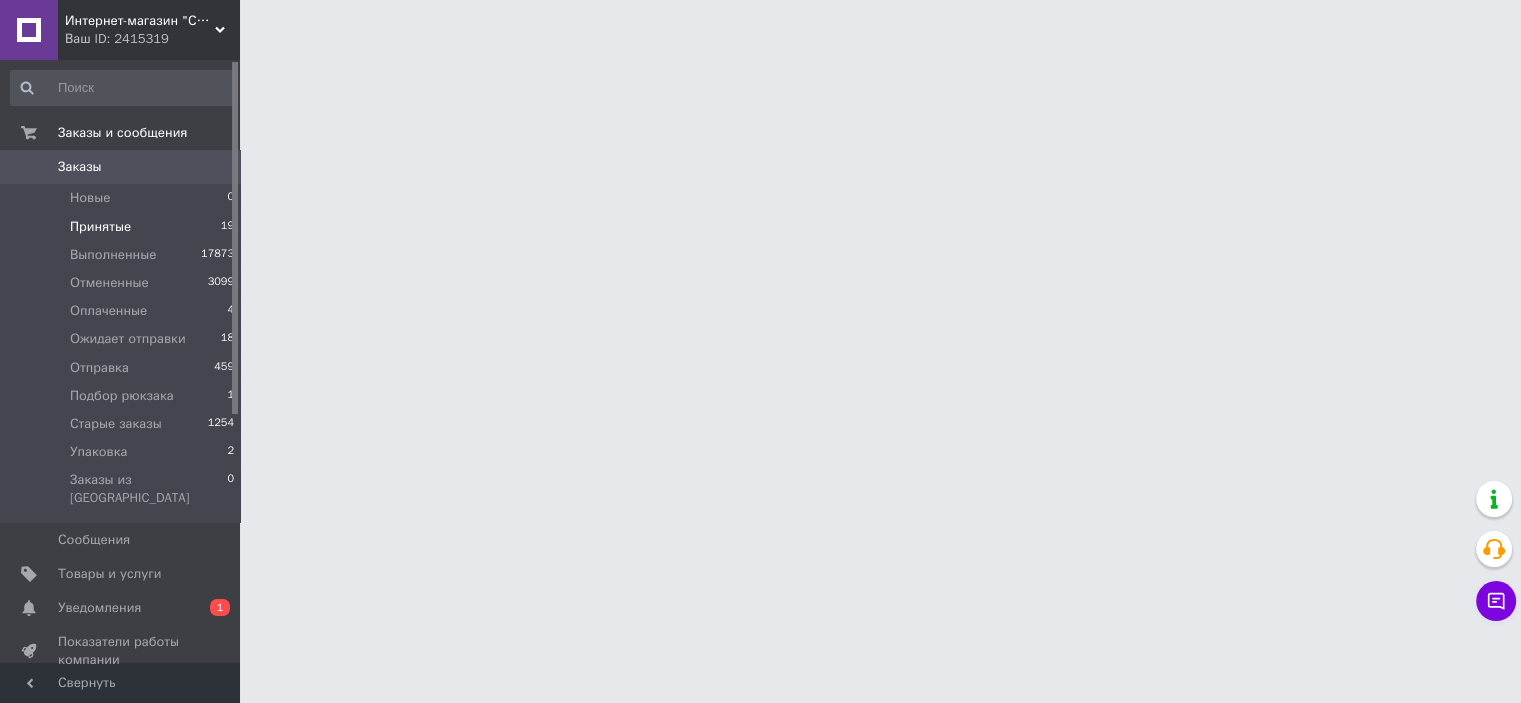 scroll, scrollTop: 0, scrollLeft: 0, axis: both 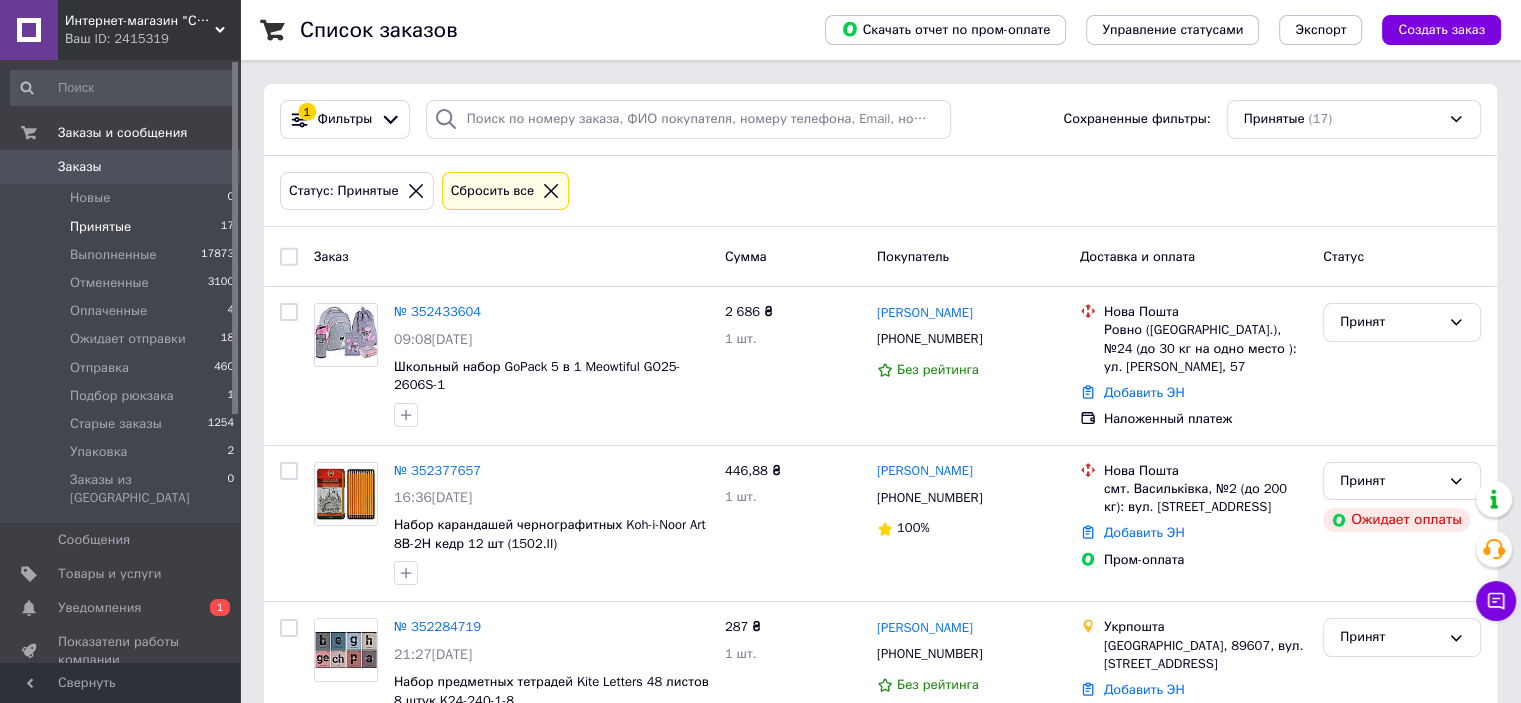 click on "Принятые" at bounding box center [100, 227] 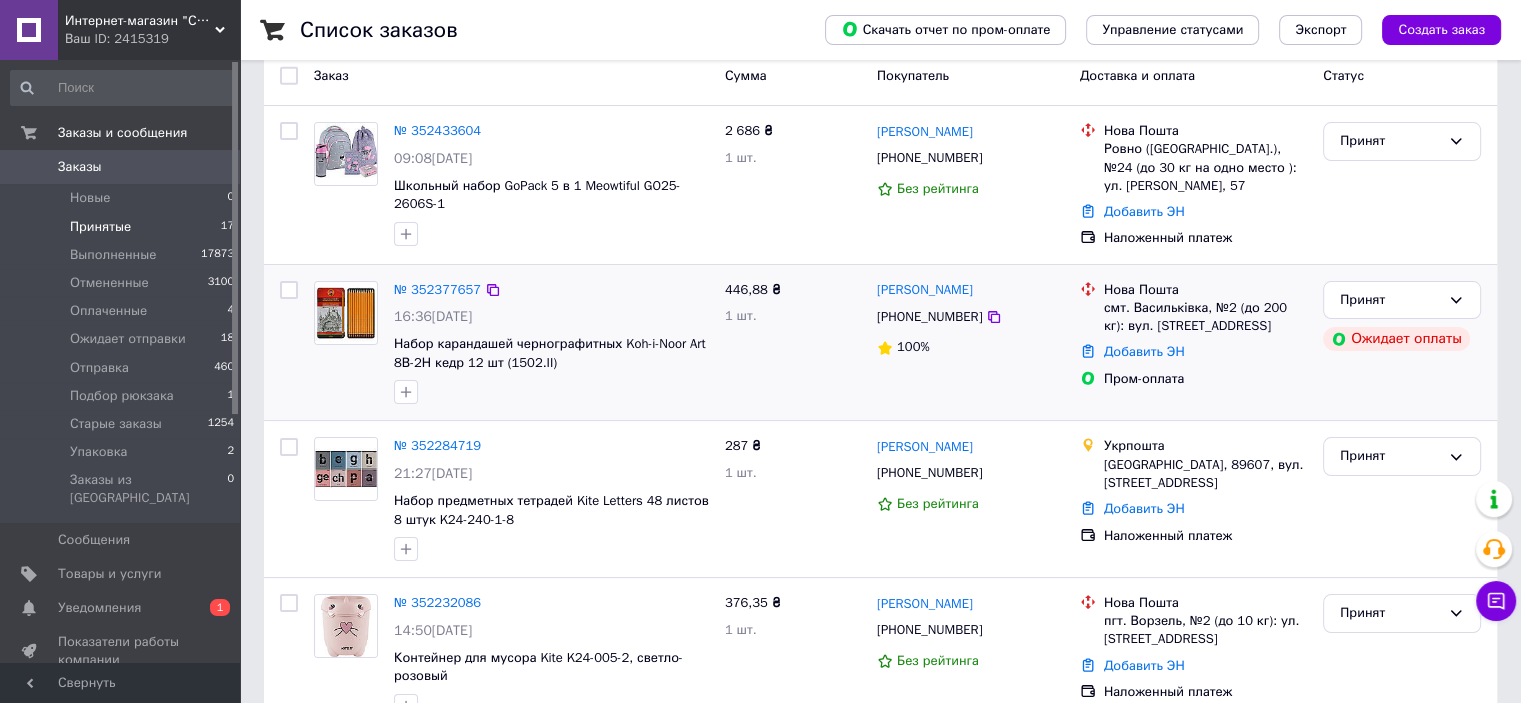 scroll, scrollTop: 300, scrollLeft: 0, axis: vertical 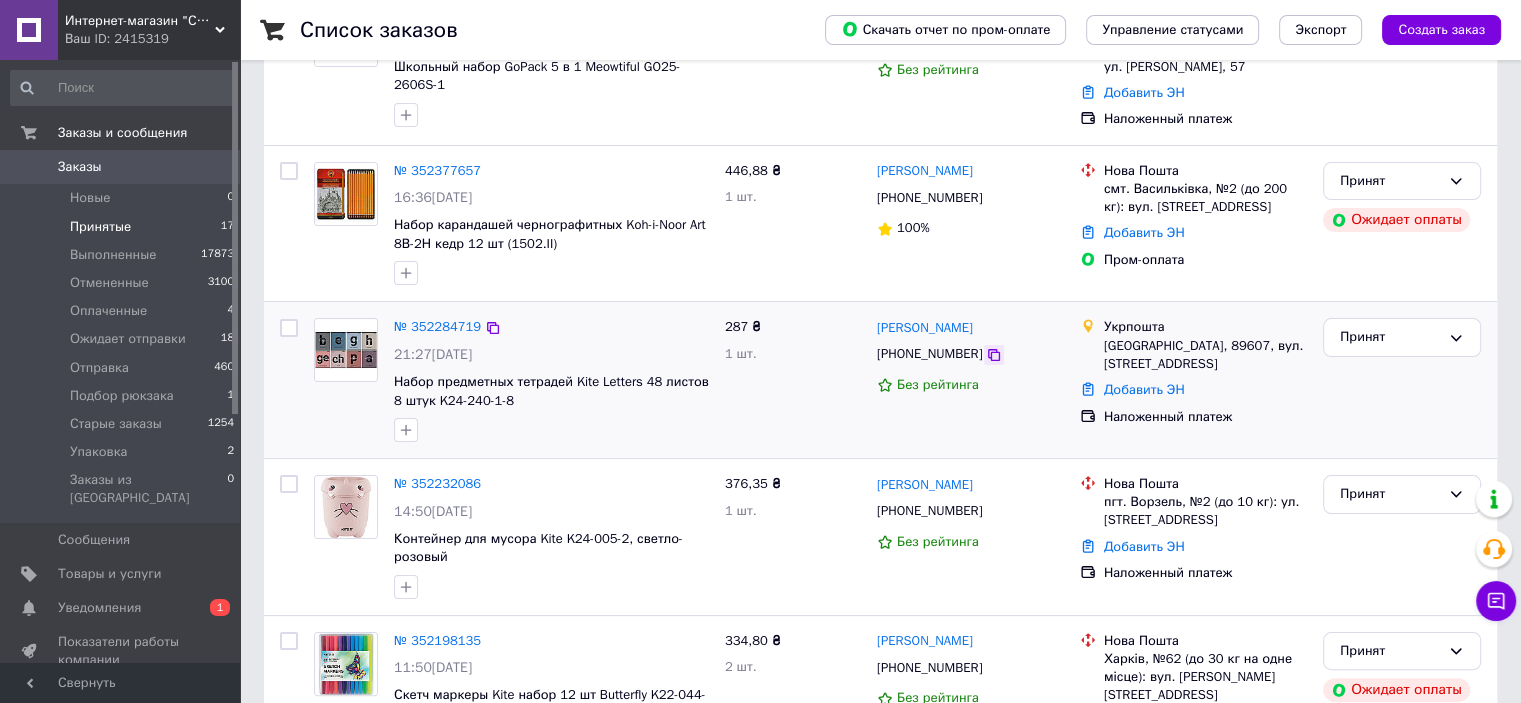 click 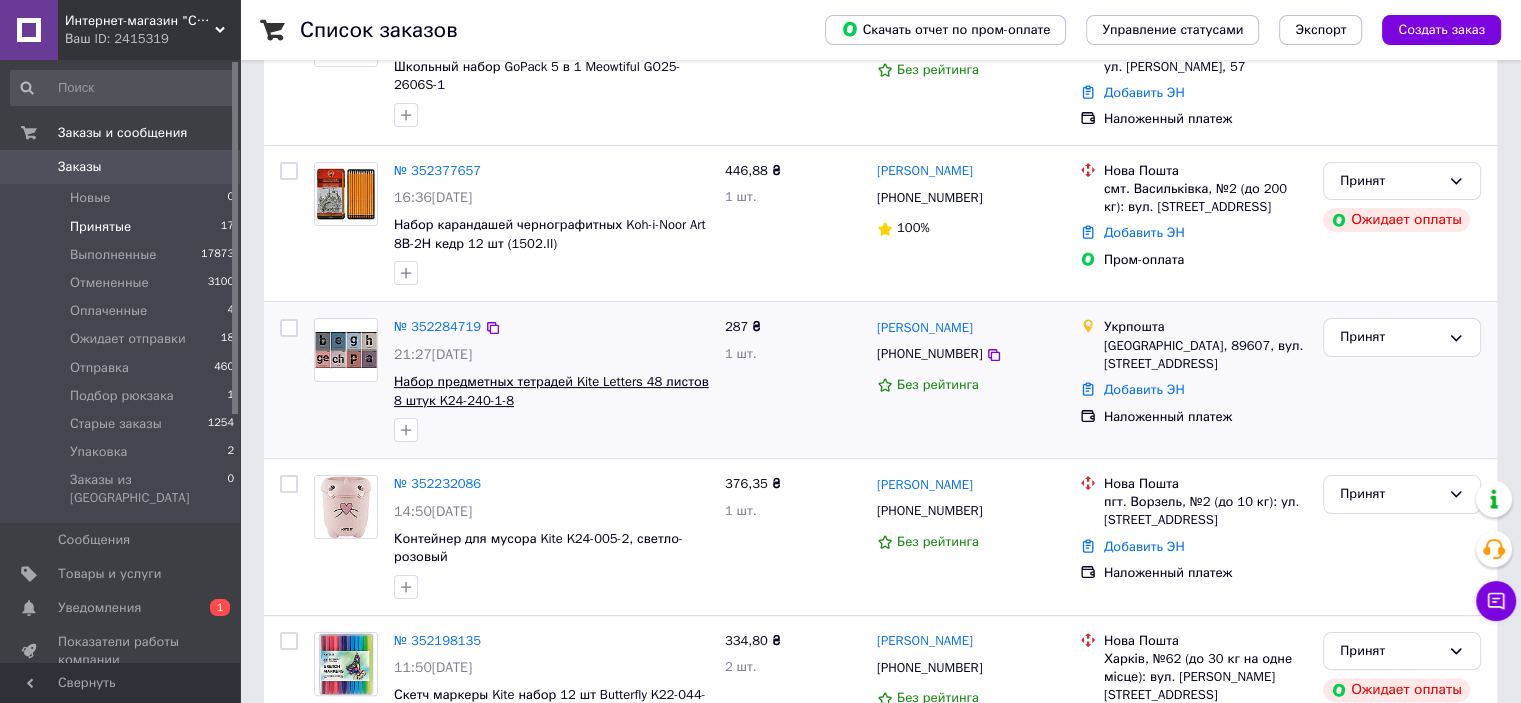 click on "Набор предметных тетрадей Kite Letters 48 листов 8 штук K24-240-1-8" at bounding box center (551, 391) 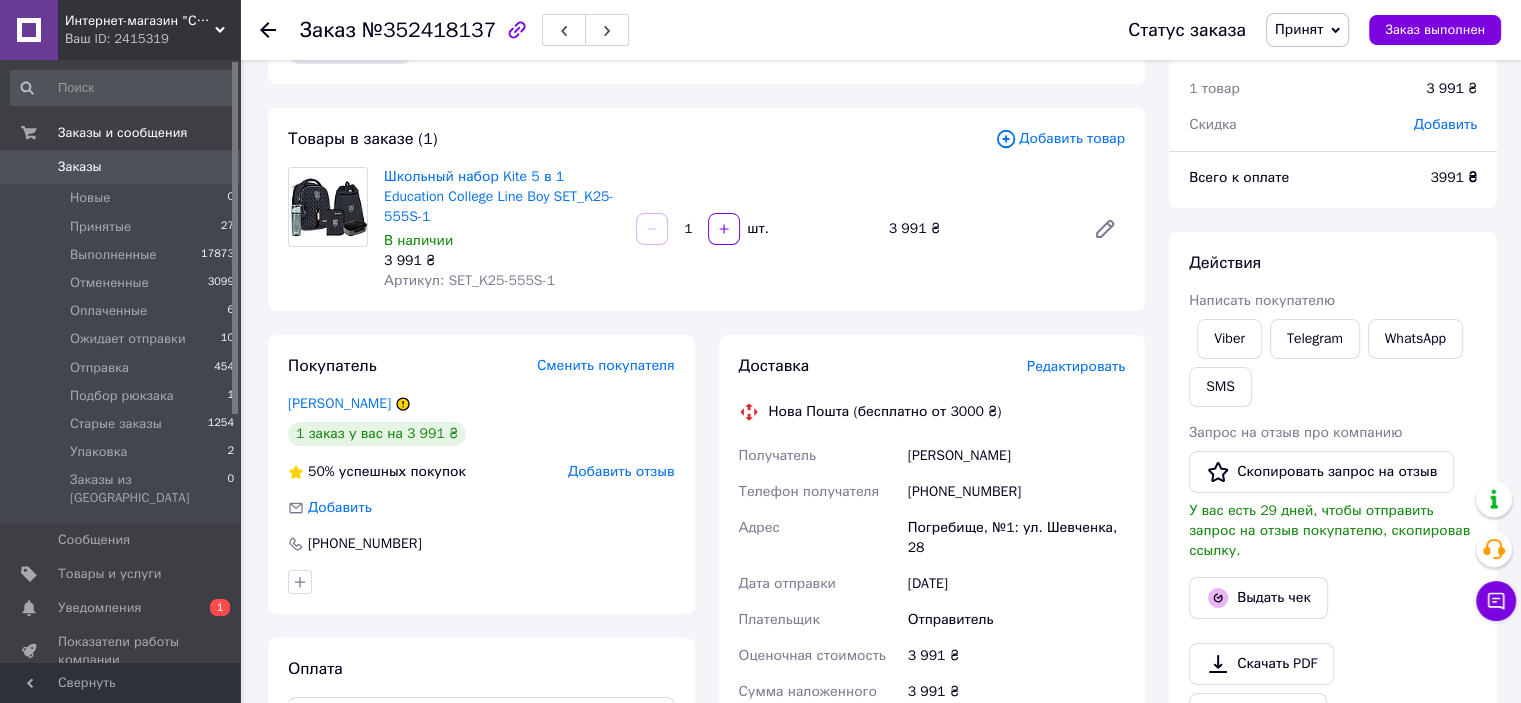 scroll, scrollTop: 100, scrollLeft: 0, axis: vertical 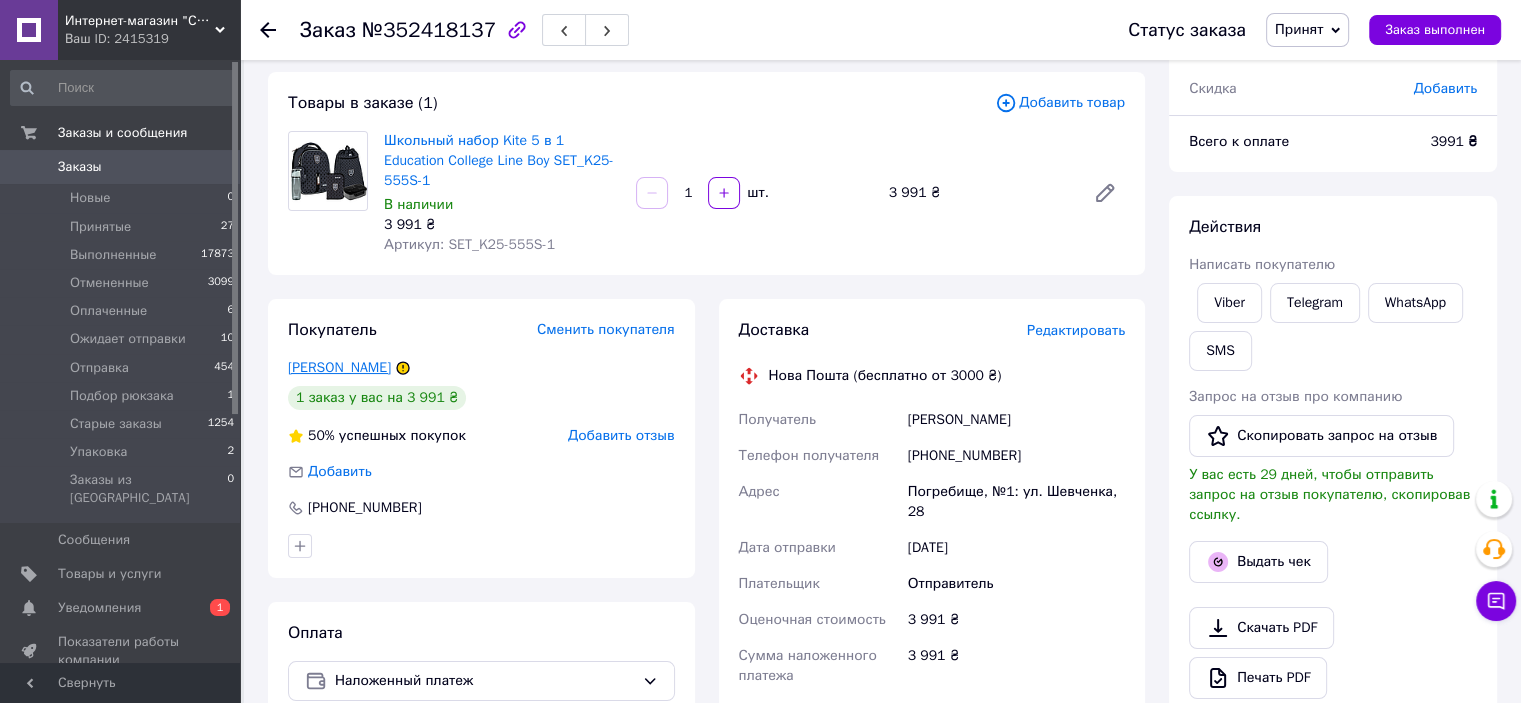 click on "[PERSON_NAME]" at bounding box center (339, 367) 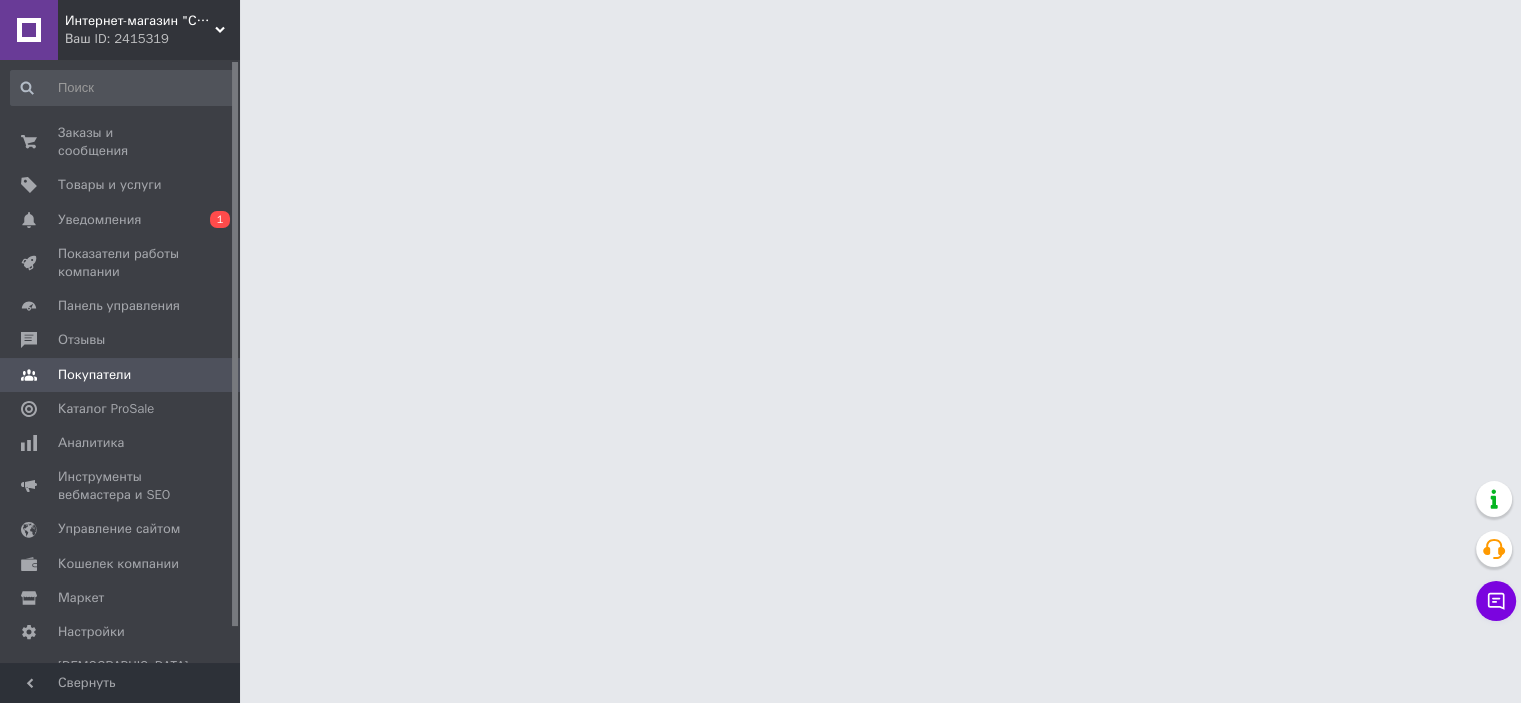 scroll, scrollTop: 0, scrollLeft: 0, axis: both 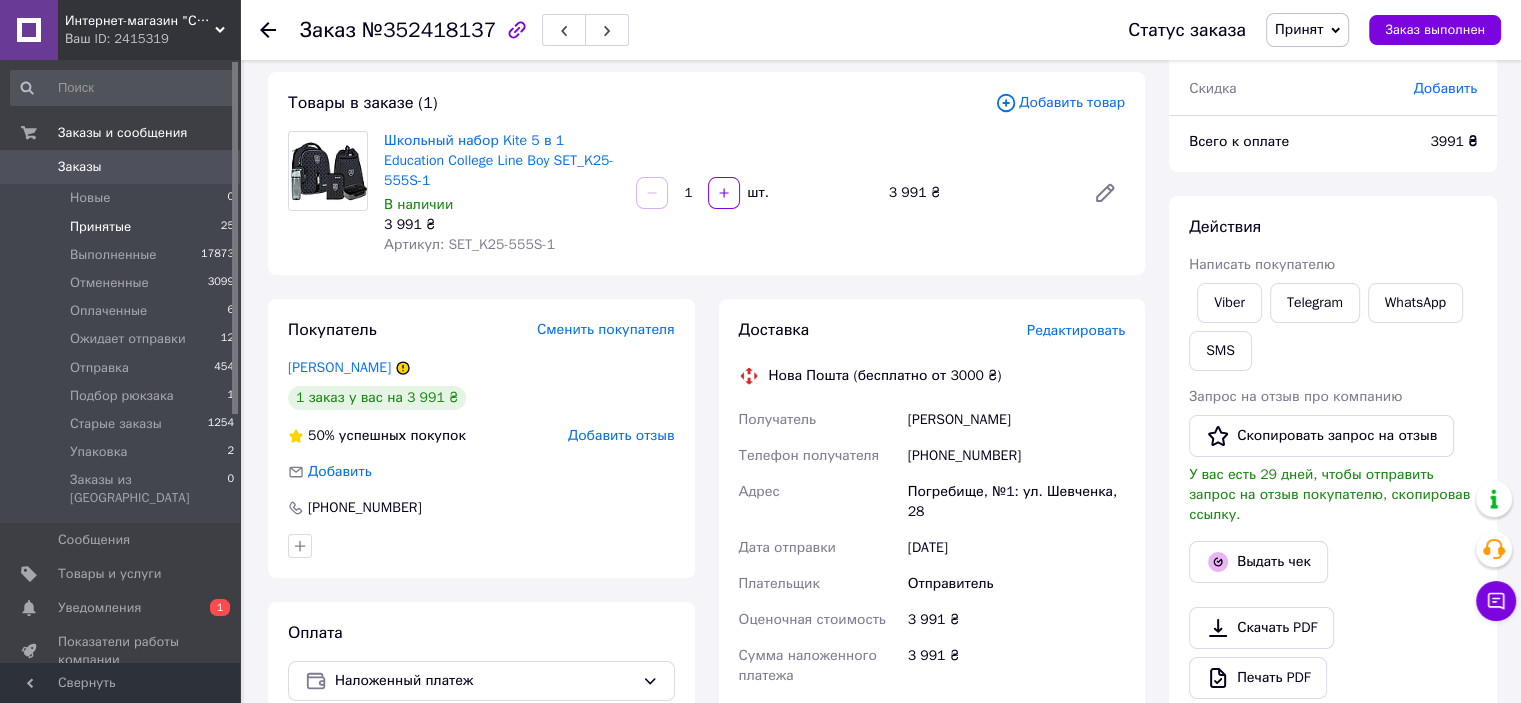 click on "Принятые" at bounding box center (100, 227) 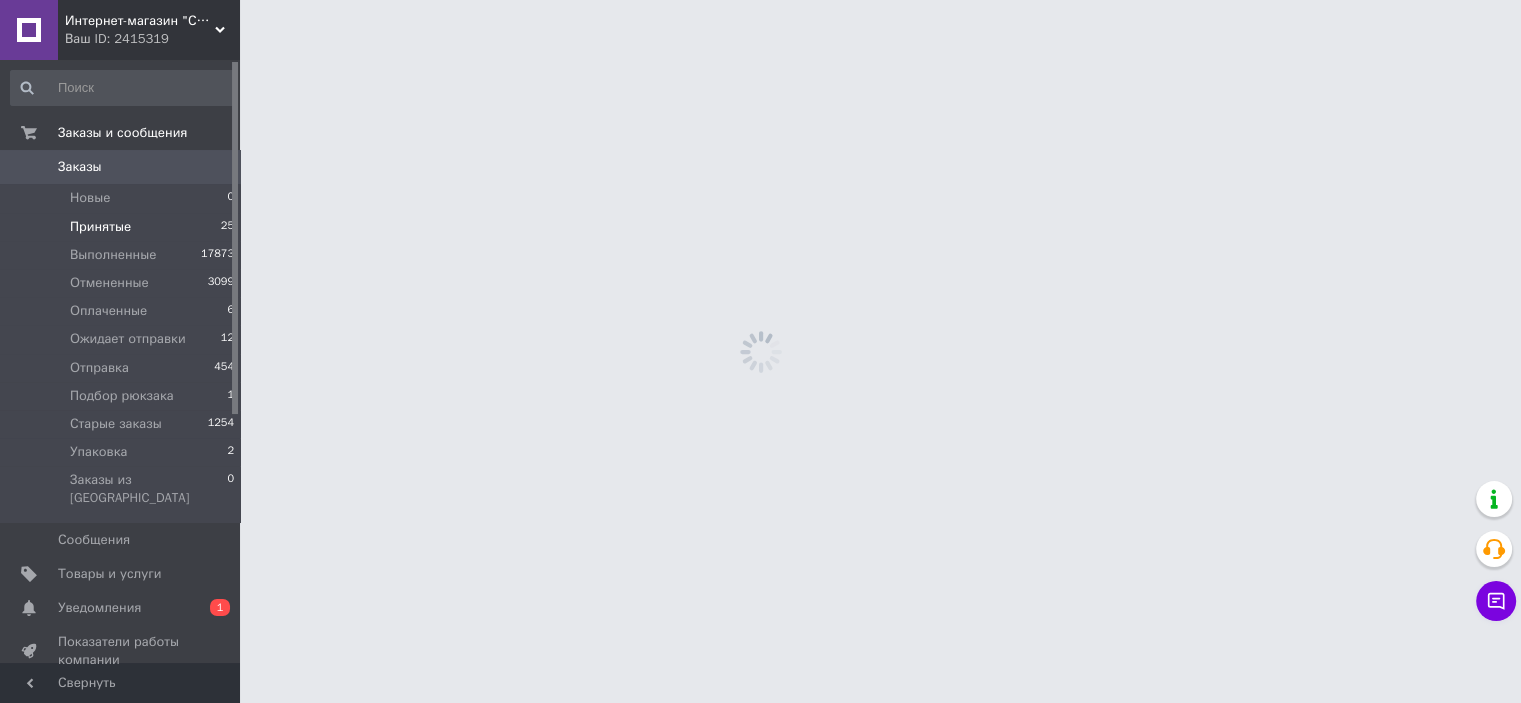 scroll, scrollTop: 0, scrollLeft: 0, axis: both 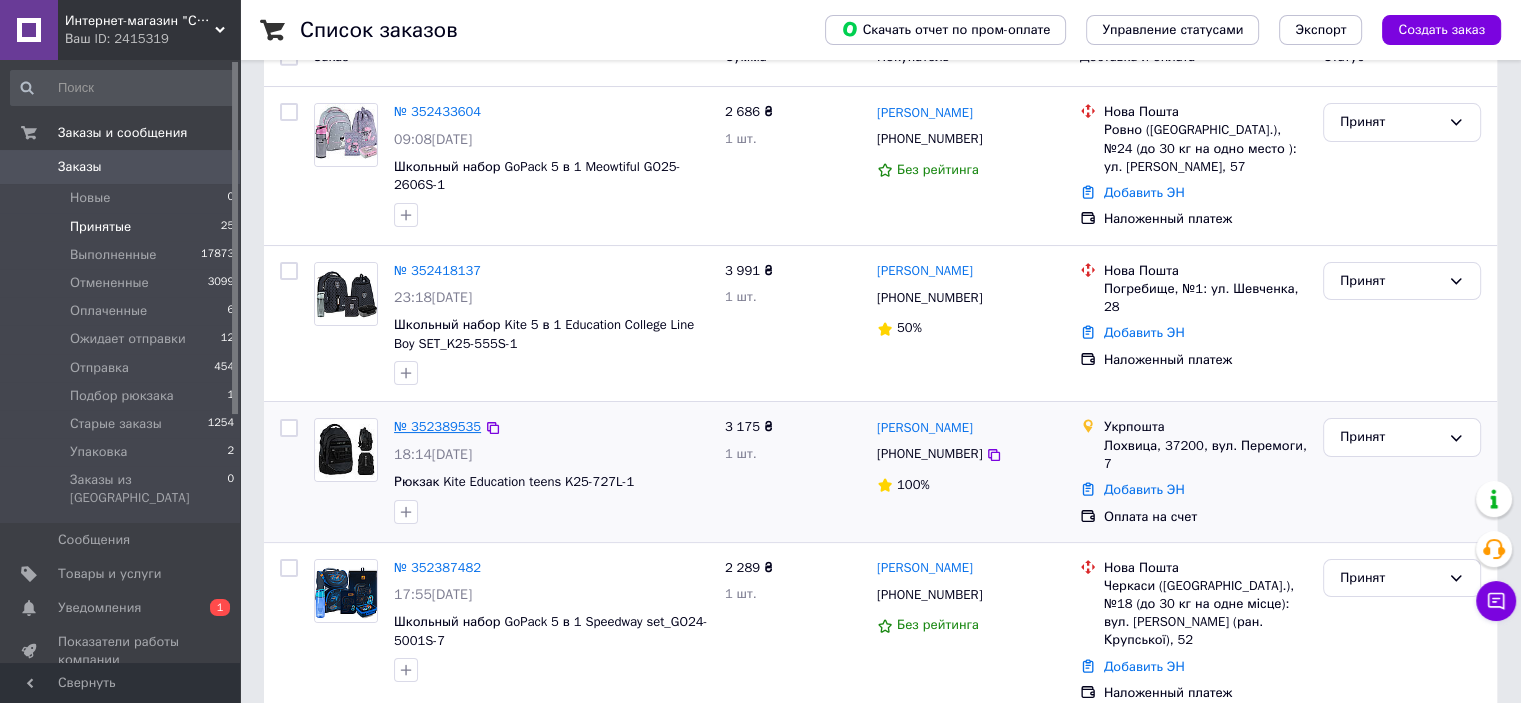 click on "№ 352389535" at bounding box center [437, 426] 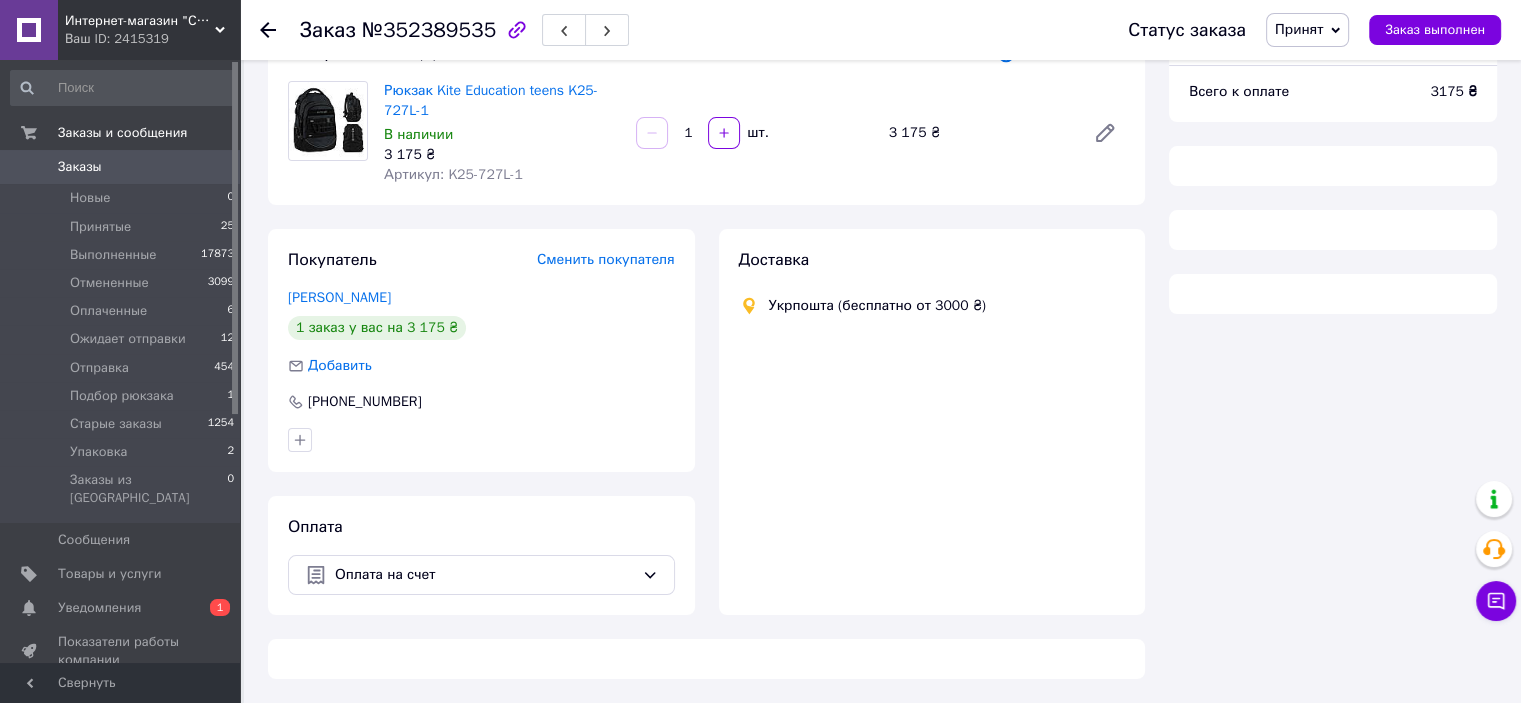 scroll, scrollTop: 200, scrollLeft: 0, axis: vertical 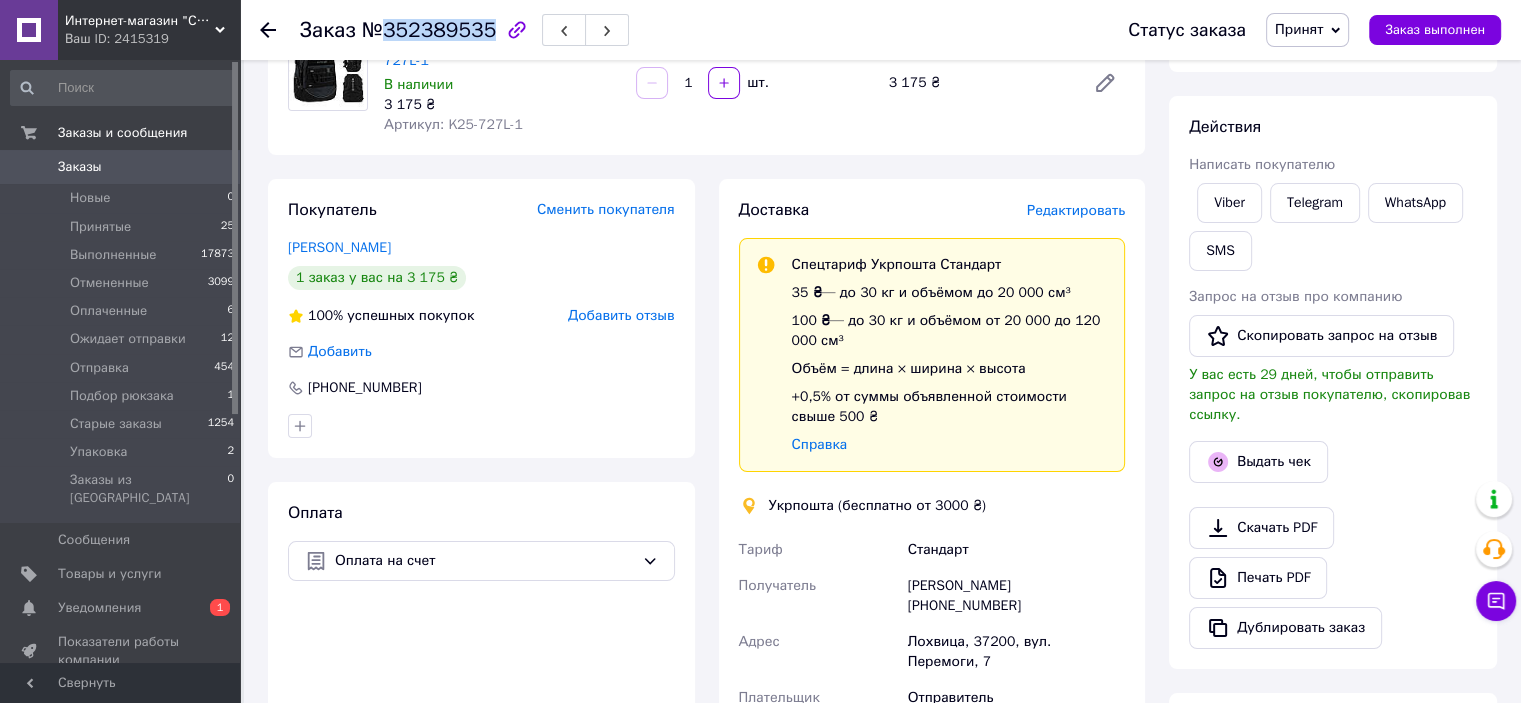 copy on "352389535" 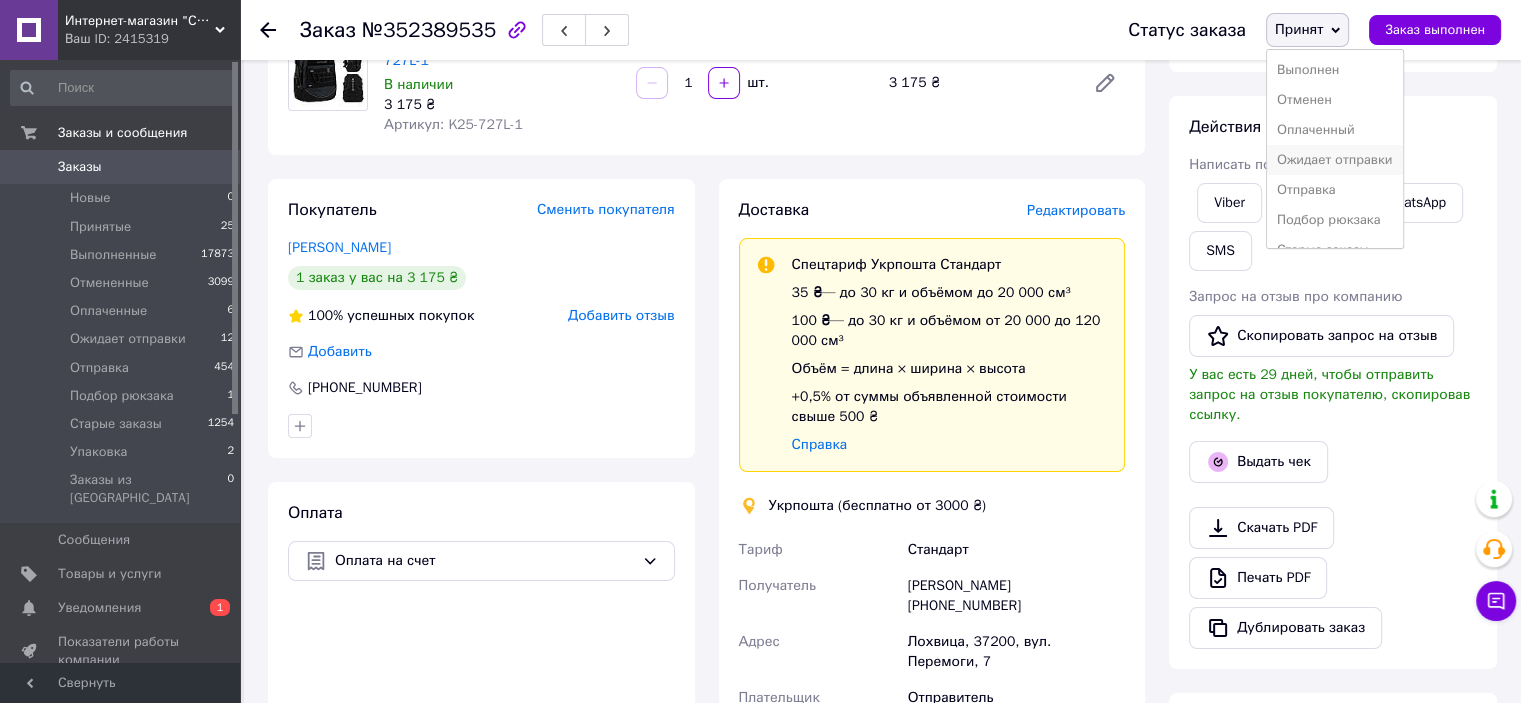 click on "Ожидает отправки" at bounding box center [1335, 160] 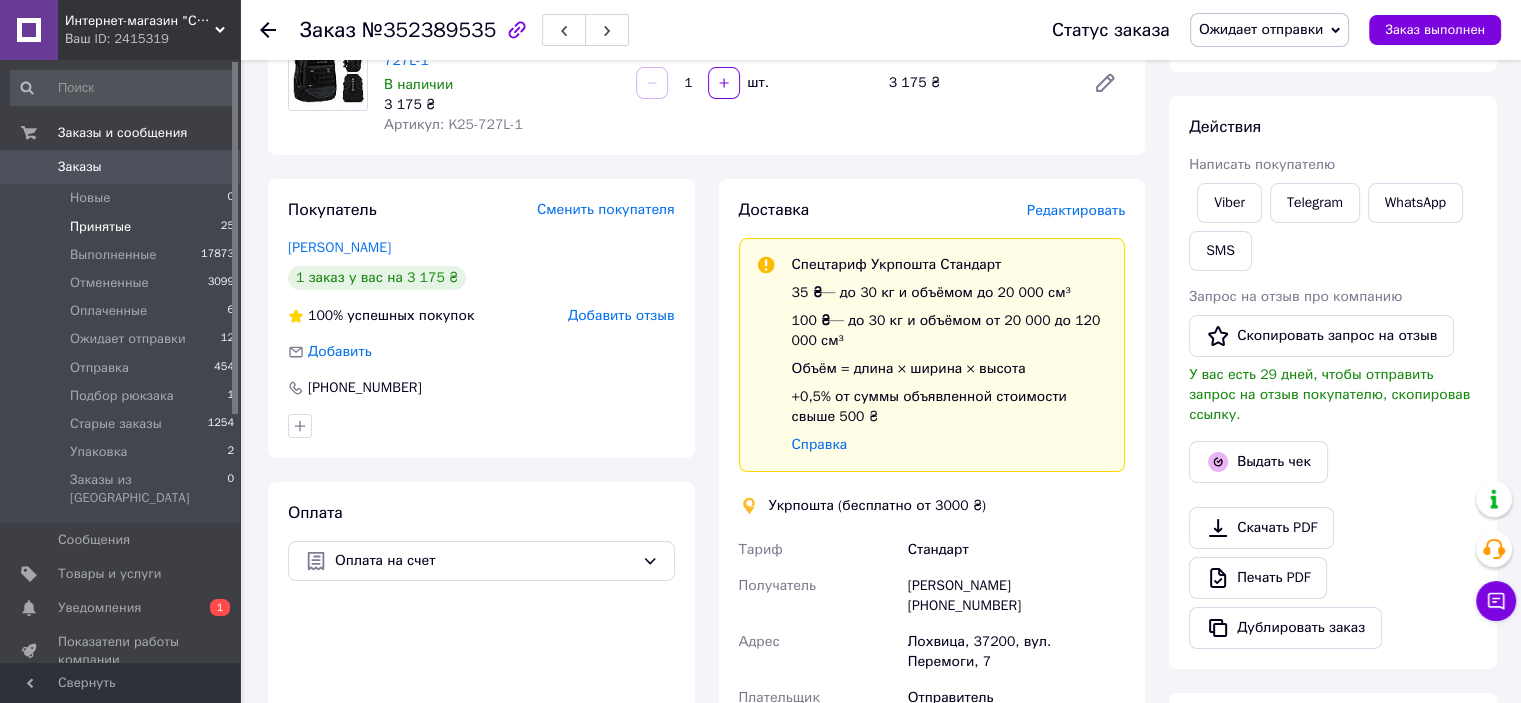 click on "Принятые" at bounding box center (100, 227) 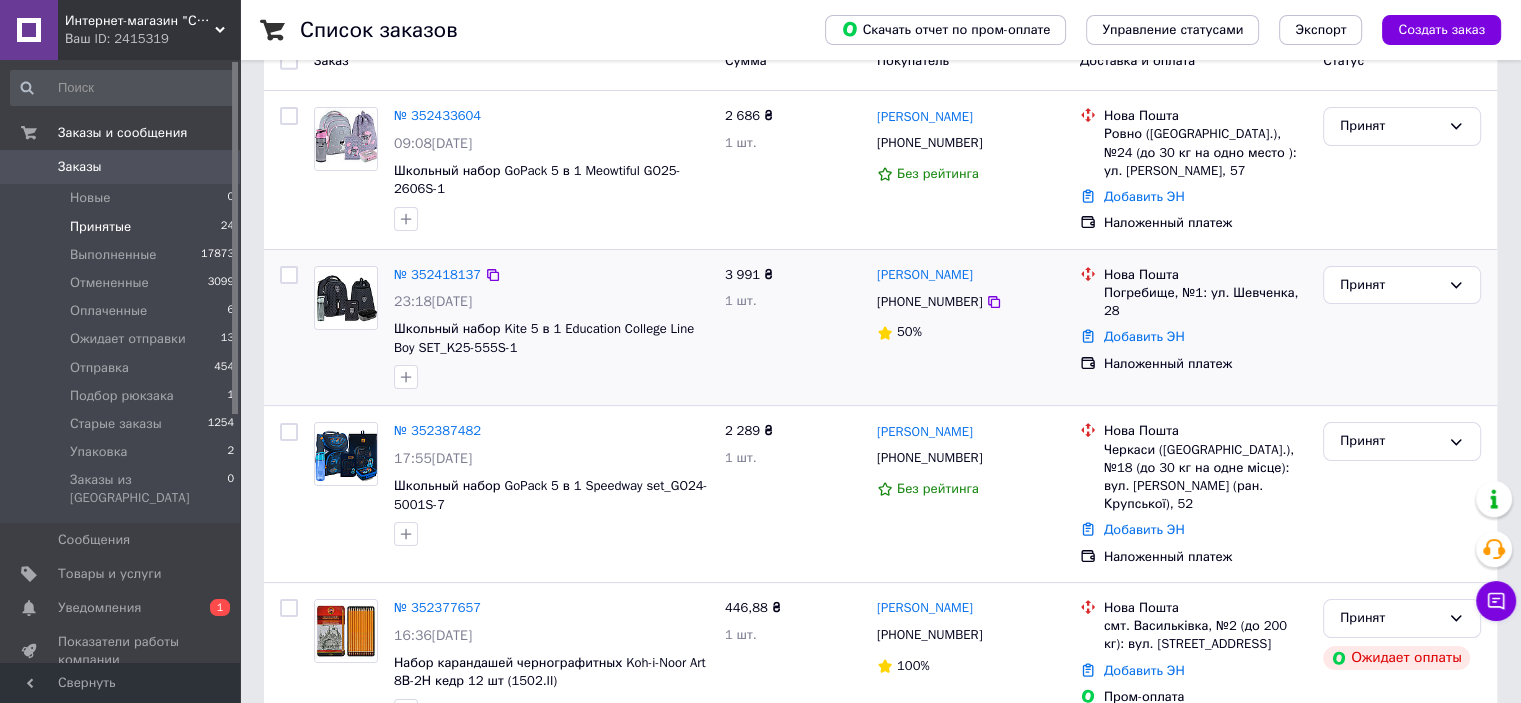 scroll, scrollTop: 200, scrollLeft: 0, axis: vertical 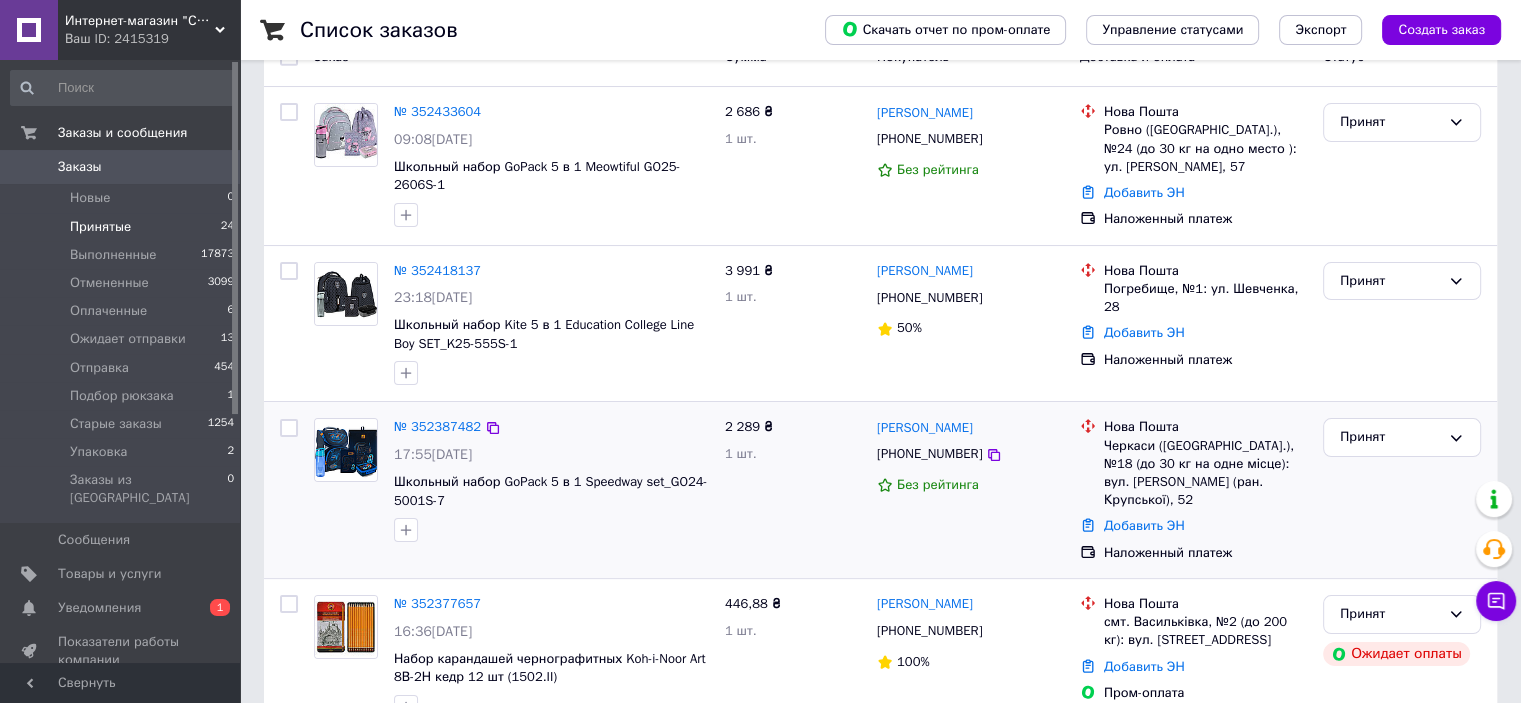 click on "№ 352387482" at bounding box center (437, 427) 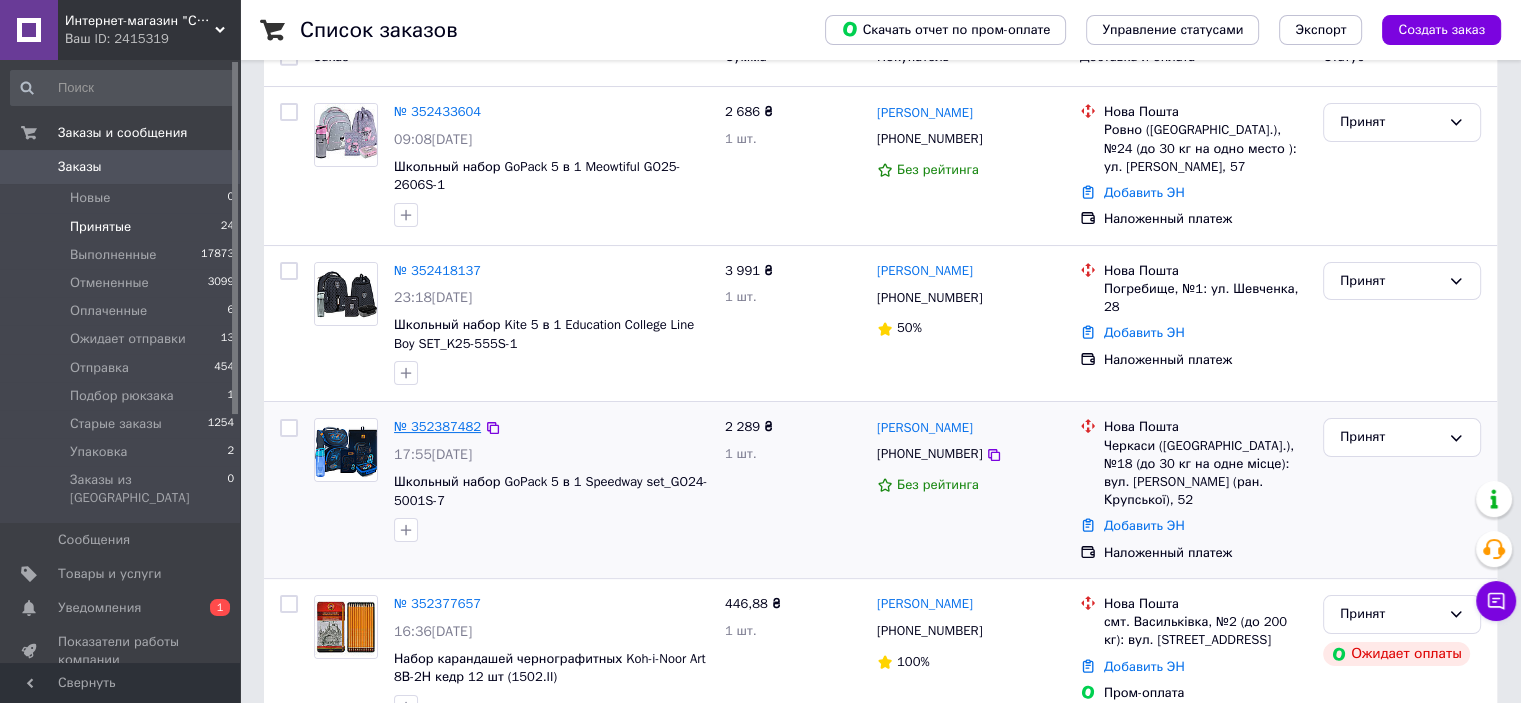click on "№ 352387482" at bounding box center [437, 426] 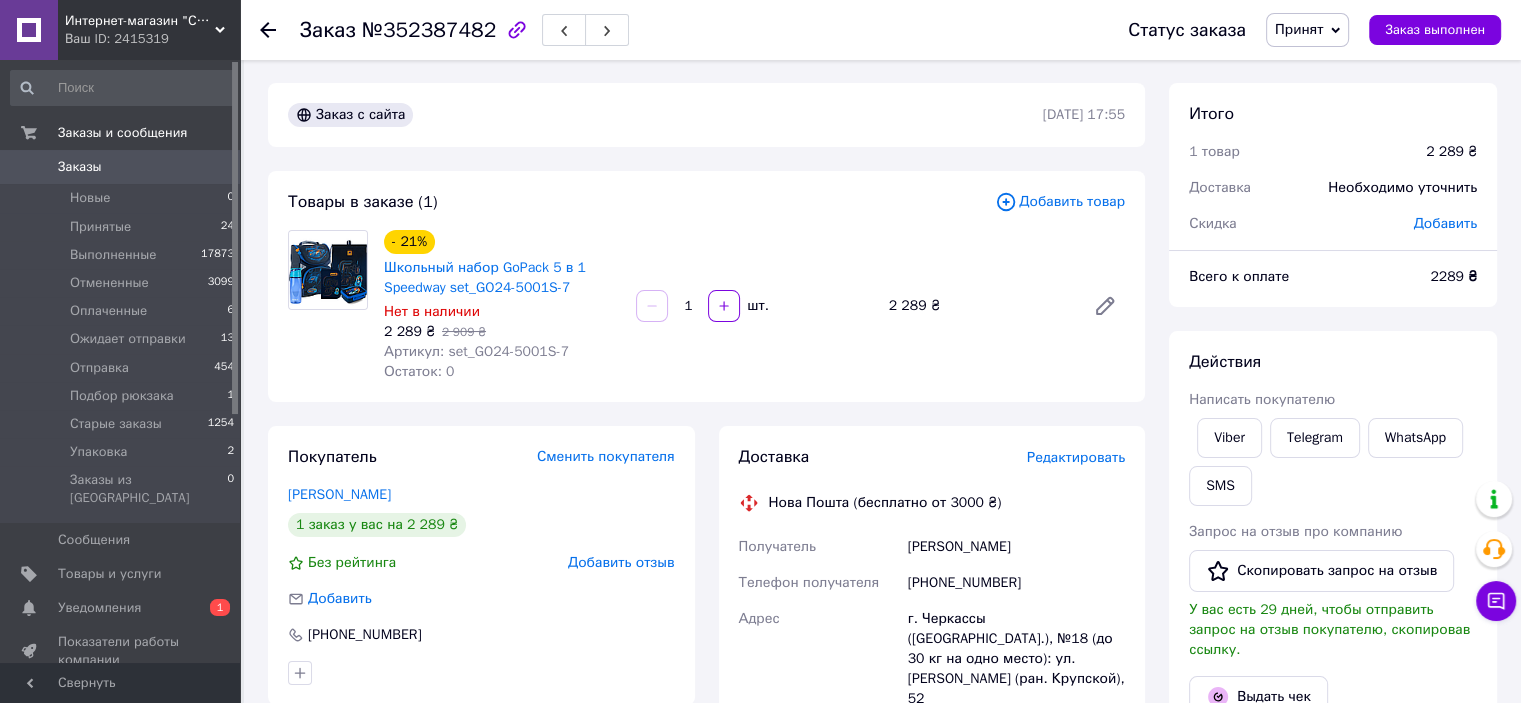 scroll, scrollTop: 0, scrollLeft: 0, axis: both 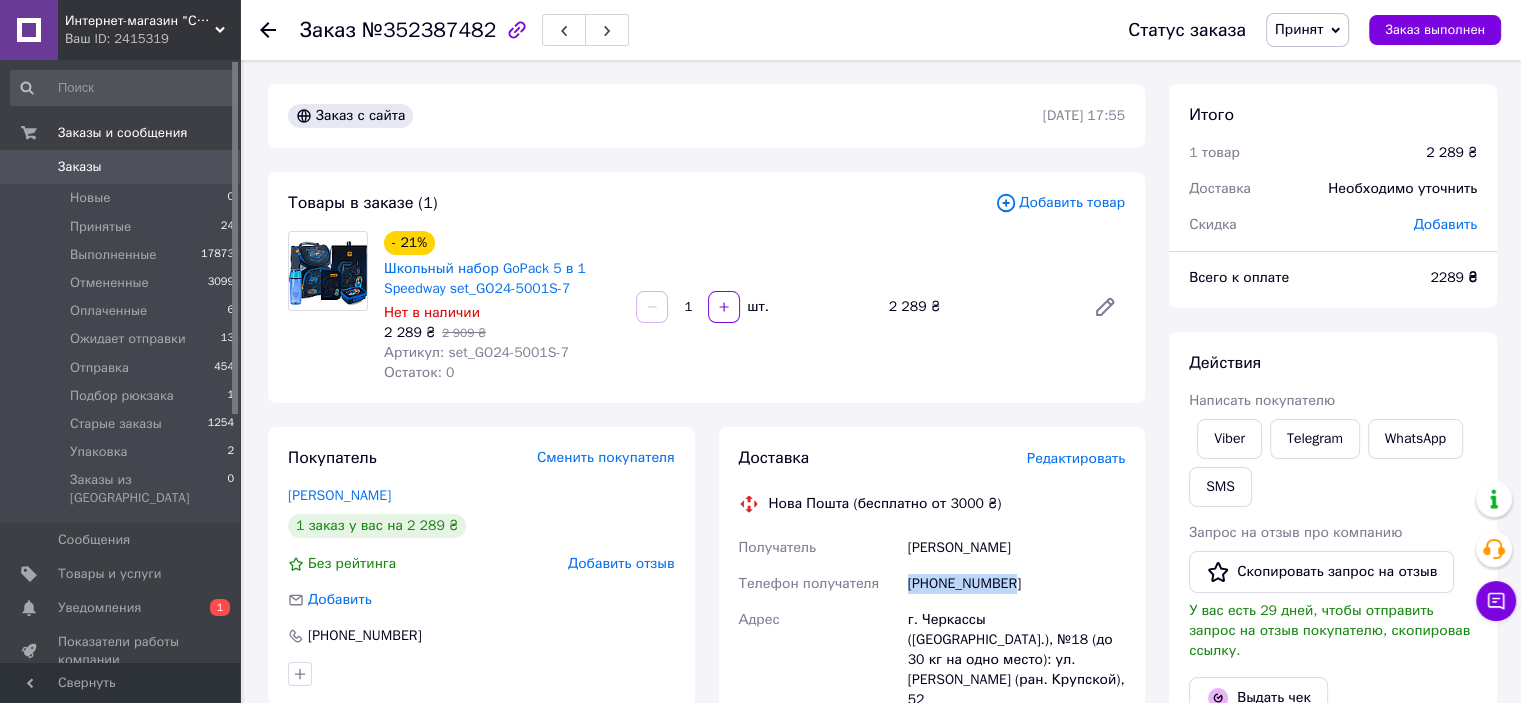 copy on "Телефон получателя +380966620688" 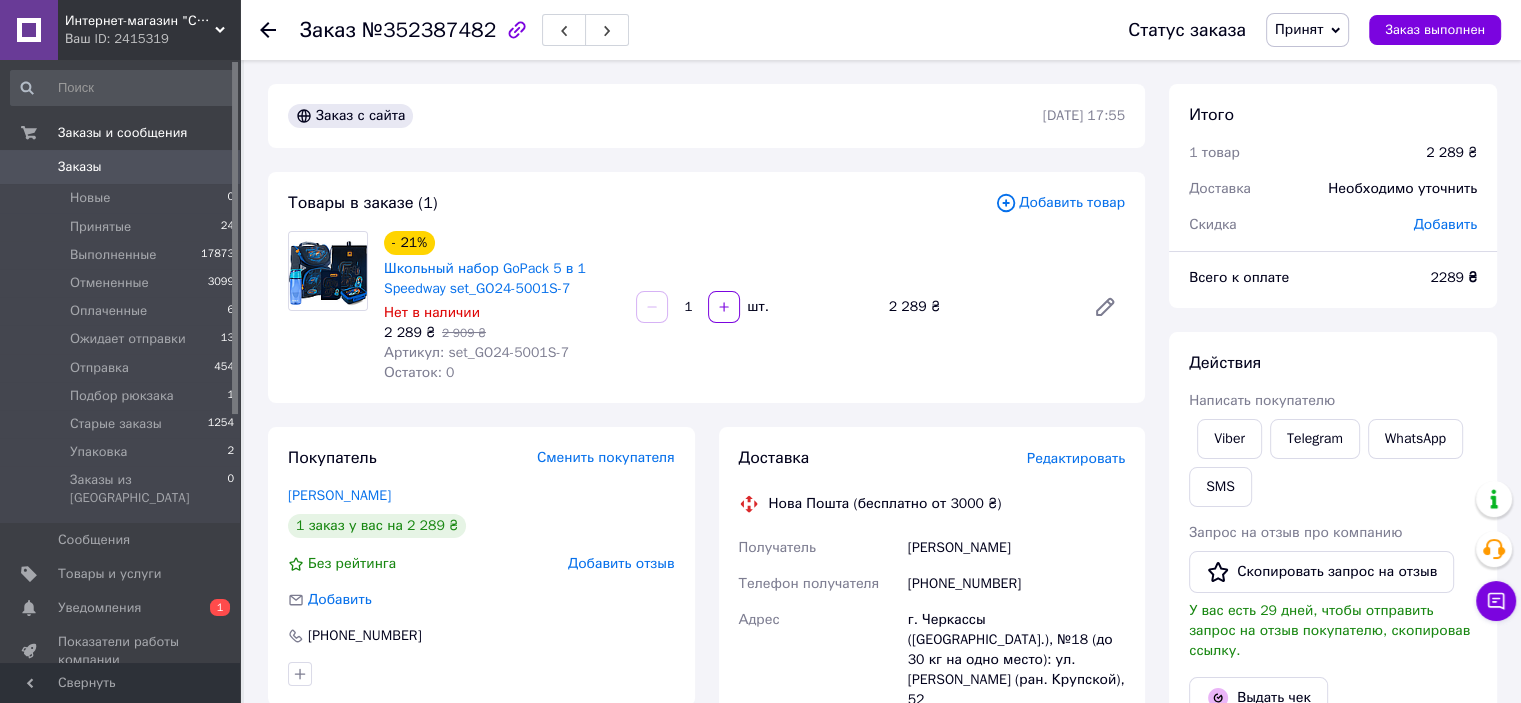 click on "Интернет-магазин "Скайт"" at bounding box center (140, 21) 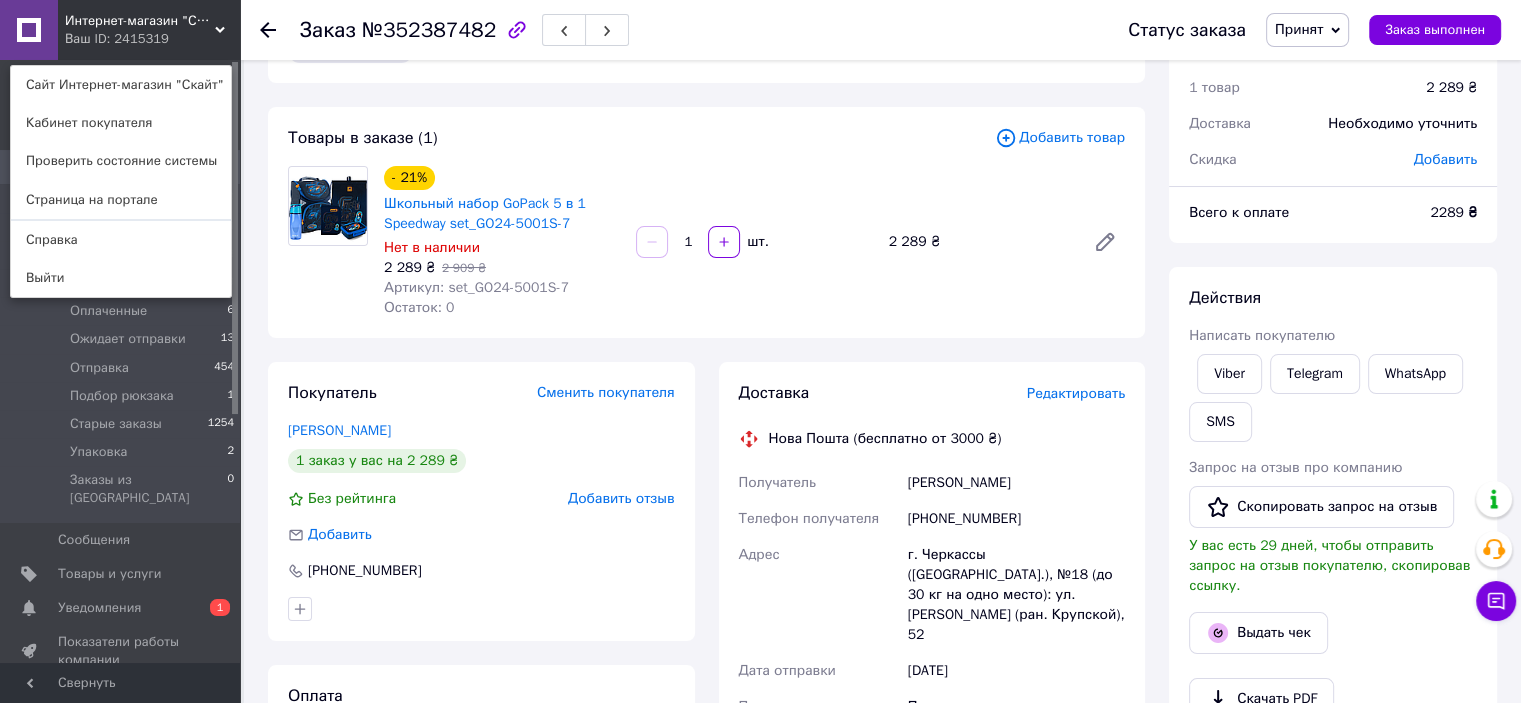 scroll, scrollTop: 100, scrollLeft: 0, axis: vertical 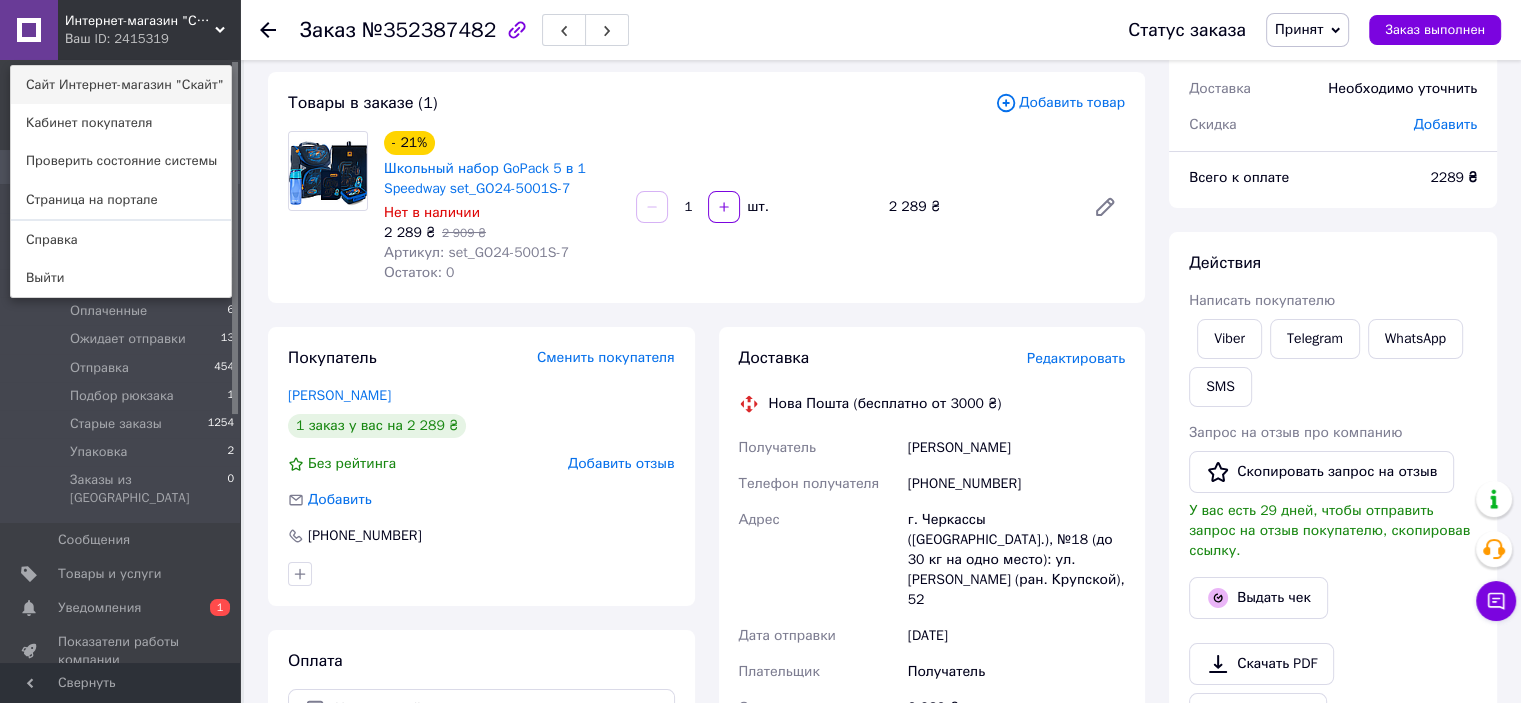 click on "Сайт Интернет-магазин "Скайт"" at bounding box center (121, 85) 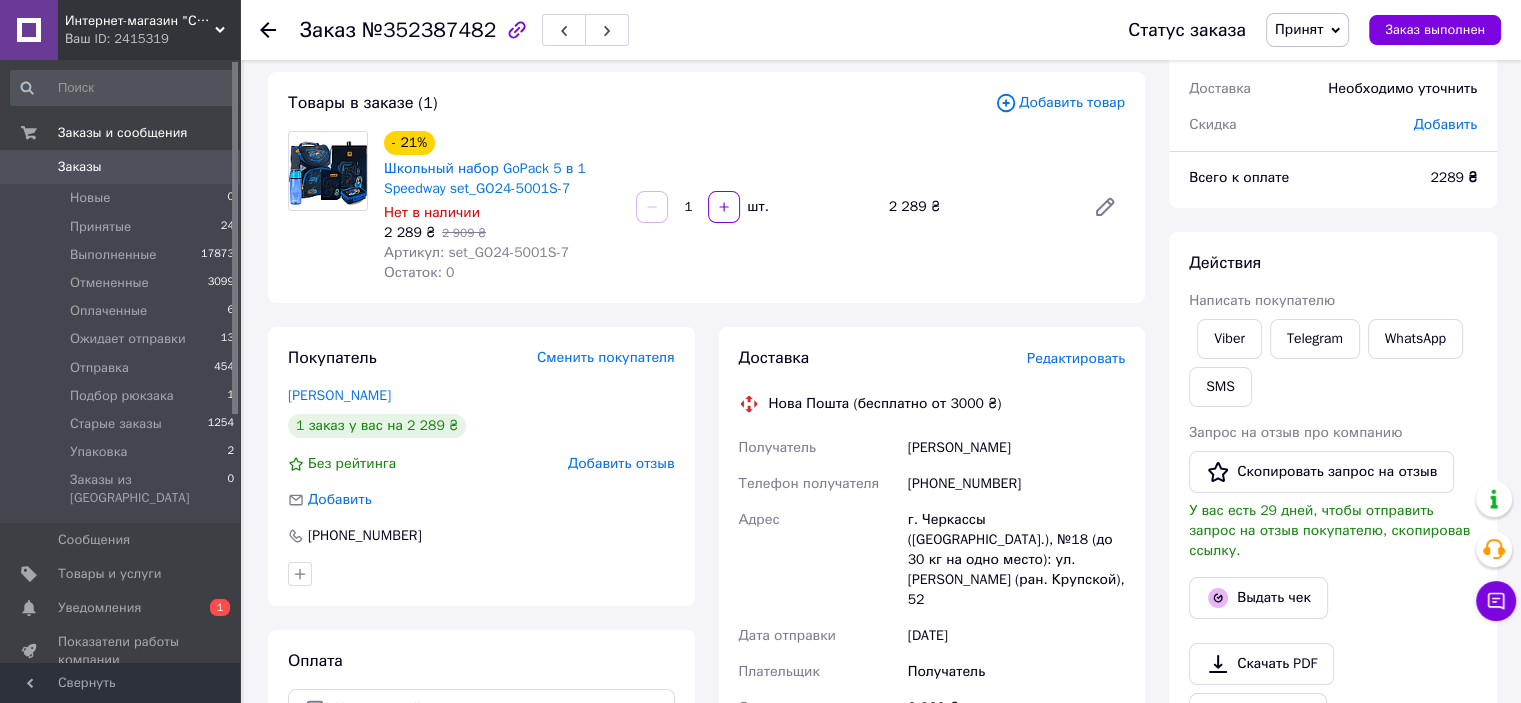 click on "Принят" at bounding box center [1307, 30] 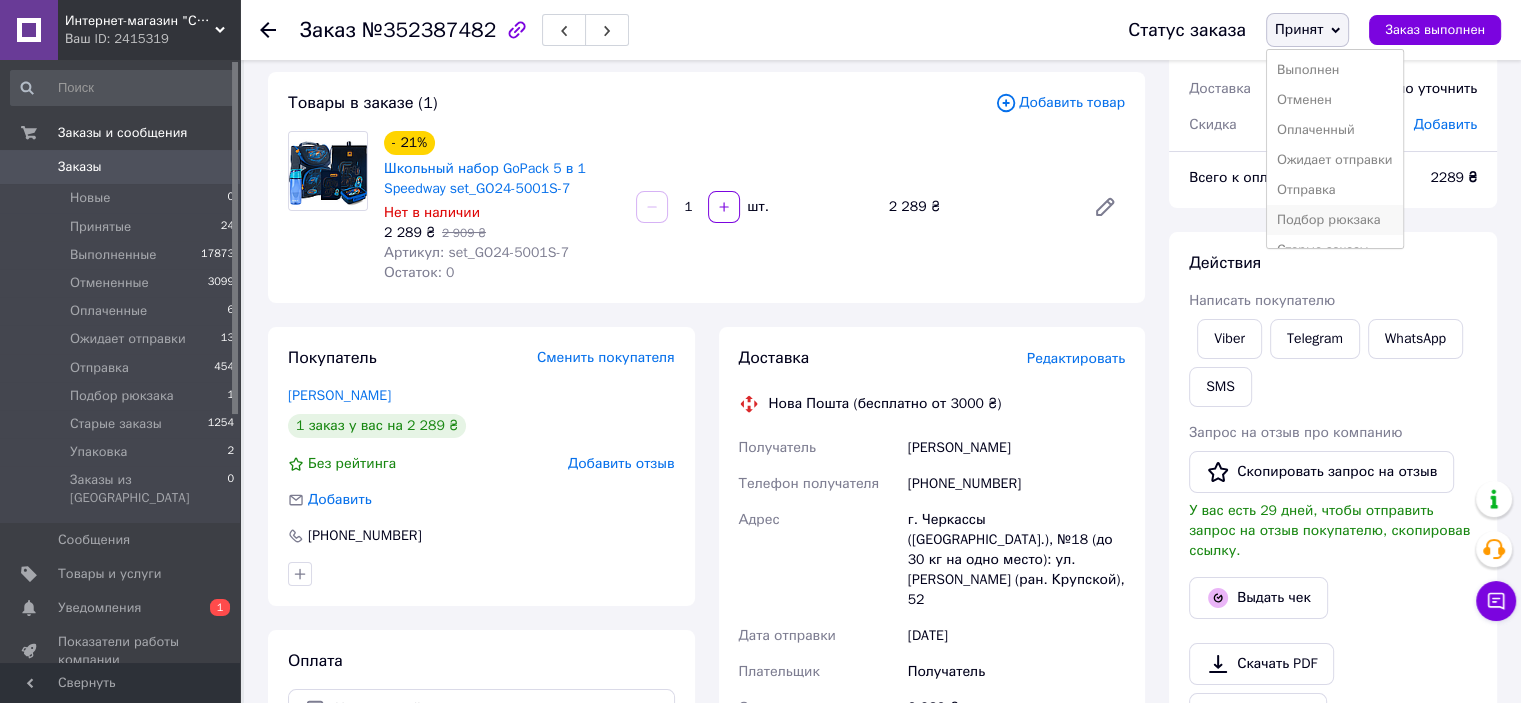 click on "Подбор рюкзака" at bounding box center [1335, 220] 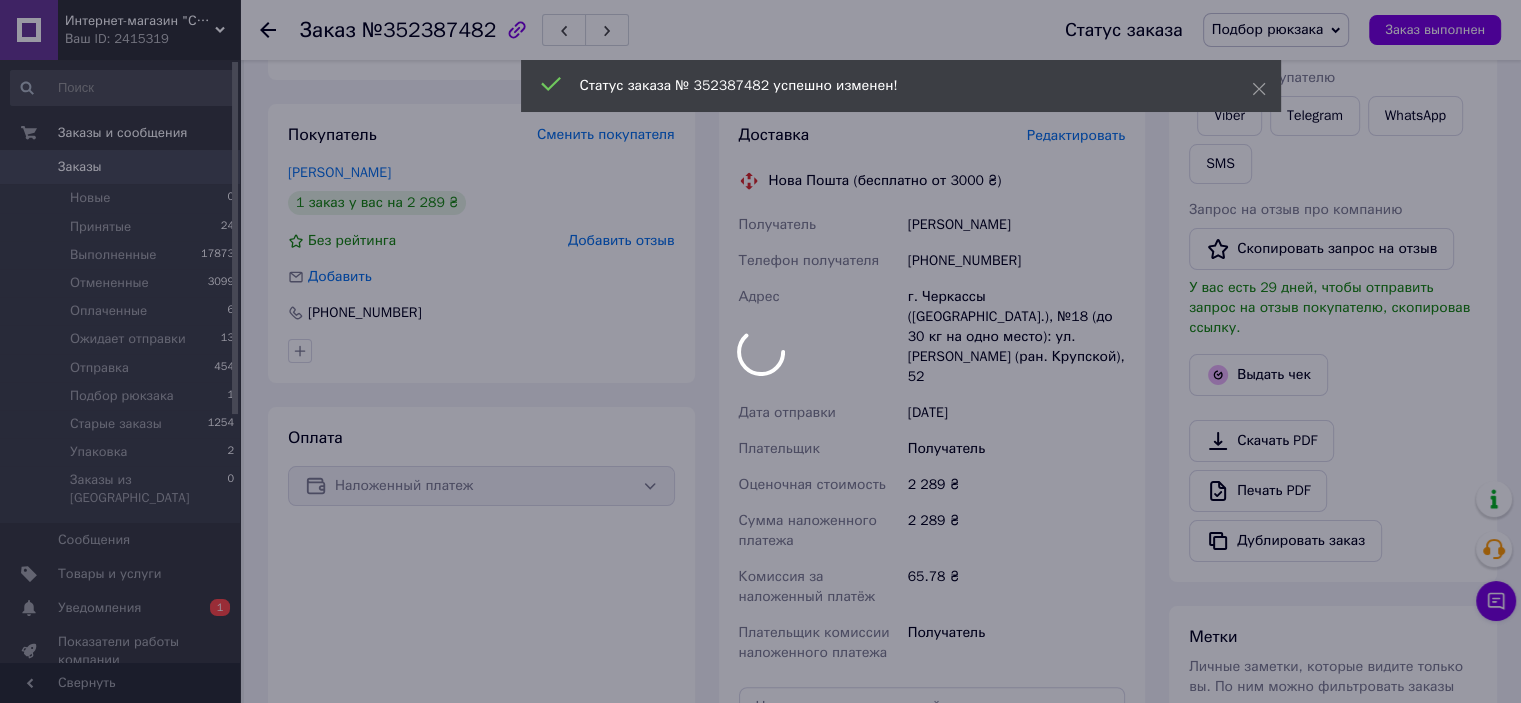 scroll, scrollTop: 600, scrollLeft: 0, axis: vertical 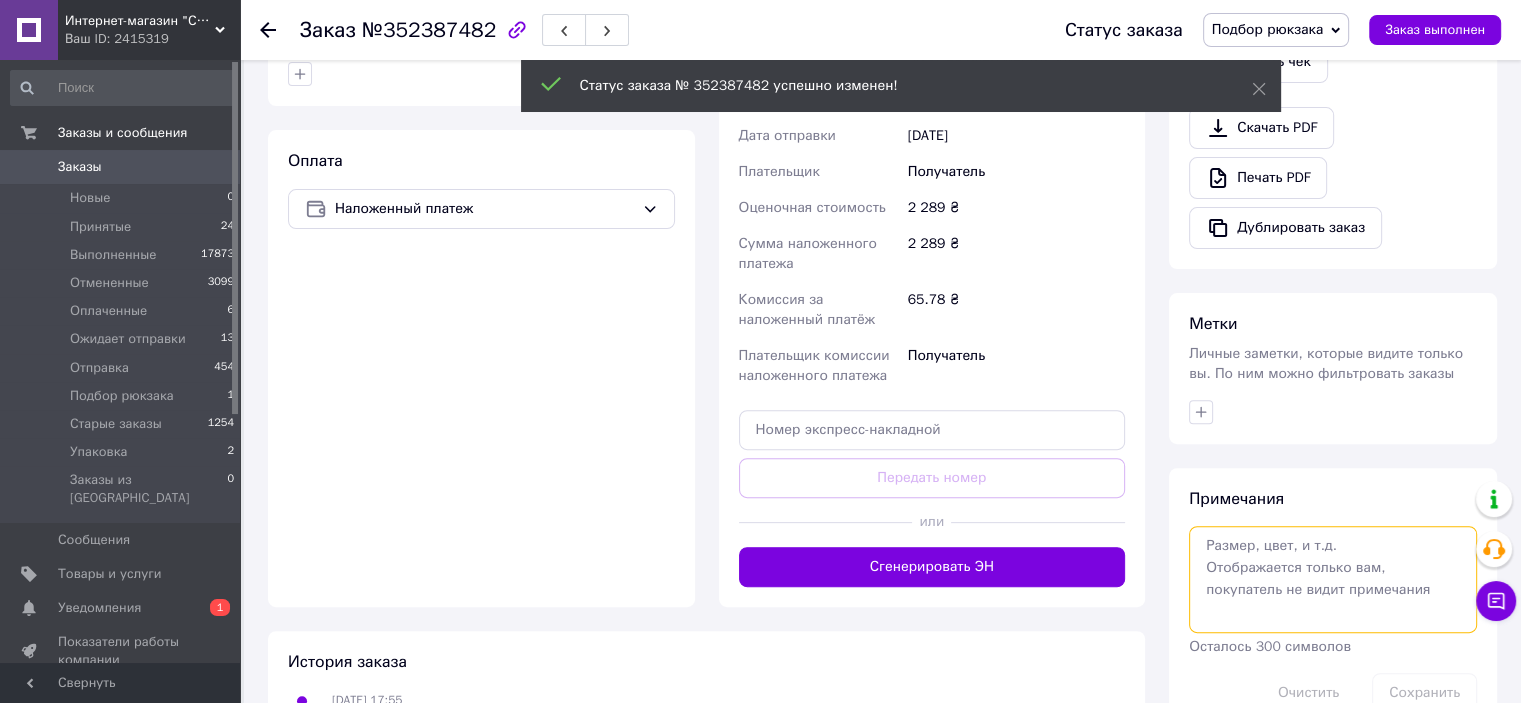 click at bounding box center (1333, 579) 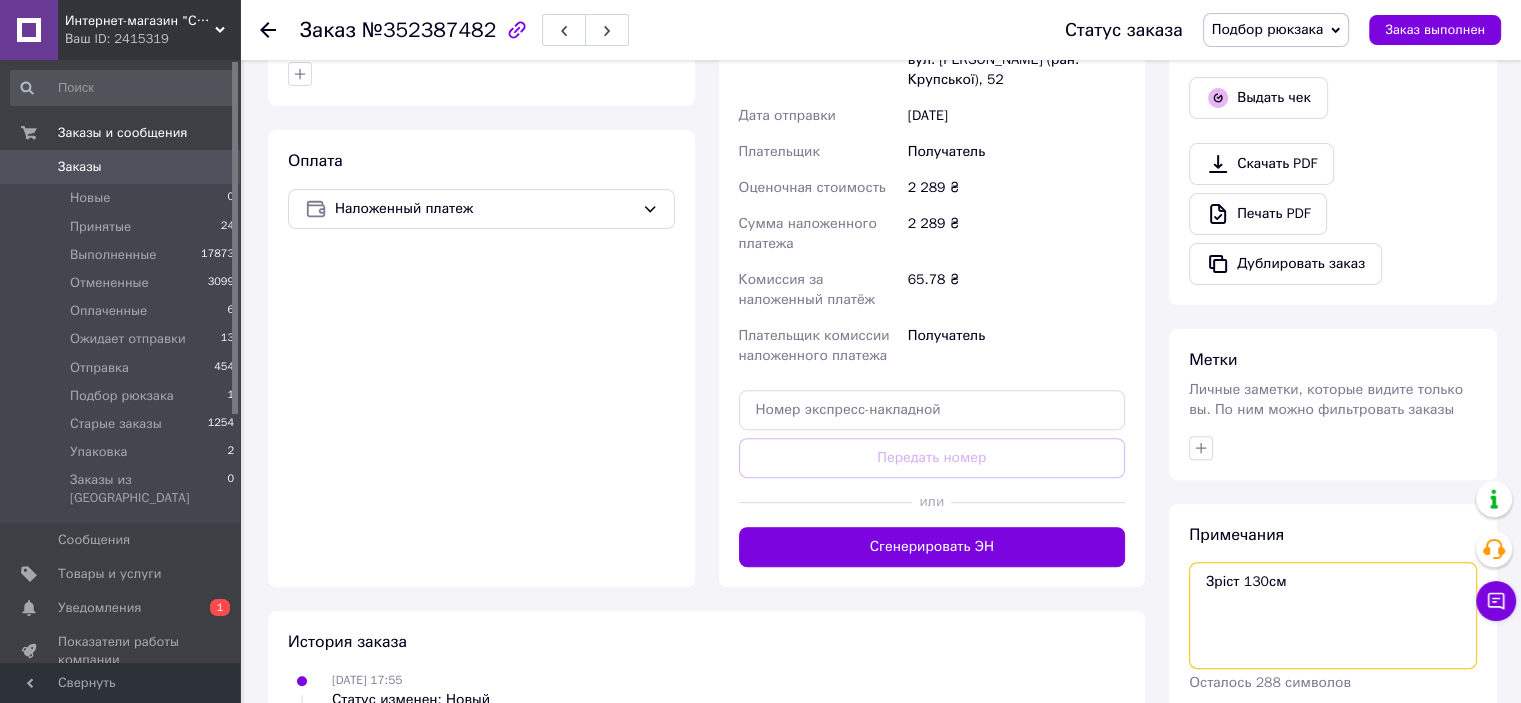 scroll, scrollTop: 699, scrollLeft: 0, axis: vertical 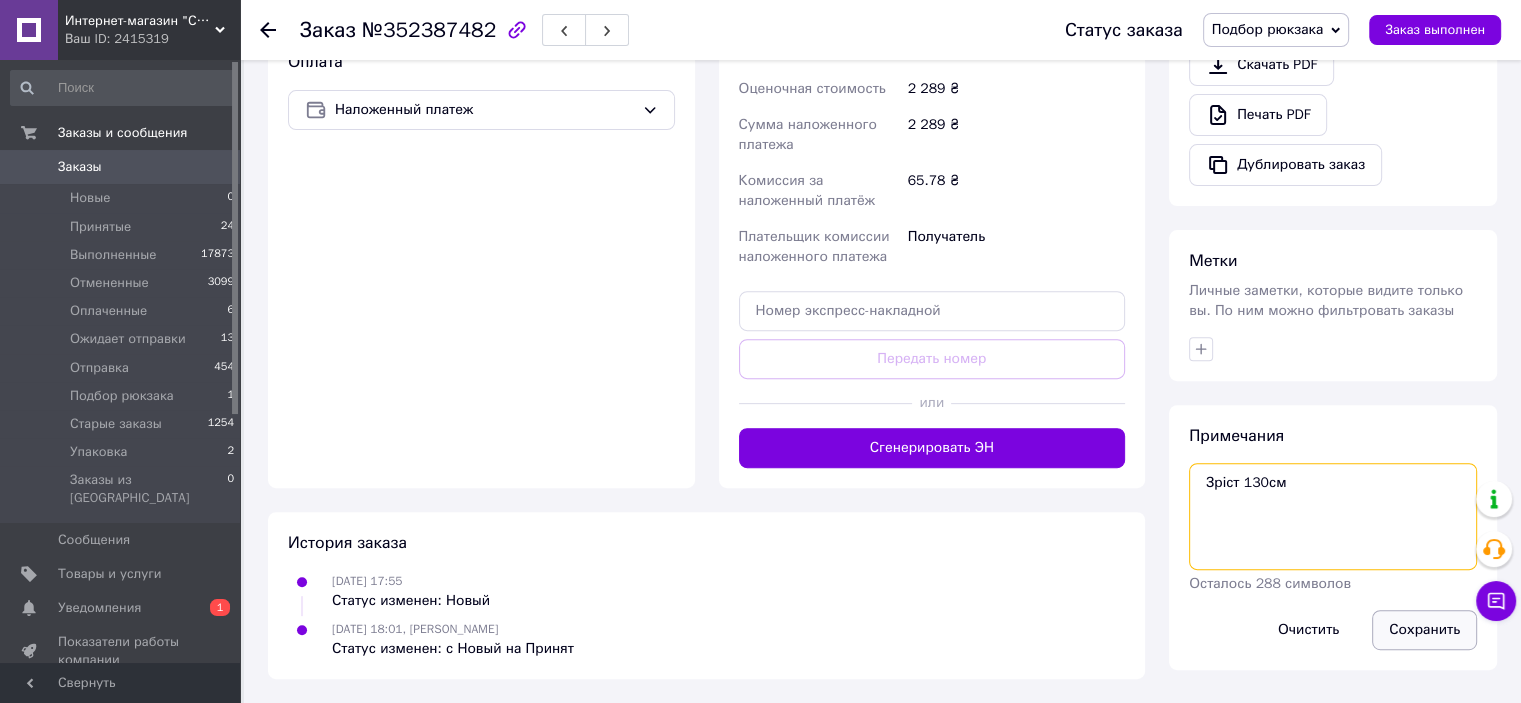 type on "Зріст 130см" 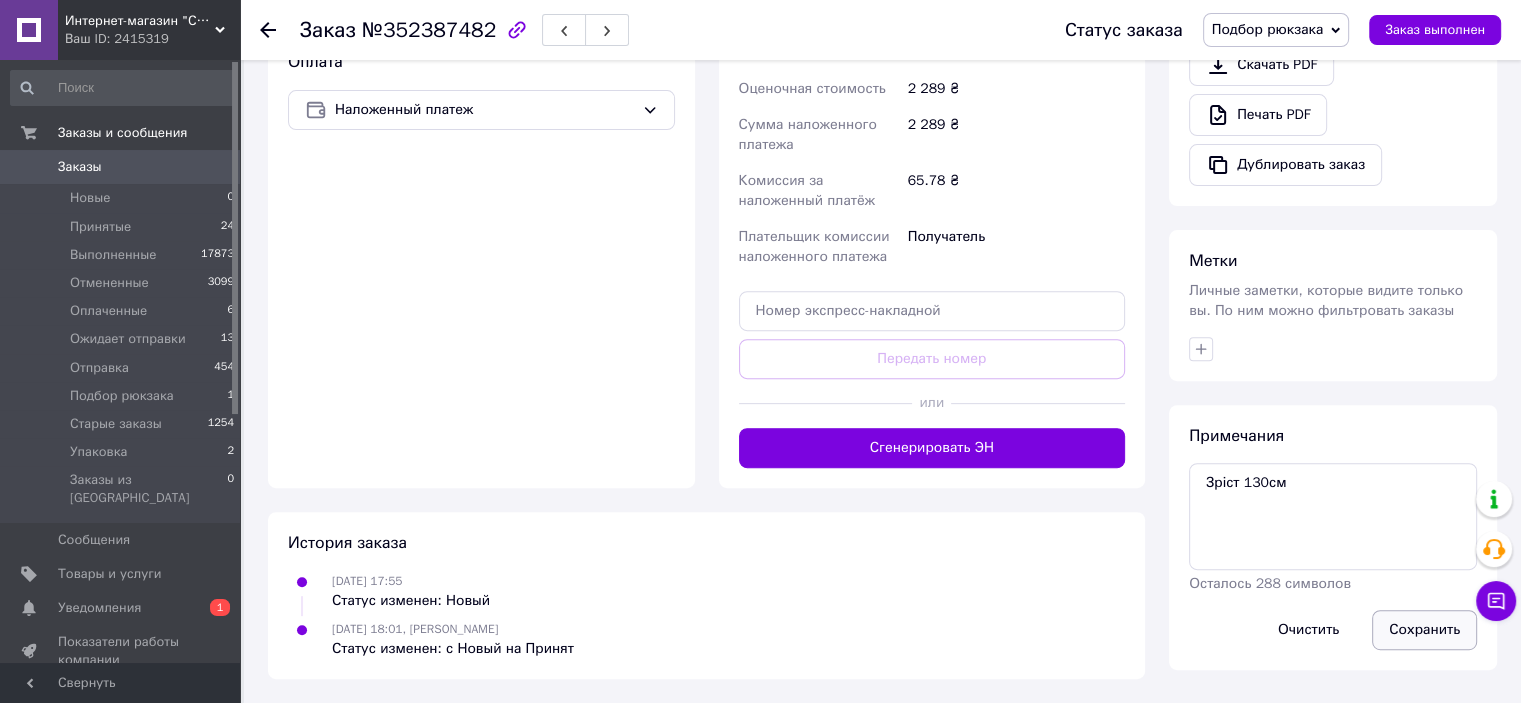 click on "Сохранить" at bounding box center [1424, 630] 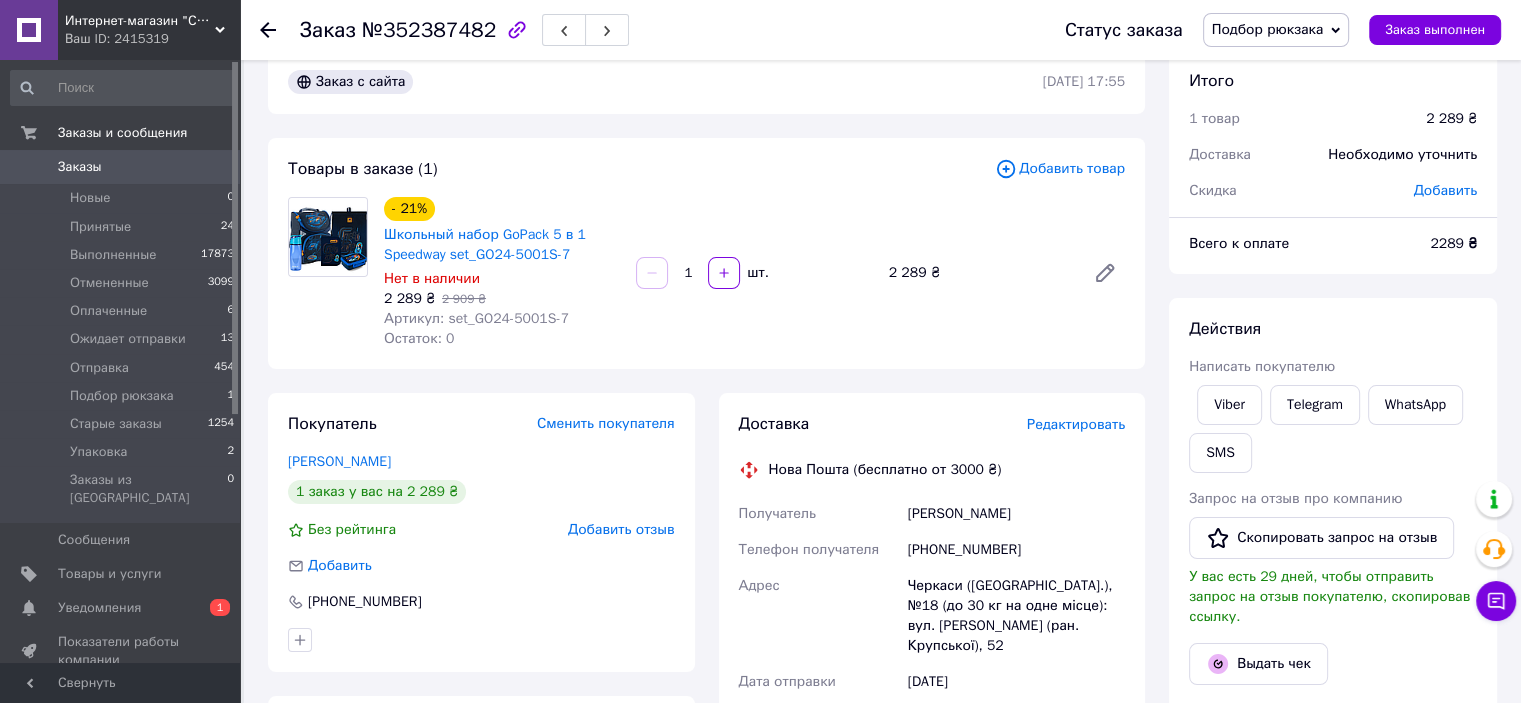 scroll, scrollTop: 0, scrollLeft: 0, axis: both 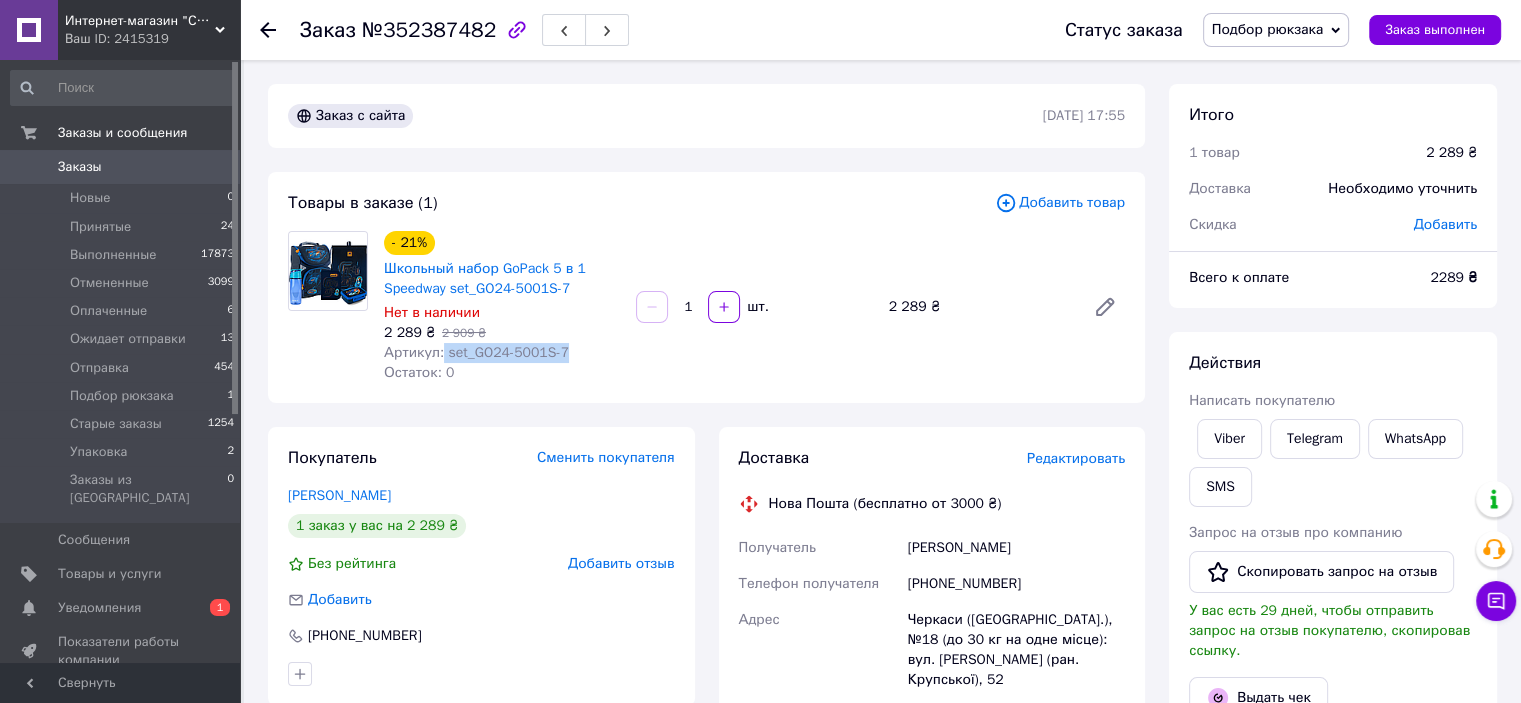 copy on "set_GO24-5001S-7" 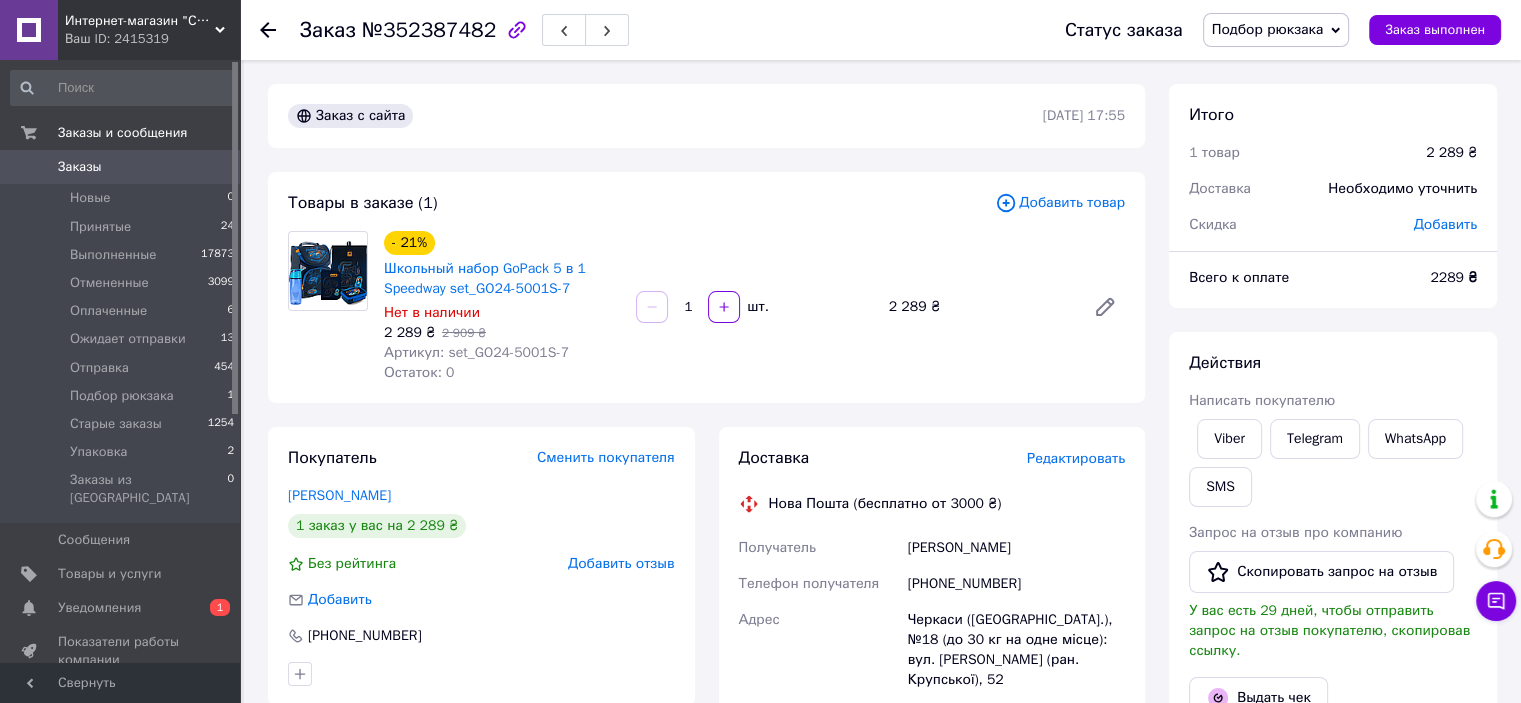 click on "Добавить товар" at bounding box center (1060, 203) 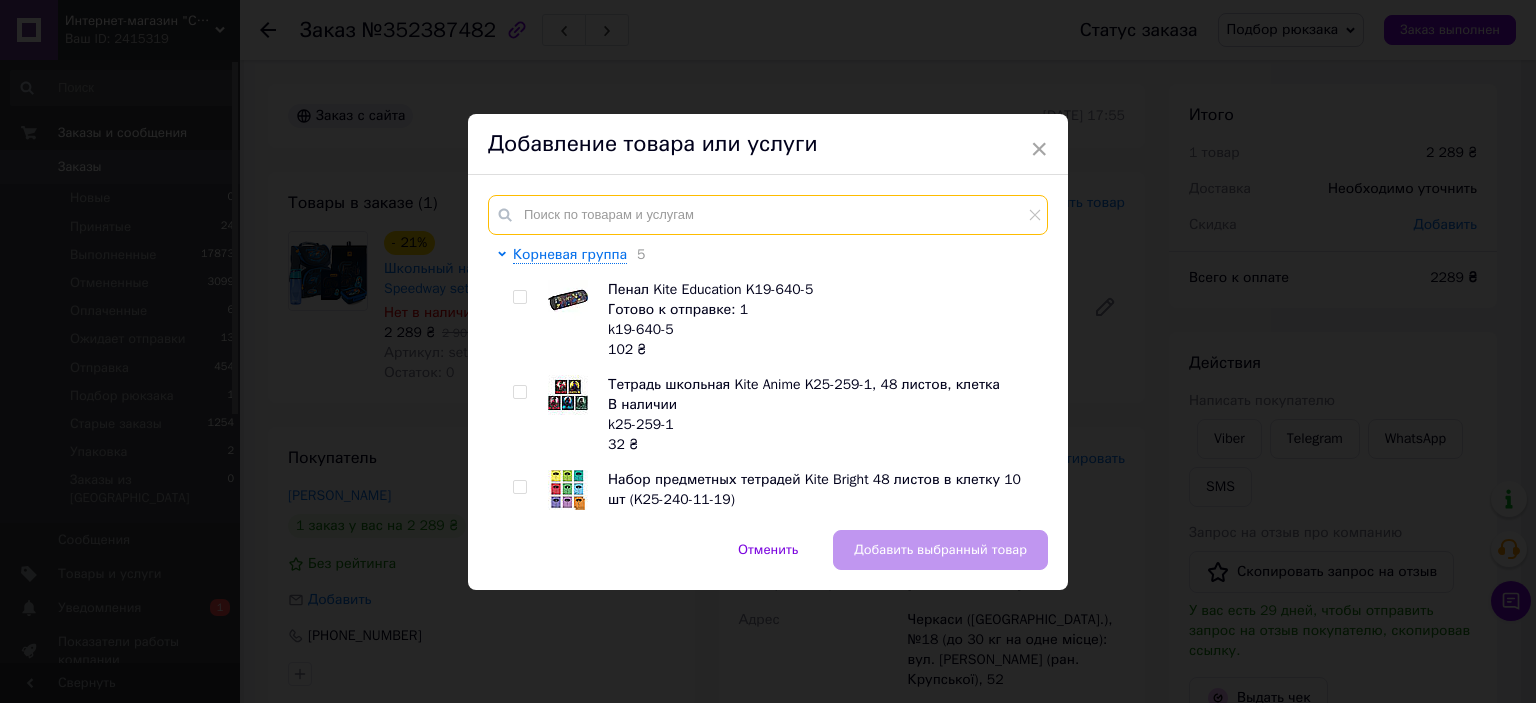 click at bounding box center [768, 215] 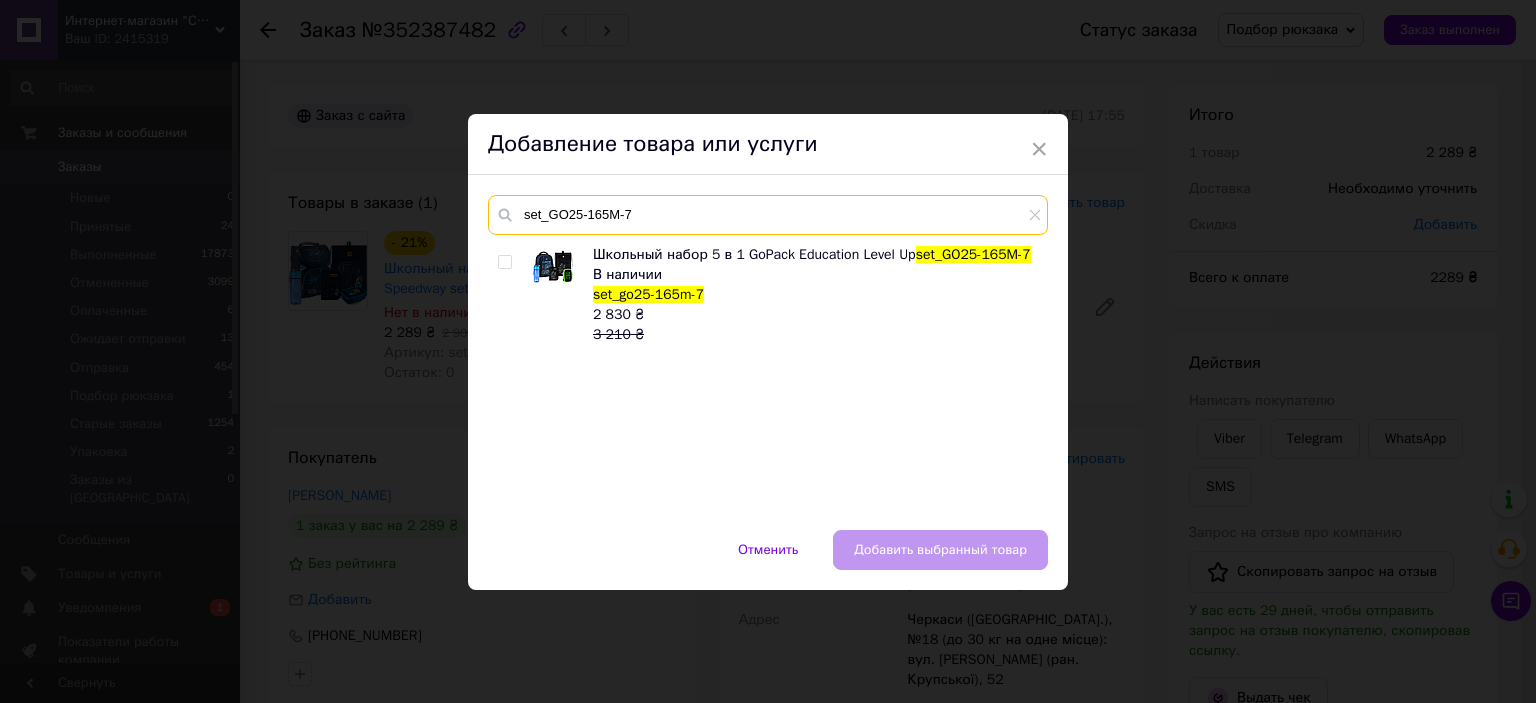 type on "set_GO25-165M-7" 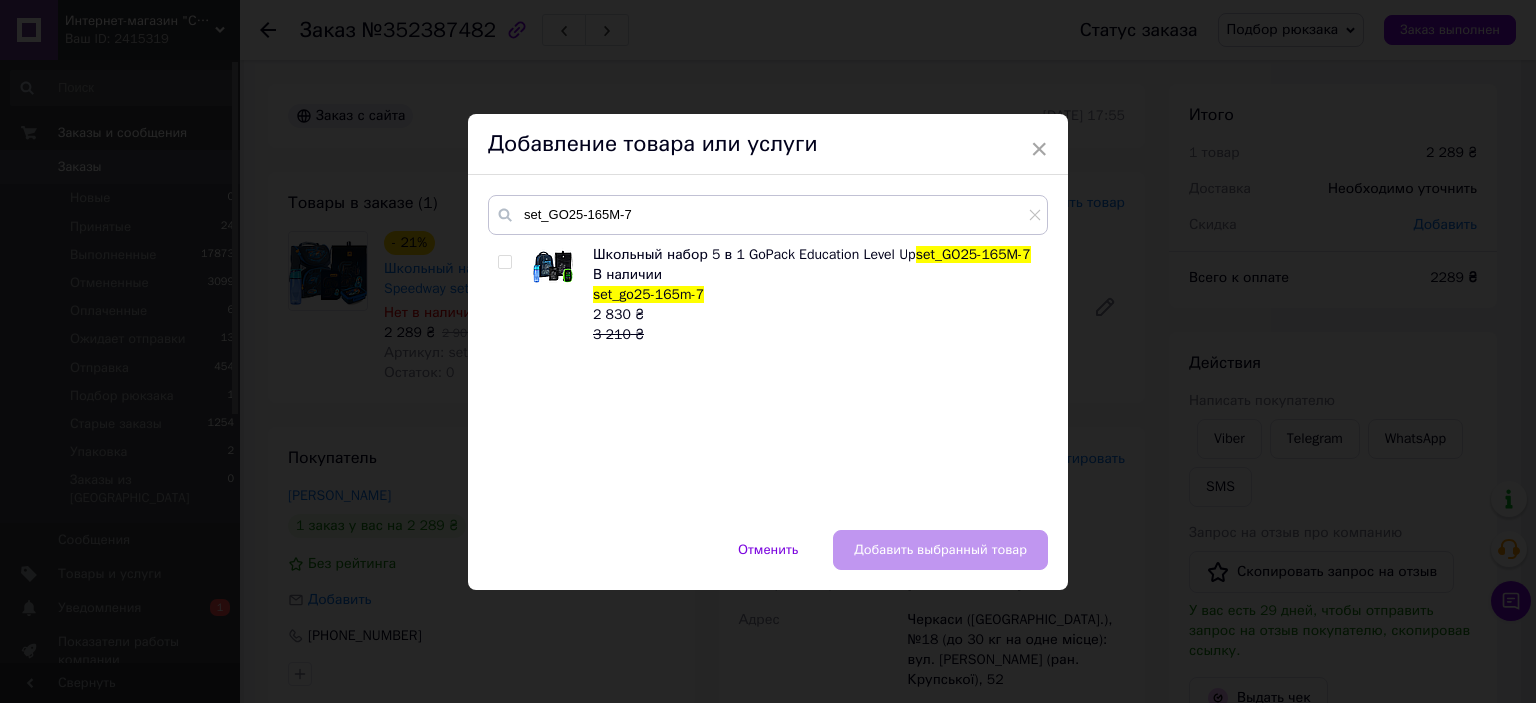 click at bounding box center (504, 262) 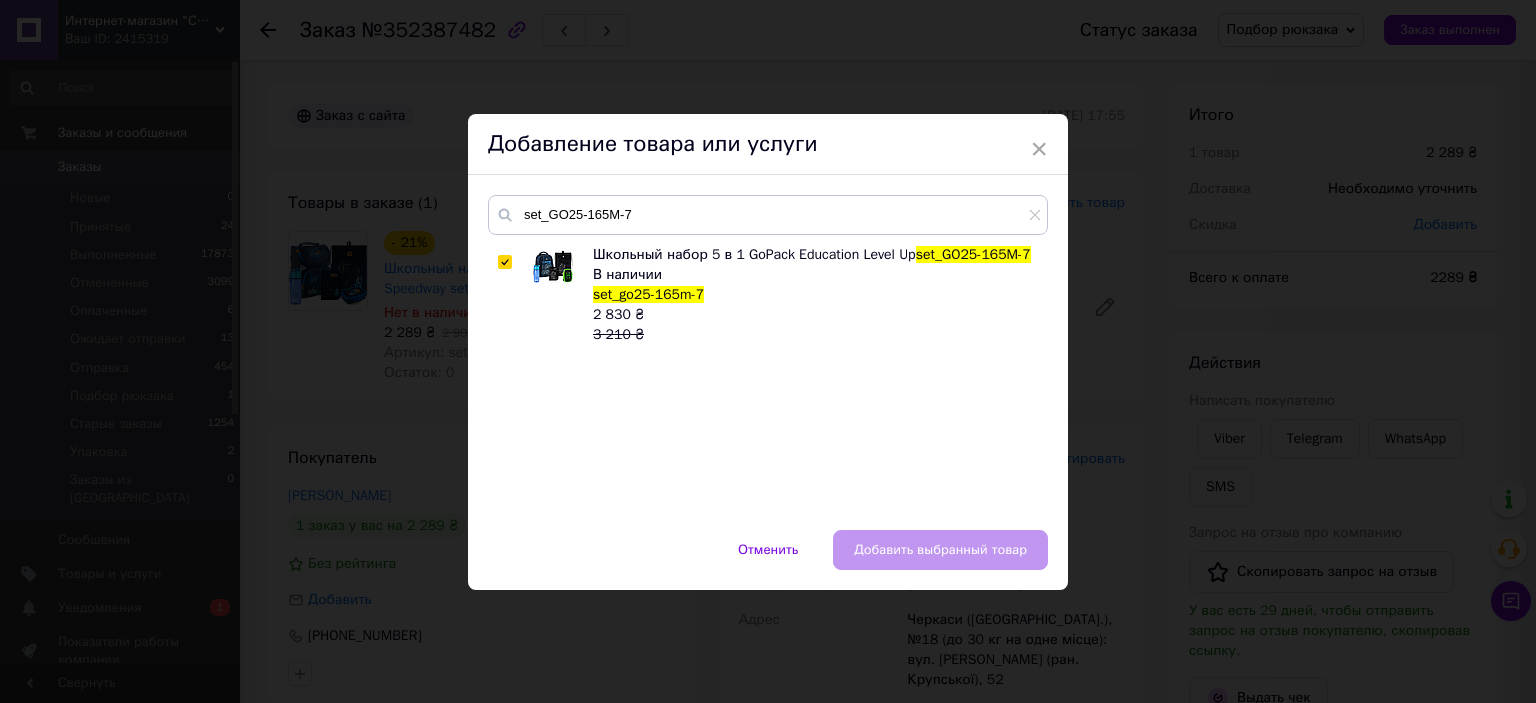 checkbox on "true" 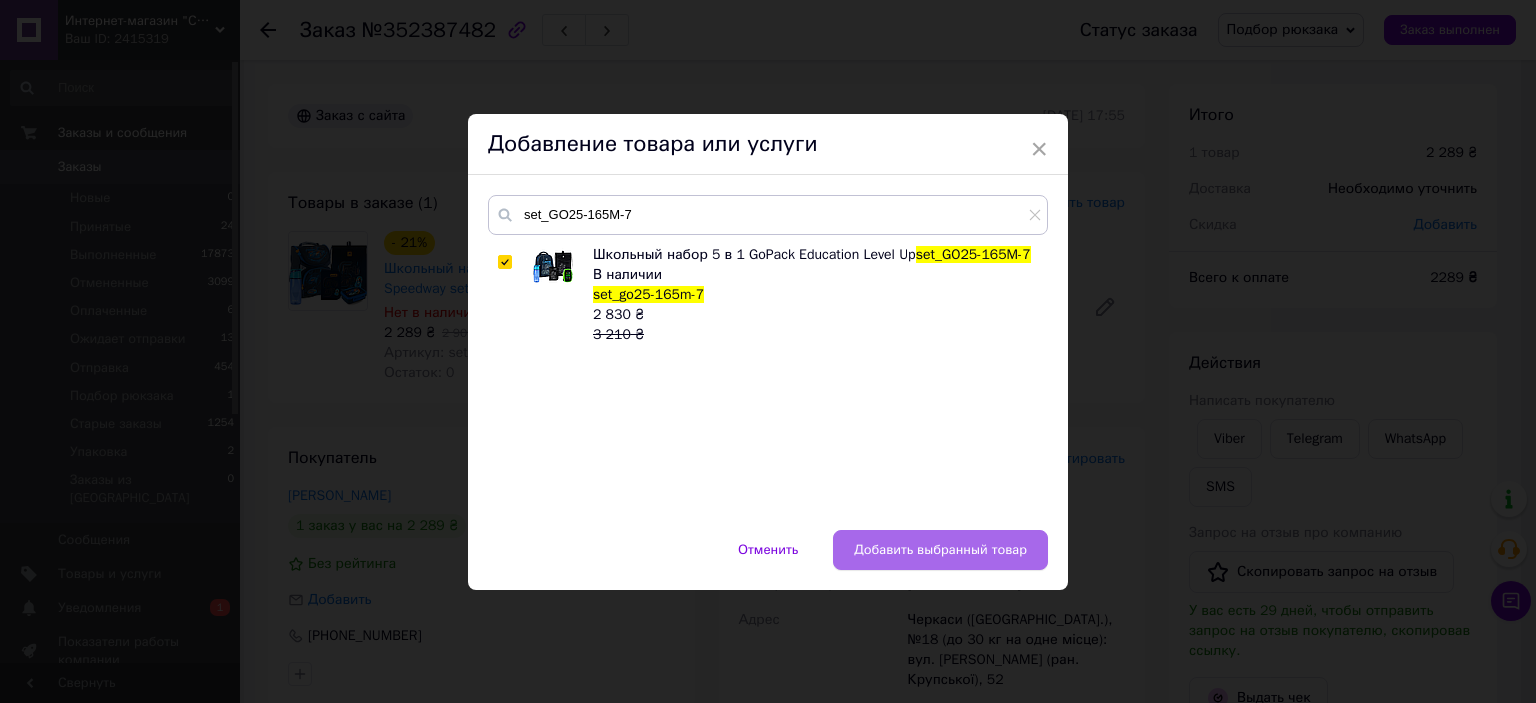 click on "Добавить выбранный товар" at bounding box center (940, 550) 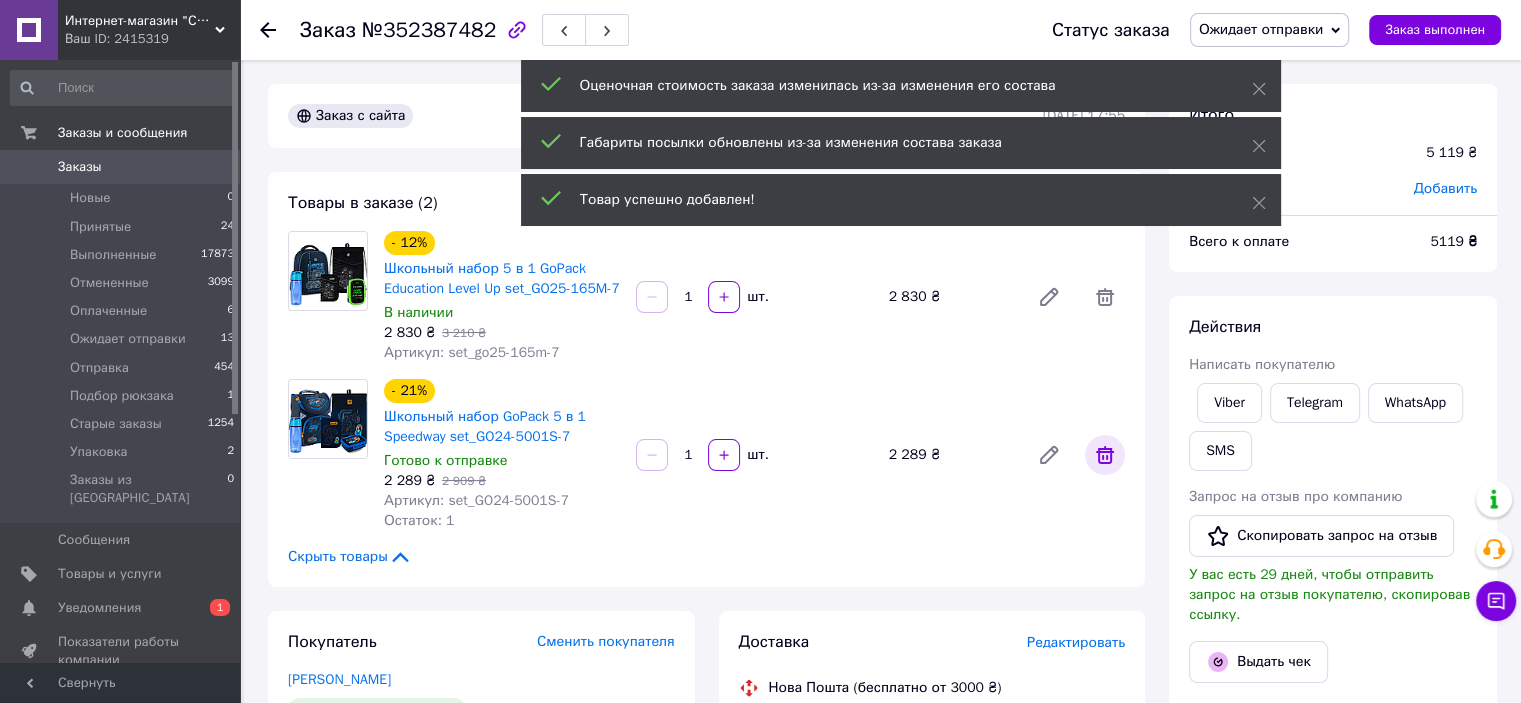 click 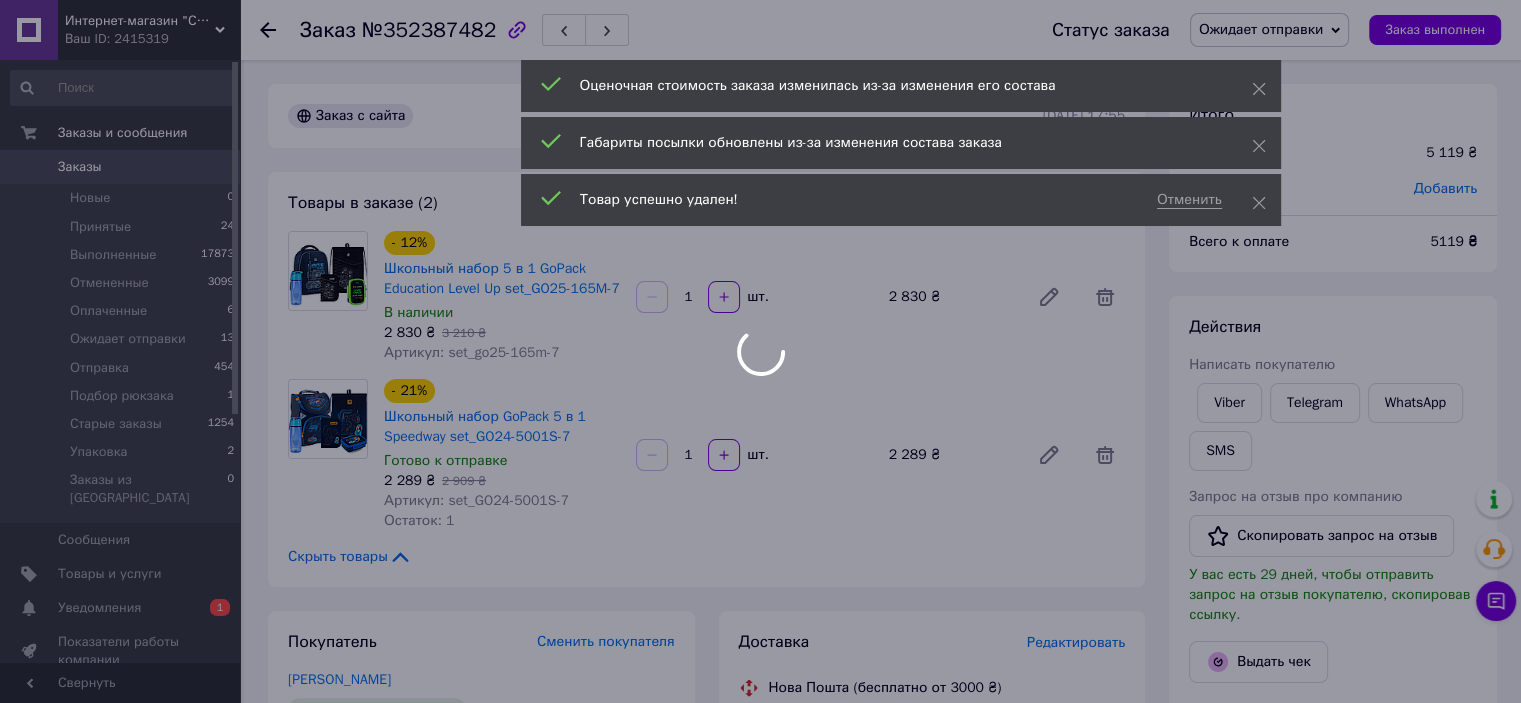 click at bounding box center (760, 351) 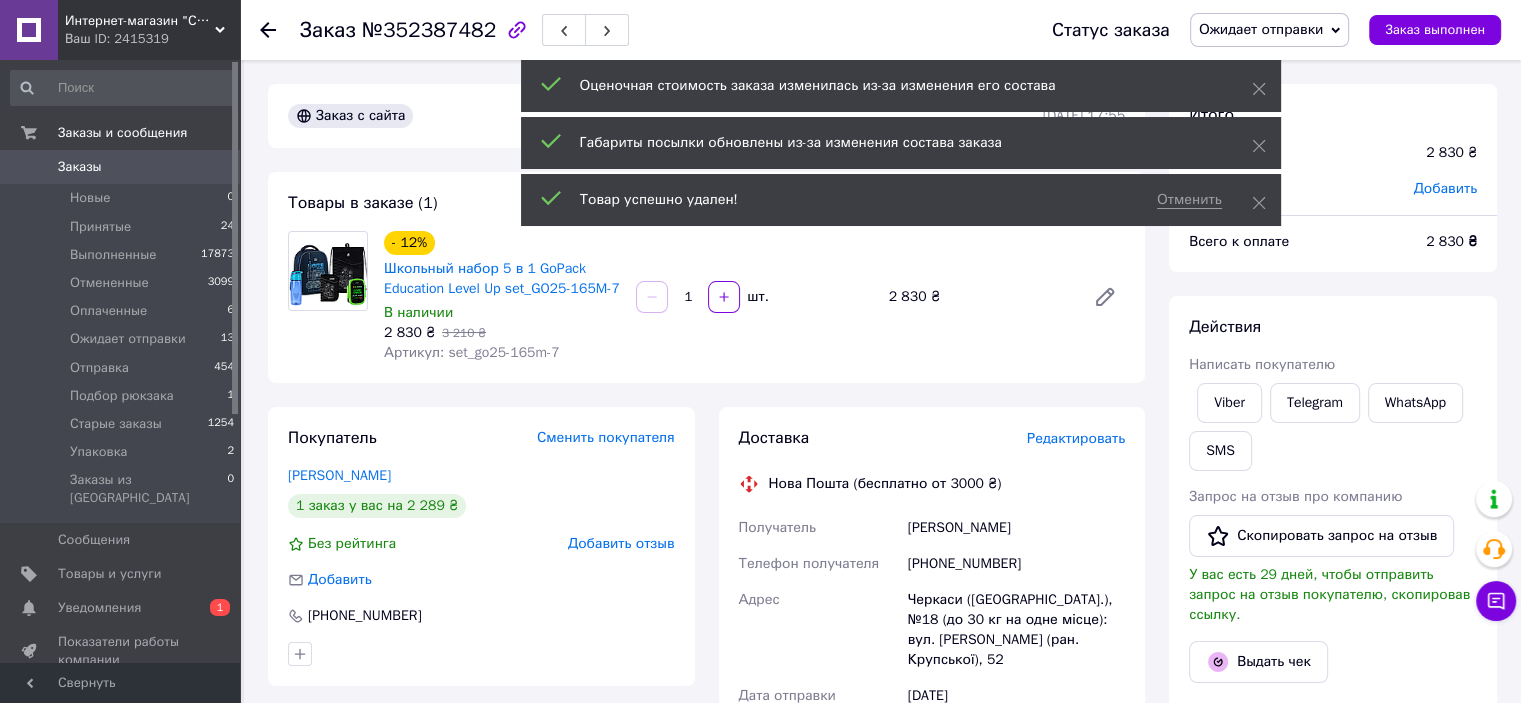 click on "Ожидает отправки" at bounding box center [1261, 29] 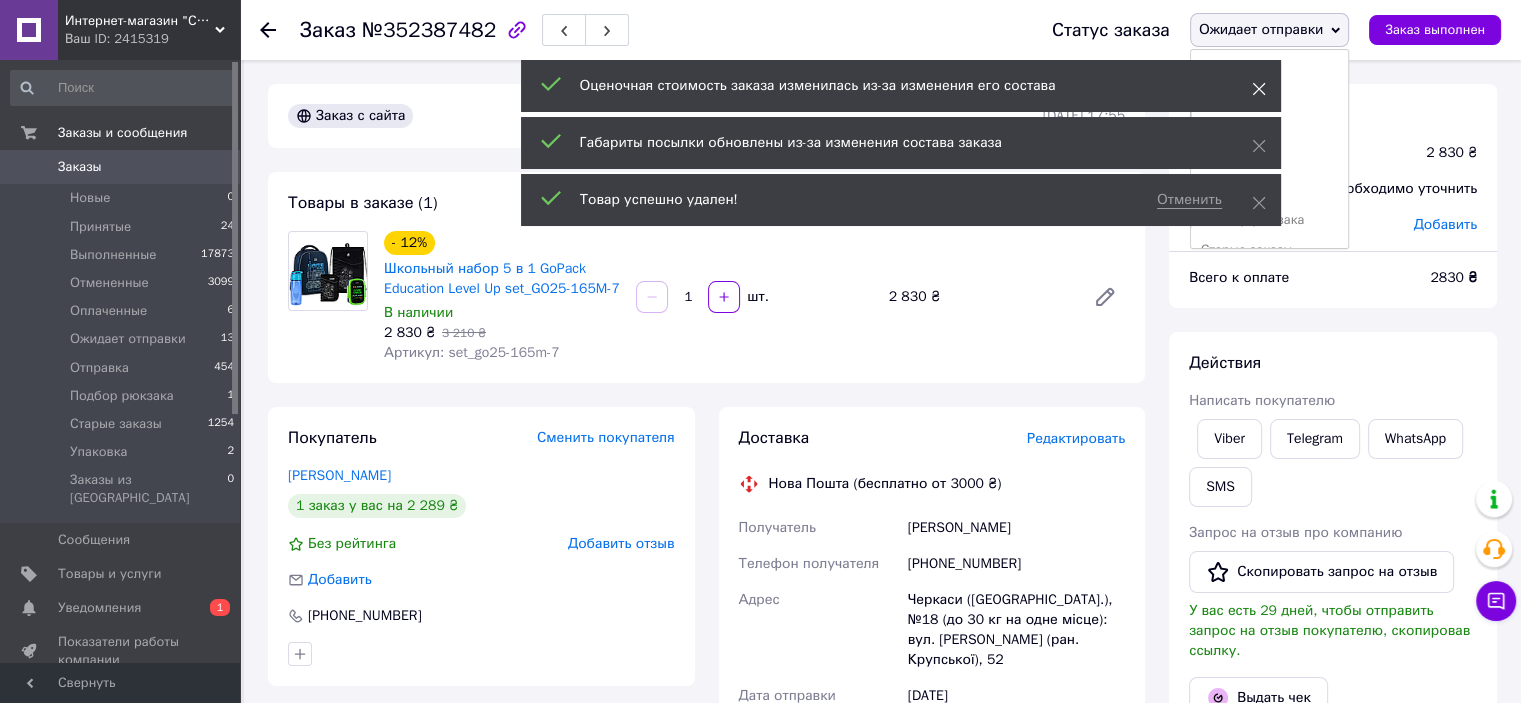 click 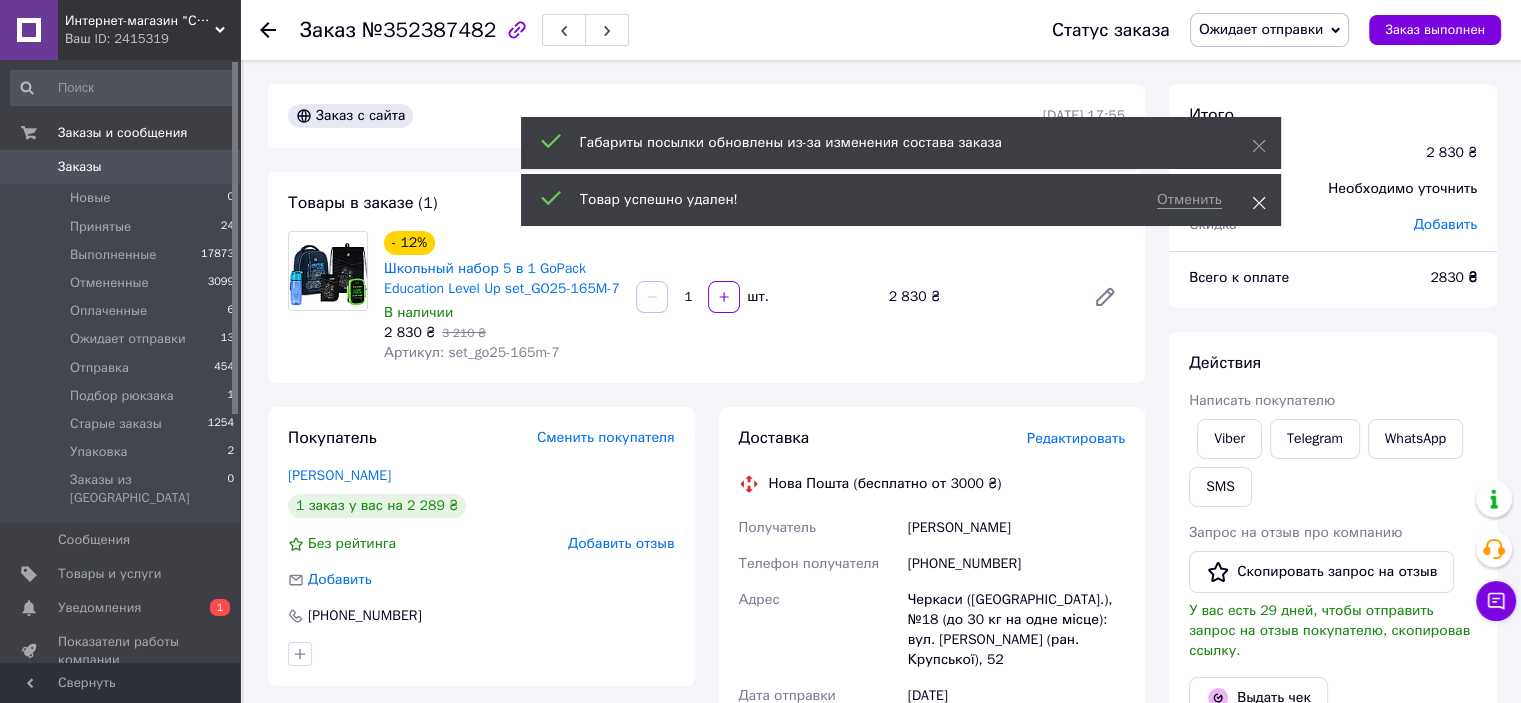 click 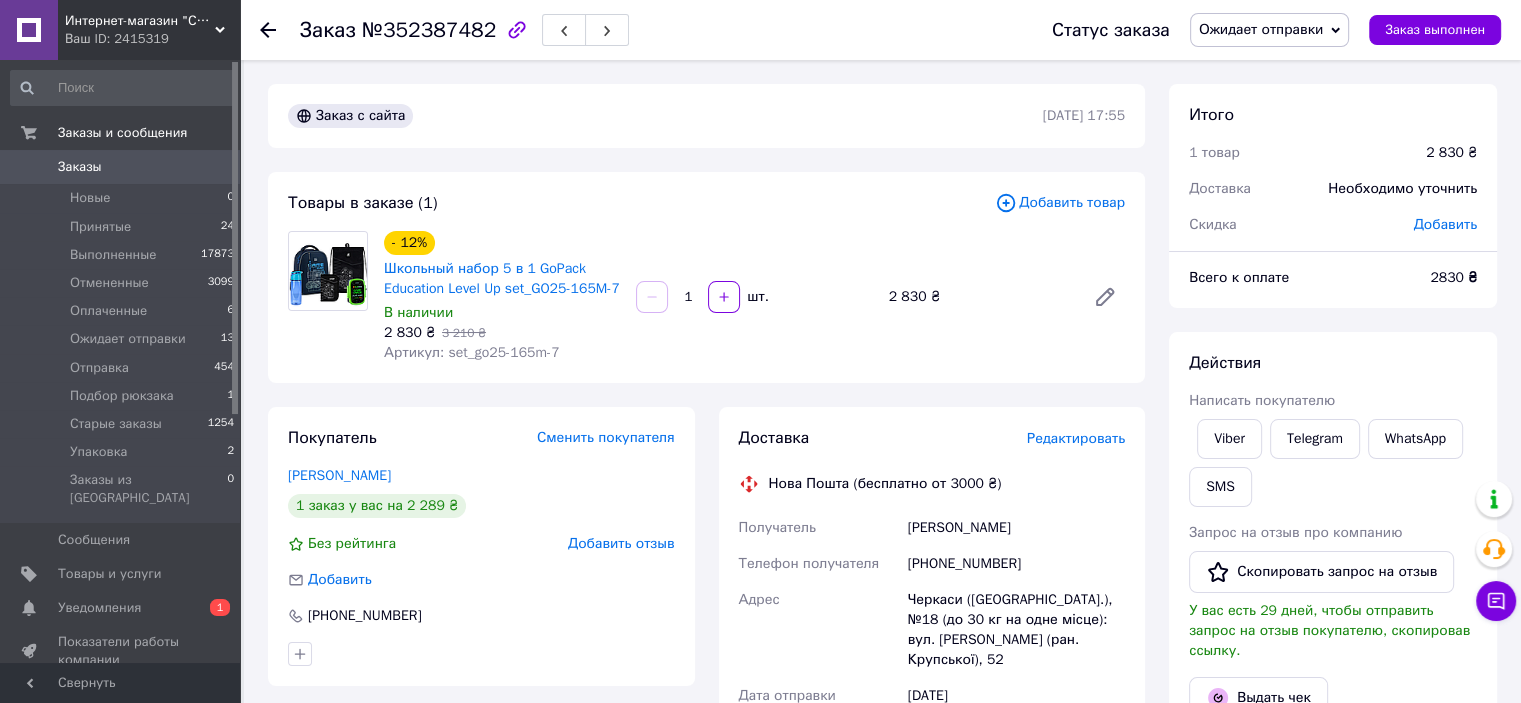 click on "Ожидает отправки" at bounding box center [1261, 29] 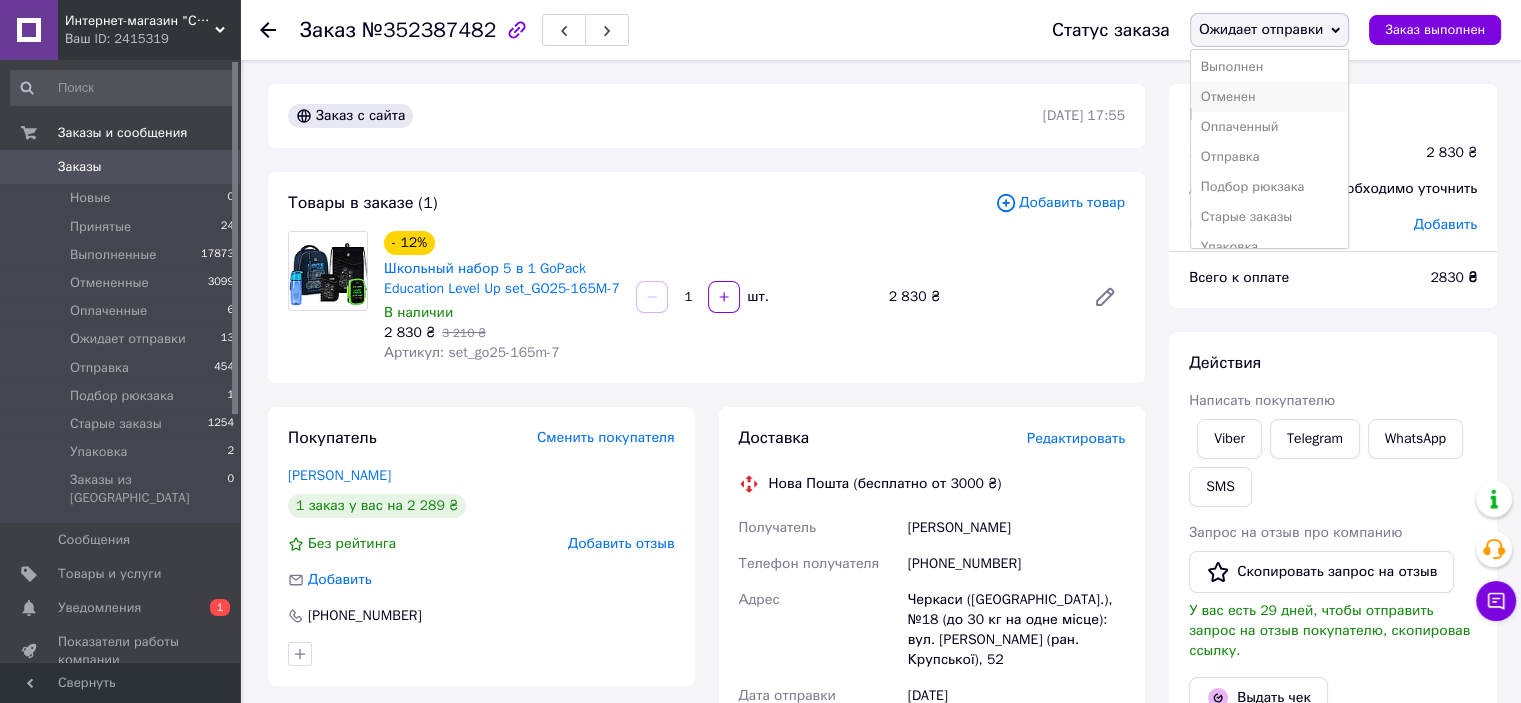 scroll, scrollTop: 52, scrollLeft: 0, axis: vertical 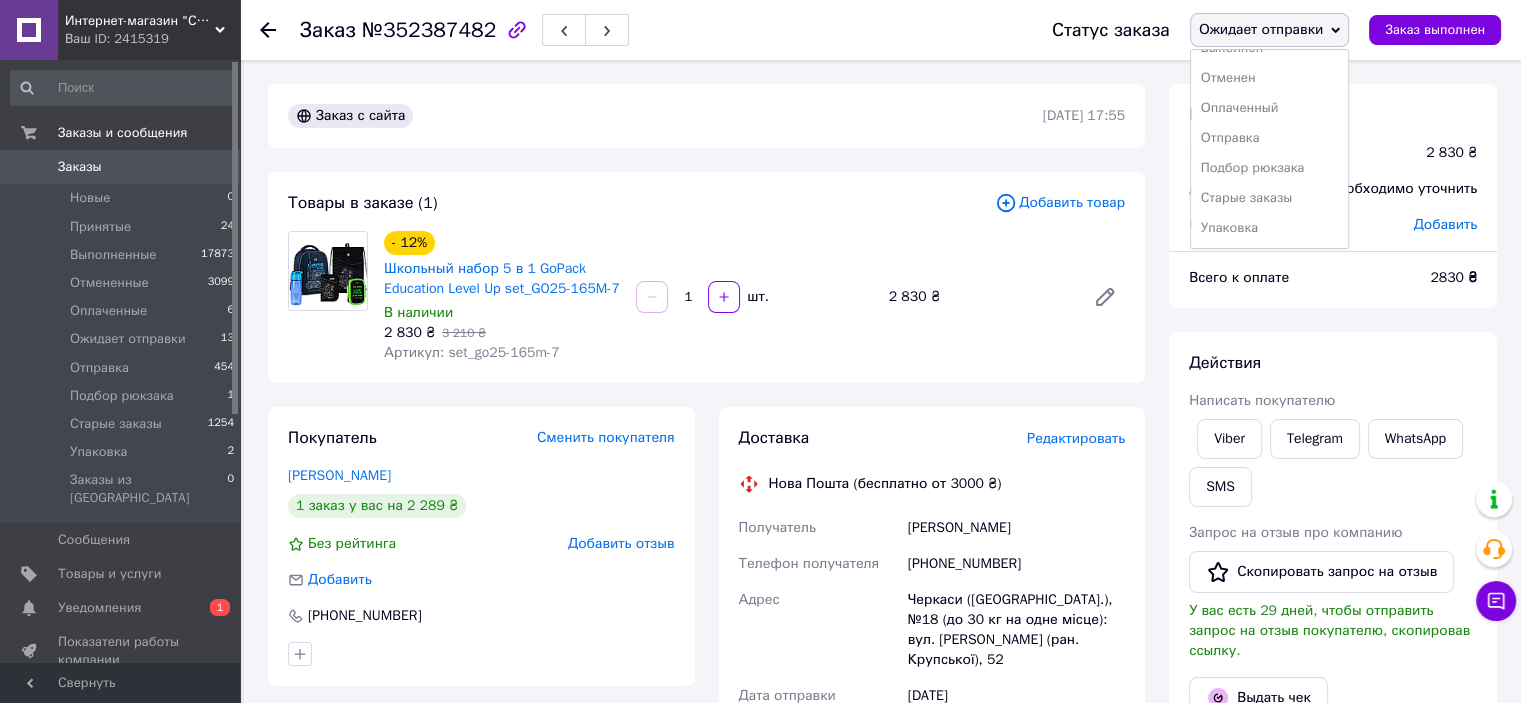 click on "Заказ с сайта 12.07.2025 | 17:55" at bounding box center [706, 116] 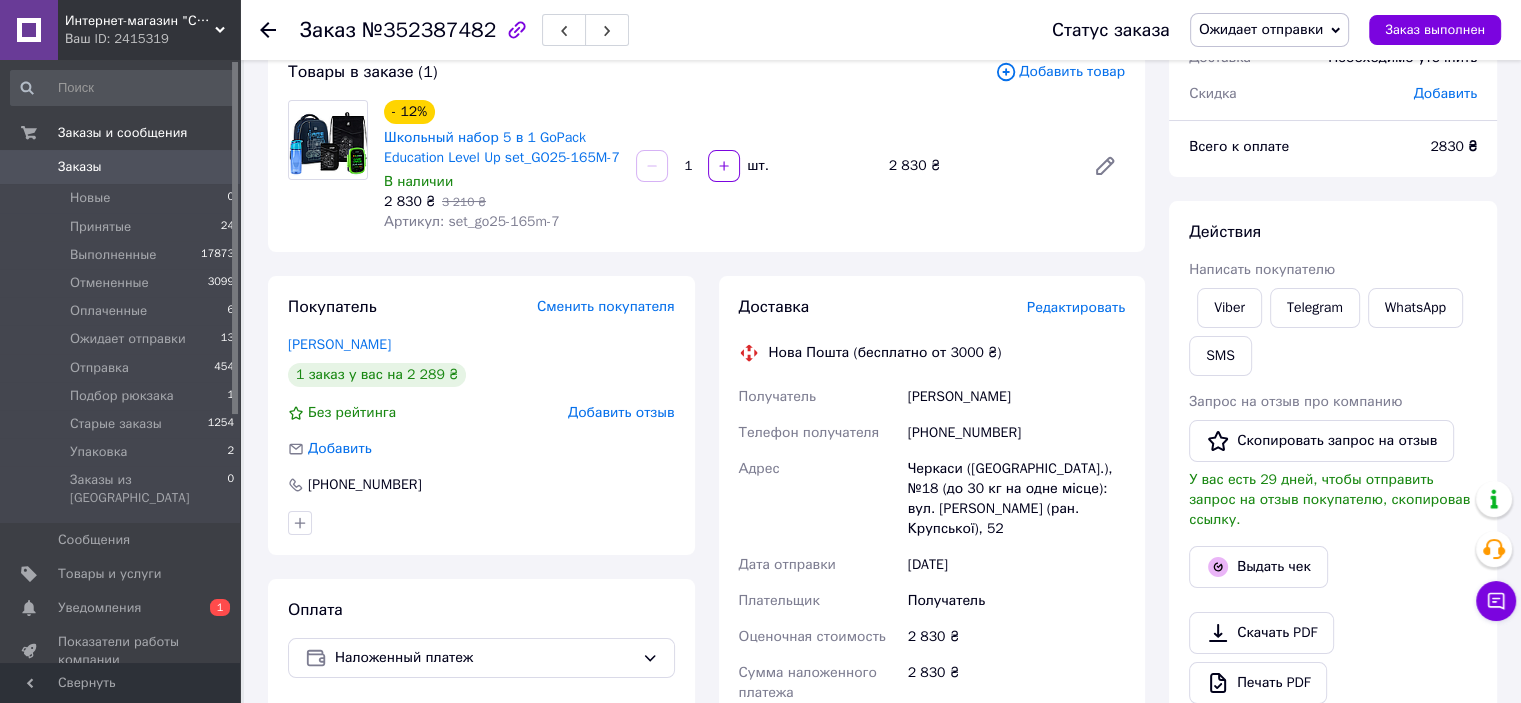 scroll, scrollTop: 500, scrollLeft: 0, axis: vertical 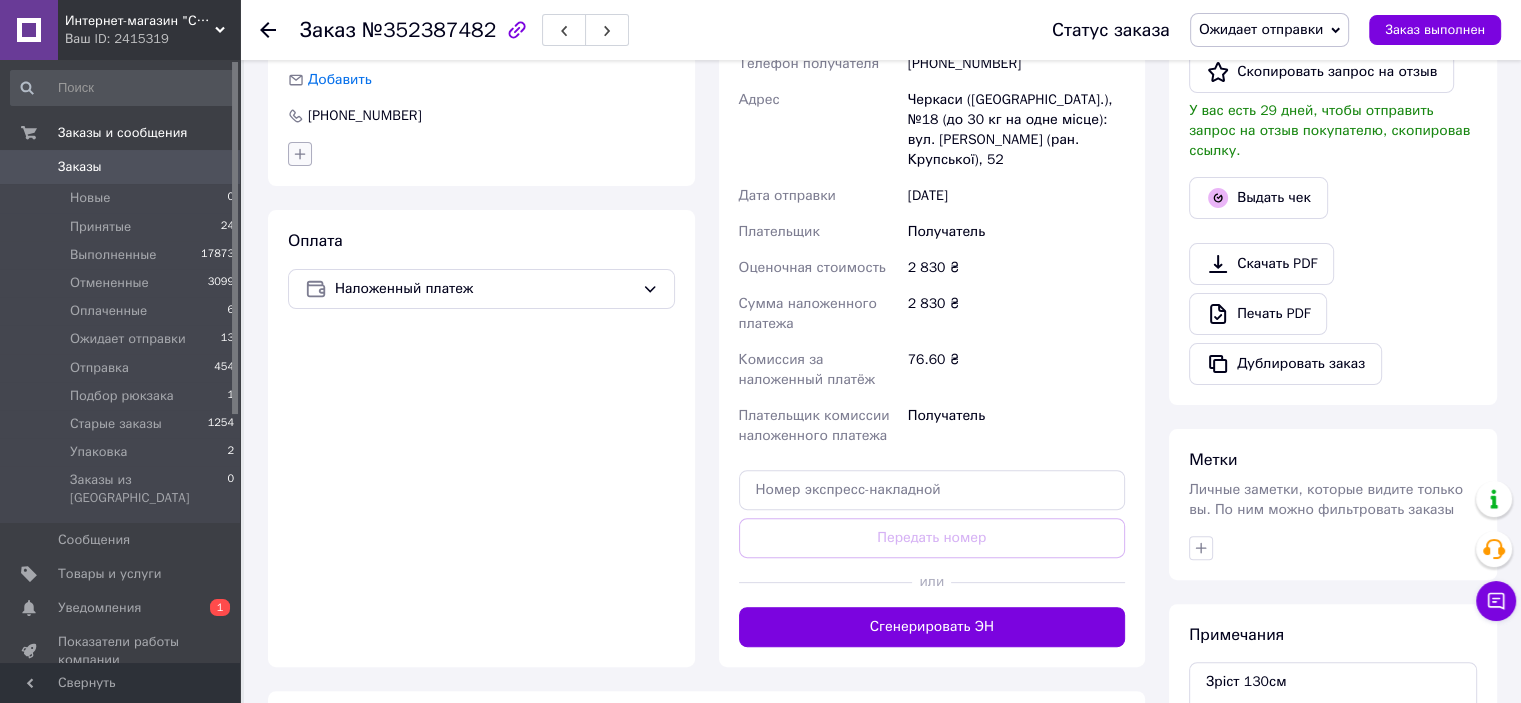 click 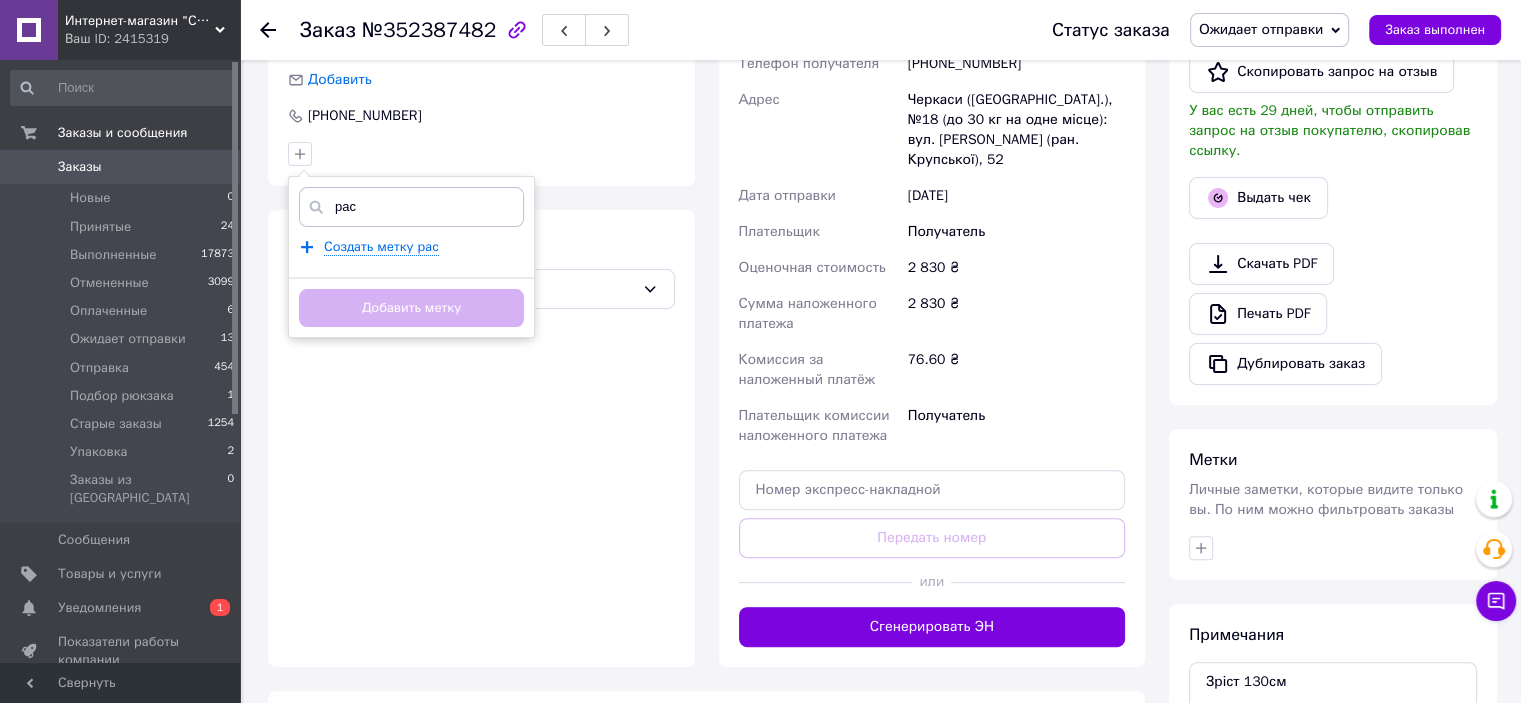 type on "рас" 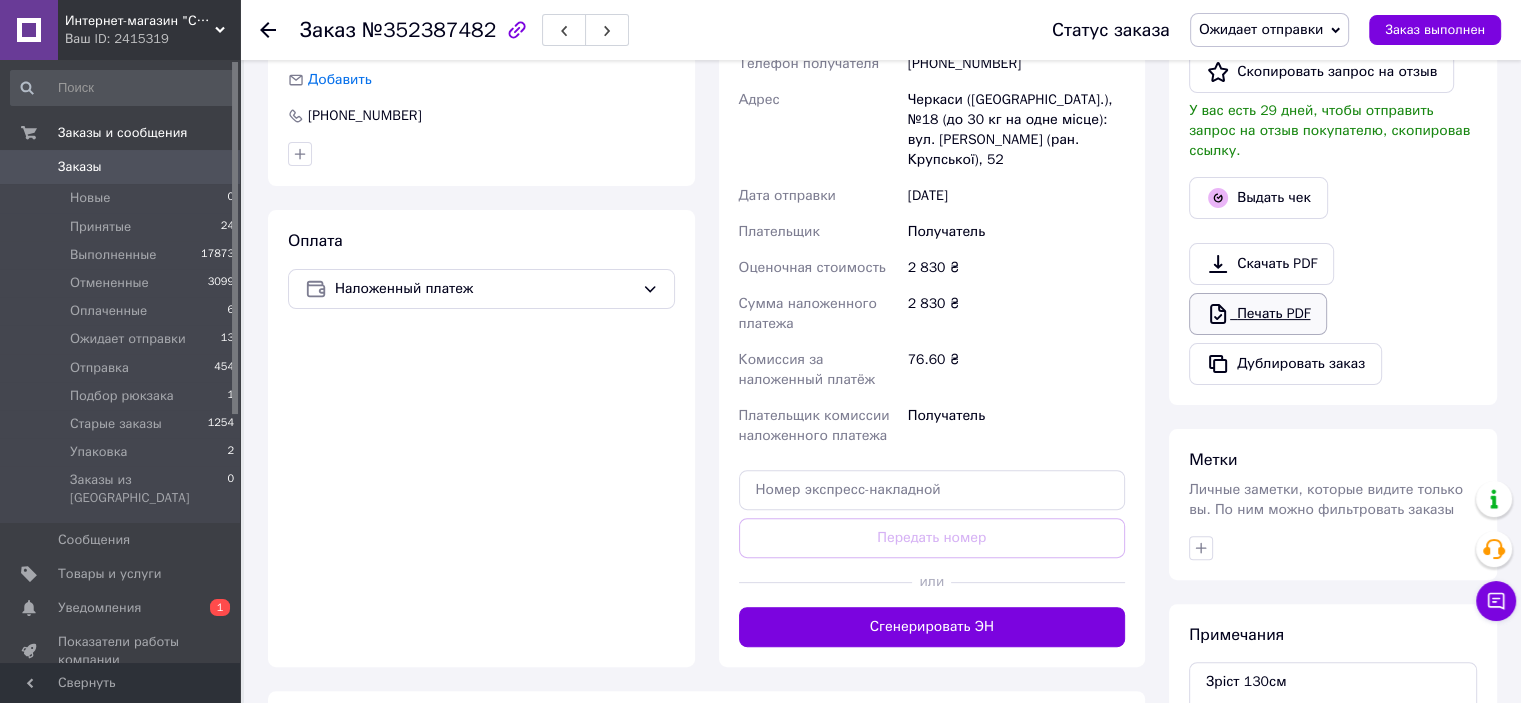 click on "Печать PDF" at bounding box center [1258, 314] 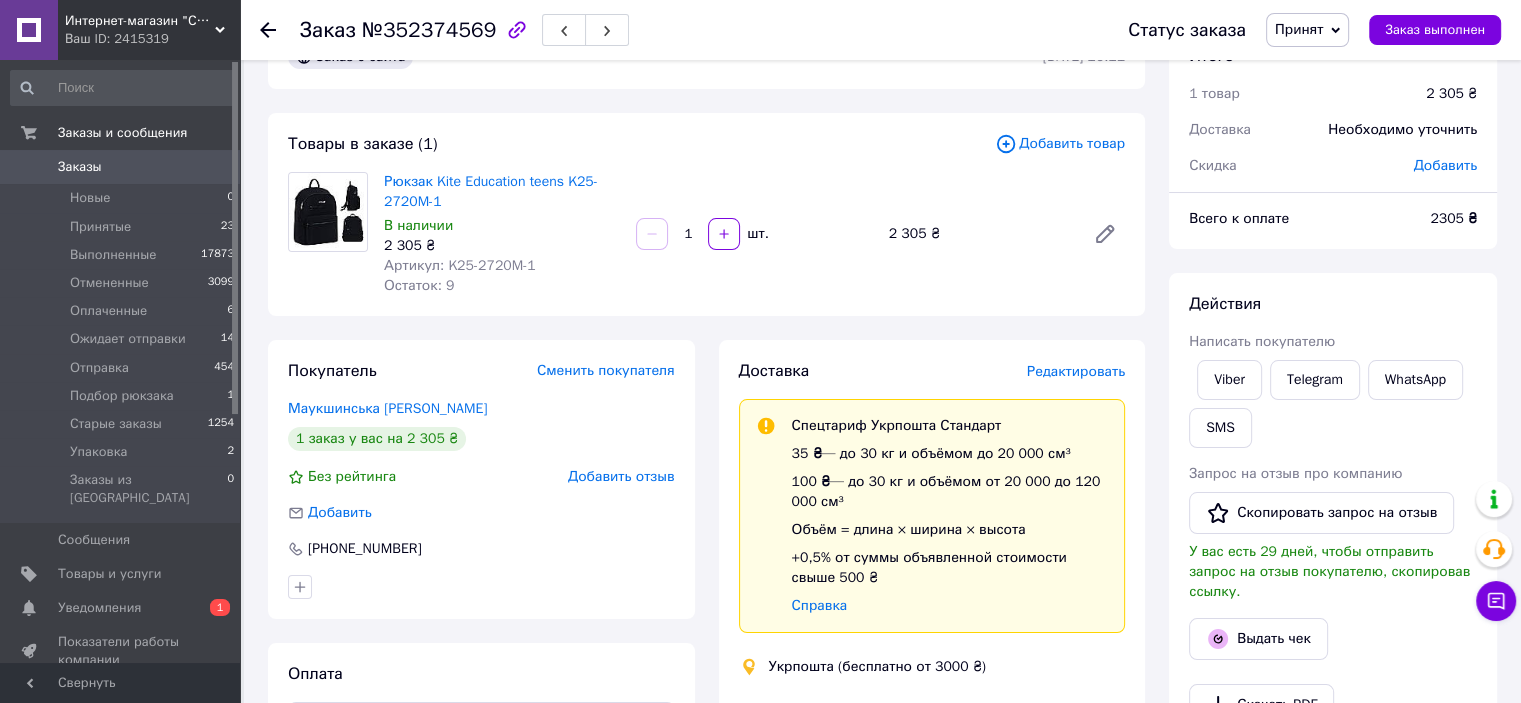 scroll, scrollTop: 0, scrollLeft: 0, axis: both 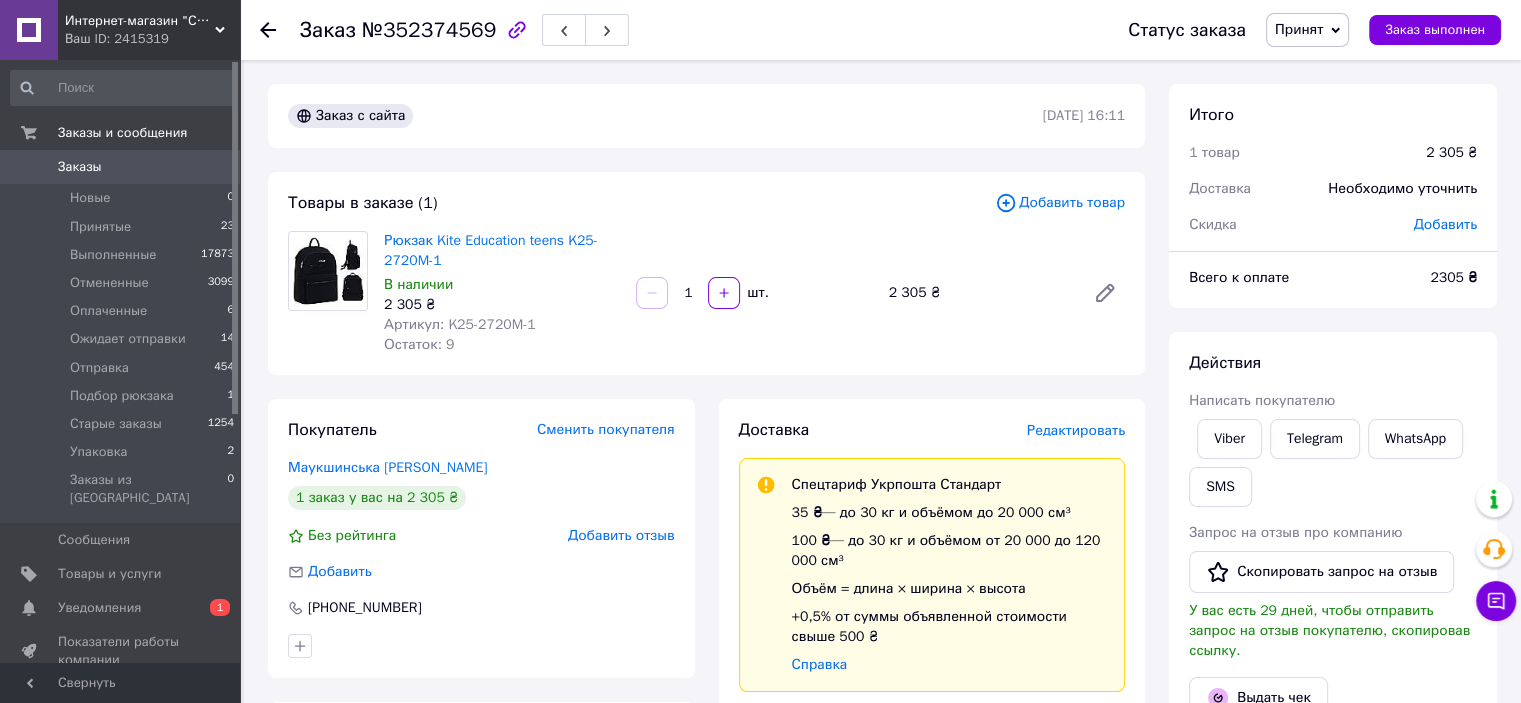 drag, startPoint x: 1320, startPoint y: 35, endPoint x: 1351, endPoint y: 80, distance: 54.644306 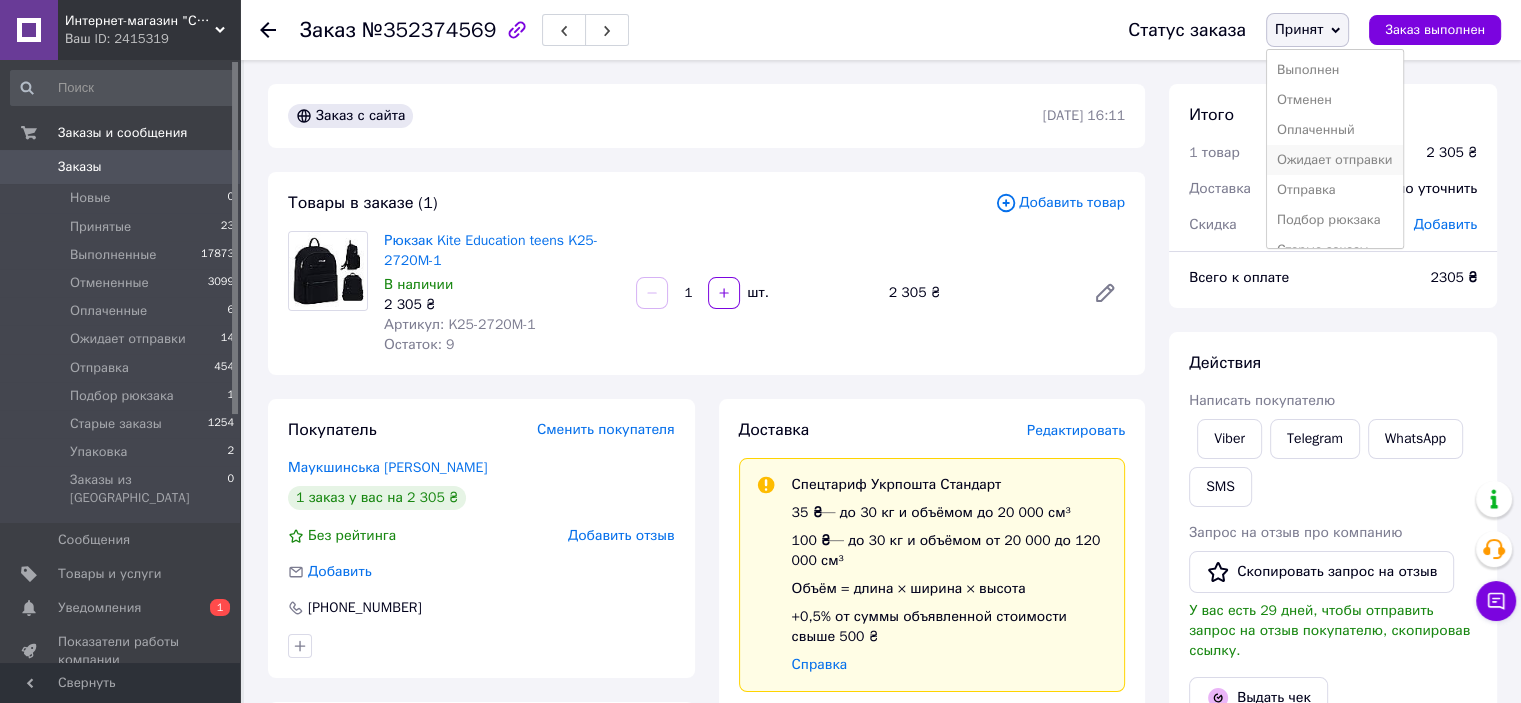 click on "Ожидает отправки" at bounding box center (1335, 160) 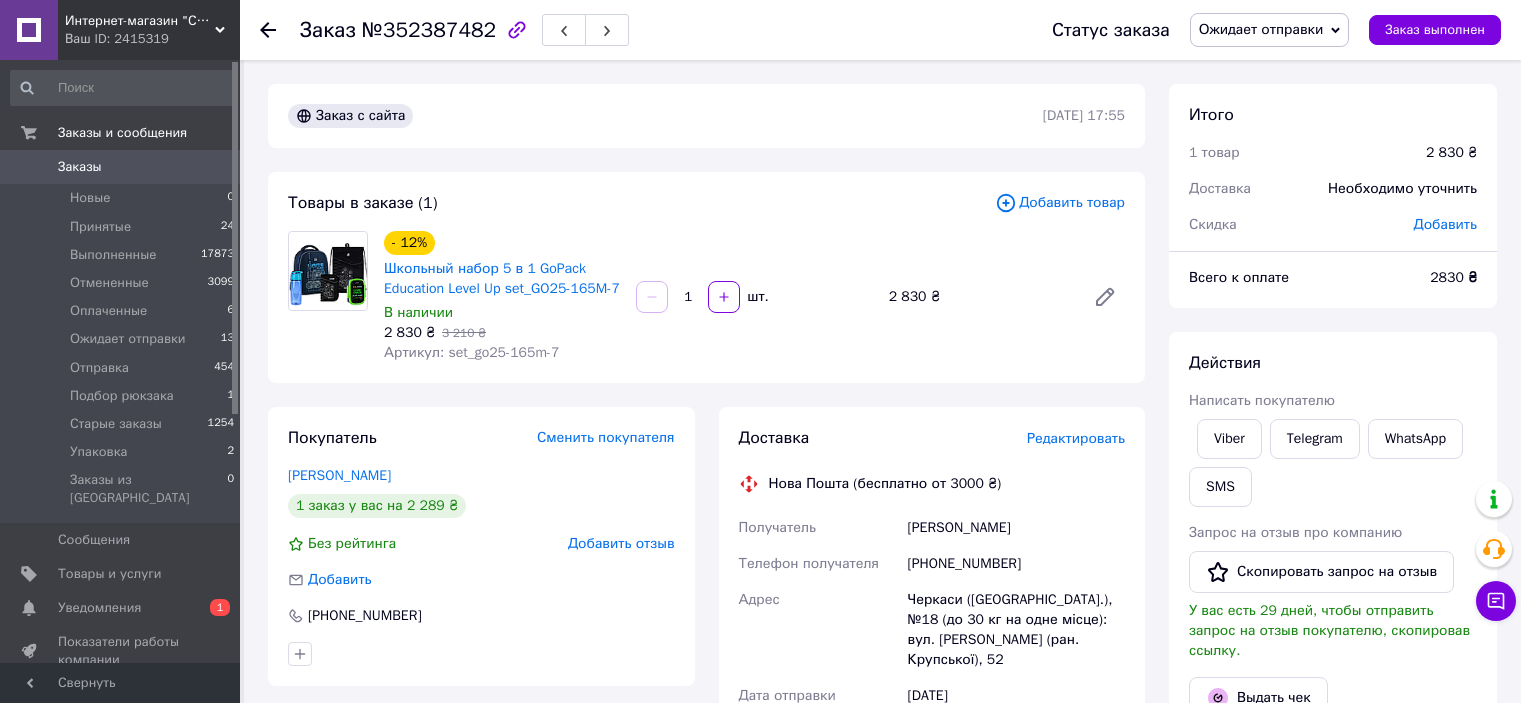 scroll, scrollTop: 0, scrollLeft: 0, axis: both 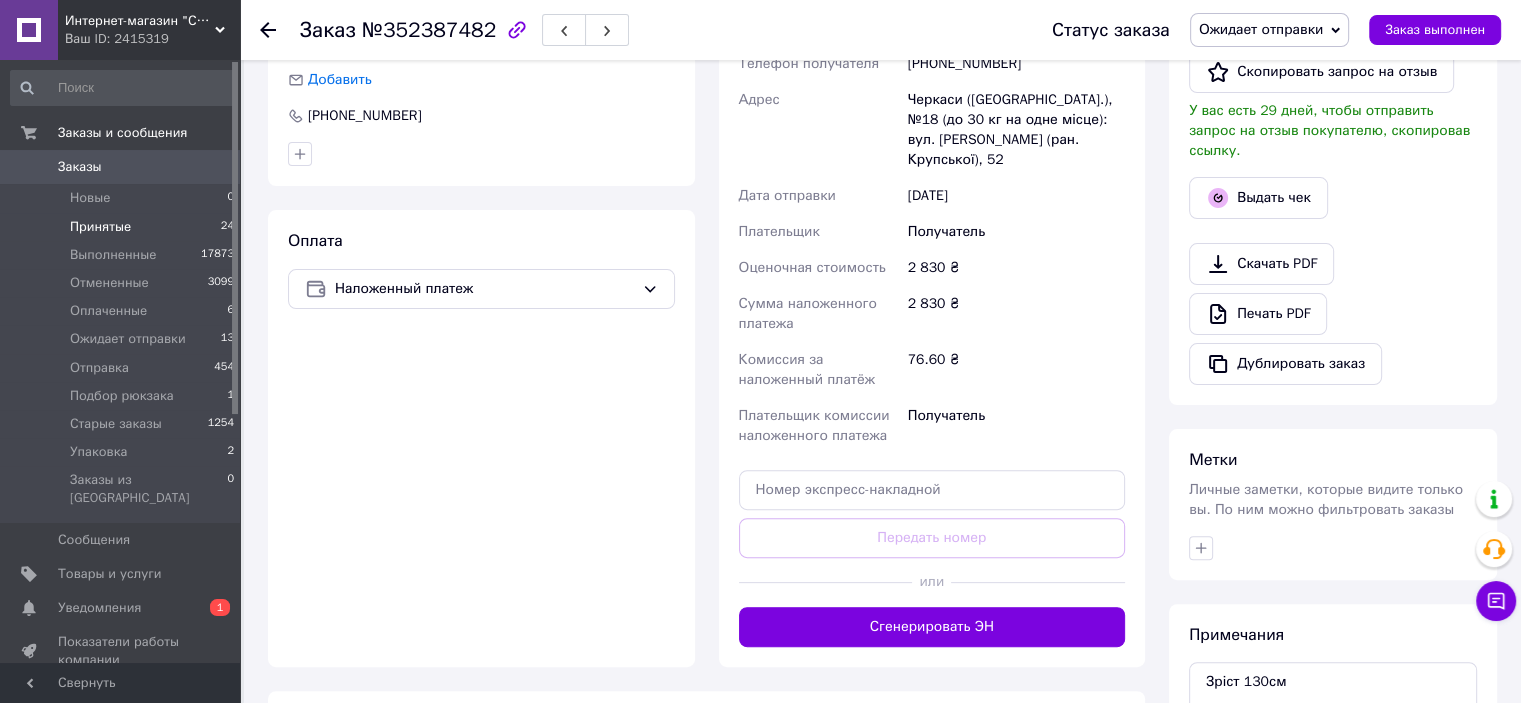 click on "Принятые" at bounding box center (100, 227) 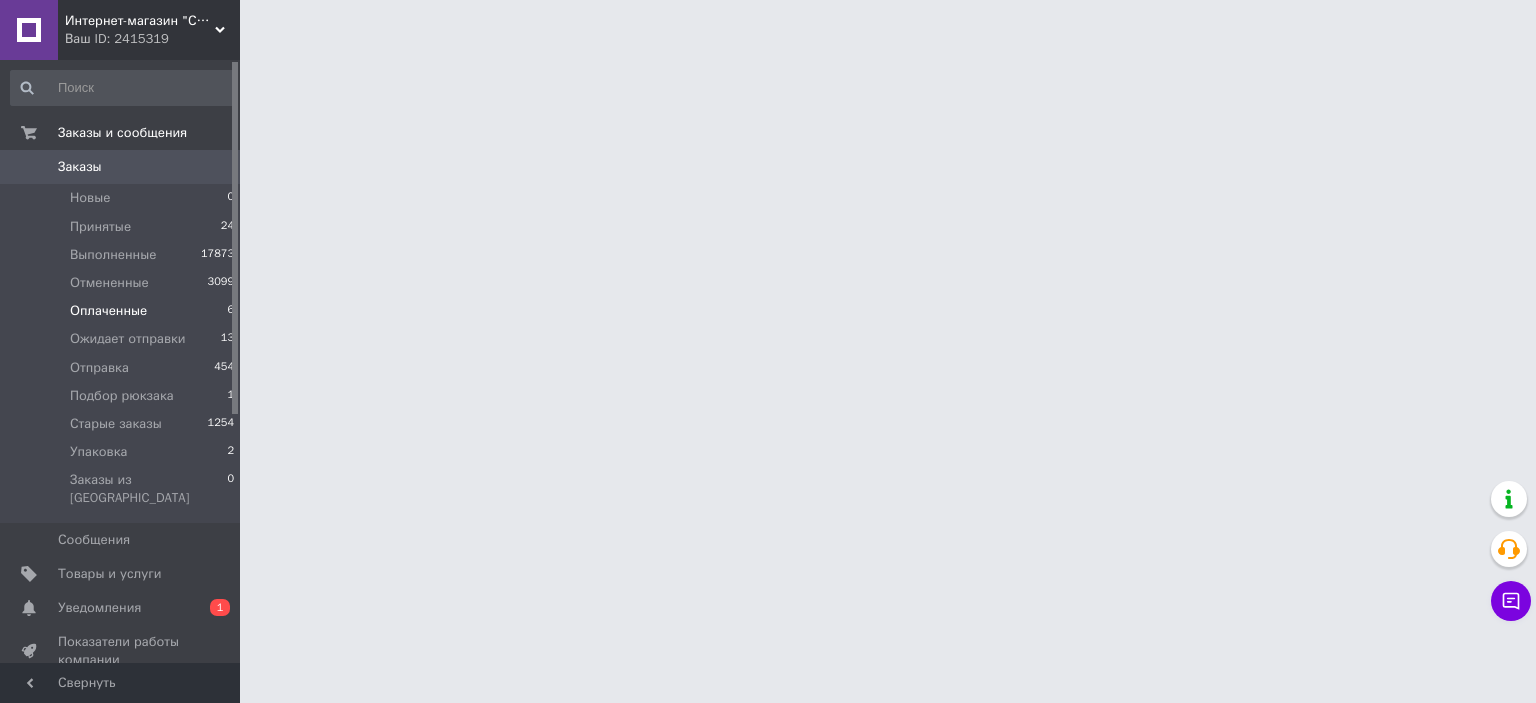 click on "Оплаченные 6" at bounding box center [123, 311] 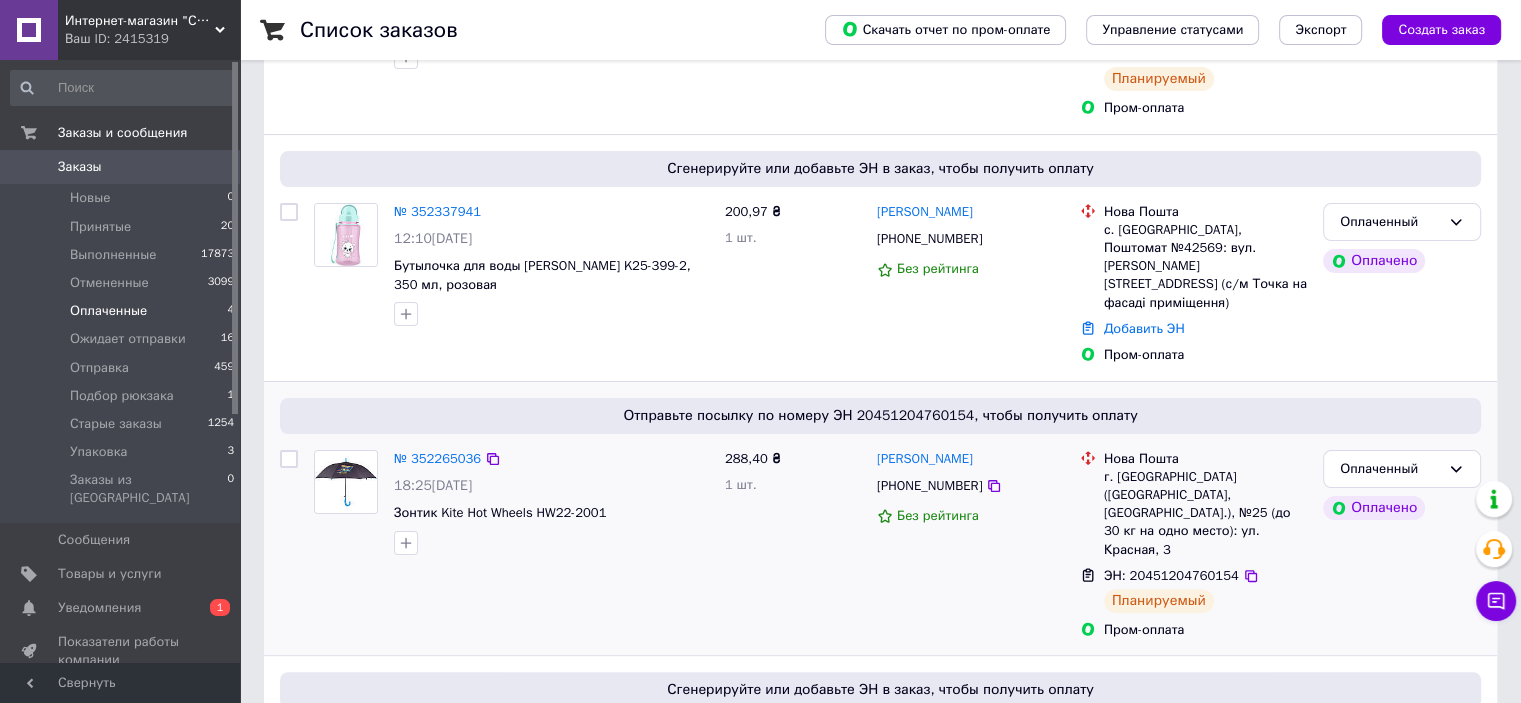 scroll, scrollTop: 400, scrollLeft: 0, axis: vertical 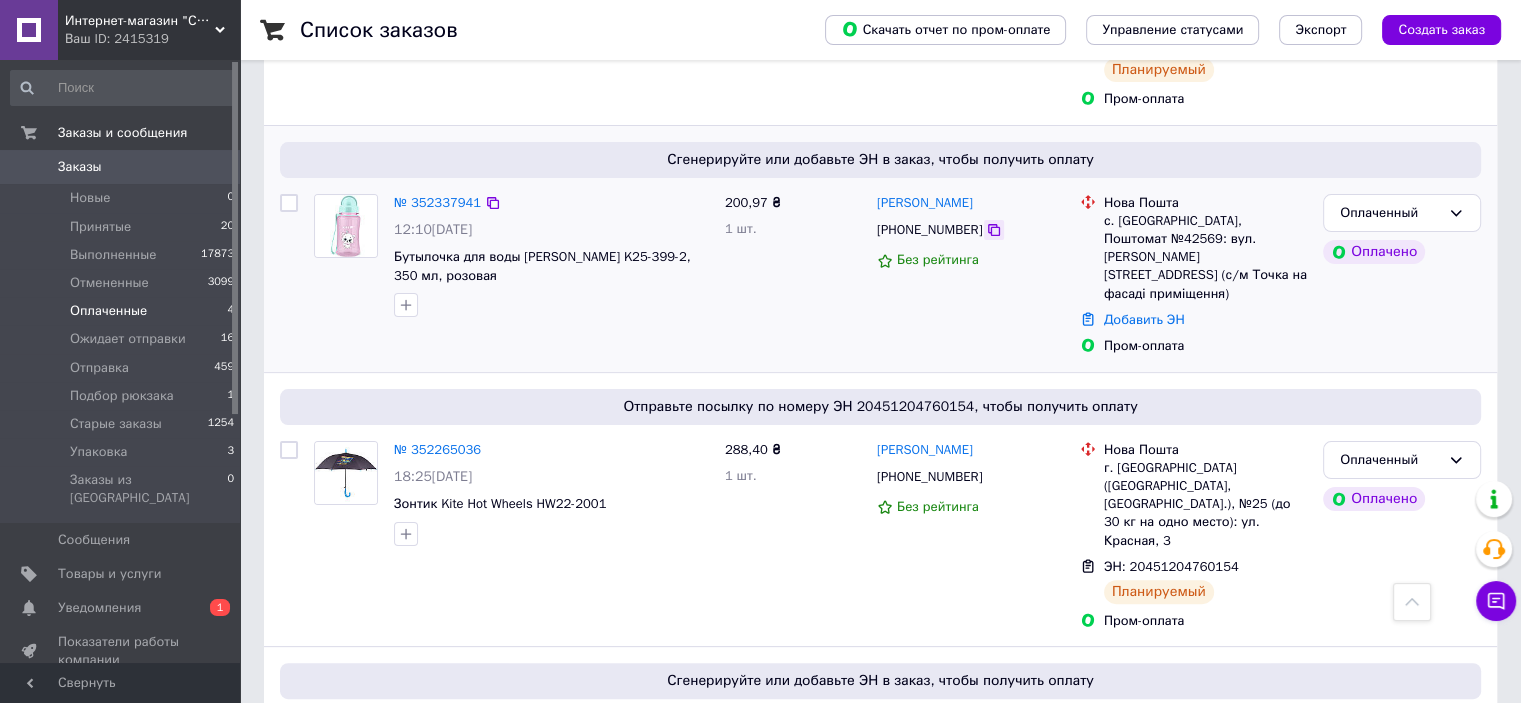 click 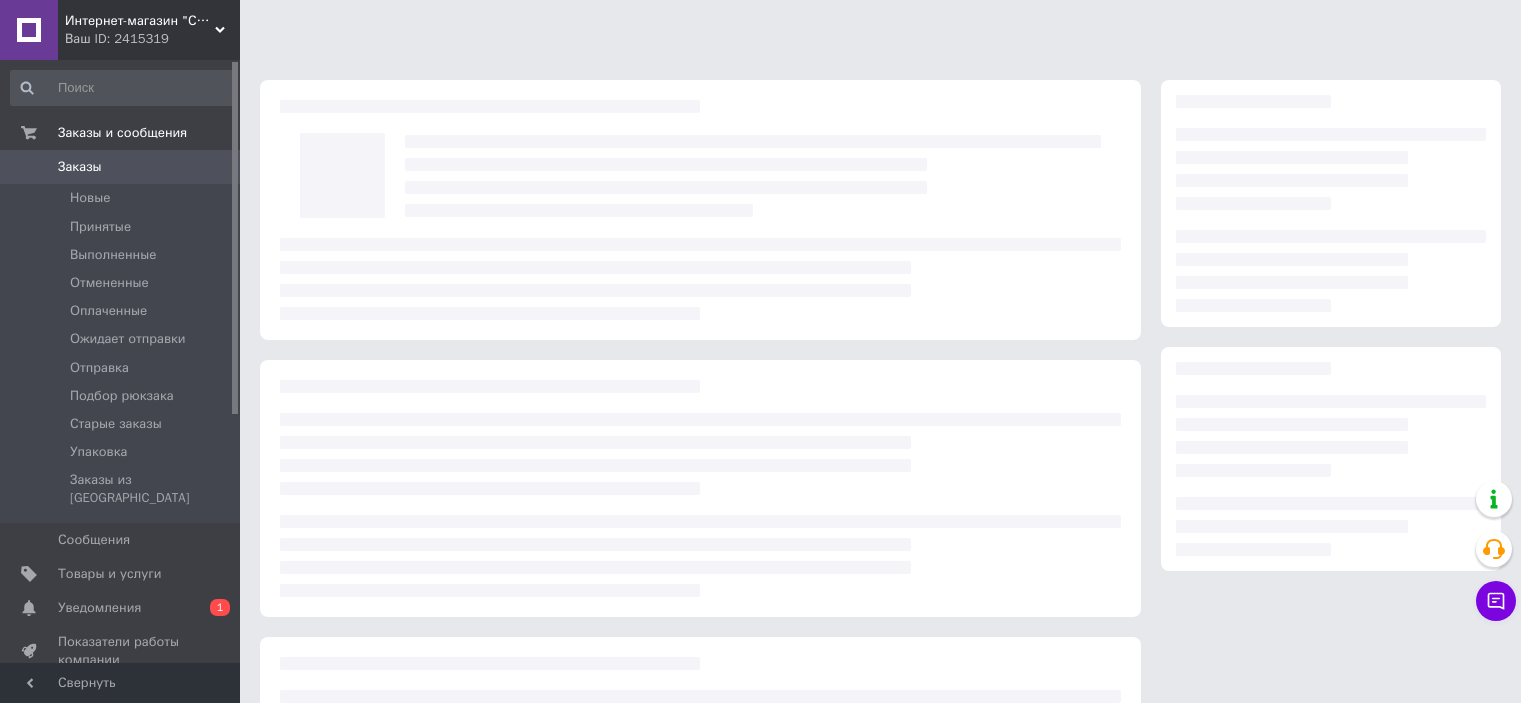 scroll, scrollTop: 0, scrollLeft: 0, axis: both 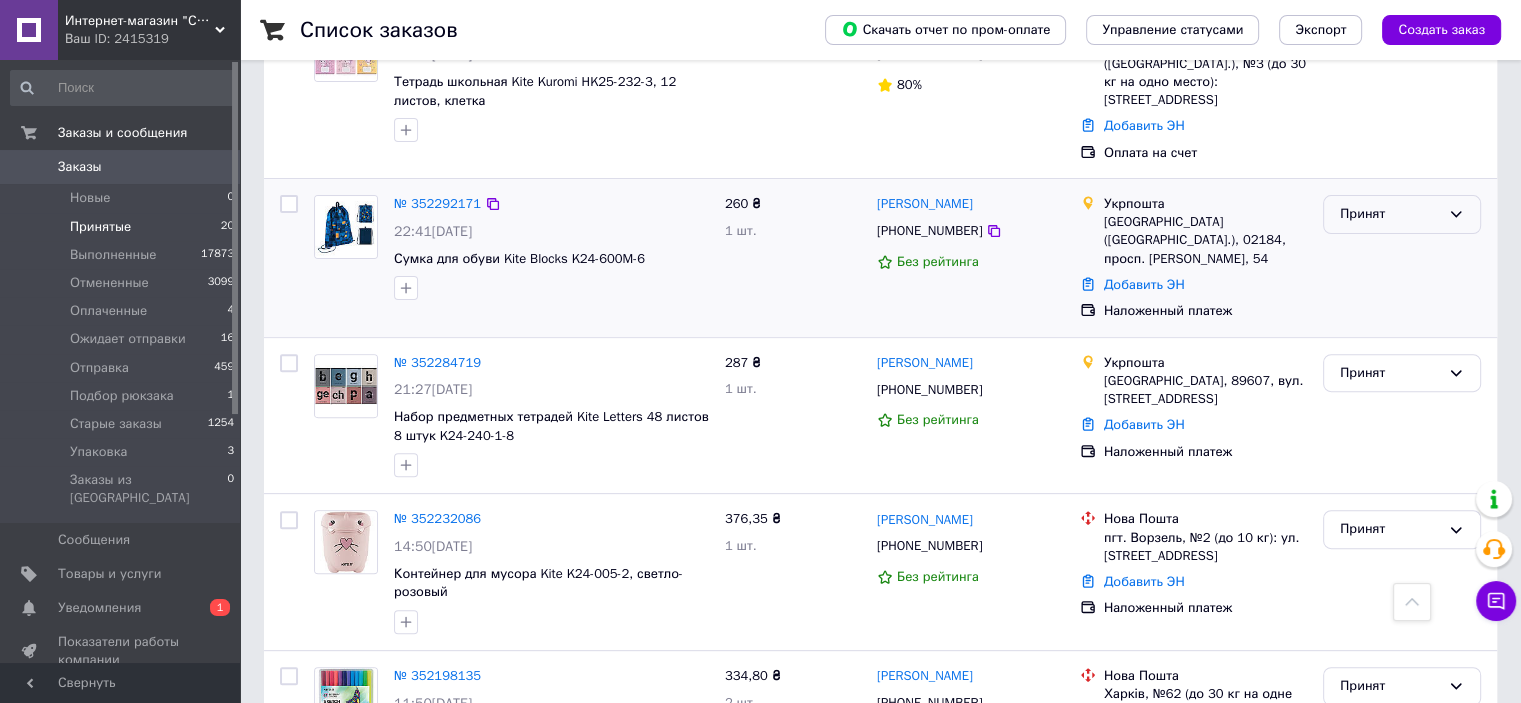 click on "Принят" at bounding box center (1390, 214) 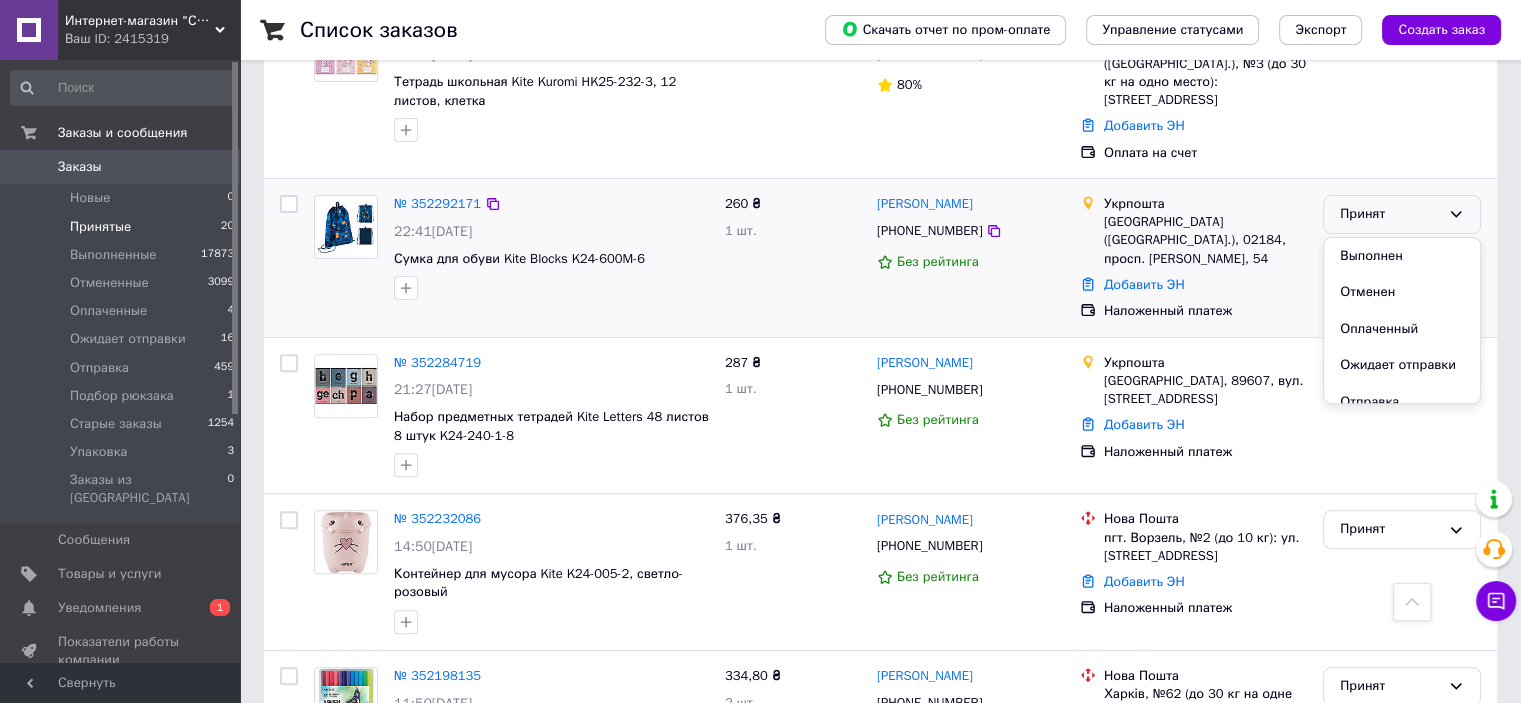 scroll, scrollTop: 100, scrollLeft: 0, axis: vertical 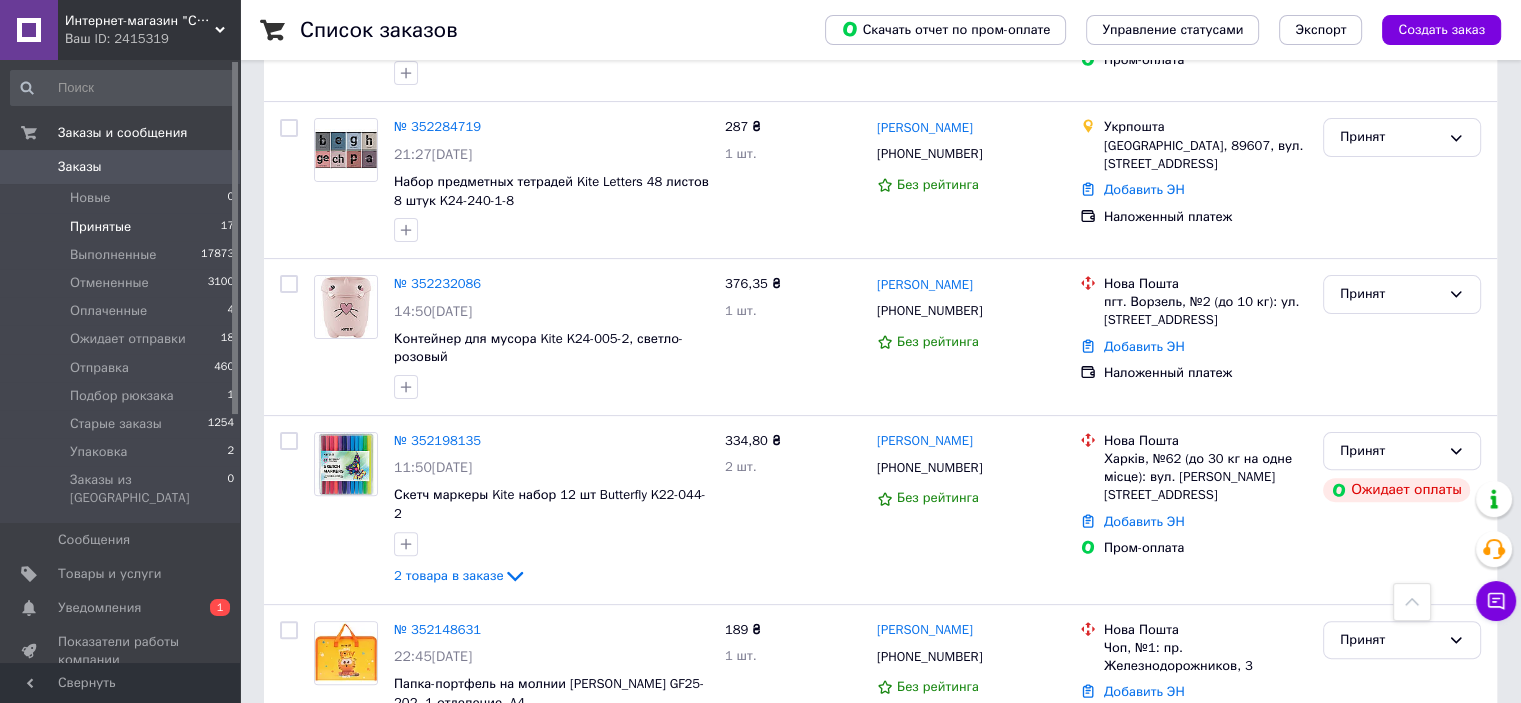 click on "Принятые" at bounding box center (100, 227) 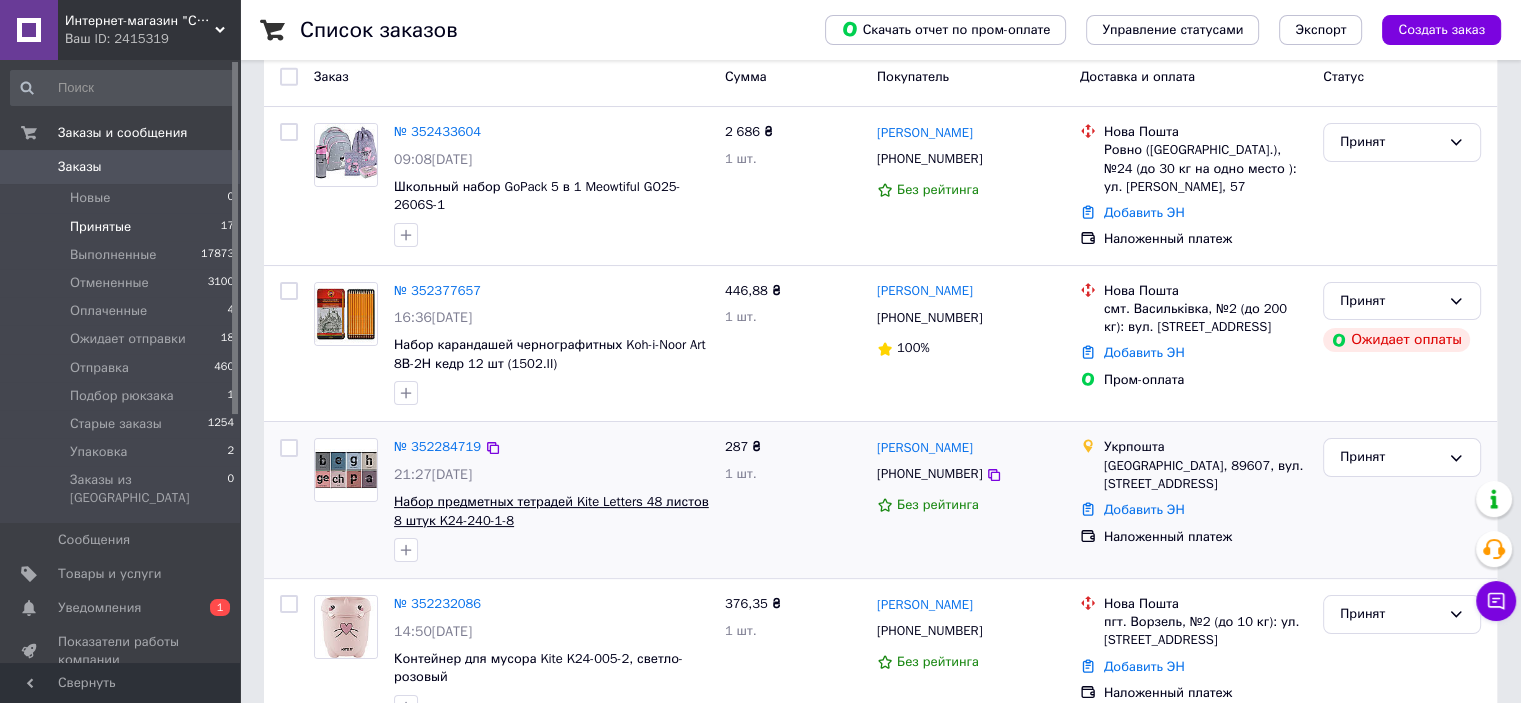scroll, scrollTop: 200, scrollLeft: 0, axis: vertical 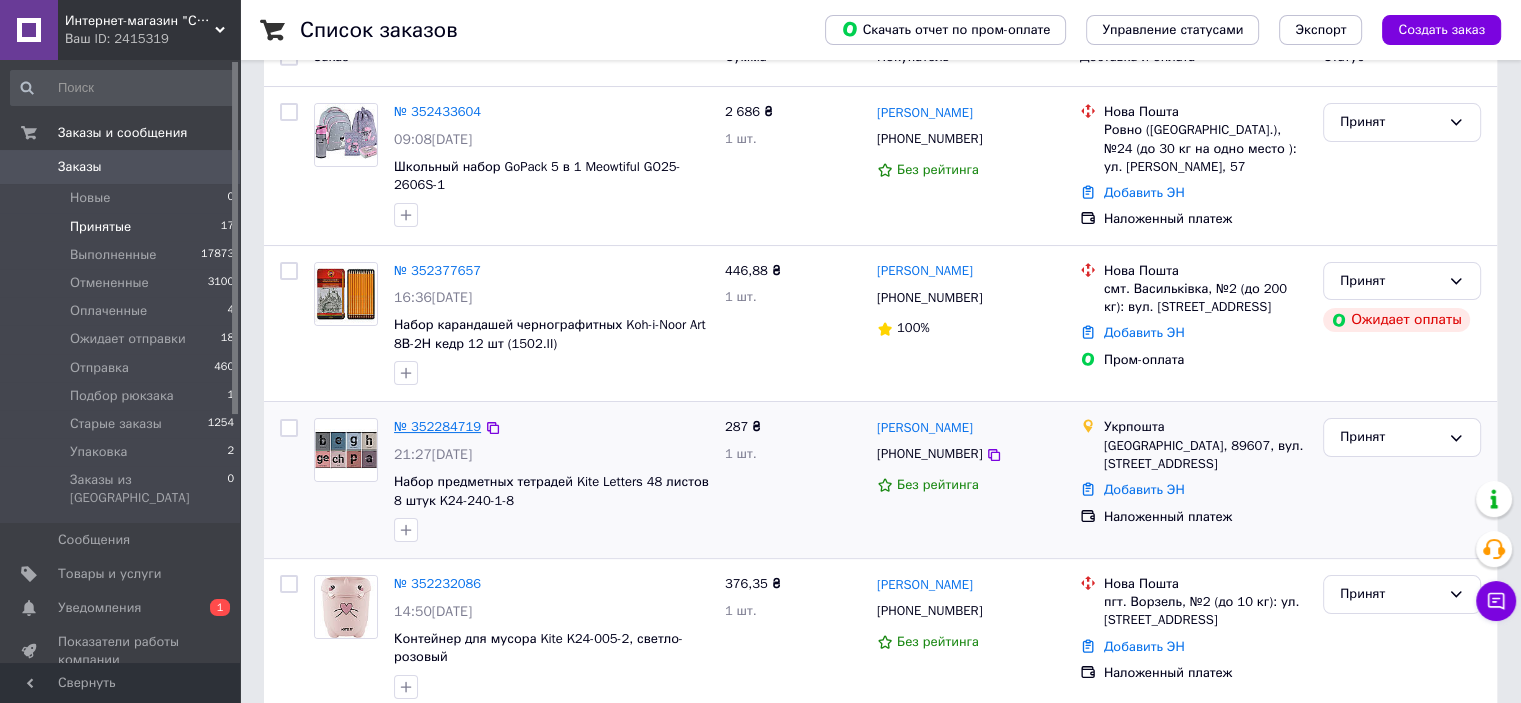 click on "№ 352284719" at bounding box center (437, 426) 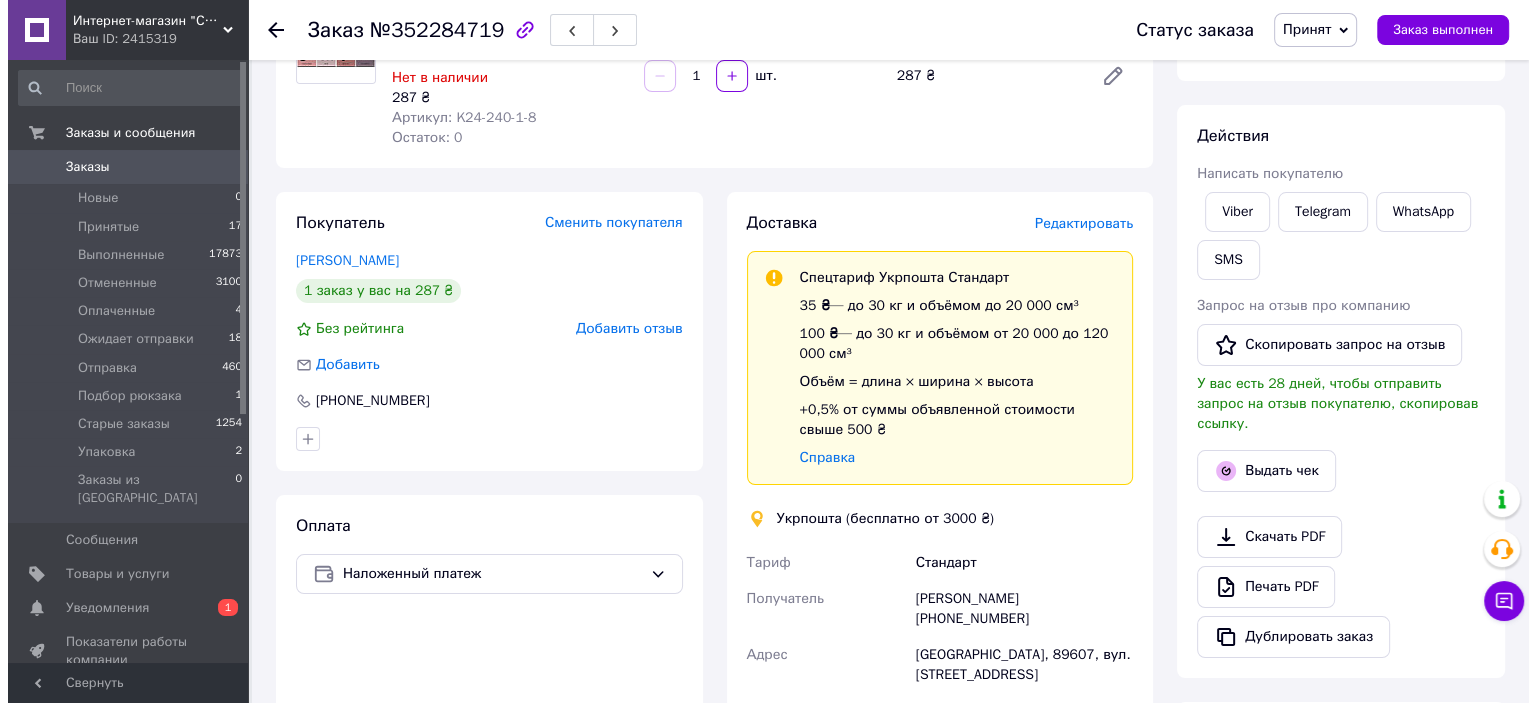scroll, scrollTop: 300, scrollLeft: 0, axis: vertical 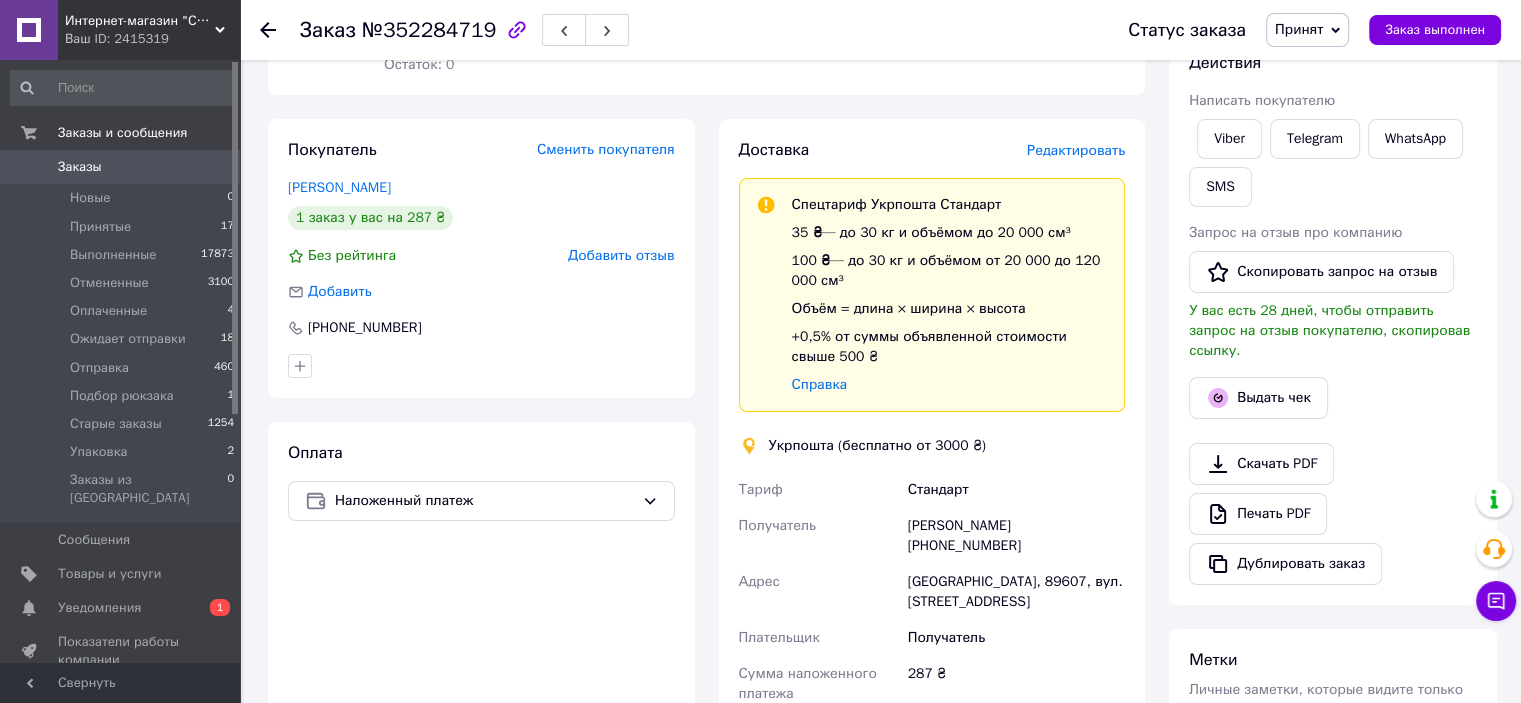 click on "Редактировать" at bounding box center (1076, 150) 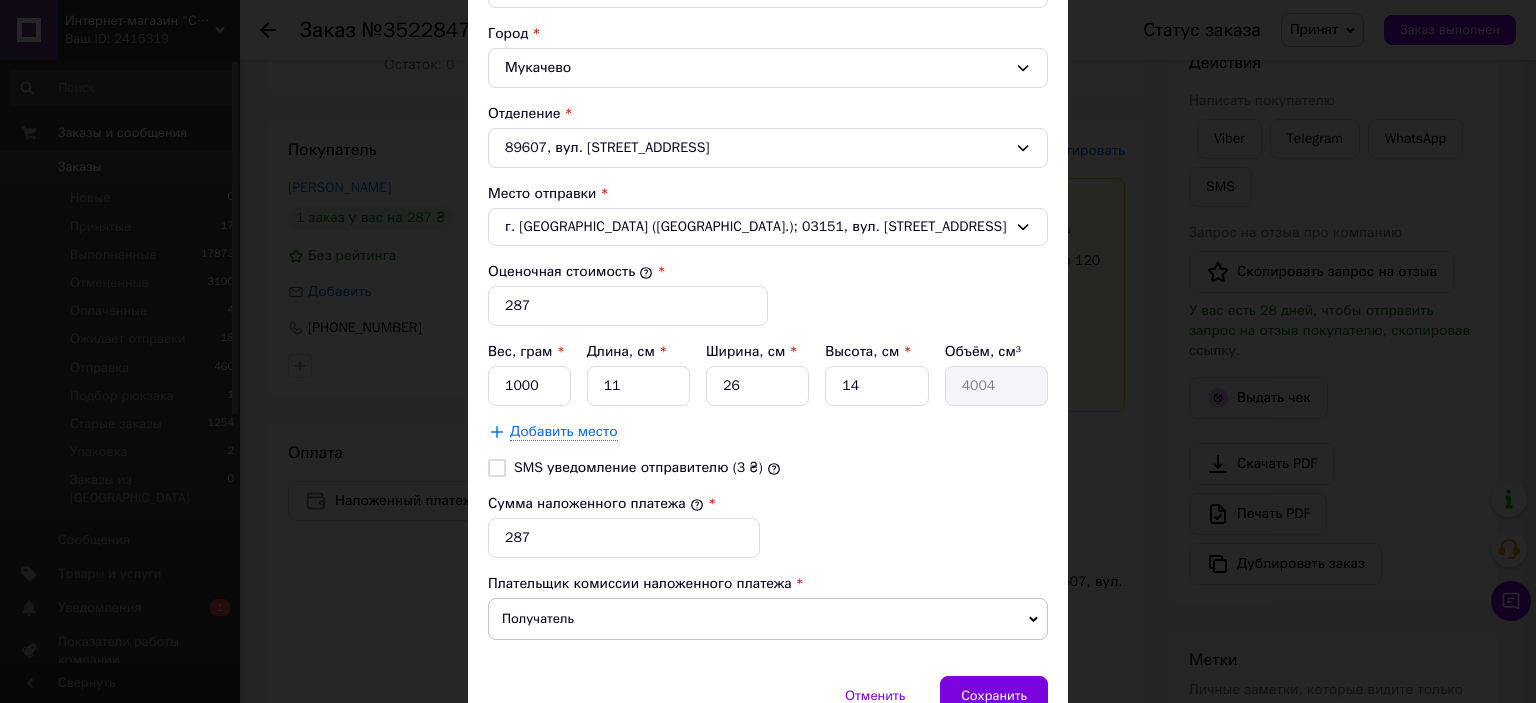 scroll, scrollTop: 600, scrollLeft: 0, axis: vertical 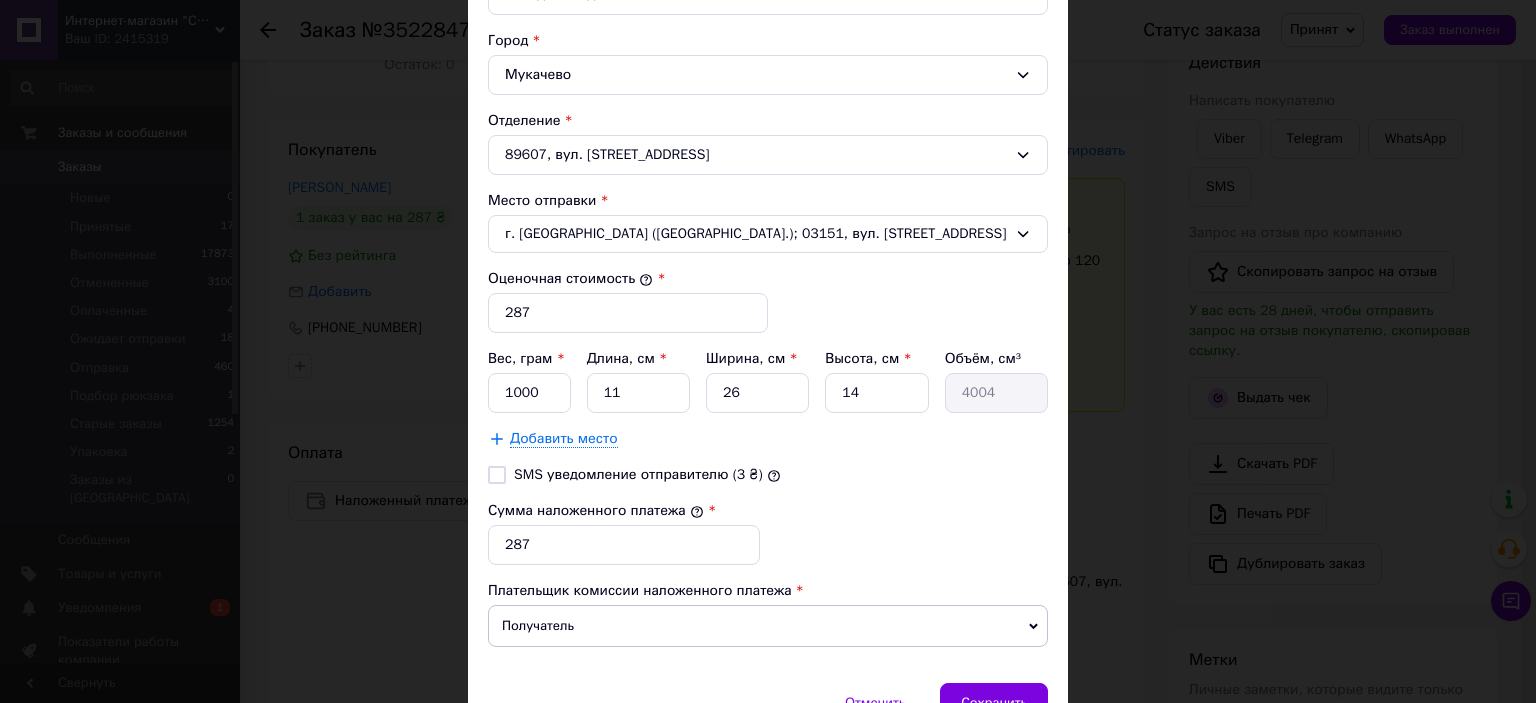 click on "SMS уведомление отправителю (3 ₴)" at bounding box center [497, 475] 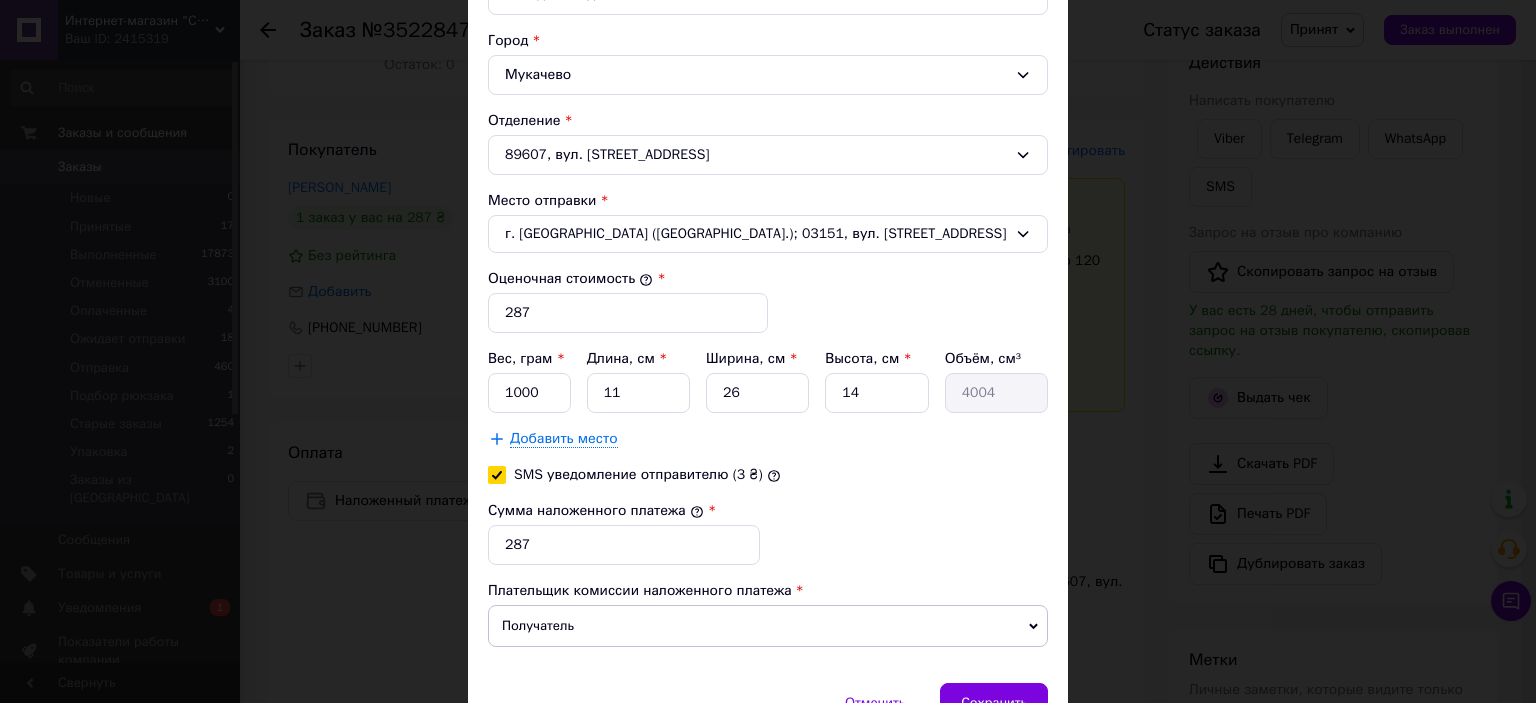 checkbox on "true" 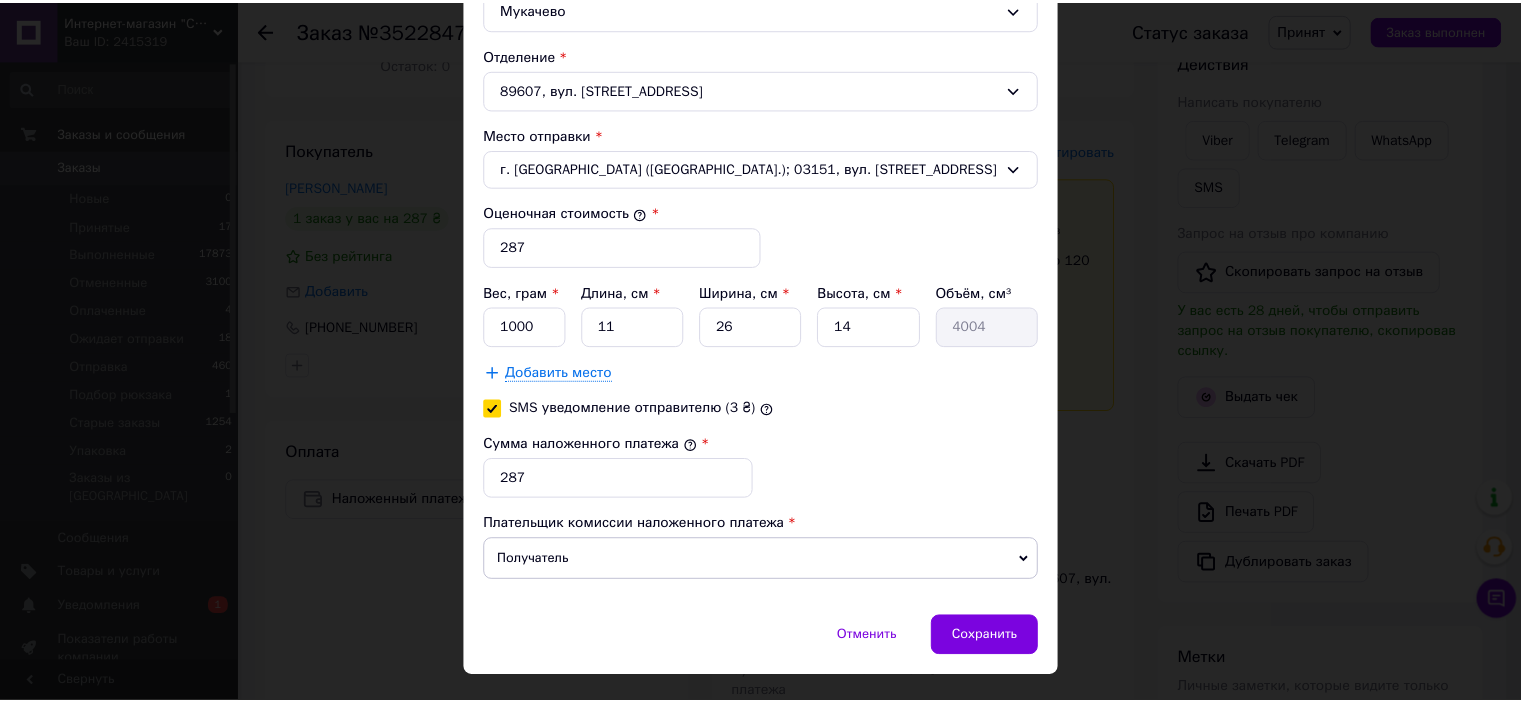 scroll, scrollTop: 700, scrollLeft: 0, axis: vertical 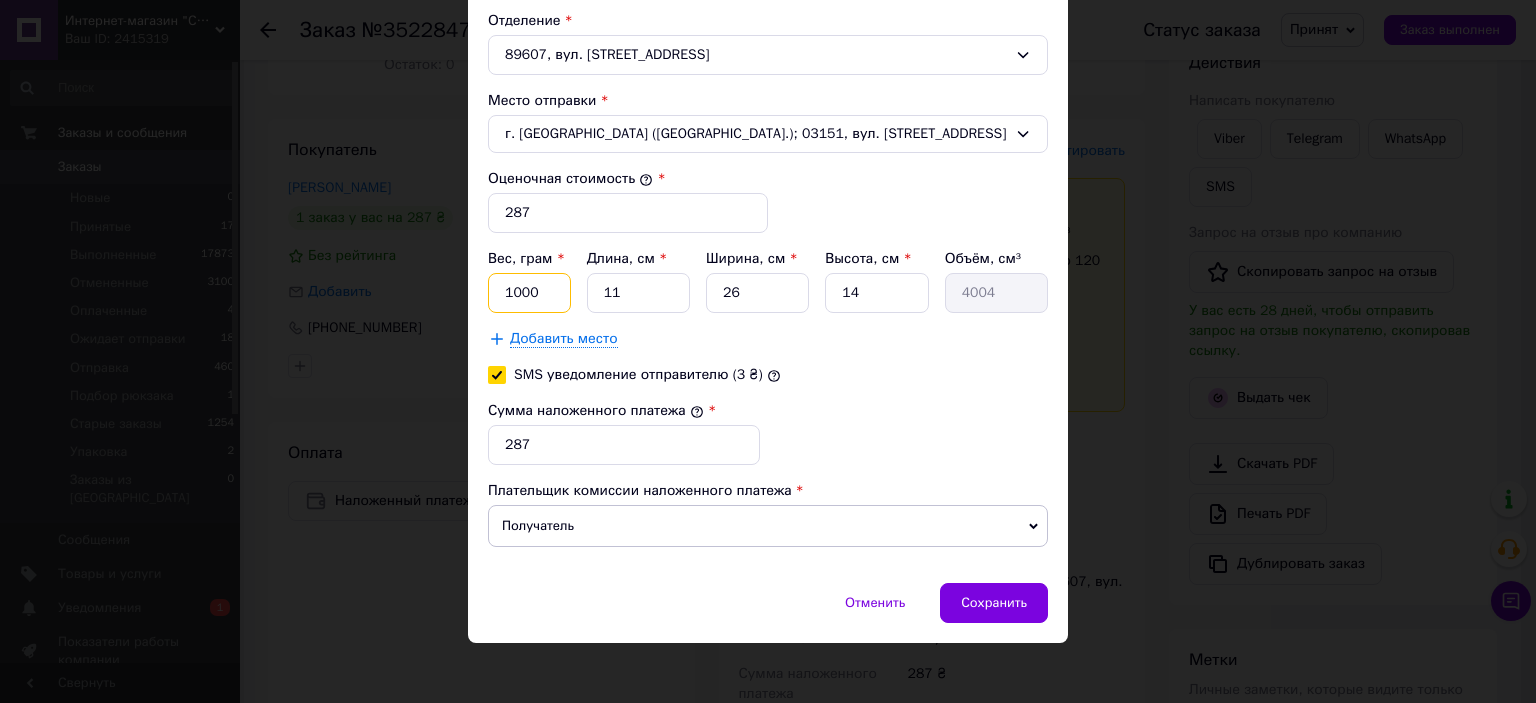 drag, startPoint x: 519, startPoint y: 293, endPoint x: 465, endPoint y: 293, distance: 54 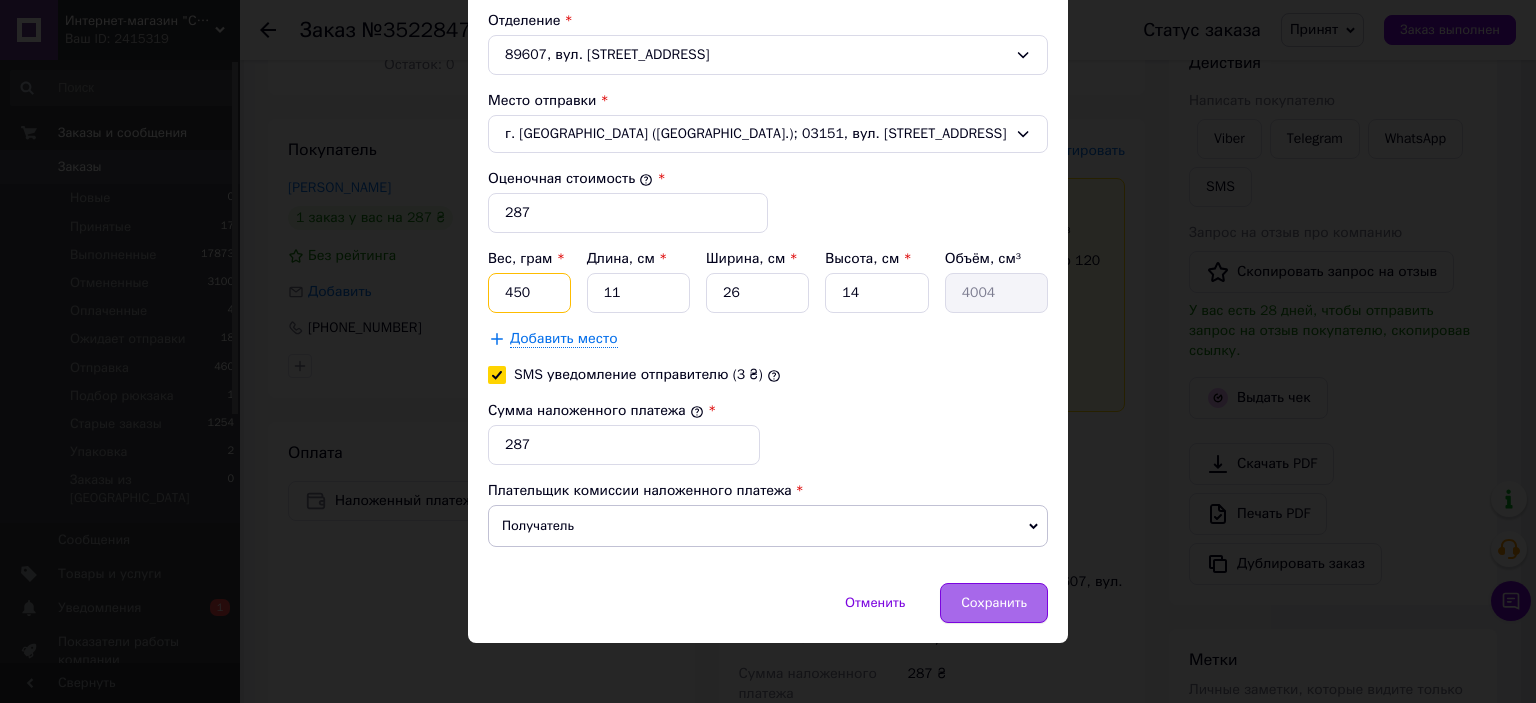 type on "450" 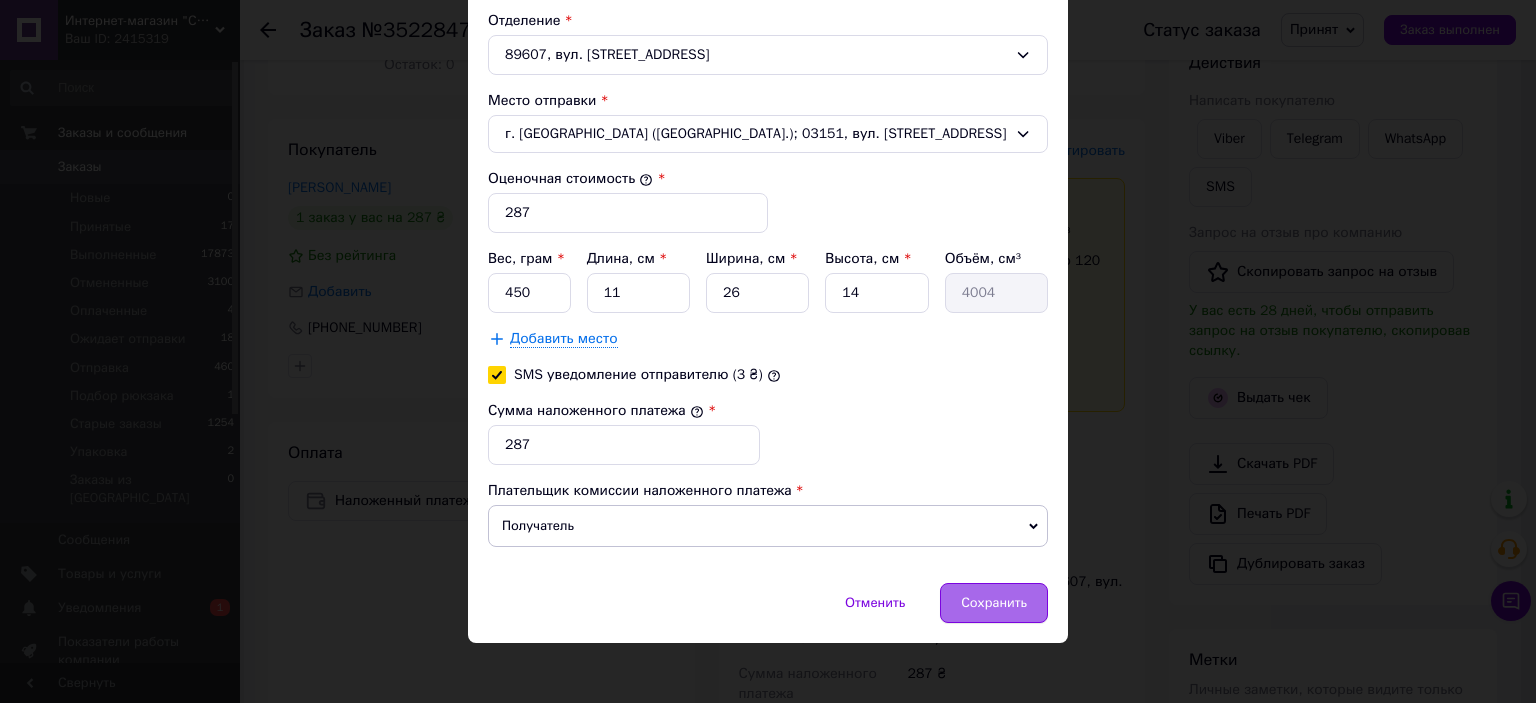 click on "Сохранить" at bounding box center [994, 603] 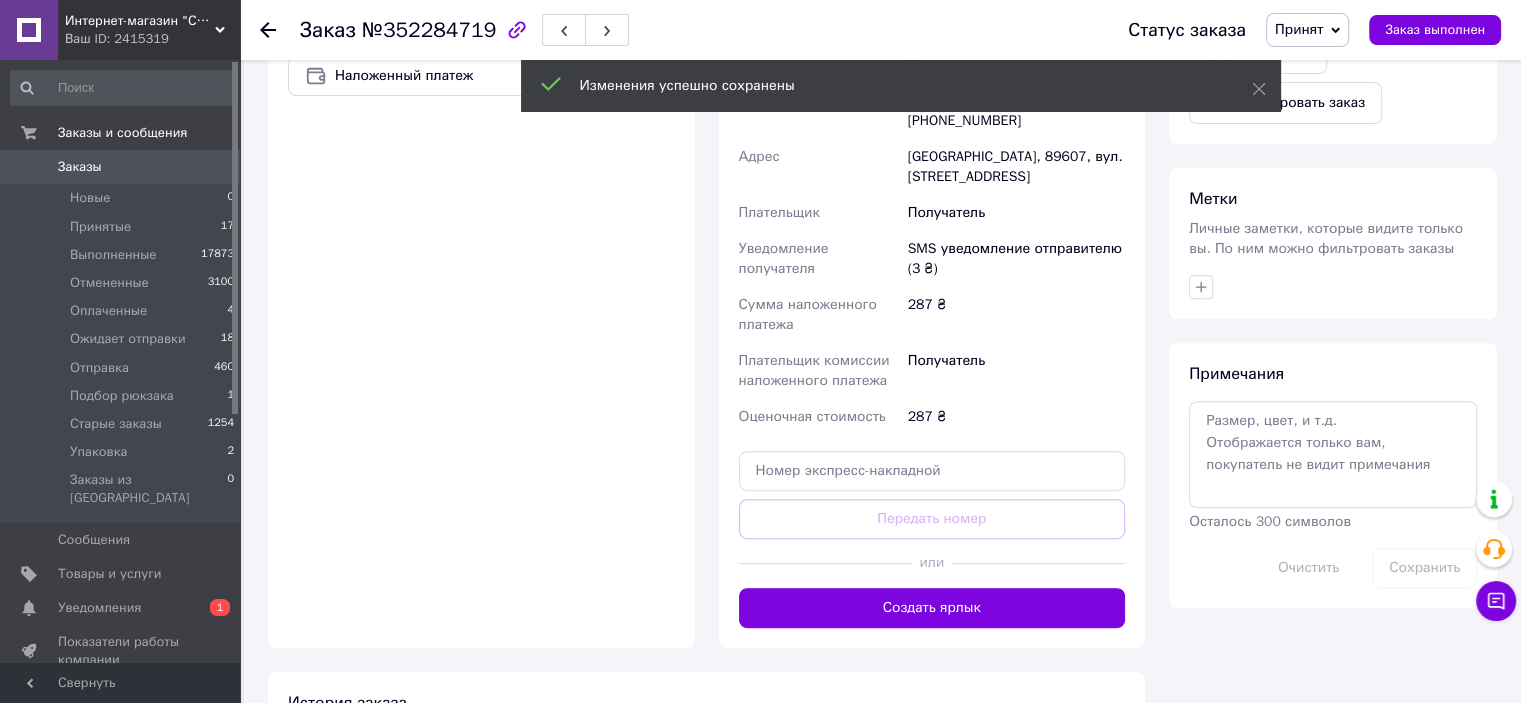 scroll, scrollTop: 800, scrollLeft: 0, axis: vertical 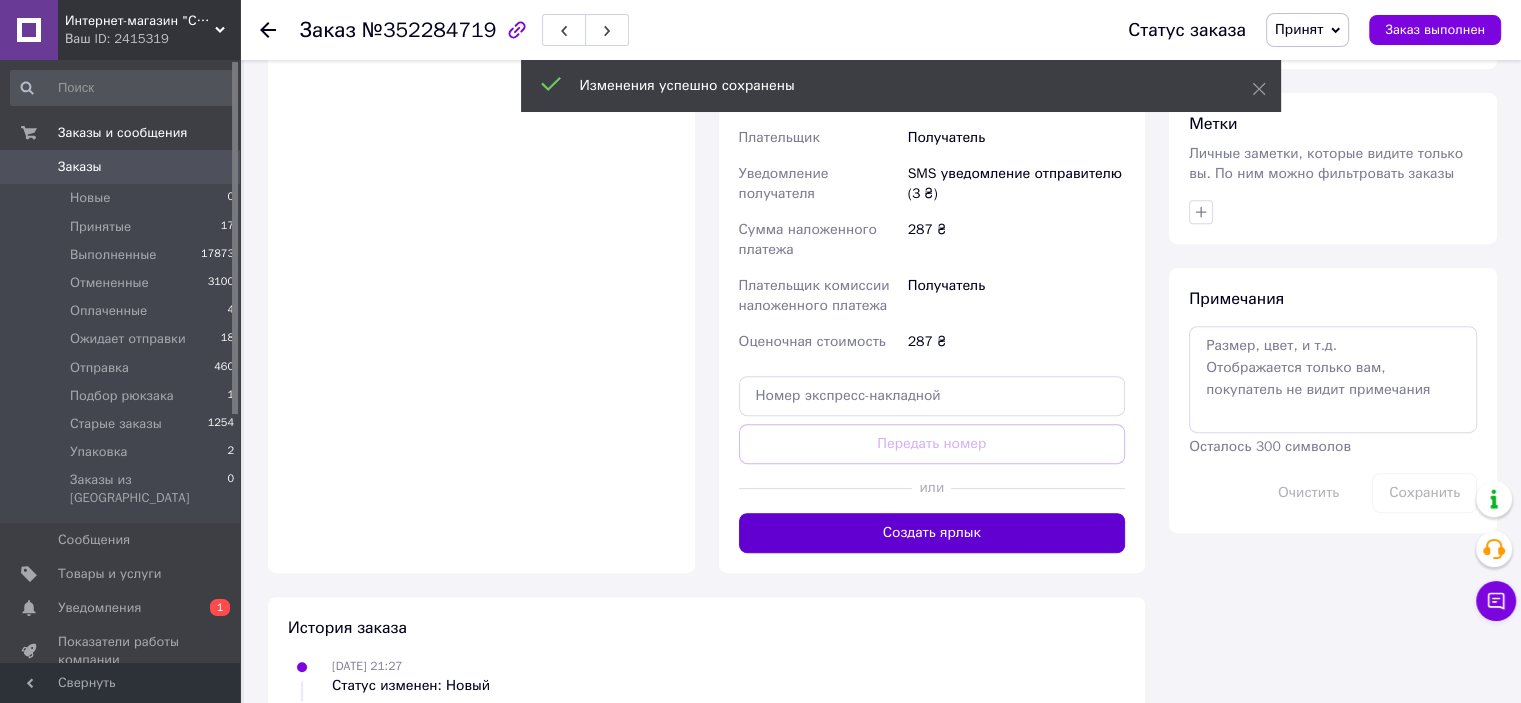 click on "Создать ярлык" at bounding box center [932, 533] 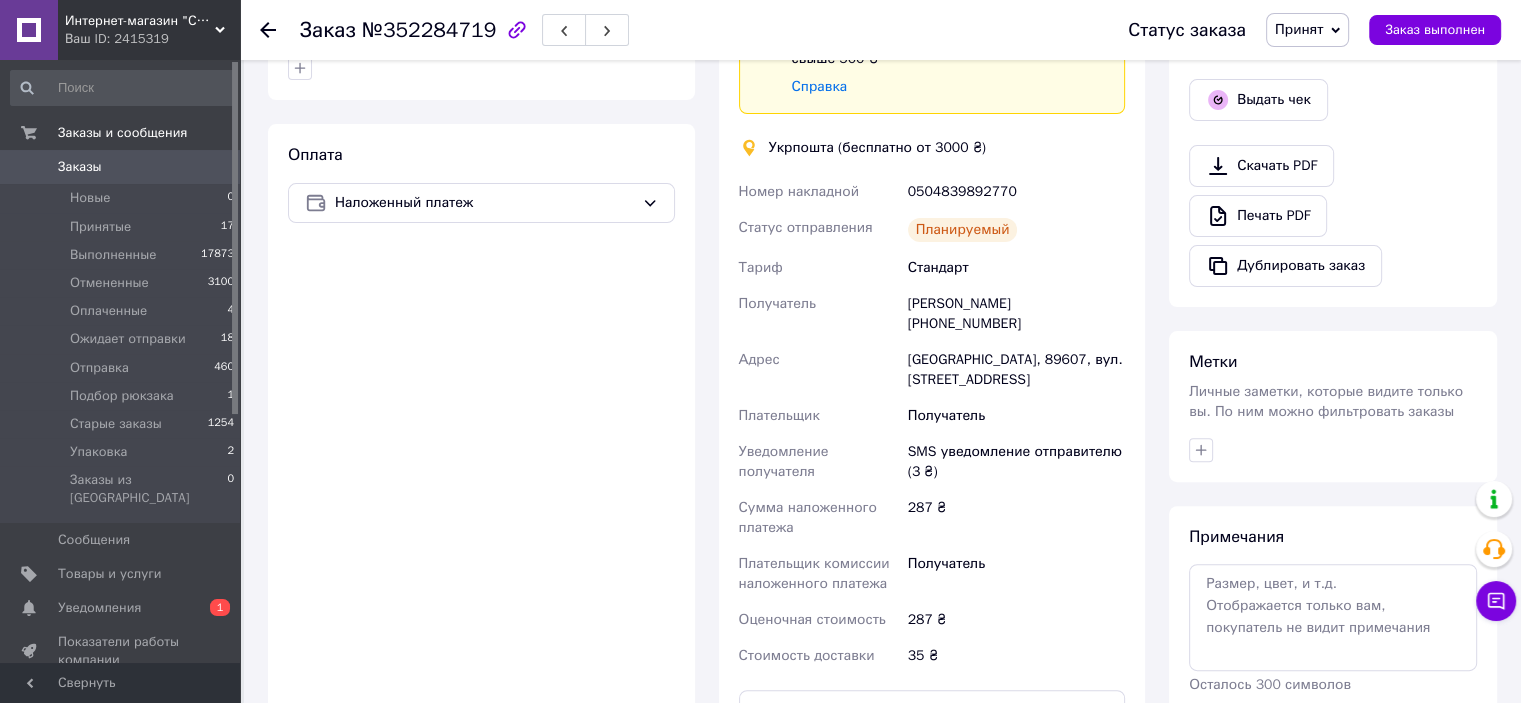 scroll, scrollTop: 500, scrollLeft: 0, axis: vertical 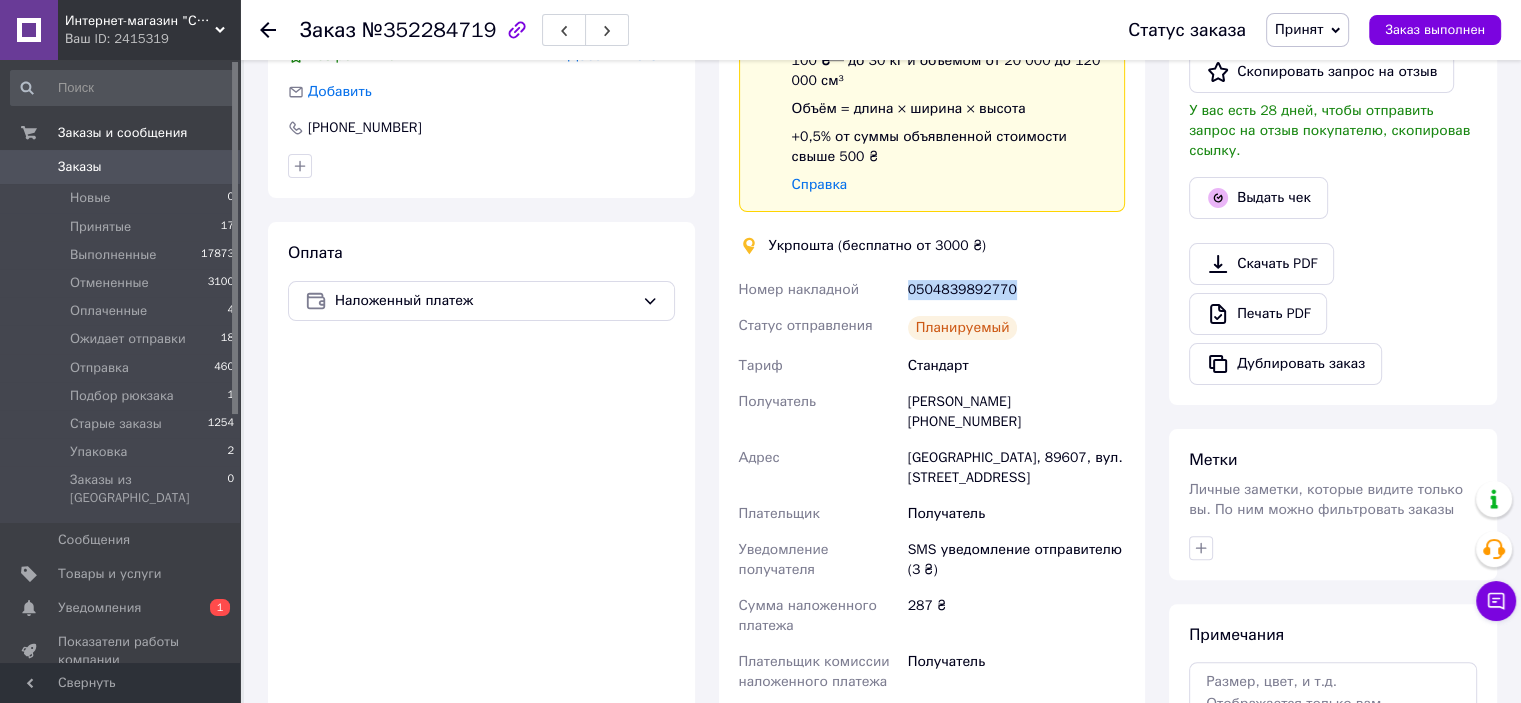 copy on "Номер накладной 0504839892770" 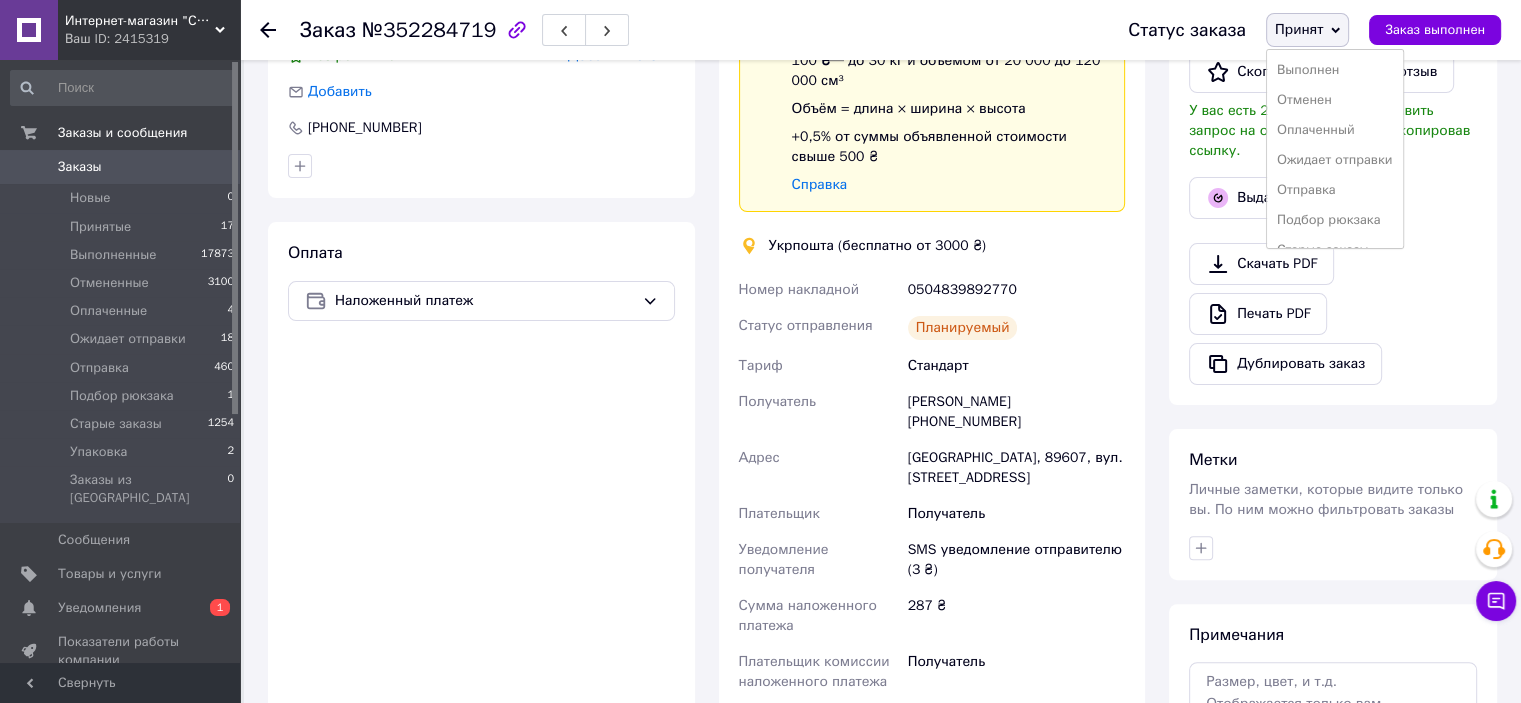 click on "Ожидает отправки" at bounding box center [1335, 160] 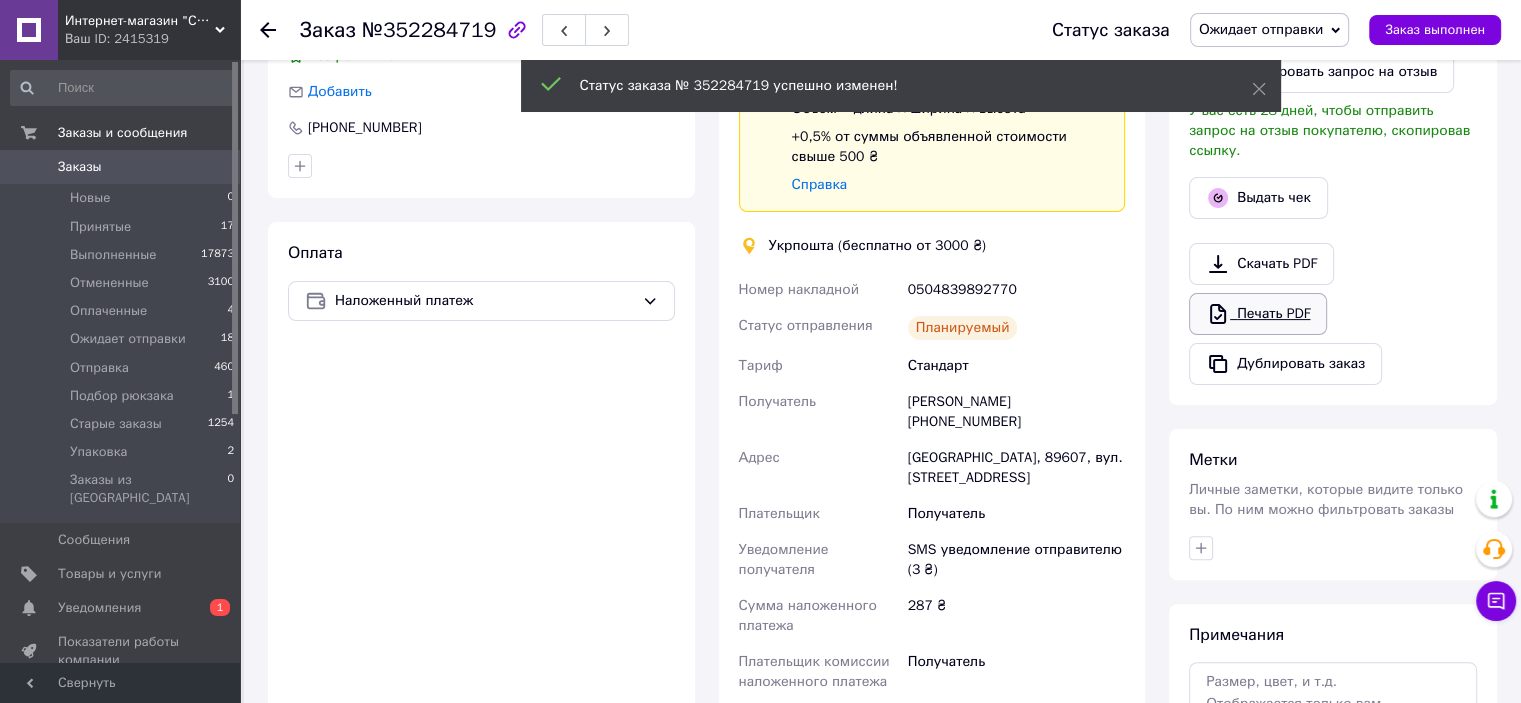 click on "Печать PDF" at bounding box center (1258, 314) 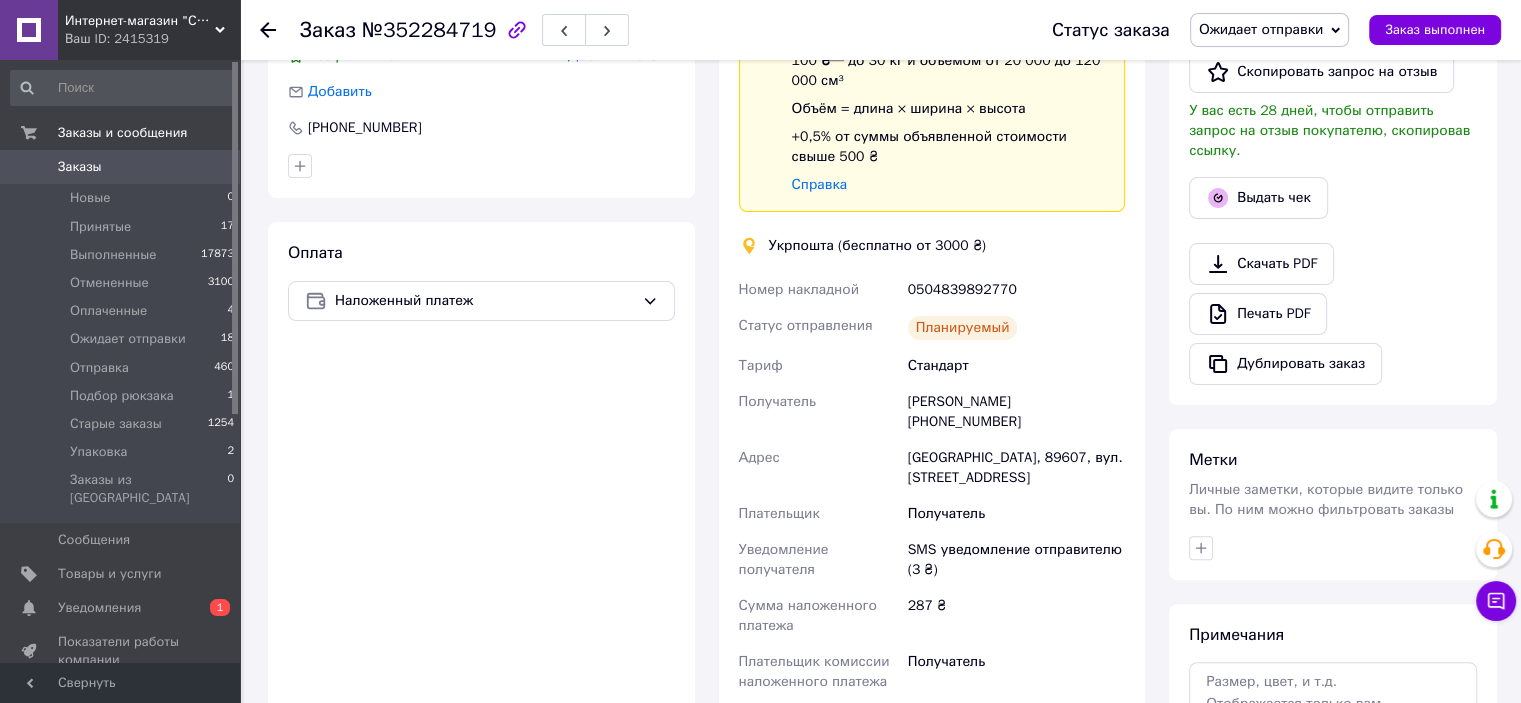 drag, startPoint x: 1312, startPoint y: 37, endPoint x: 1297, endPoint y: 73, distance: 39 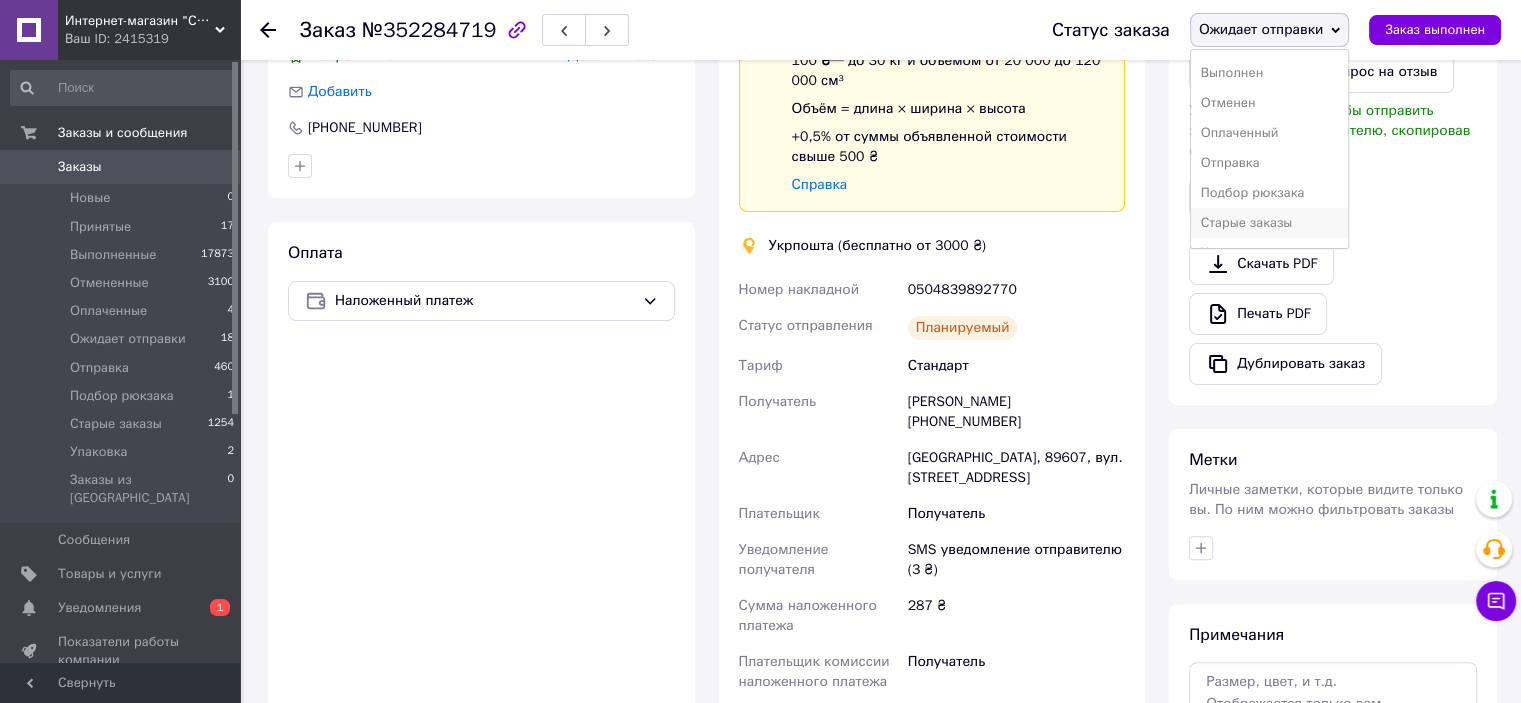 scroll, scrollTop: 52, scrollLeft: 0, axis: vertical 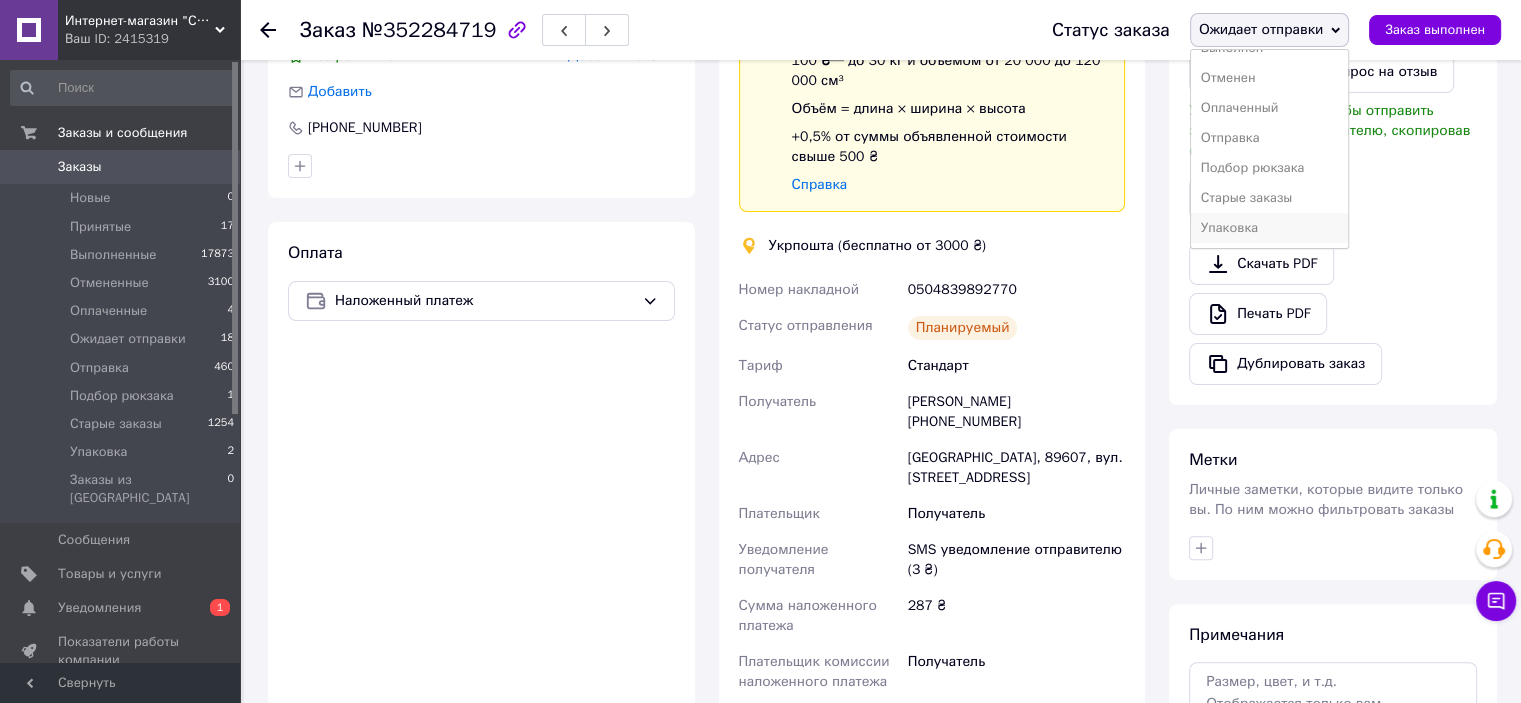click on "Упаковка" at bounding box center [1270, 228] 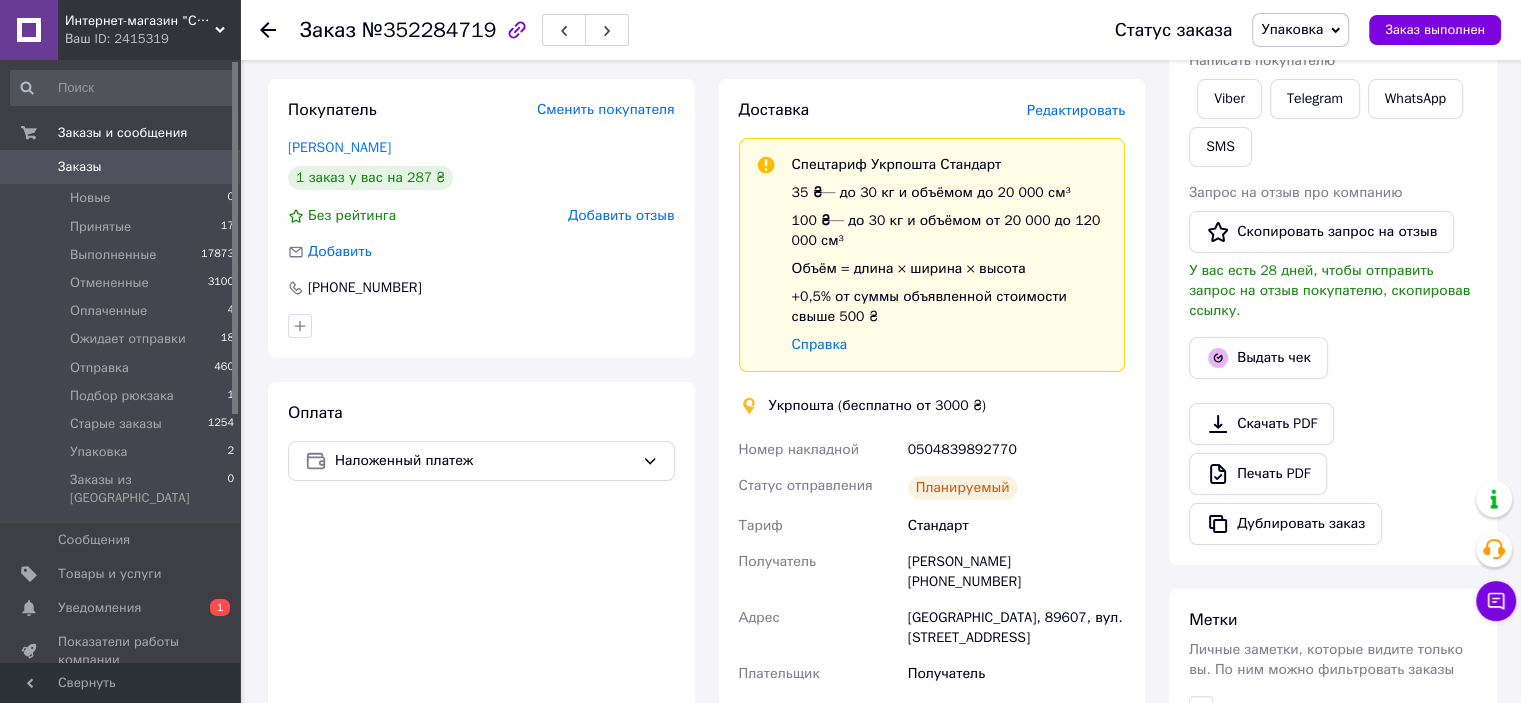 scroll, scrollTop: 400, scrollLeft: 0, axis: vertical 